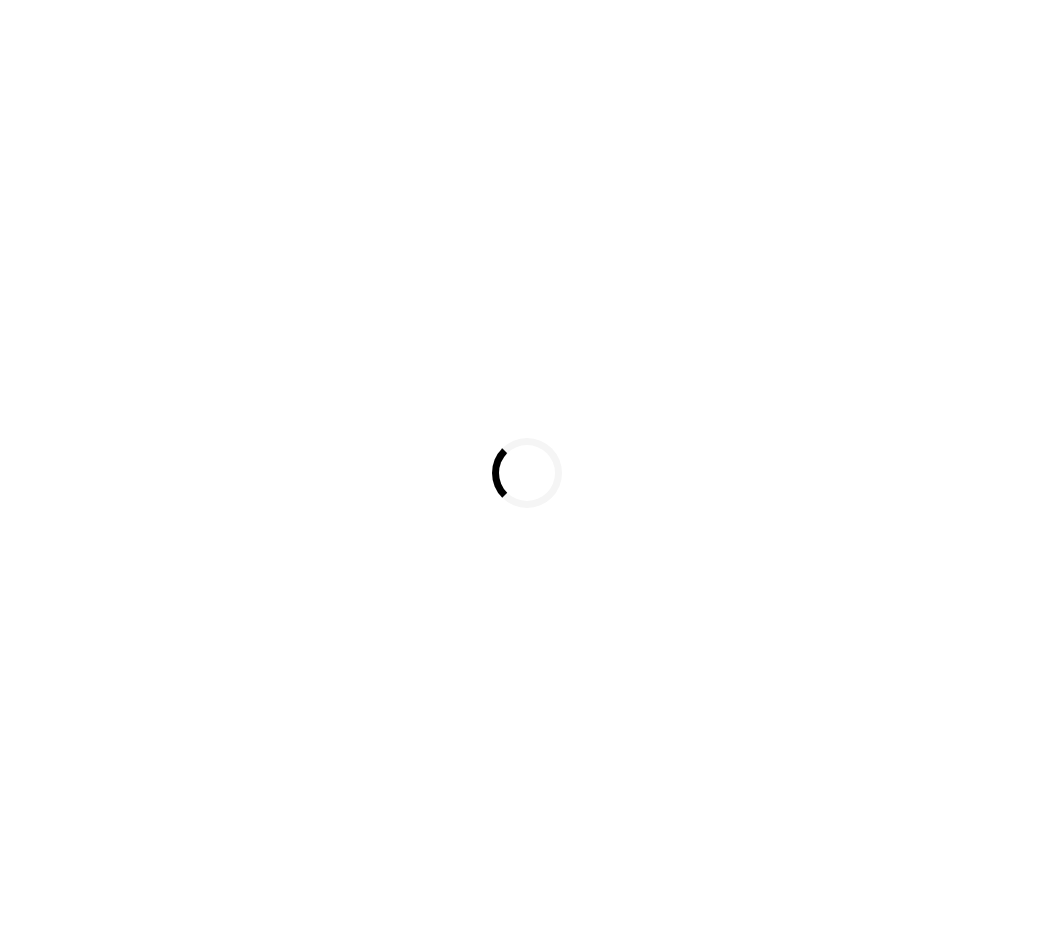scroll, scrollTop: 0, scrollLeft: 0, axis: both 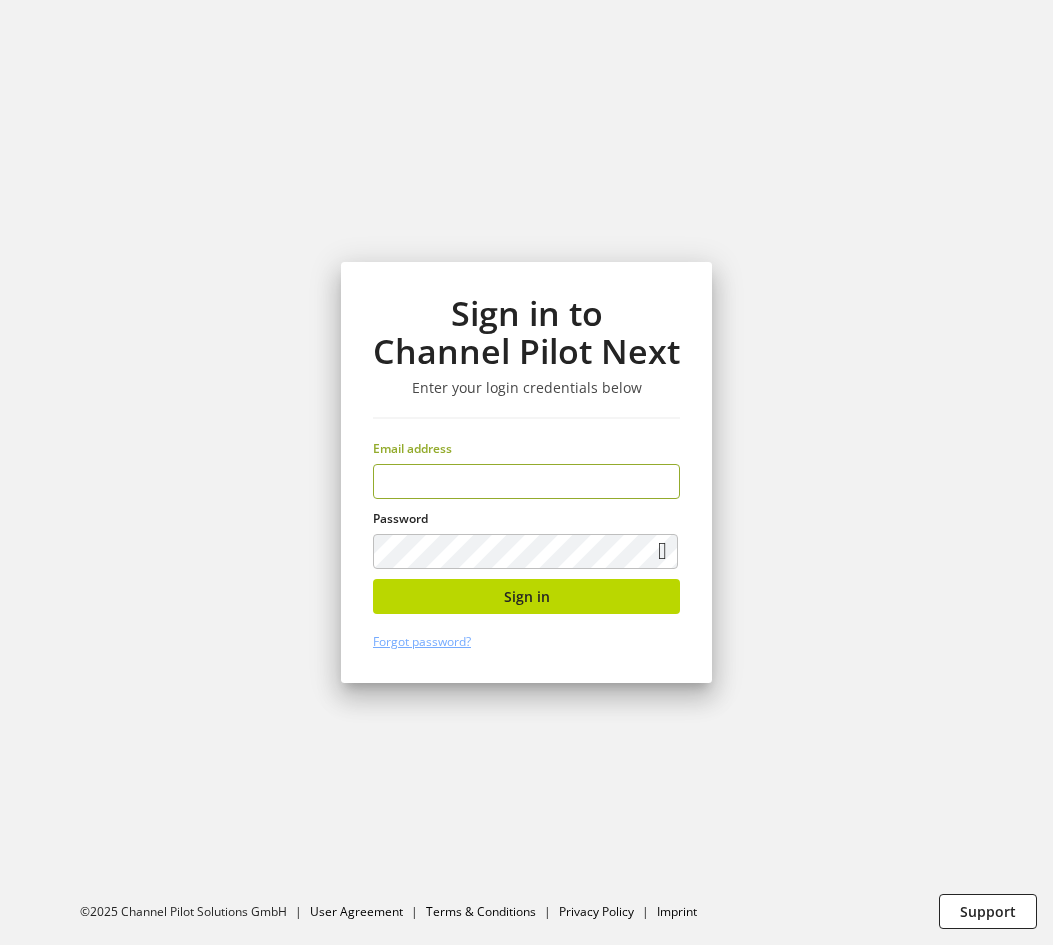 click on "Sign in to   Channel Pilot Next Enter your login credentials below Email address Password Sign in Forgot password?" at bounding box center (526, 472) 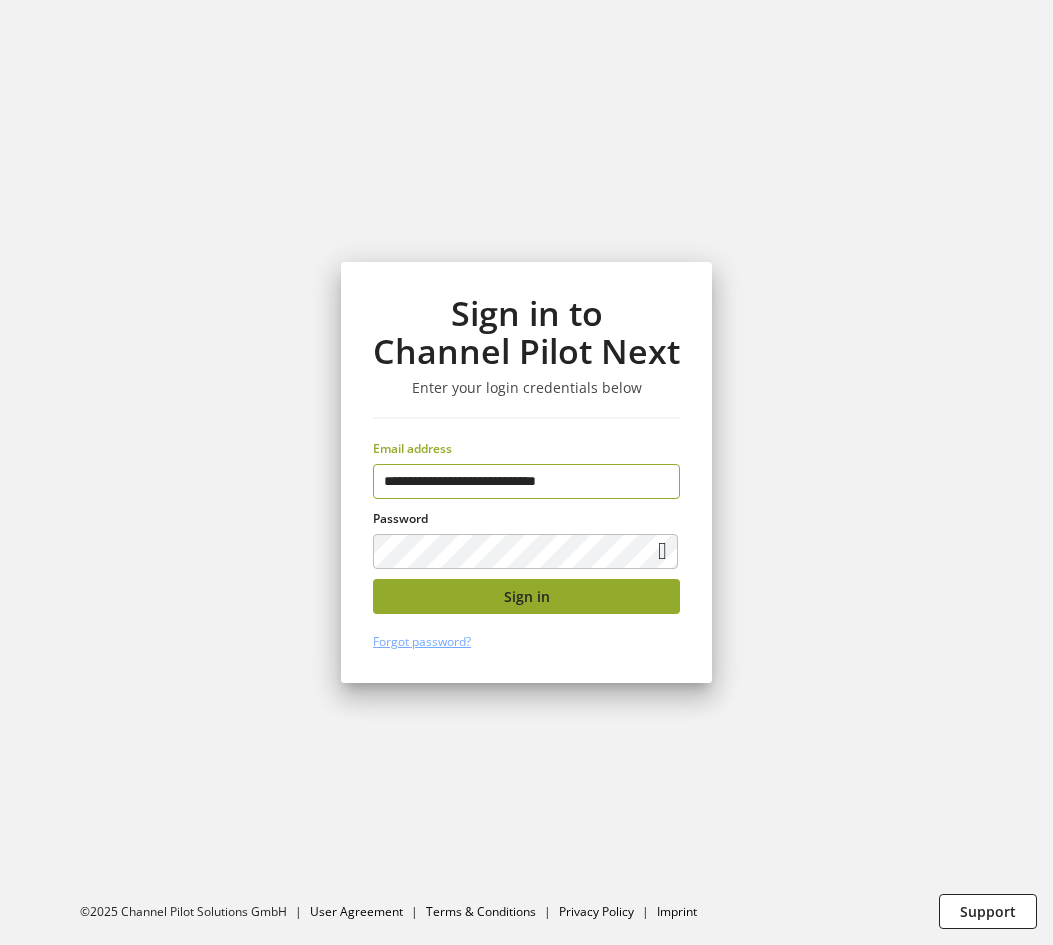 click on "Sign in" at bounding box center (526, 596) 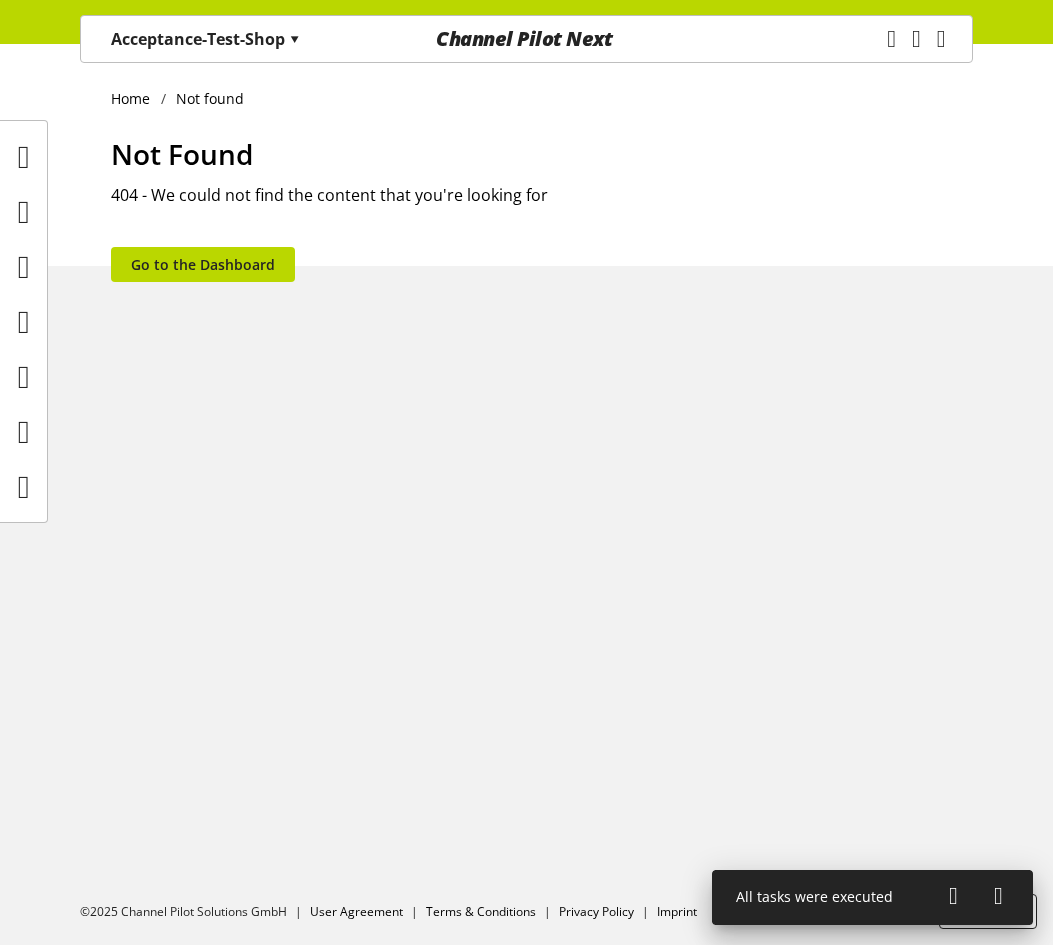 click on "Acceptance-Test-Shop ▾" at bounding box center (205, 39) 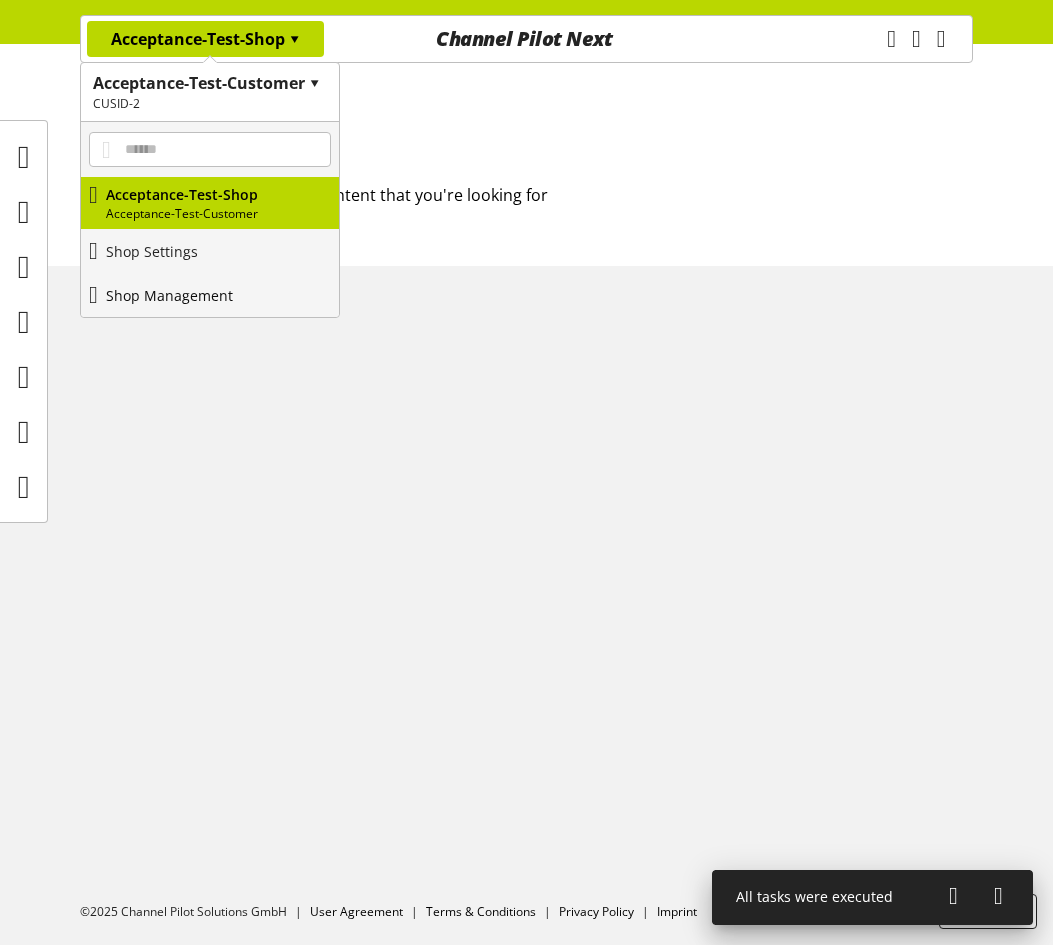 click on "Shop Management" at bounding box center (169, 295) 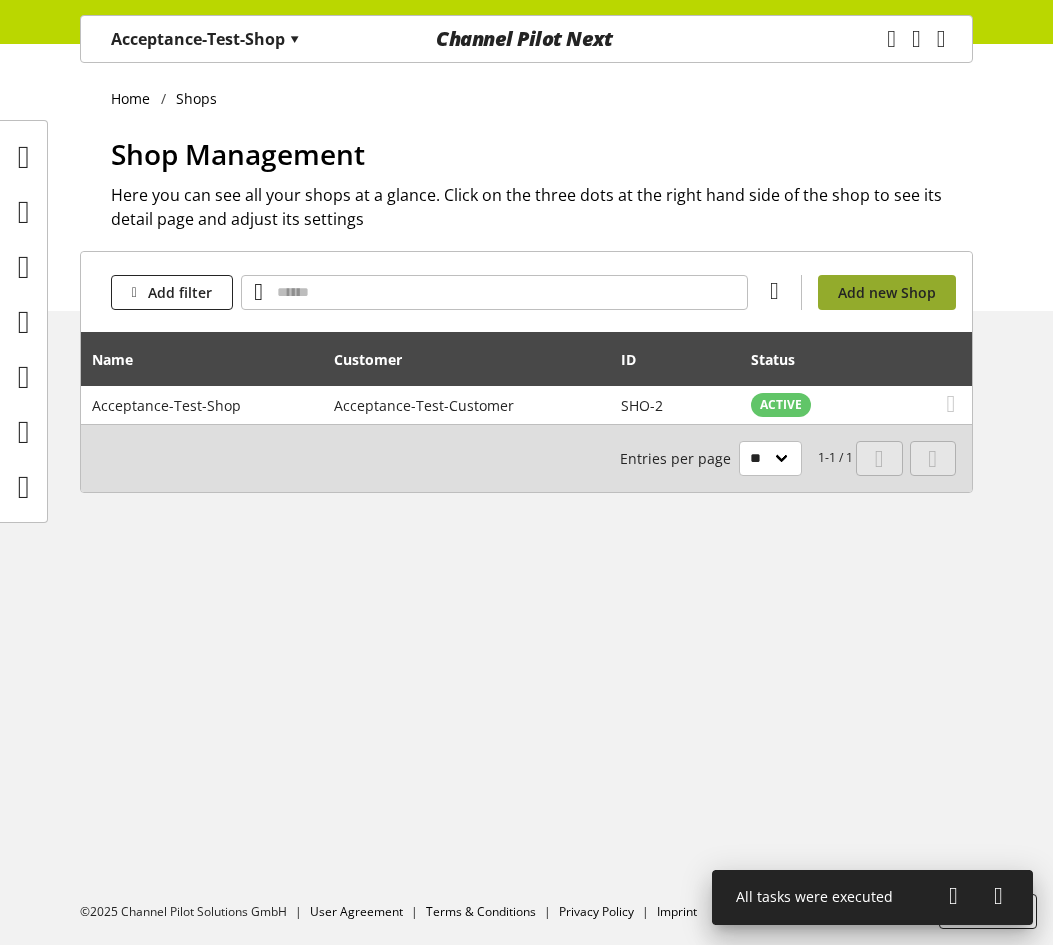 click on "Add new Shop" at bounding box center [887, 292] 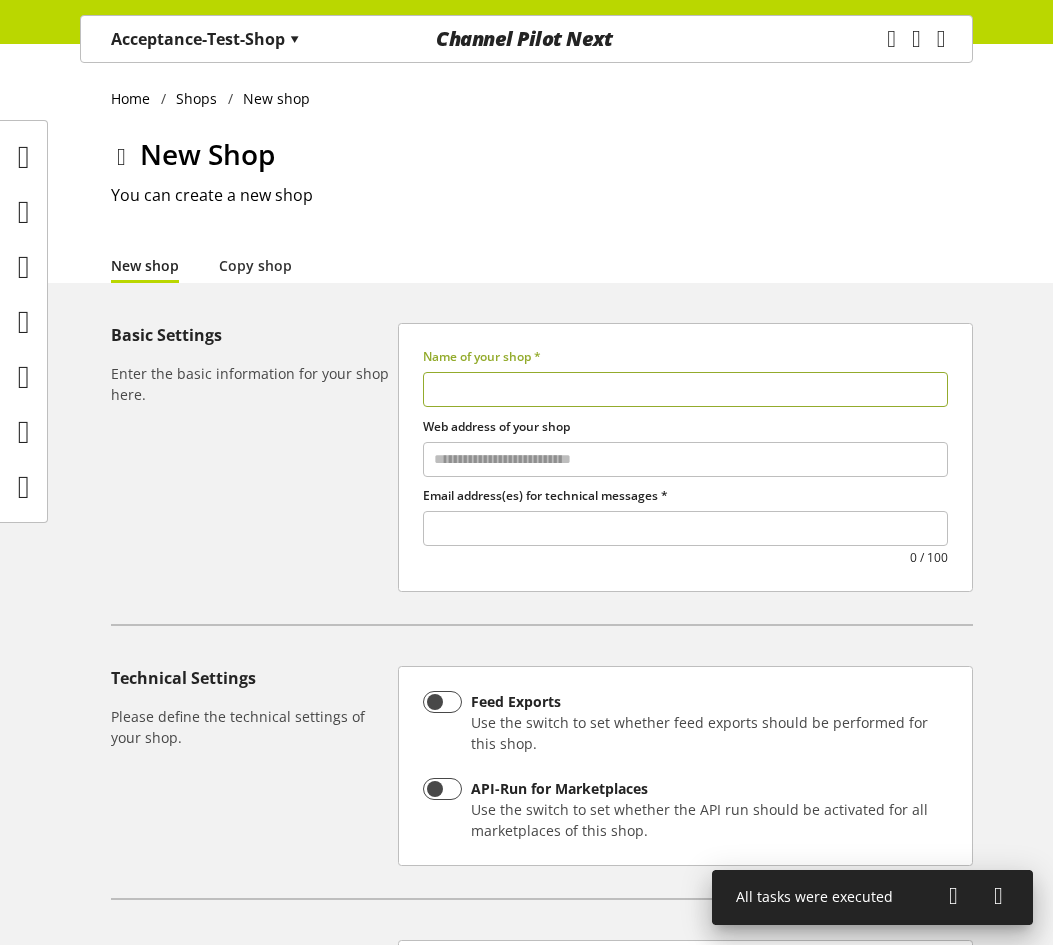 click at bounding box center (685, 389) 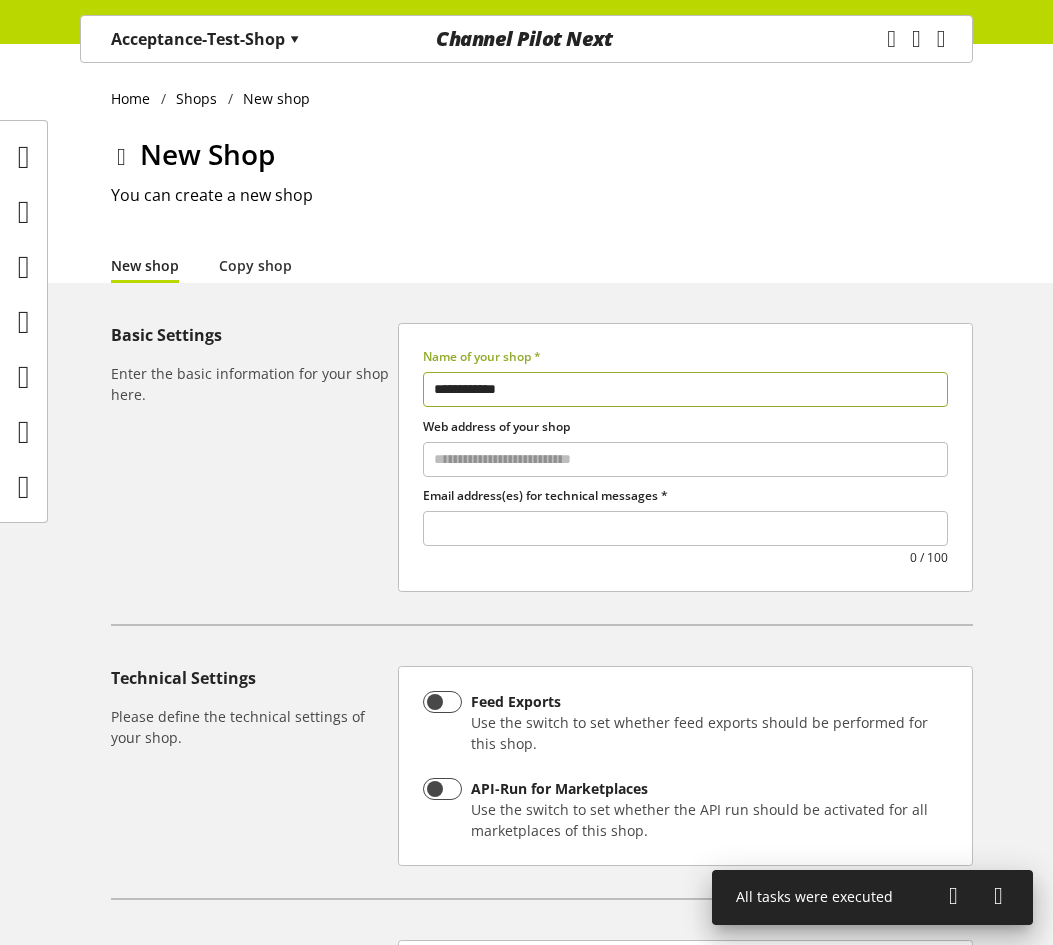 click on "**********" at bounding box center [685, 389] 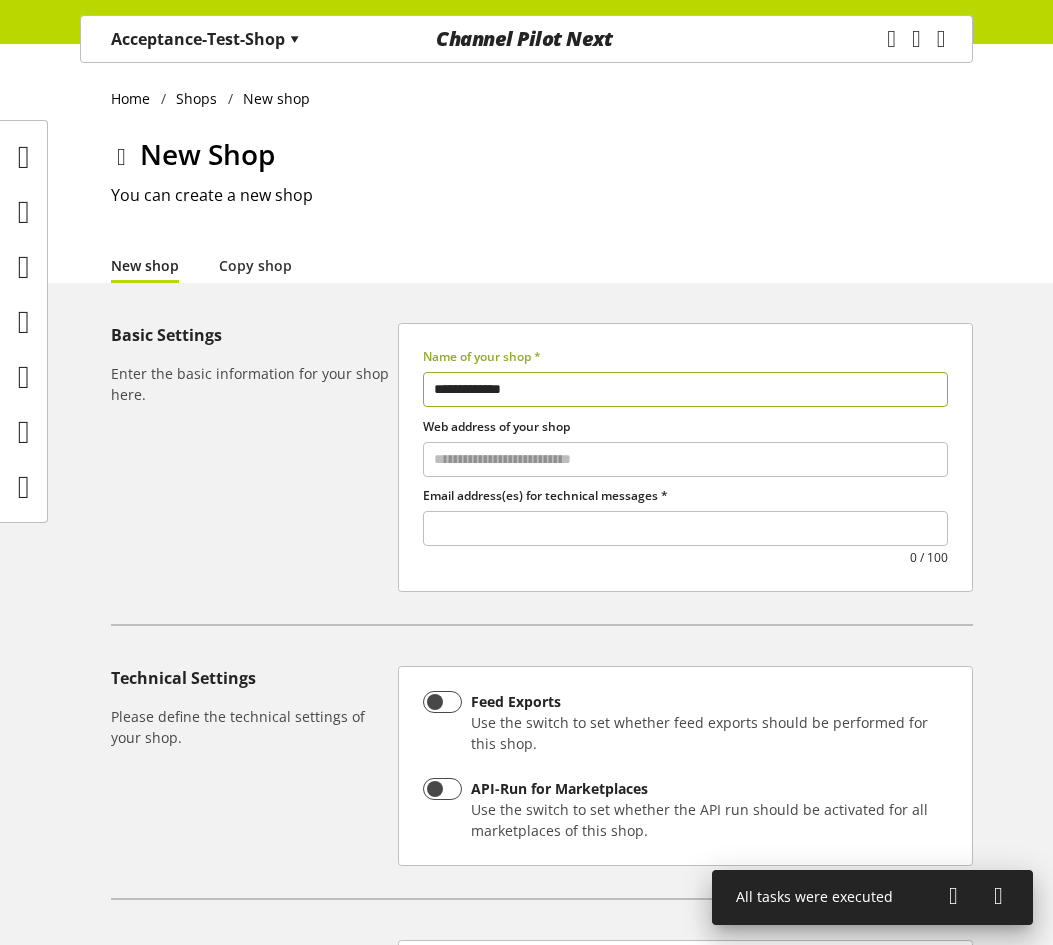 click on "**********" at bounding box center (685, 389) 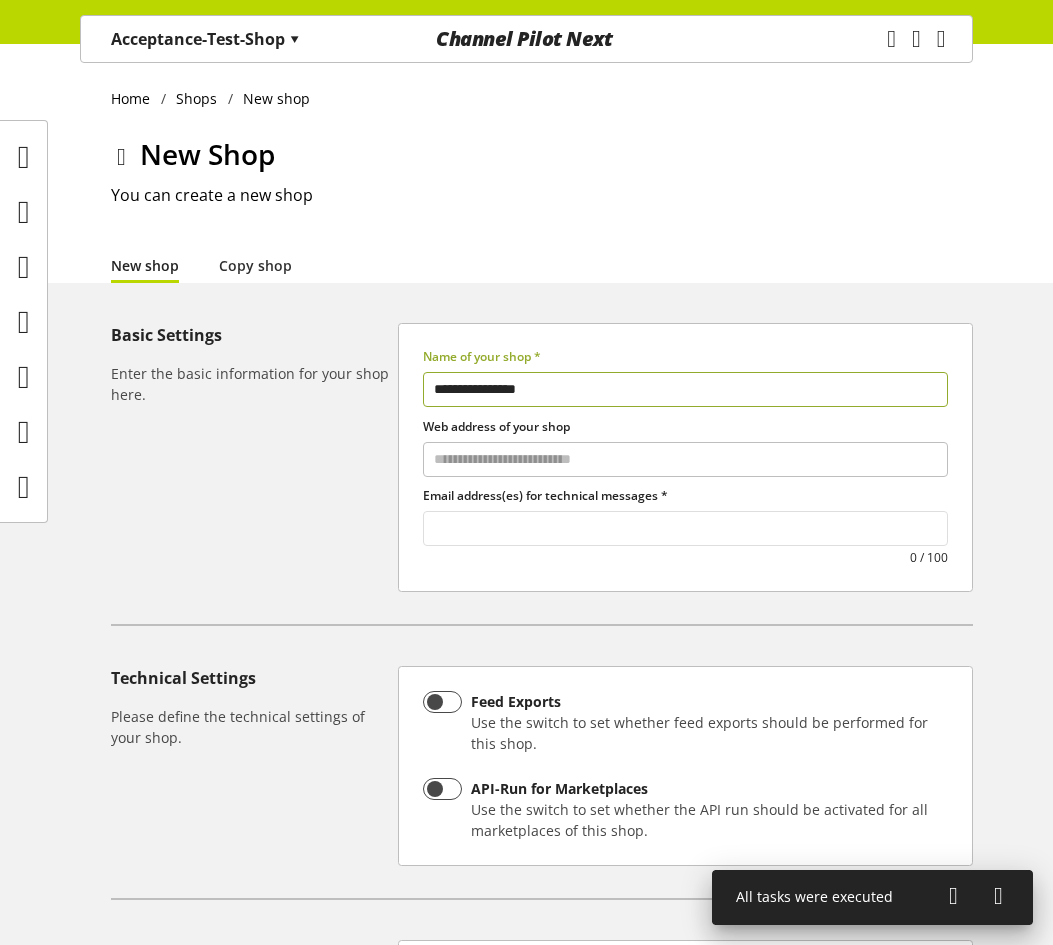 type on "**********" 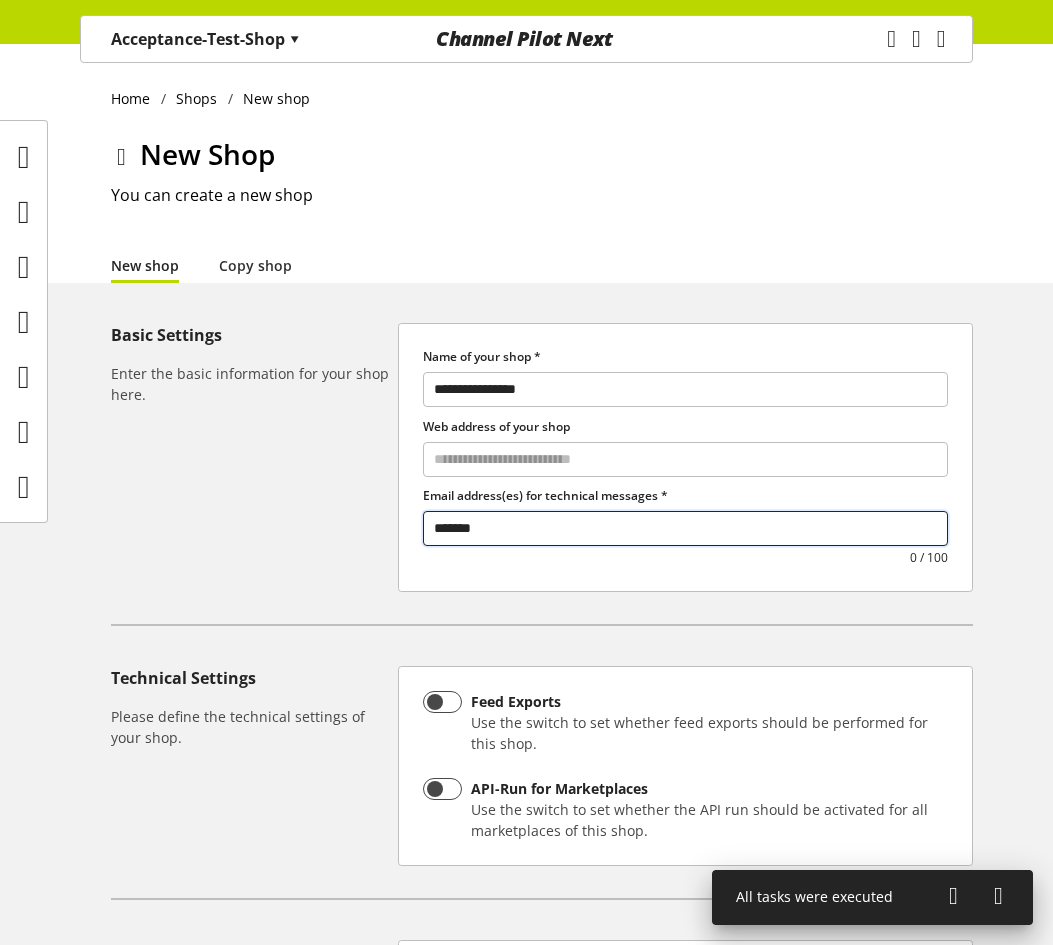 scroll, scrollTop: 354, scrollLeft: 0, axis: vertical 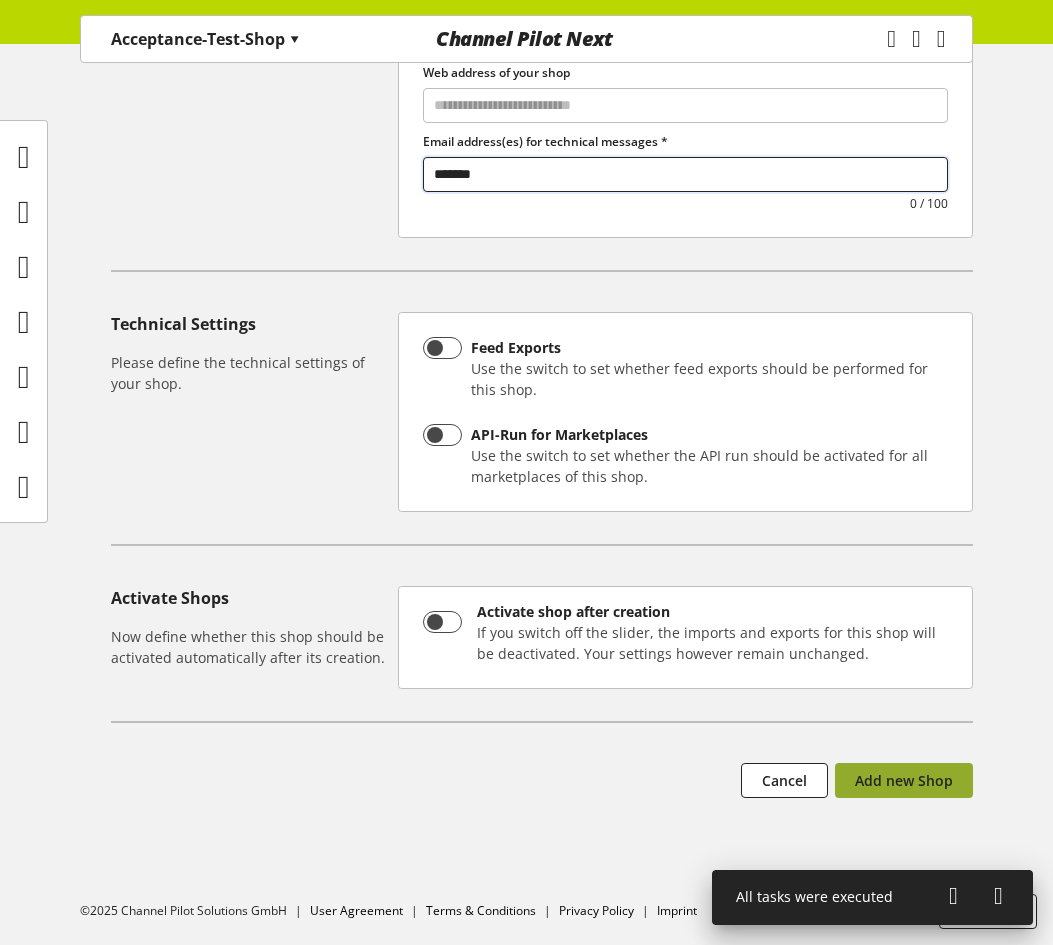 type on "*******" 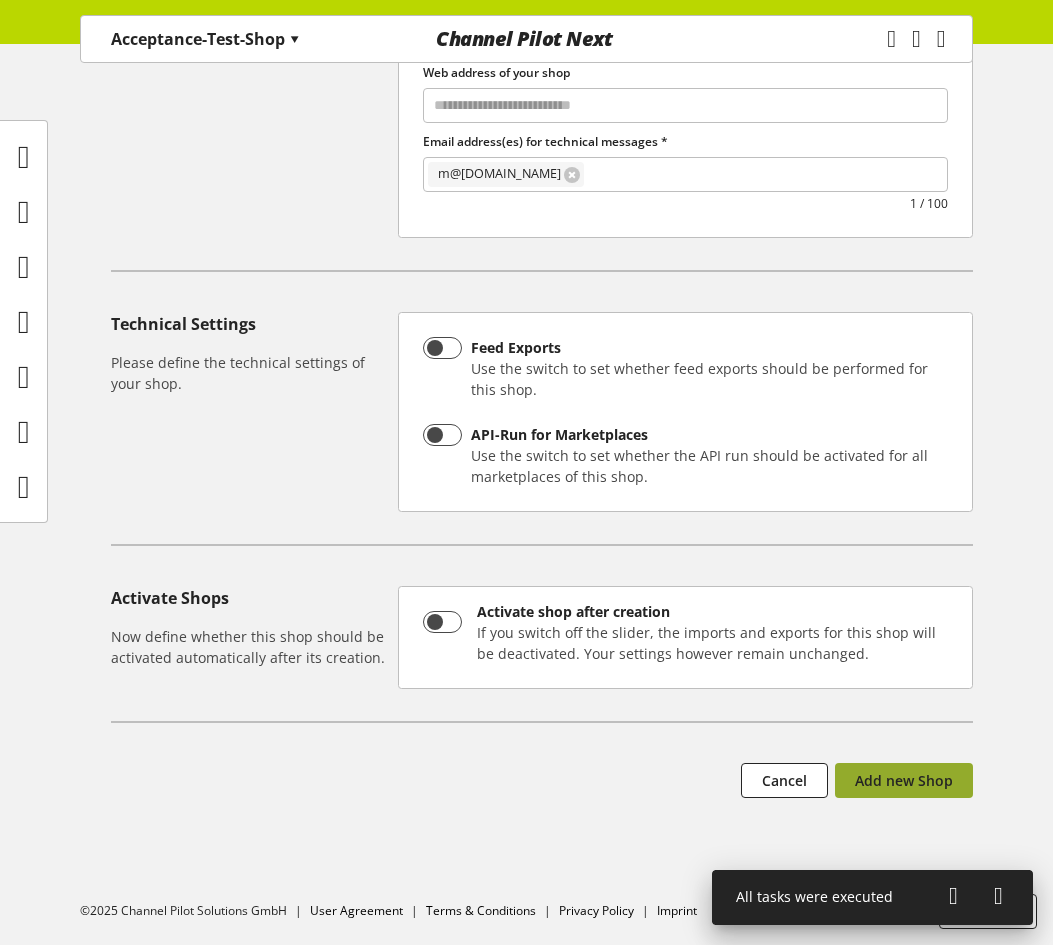 click on "Add new Shop" at bounding box center [904, 780] 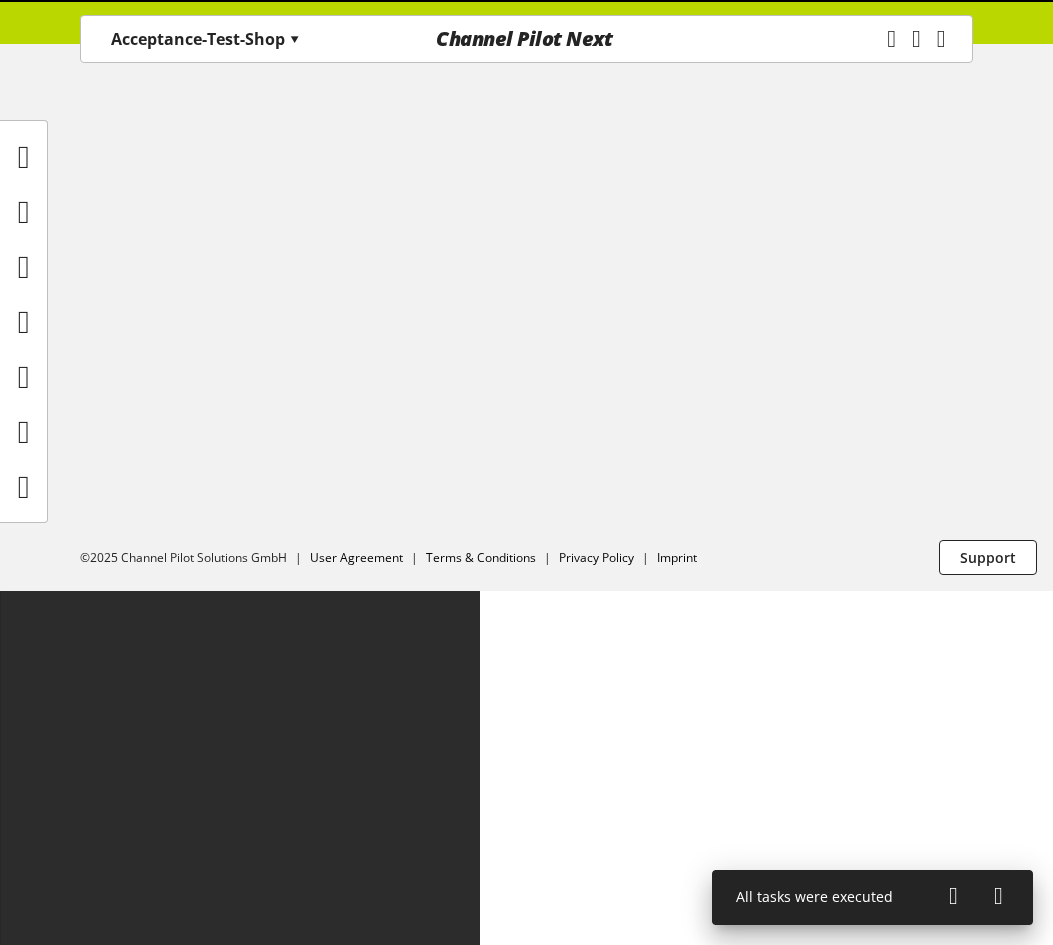 scroll, scrollTop: 0, scrollLeft: 0, axis: both 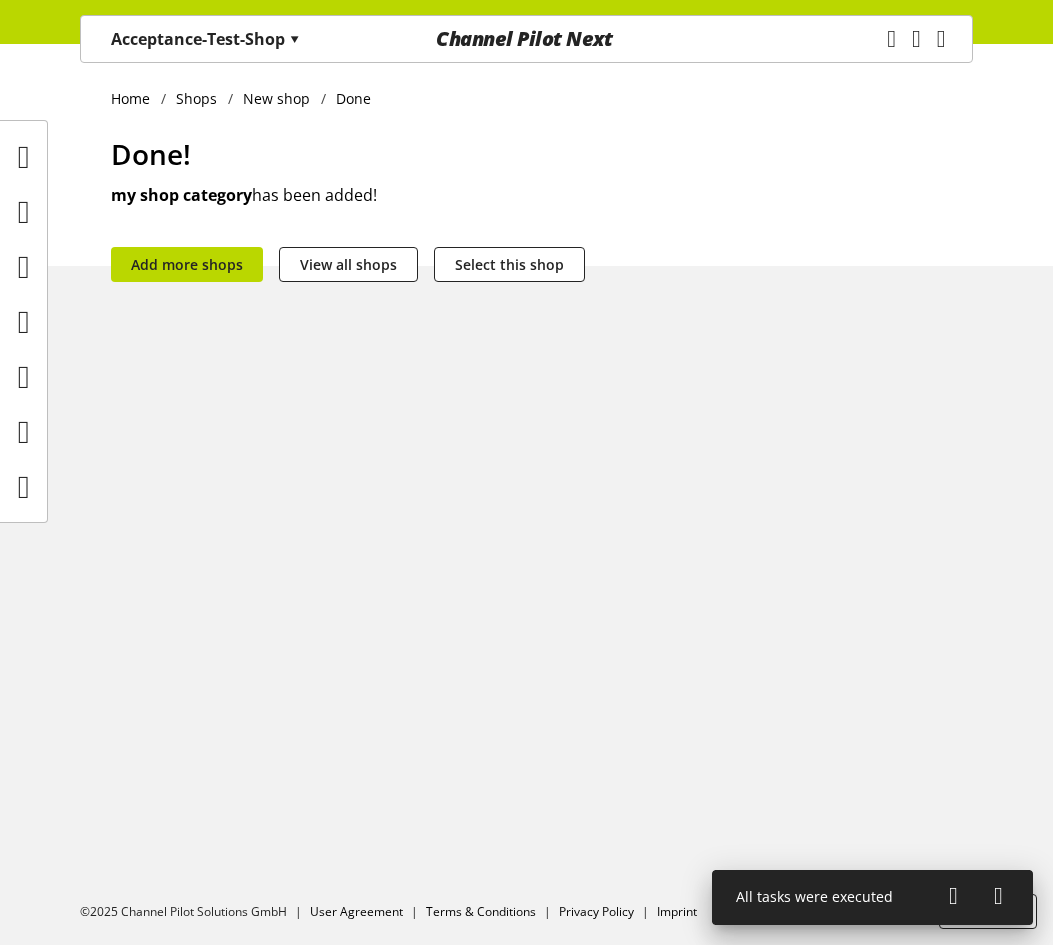 click on "Done! my shop category  has been added!" at bounding box center [542, 190] 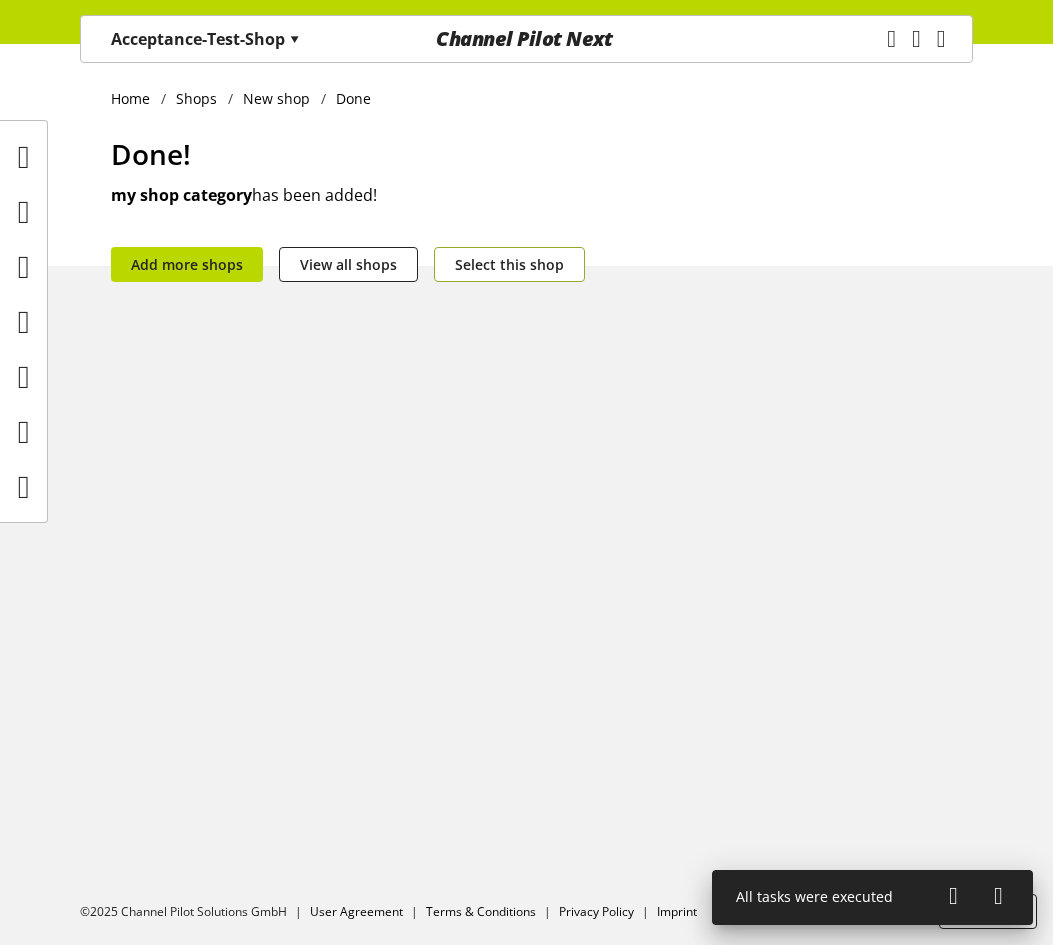 click on "Select this shop" at bounding box center (509, 264) 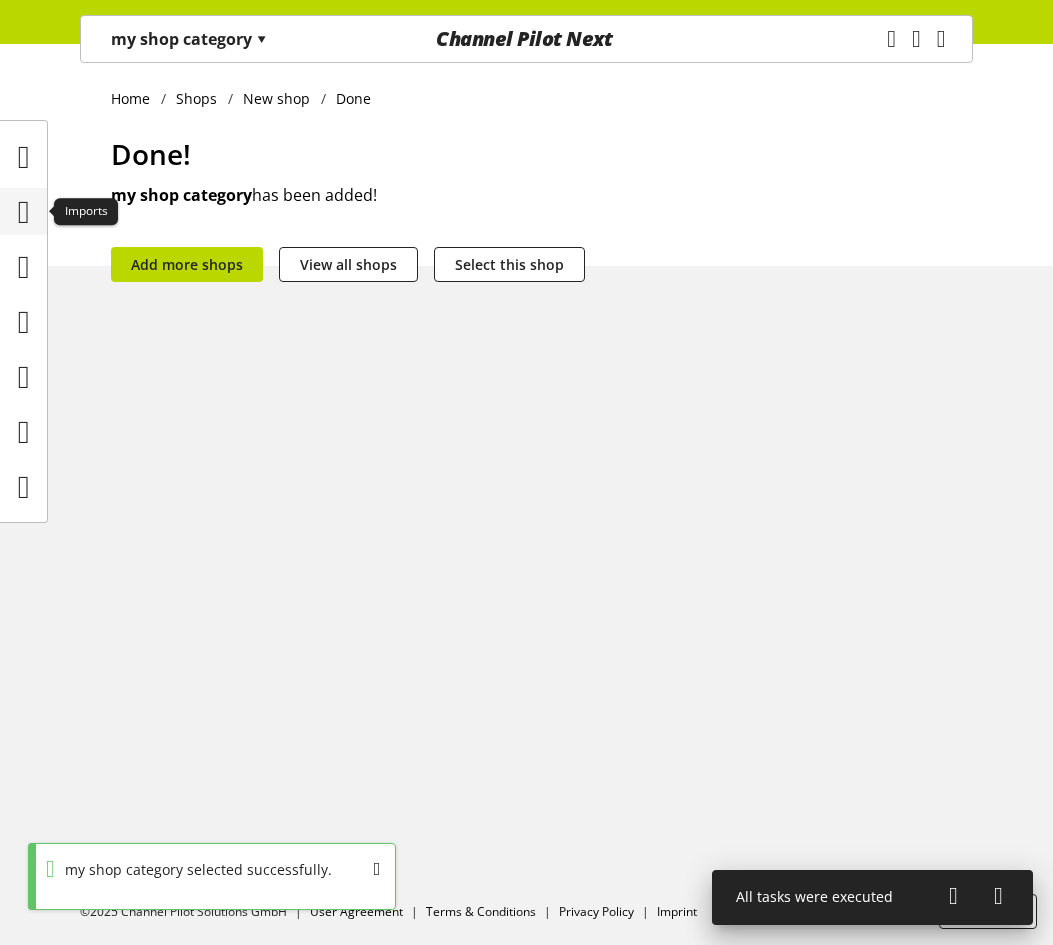 click at bounding box center [24, 212] 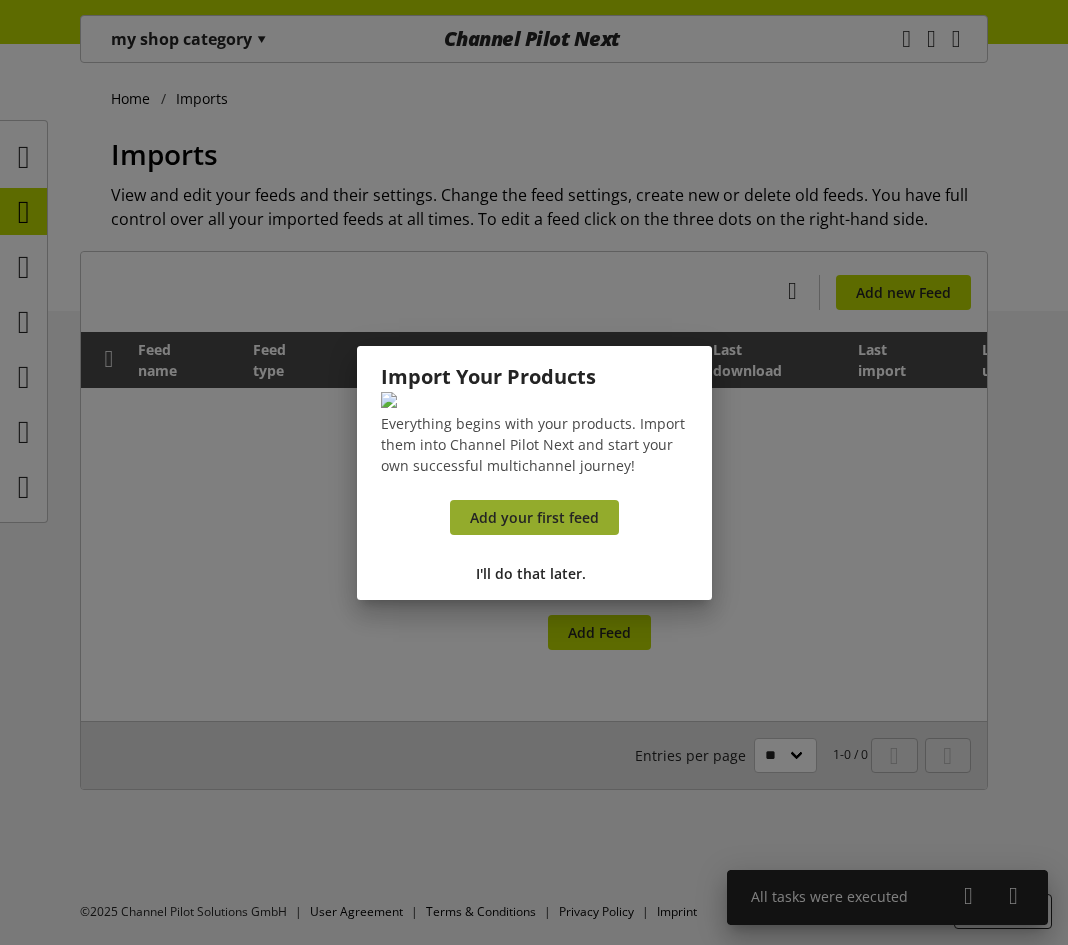 click on "Add your first feed" at bounding box center (534, 517) 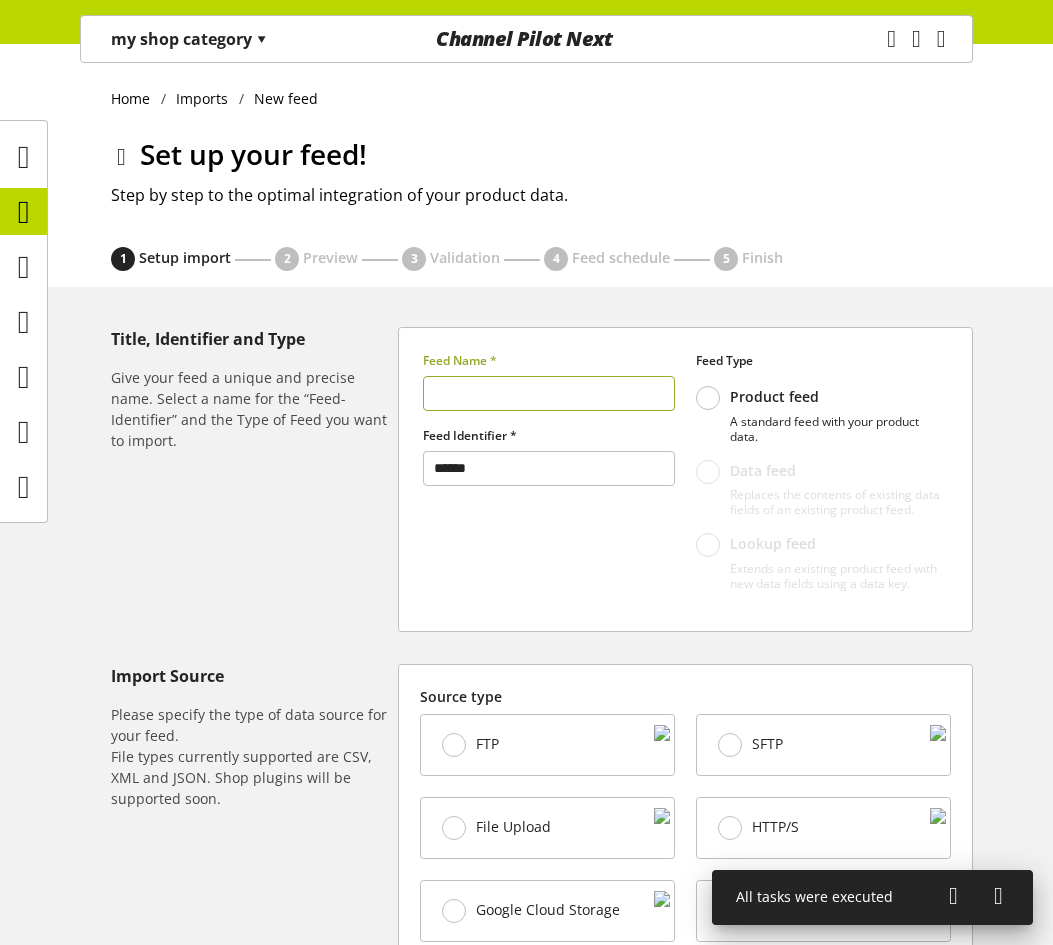 click at bounding box center (549, 393) 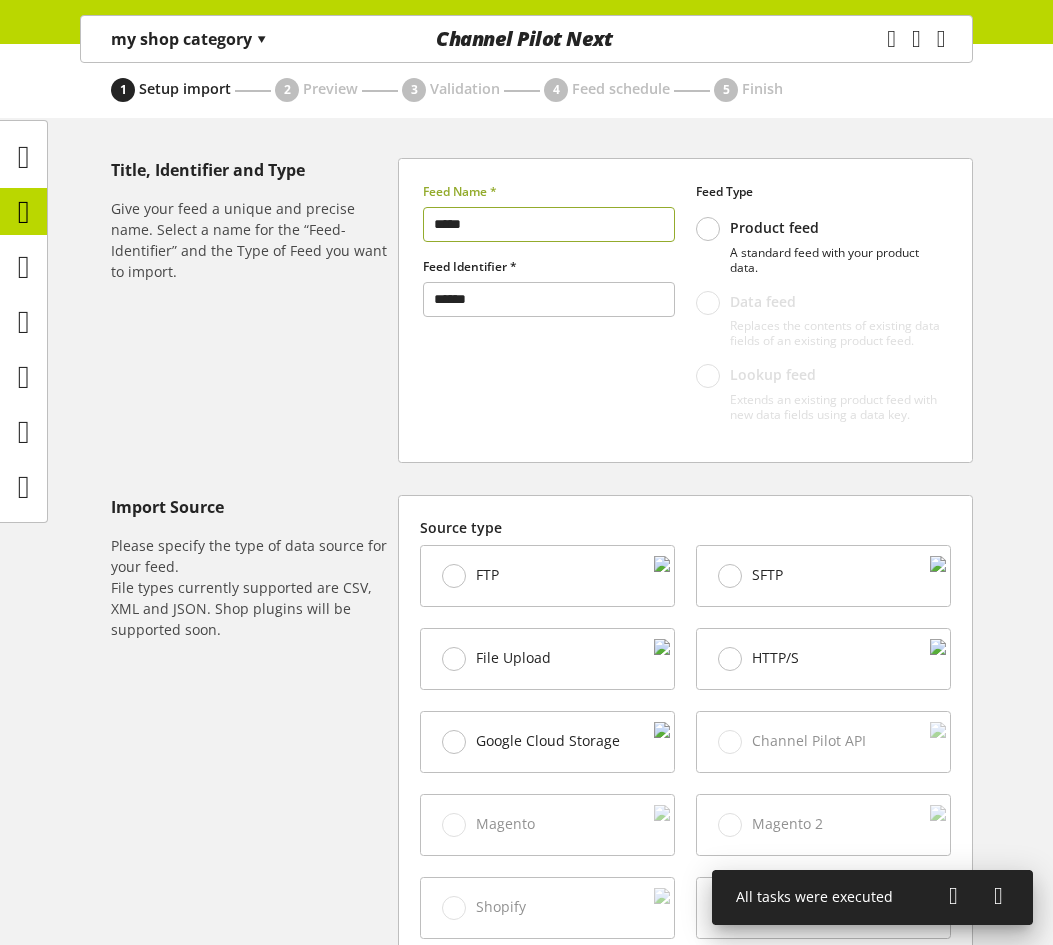 scroll, scrollTop: 400, scrollLeft: 0, axis: vertical 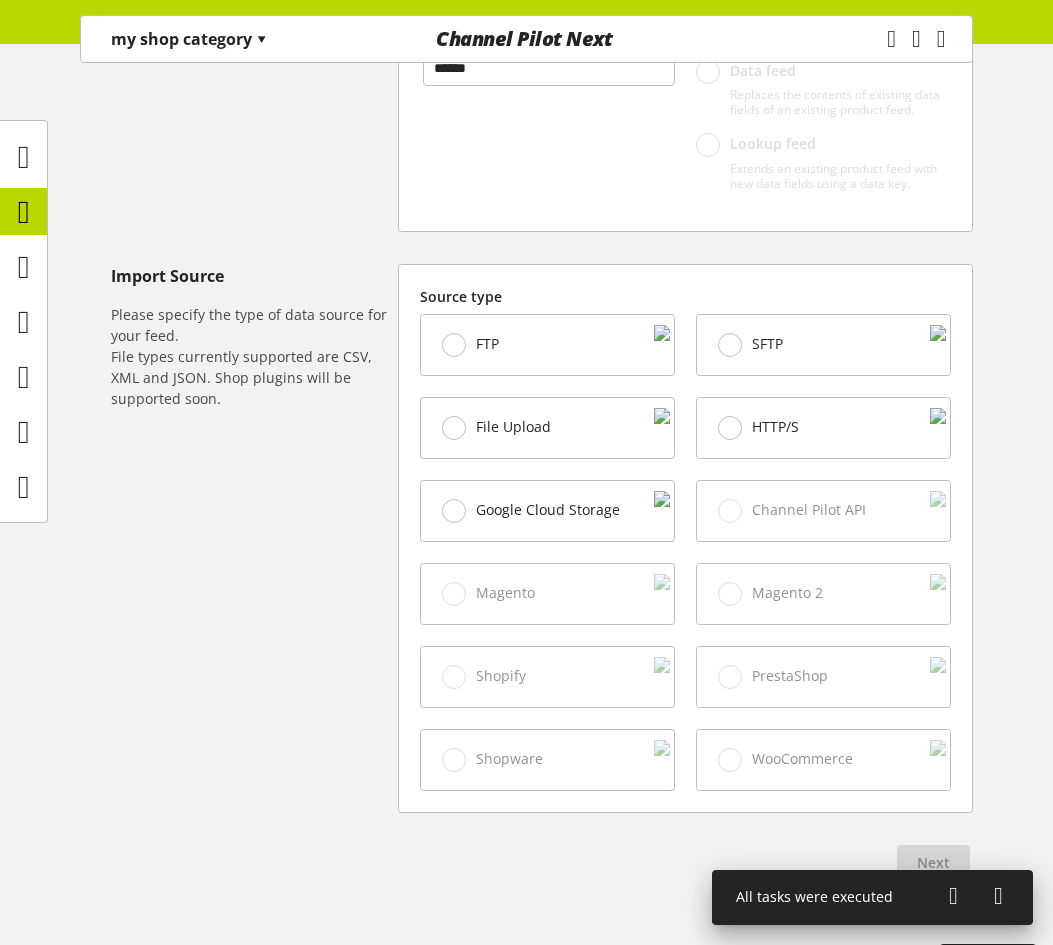 type on "*****" 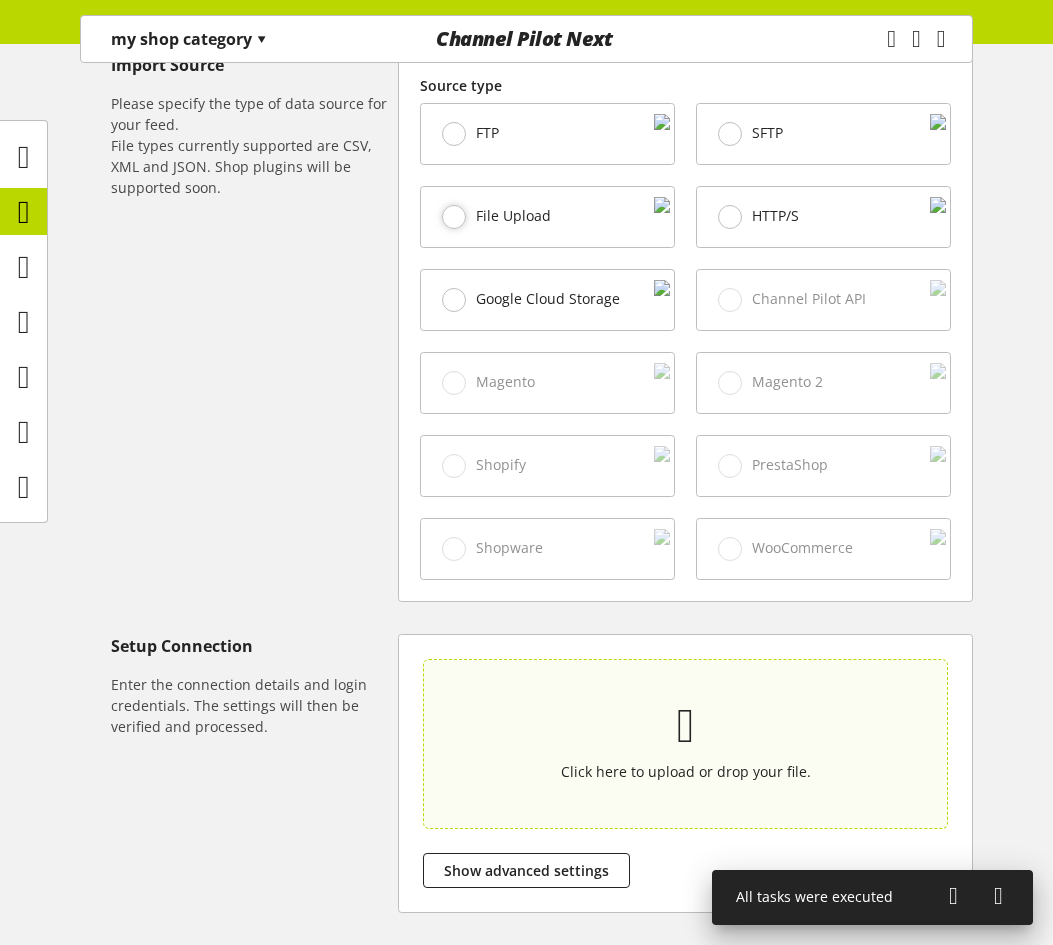 scroll, scrollTop: 763, scrollLeft: 0, axis: vertical 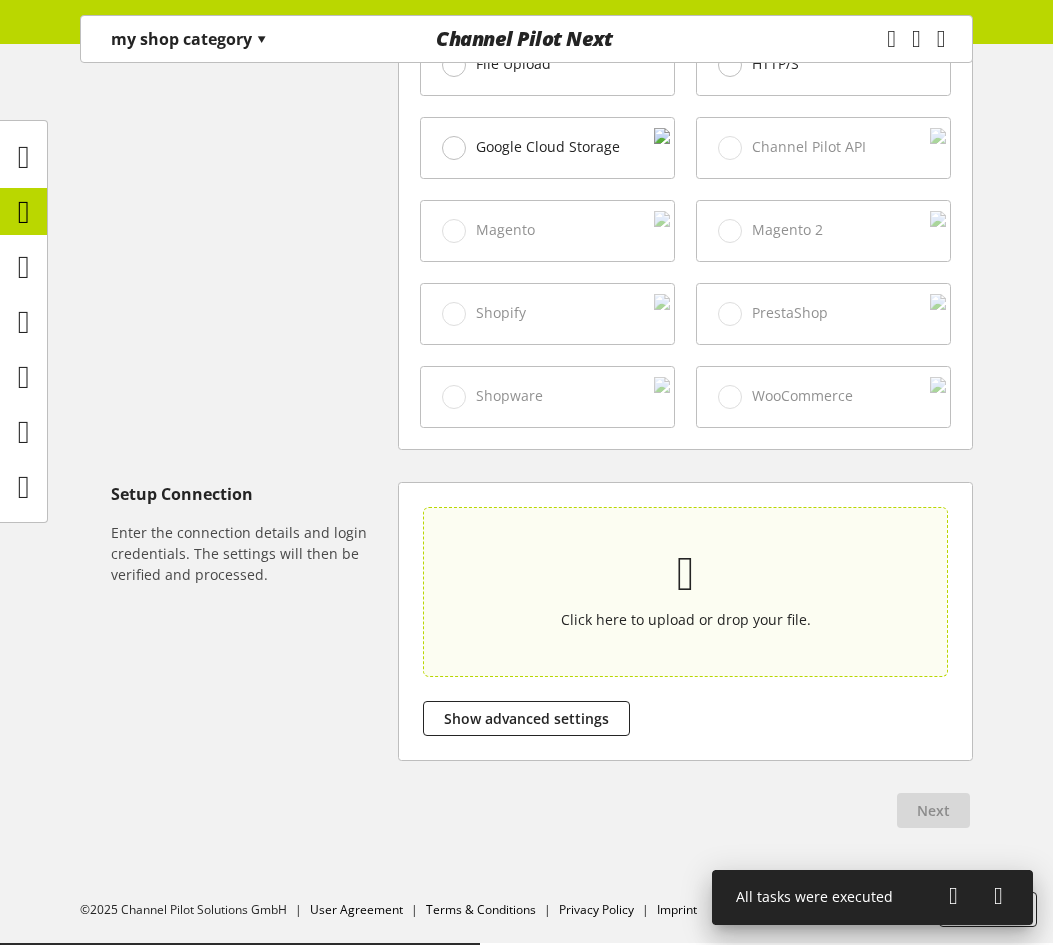 click on "Click here to upload or drop your file." at bounding box center (686, 619) 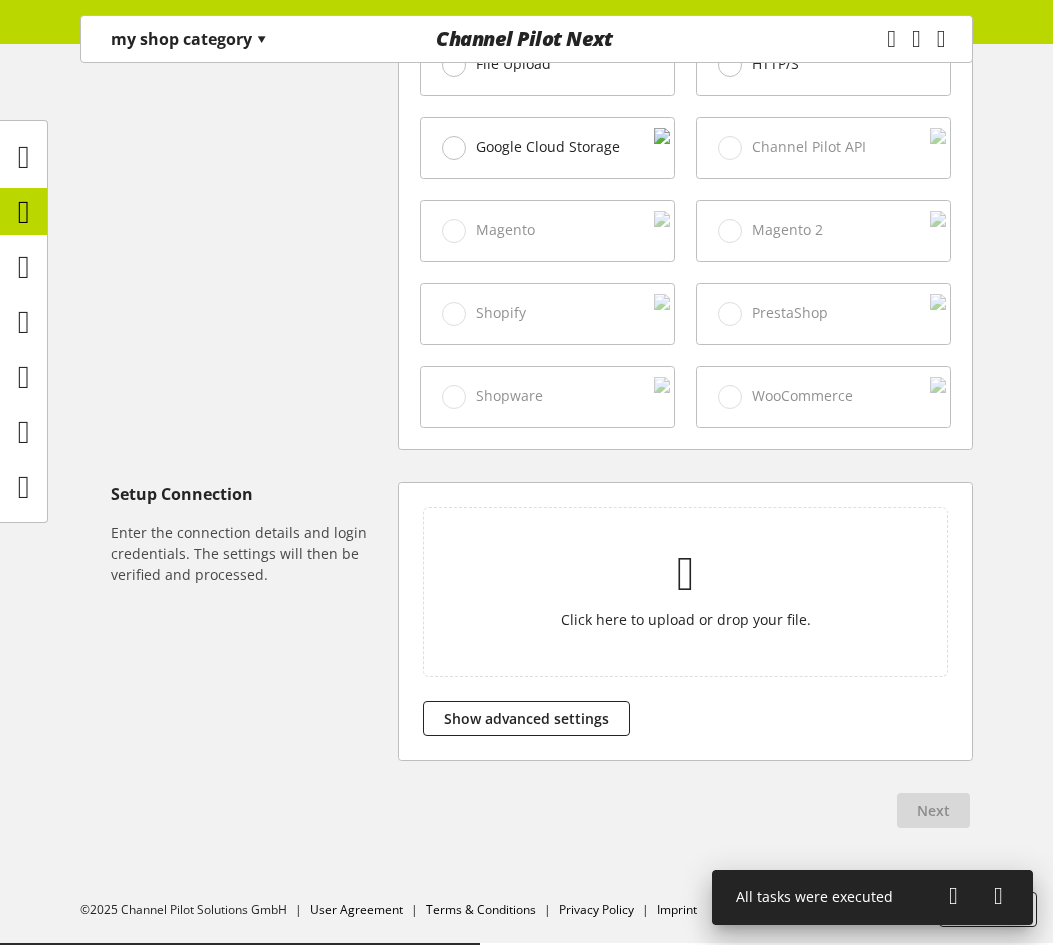 type on "**********" 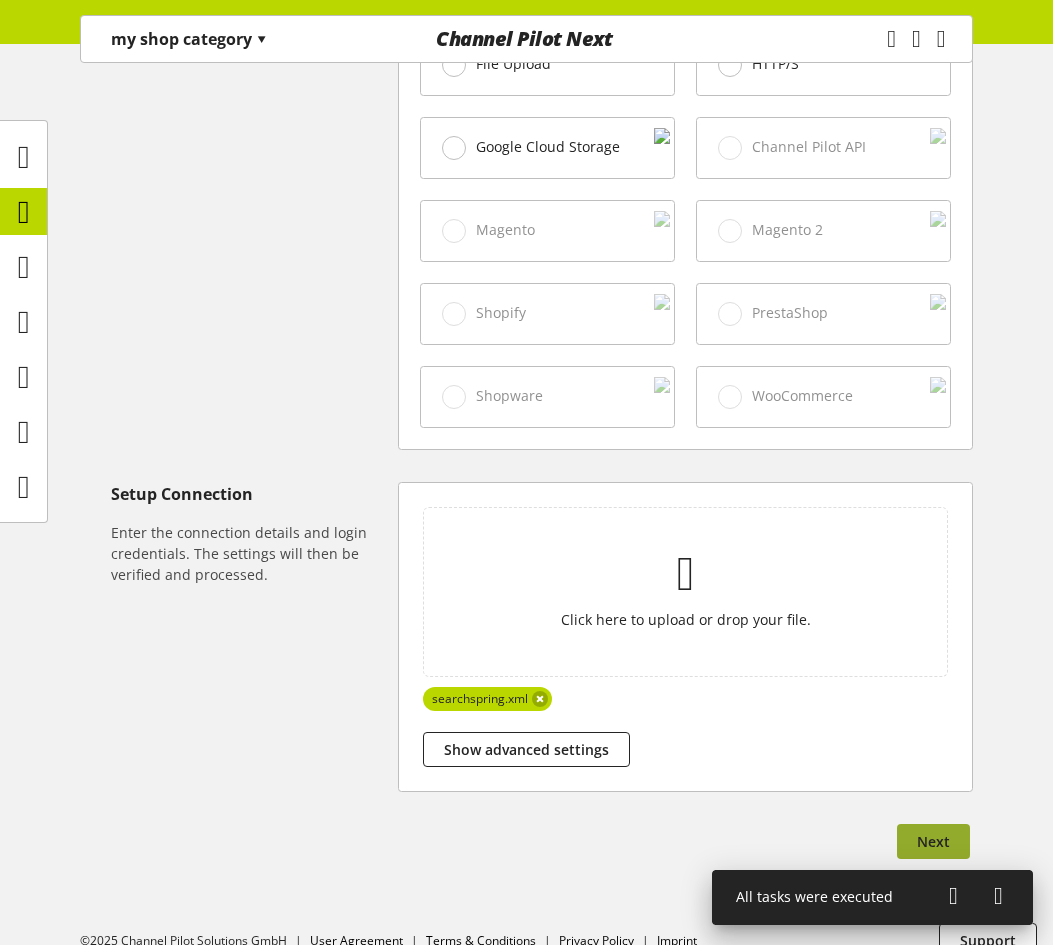 click on "Next" at bounding box center (933, 841) 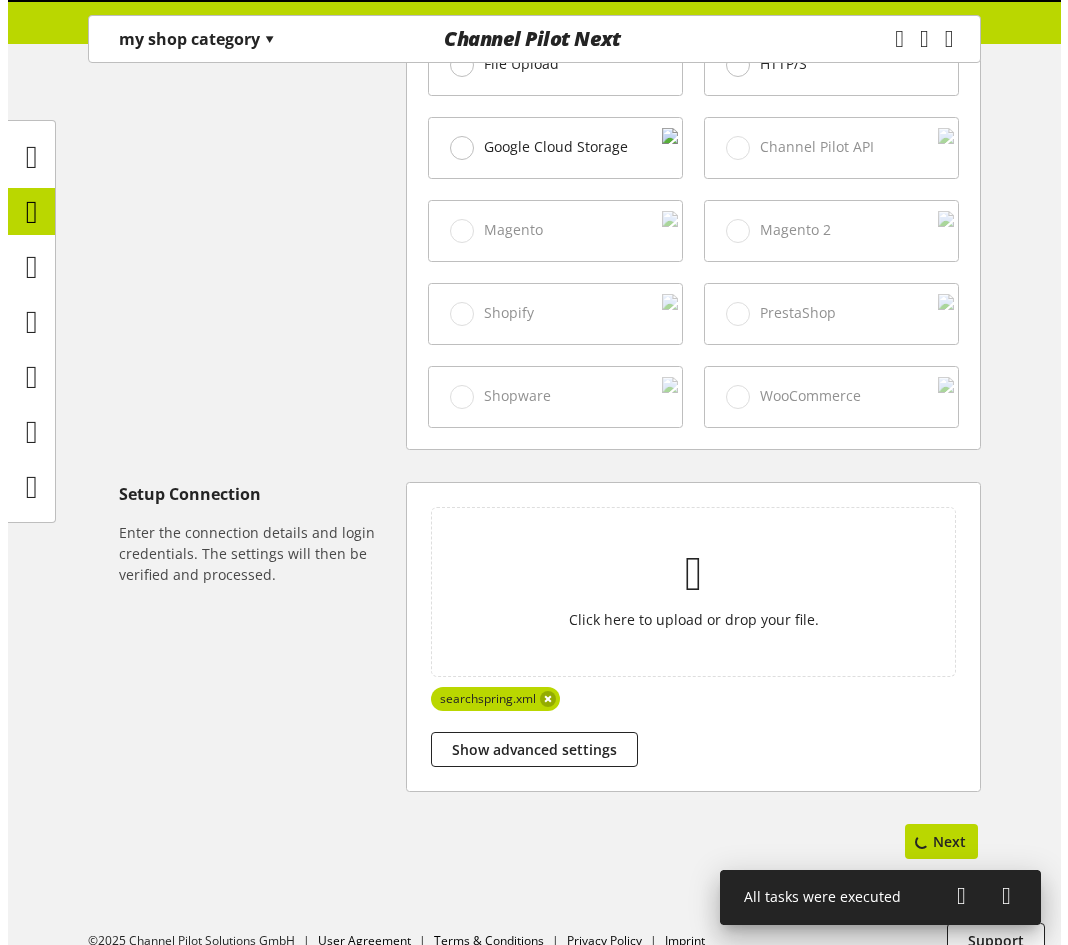 scroll, scrollTop: 748, scrollLeft: 0, axis: vertical 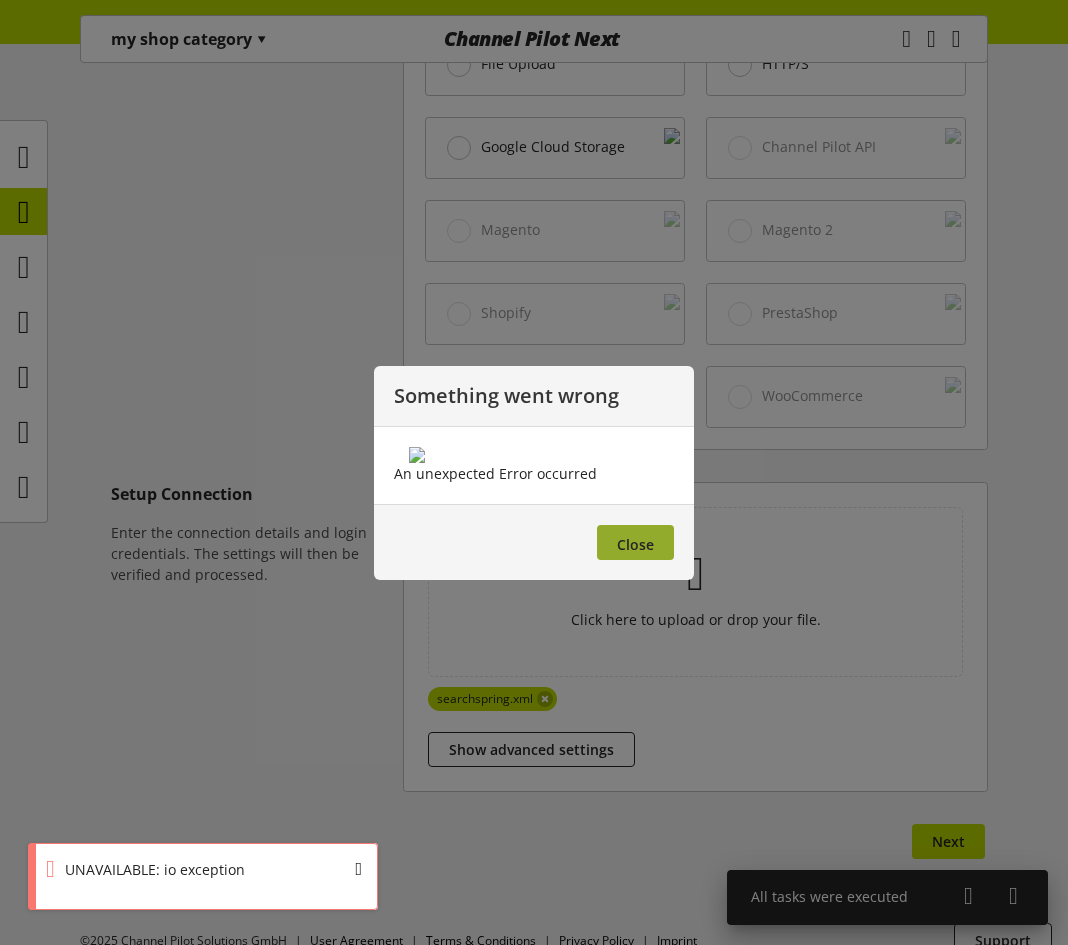 click on "Close" at bounding box center [635, 544] 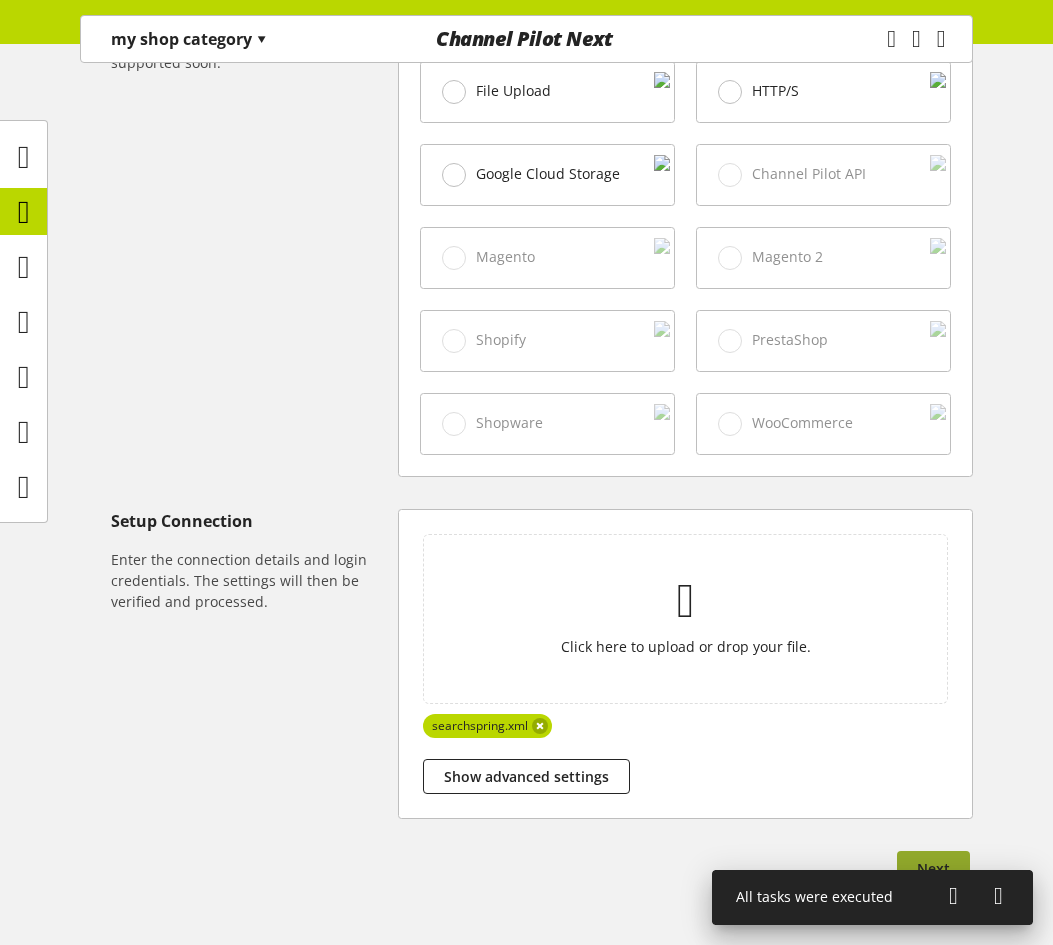 scroll, scrollTop: 794, scrollLeft: 0, axis: vertical 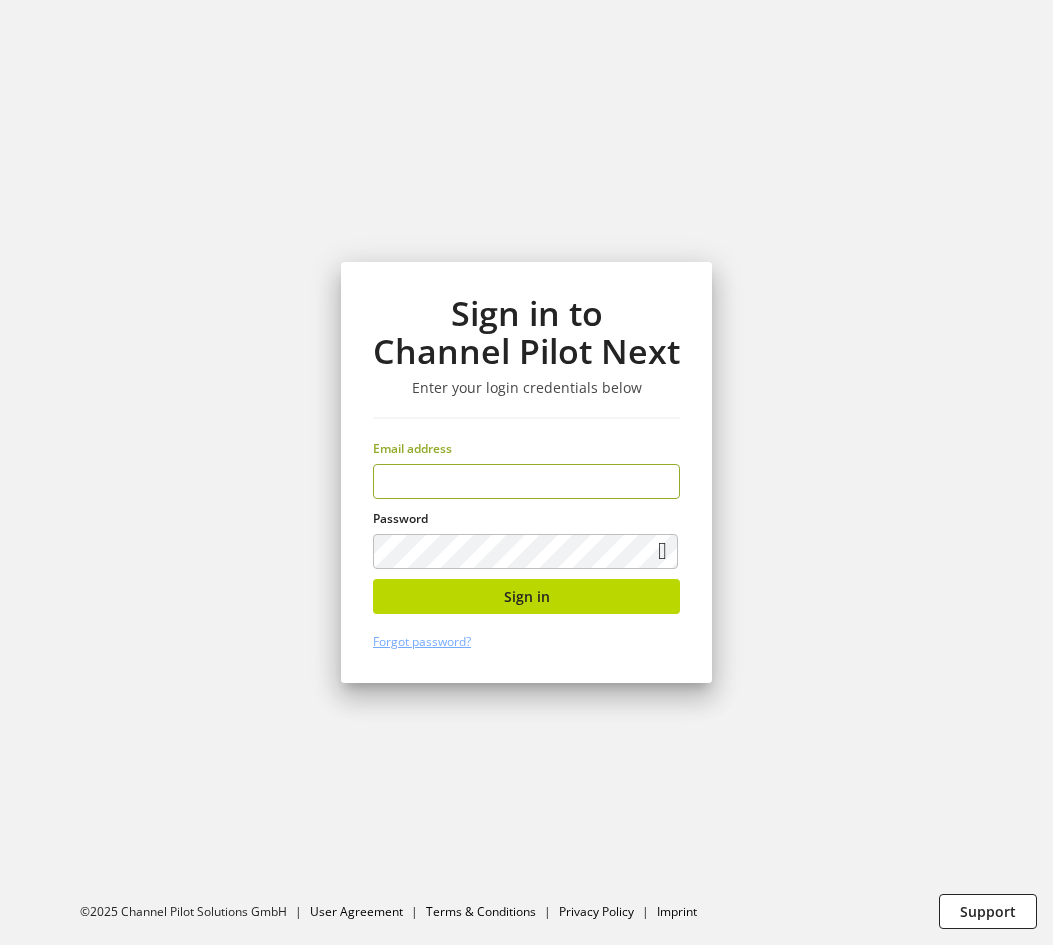 click at bounding box center (526, 481) 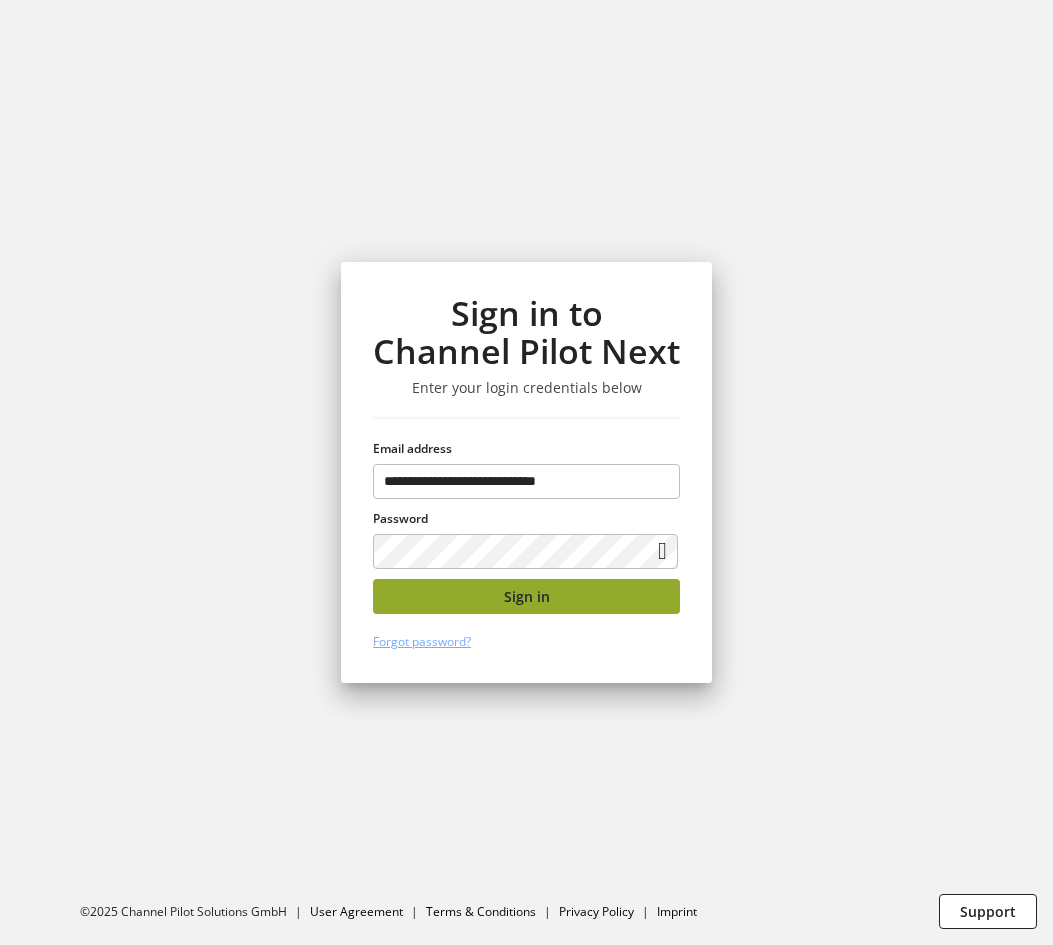 click on "Sign in" at bounding box center (526, 596) 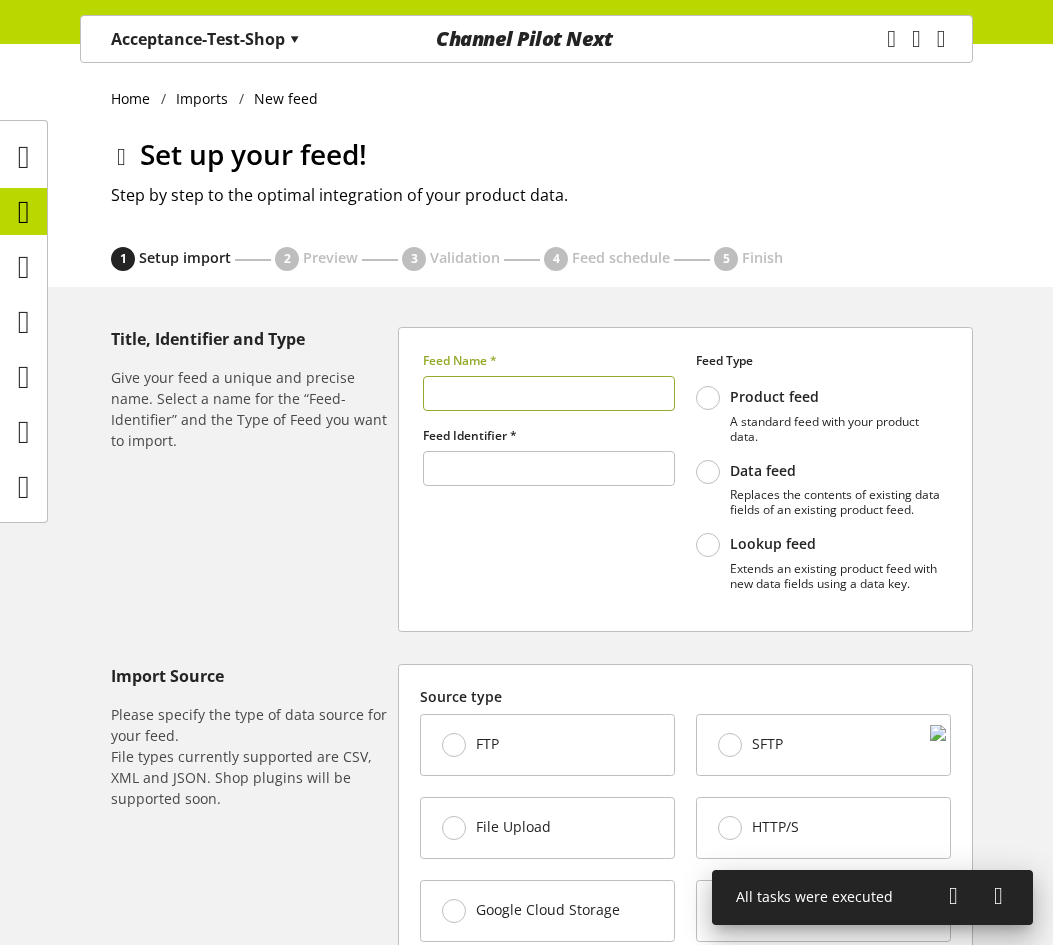 type on "******" 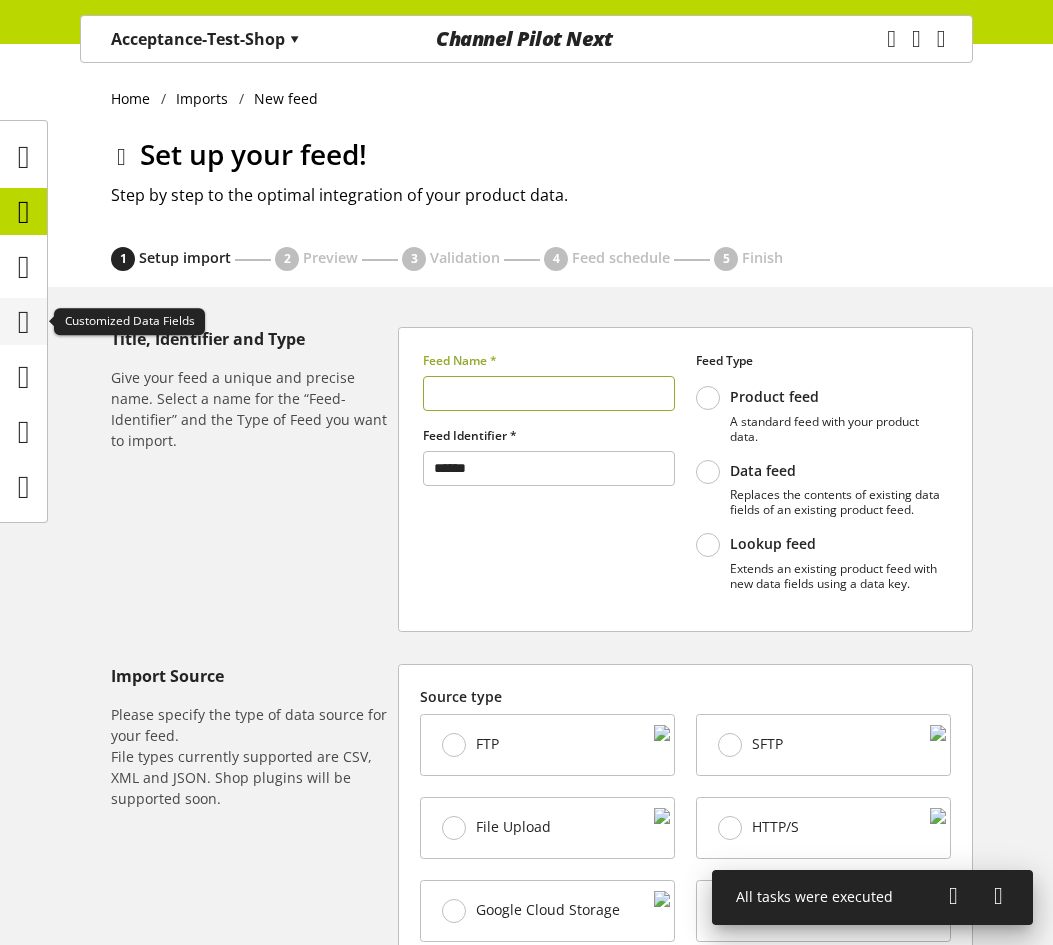click at bounding box center [24, 322] 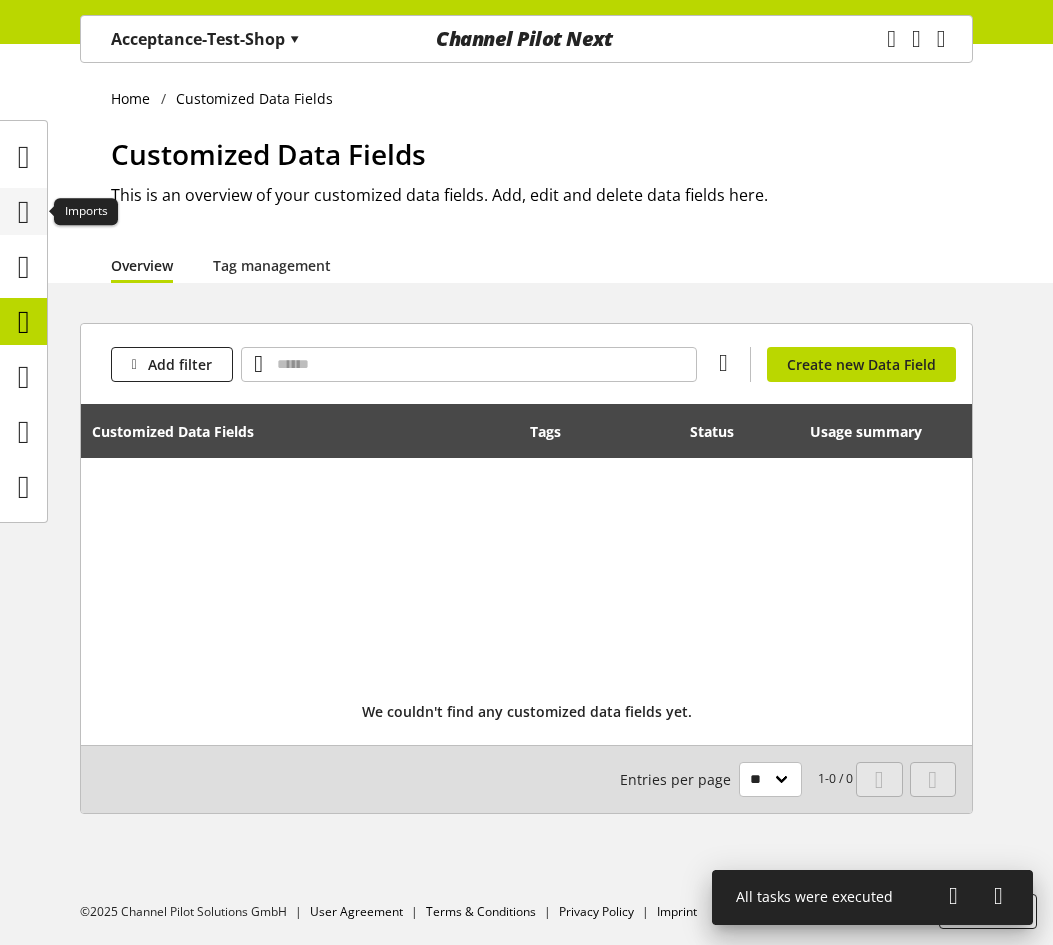 click at bounding box center (24, 212) 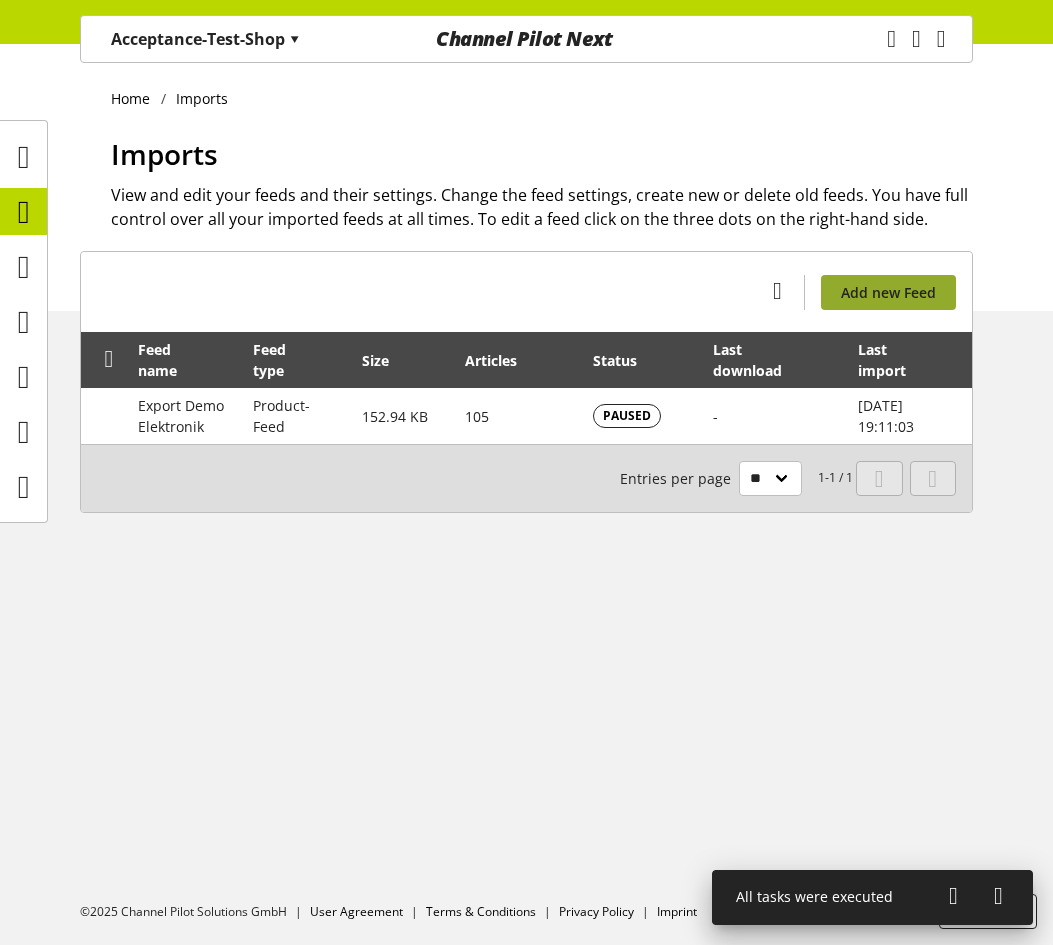 click on "Add new Feed" at bounding box center (888, 292) 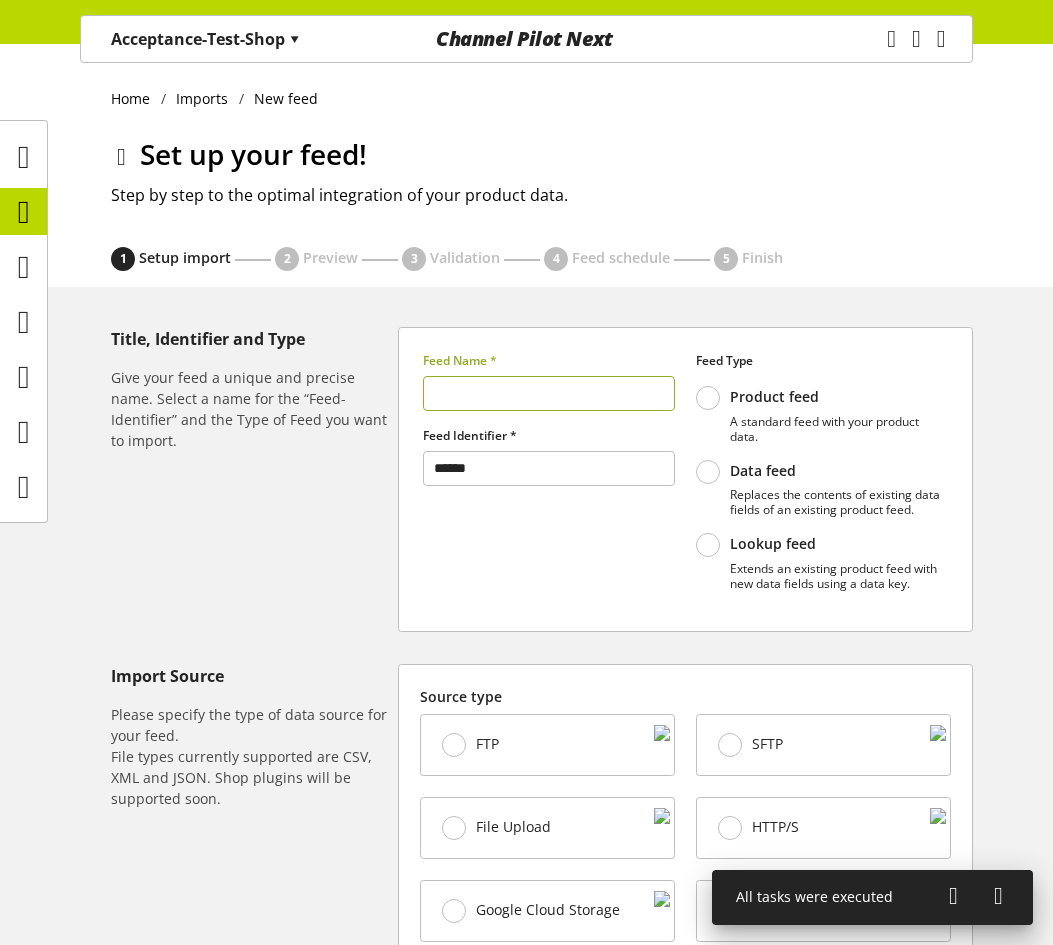 click on "Acceptance-Test-Shop ▾" at bounding box center (205, 39) 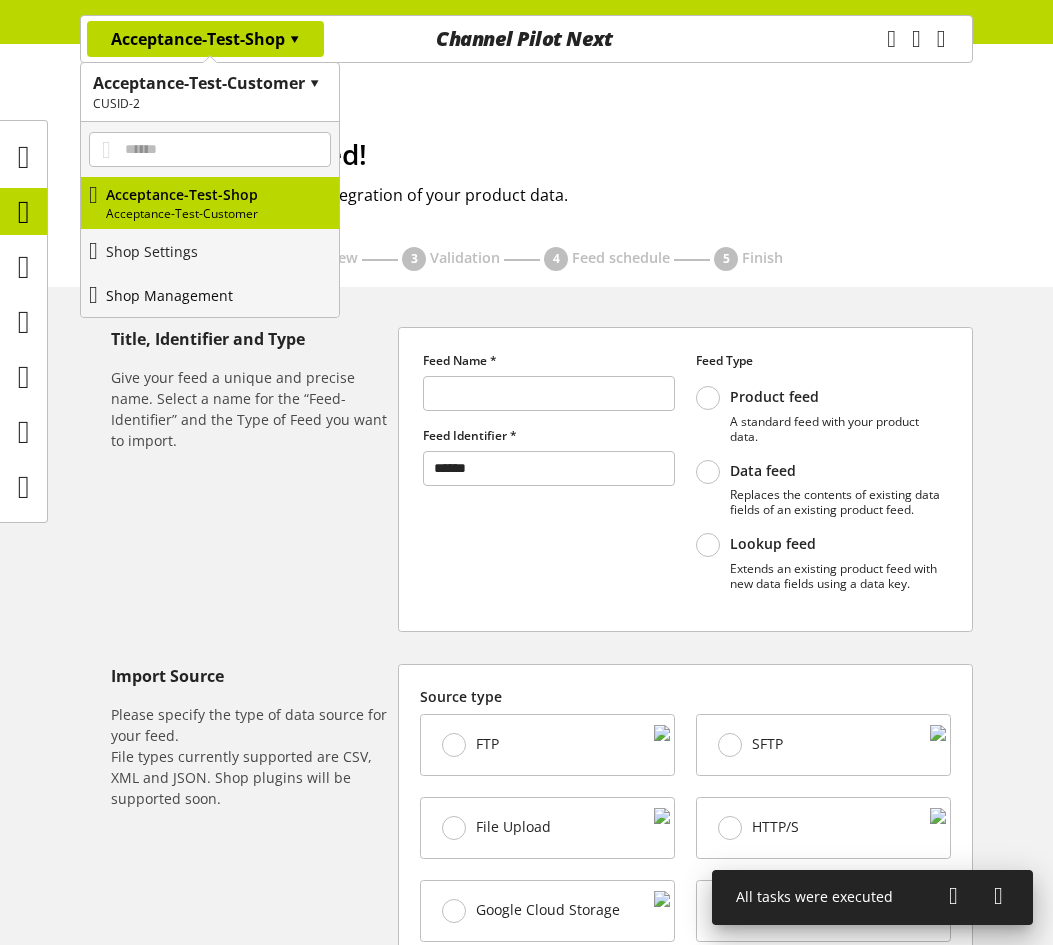 click on "Shop Management" at bounding box center (210, 295) 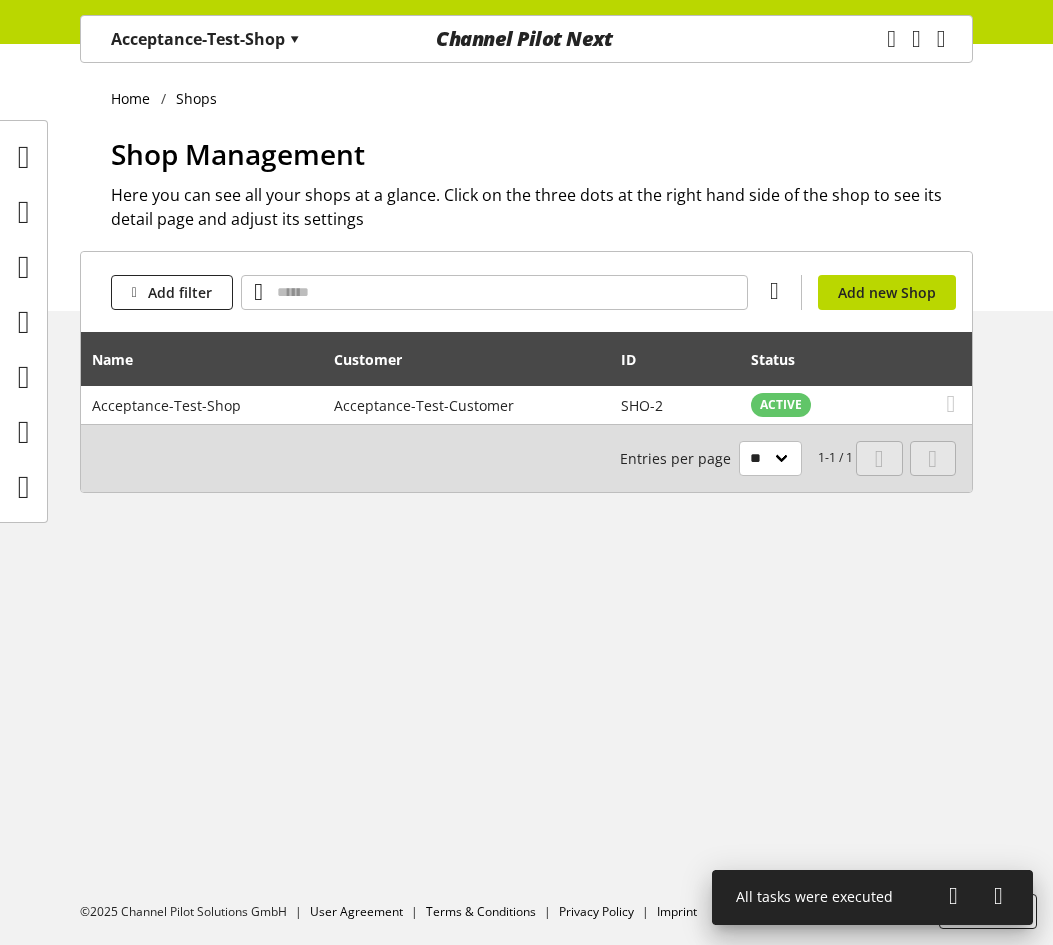 click on "Acceptance-Test-Shop ▾" at bounding box center (205, 39) 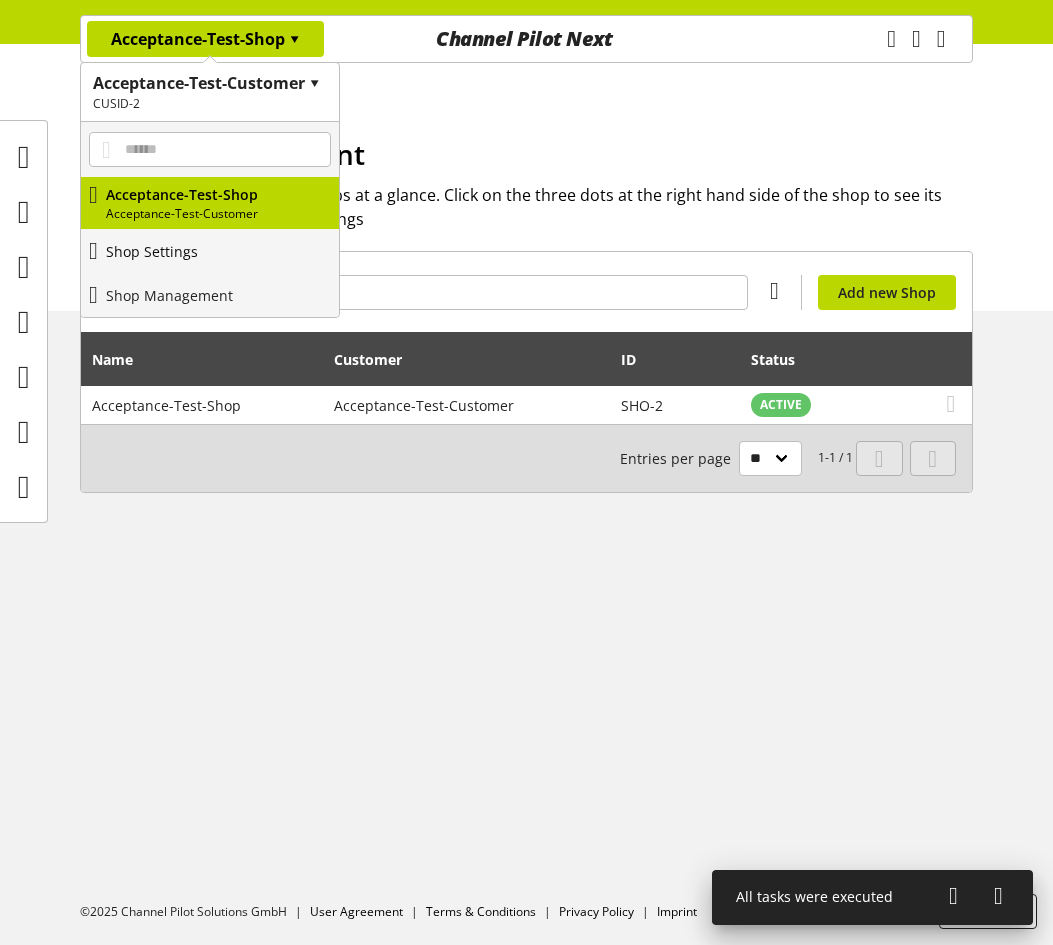 click on "Shop Settings" at bounding box center [210, 251] 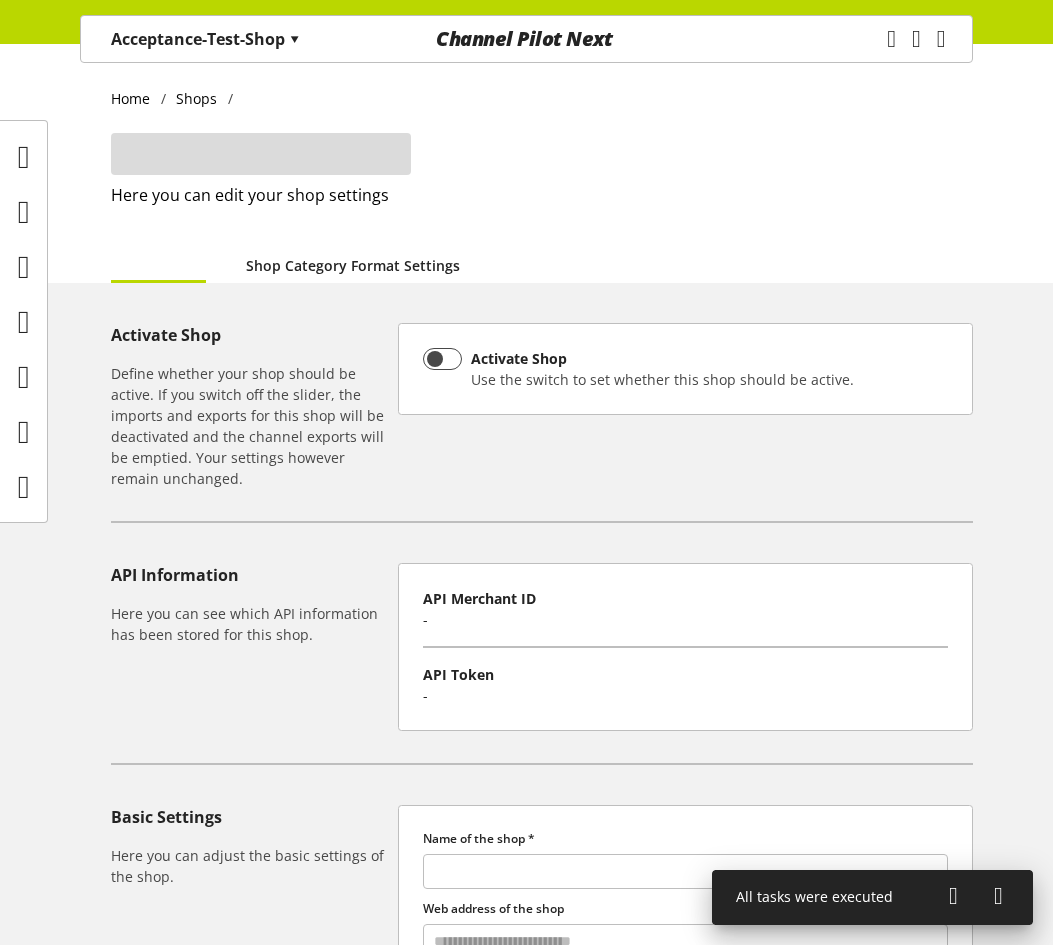 type on "**********" 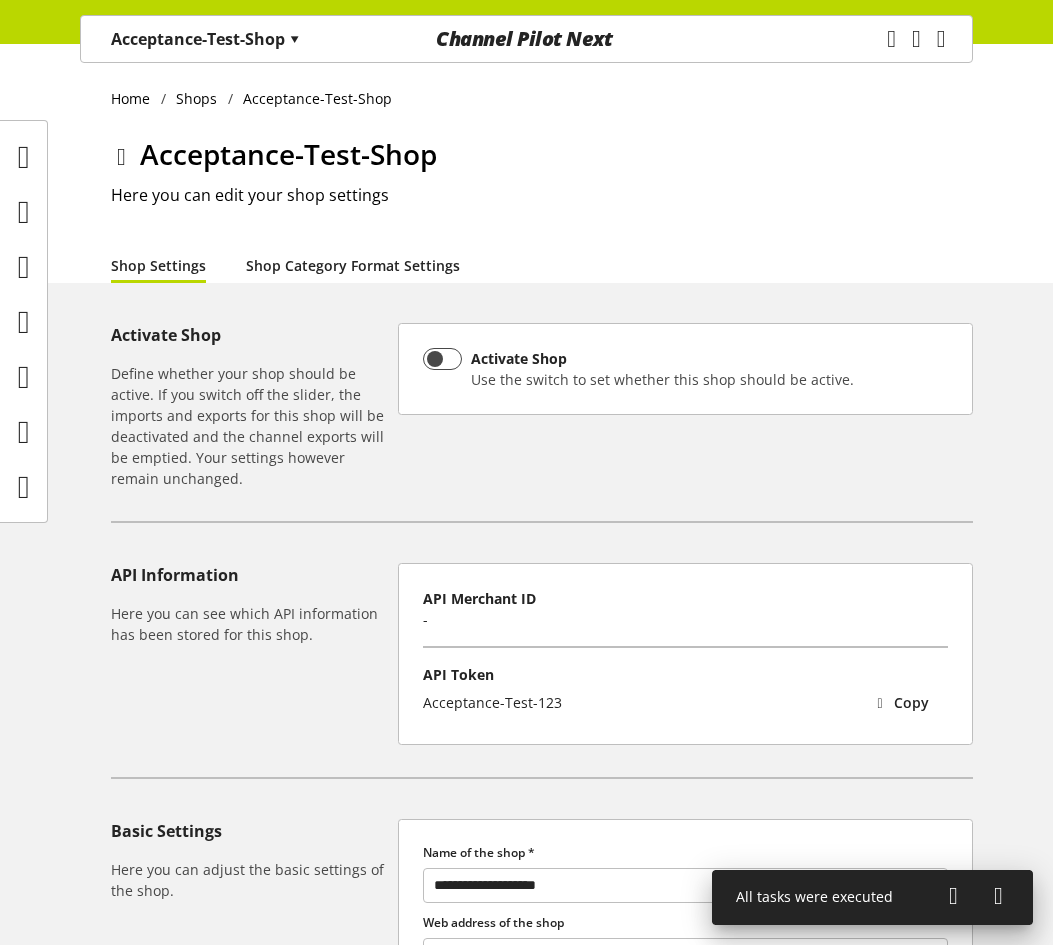 click on "Shop Category Format Settings" at bounding box center [353, 265] 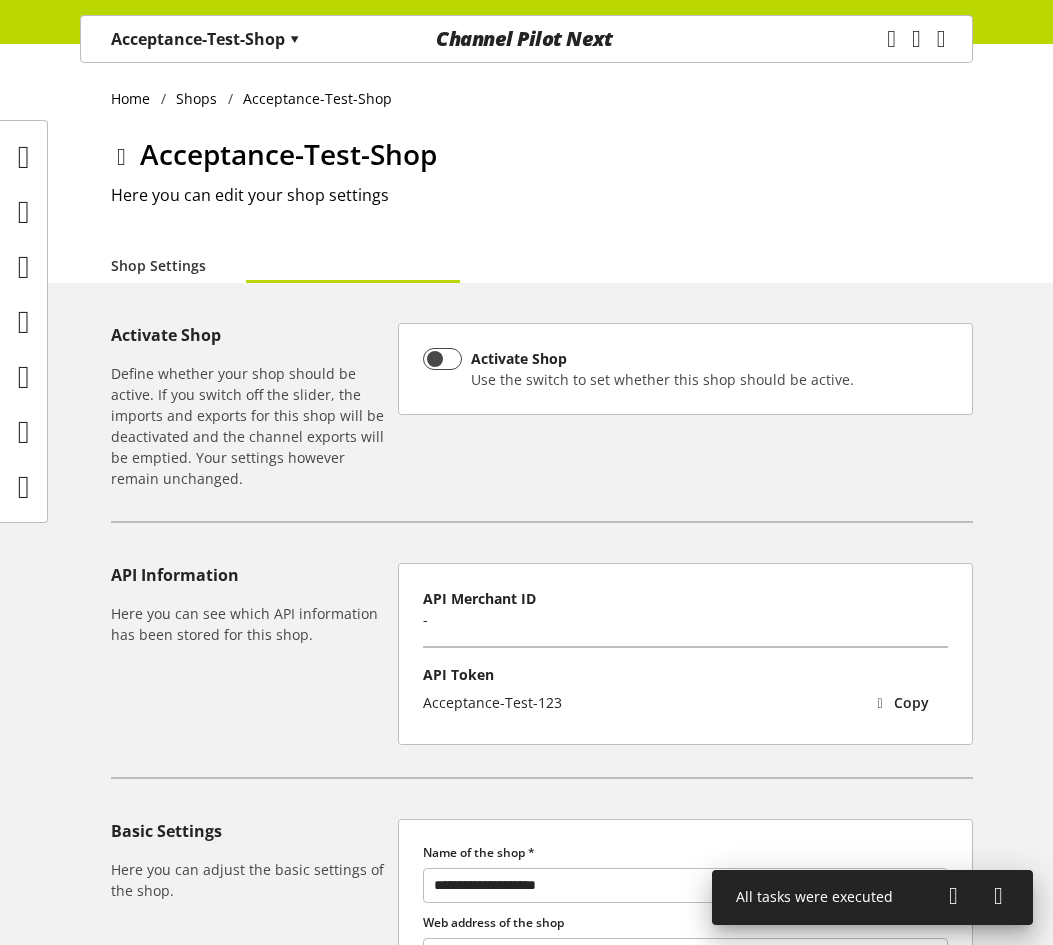 select on "*" 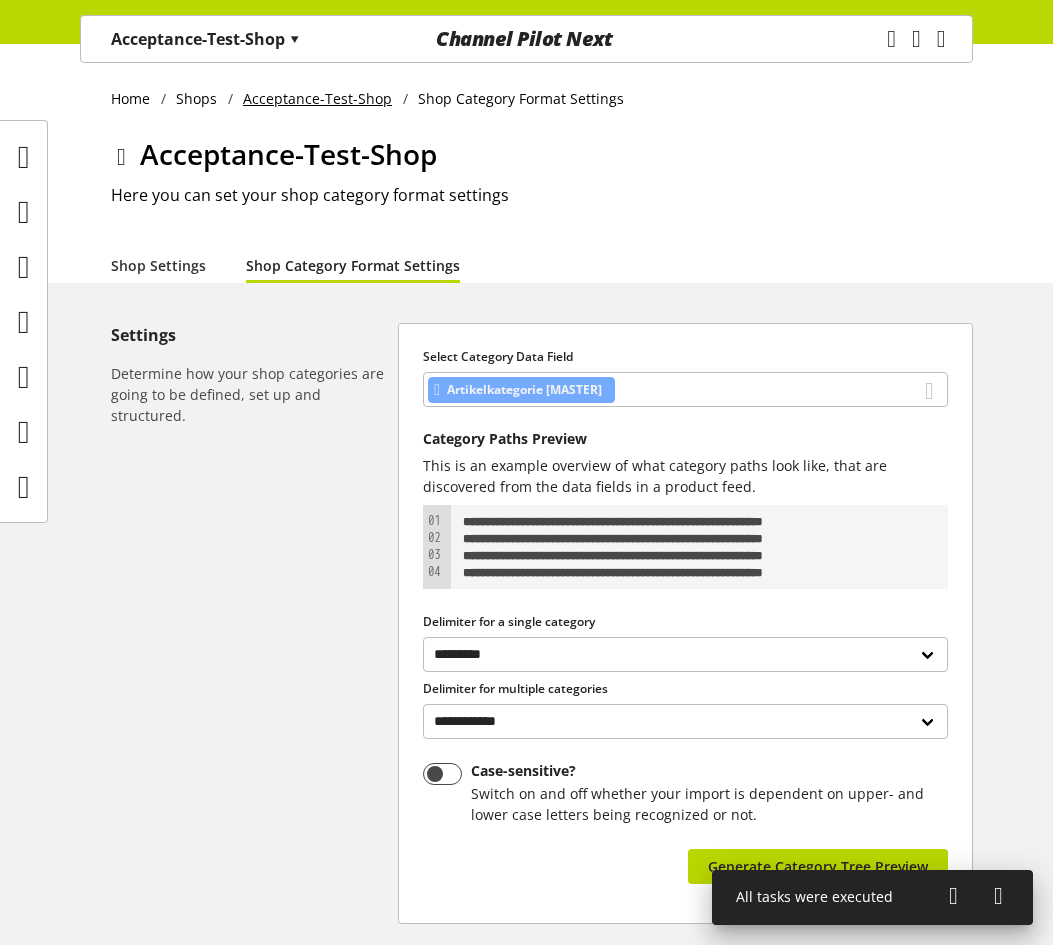 click on "Acceptance-Test-Shop" at bounding box center (317, 98) 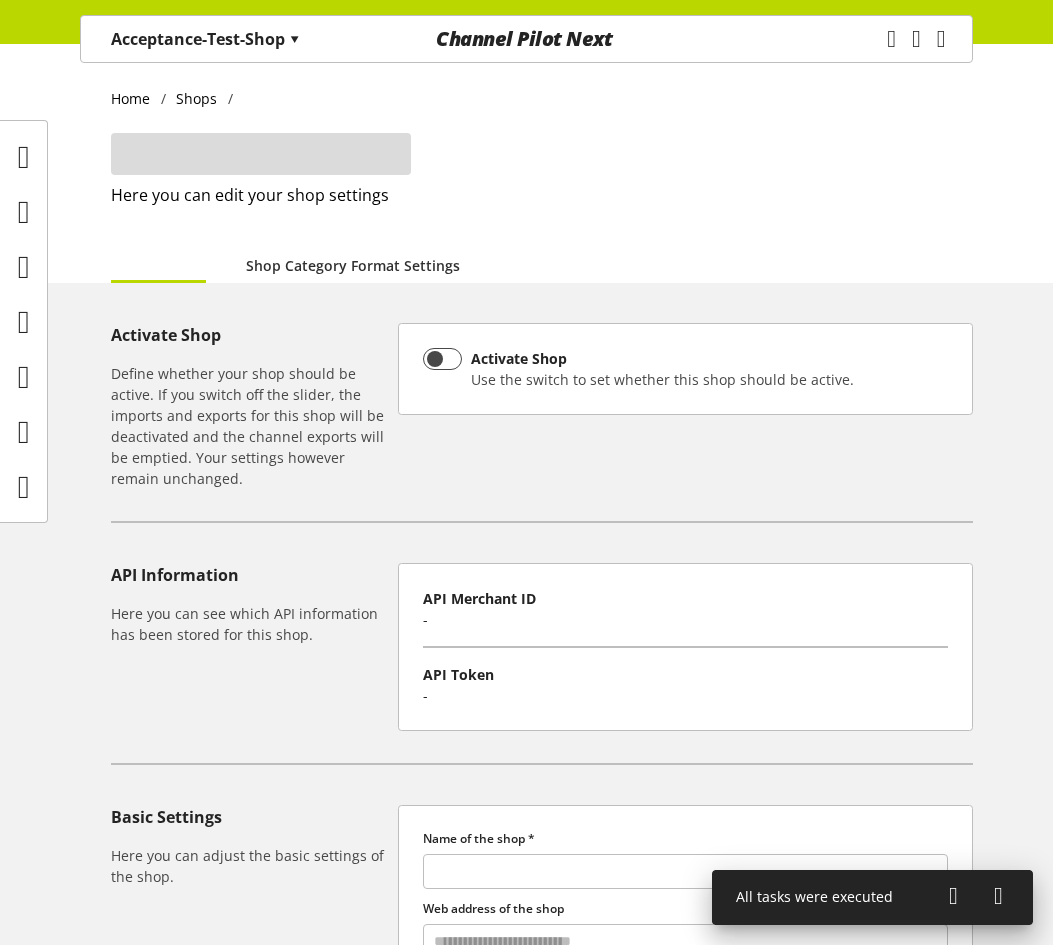 type on "**********" 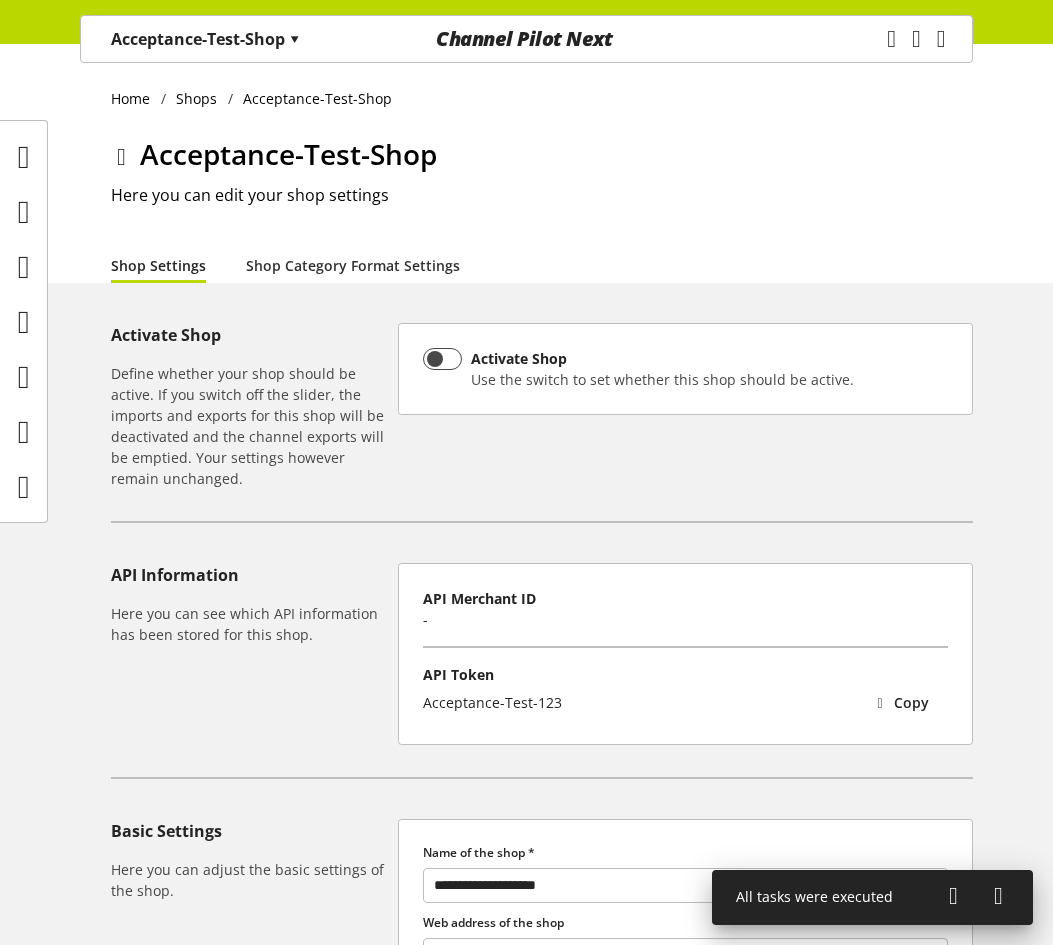 click on "Acceptance-Test-Shop ▾" at bounding box center (205, 39) 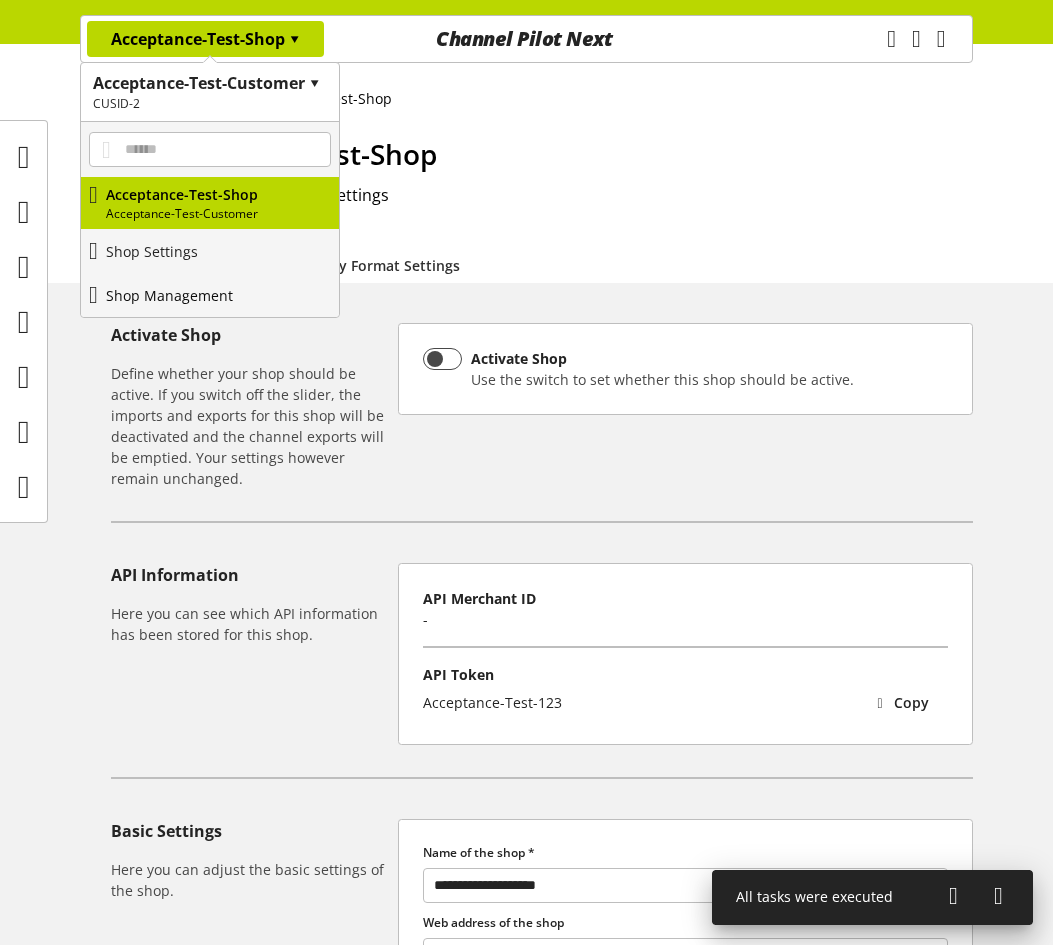 click on "Shop Management" at bounding box center [210, 295] 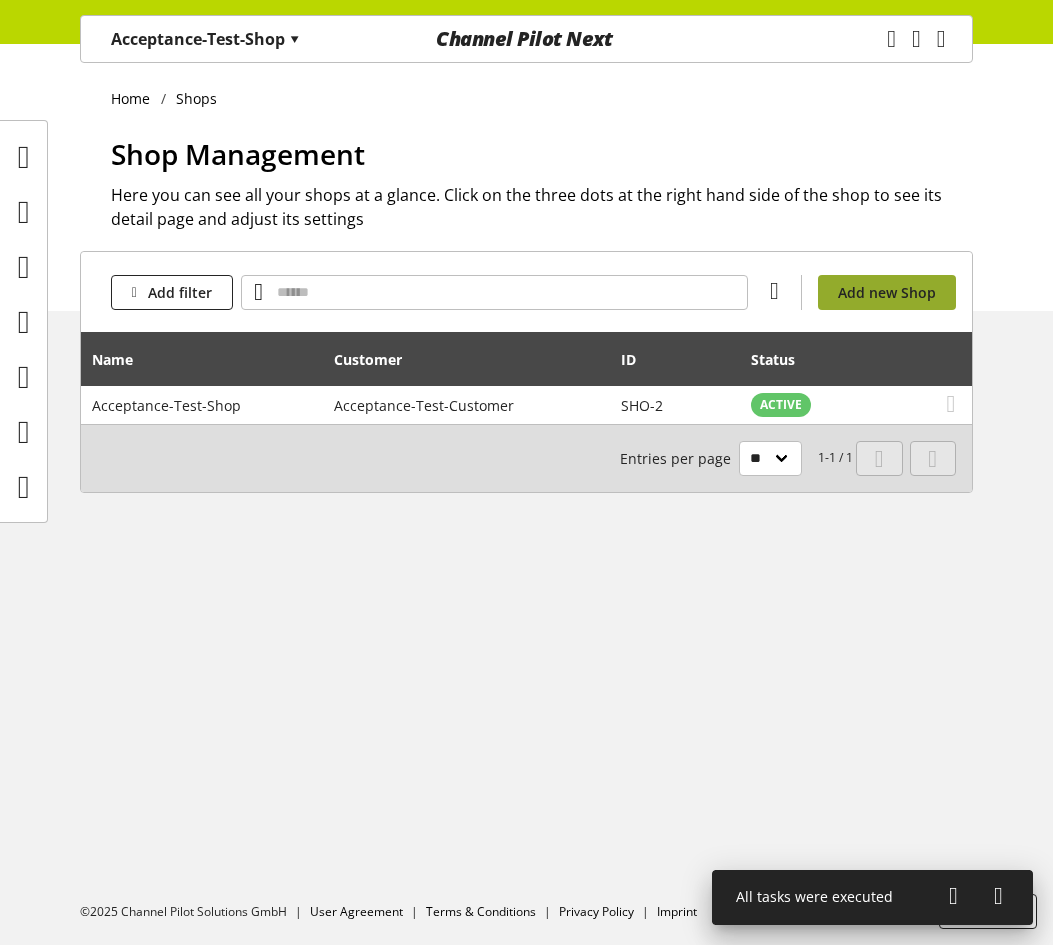 click on "Add new Shop" at bounding box center [887, 292] 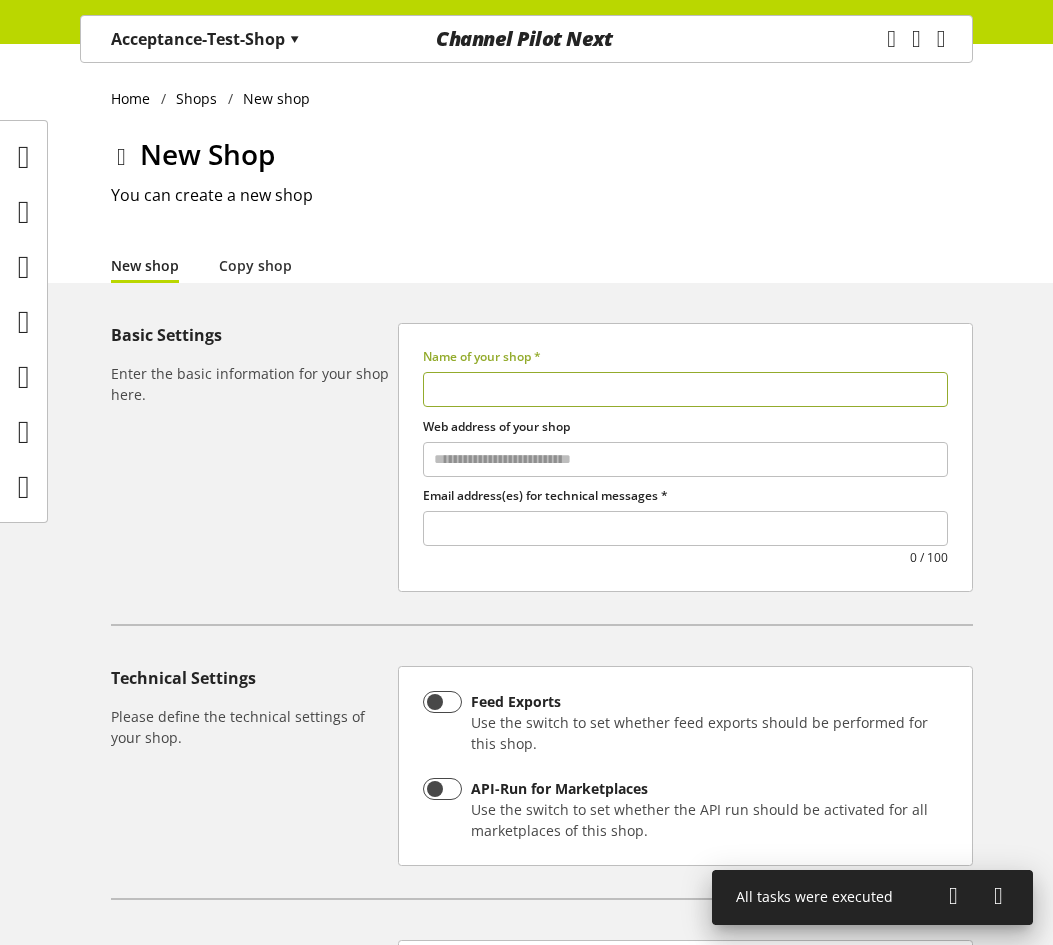 click at bounding box center [685, 389] 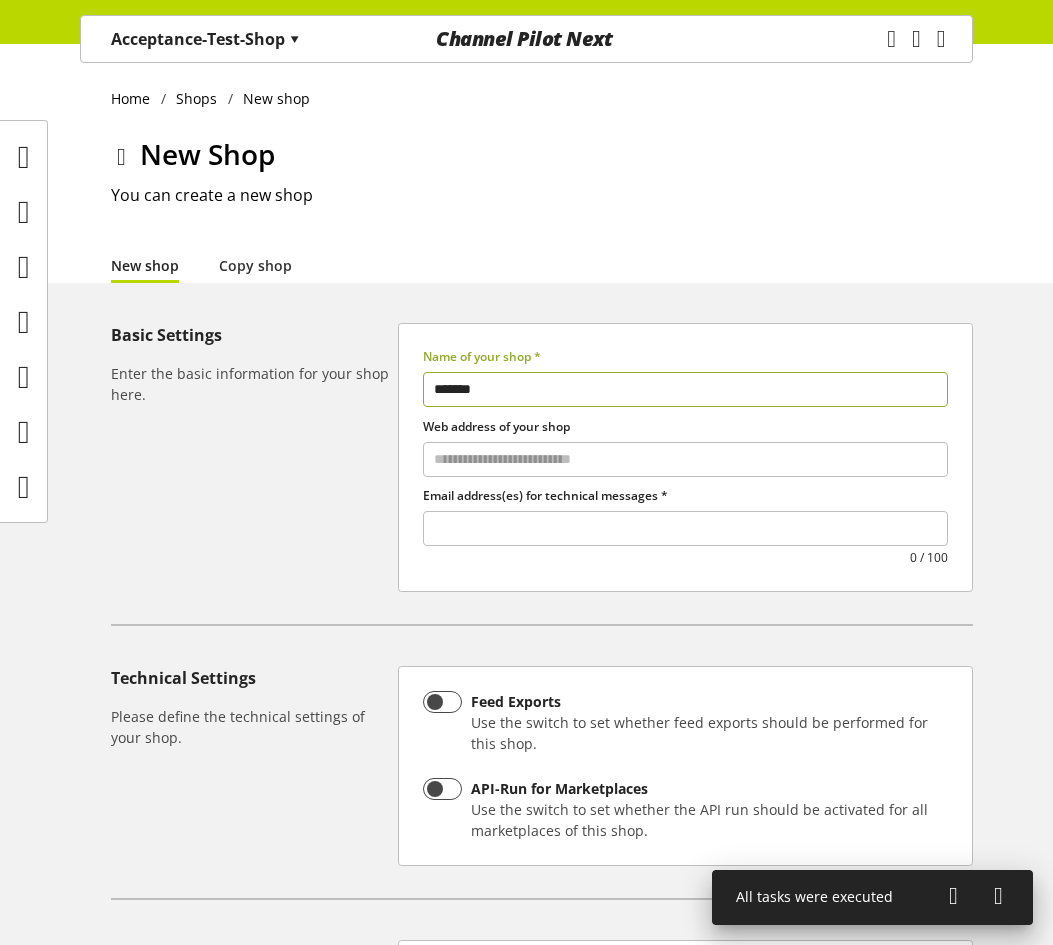 type on "*******" 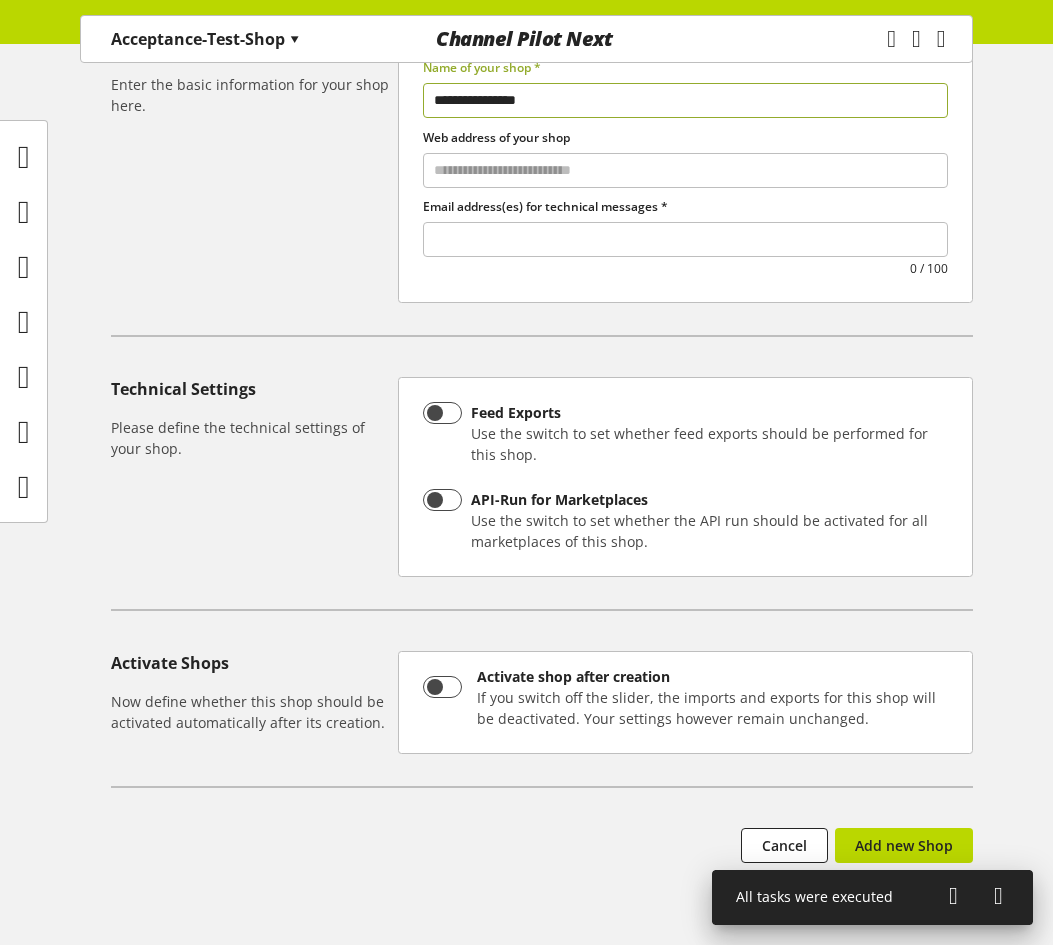 scroll, scrollTop: 254, scrollLeft: 0, axis: vertical 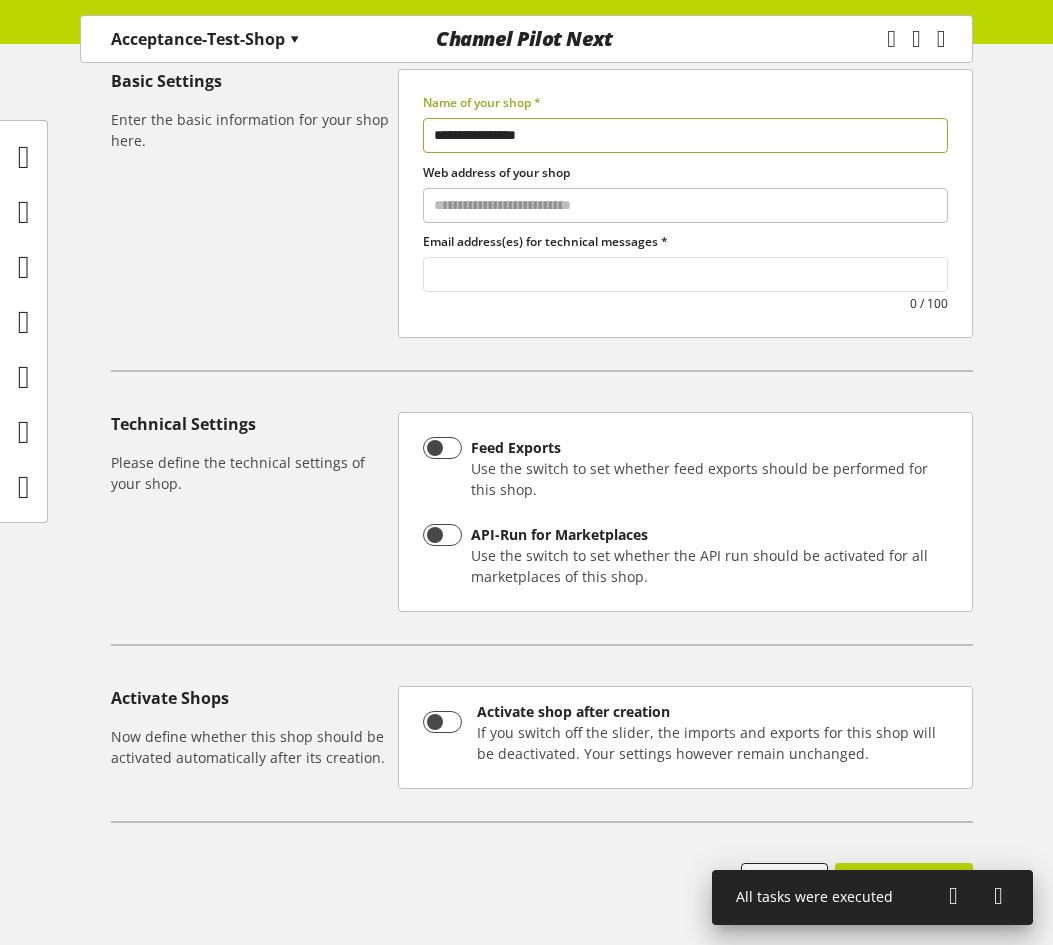 type on "**********" 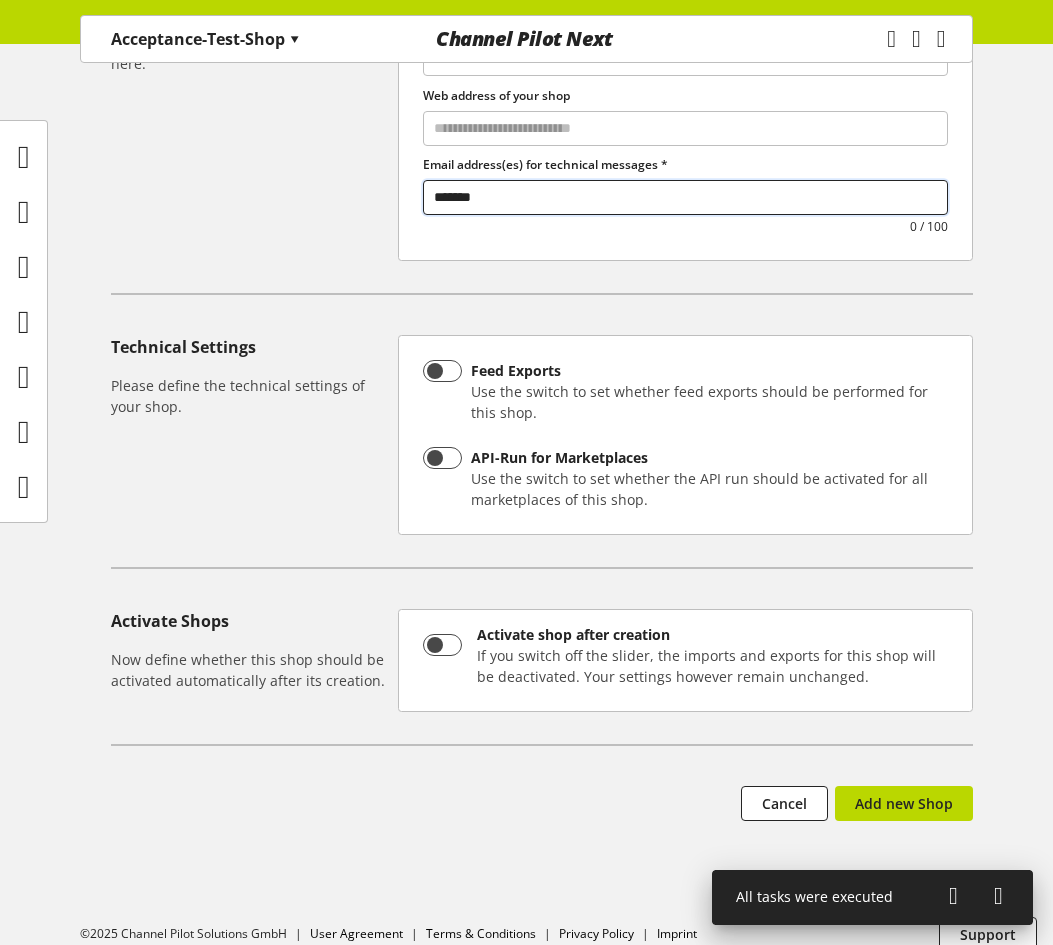 scroll, scrollTop: 354, scrollLeft: 0, axis: vertical 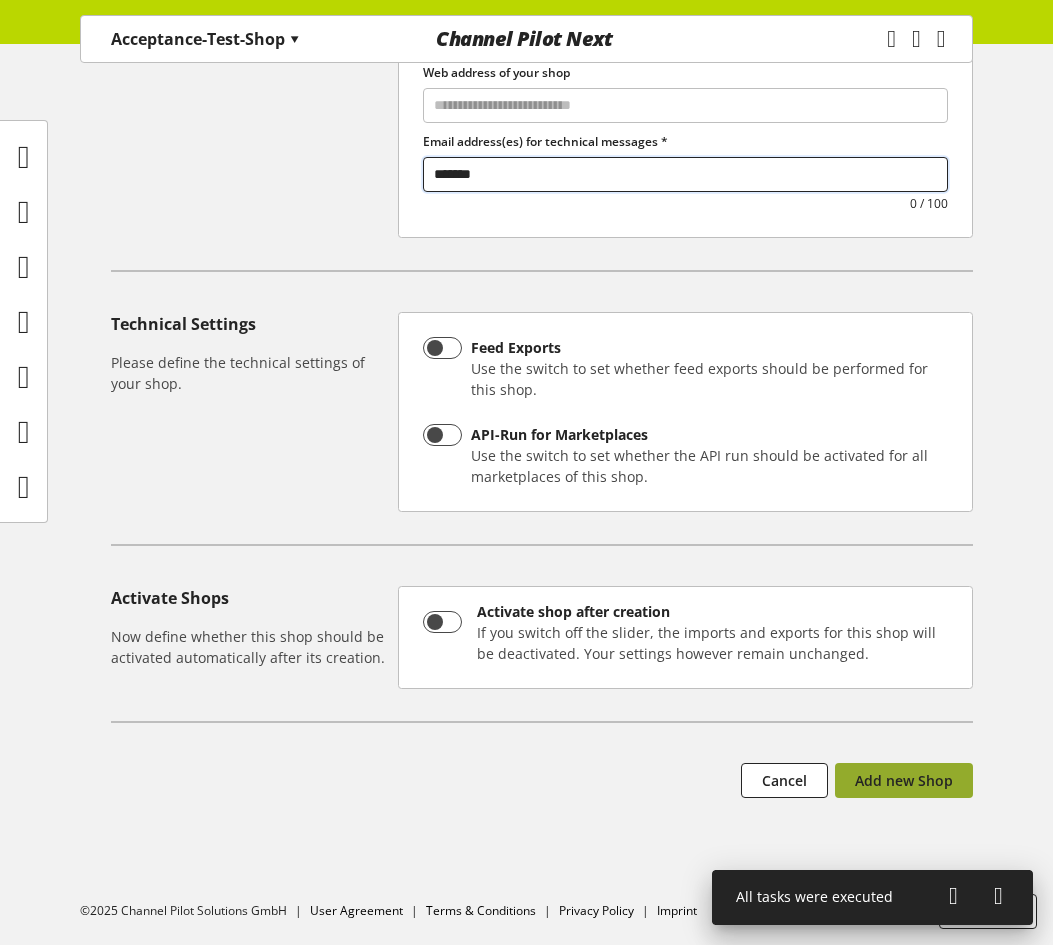type on "*******" 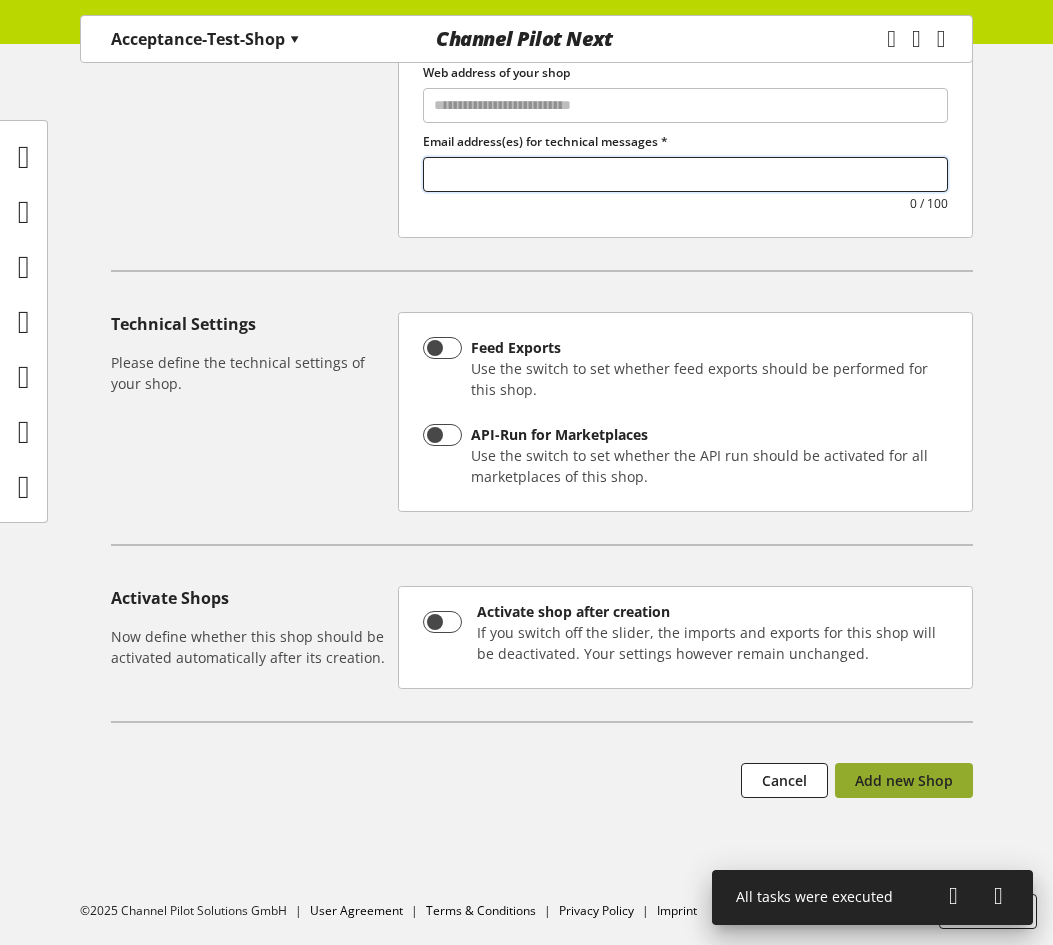 click on "Add new Shop" at bounding box center (904, 780) 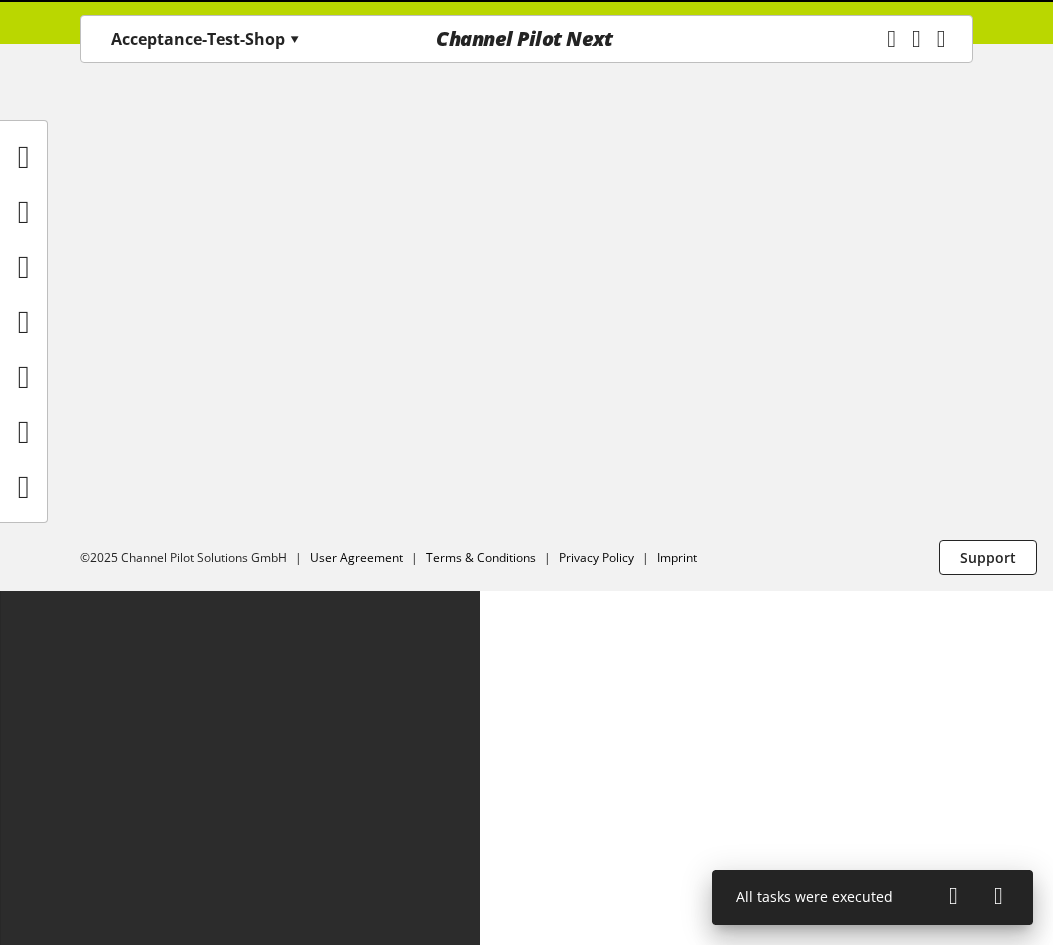 scroll, scrollTop: 0, scrollLeft: 0, axis: both 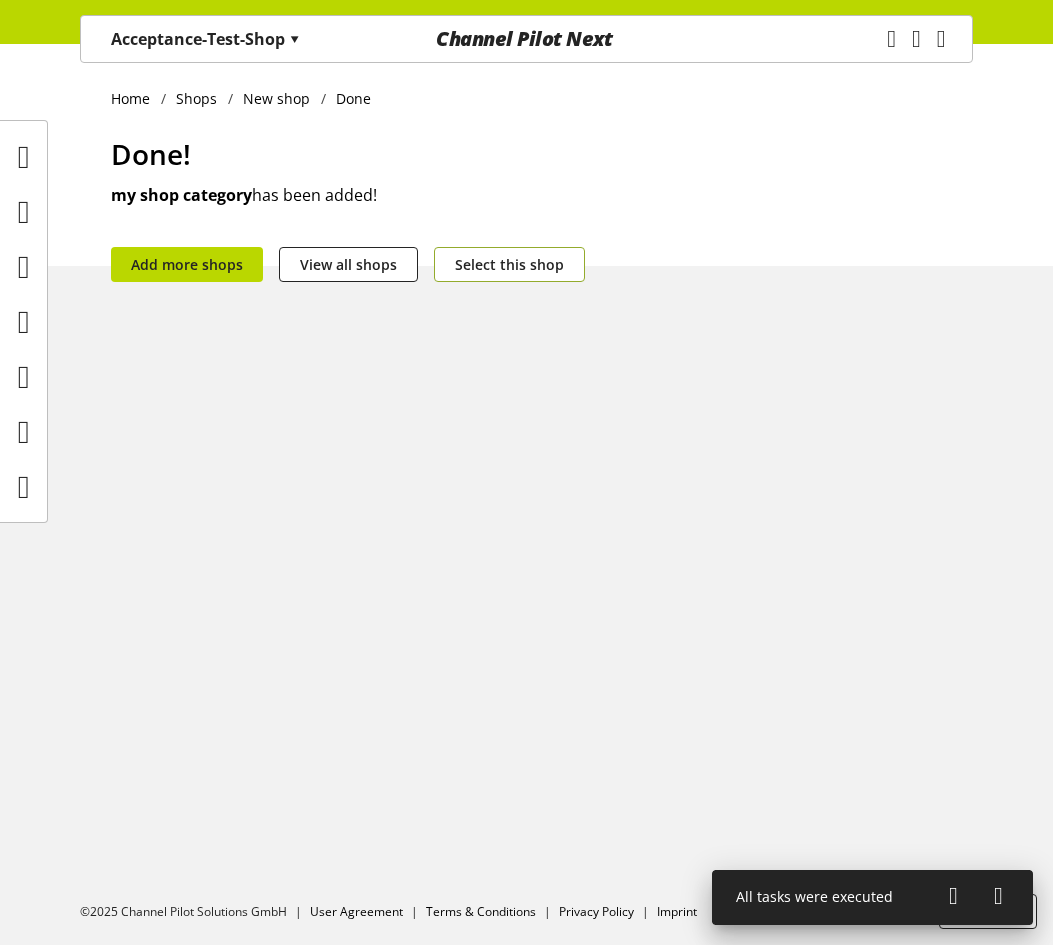 click on "Select this shop" at bounding box center (509, 264) 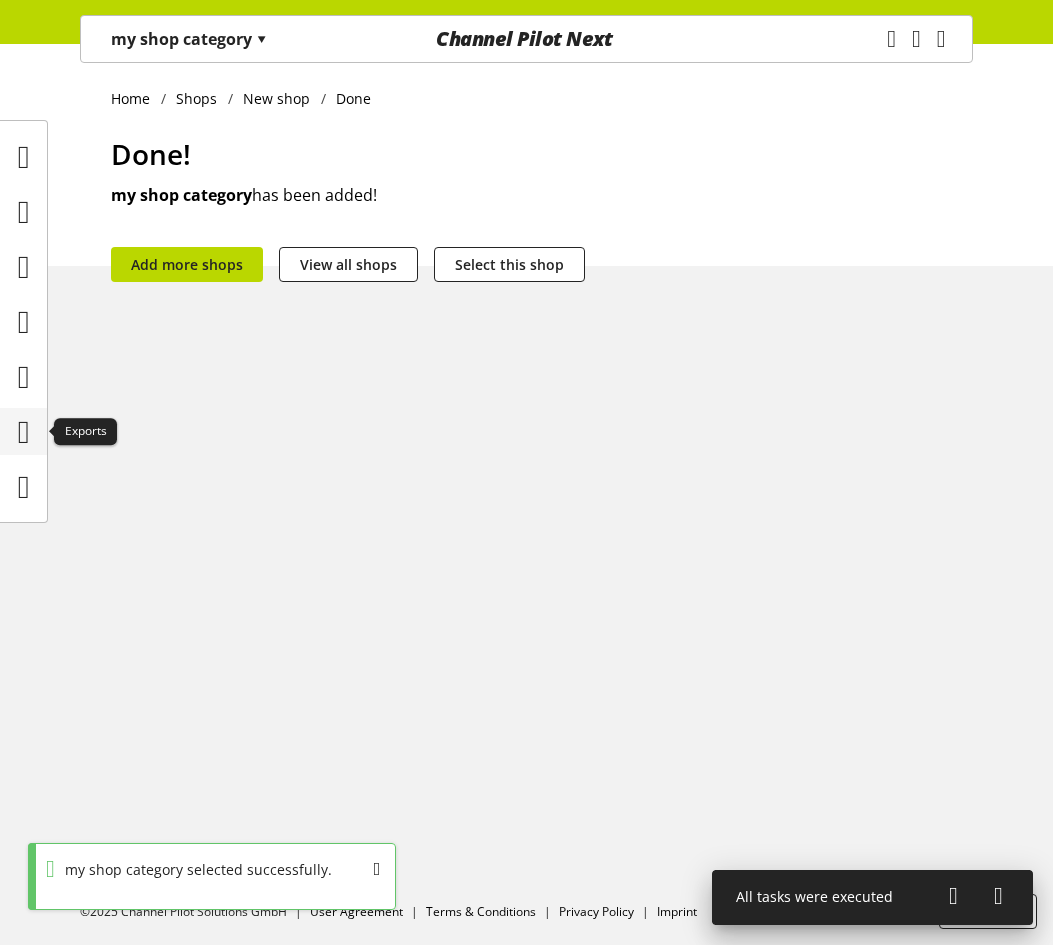 click at bounding box center [24, 432] 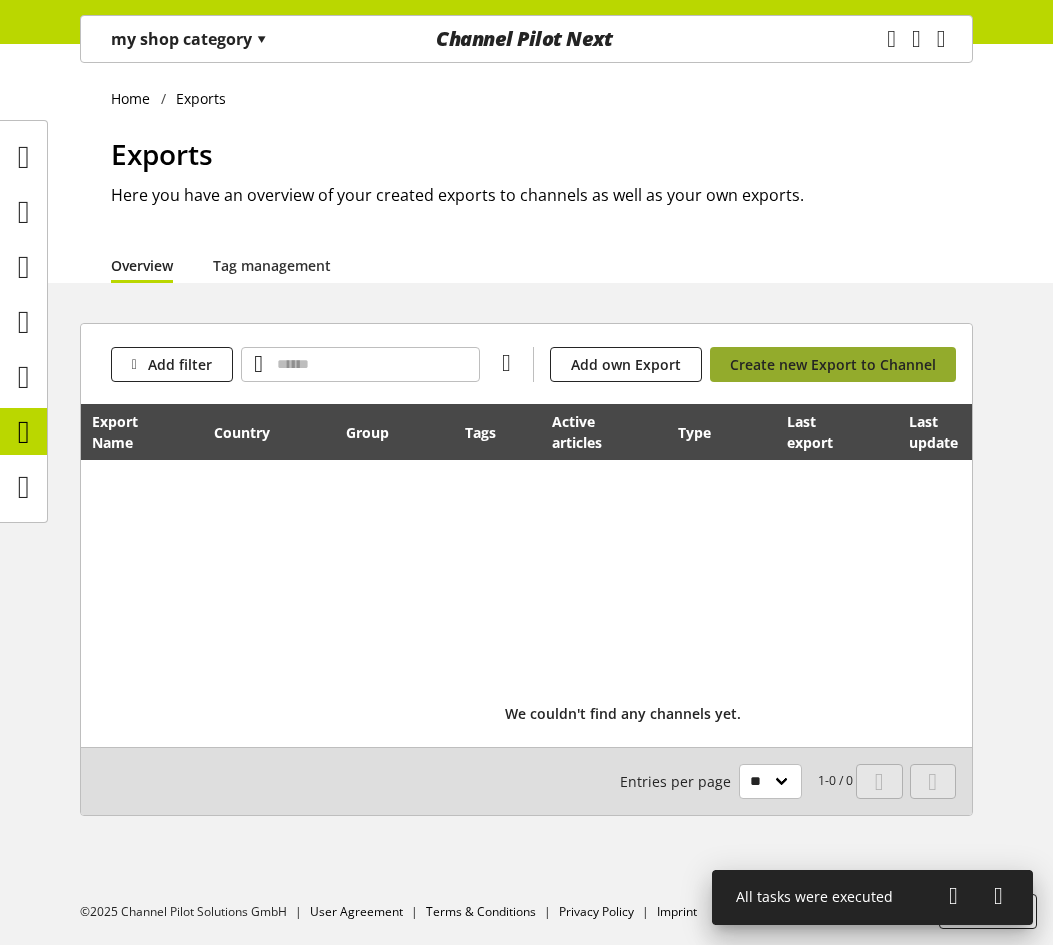 click on "Create new Export to Channel" at bounding box center (833, 364) 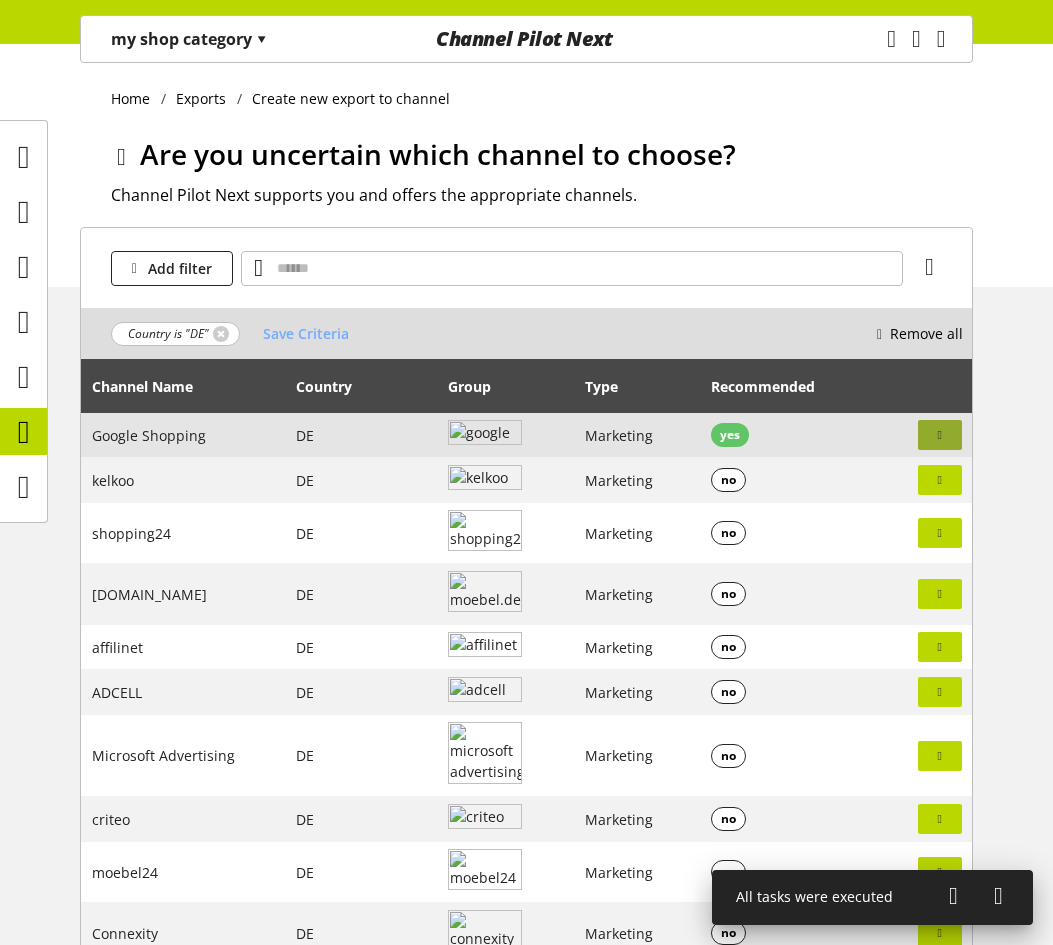 click at bounding box center [940, 435] 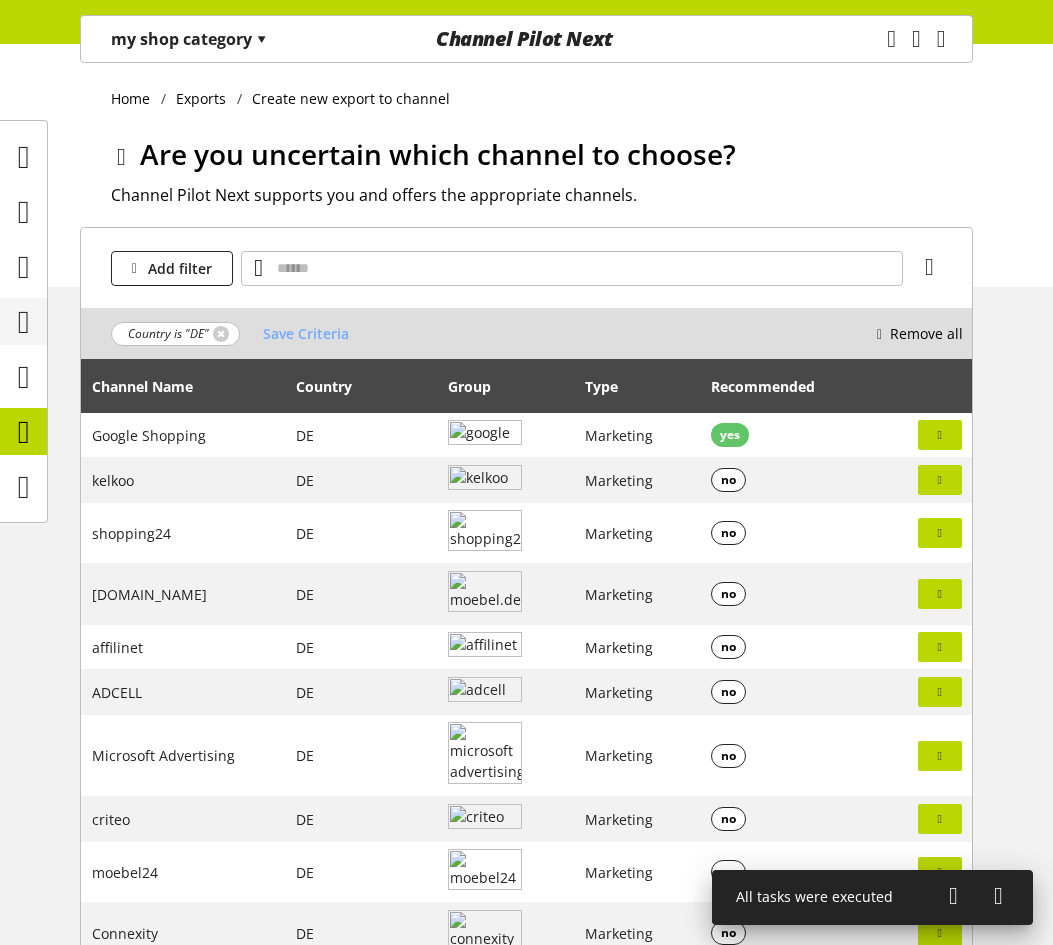 click at bounding box center [24, 322] 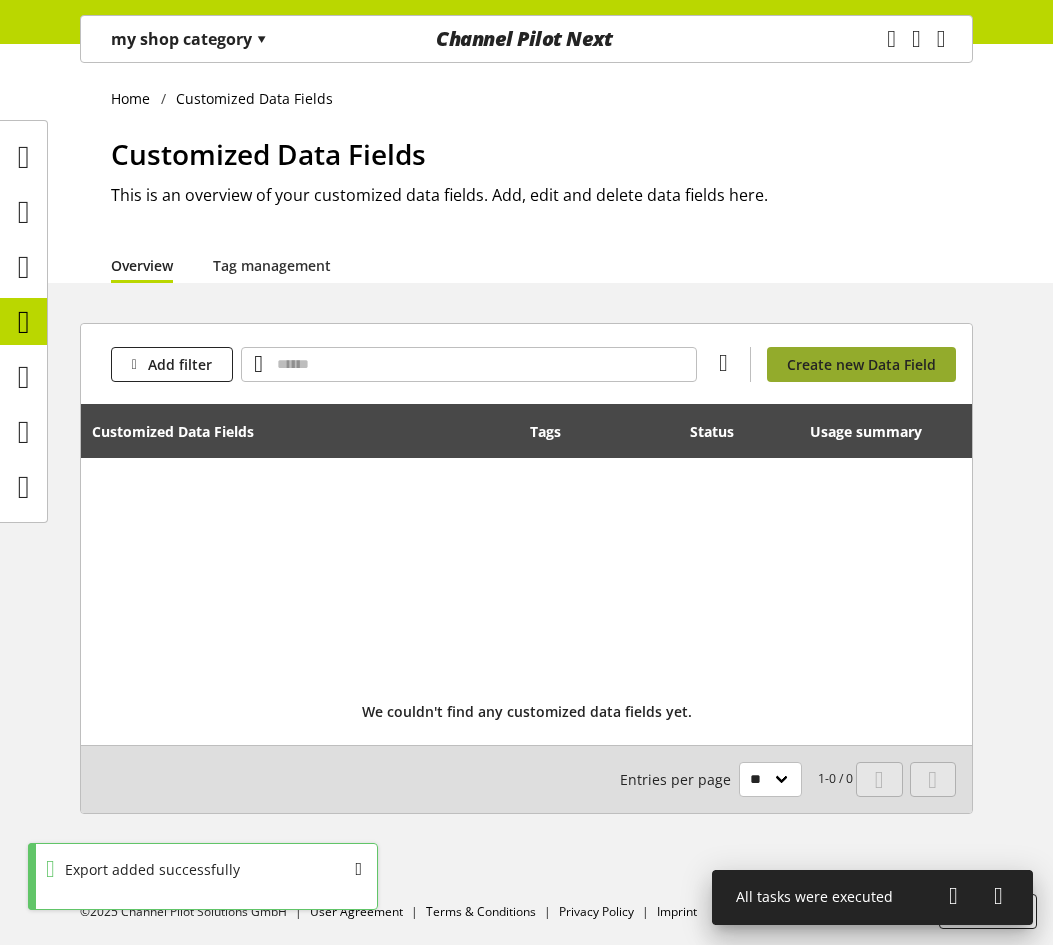 click on "Create new Data Field" at bounding box center (861, 364) 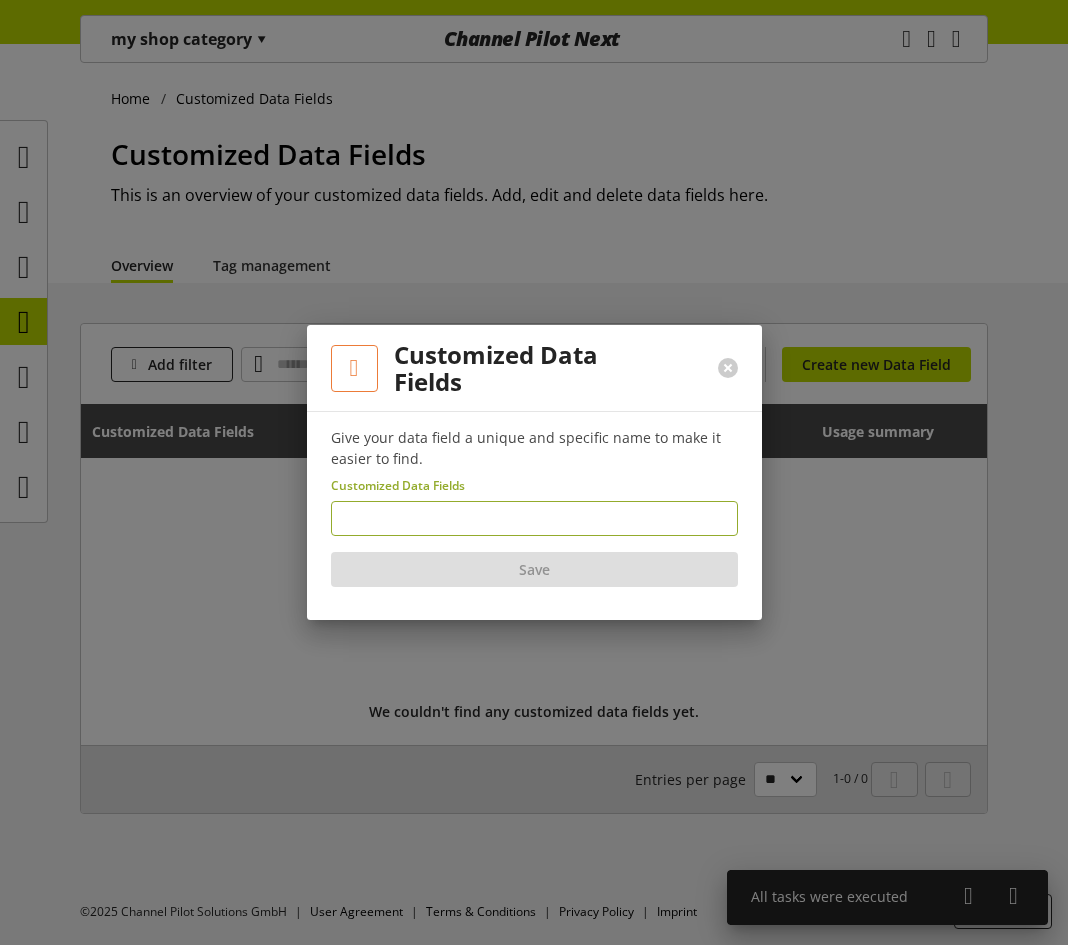 click at bounding box center [534, 518] 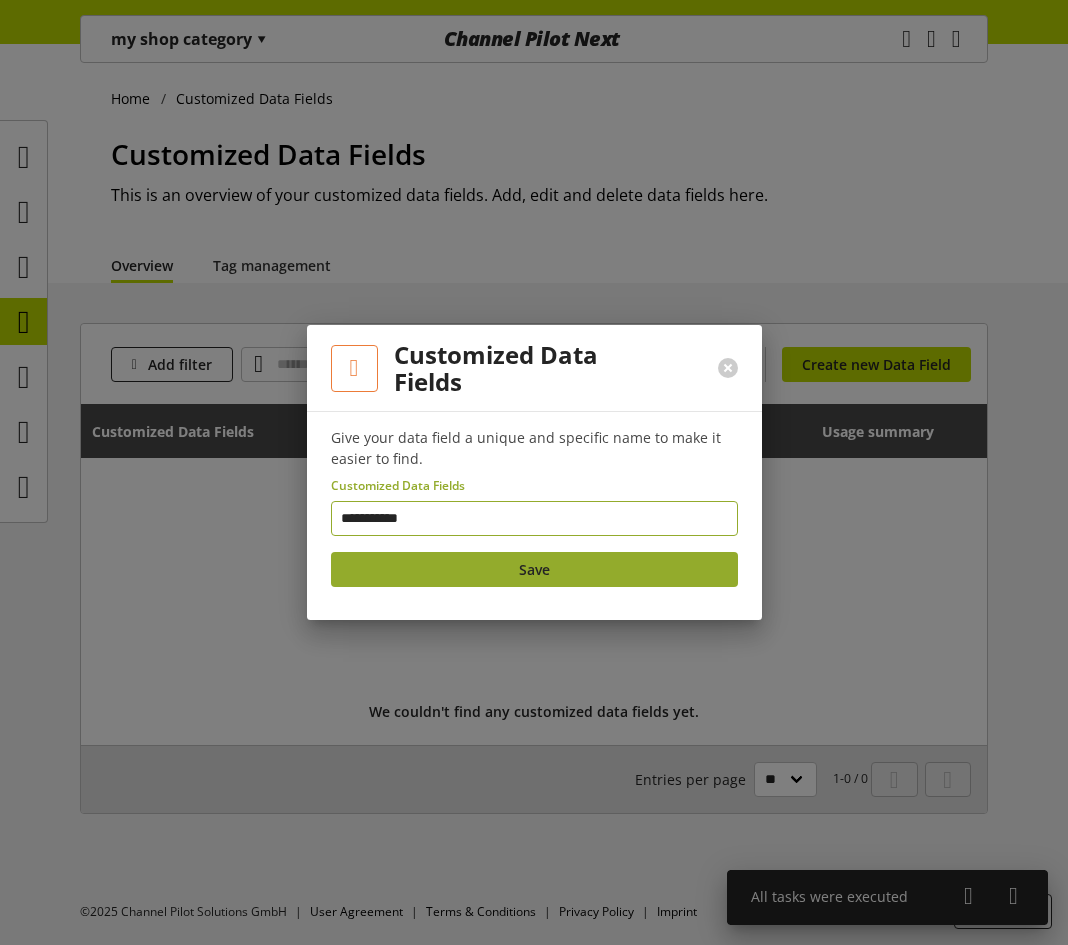 type on "**********" 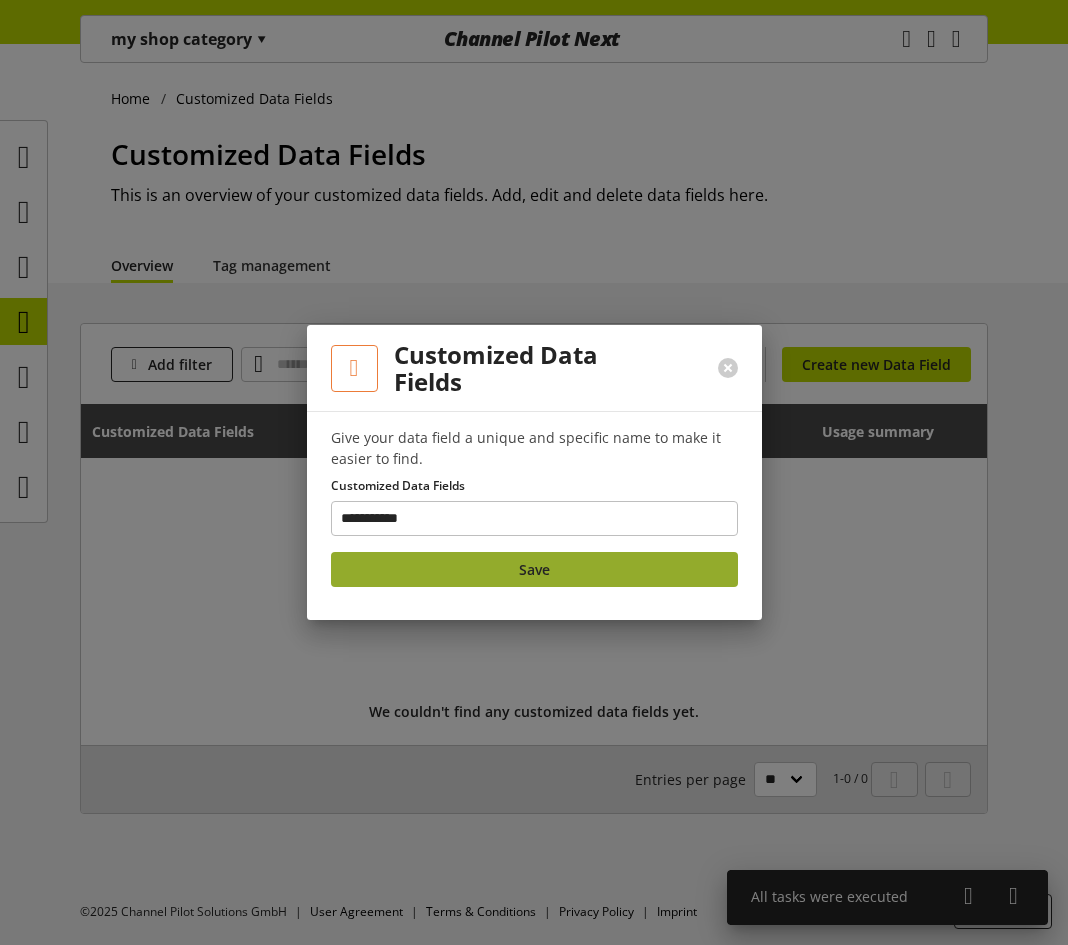 click on "Save" at bounding box center [534, 569] 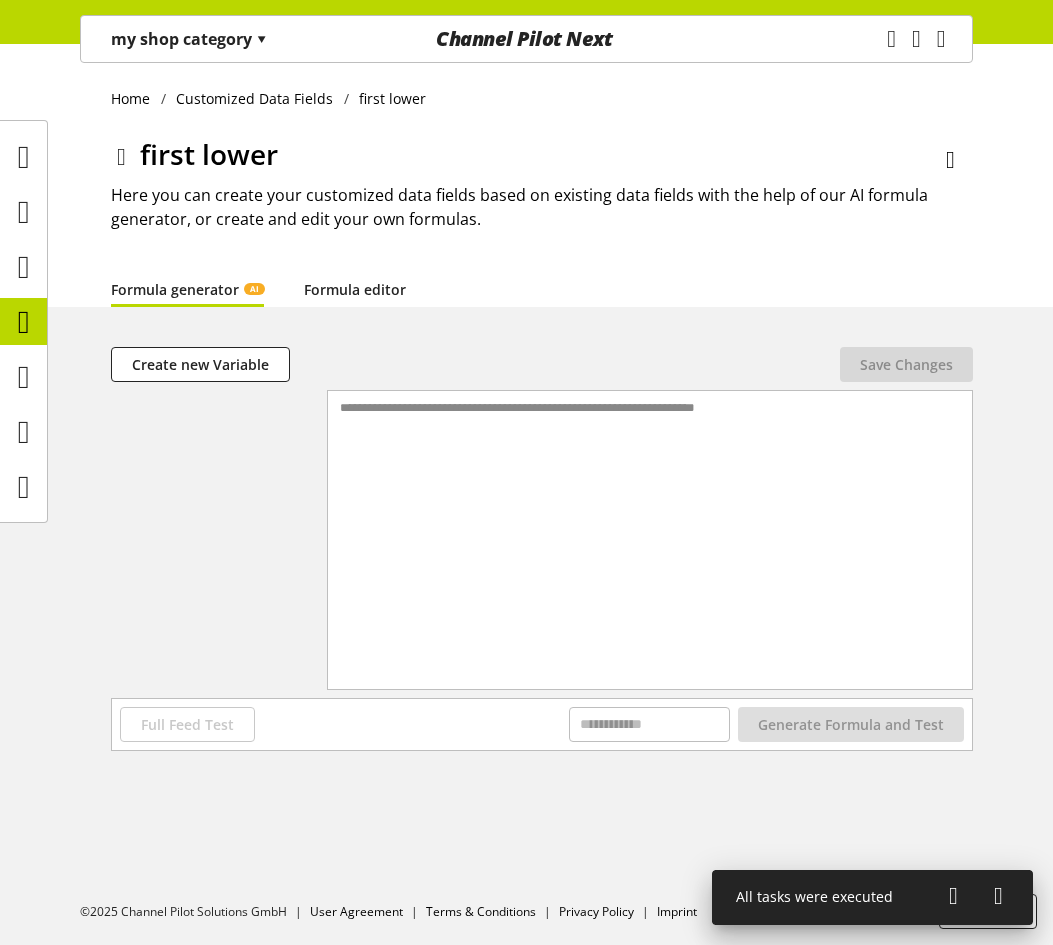 click on "Formula editor" at bounding box center [355, 289] 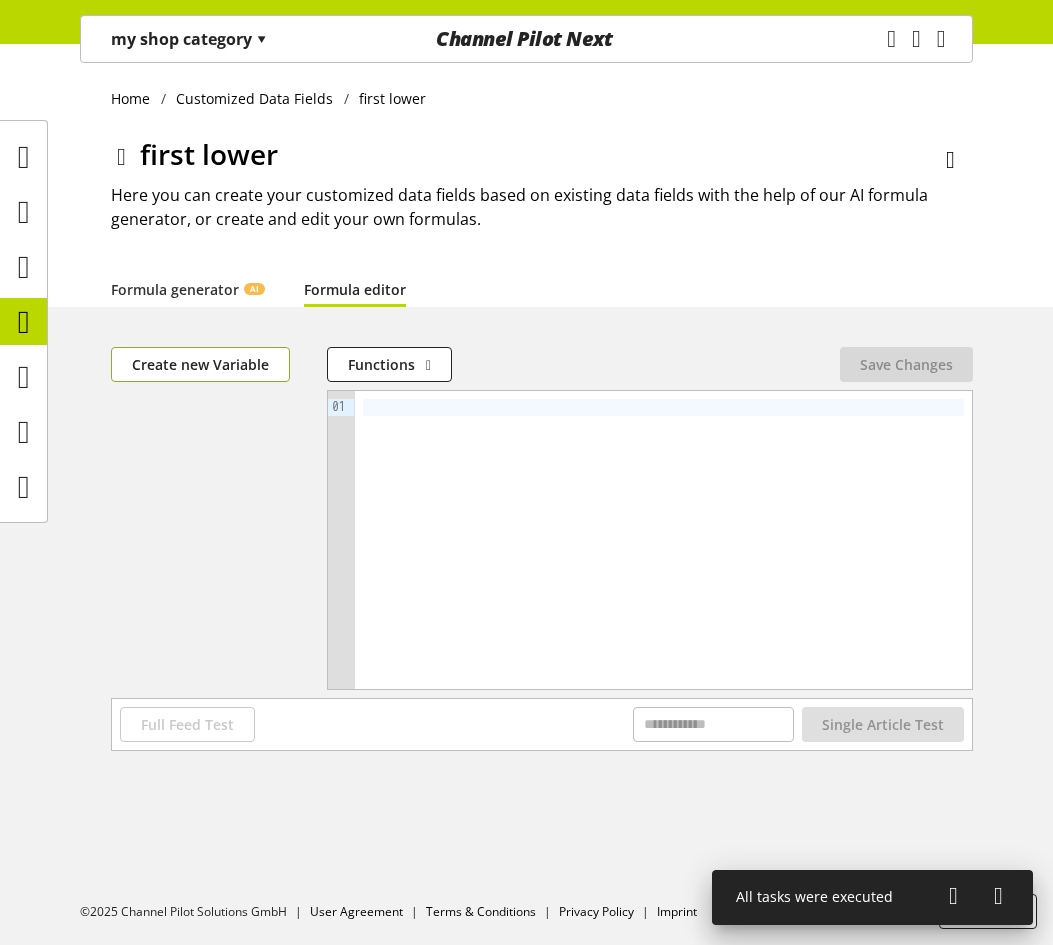 click on "Create new Variable" at bounding box center (200, 364) 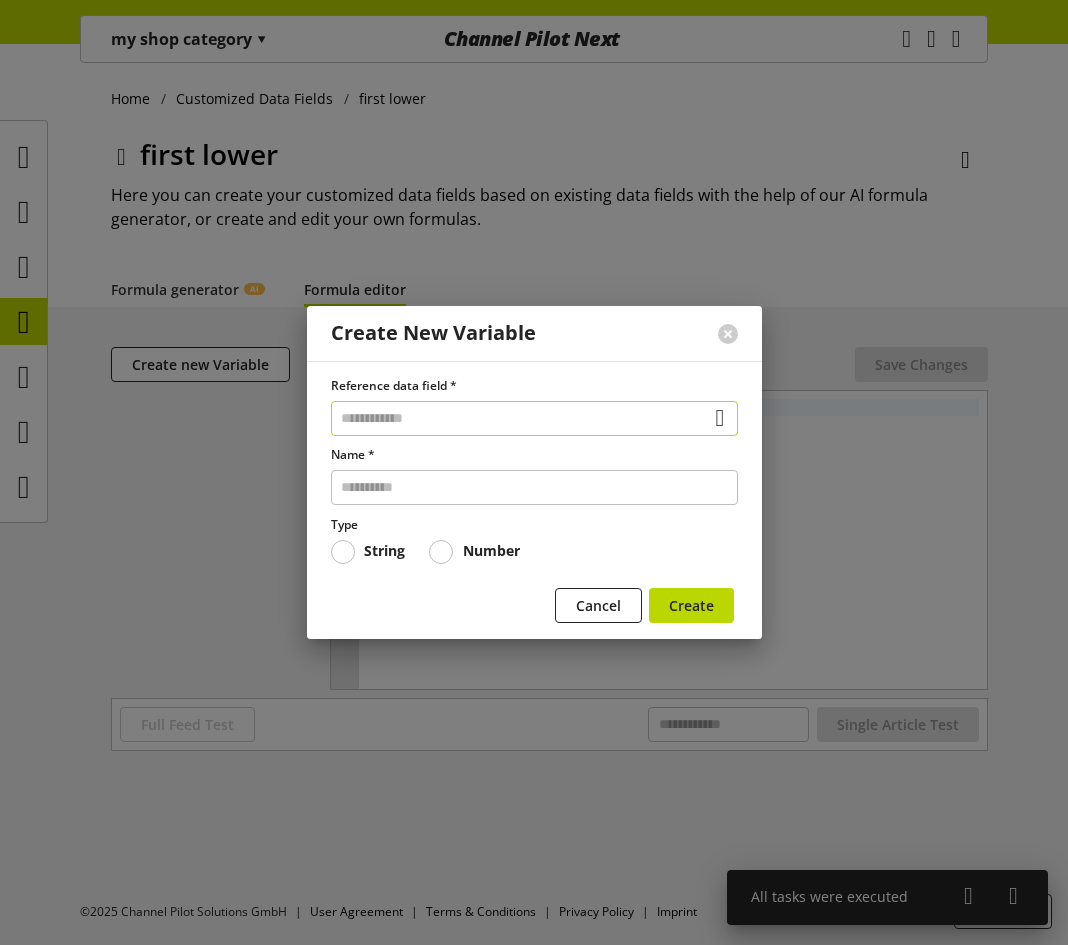 click at bounding box center [534, 418] 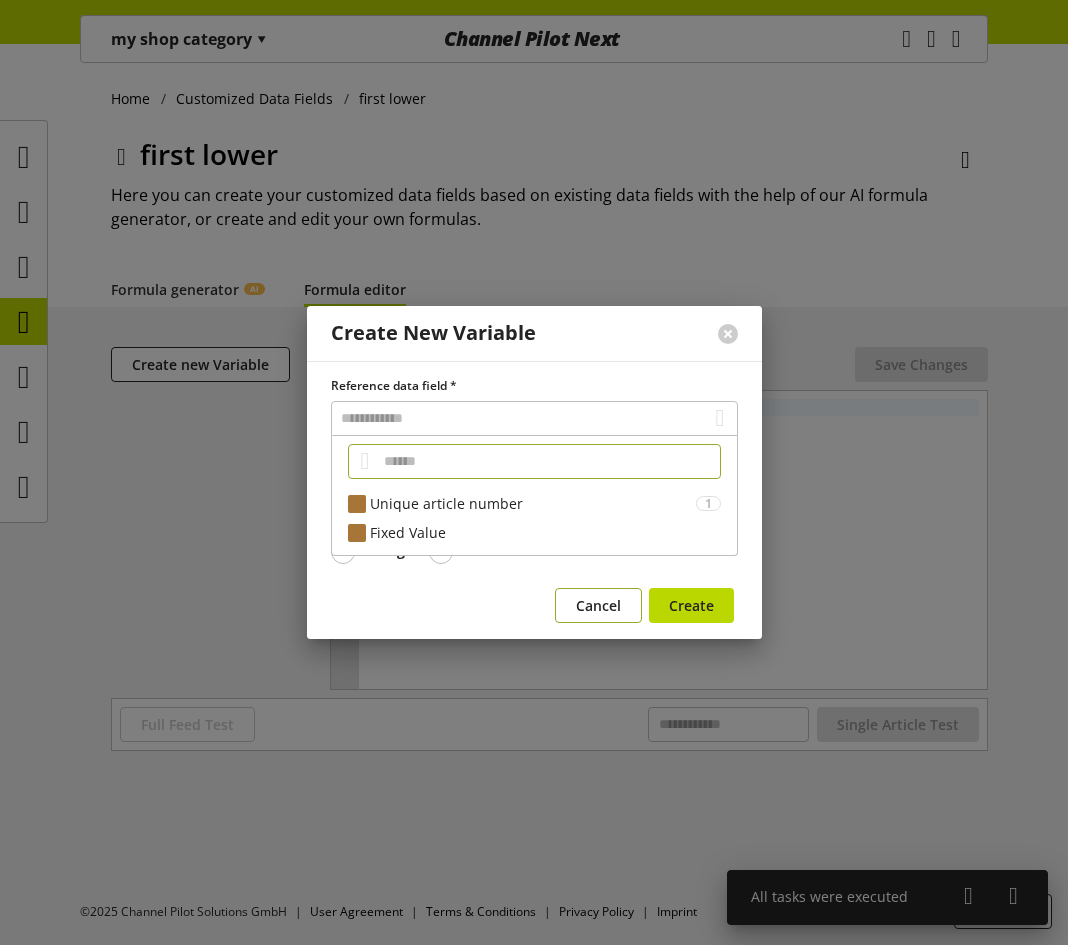 click on "Cancel" at bounding box center [598, 605] 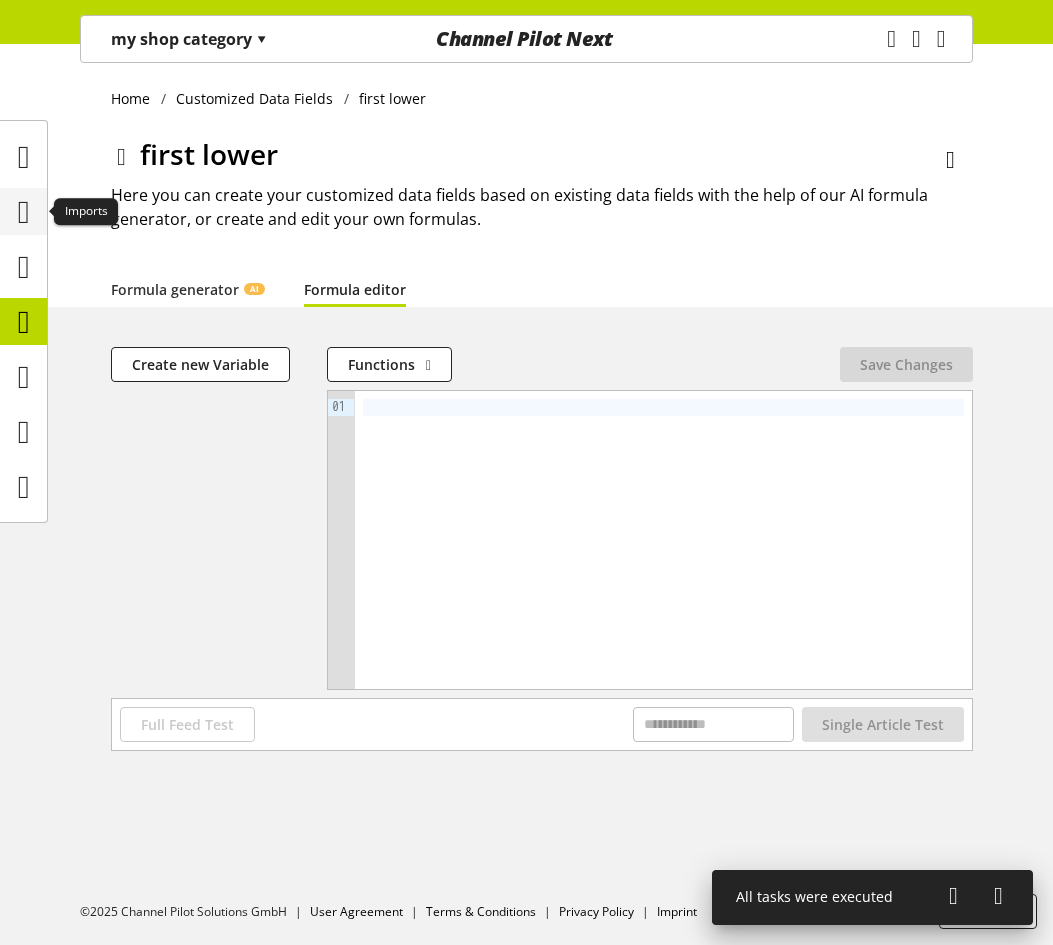 click at bounding box center [24, 212] 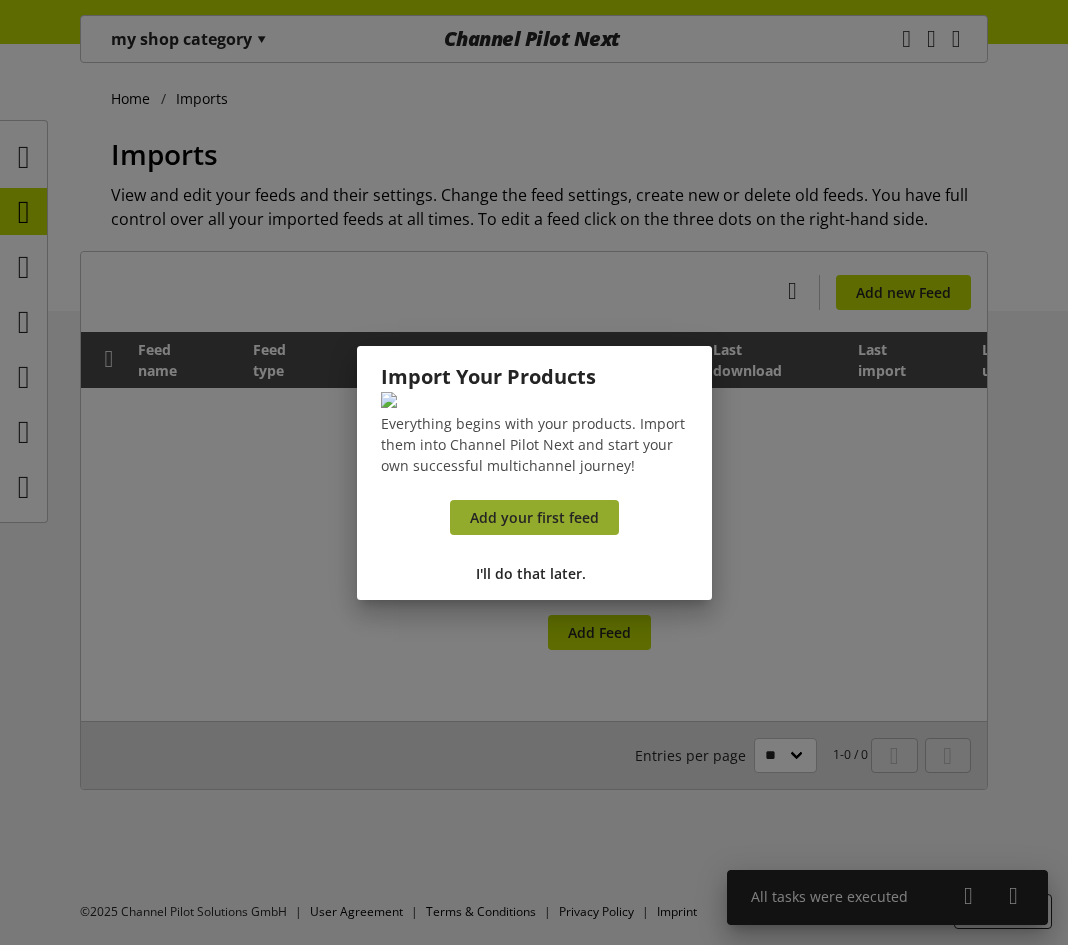 click on "Add your first feed" at bounding box center (534, 517) 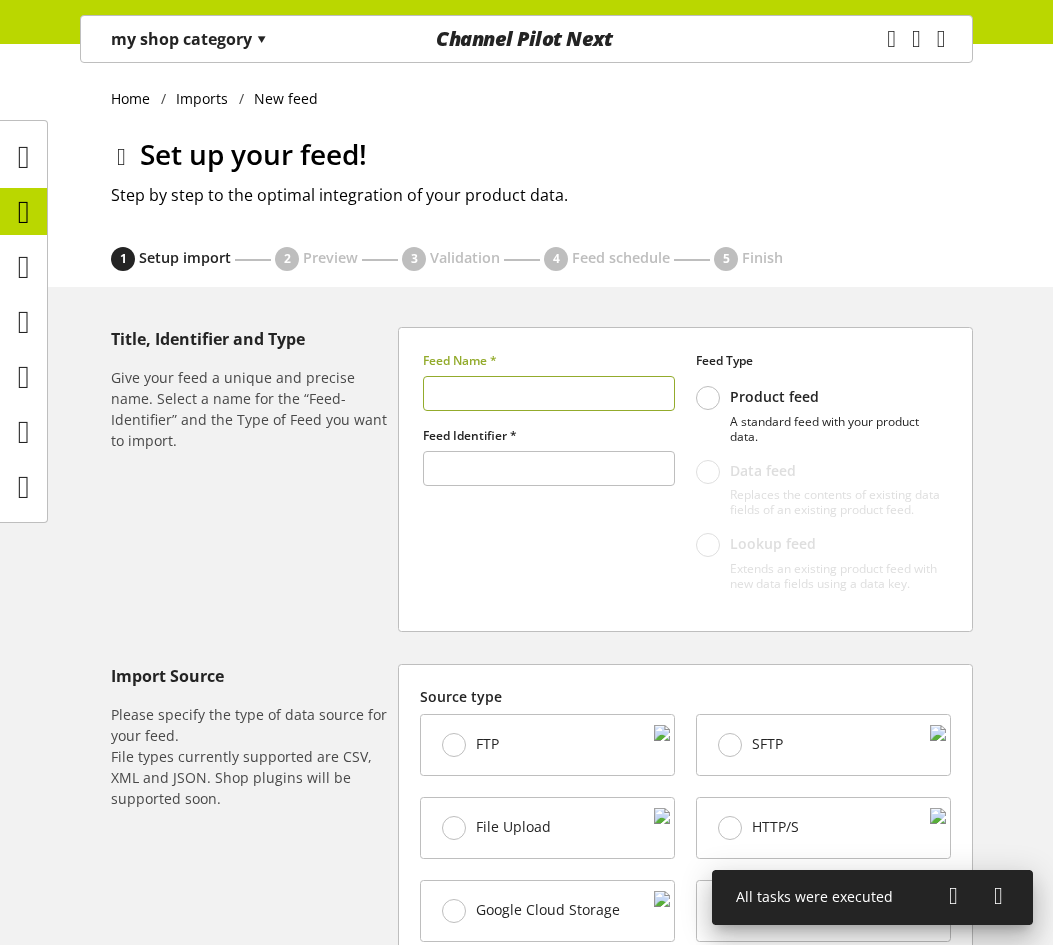 type on "******" 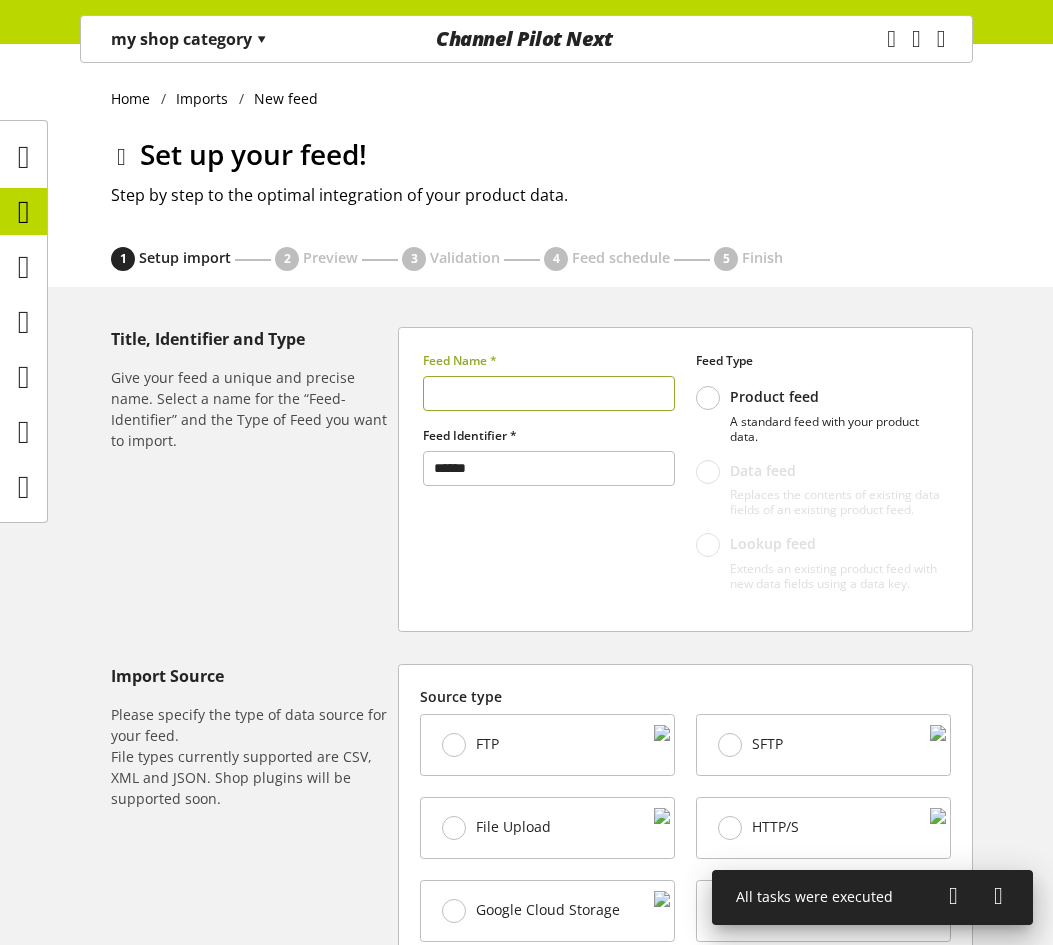 click at bounding box center [549, 393] 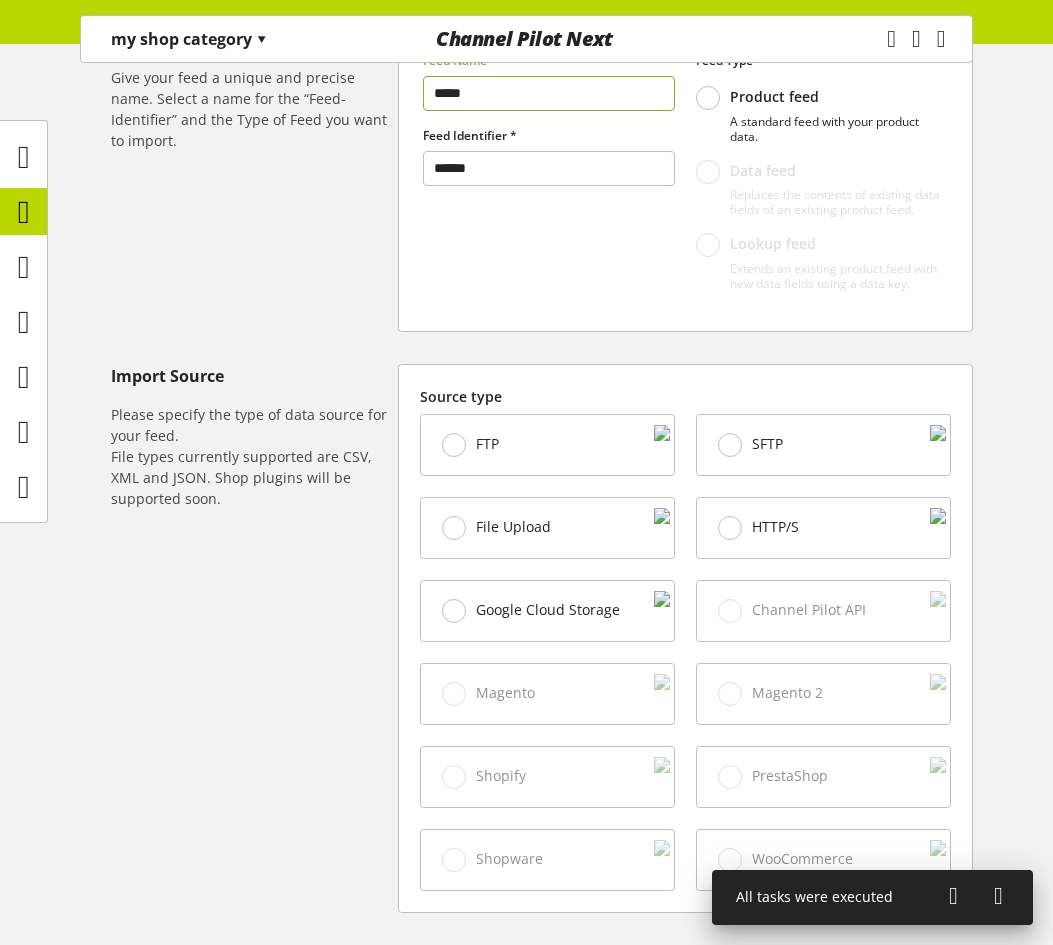 type on "*****" 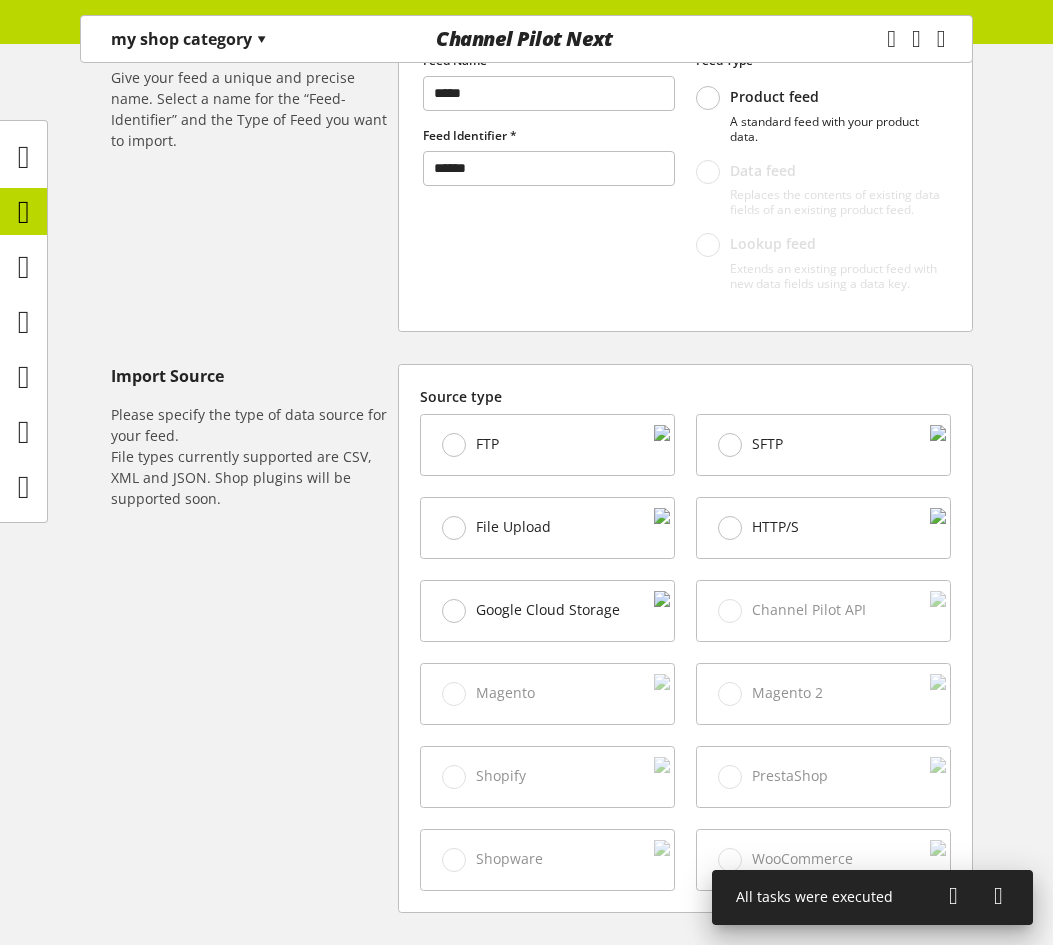 click on "File Upload" at bounding box center (513, 527) 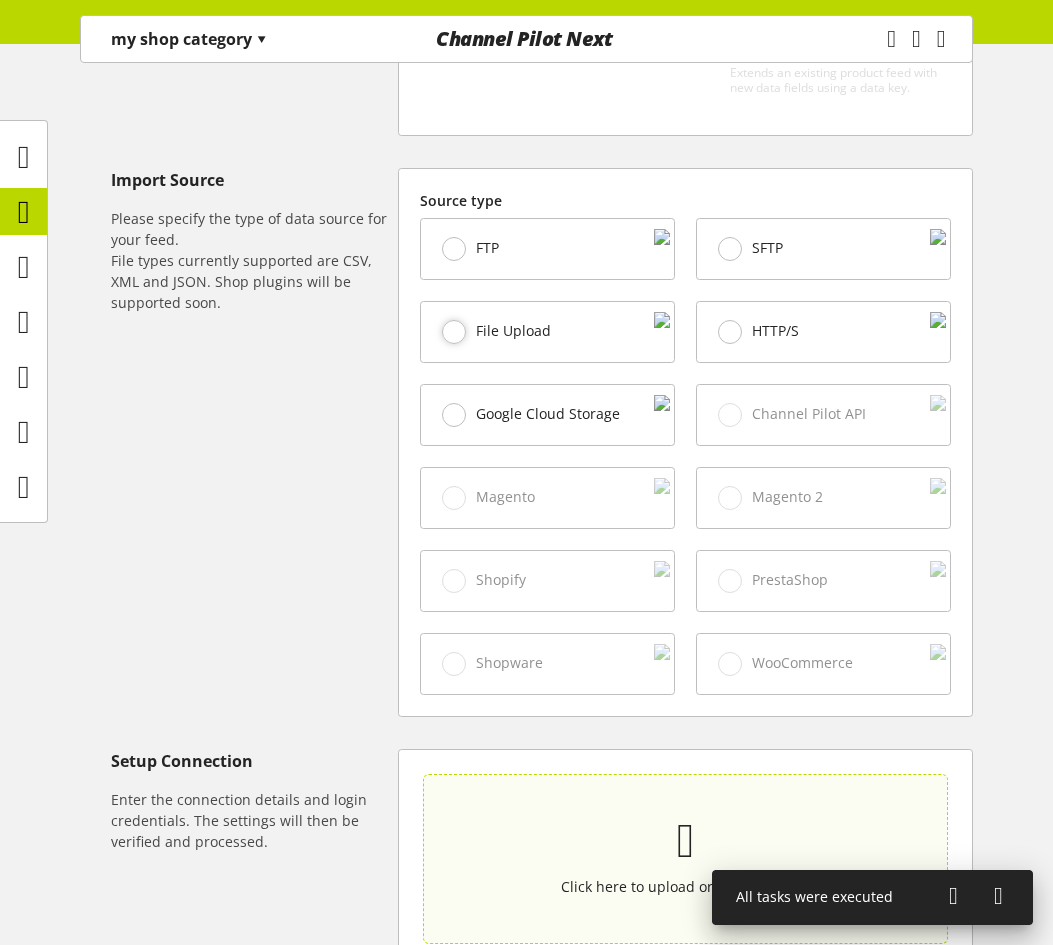 scroll, scrollTop: 763, scrollLeft: 0, axis: vertical 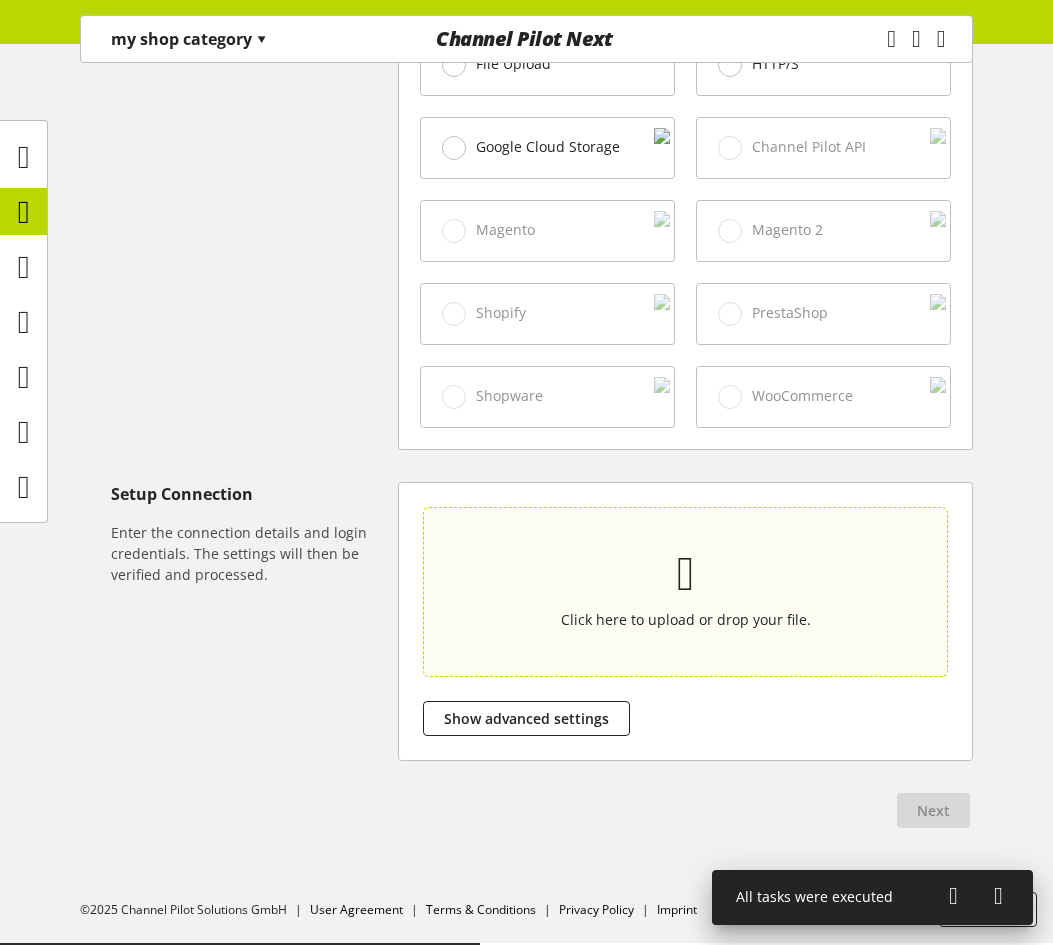 click on "Click here to upload or drop your file." at bounding box center (686, 619) 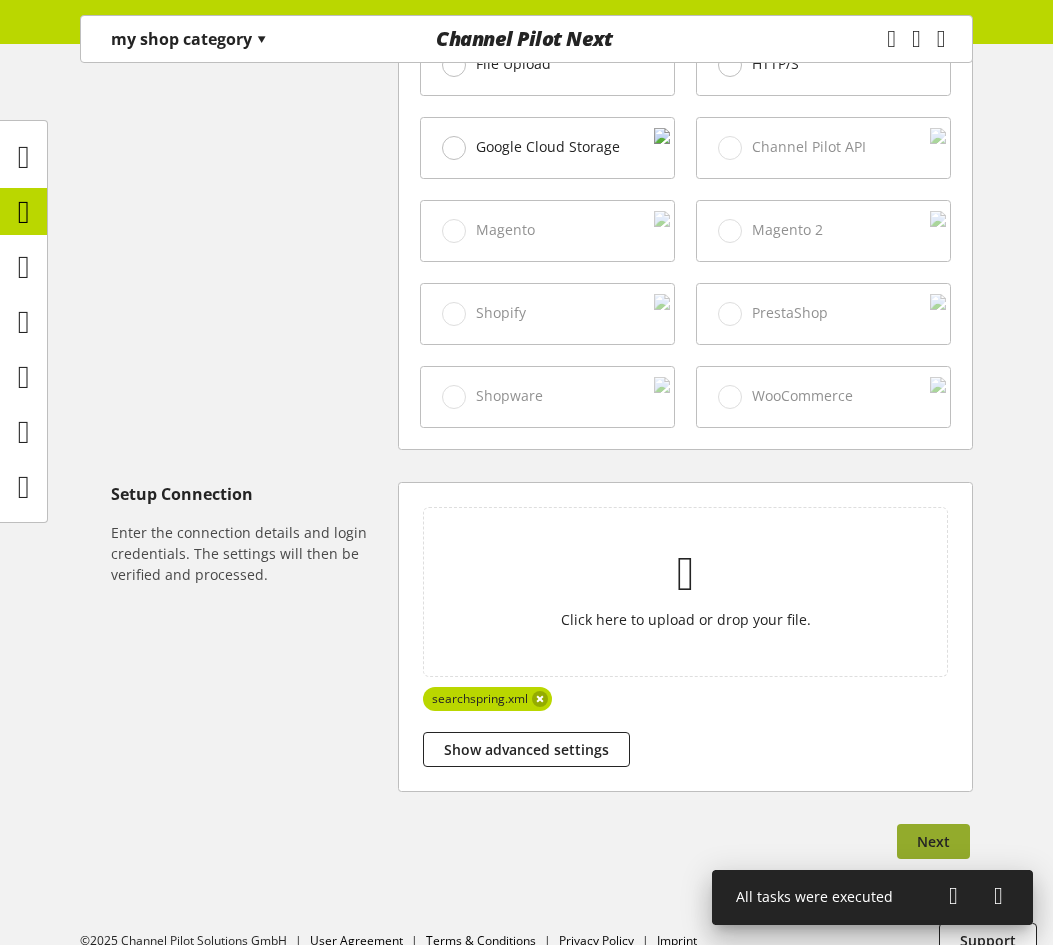 click on "Next" at bounding box center (933, 841) 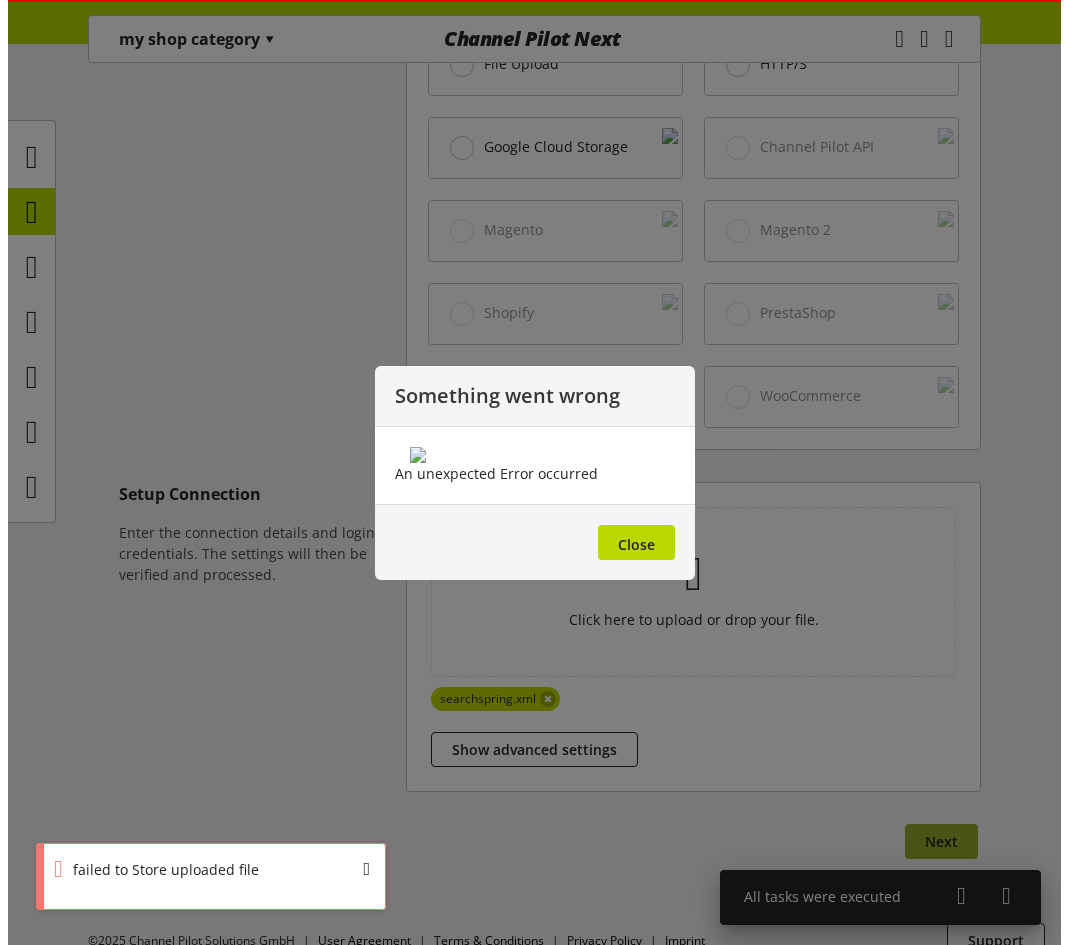 scroll, scrollTop: 748, scrollLeft: 0, axis: vertical 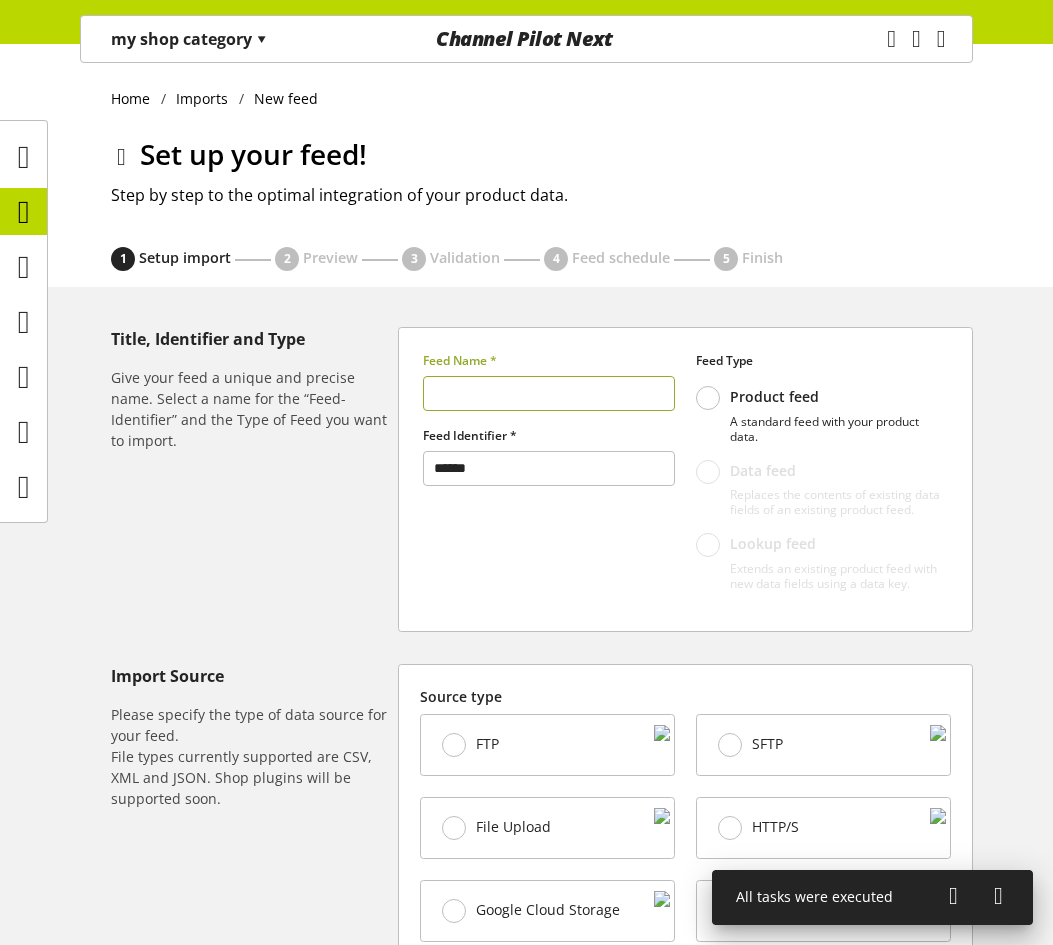 click at bounding box center (549, 393) 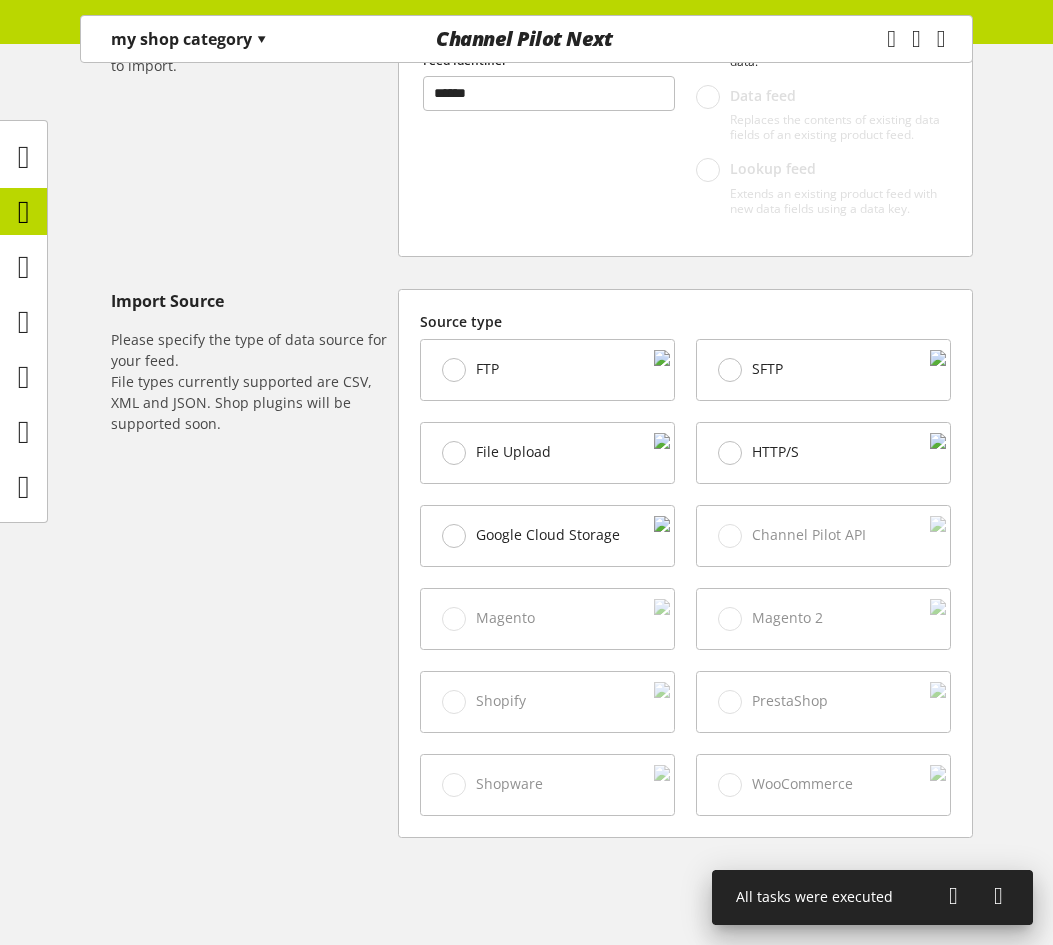 scroll, scrollTop: 450, scrollLeft: 0, axis: vertical 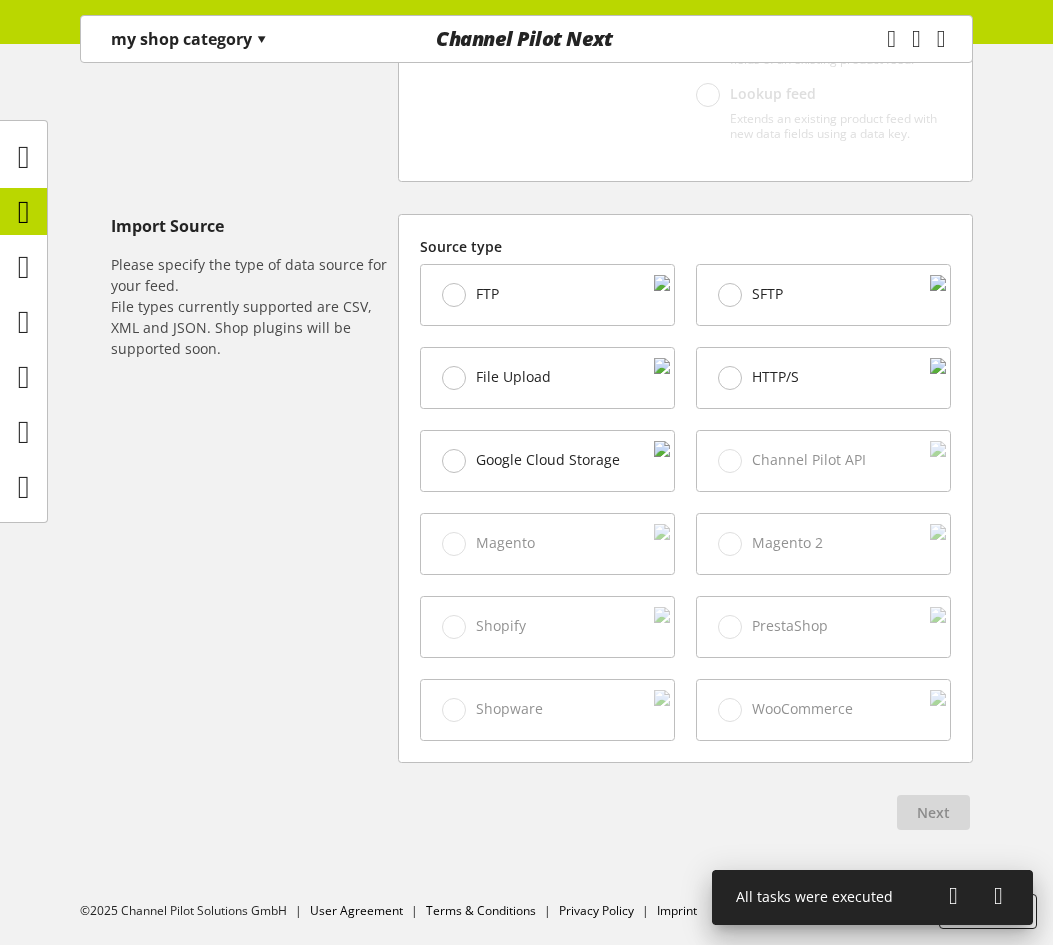 type on "**" 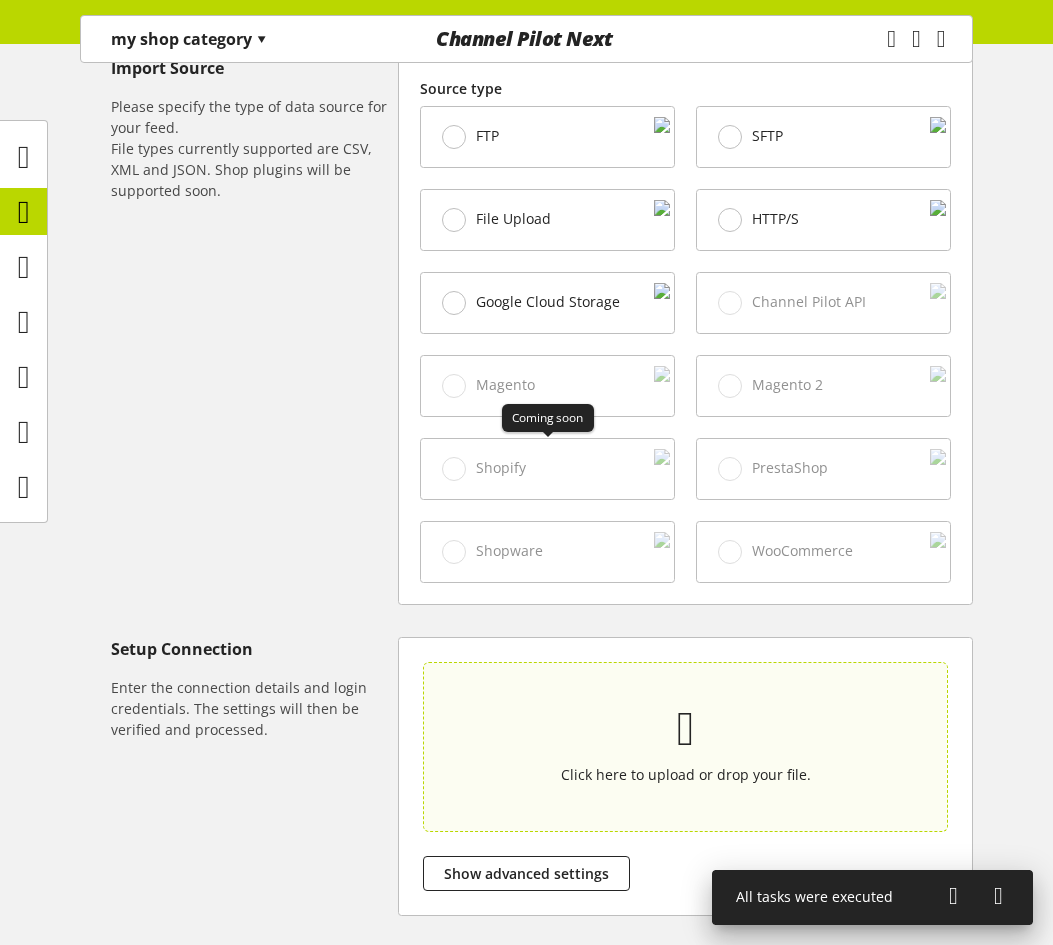 scroll, scrollTop: 763, scrollLeft: 0, axis: vertical 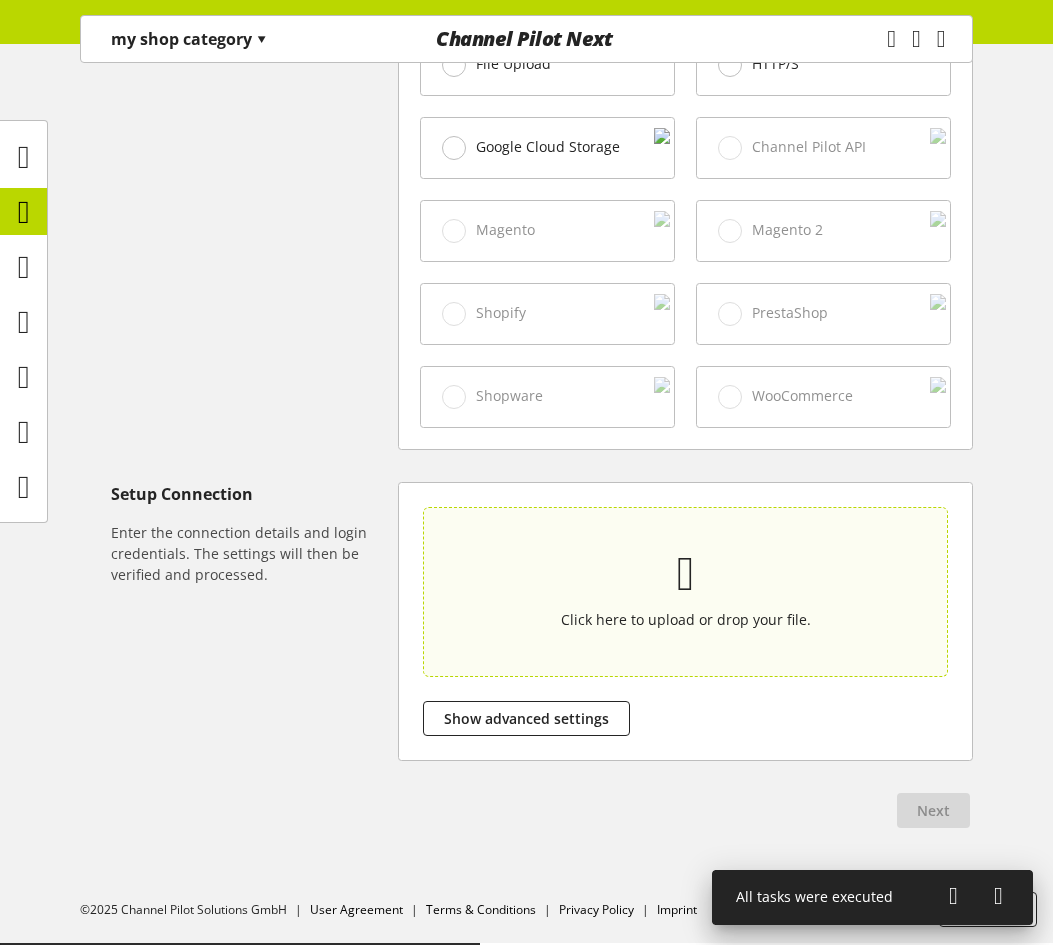 click on "Click here to upload or drop your file." at bounding box center [686, 591] 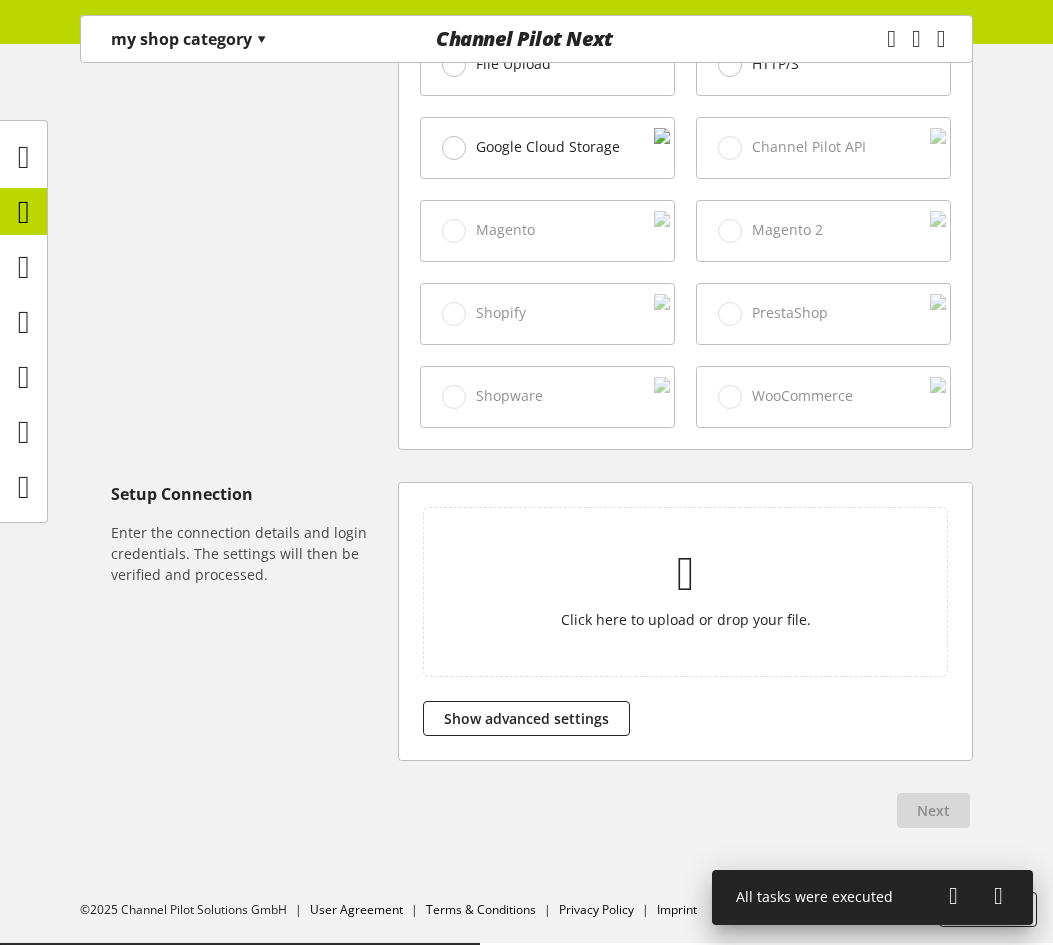 type on "**********" 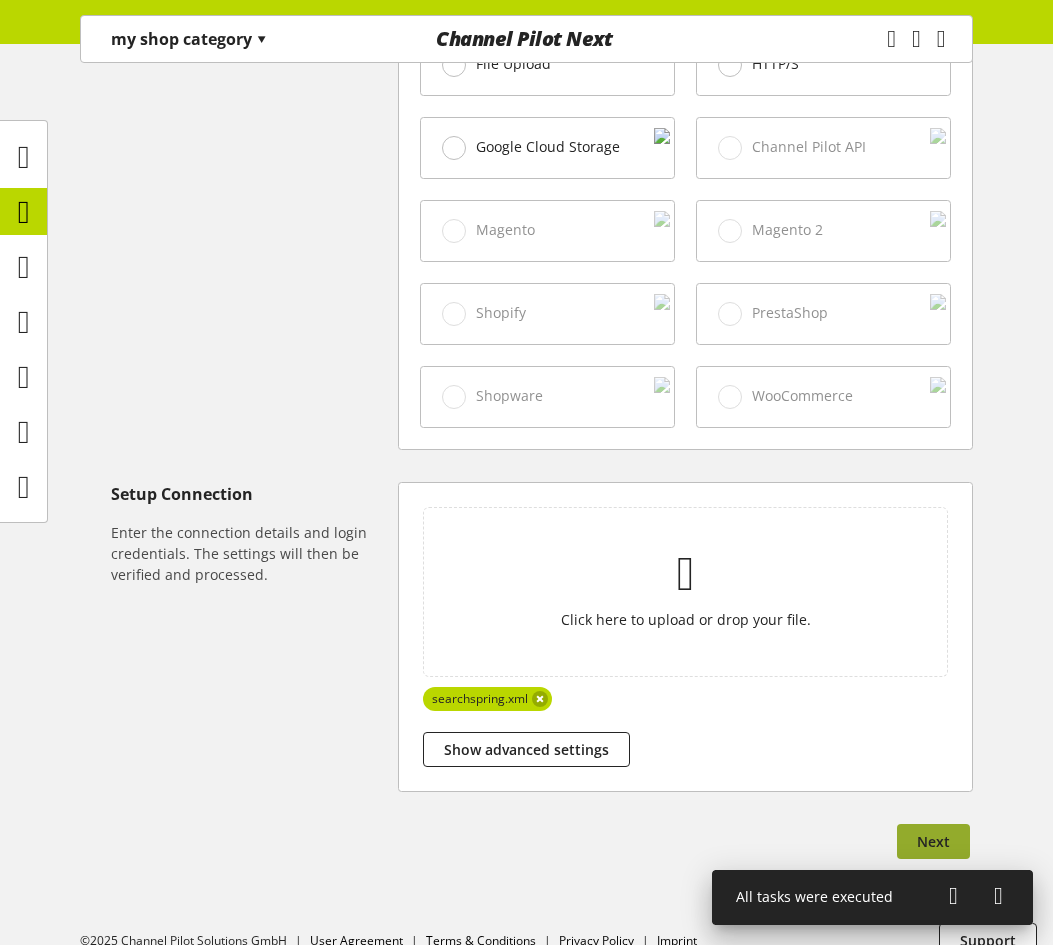 click on "Next" at bounding box center (933, 841) 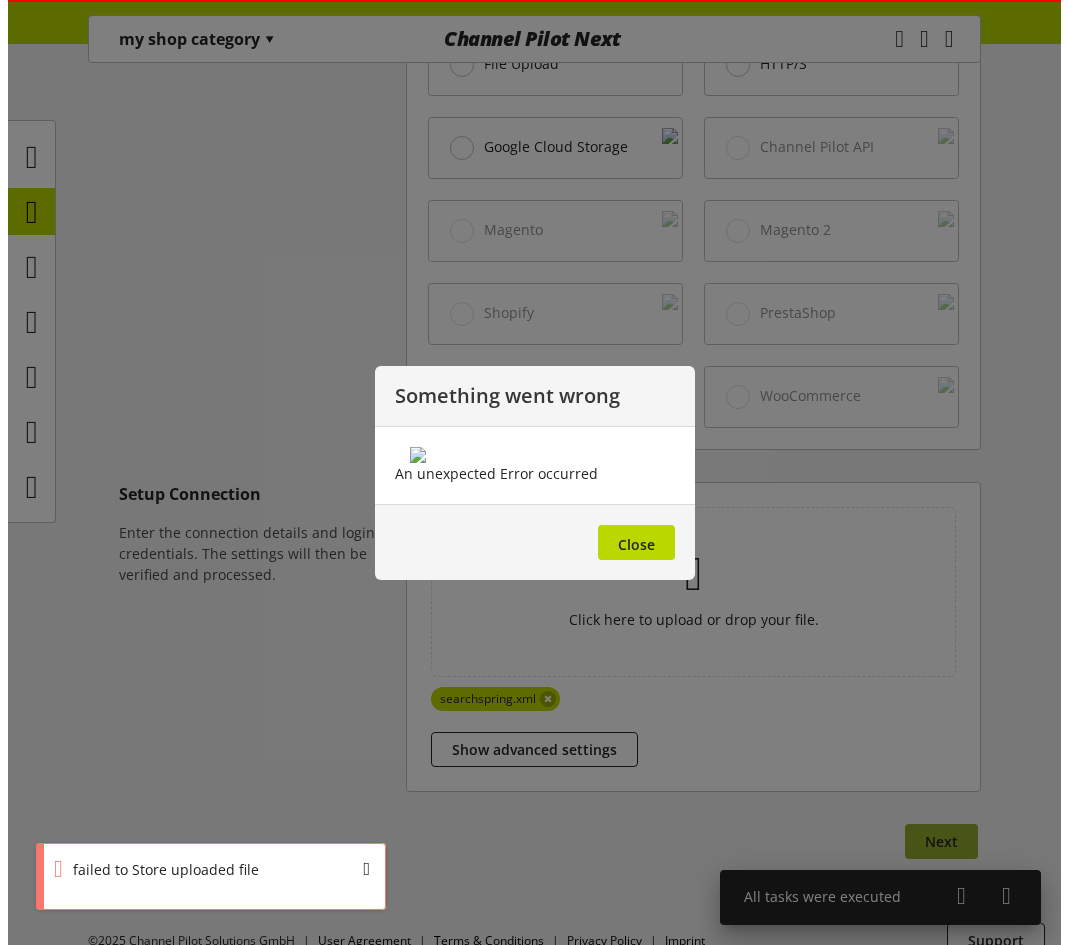 scroll, scrollTop: 748, scrollLeft: 0, axis: vertical 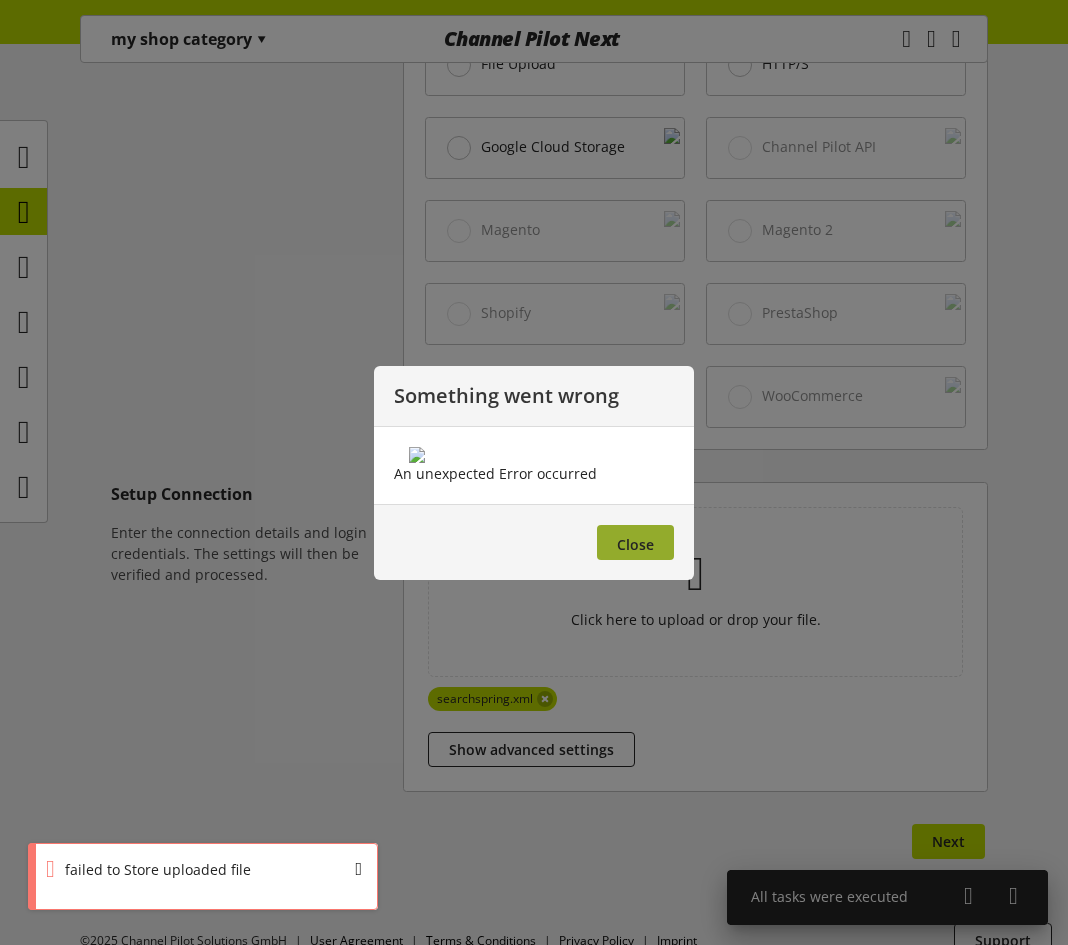 click on "Close" at bounding box center [635, 542] 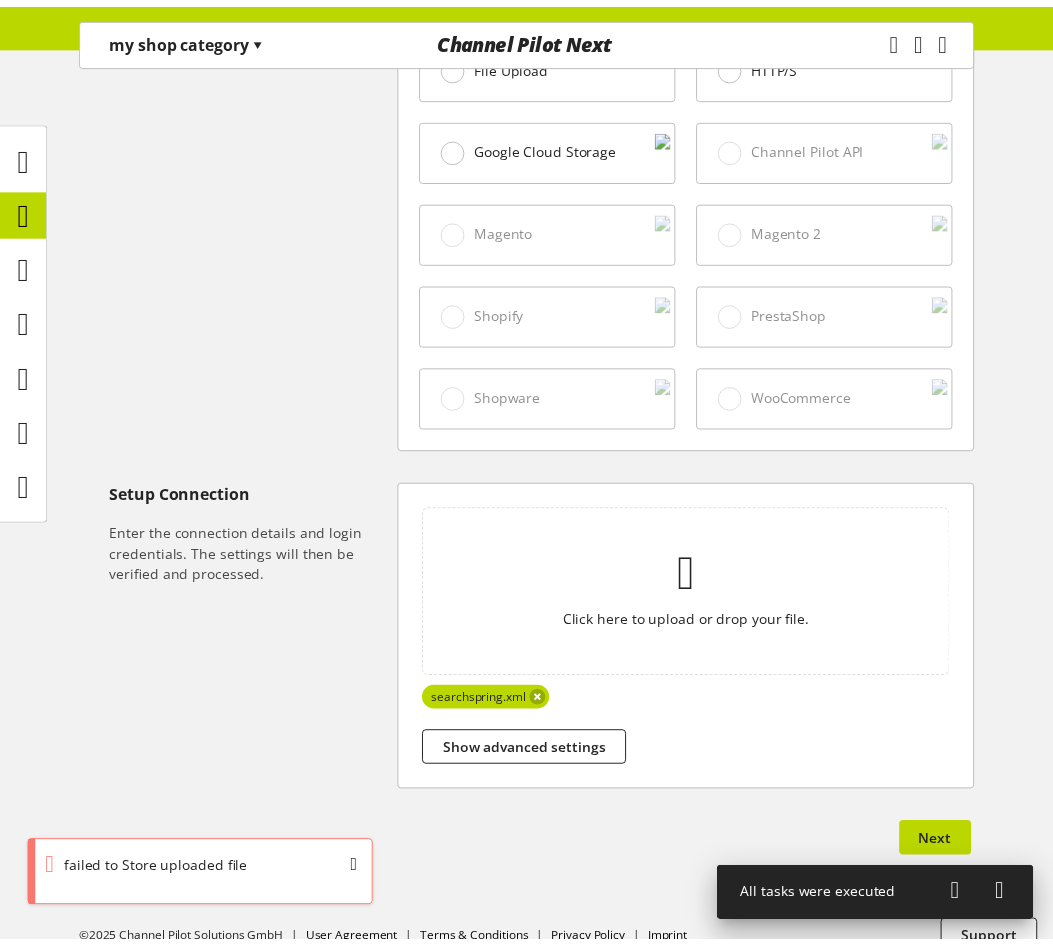 scroll, scrollTop: 763, scrollLeft: 0, axis: vertical 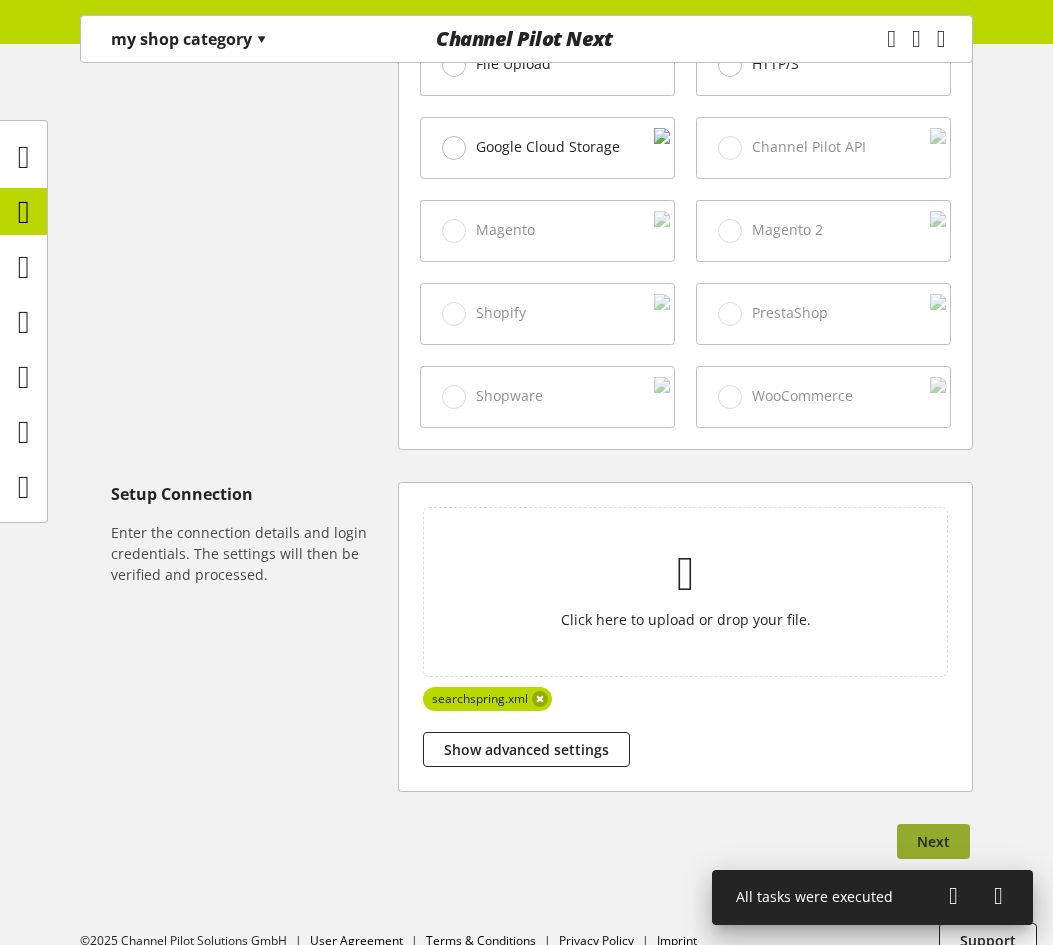 click on "Next" at bounding box center [933, 841] 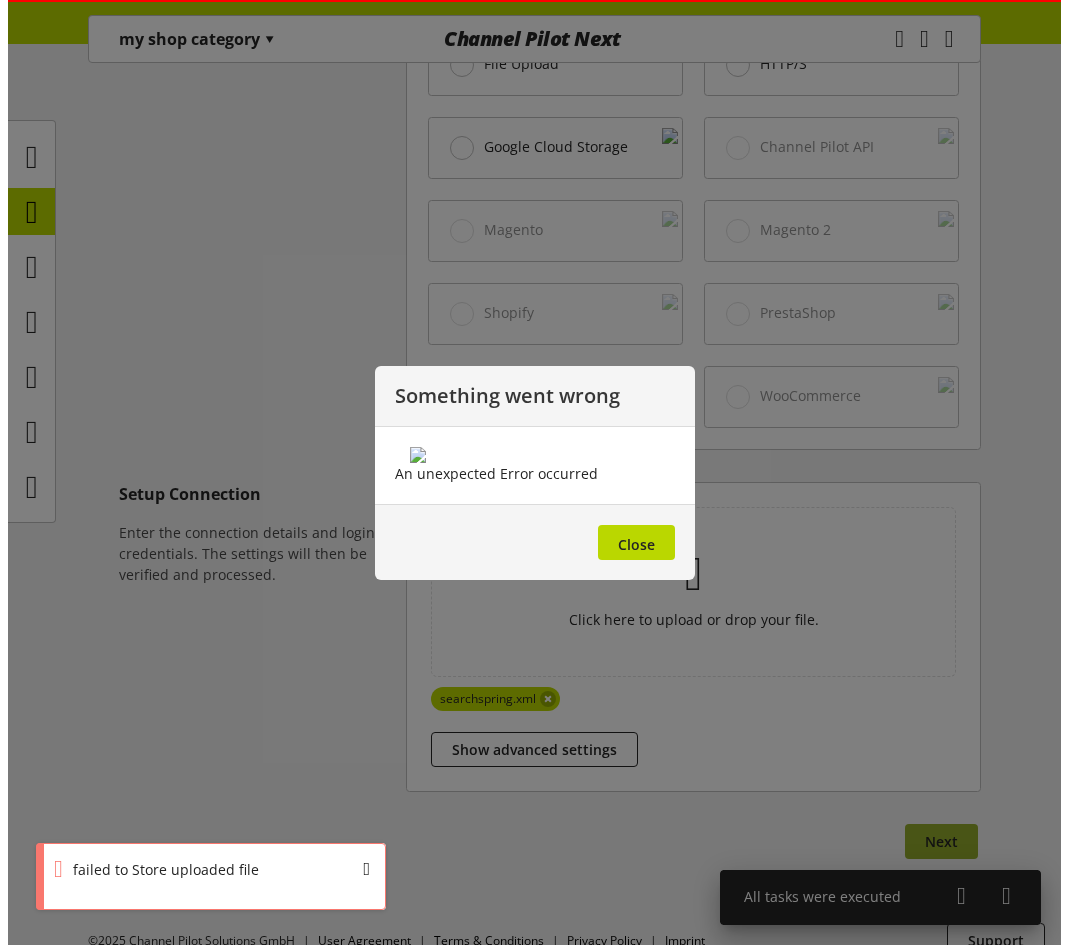 scroll, scrollTop: 748, scrollLeft: 0, axis: vertical 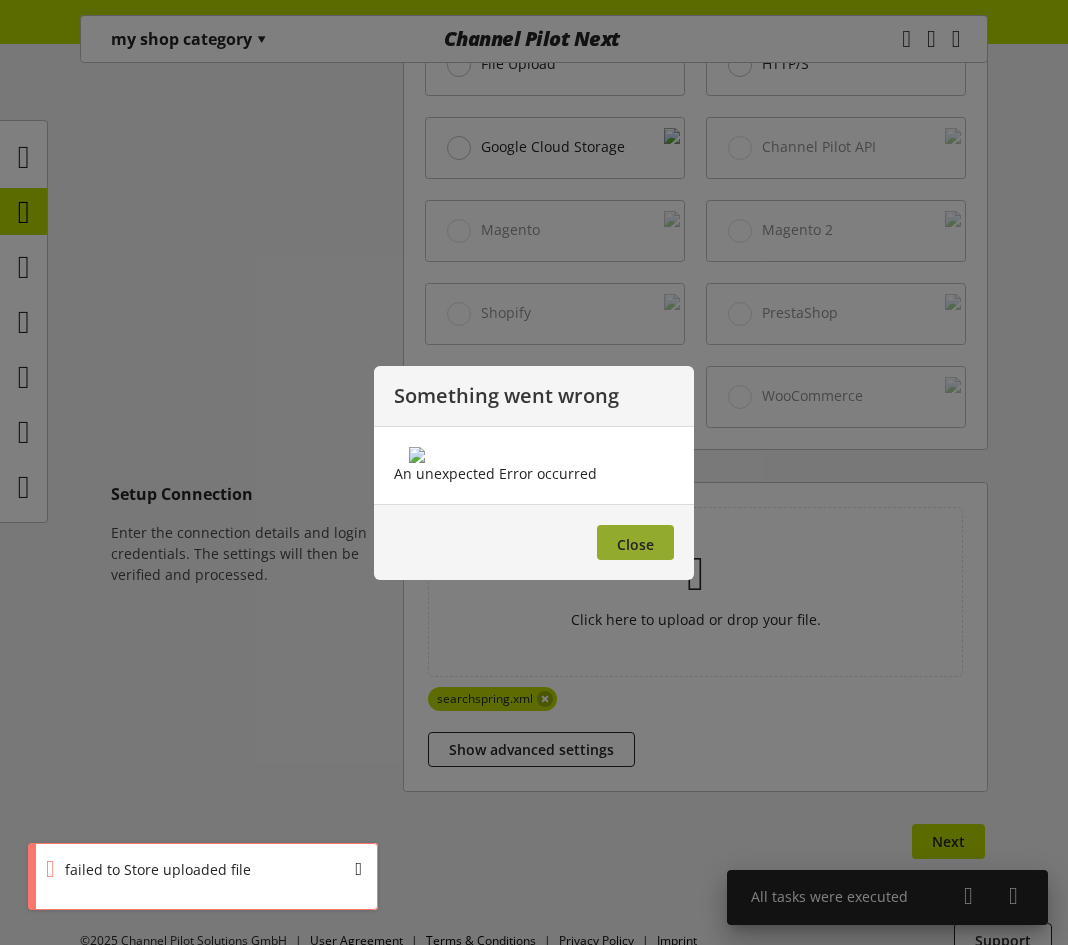click on "Close" at bounding box center (635, 542) 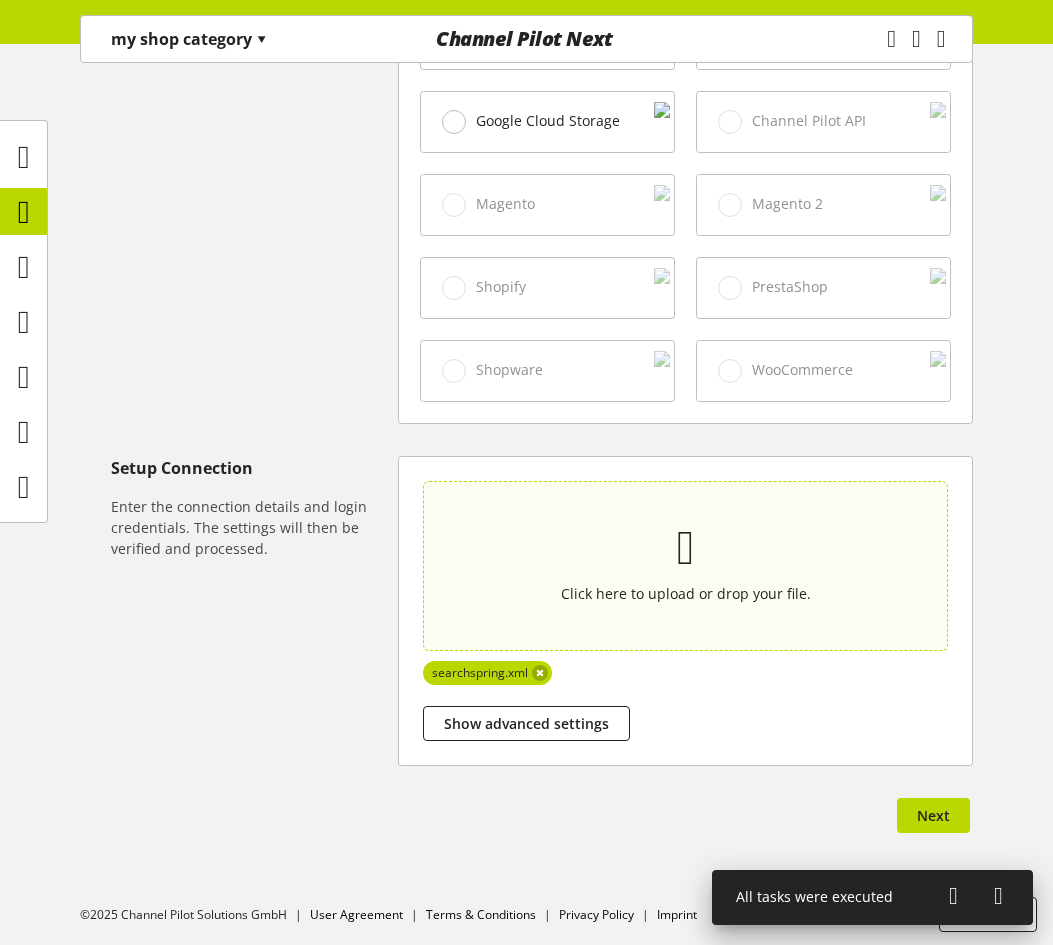 scroll, scrollTop: 794, scrollLeft: 0, axis: vertical 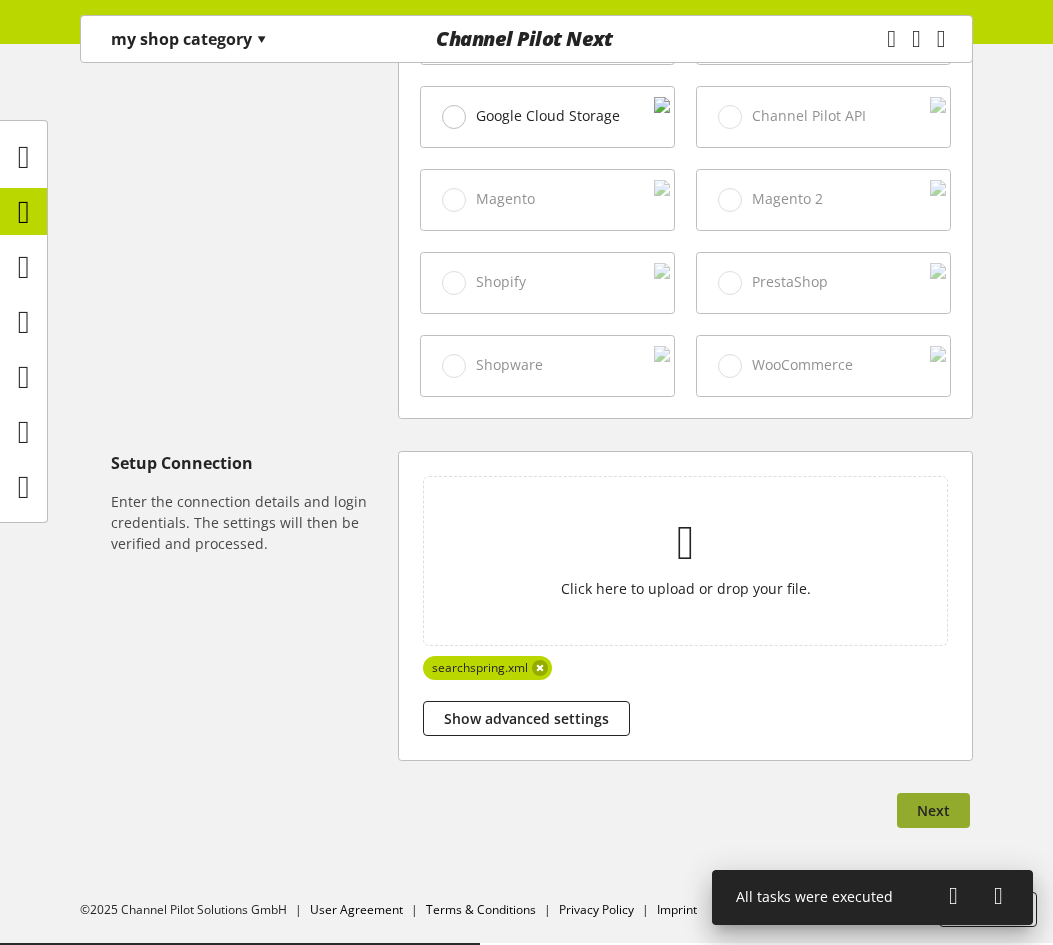 click on "Next" at bounding box center (933, 810) 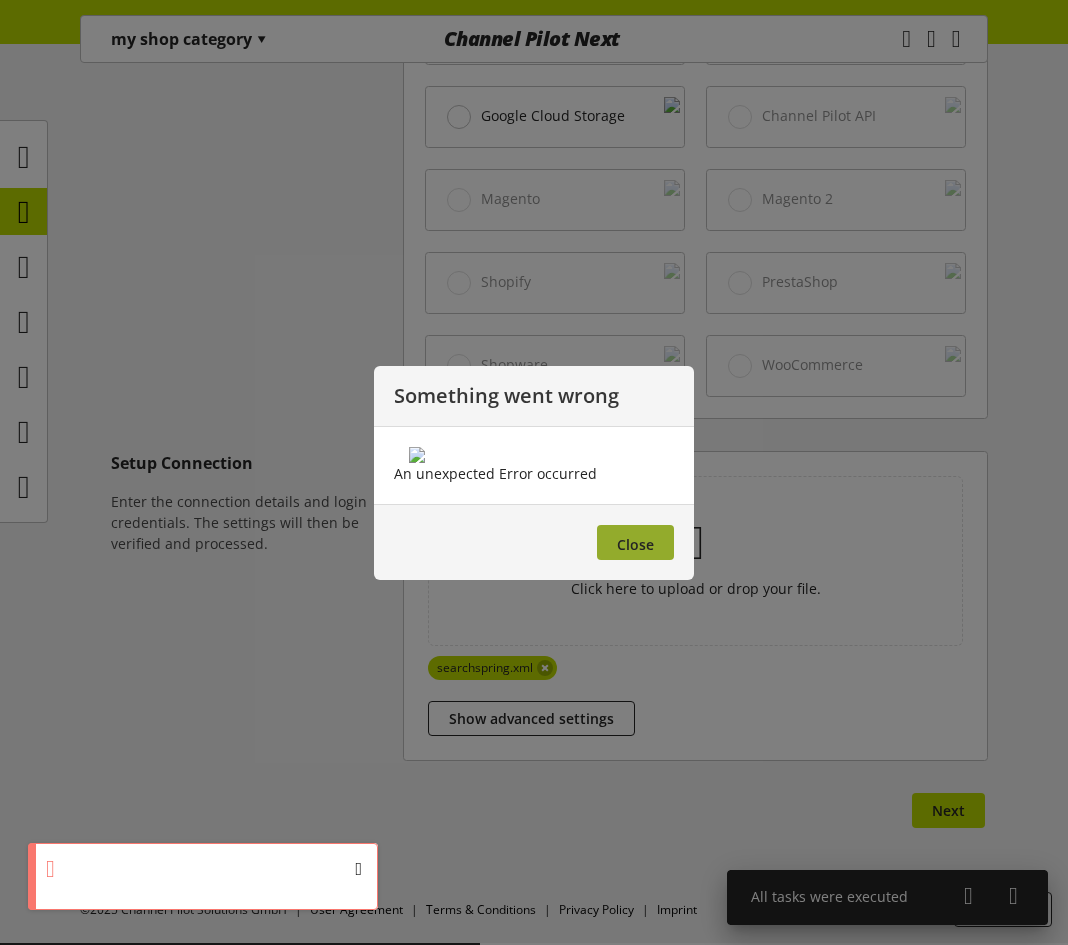 click on "Close" at bounding box center (635, 542) 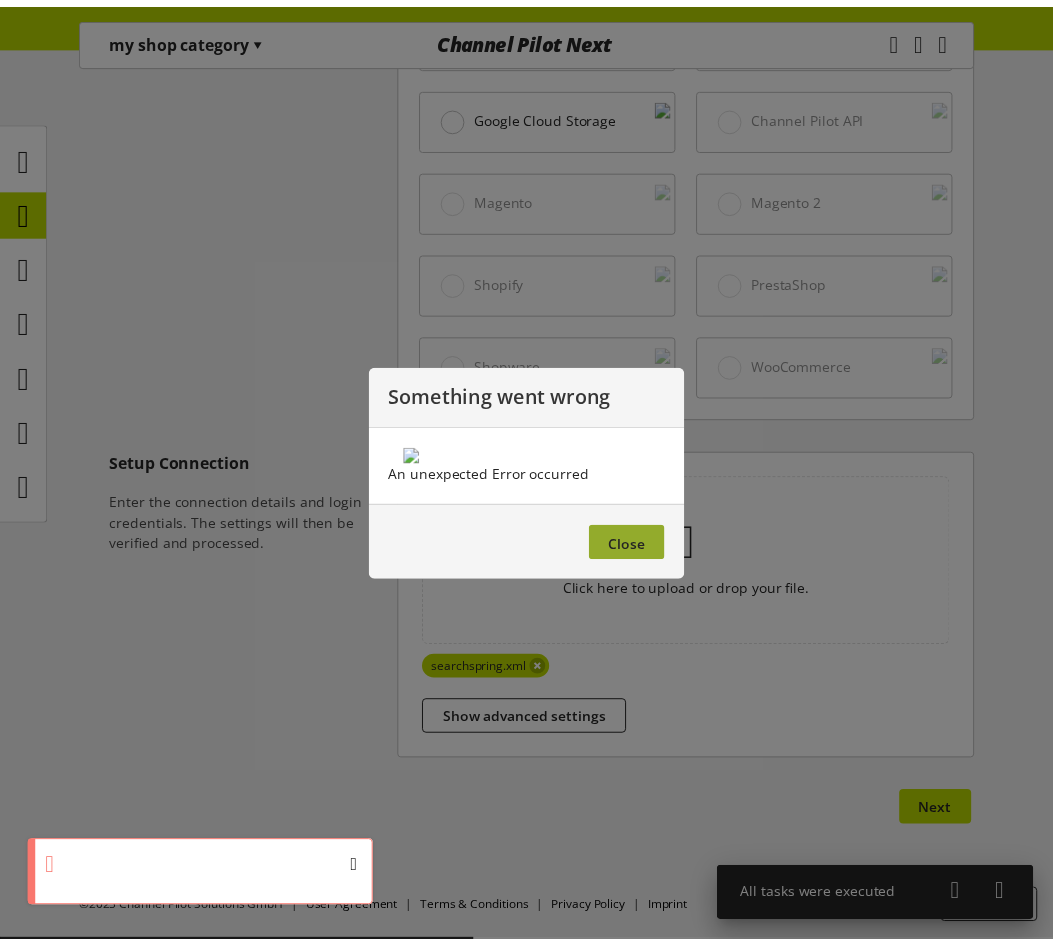scroll, scrollTop: 794, scrollLeft: 0, axis: vertical 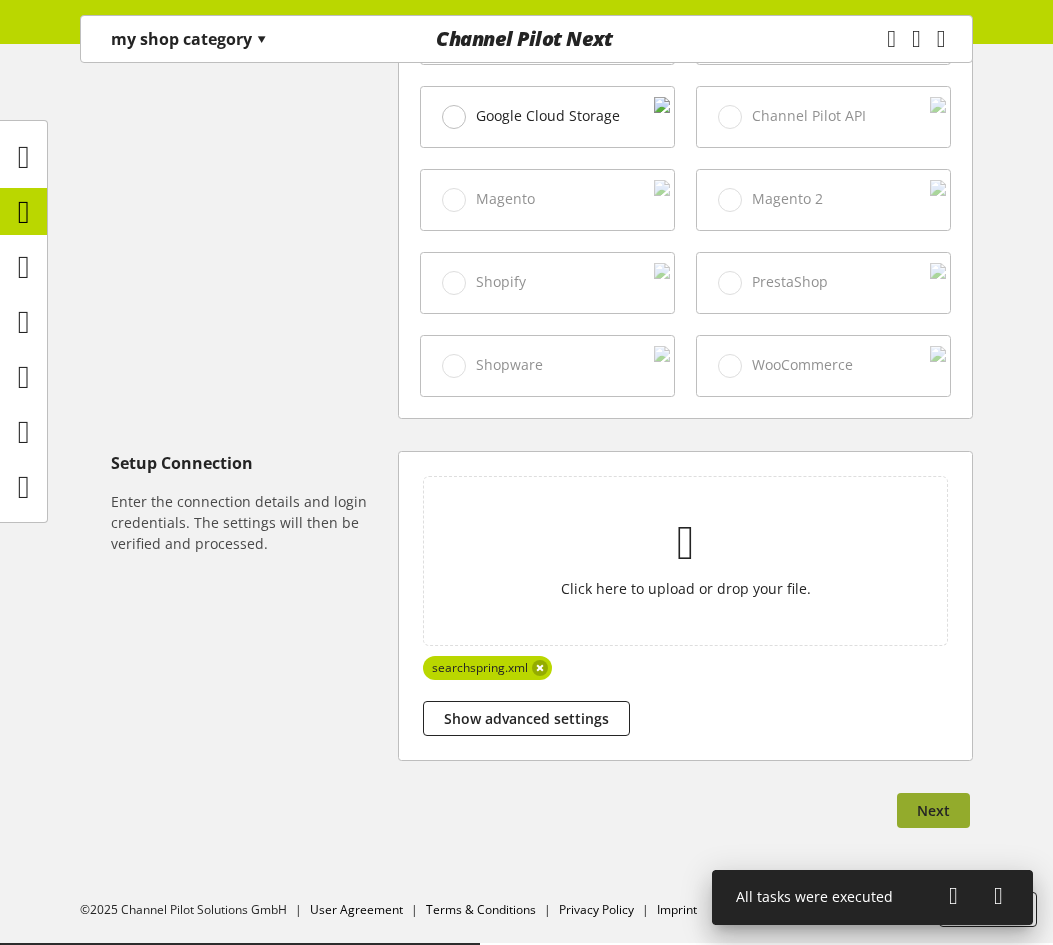 click on "Next" at bounding box center (933, 810) 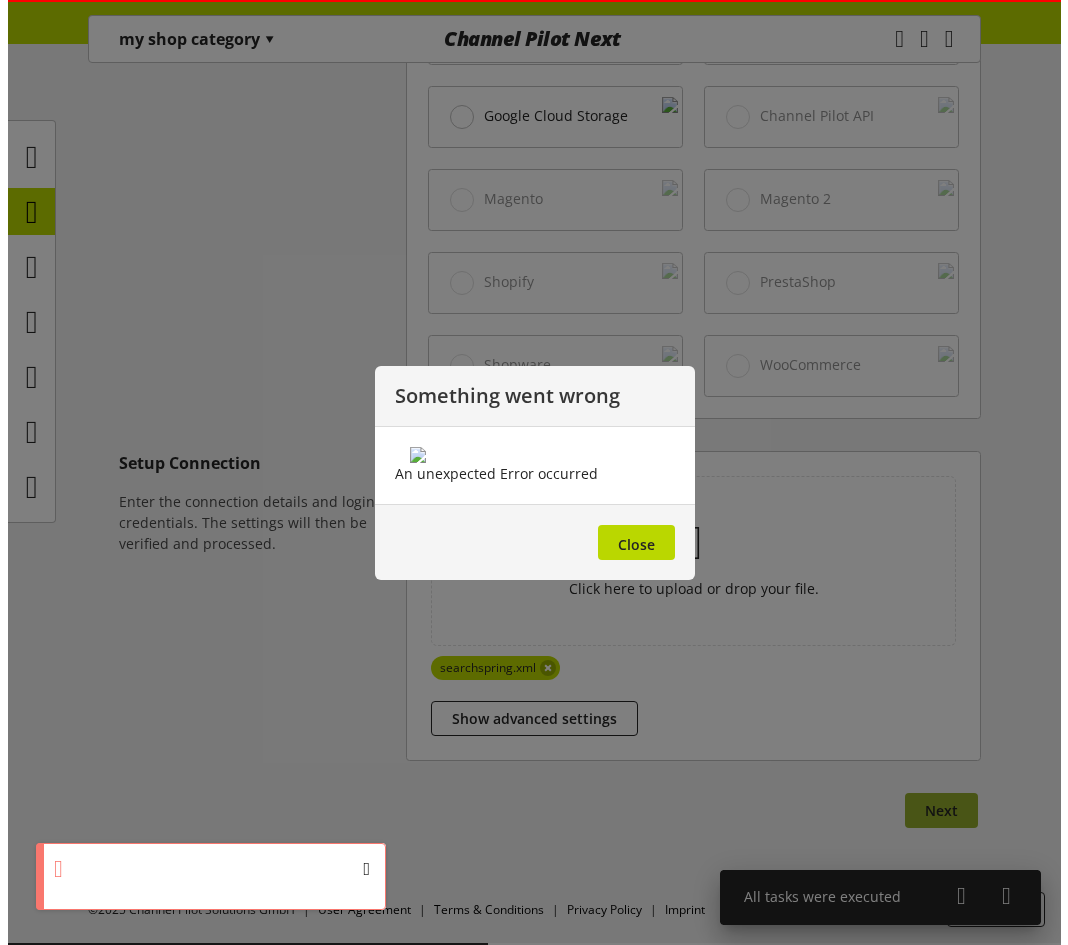 scroll, scrollTop: 779, scrollLeft: 0, axis: vertical 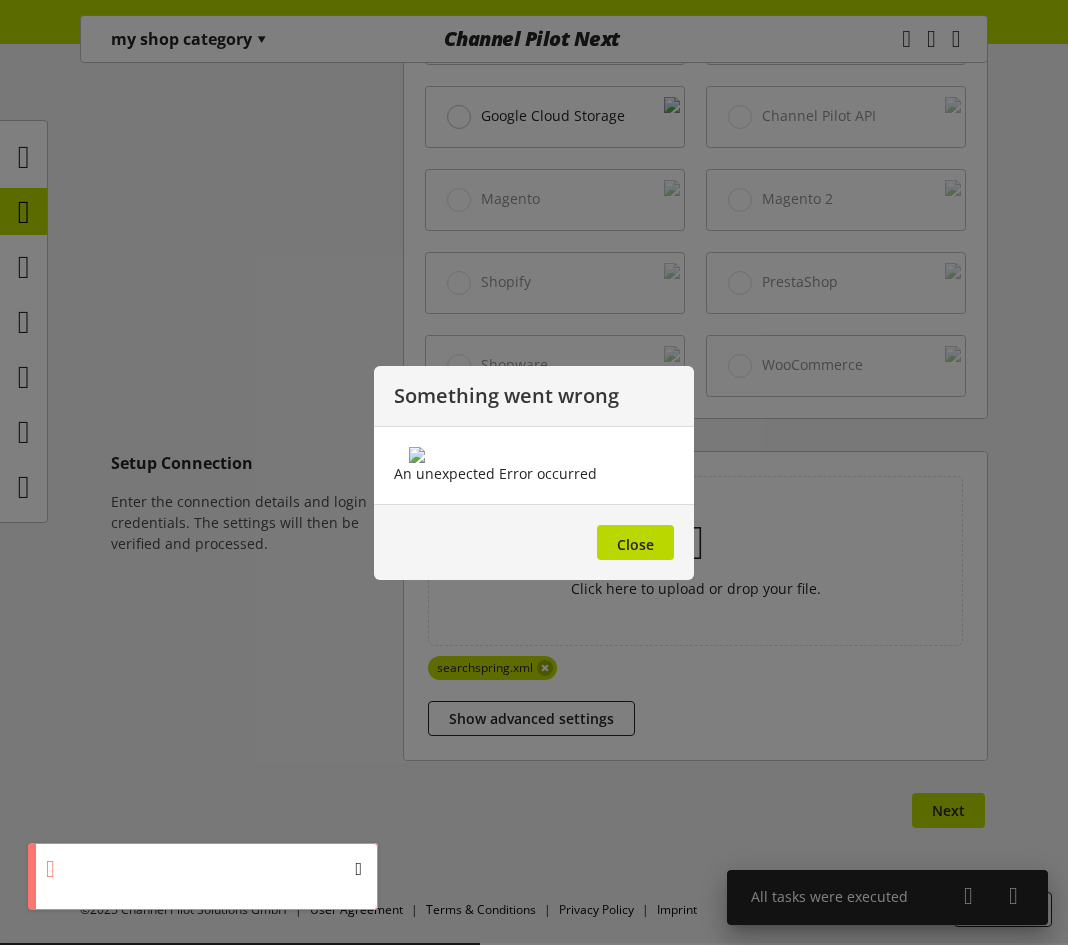 click on "Close" at bounding box center [534, 542] 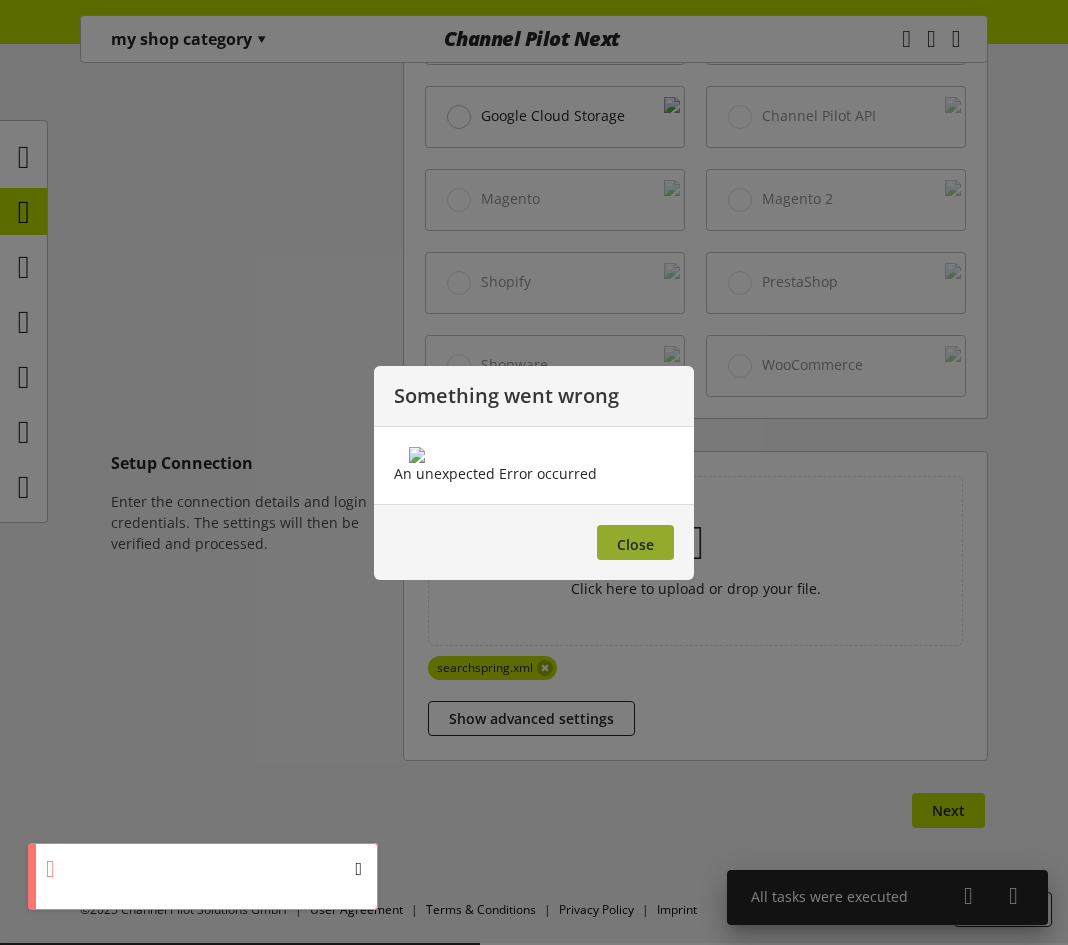 click on "Close" at bounding box center (635, 542) 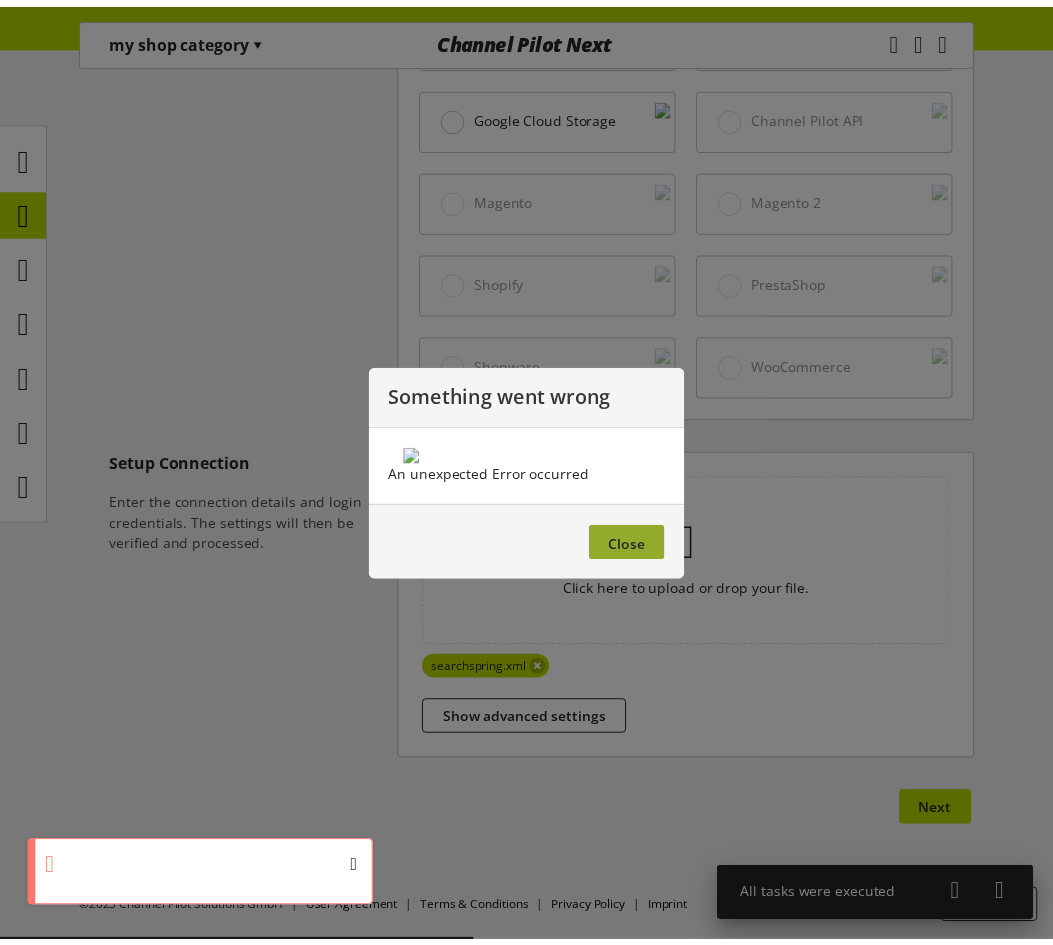 scroll, scrollTop: 794, scrollLeft: 0, axis: vertical 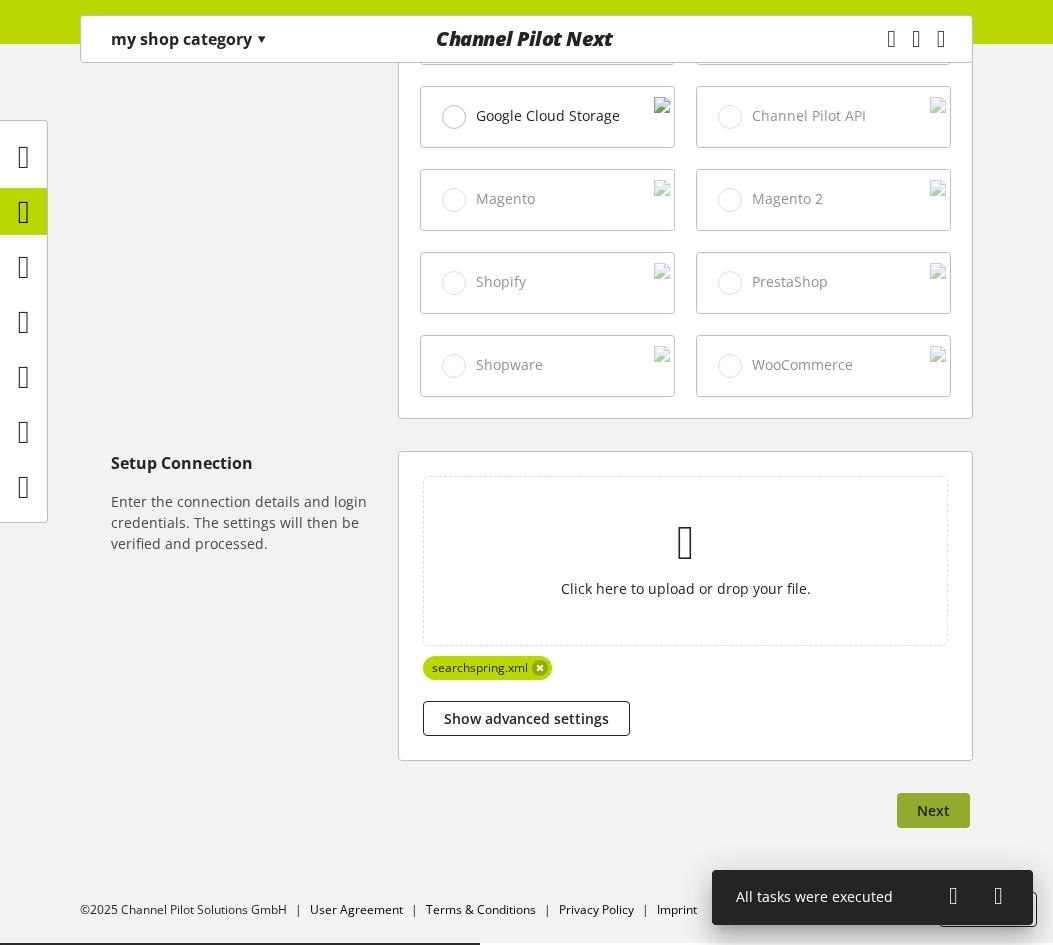 click on "Next" at bounding box center [933, 810] 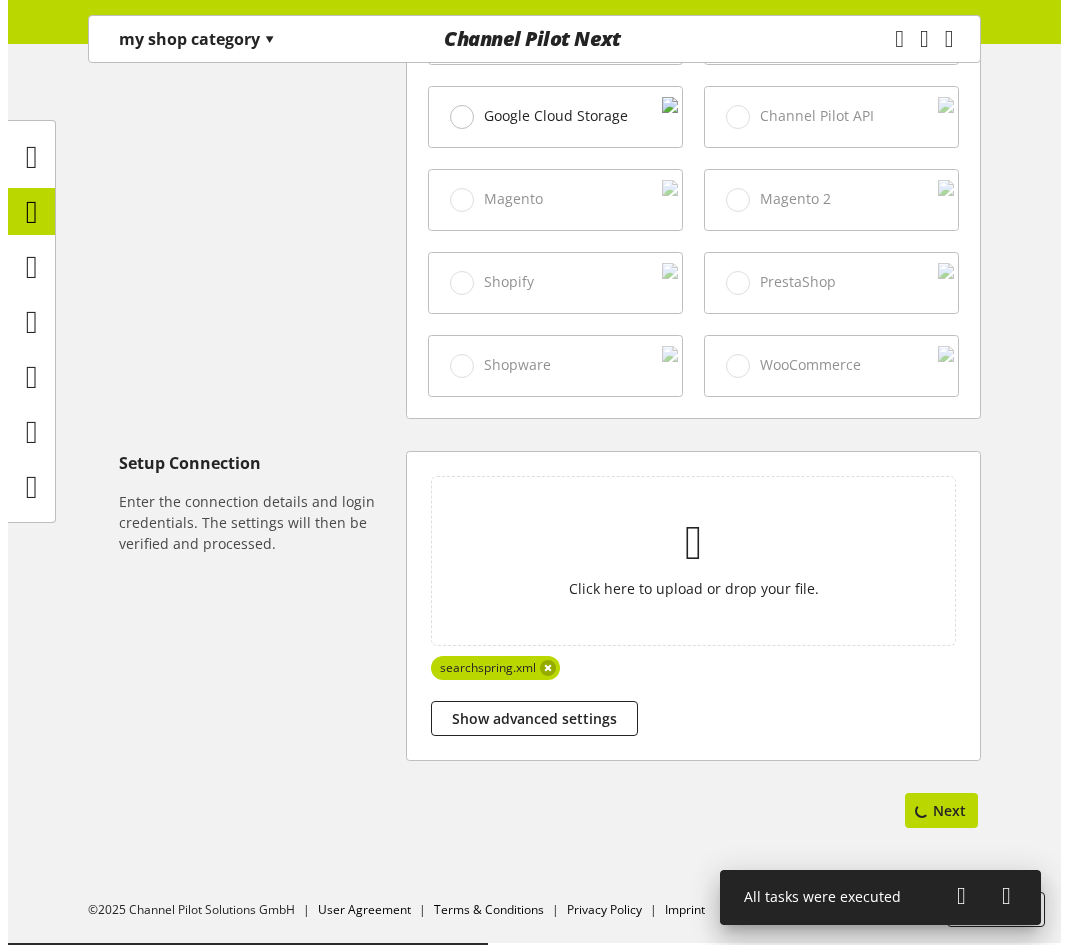 scroll, scrollTop: 779, scrollLeft: 0, axis: vertical 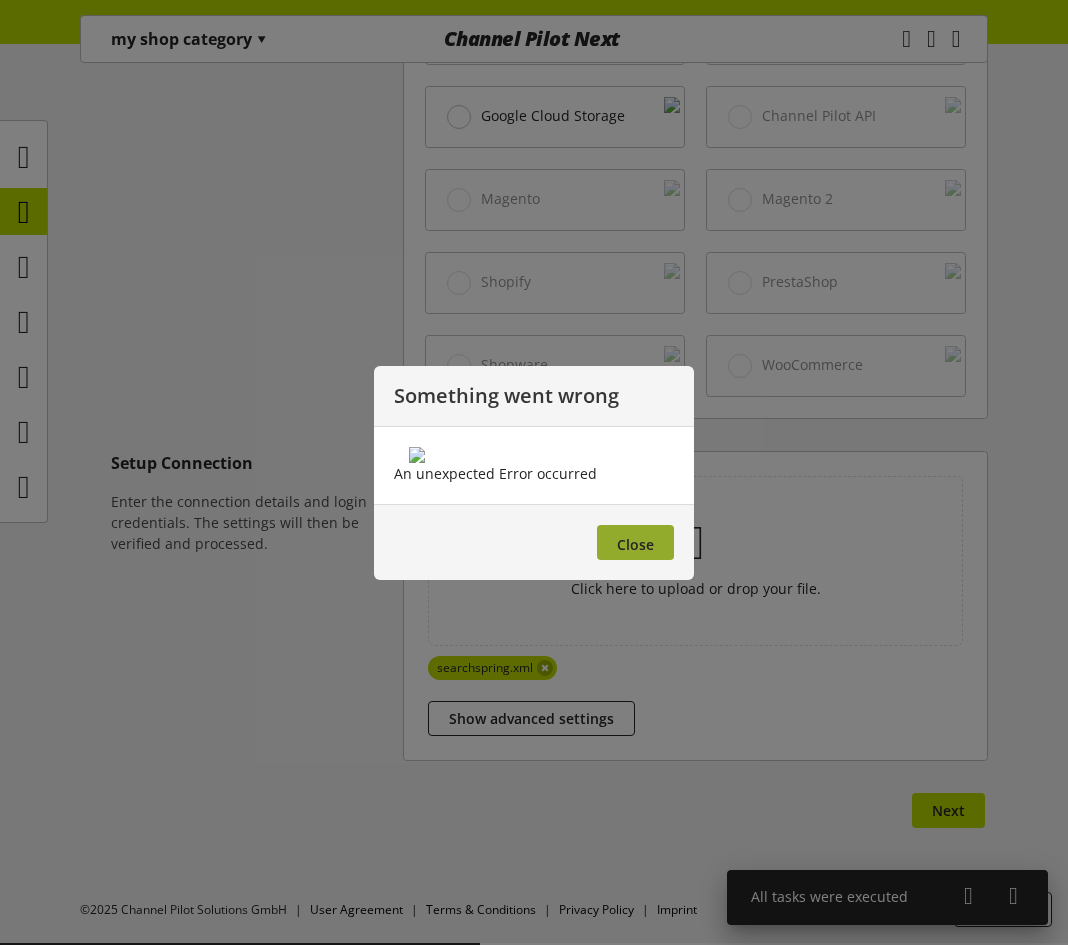 click on "Close" at bounding box center (635, 544) 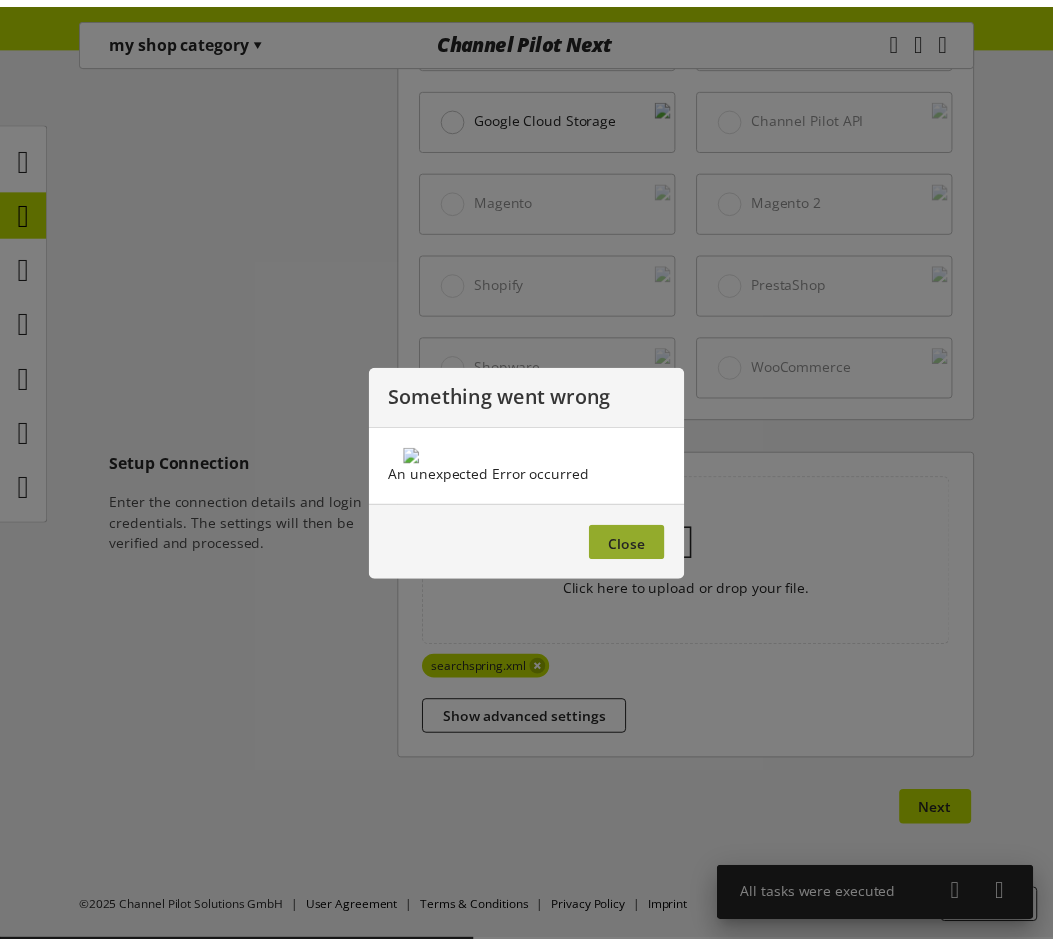 scroll, scrollTop: 794, scrollLeft: 0, axis: vertical 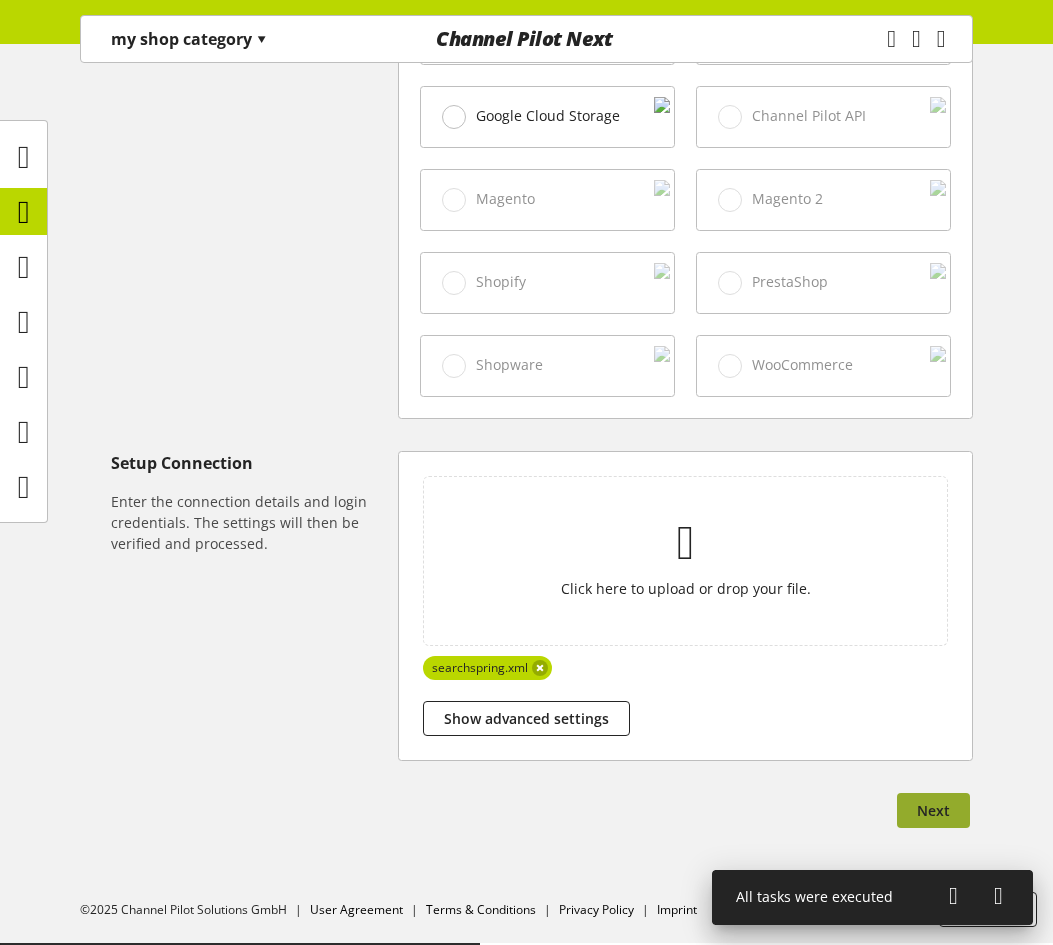 click on "Next" at bounding box center (933, 810) 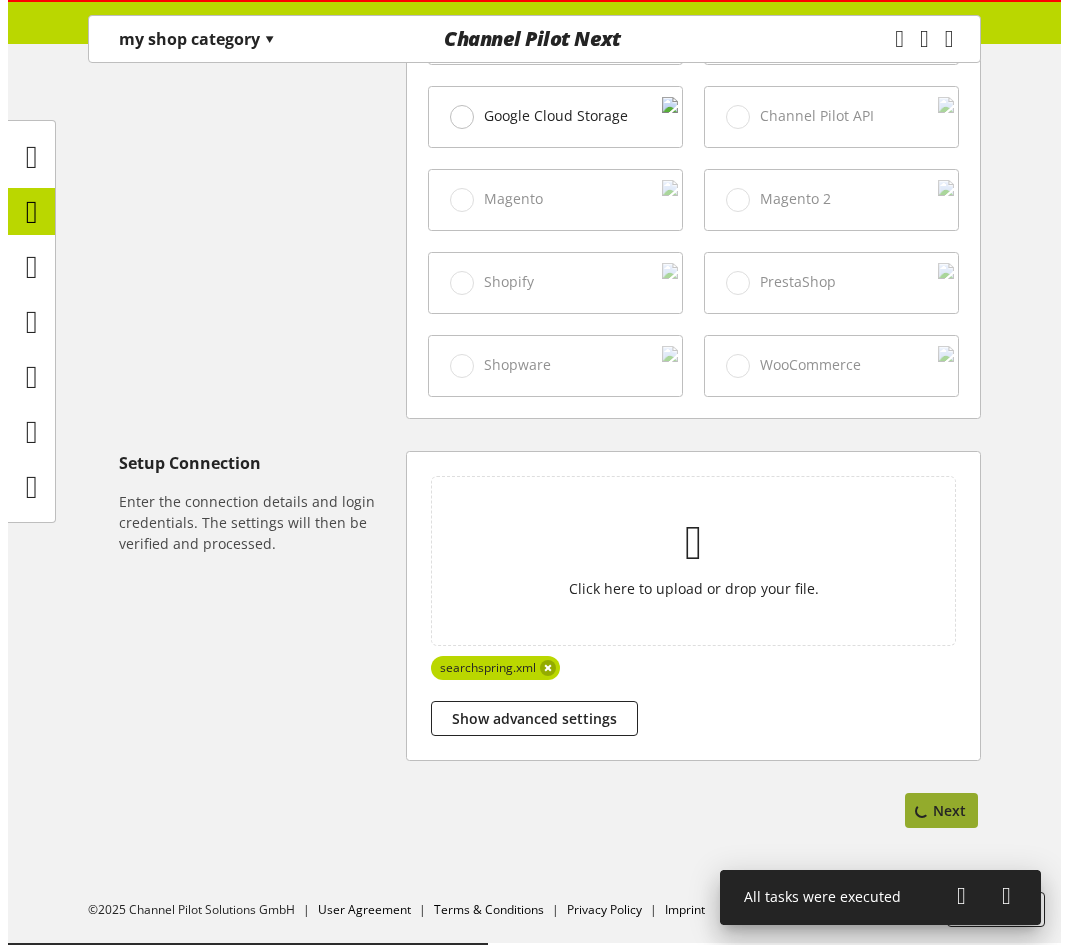 scroll, scrollTop: 779, scrollLeft: 0, axis: vertical 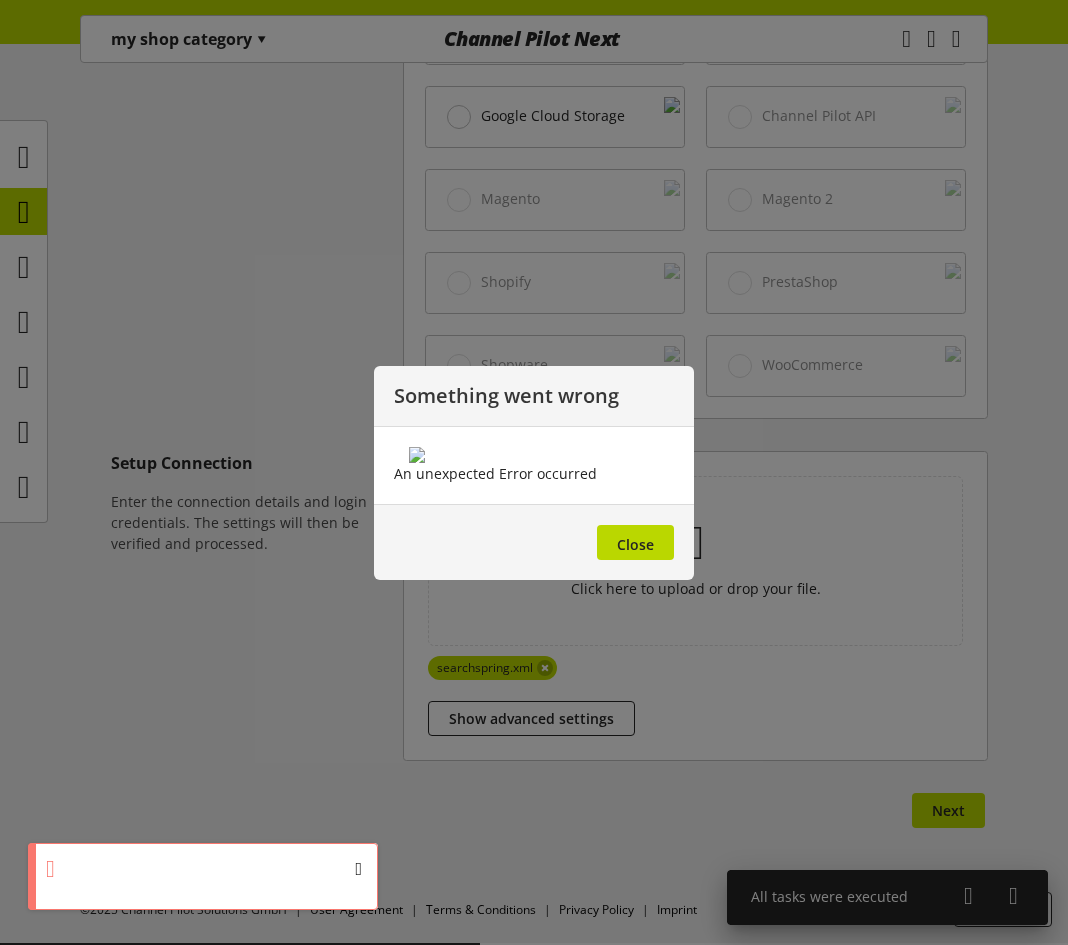 click on "OK" at bounding box center [382, 873] 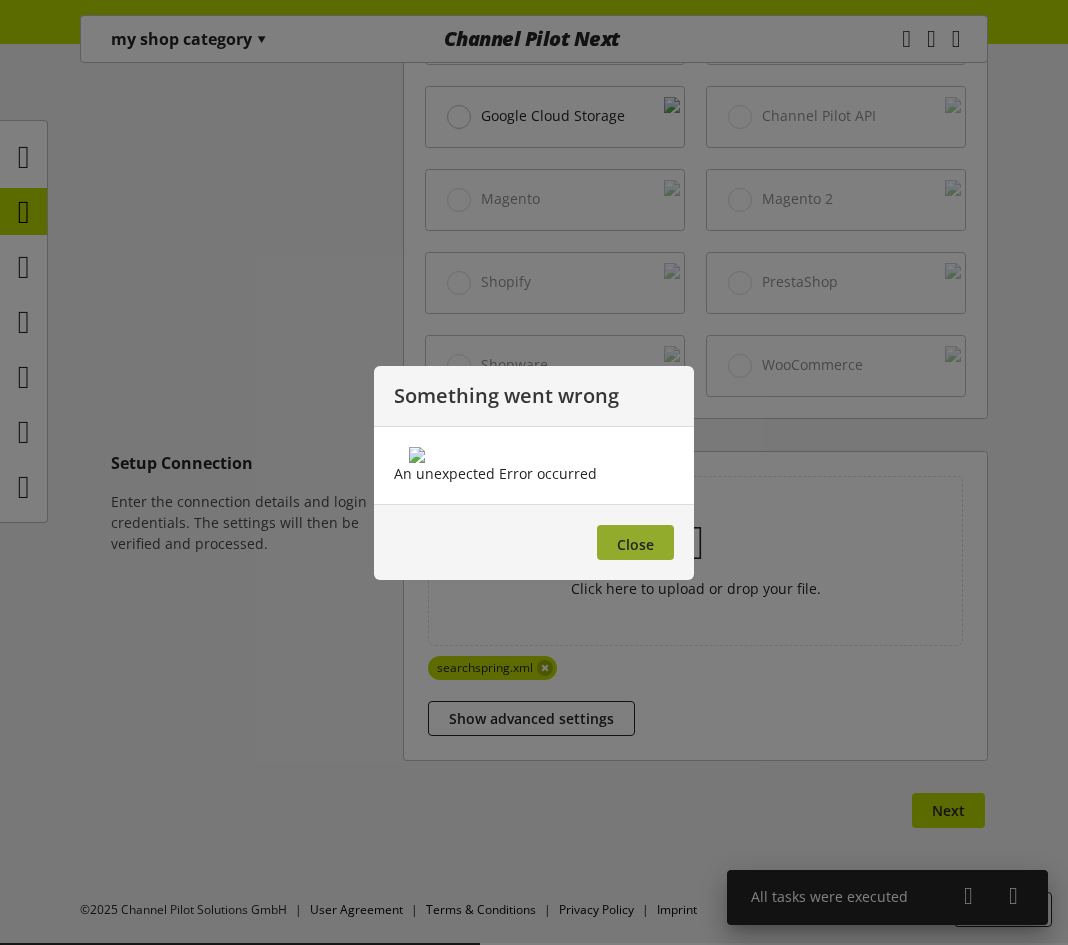 click on "Close" at bounding box center [635, 544] 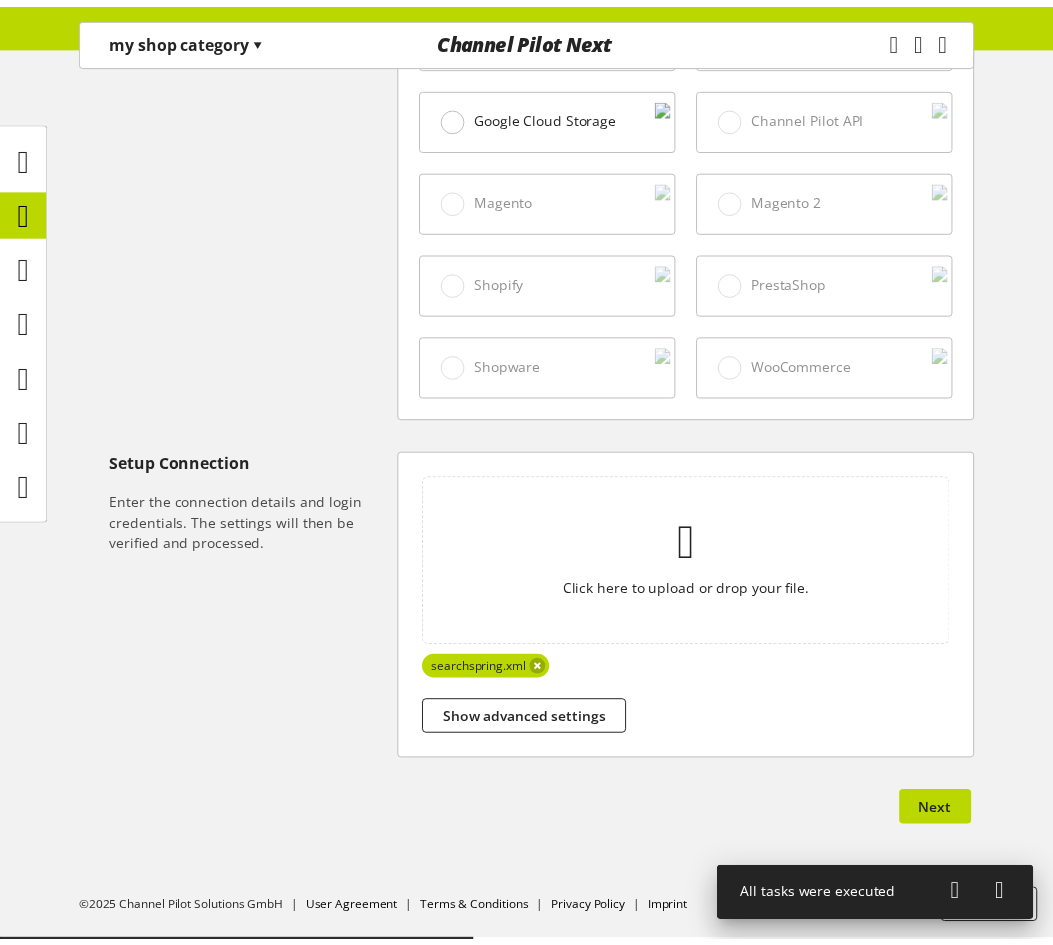 scroll, scrollTop: 794, scrollLeft: 0, axis: vertical 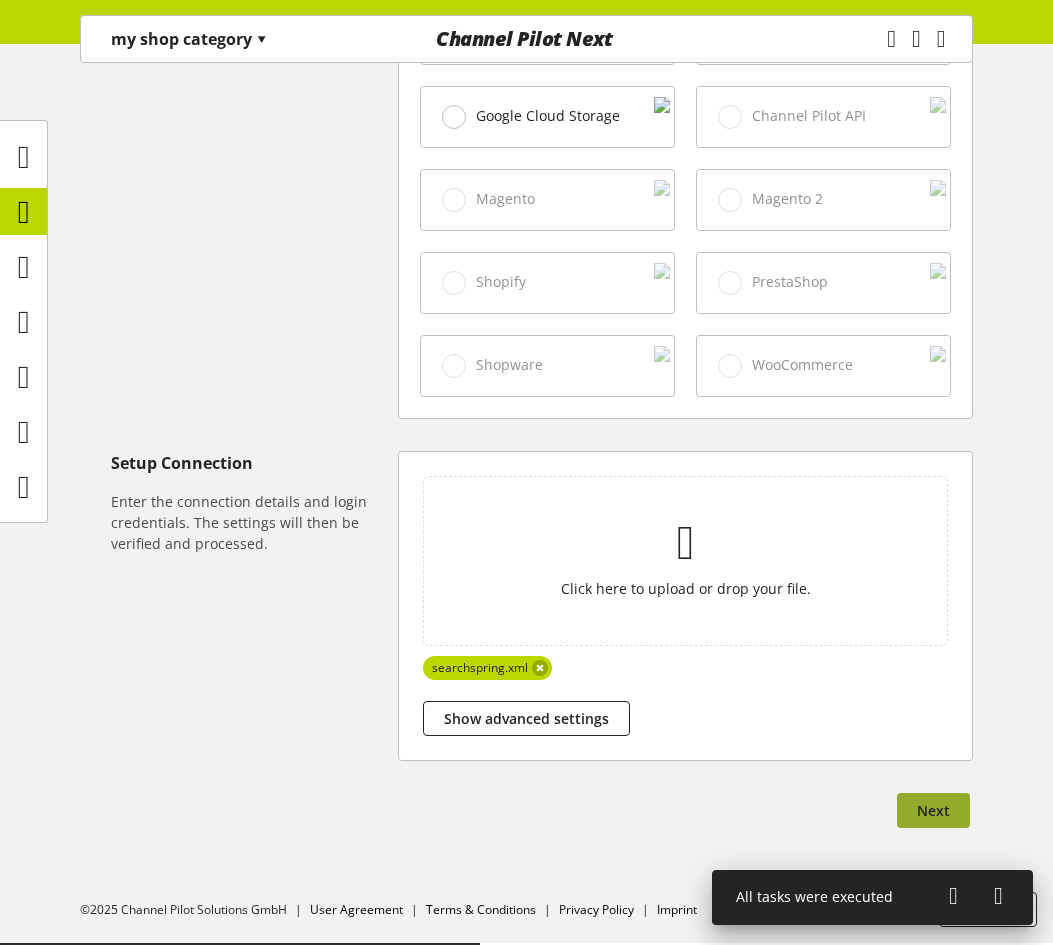 click on "Next" at bounding box center [933, 810] 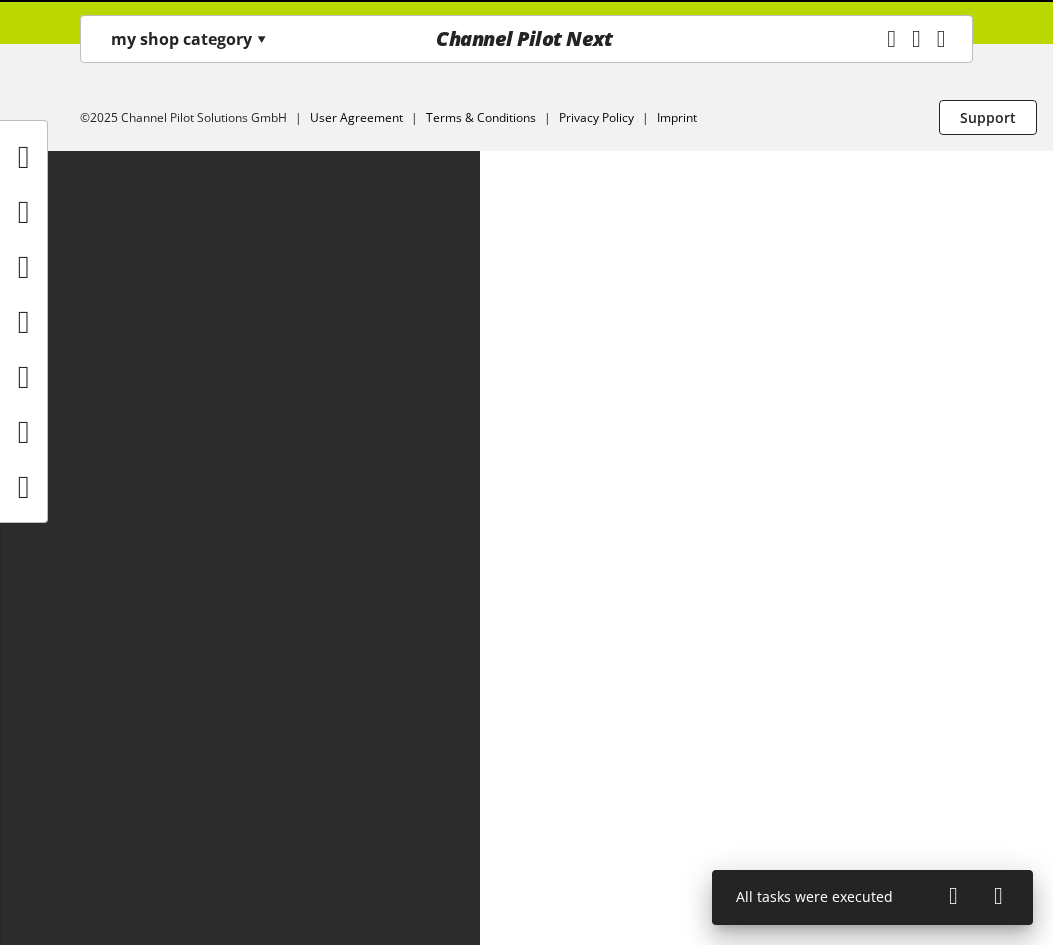 scroll, scrollTop: 0, scrollLeft: 0, axis: both 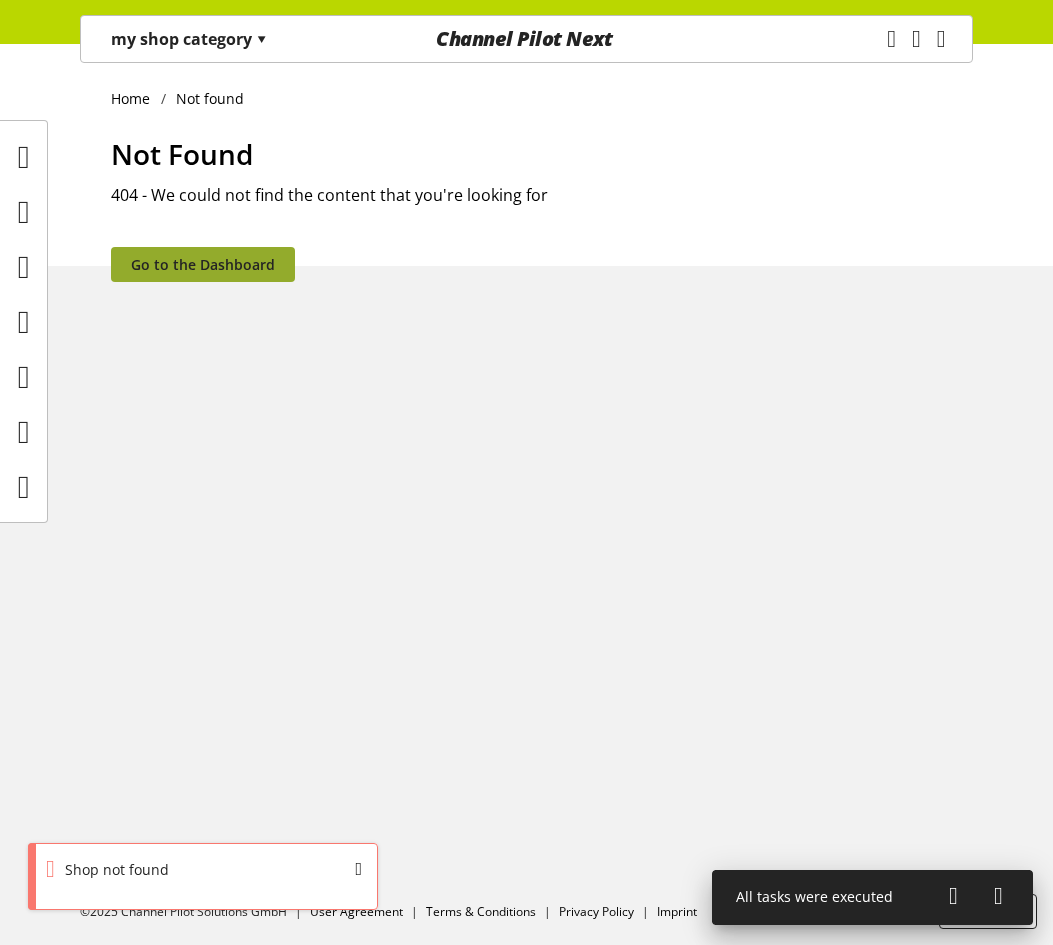 click on "Go to the Dashboard" at bounding box center [203, 264] 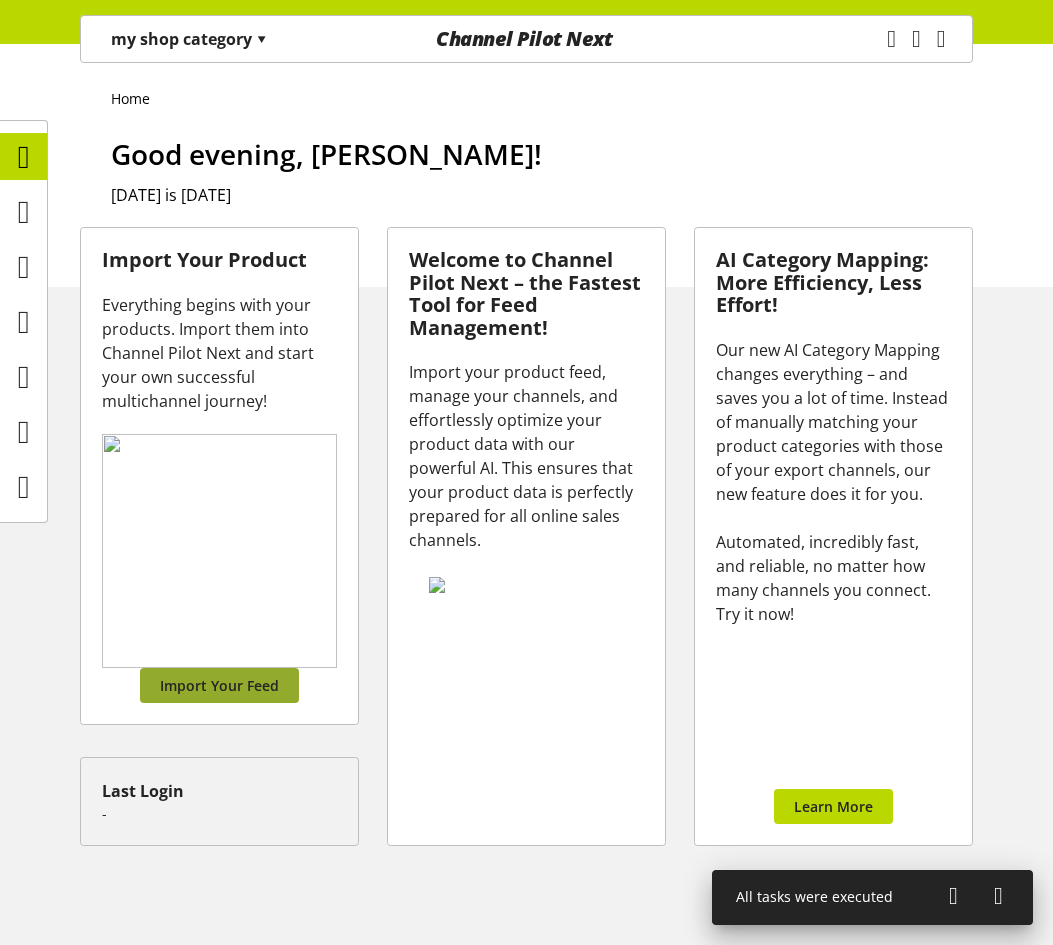 click on "my shop category ▾ All customers ▾ Select customer All customers Shop Settings Shop Management Channel Pilot Next Task manager Help center Mehdi Gholami mehdi.gholami@channelpilot.com User Management Administration Logout Home Good evening, Mehdi Gholami! Today is July 01, 2025 Import Your Product Everything begins with your products. Import them into Channel Pilot Next and start your own successful multichannel journey! Import Your Feed Last Login - Welcome to Channel Pilot Next – the Fastest Tool for Feed Management! Import your product feed, manage your channels, and effortlessly optimize your product data with our powerful AI. This ensures that your product data is perfectly prepared for all online sales channels. AI Category Mapping: More Efficiency, Less Effort! Our new AI Category Mapping changes everything – and saves you a lot of time. Instead of manually matching your product categories with those of your export channels, our new feature does it for you.  Learn More Imports Exports" at bounding box center [526, 1093] 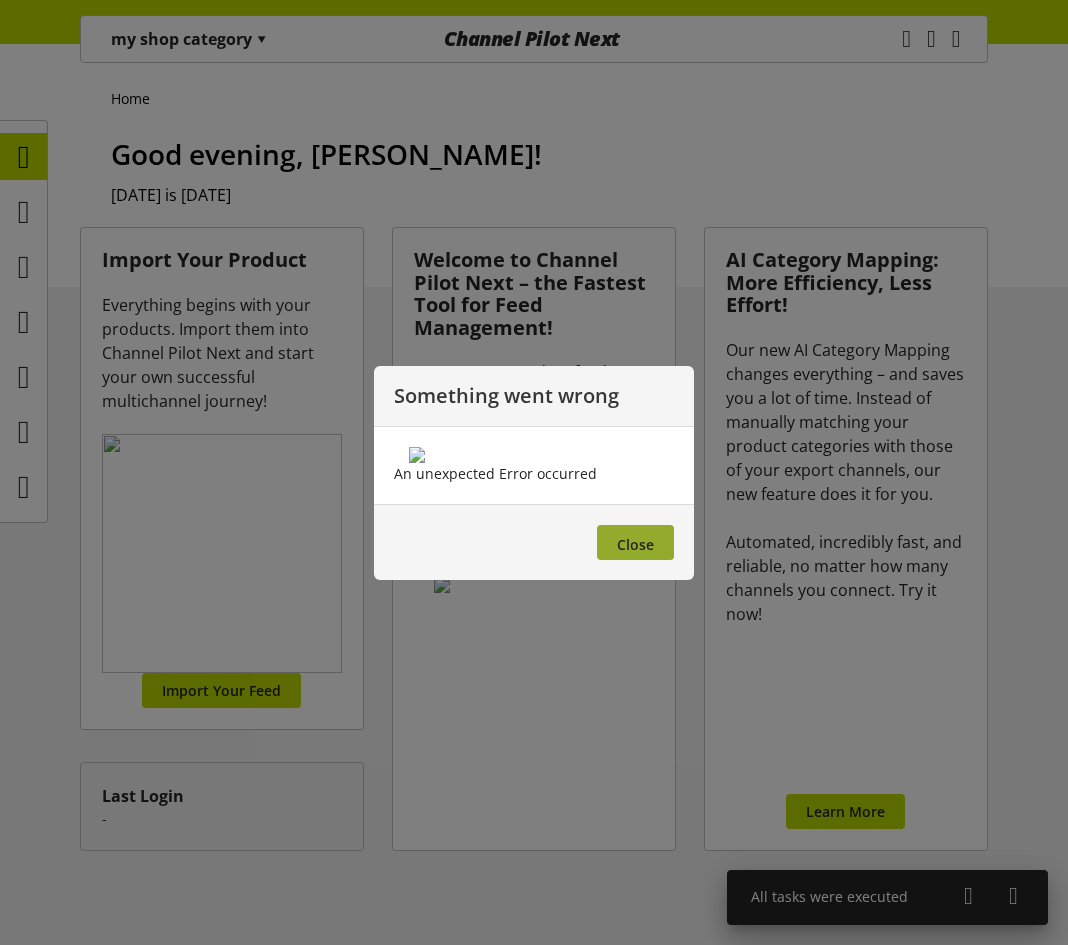 click on "Close" at bounding box center [635, 542] 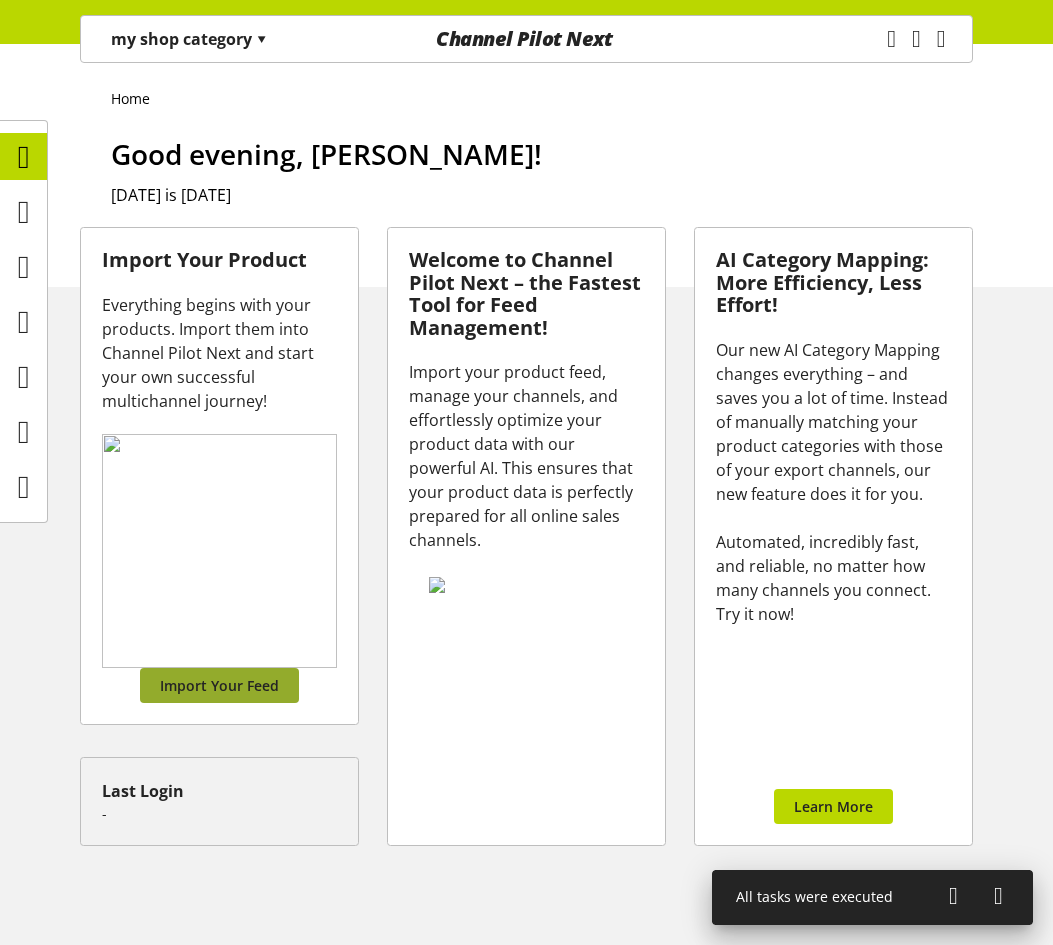 click on "Import Your Feed" at bounding box center [219, 685] 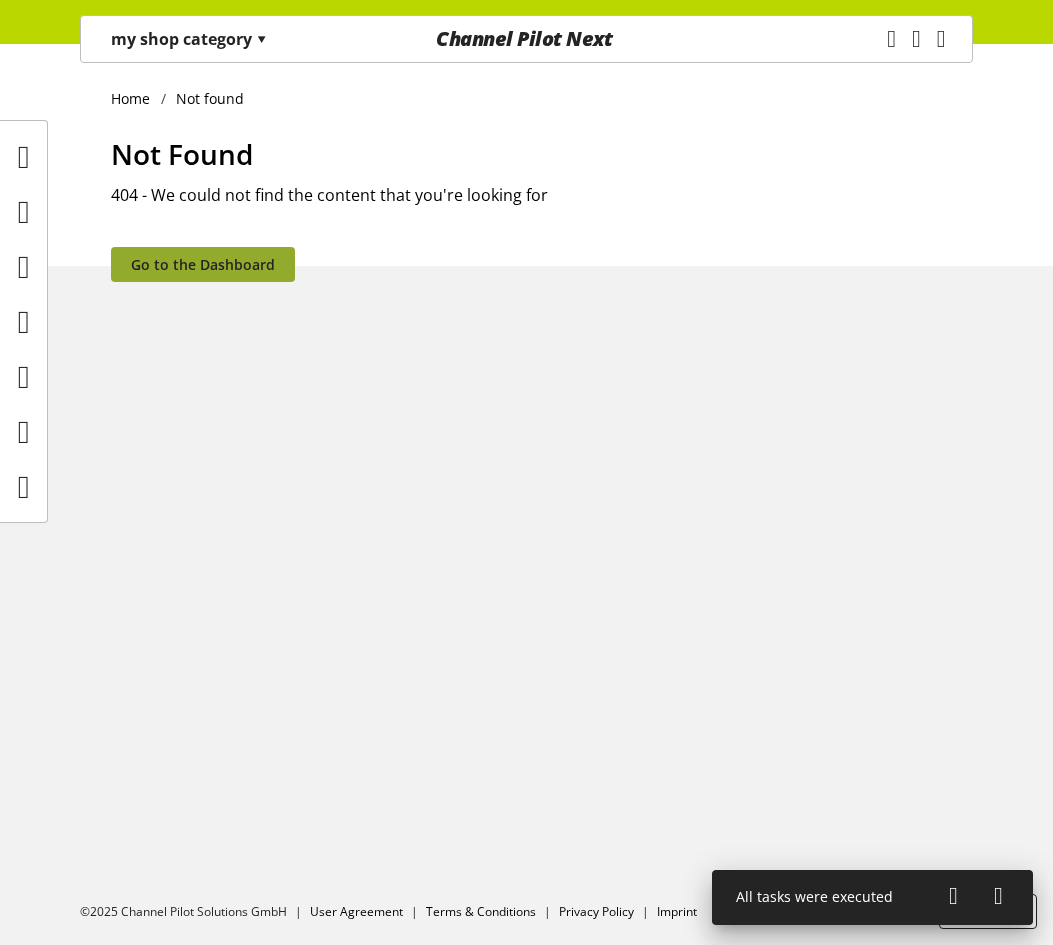 click on "Go to the Dashboard" at bounding box center (203, 264) 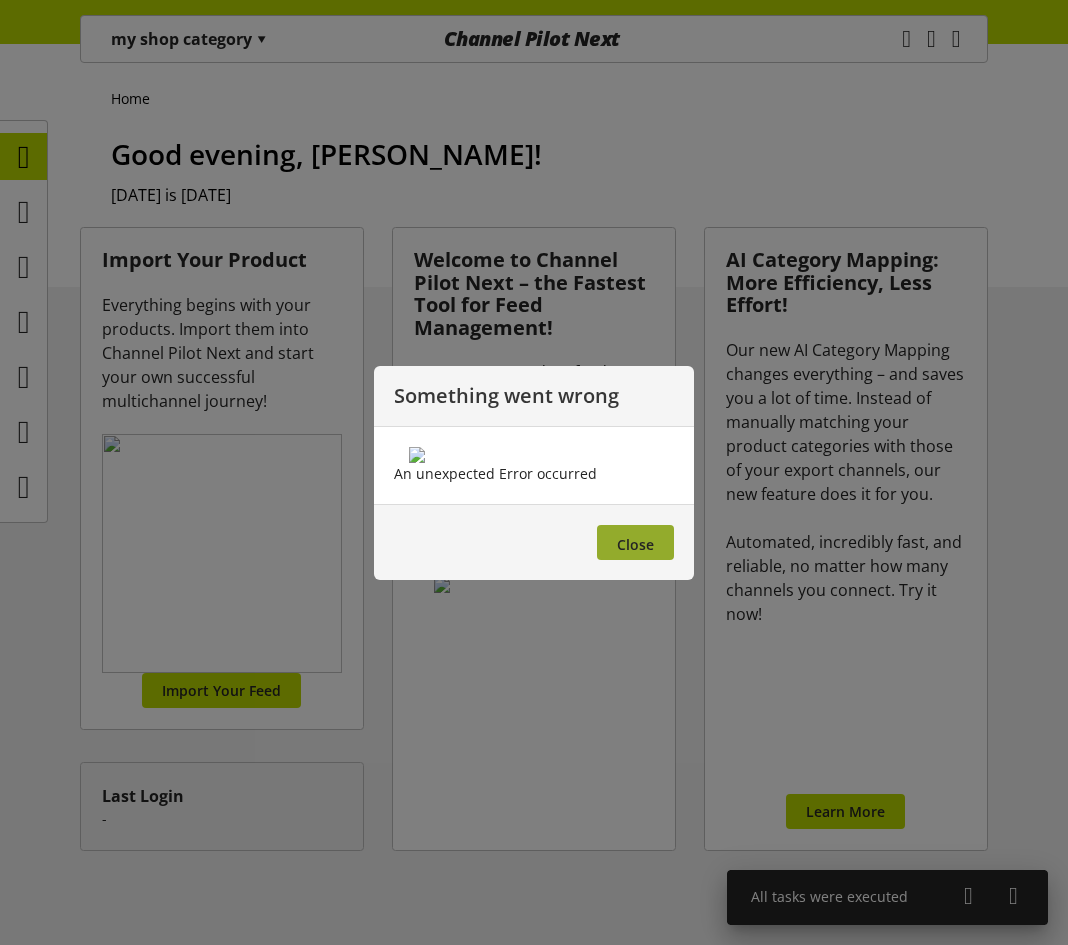 click on "Close" at bounding box center (635, 542) 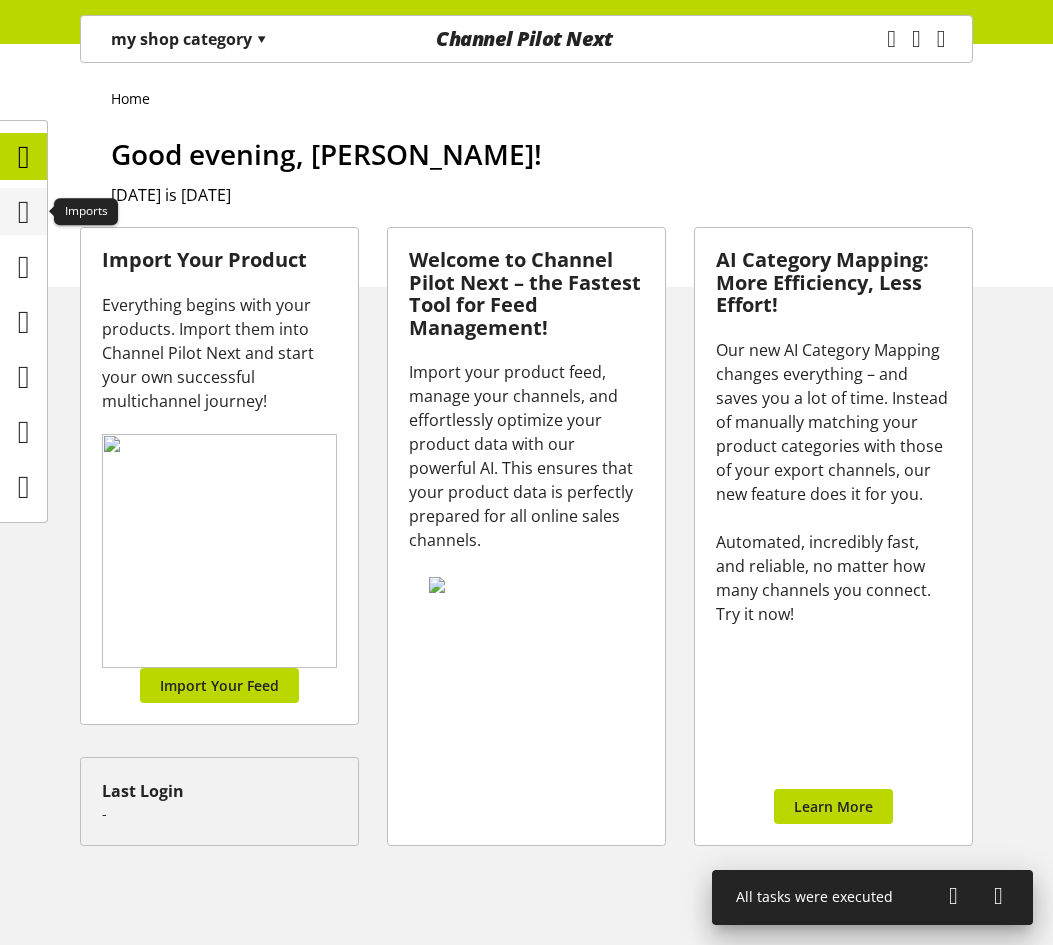 click at bounding box center (24, 212) 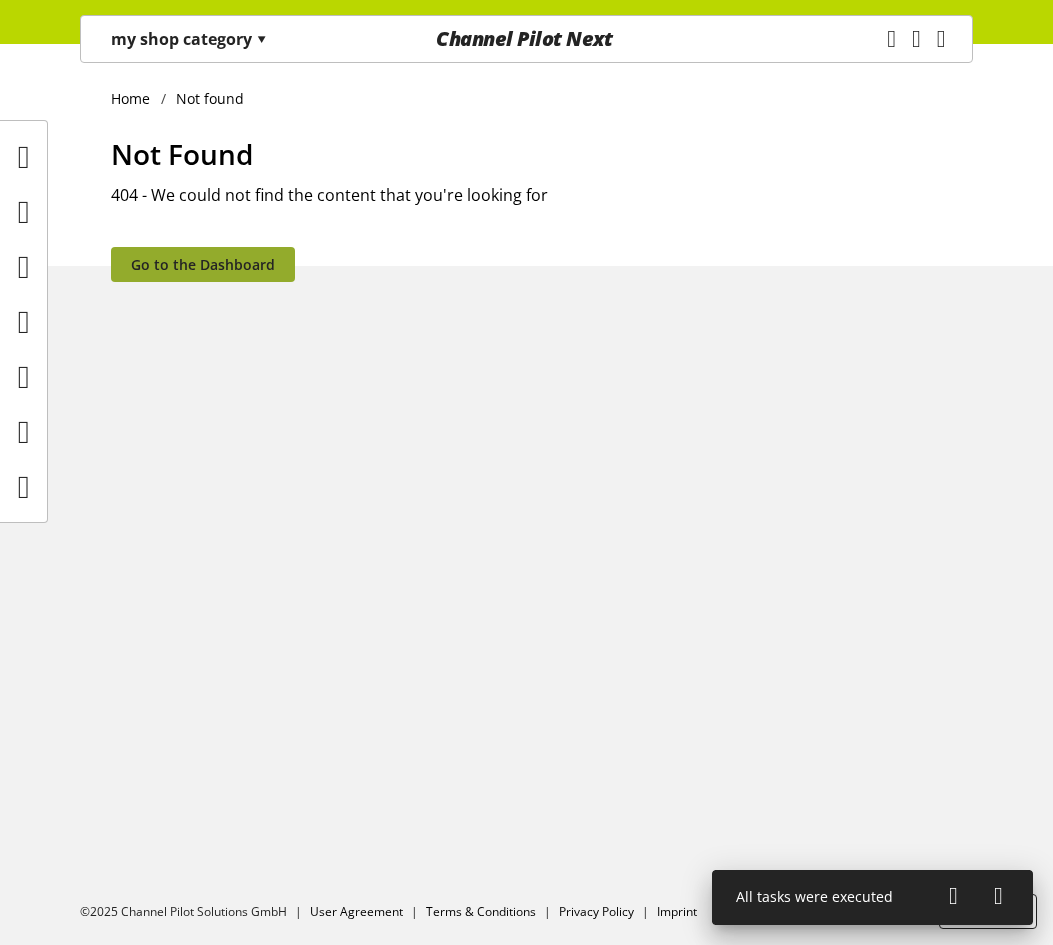 click on "Go to the Dashboard" at bounding box center [203, 264] 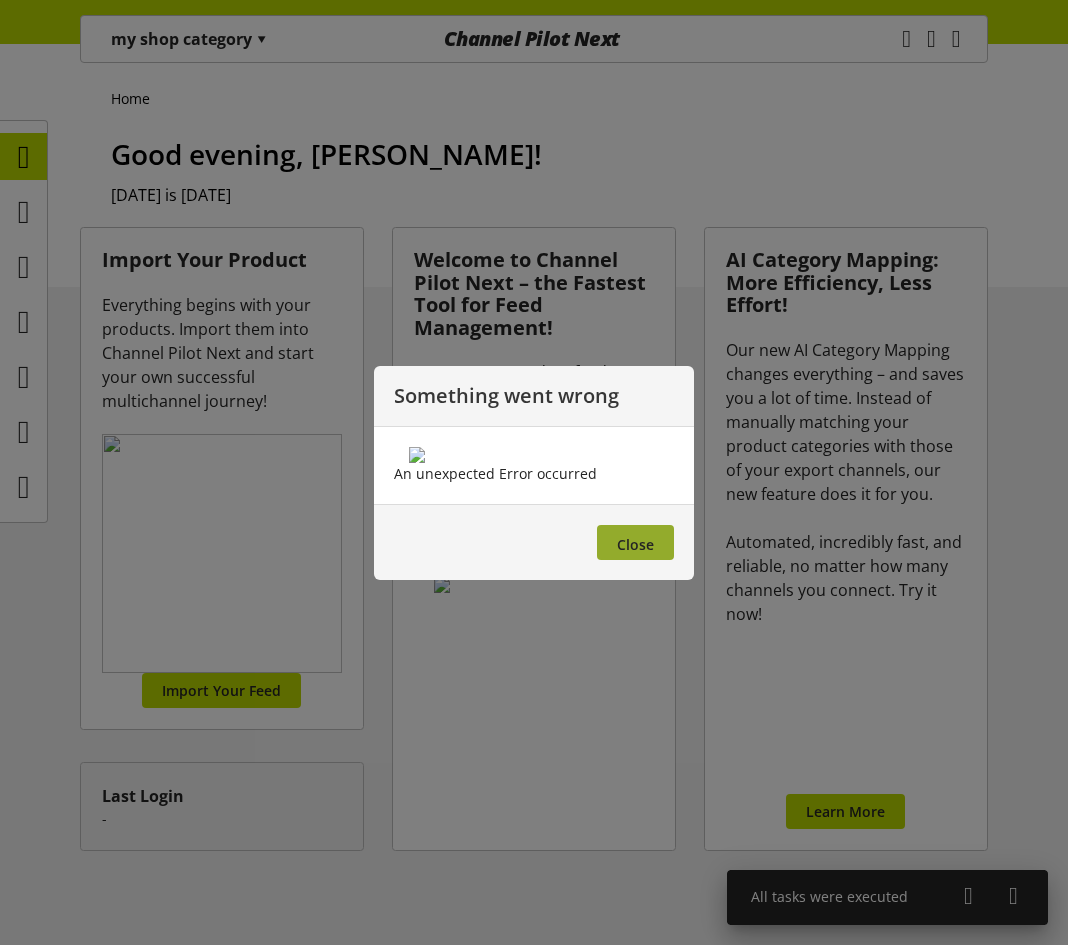 click on "Close" at bounding box center [635, 544] 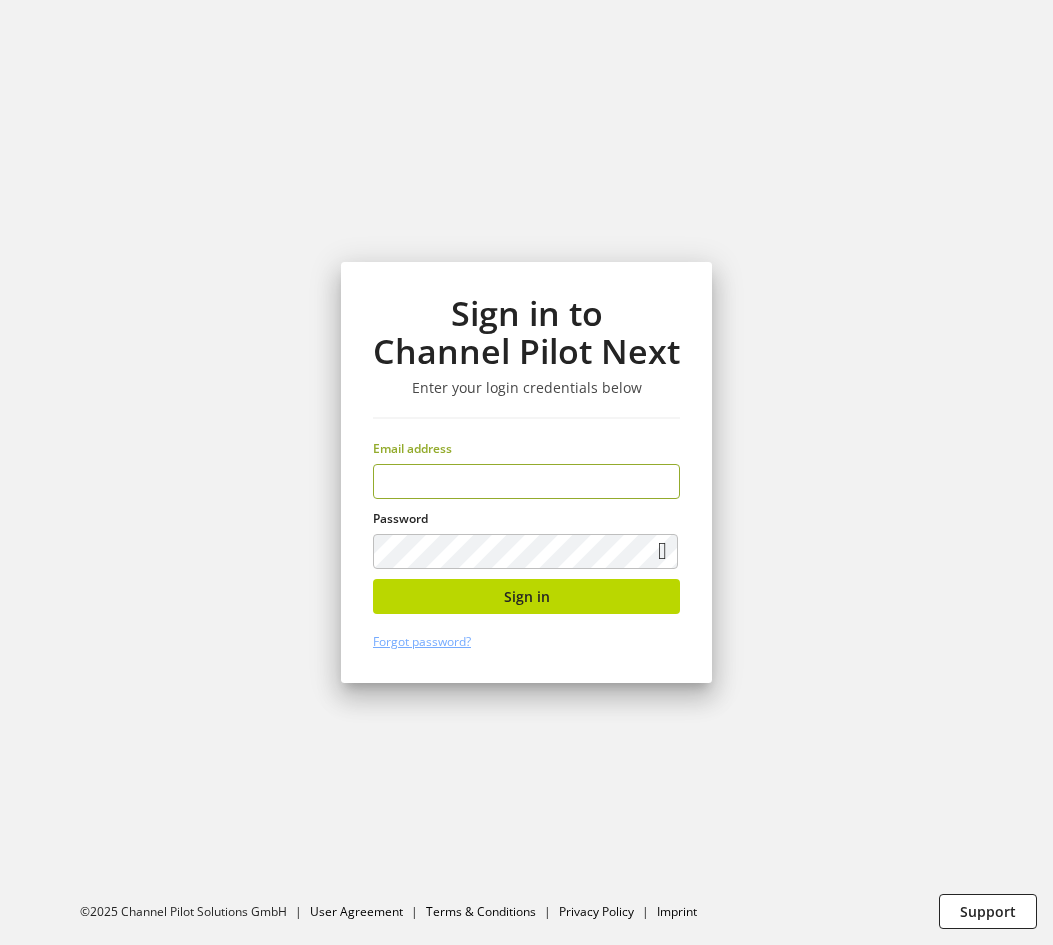 scroll, scrollTop: 0, scrollLeft: 0, axis: both 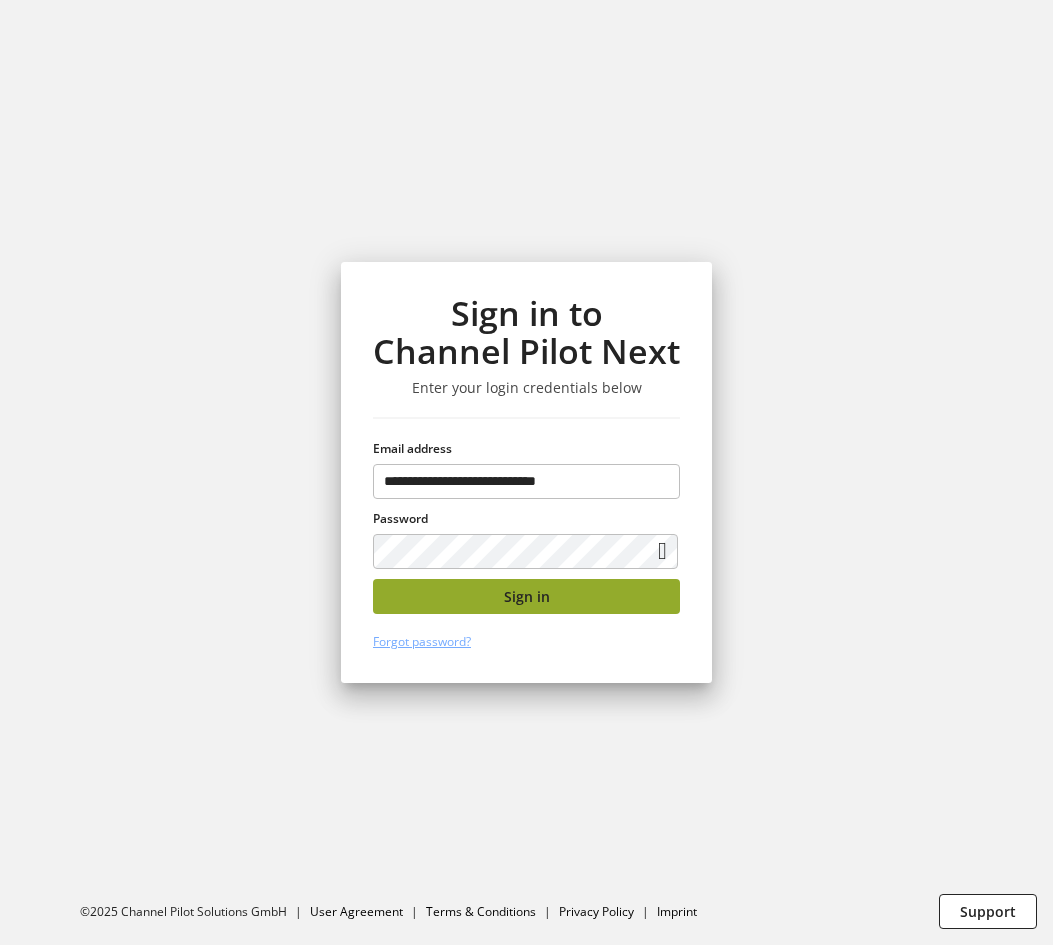 click on "Sign in" at bounding box center [526, 596] 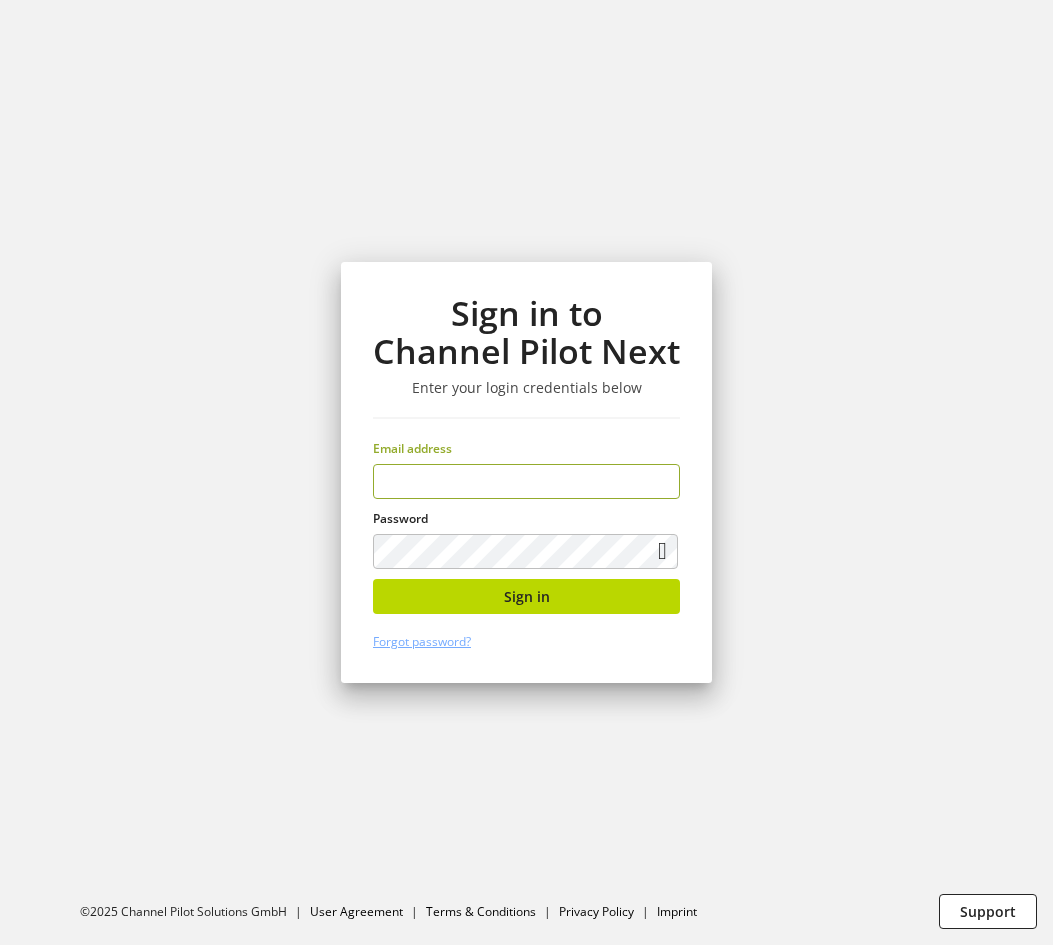 scroll, scrollTop: 0, scrollLeft: 0, axis: both 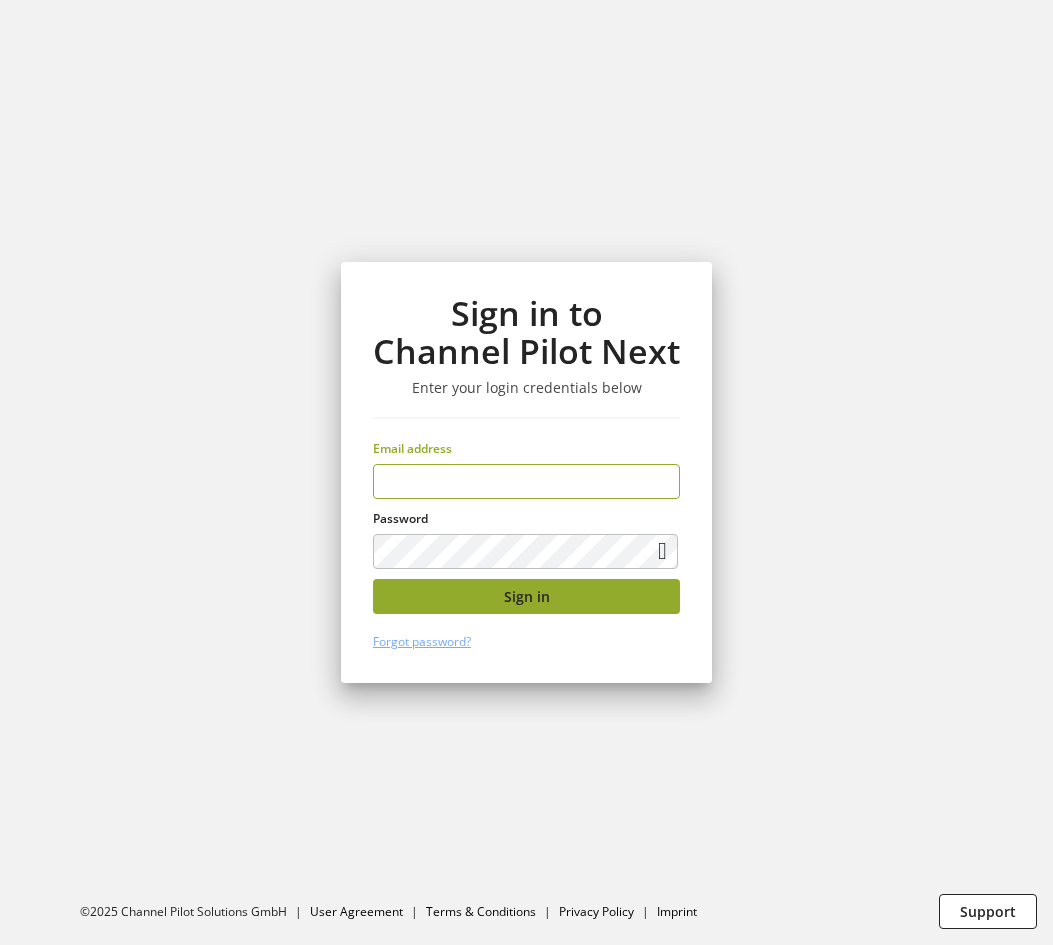 click on "Sign in" at bounding box center (526, 596) 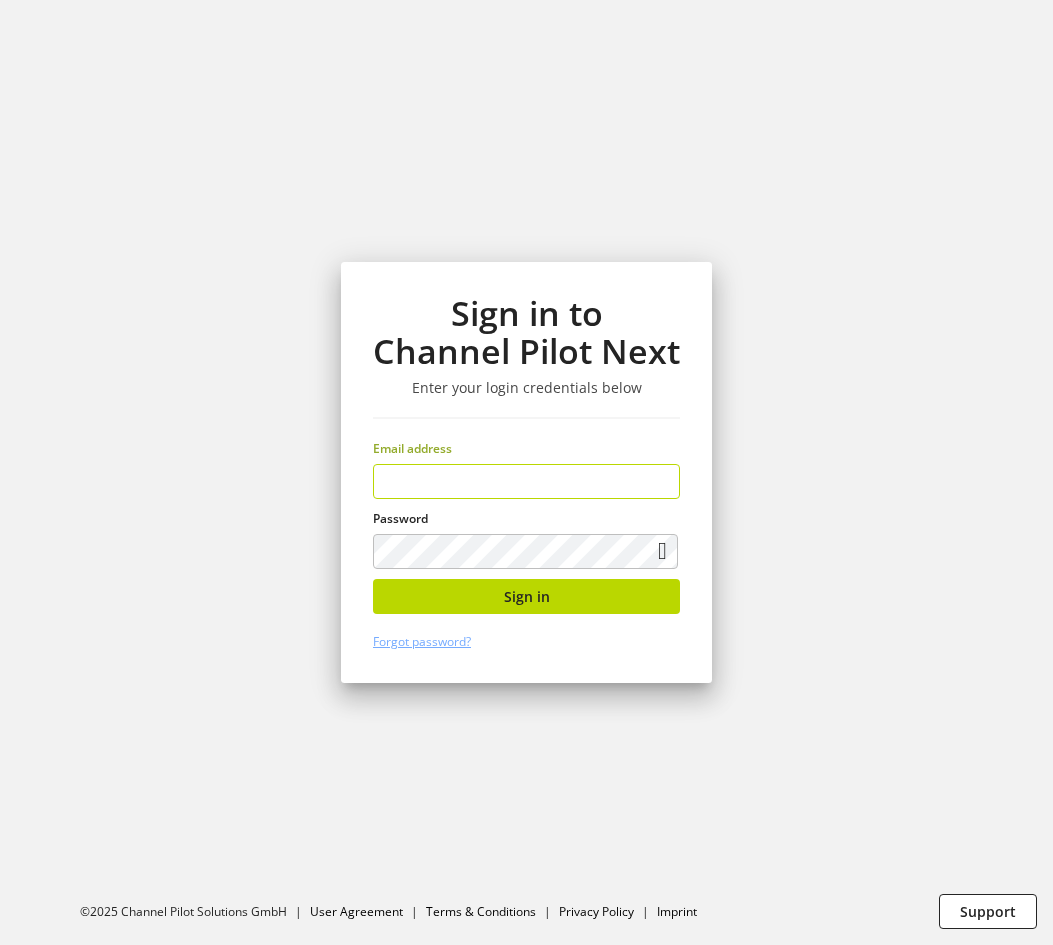 click at bounding box center [526, 481] 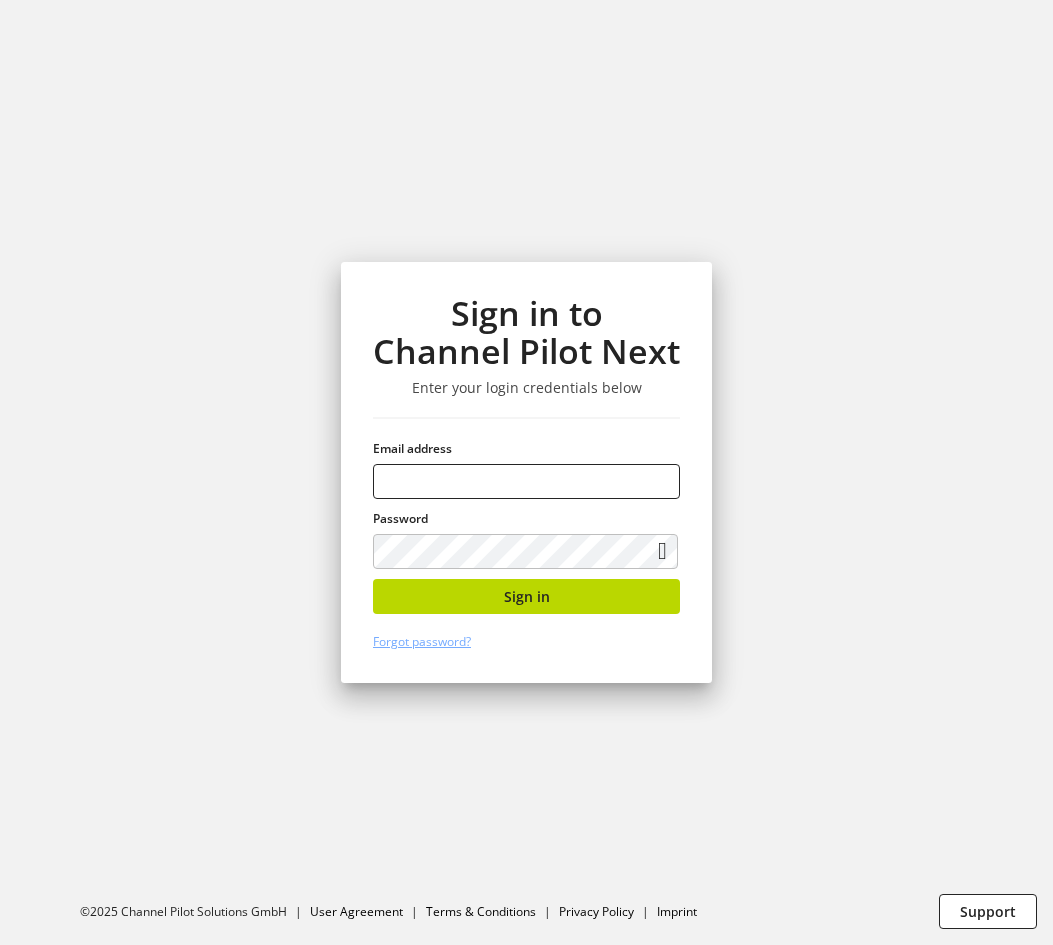 type on "**********" 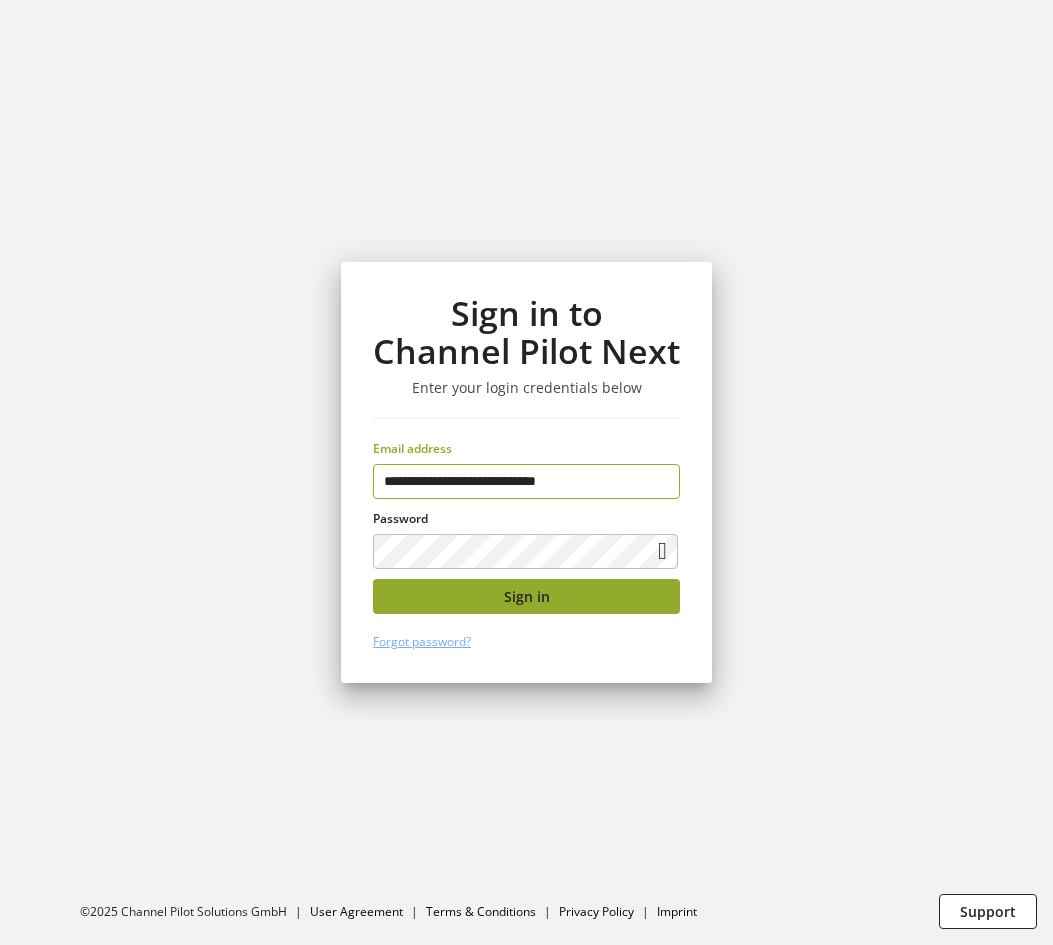 click on "Sign in" at bounding box center (526, 596) 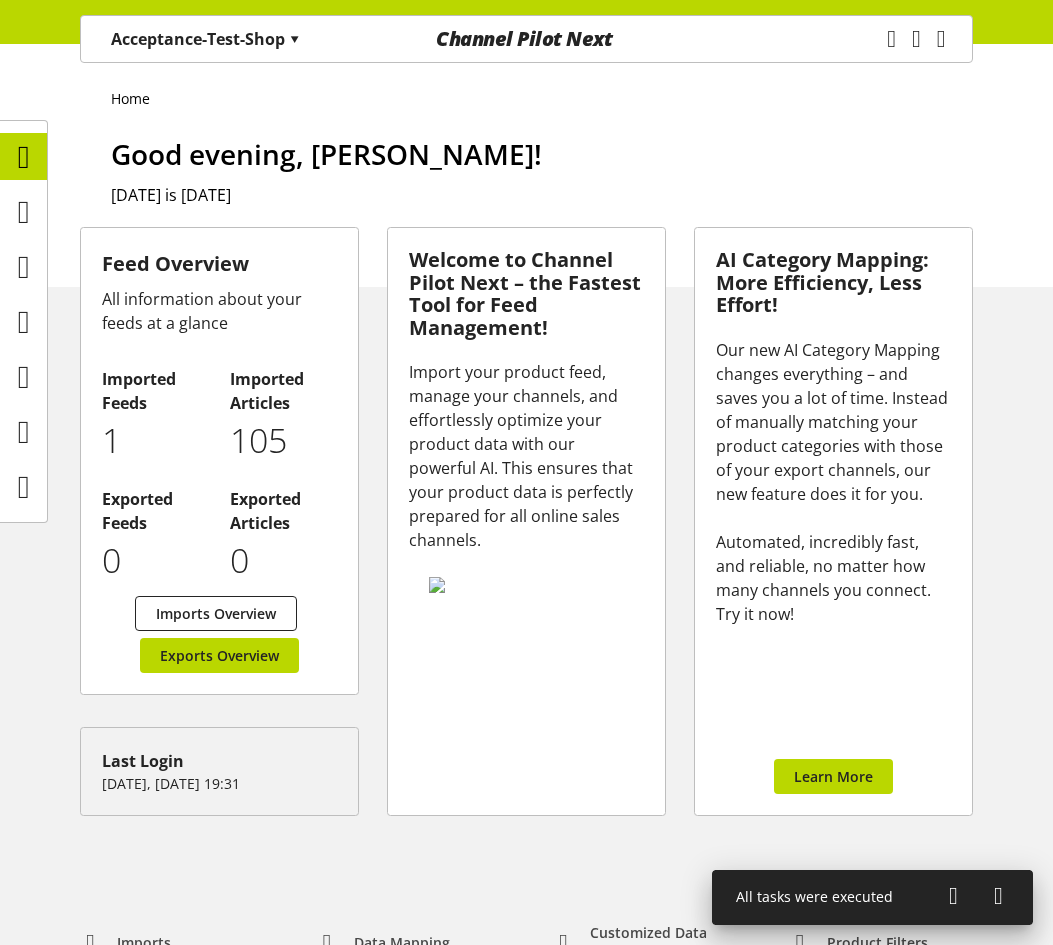 click on "Home Good evening, [PERSON_NAME]! [DATE] is [DATE]" at bounding box center [526, 165] 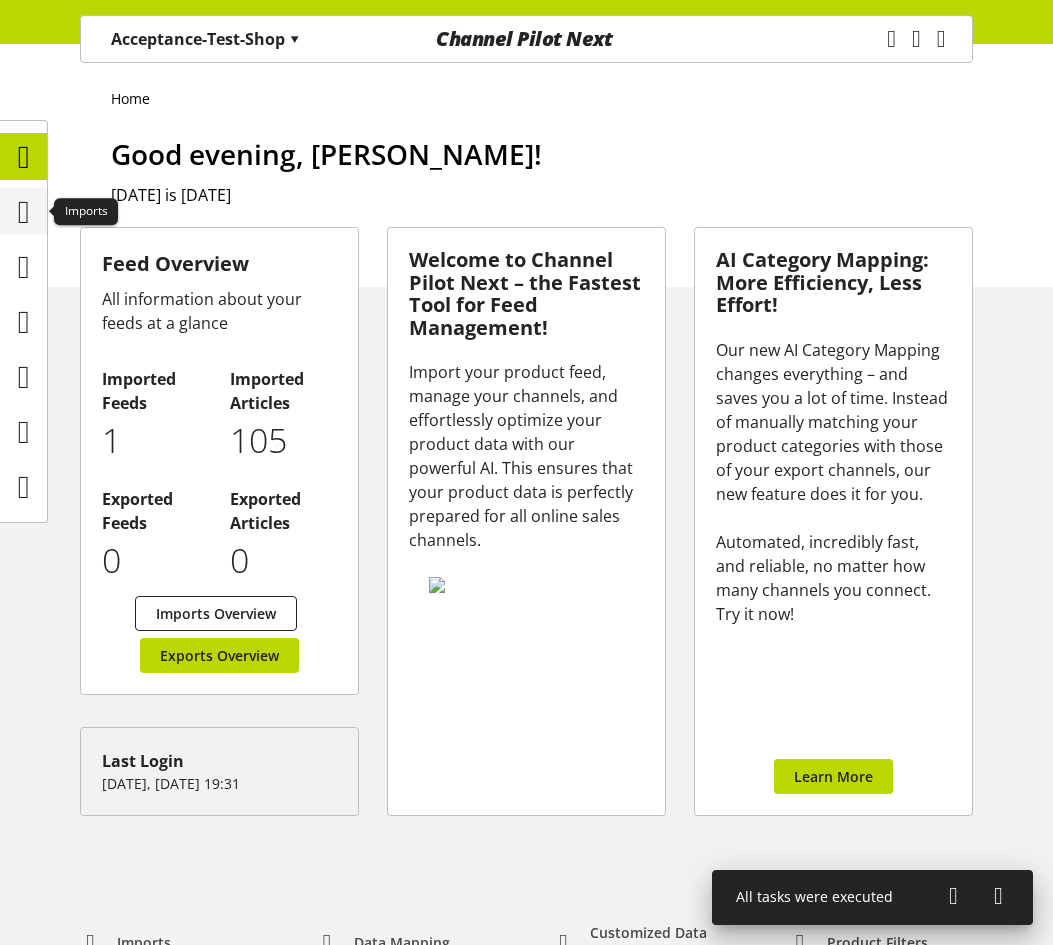 click at bounding box center (24, 212) 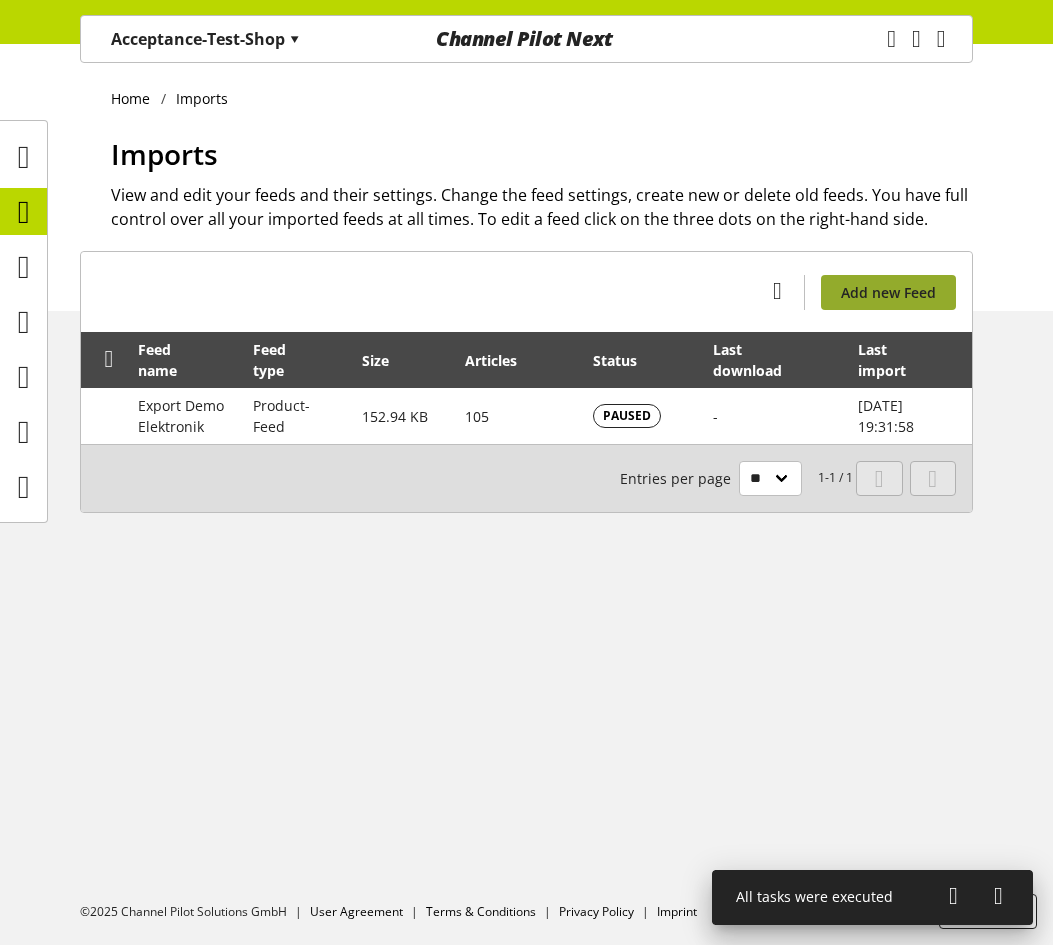 click on "Add new Feed" at bounding box center (888, 292) 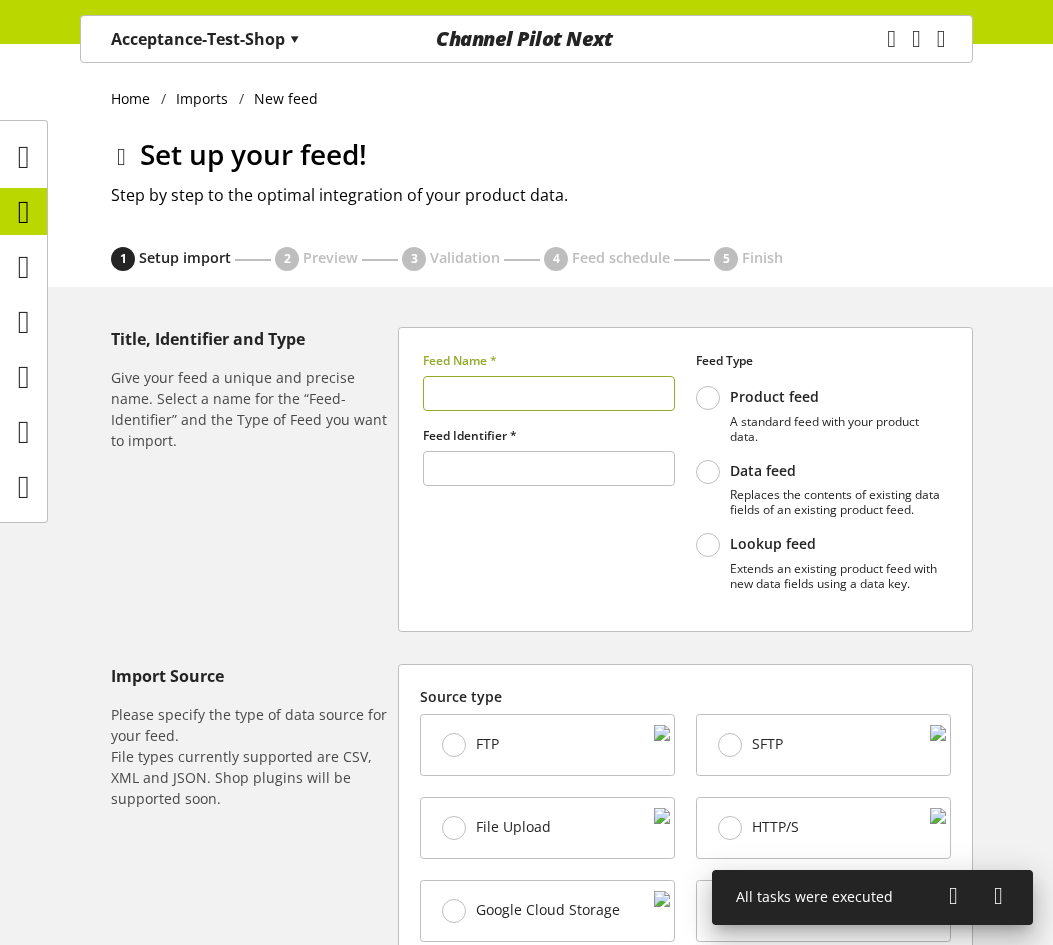 type on "******" 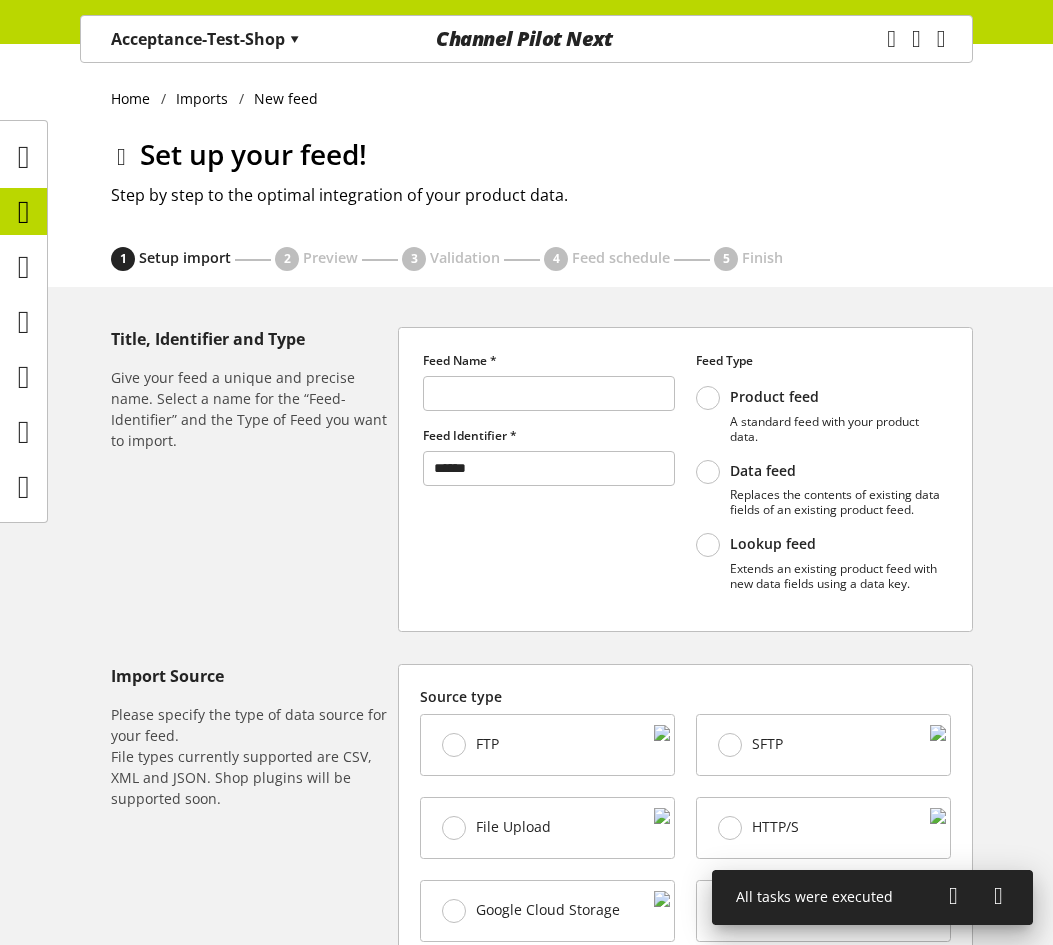 click on "Acceptance-Test-Shop ▾" at bounding box center [205, 39] 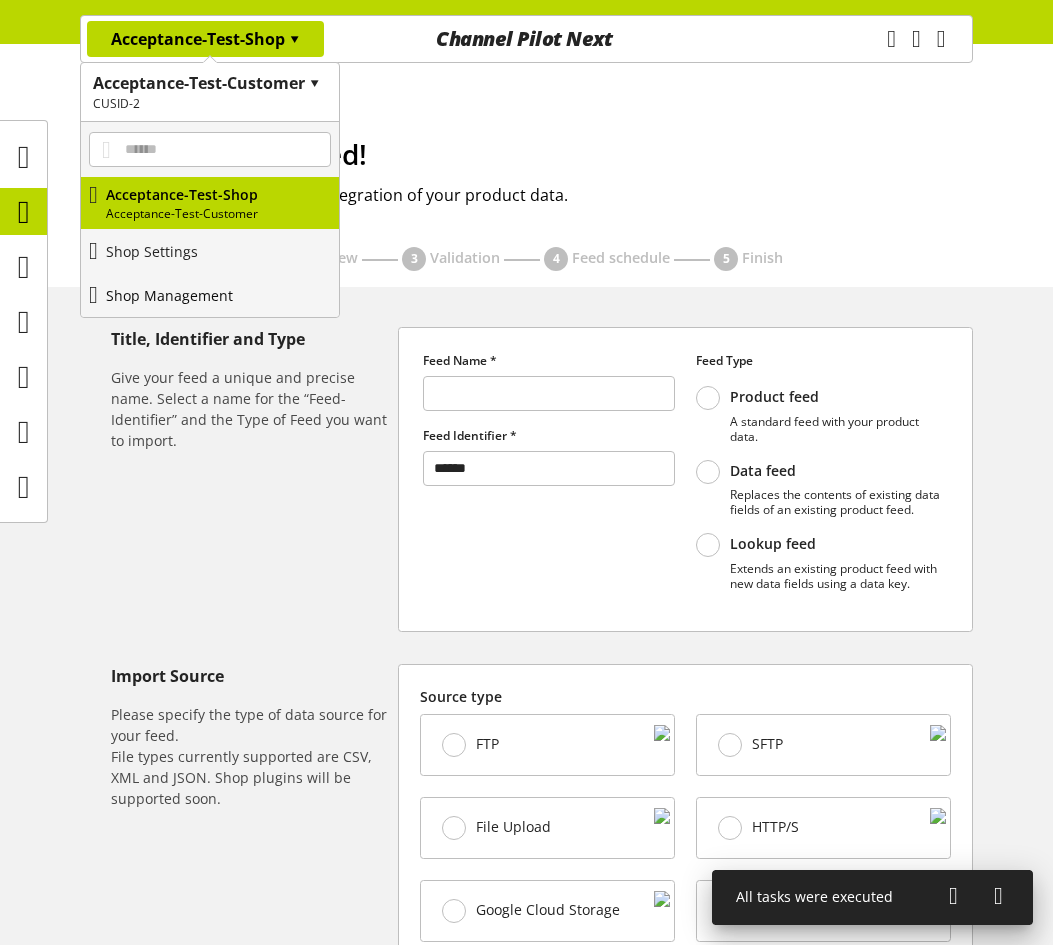 click on "Shop Management" at bounding box center [169, 295] 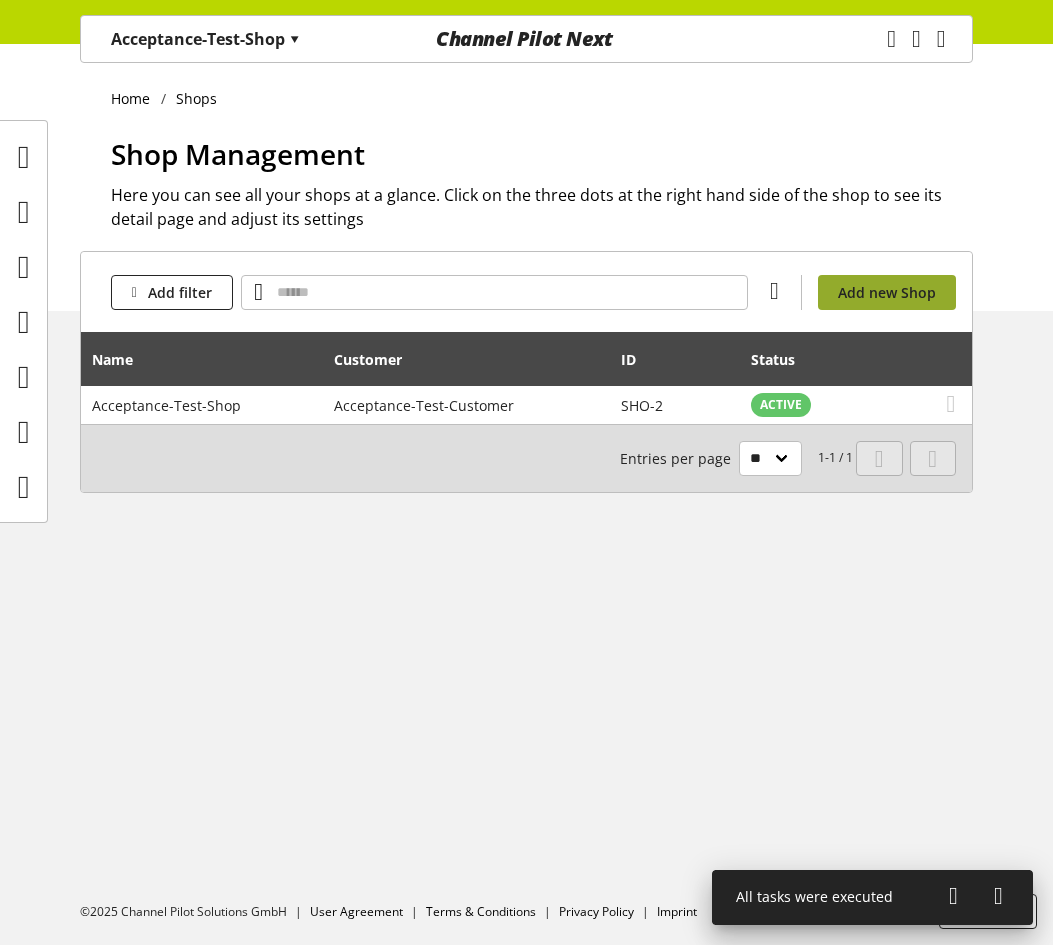 click on "Add new Shop" at bounding box center [887, 292] 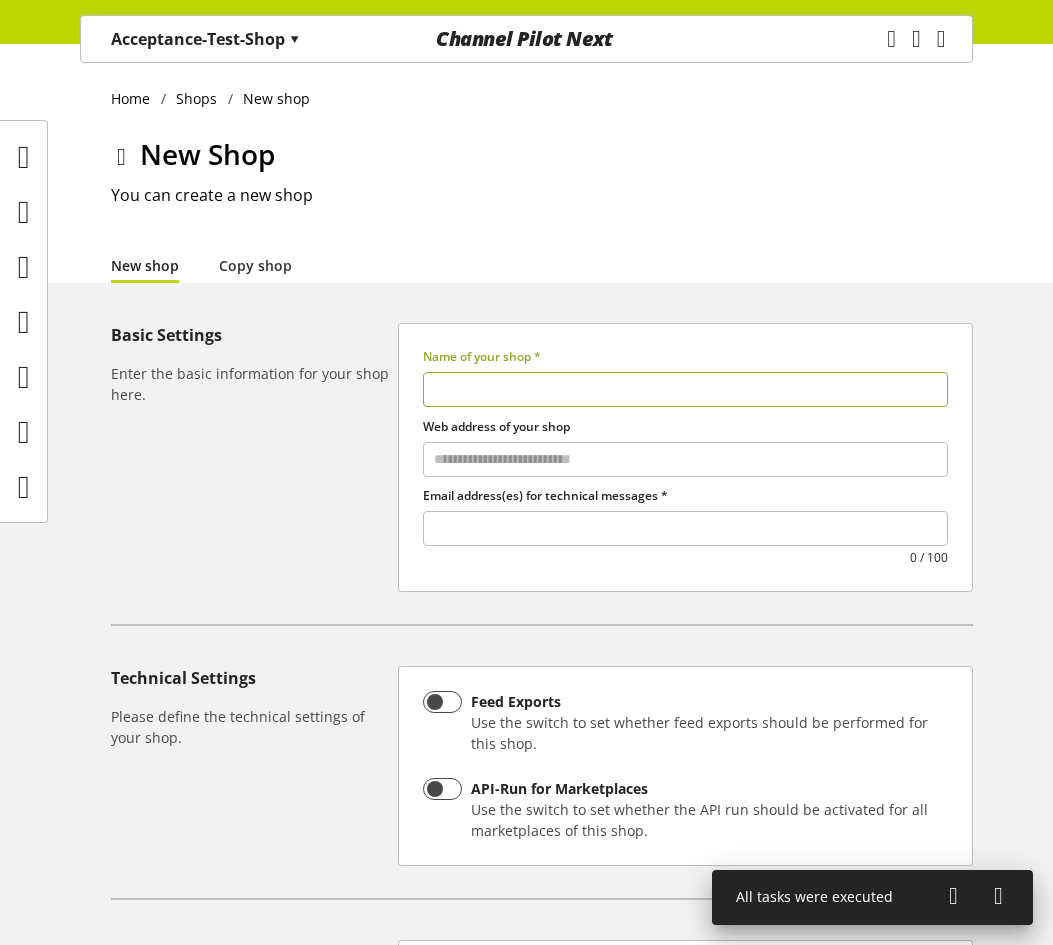 click at bounding box center (685, 389) 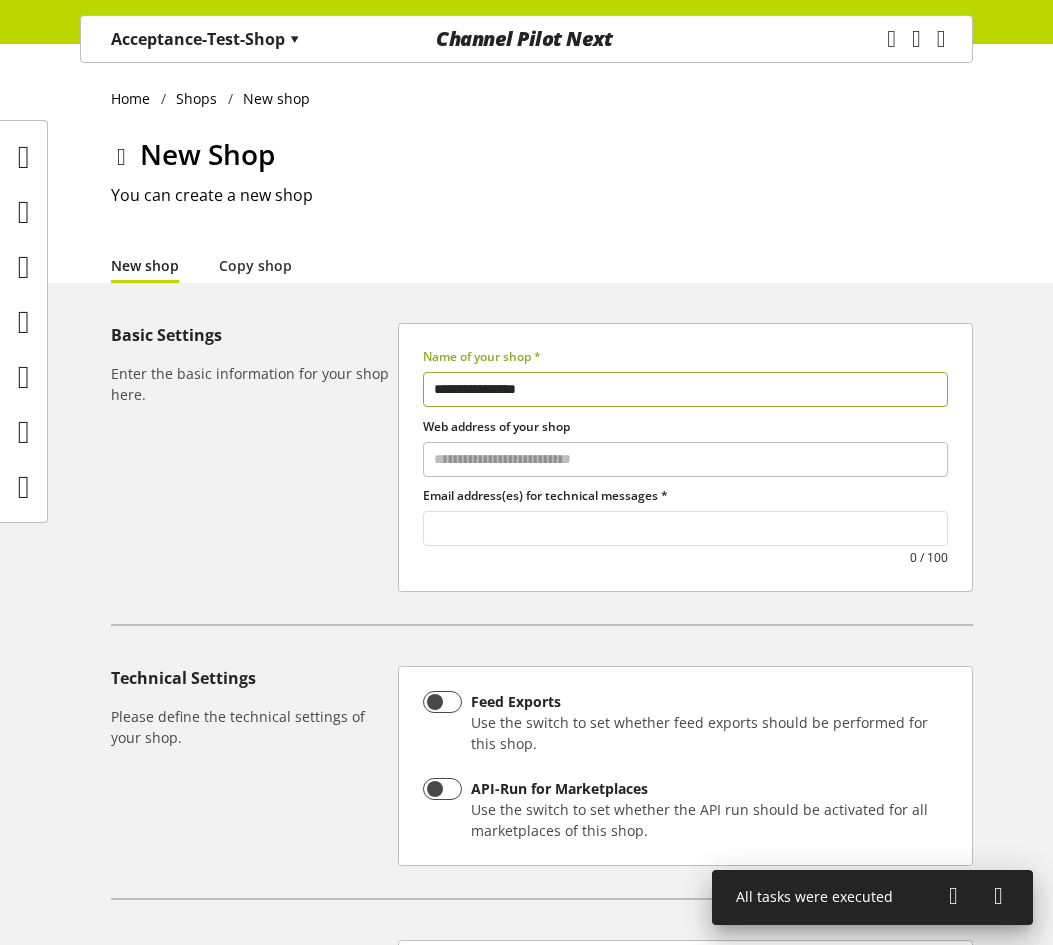 type on "**********" 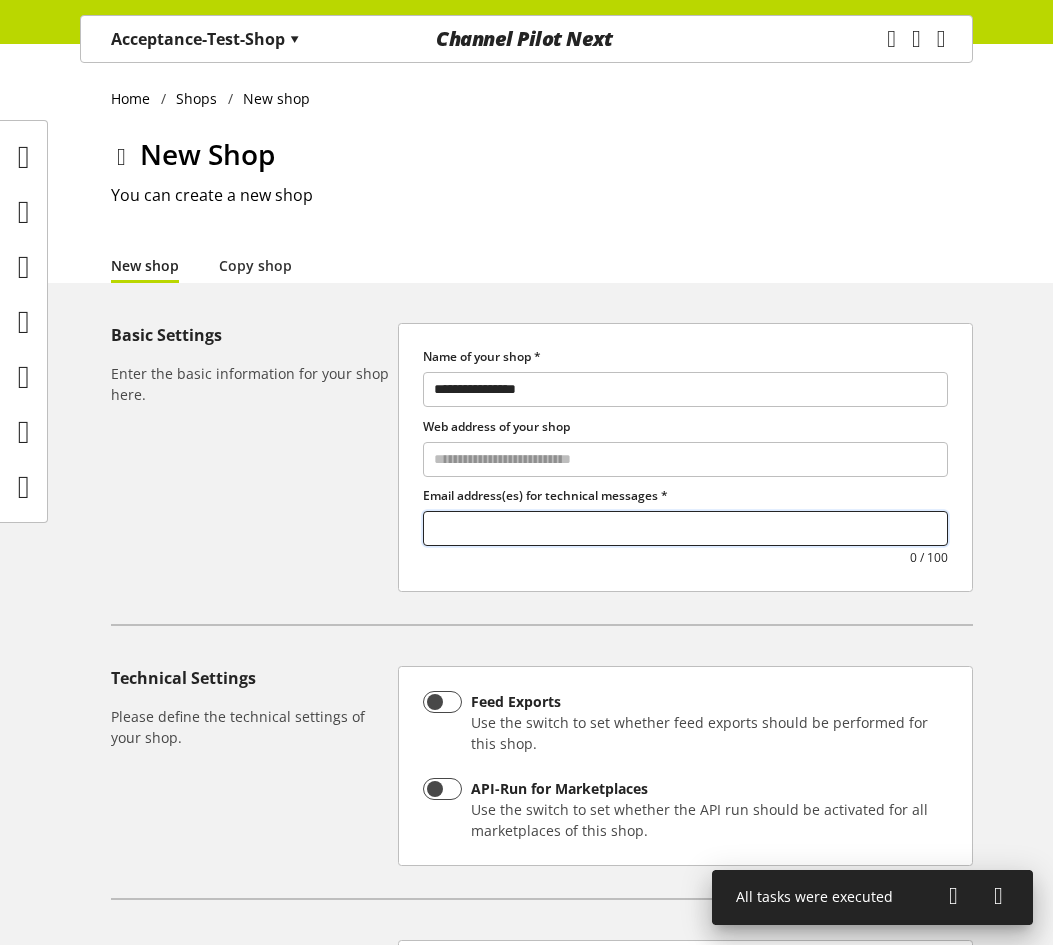 click at bounding box center [685, 528] 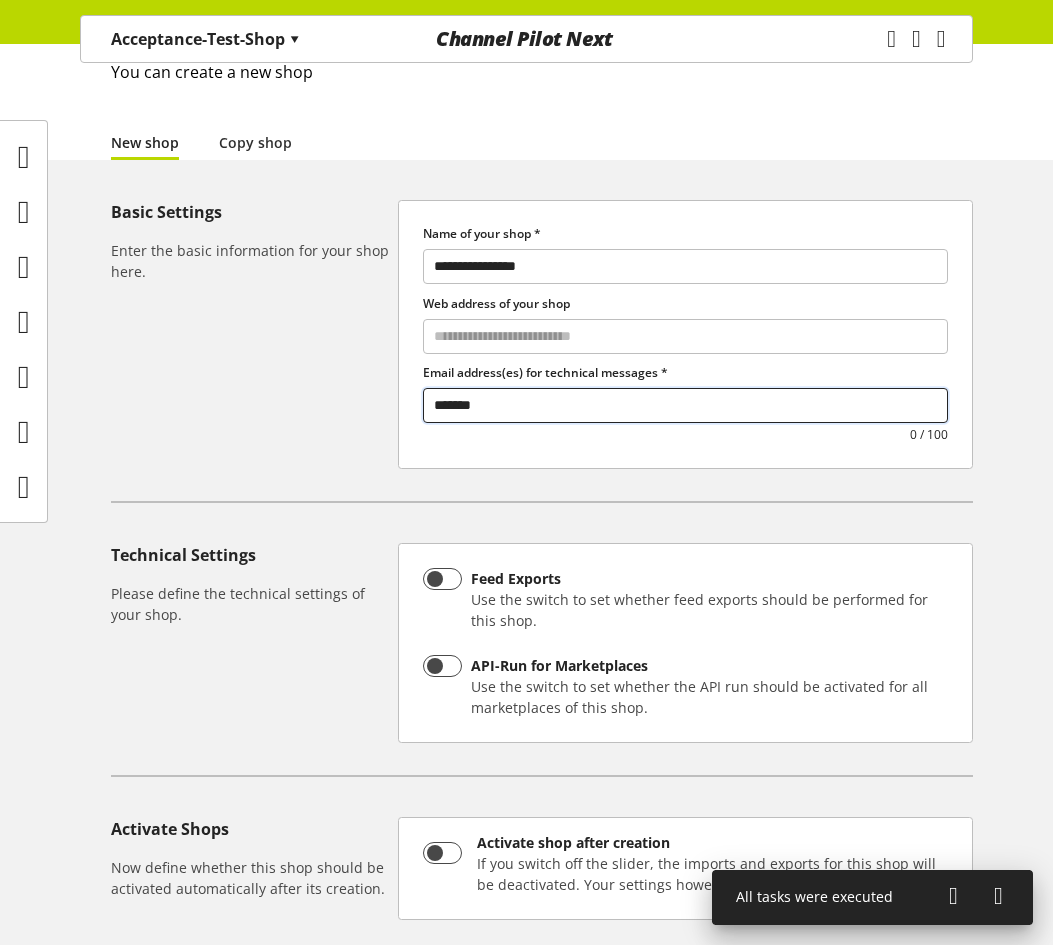 scroll, scrollTop: 354, scrollLeft: 0, axis: vertical 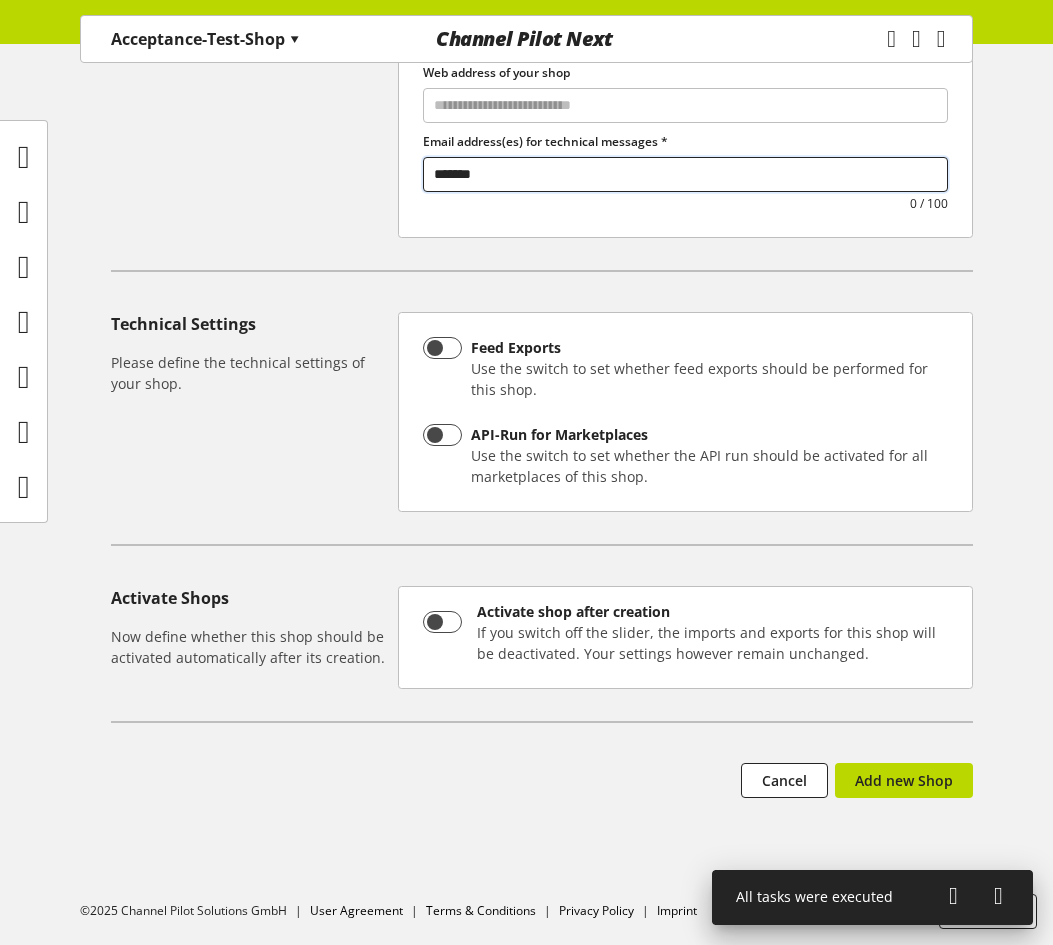 type on "*******" 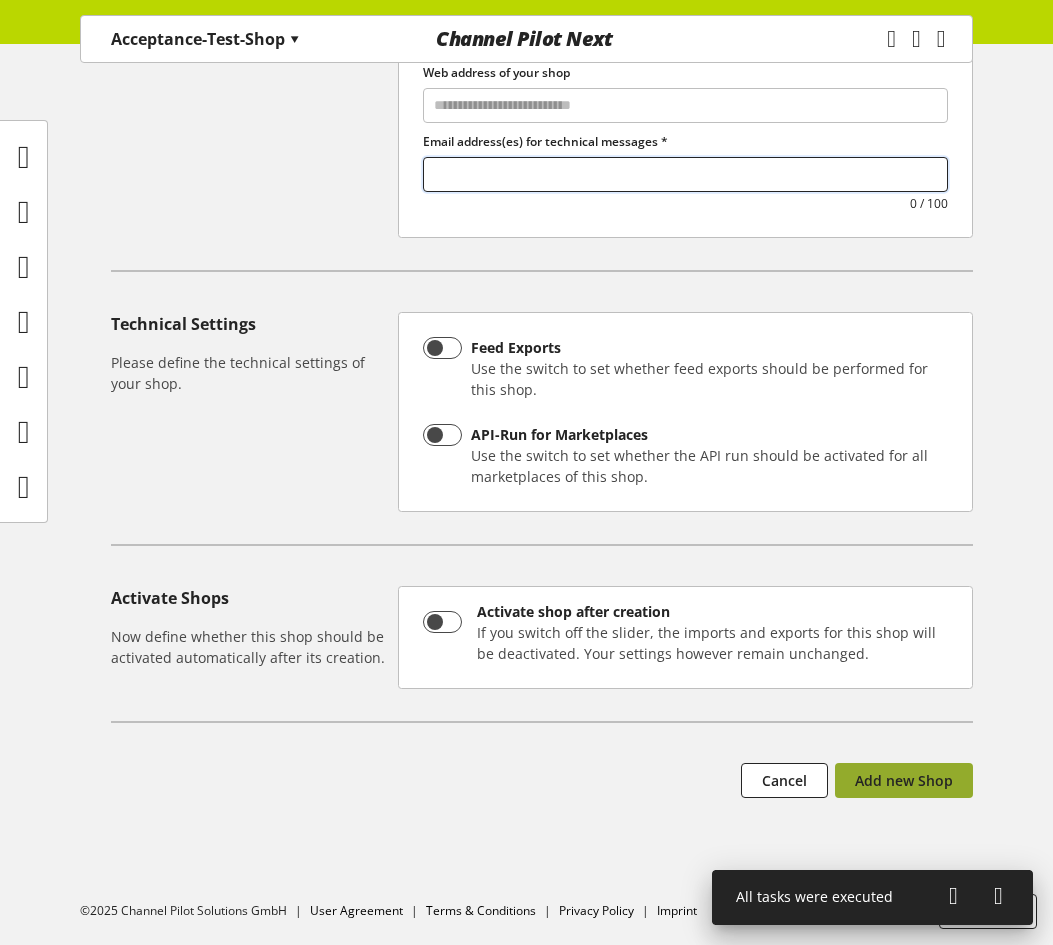 drag, startPoint x: 877, startPoint y: 750, endPoint x: 887, endPoint y: 775, distance: 26.925823 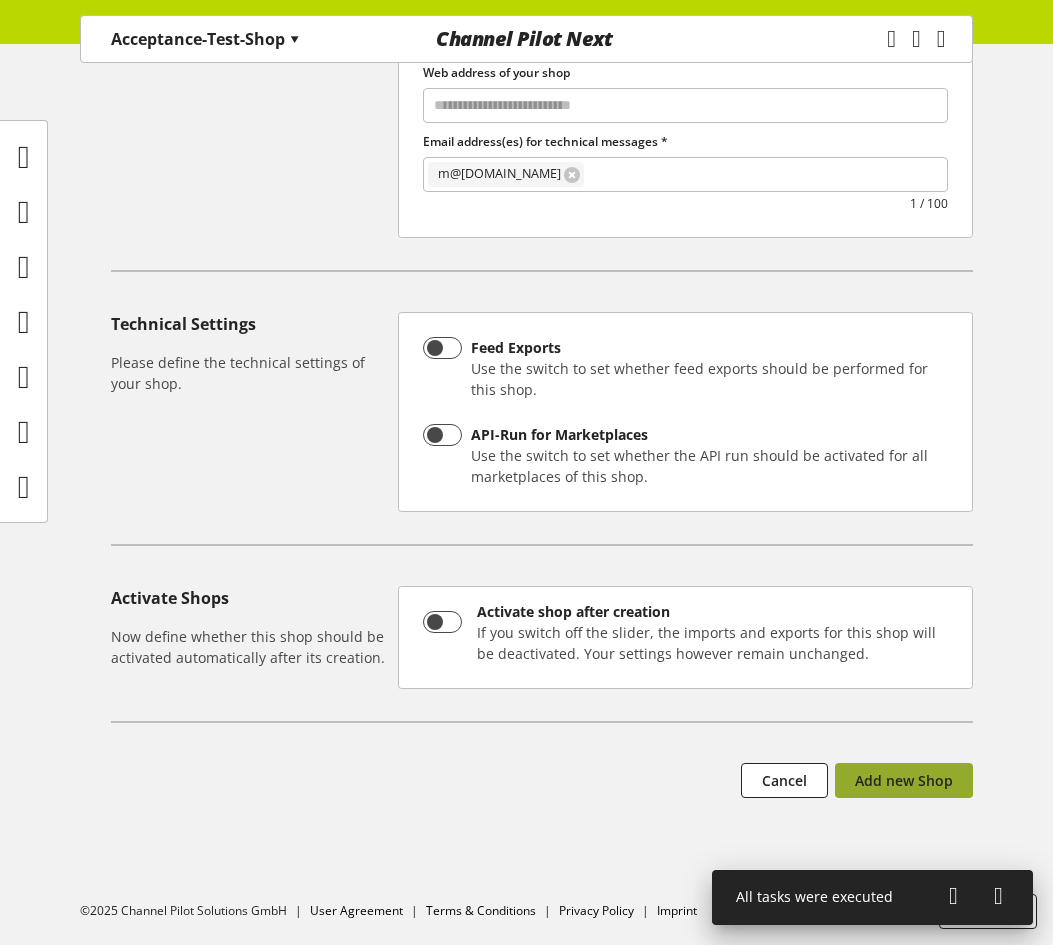 click on "Add new Shop" at bounding box center [904, 780] 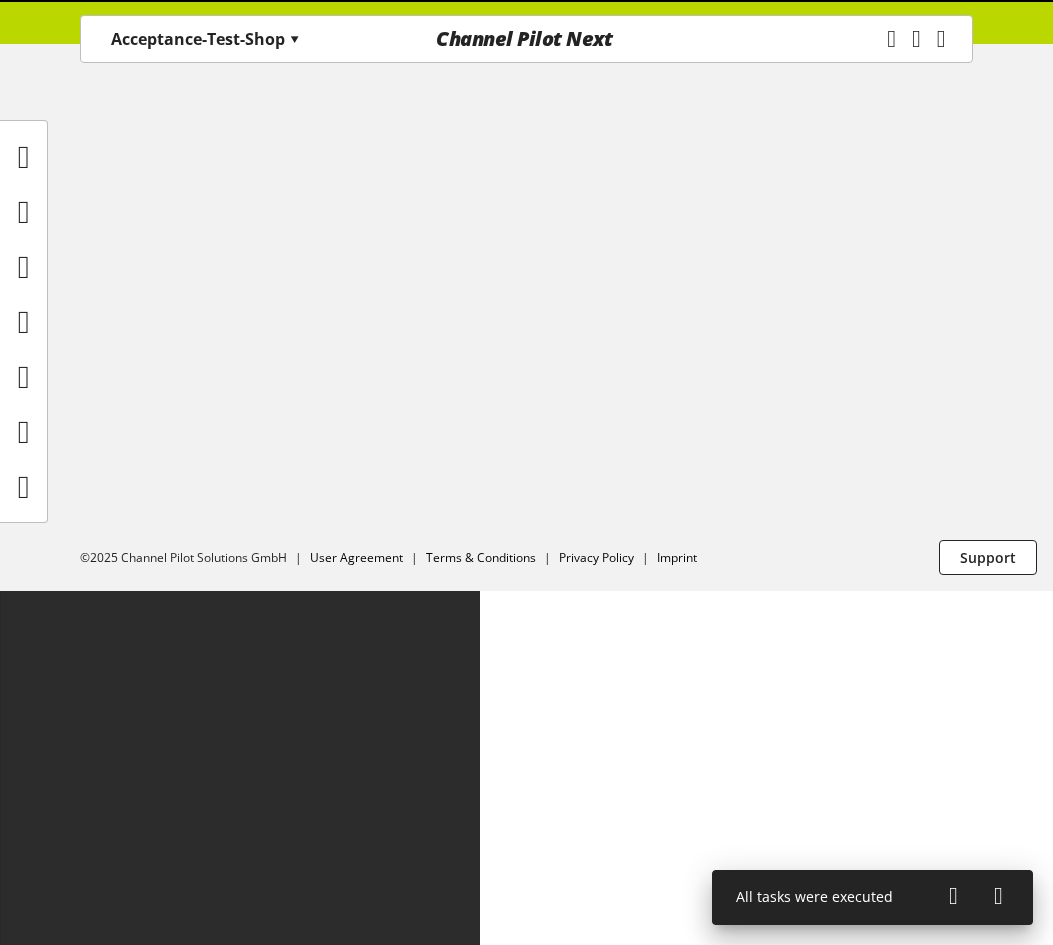 scroll, scrollTop: 0, scrollLeft: 0, axis: both 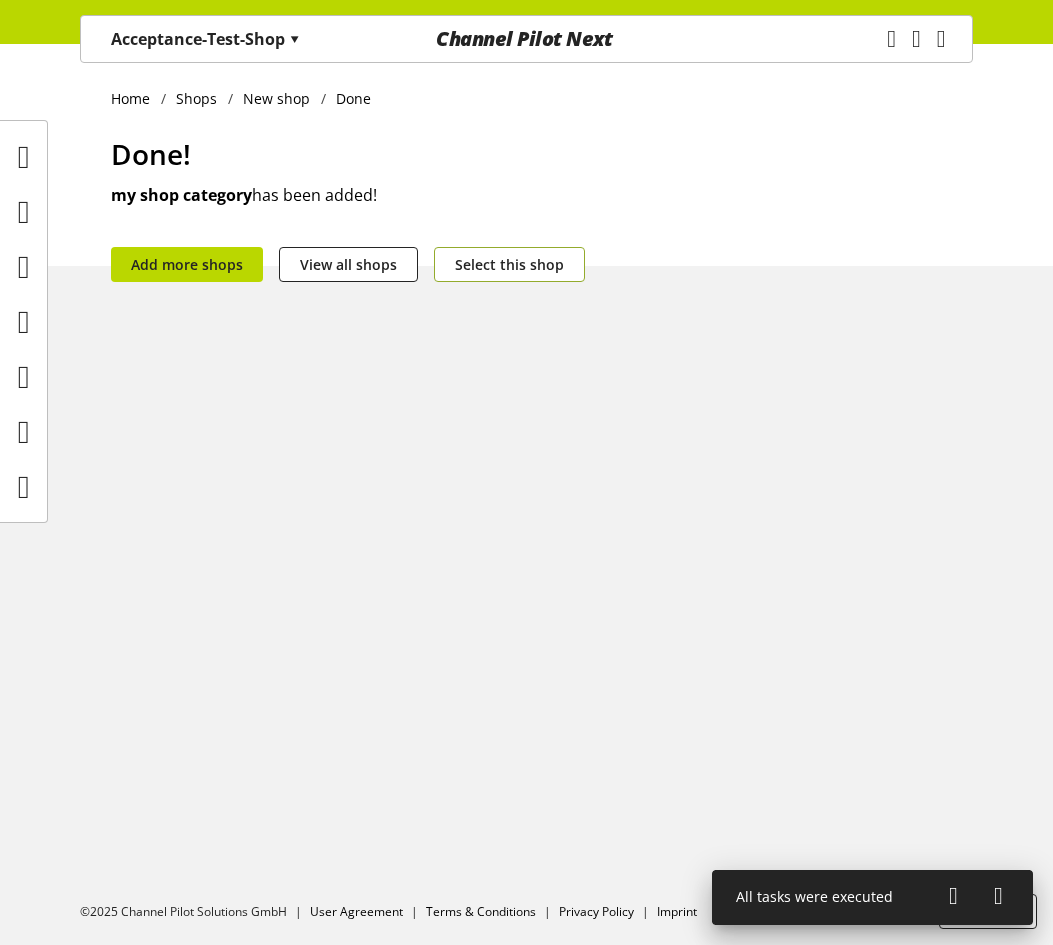 click on "Select this shop" at bounding box center [509, 264] 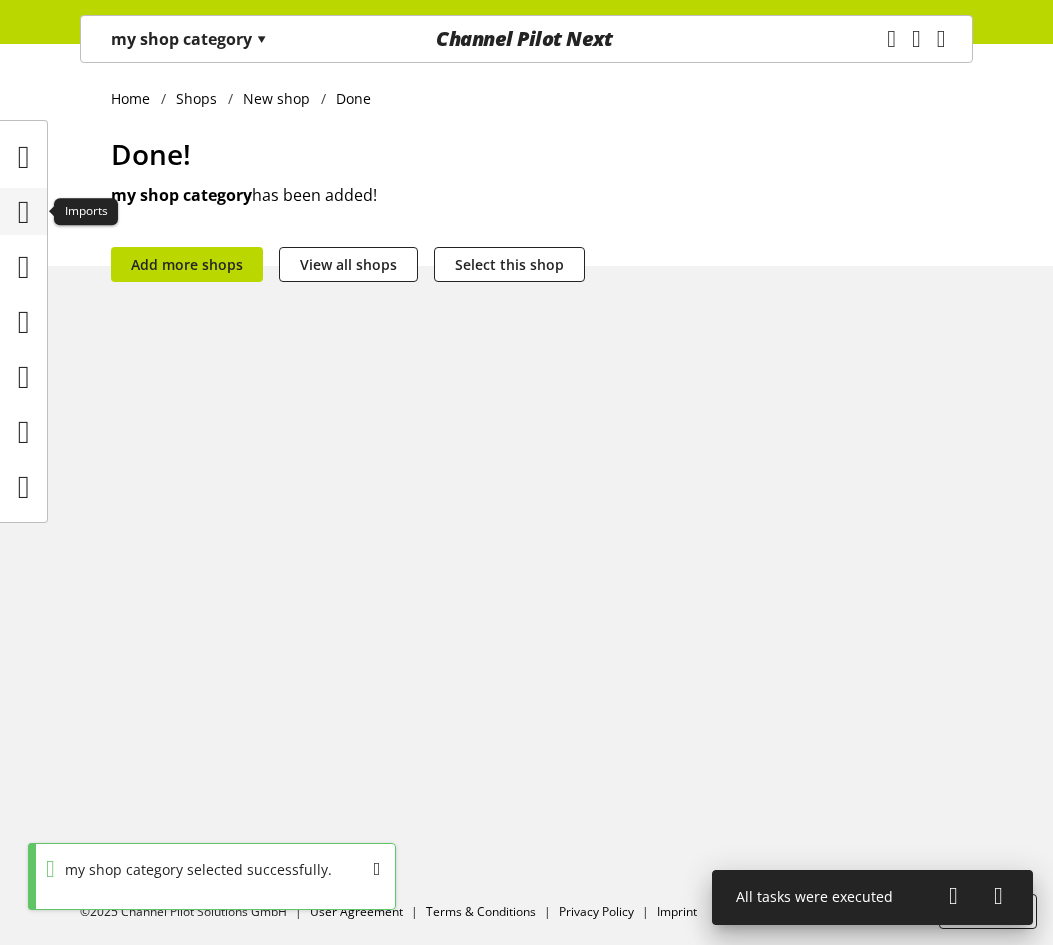 click at bounding box center (24, 212) 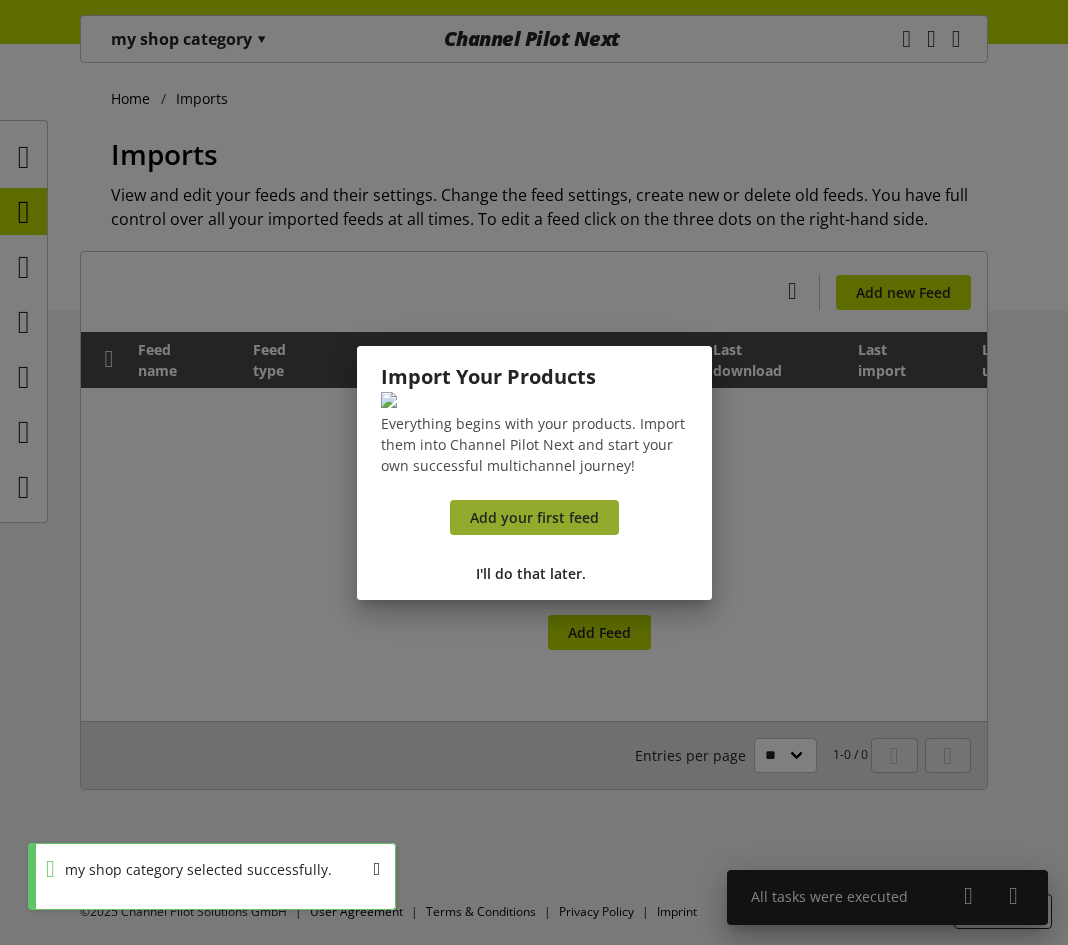 click on "Add your first feed" at bounding box center (534, 517) 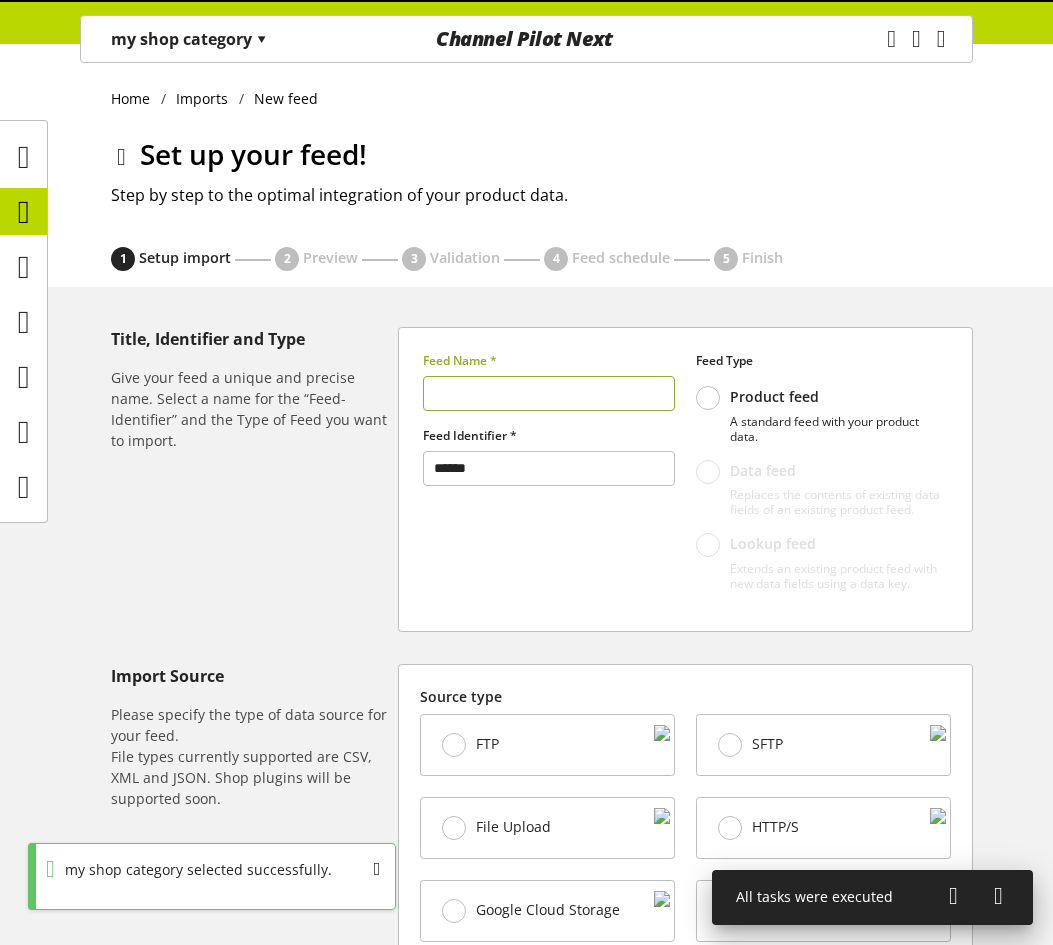 click at bounding box center [549, 393] 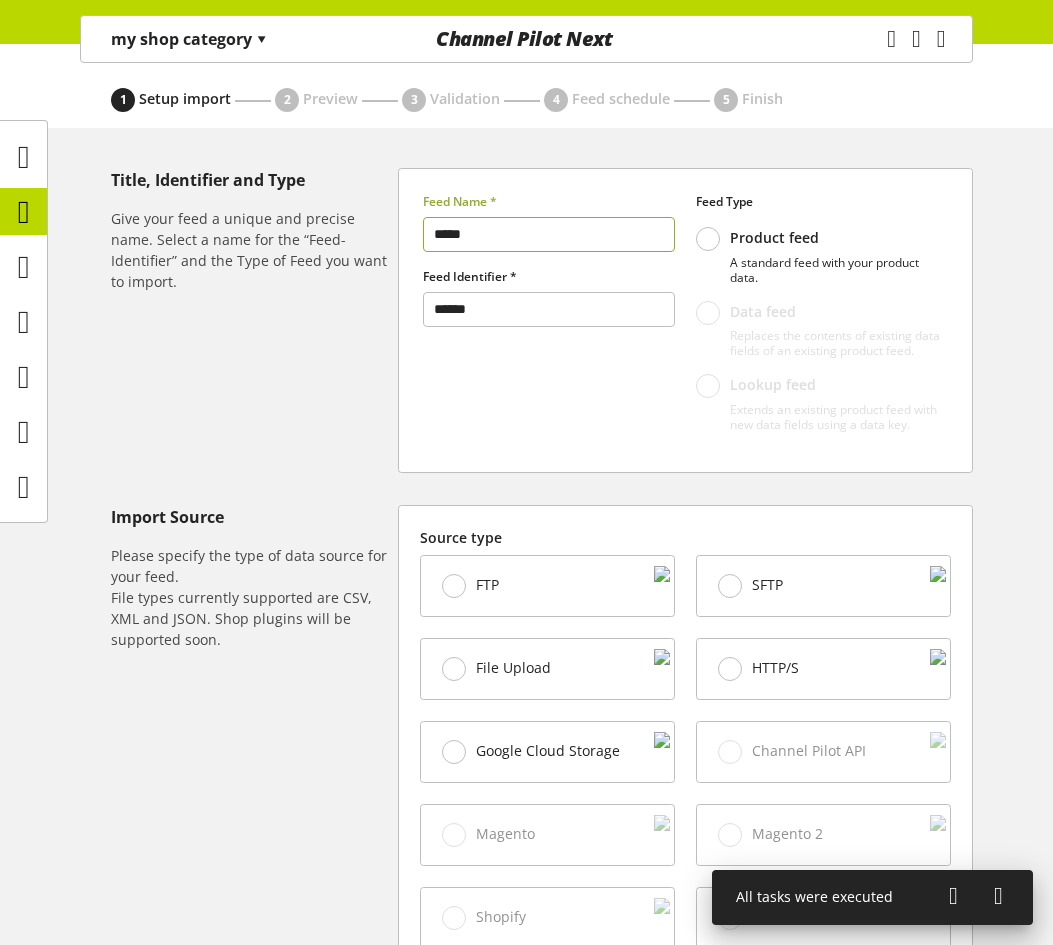 scroll, scrollTop: 450, scrollLeft: 0, axis: vertical 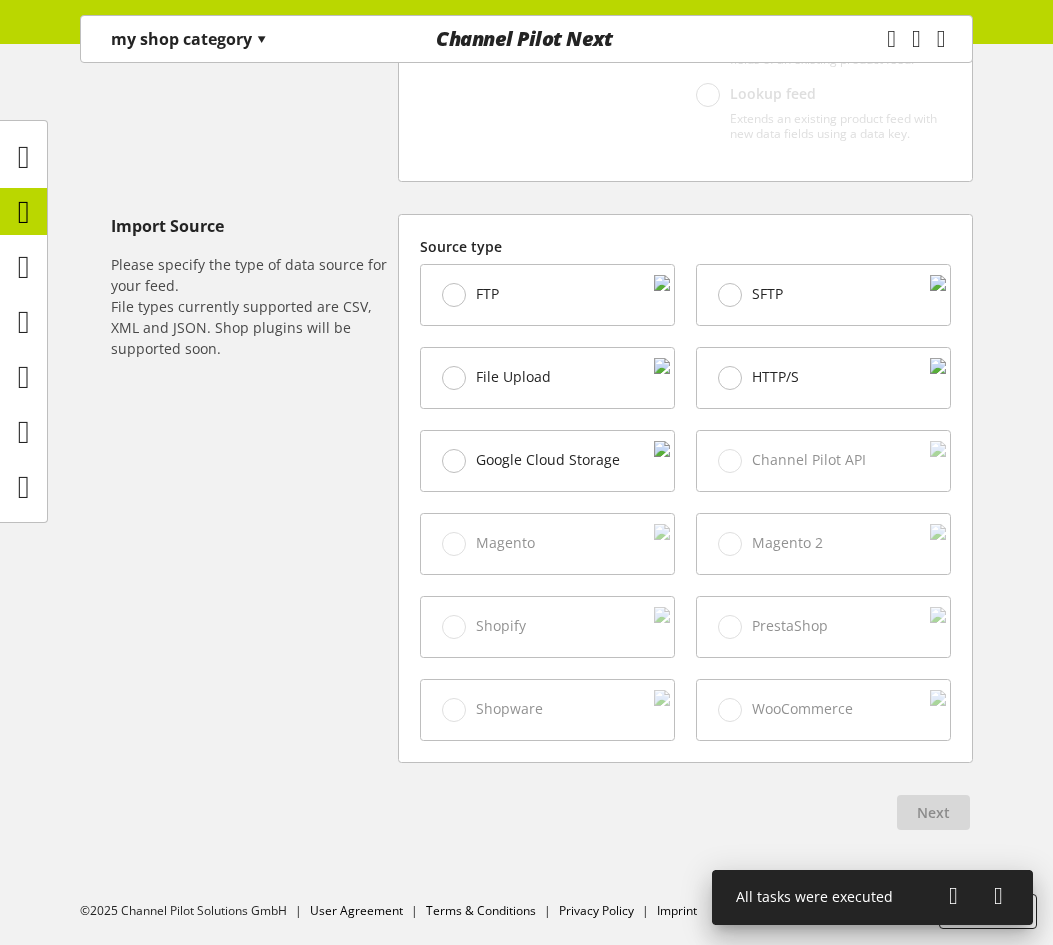 type on "*****" 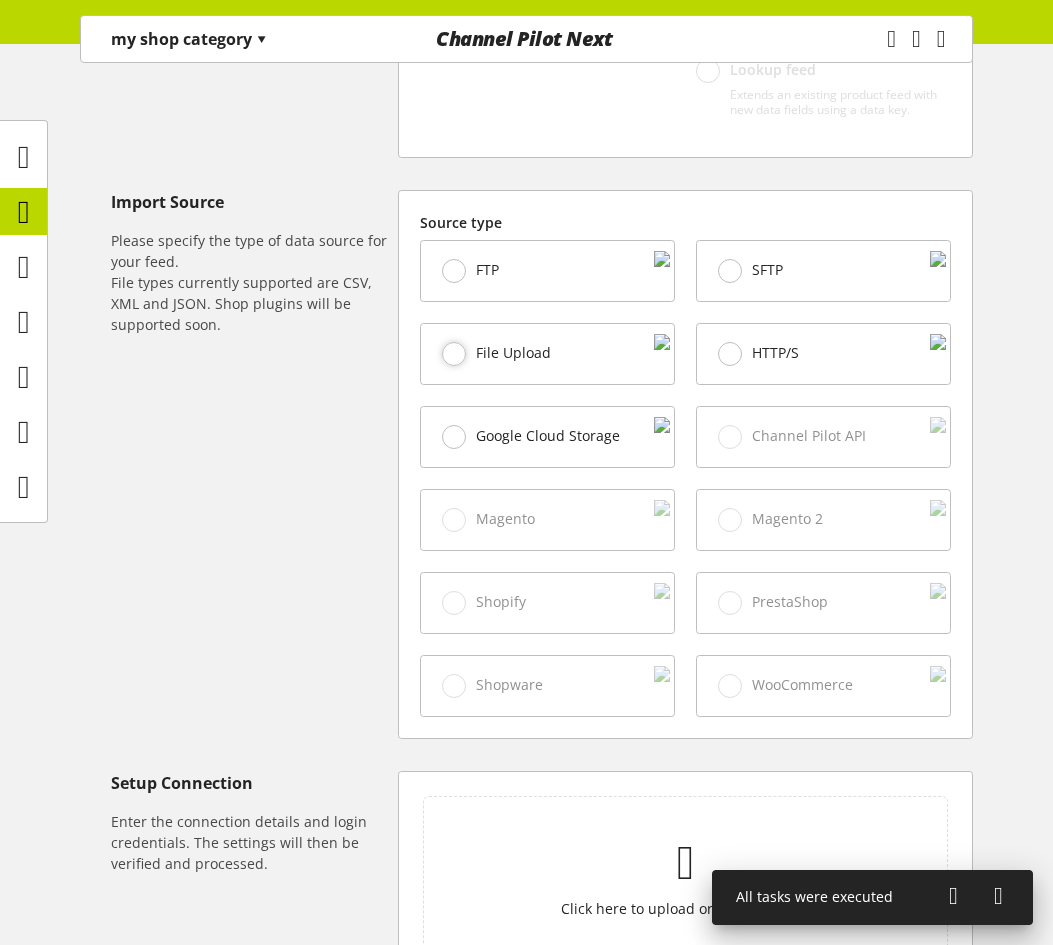 scroll, scrollTop: 763, scrollLeft: 0, axis: vertical 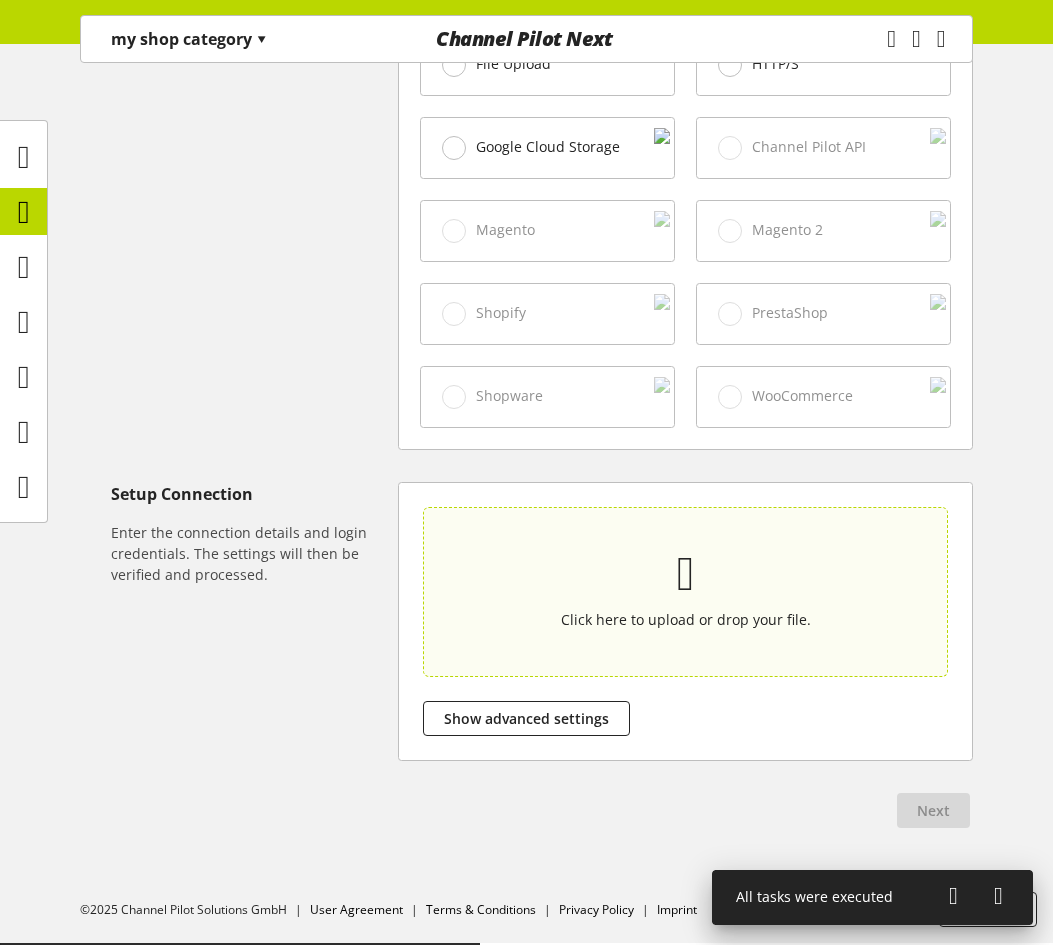click on "Click here to upload or drop your file." at bounding box center [685, 592] 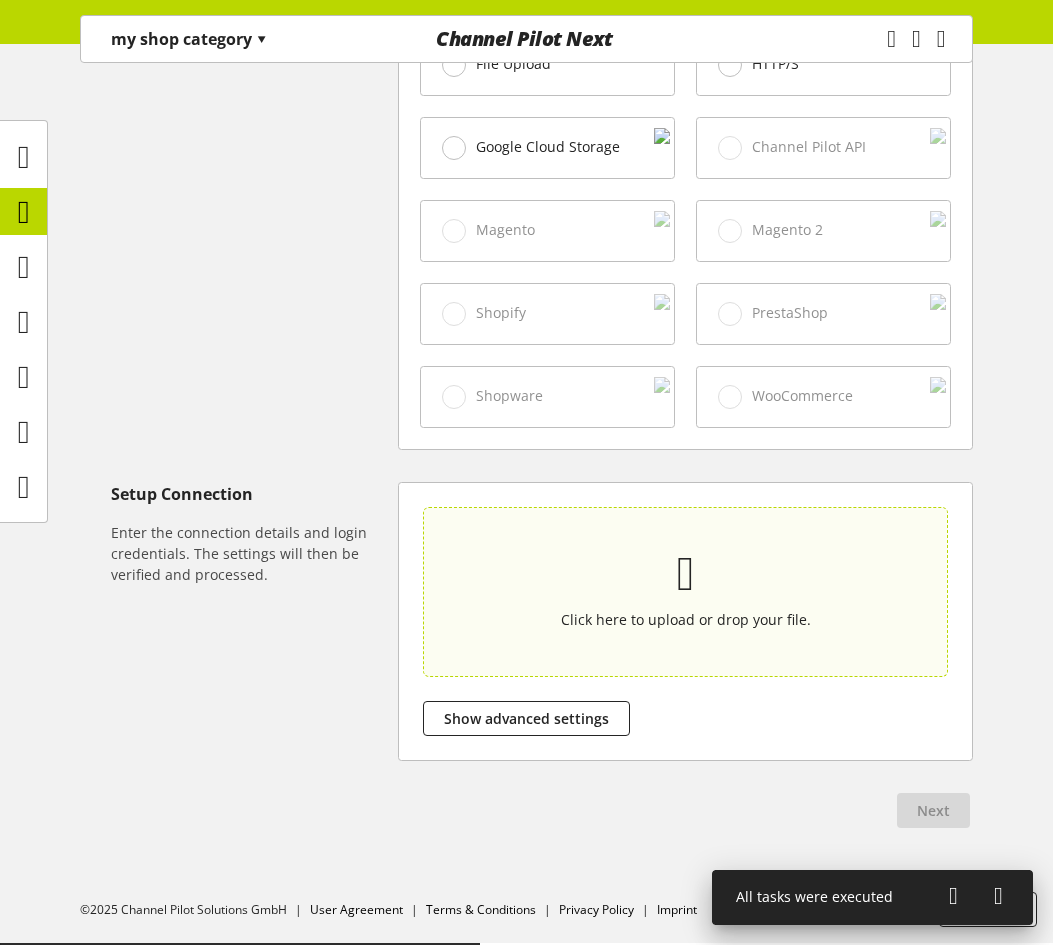 type on "**********" 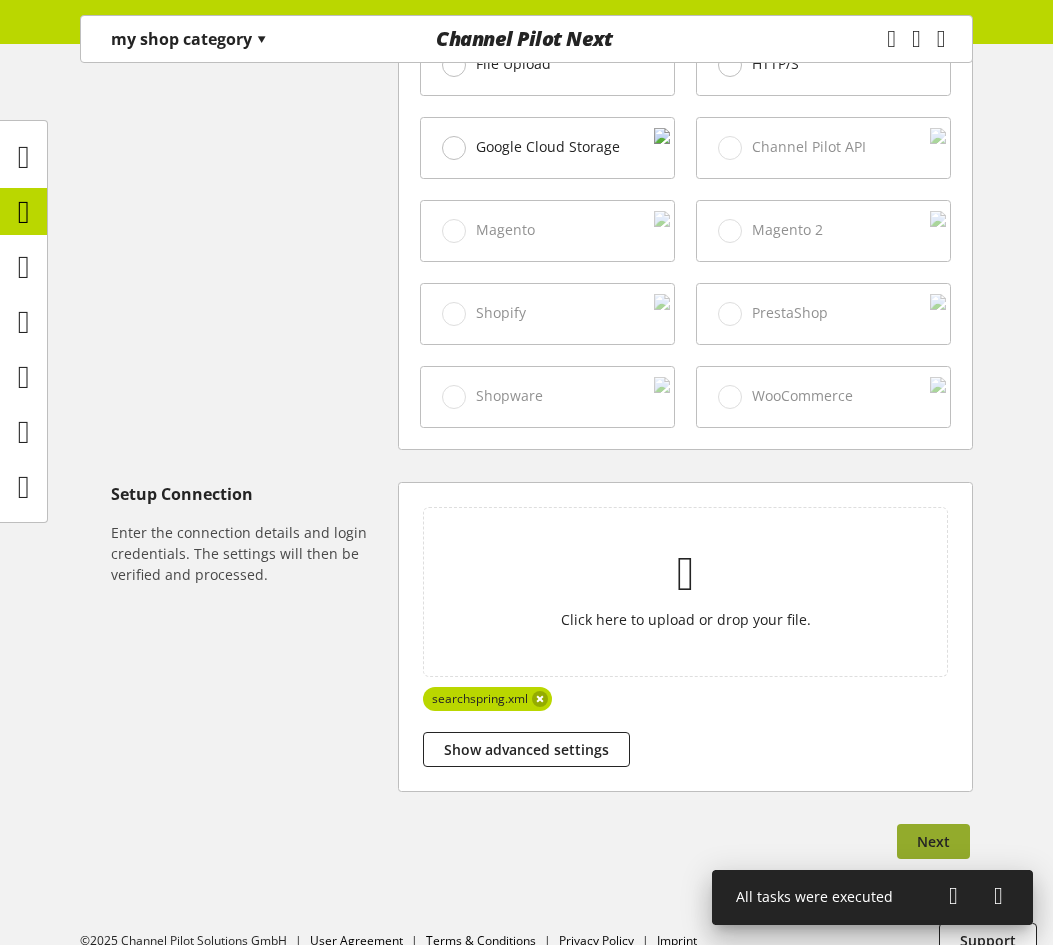 click on "Next" at bounding box center (933, 841) 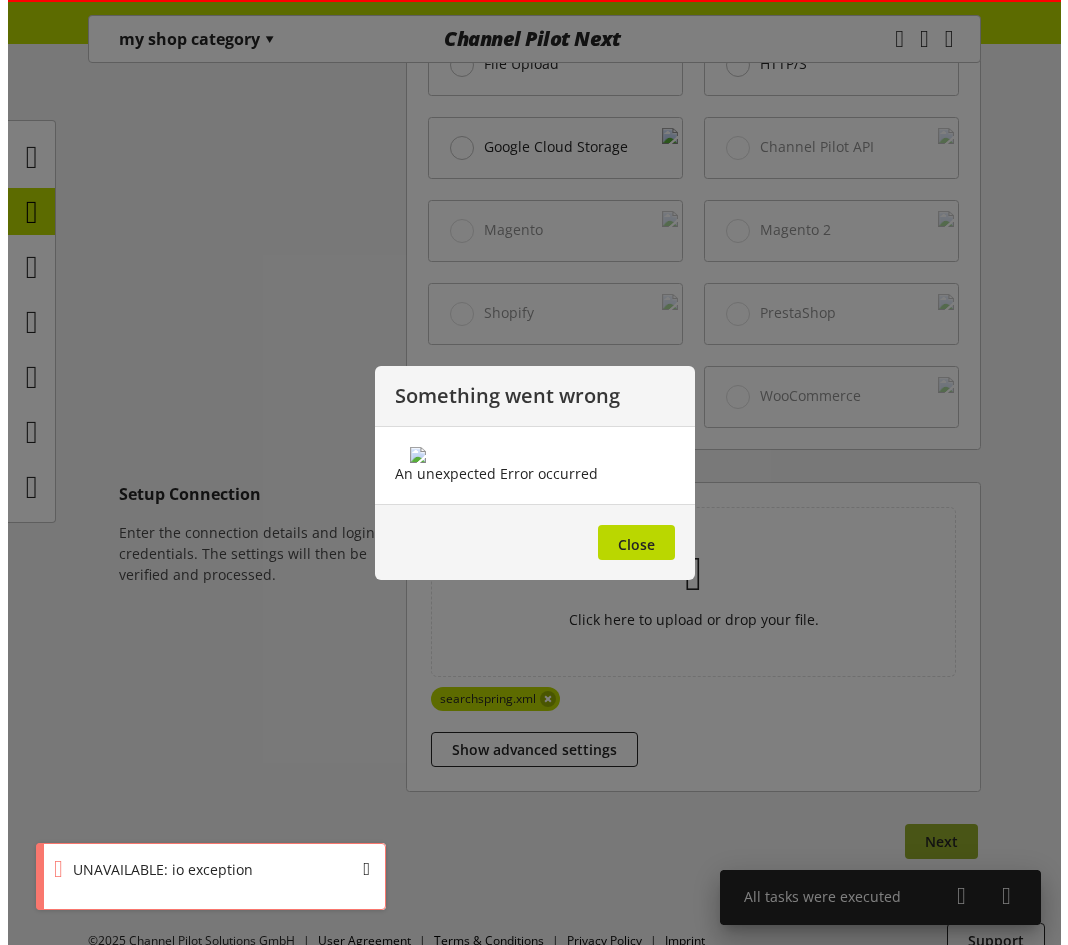 scroll, scrollTop: 748, scrollLeft: 0, axis: vertical 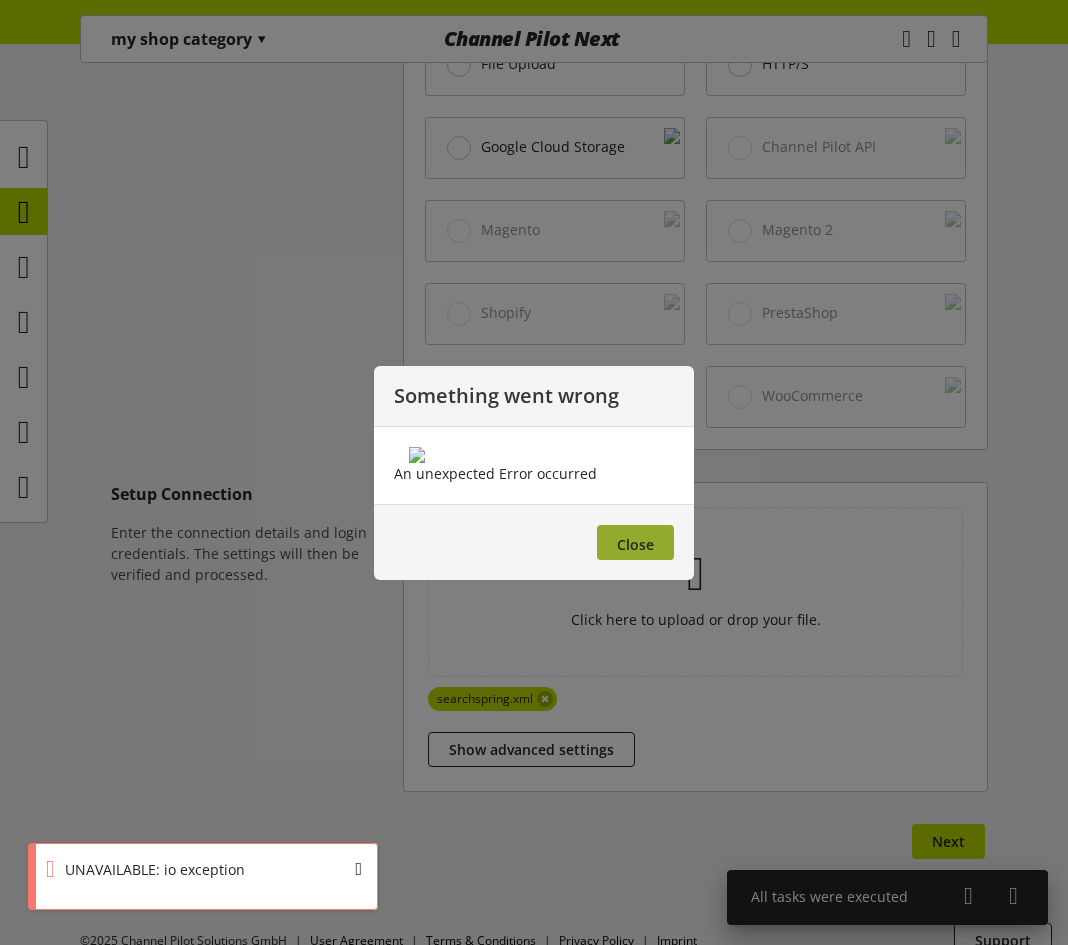 click on "Close" at bounding box center (635, 542) 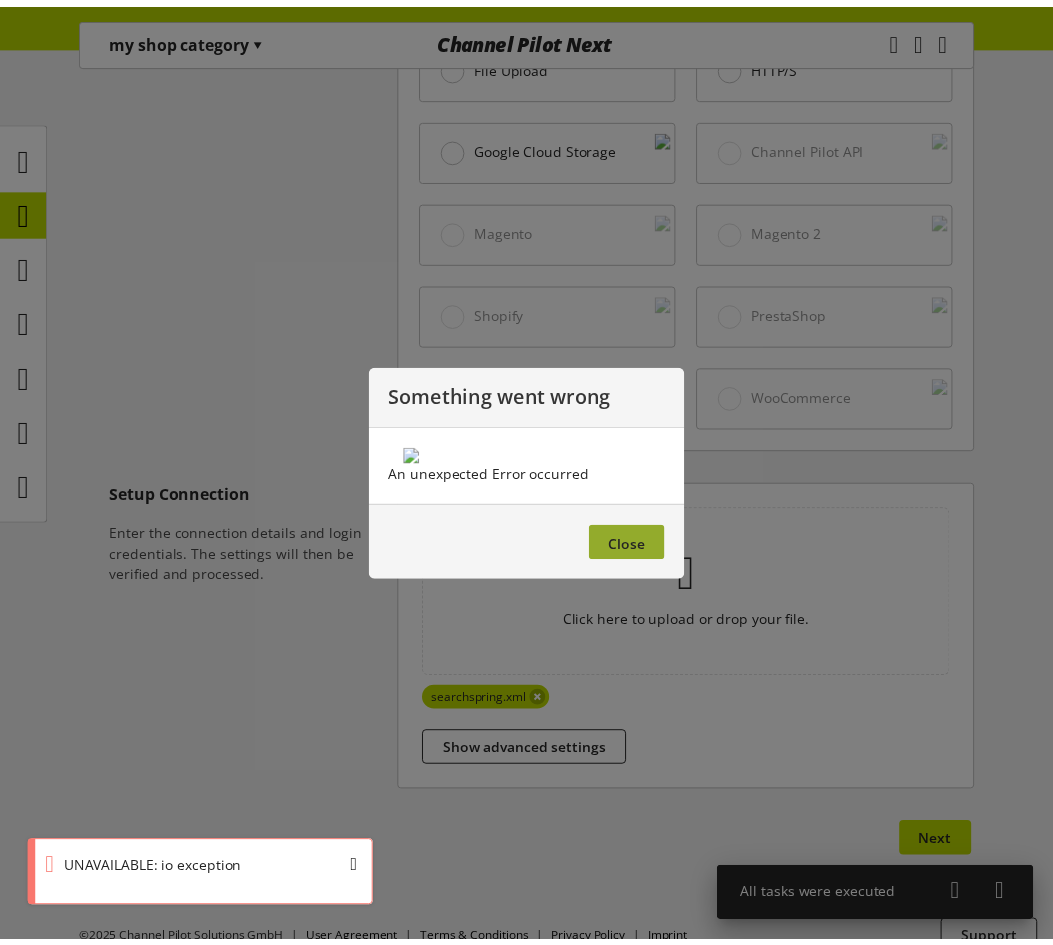 scroll, scrollTop: 763, scrollLeft: 0, axis: vertical 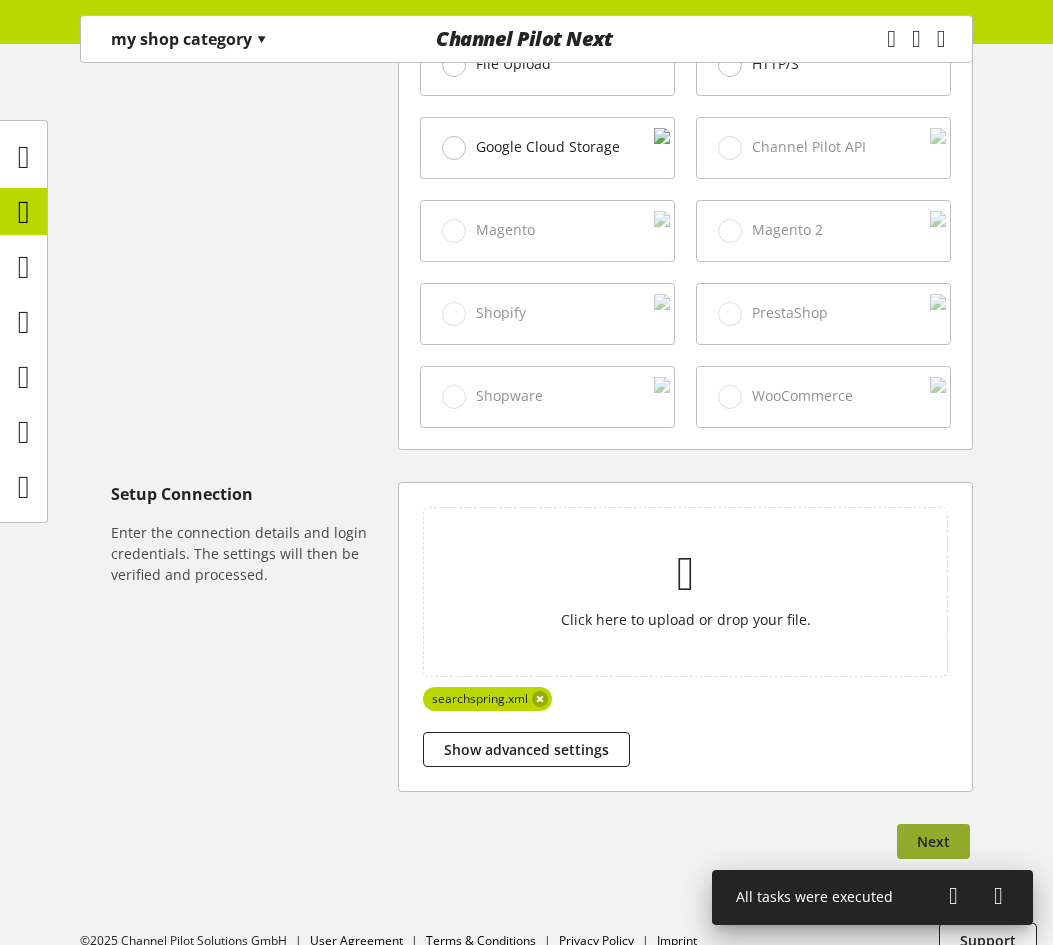 click on "Next" at bounding box center [933, 841] 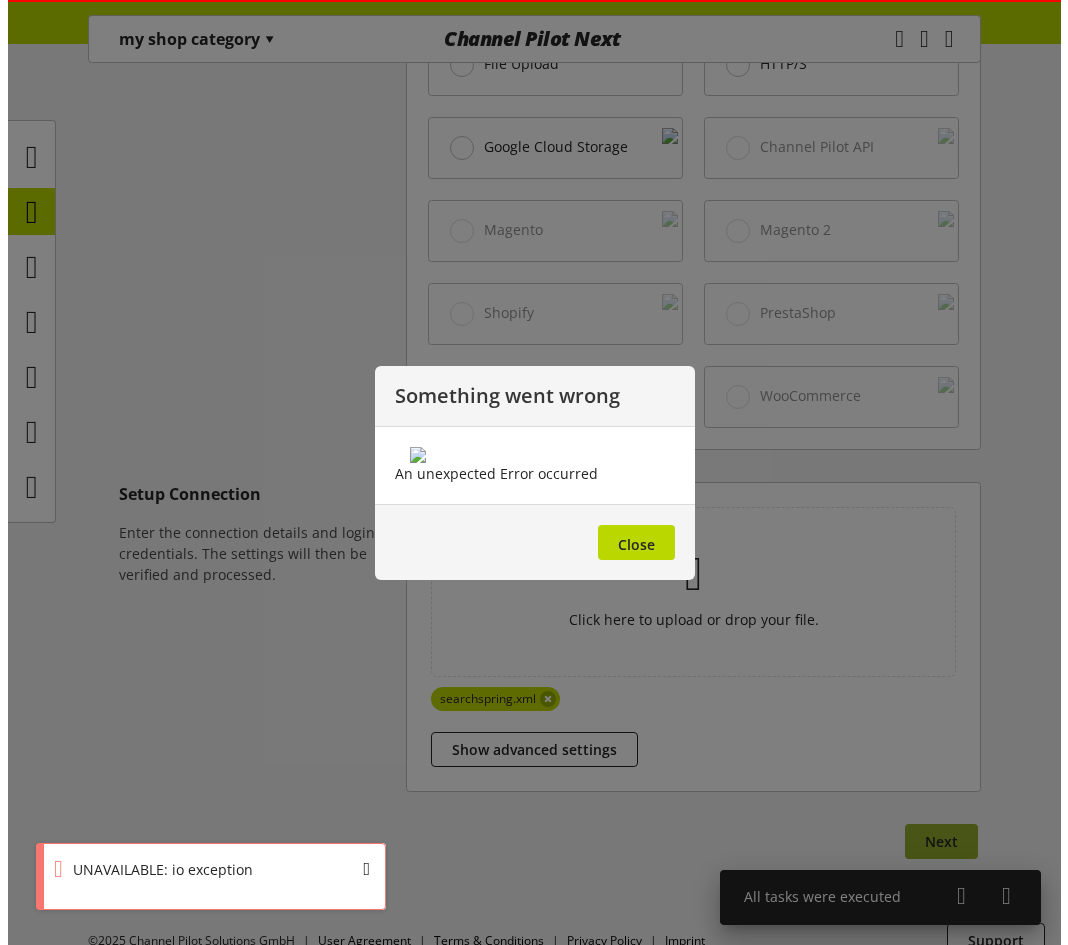 scroll, scrollTop: 748, scrollLeft: 0, axis: vertical 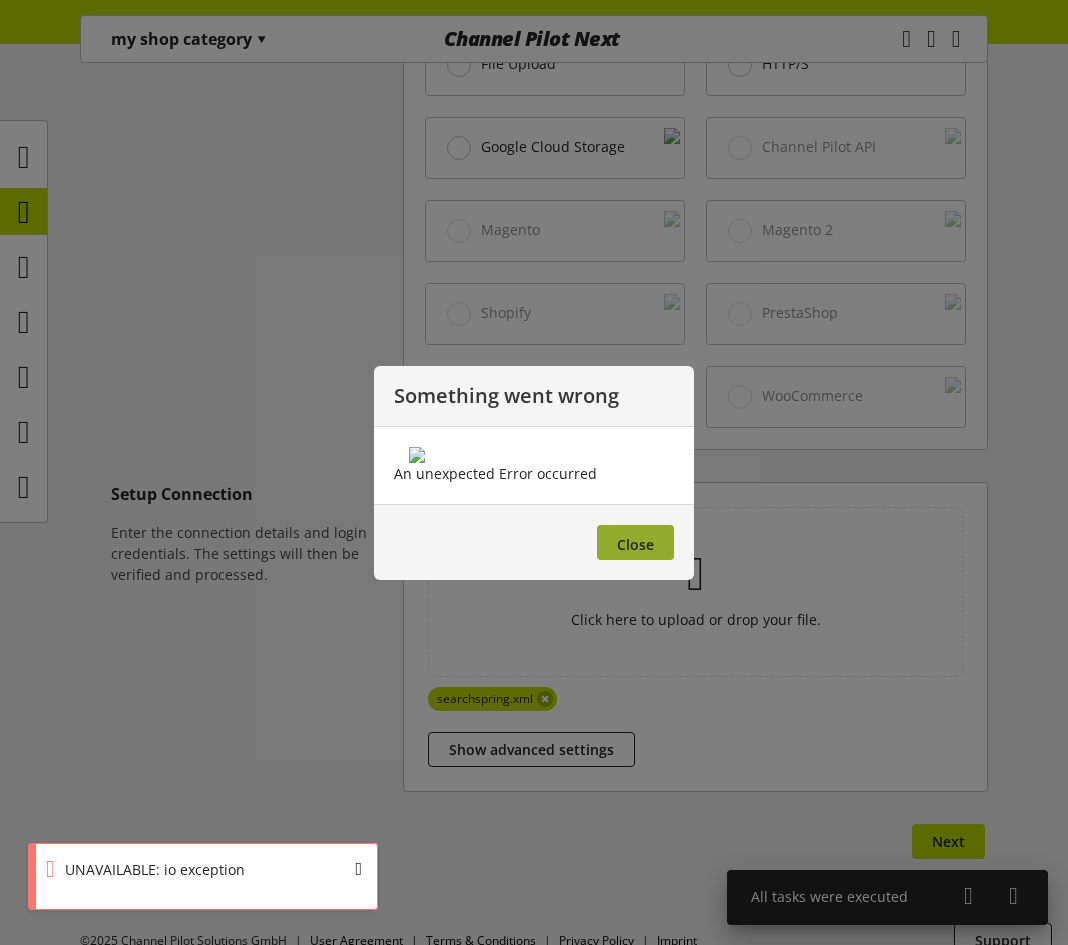 click on "Close" at bounding box center [635, 544] 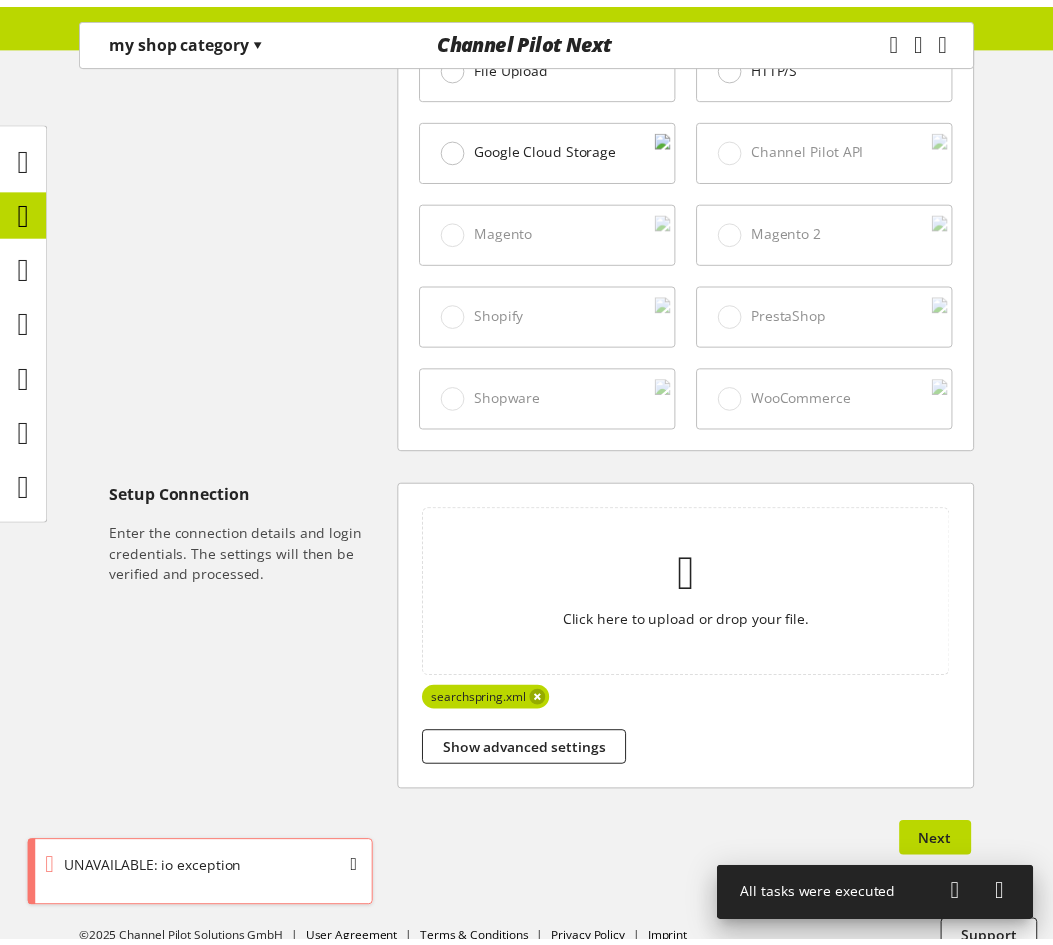 scroll, scrollTop: 763, scrollLeft: 0, axis: vertical 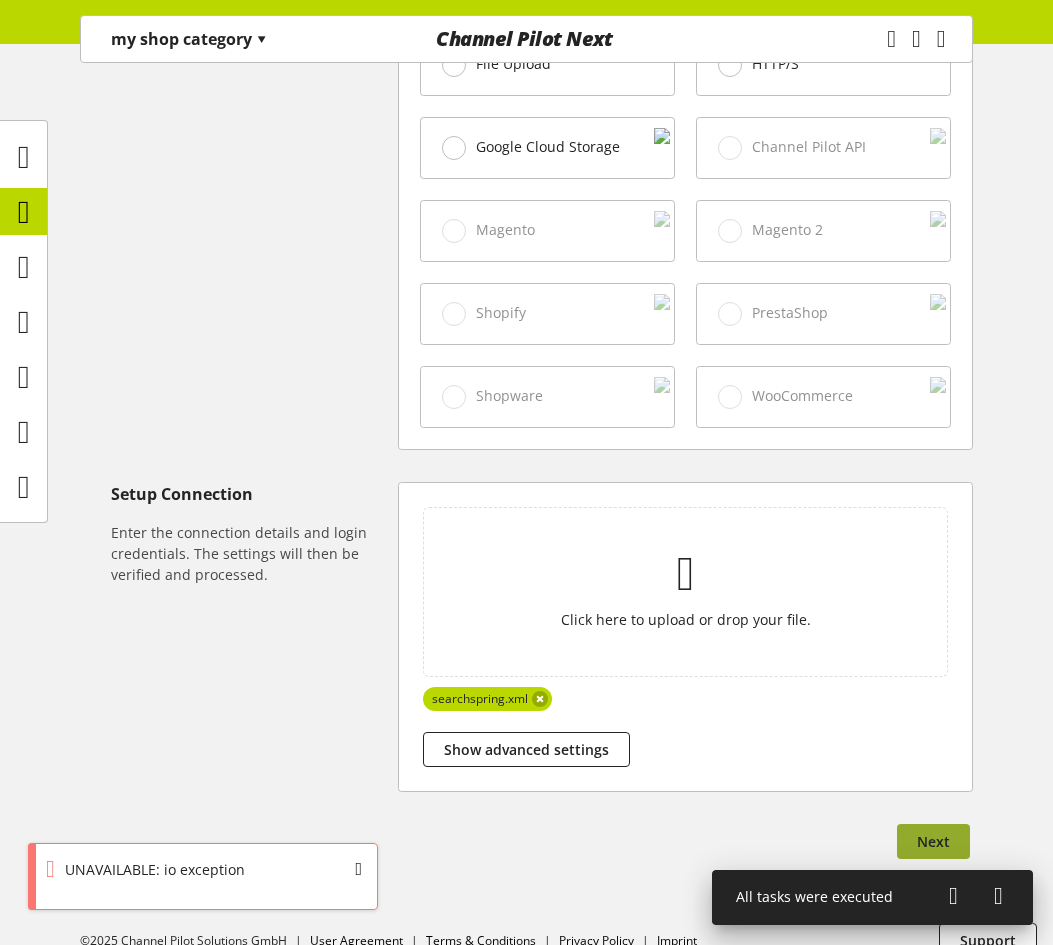 click on "Next" at bounding box center [933, 841] 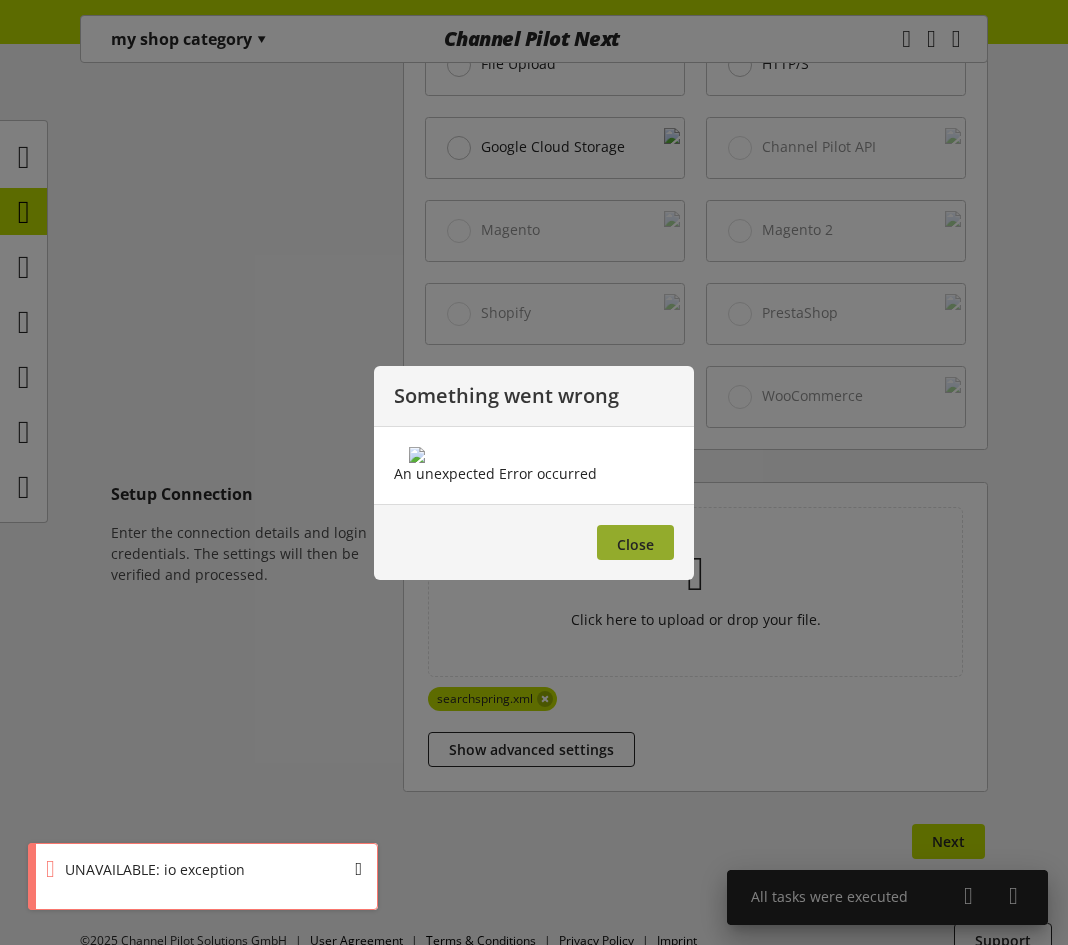 click on "Close" at bounding box center [635, 544] 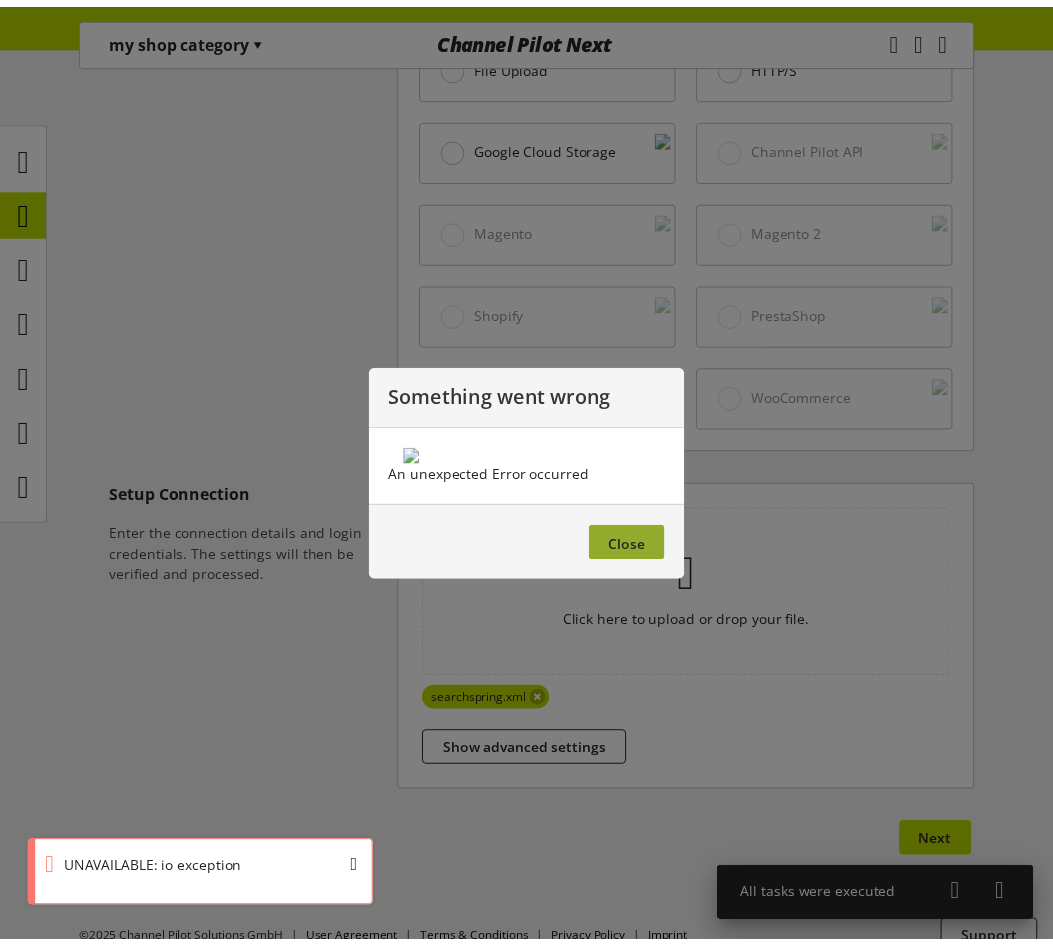 scroll, scrollTop: 763, scrollLeft: 0, axis: vertical 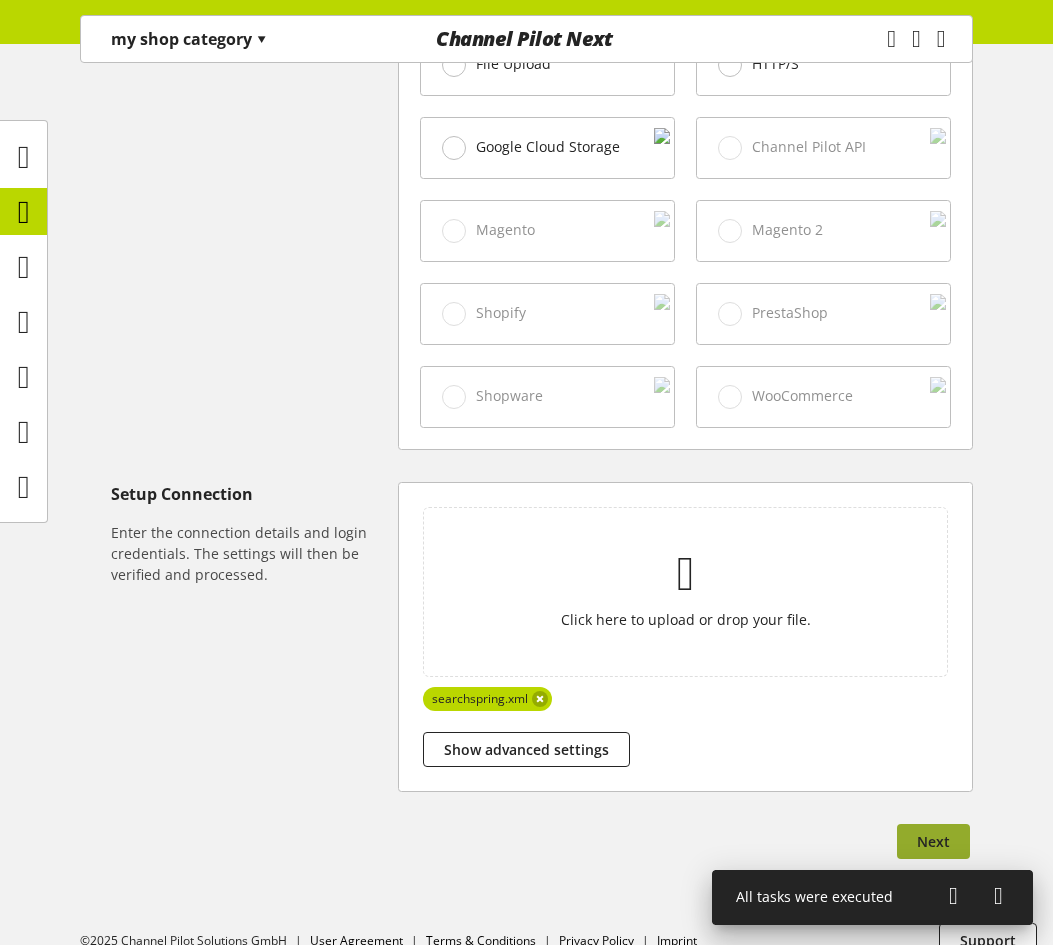 click on "Next" at bounding box center (933, 841) 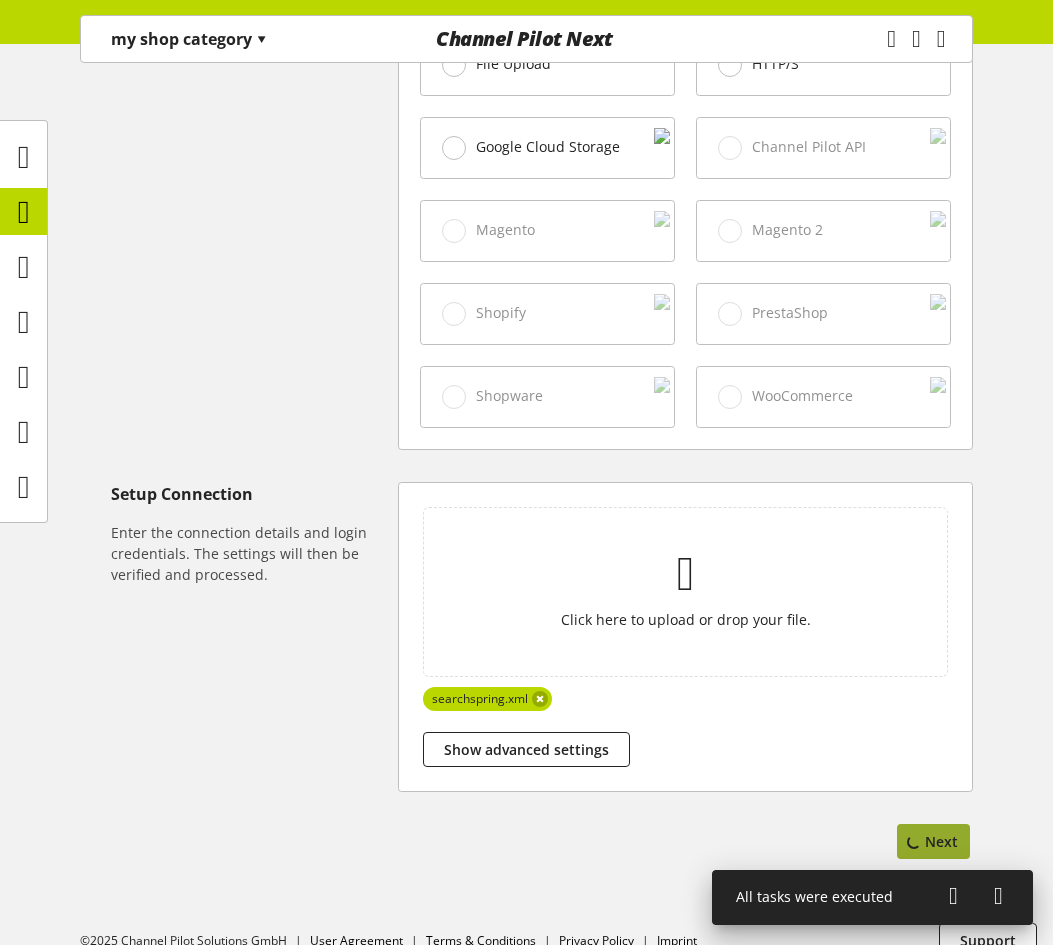 scroll, scrollTop: 0, scrollLeft: 0, axis: both 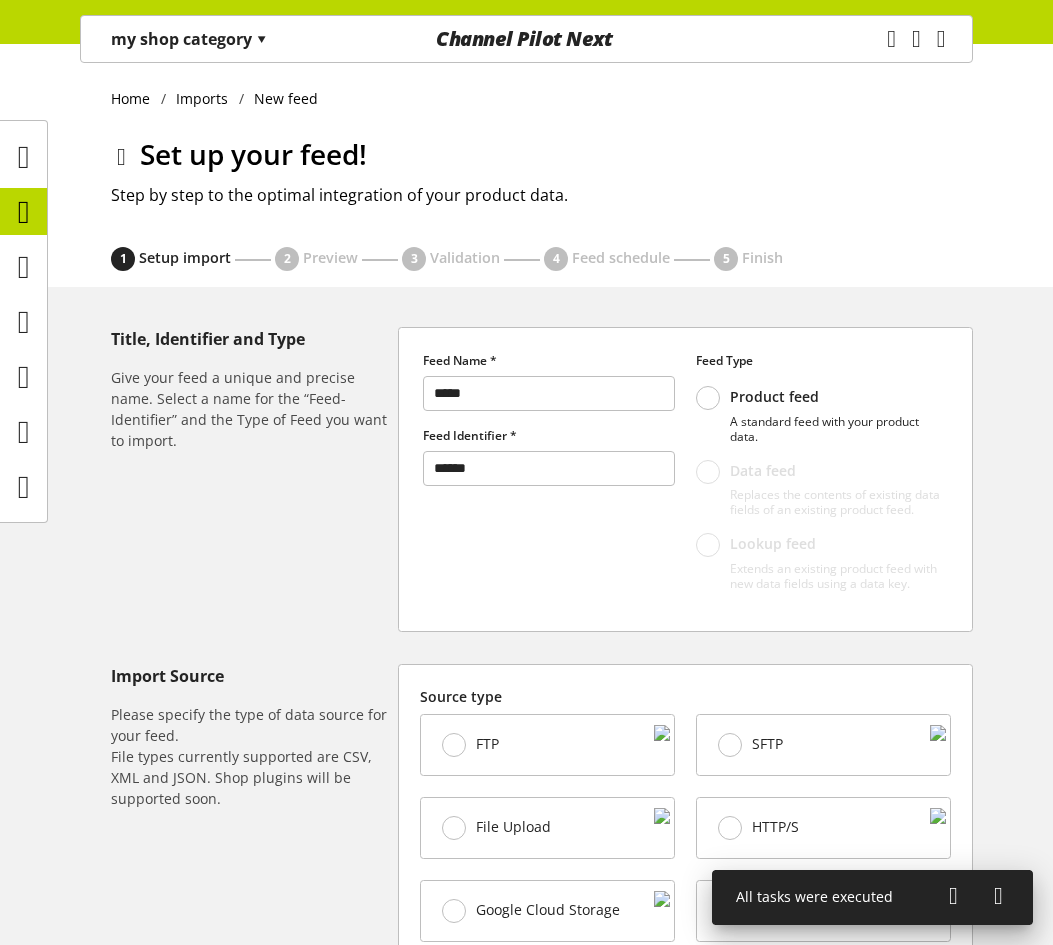 select on "*****" 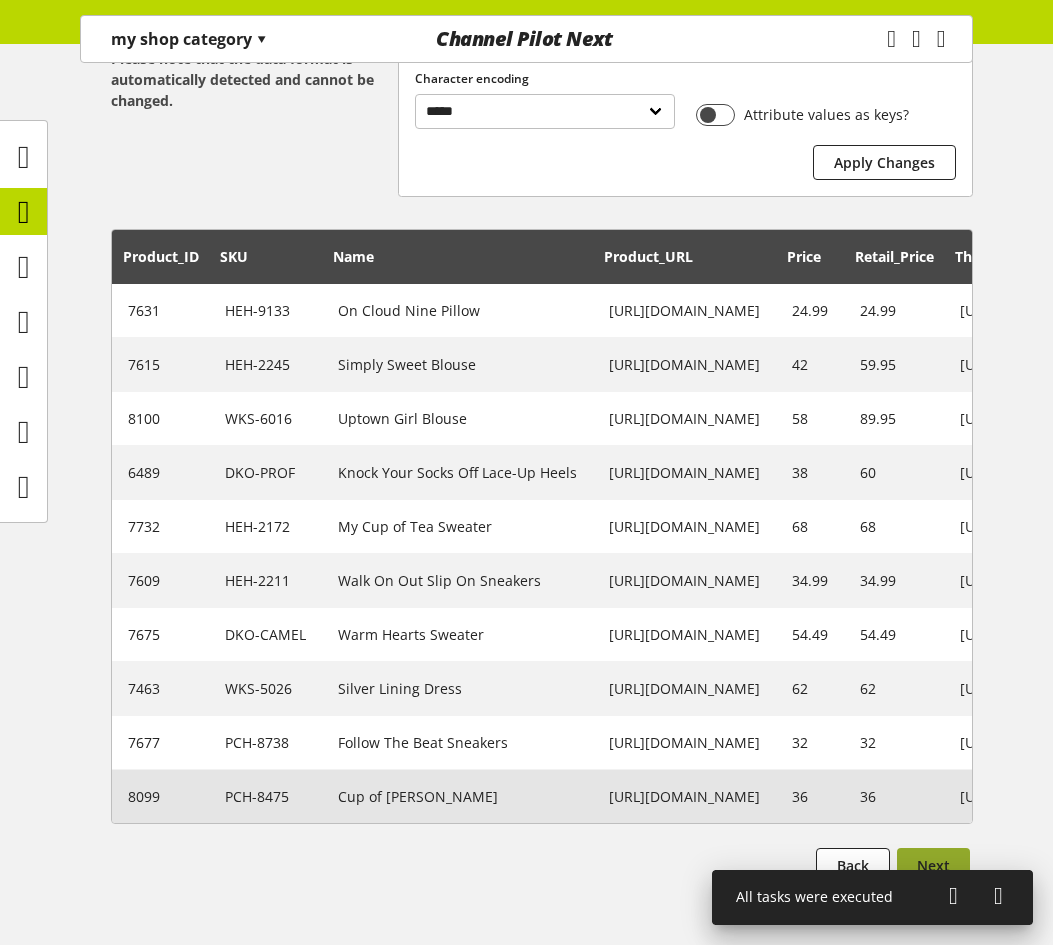 scroll, scrollTop: 492, scrollLeft: 0, axis: vertical 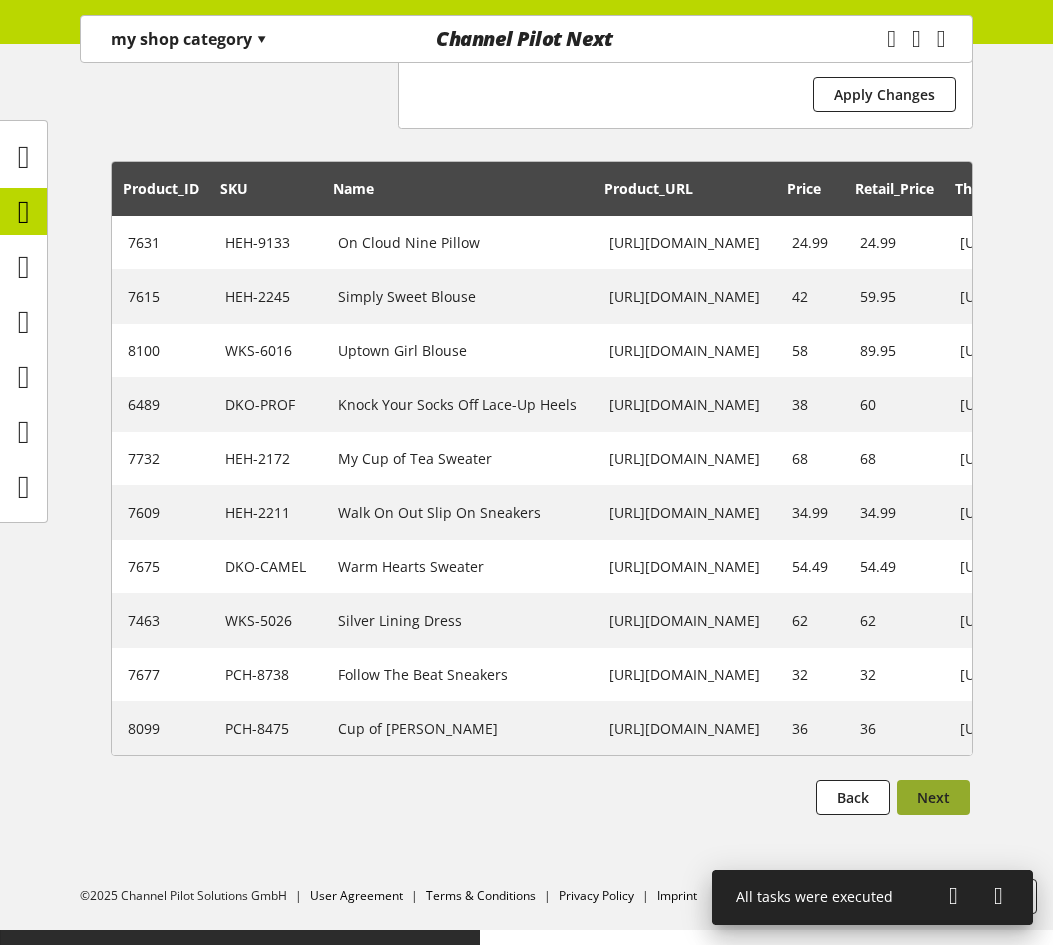 click on "Next" at bounding box center [933, 797] 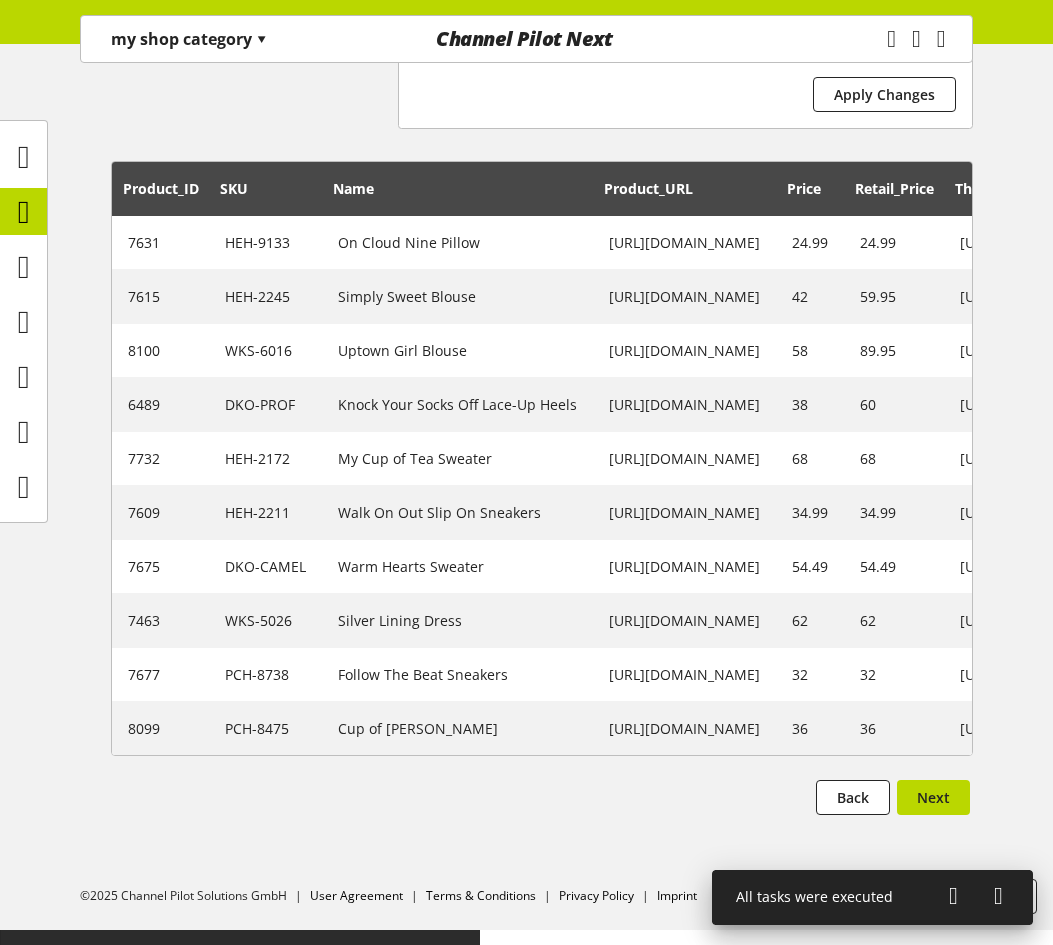 scroll, scrollTop: 0, scrollLeft: 0, axis: both 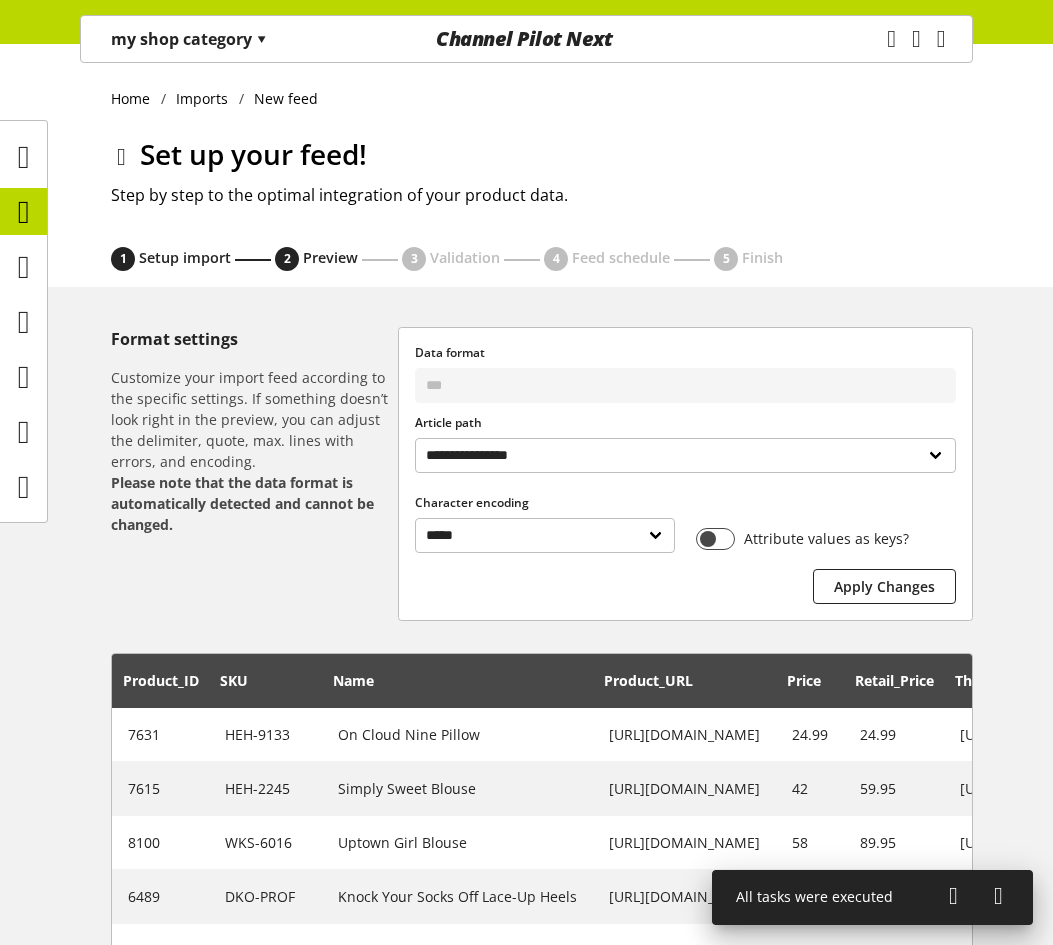 select 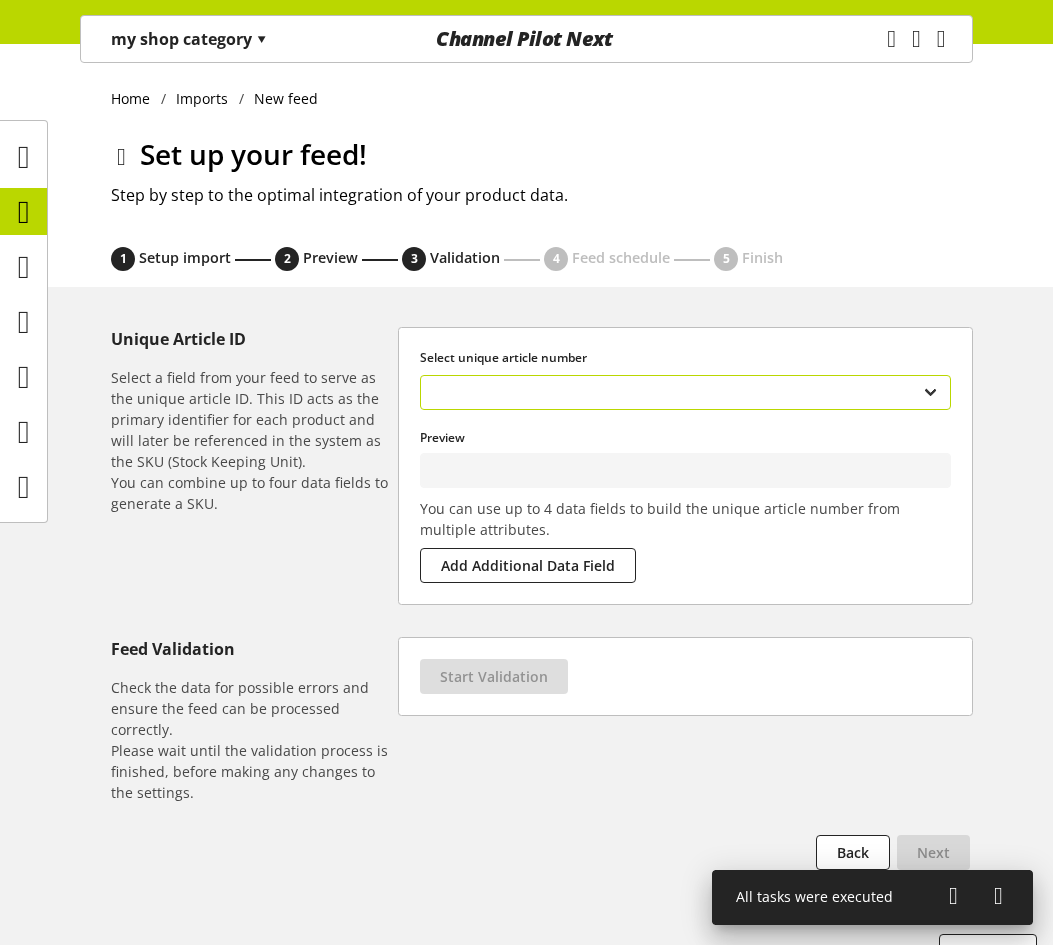 click on "**********" at bounding box center (685, 392) 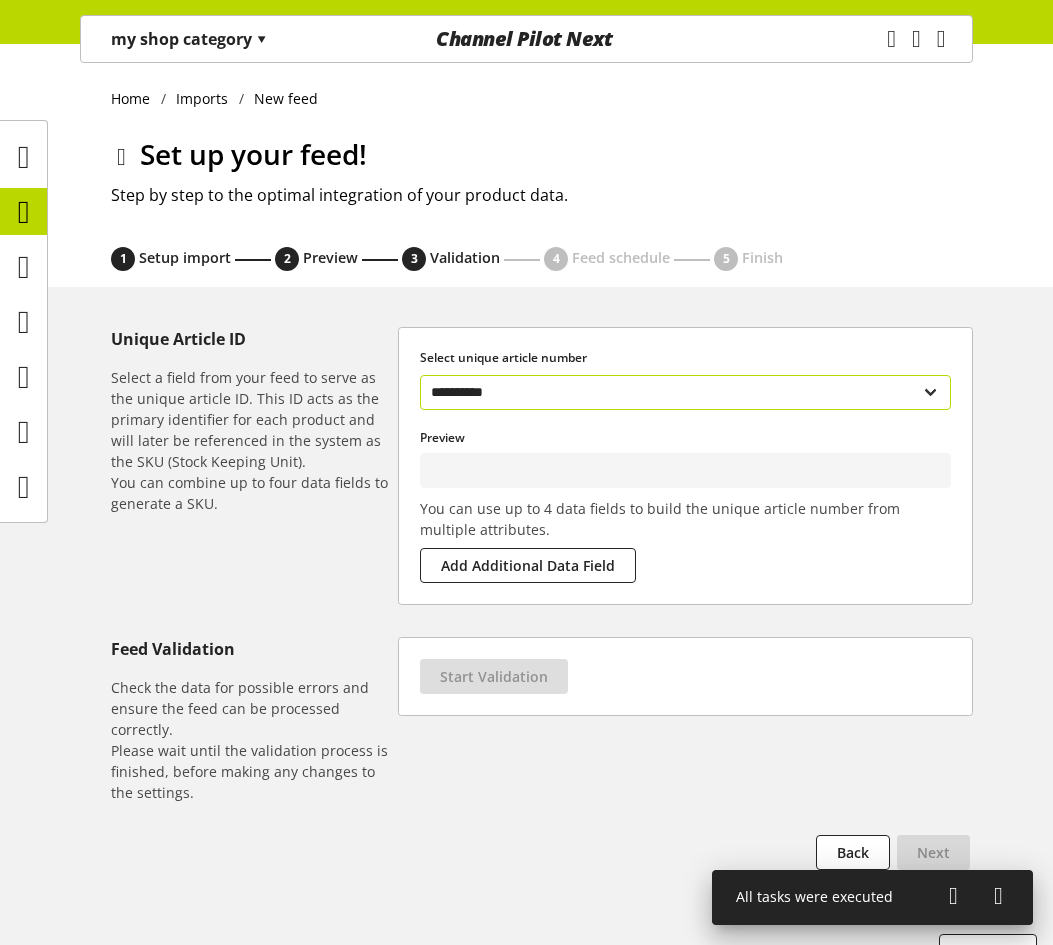type on "****" 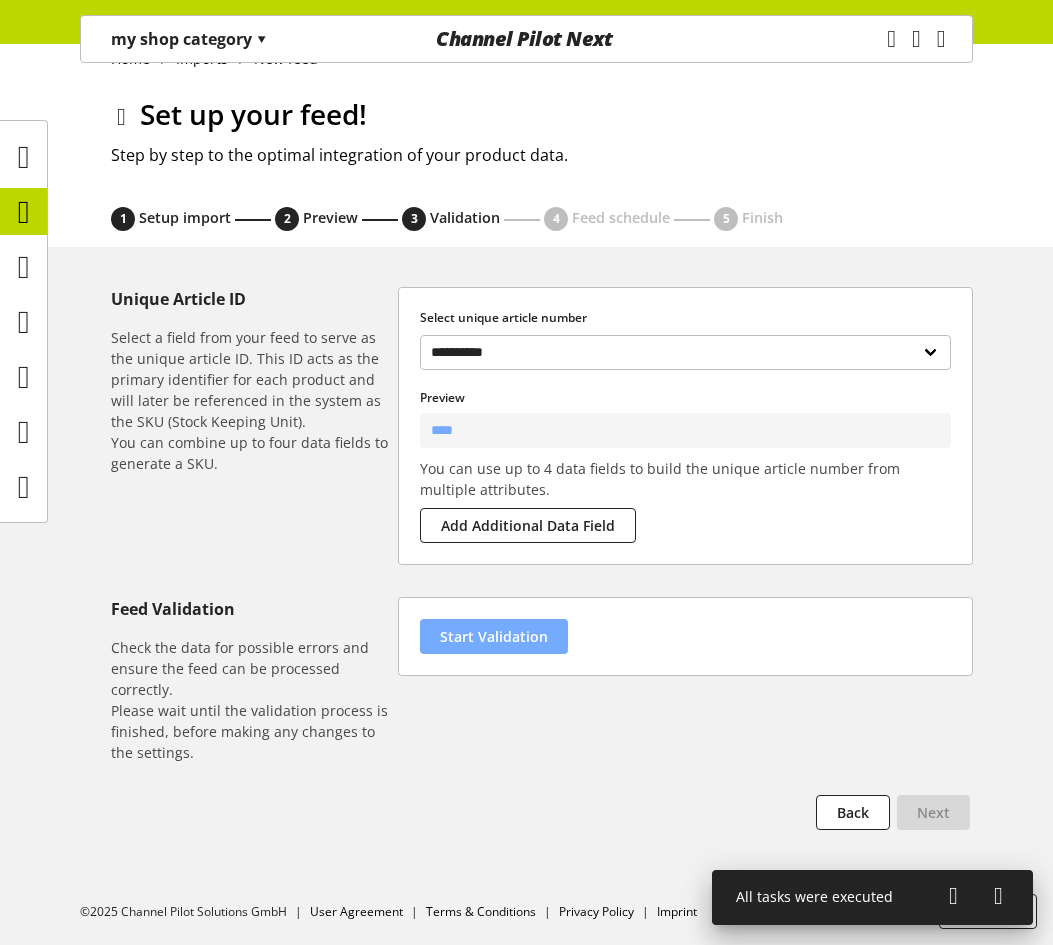 click on "Start Validation" at bounding box center (494, 636) 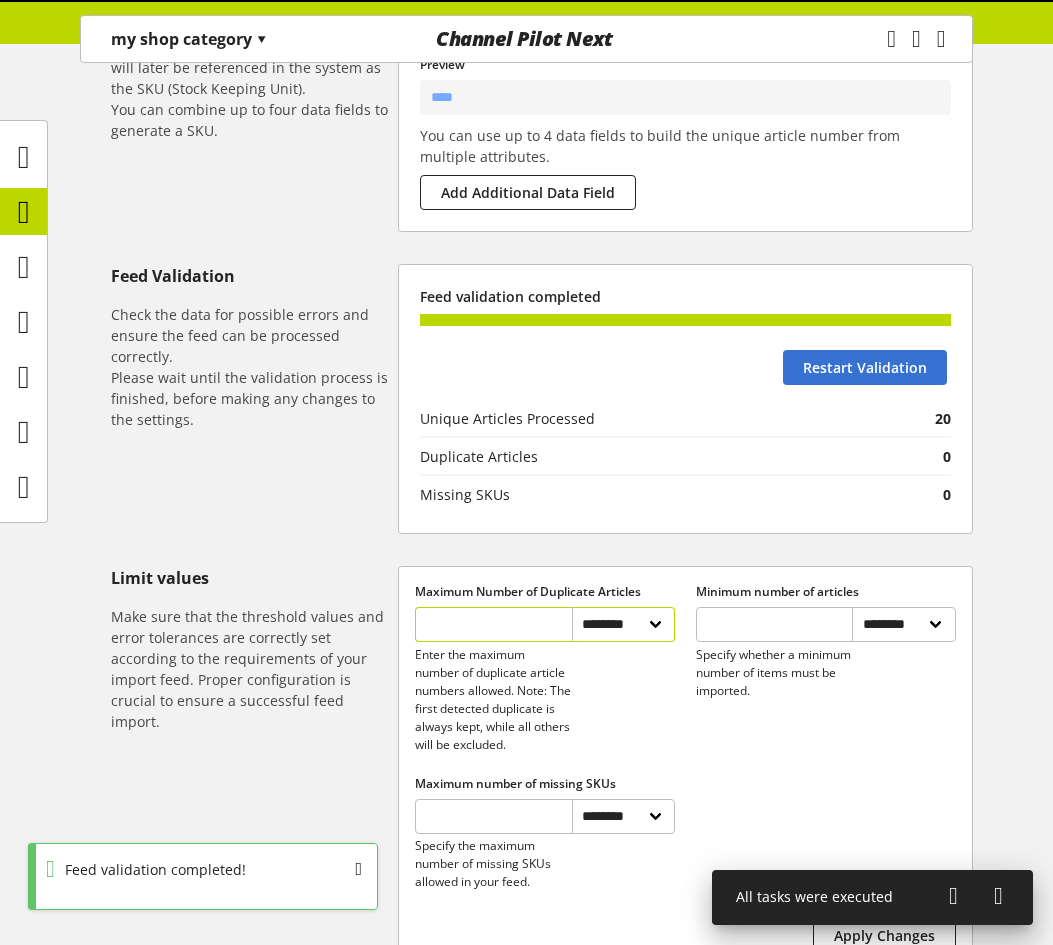 scroll, scrollTop: 598, scrollLeft: 0, axis: vertical 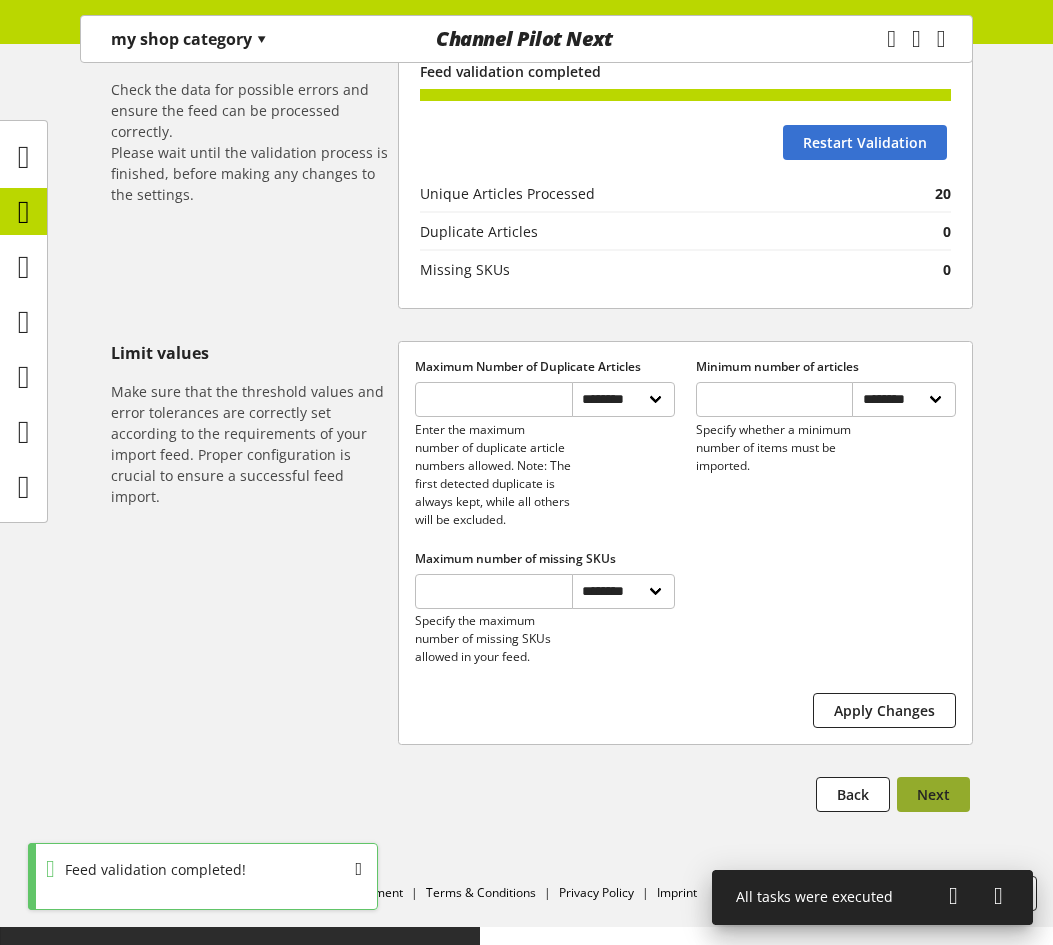 click on "Next" at bounding box center (933, 794) 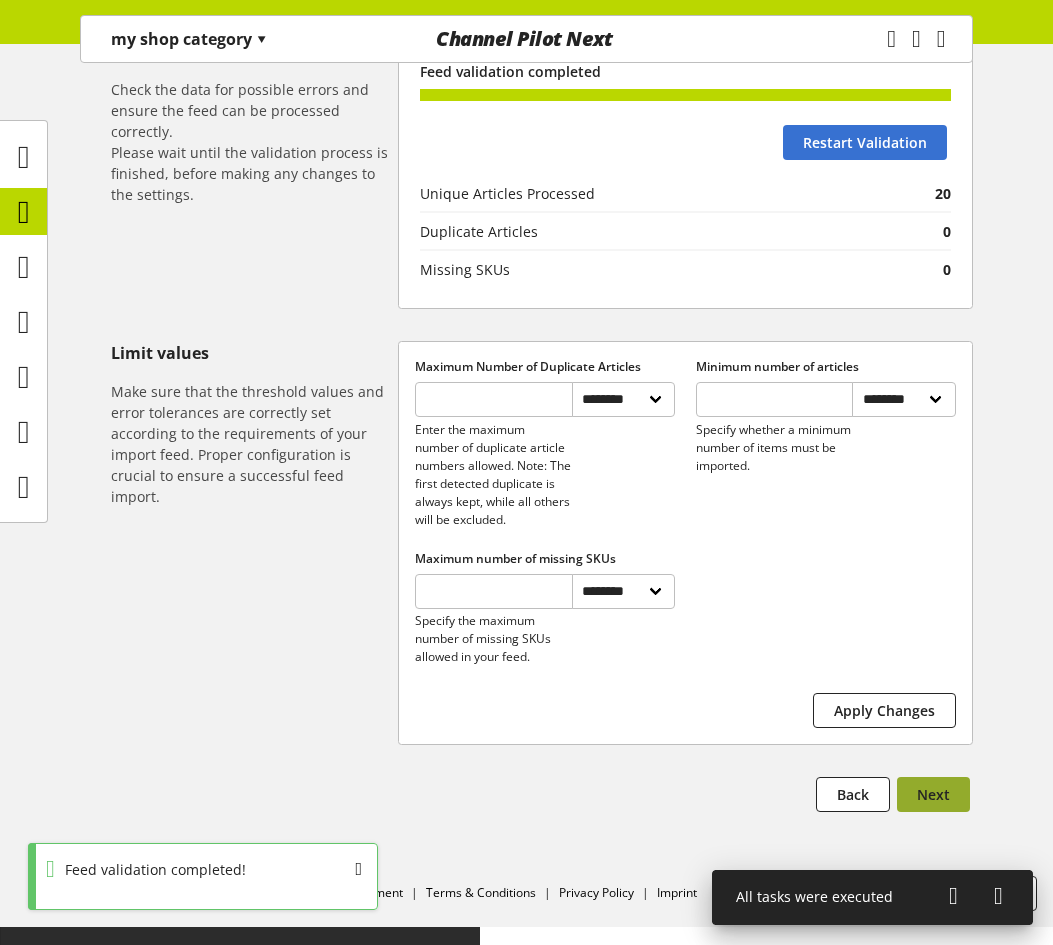 select on "****" 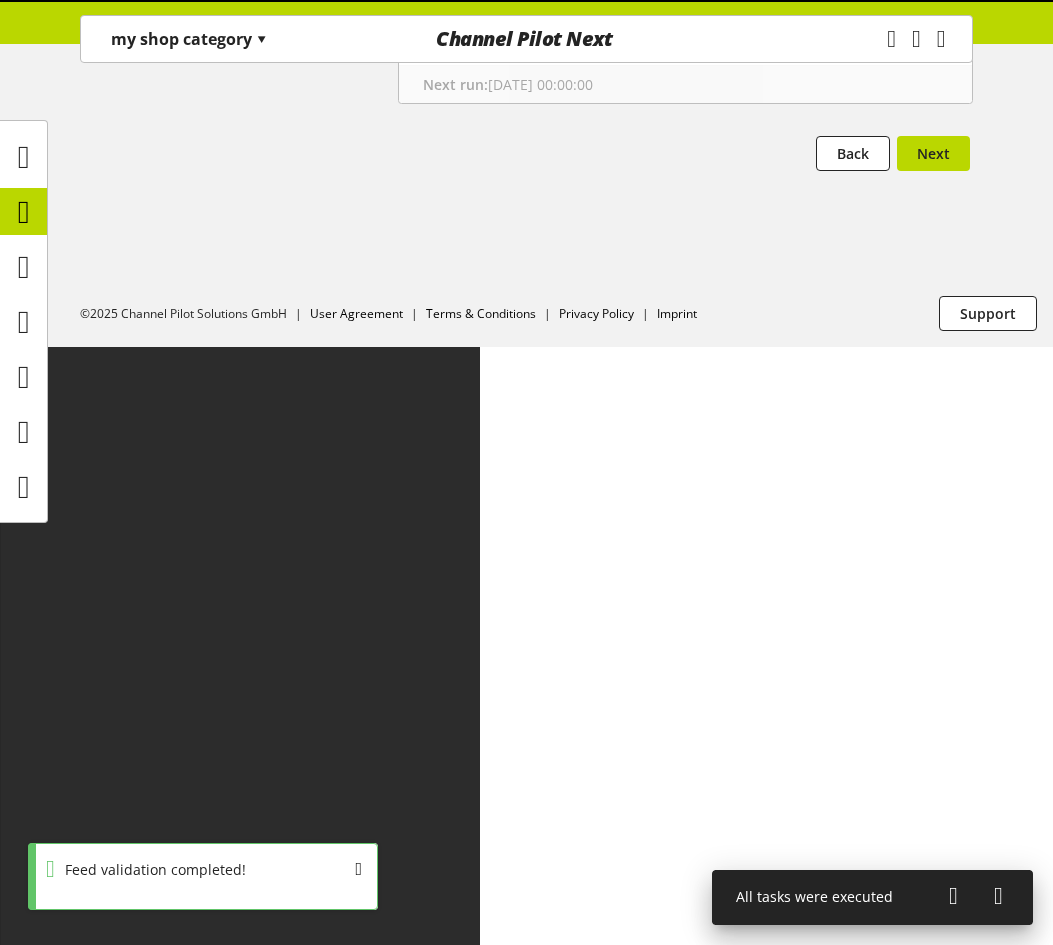 scroll, scrollTop: 0, scrollLeft: 0, axis: both 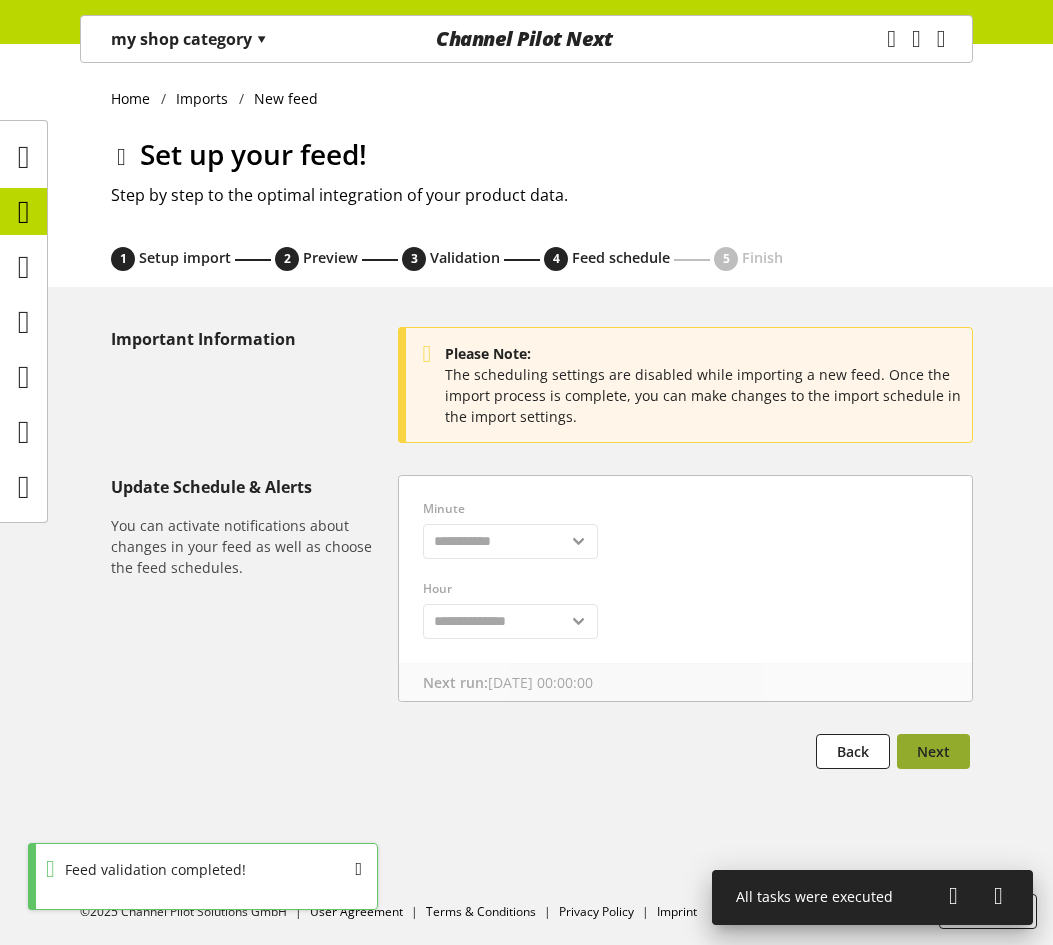 click on "Next" at bounding box center (933, 751) 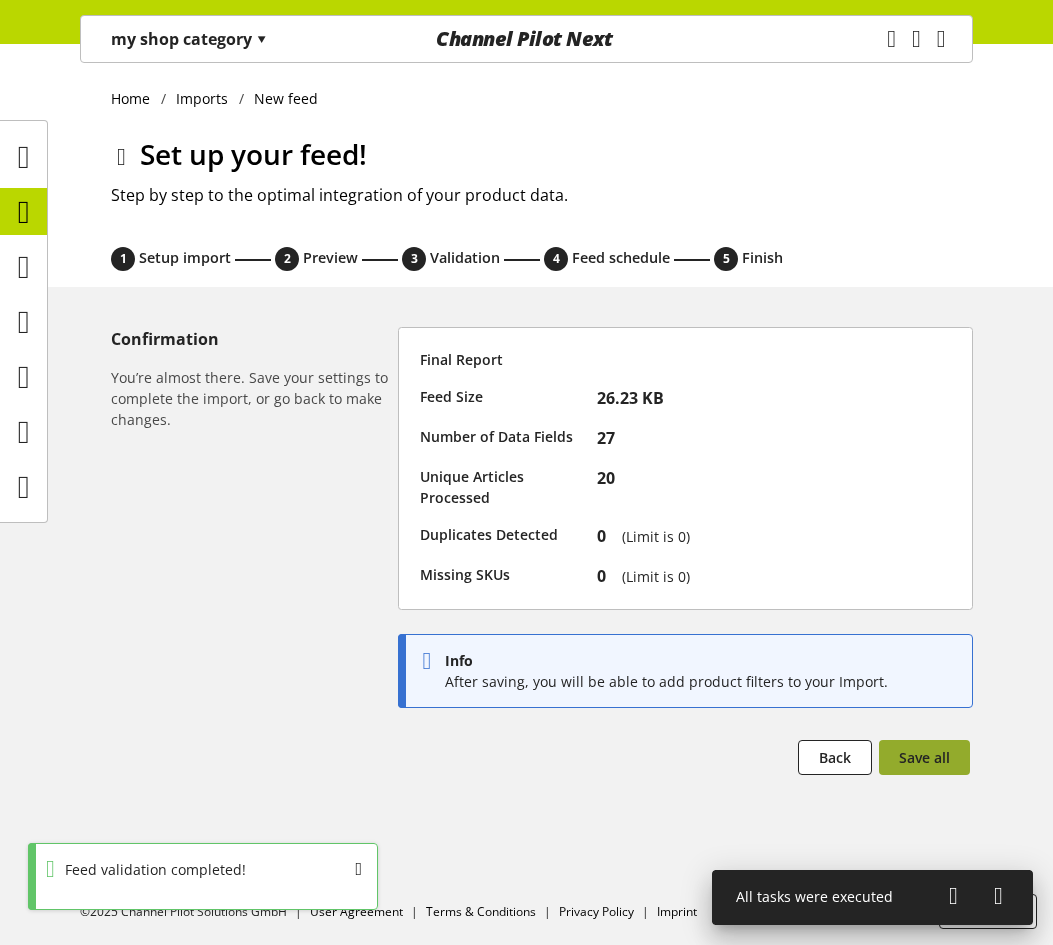 click on "Save all" at bounding box center (924, 757) 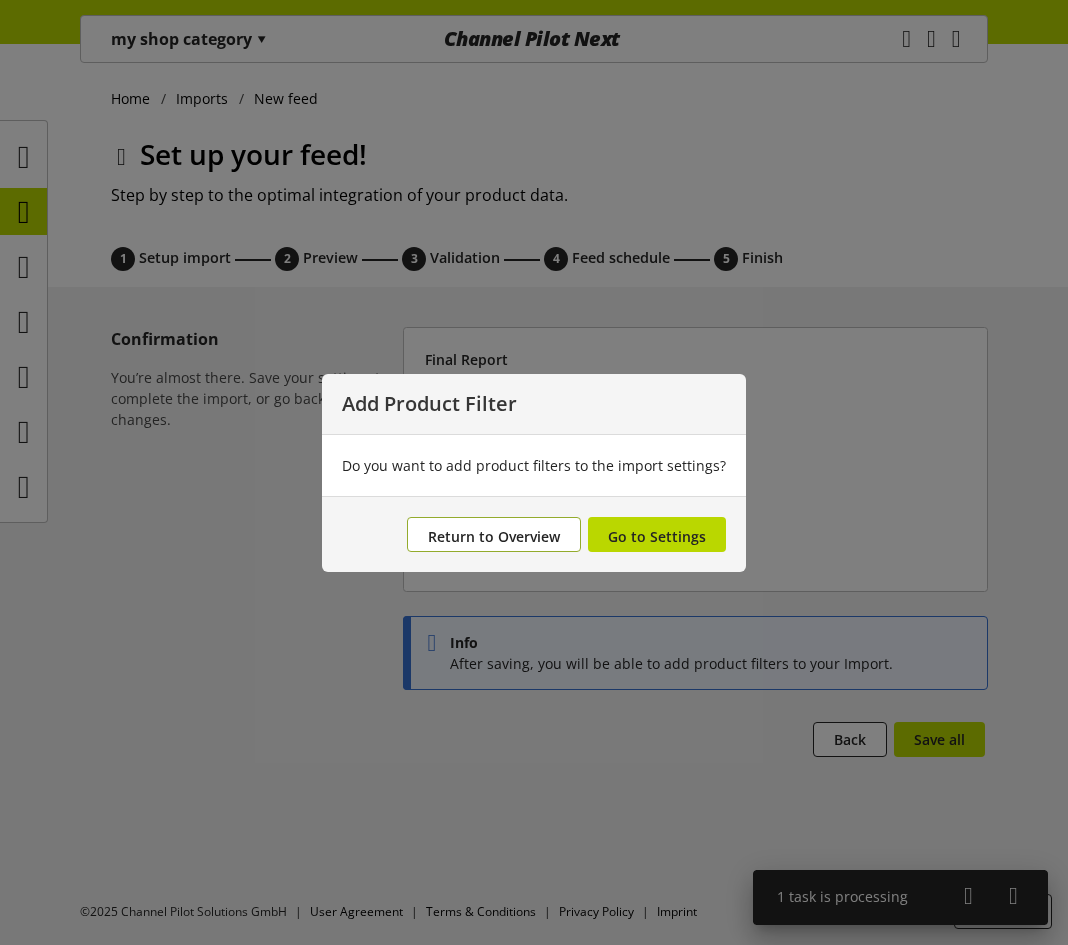 click on "Return to Overview" at bounding box center [494, 536] 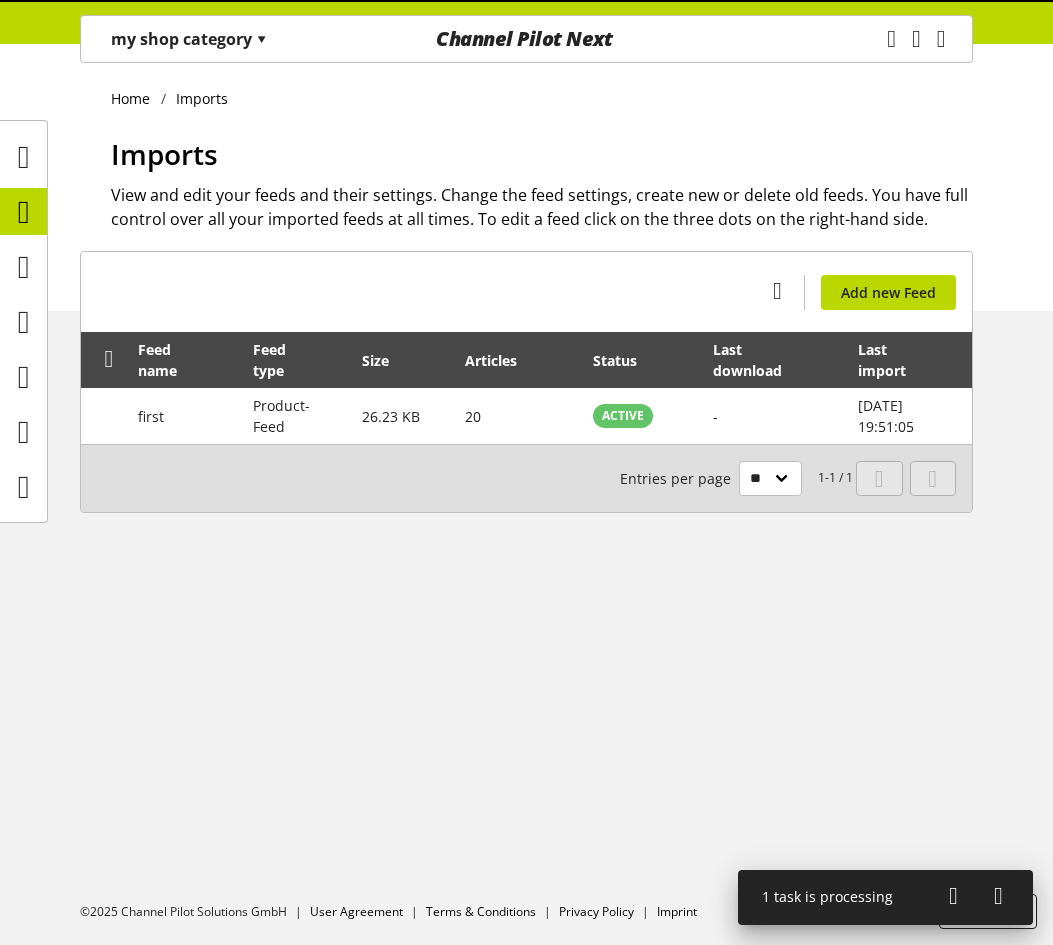 click at bounding box center [953, 896] 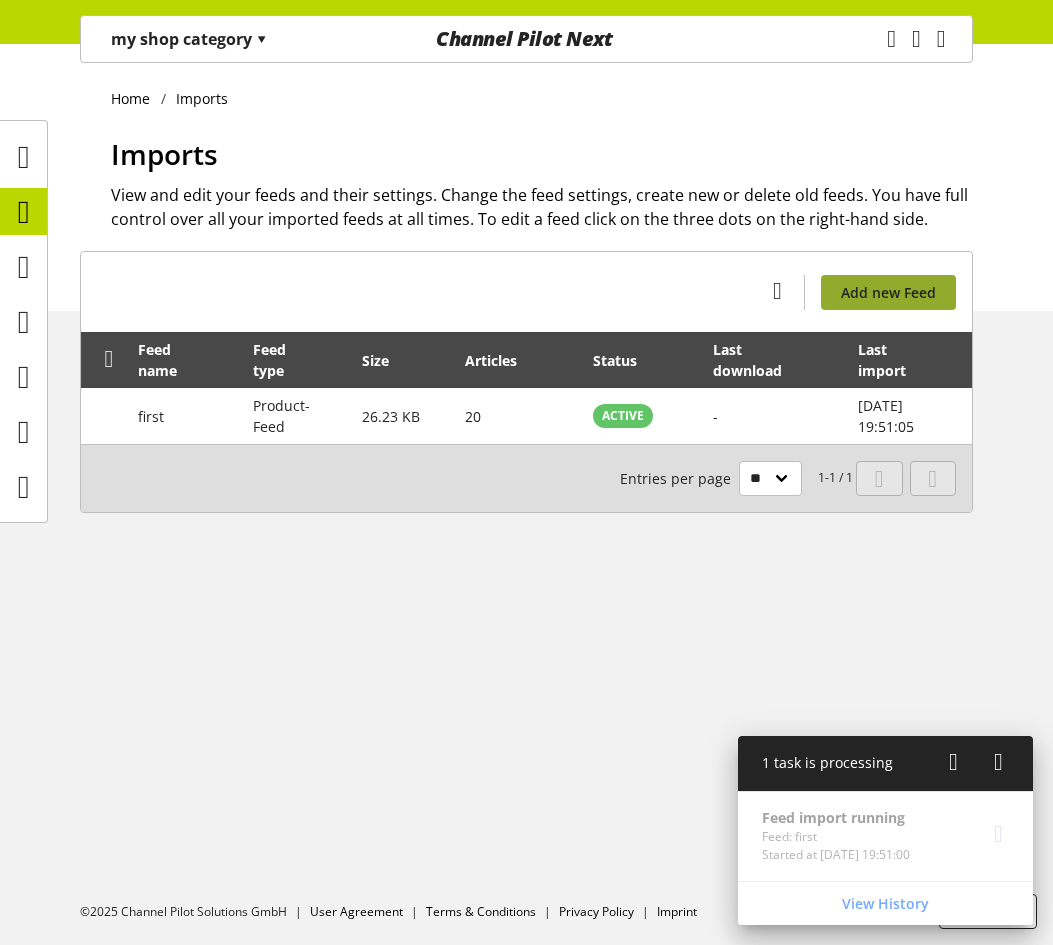 click on "Add new Feed" at bounding box center (888, 292) 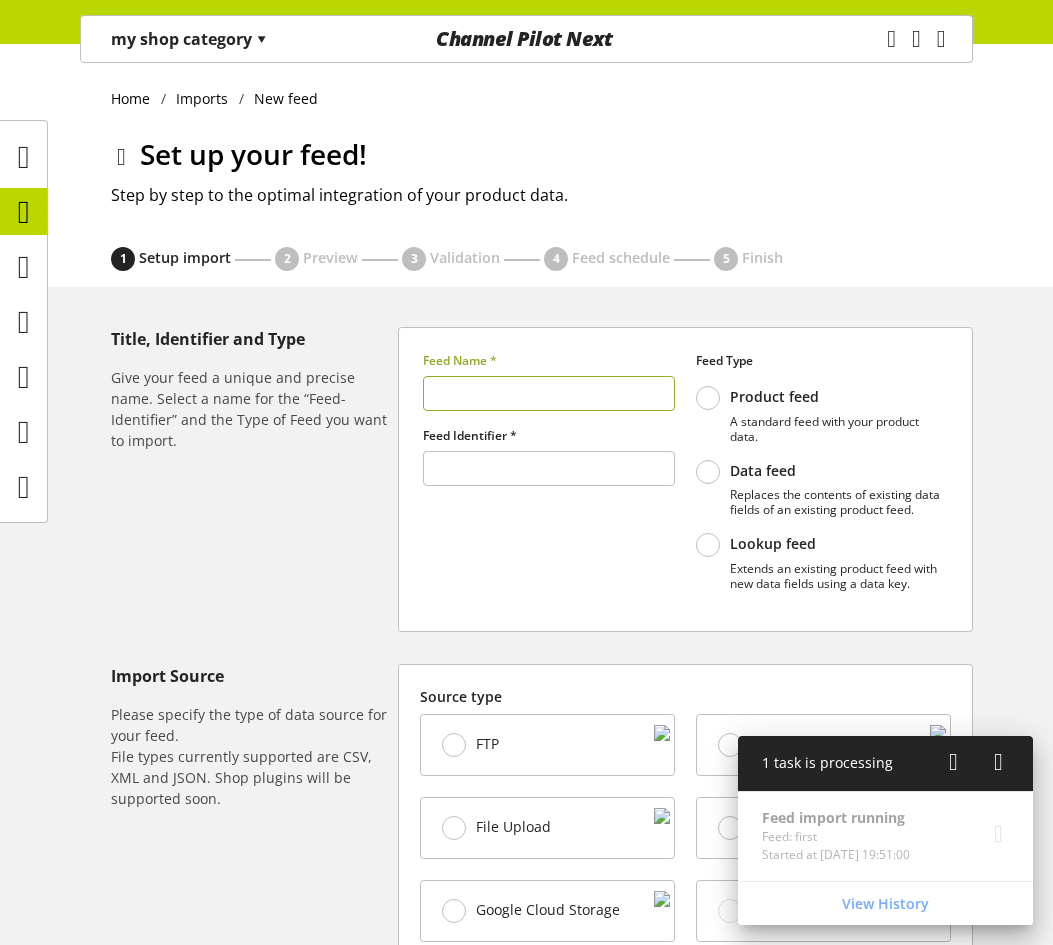type on "******" 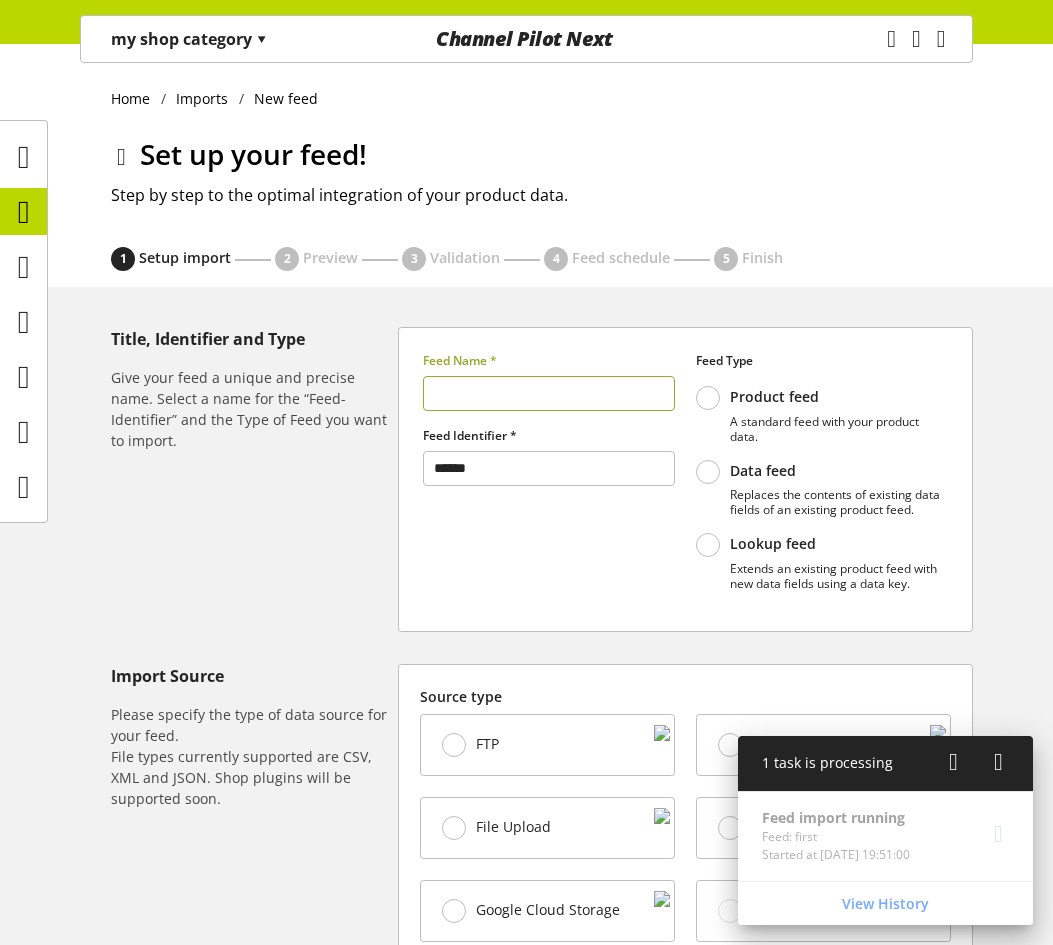 click at bounding box center [549, 393] 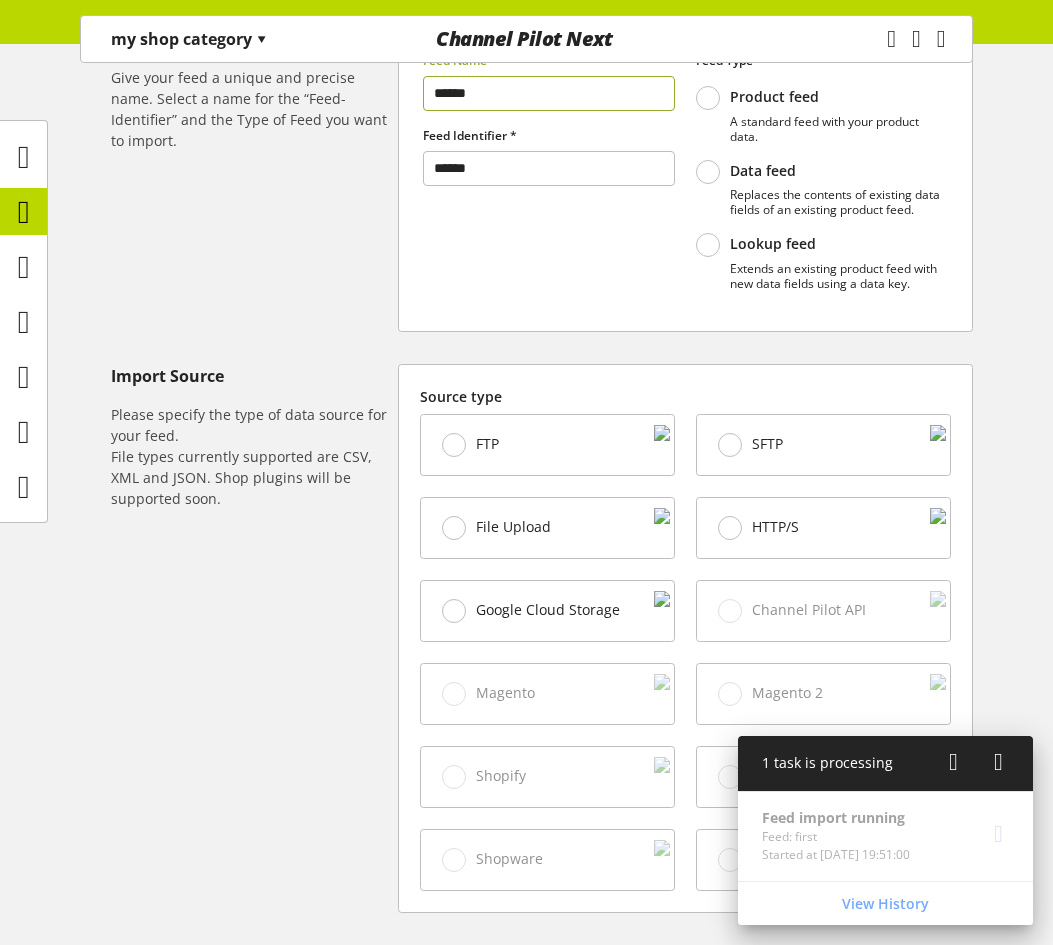 type on "******" 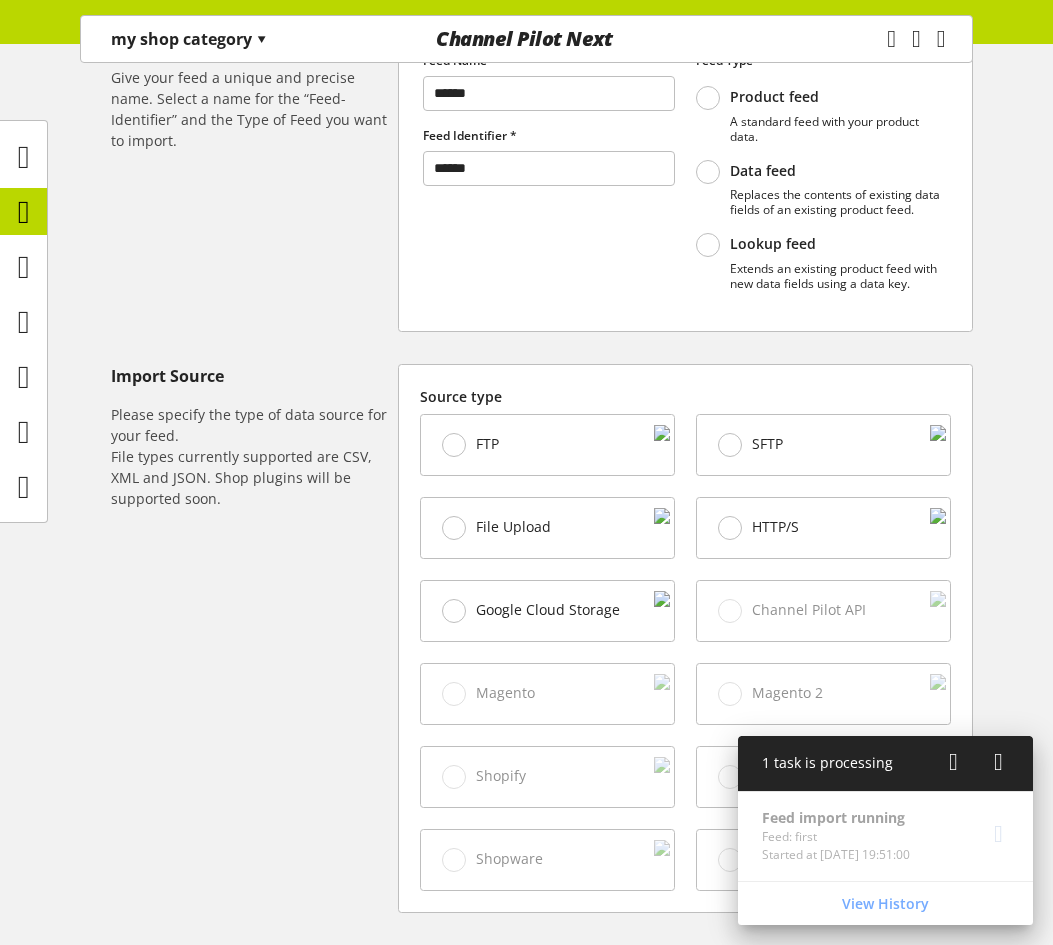 click on "File Upload" at bounding box center (496, 528) 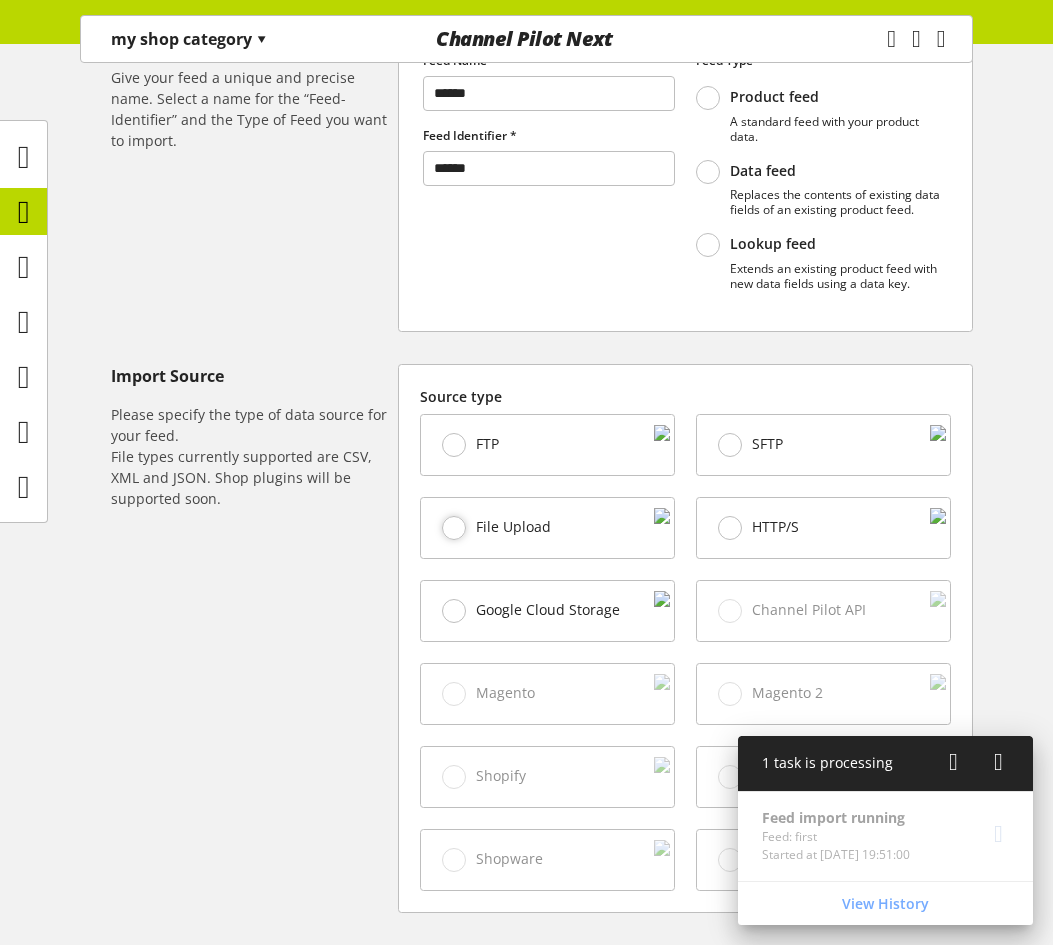 scroll, scrollTop: 763, scrollLeft: 0, axis: vertical 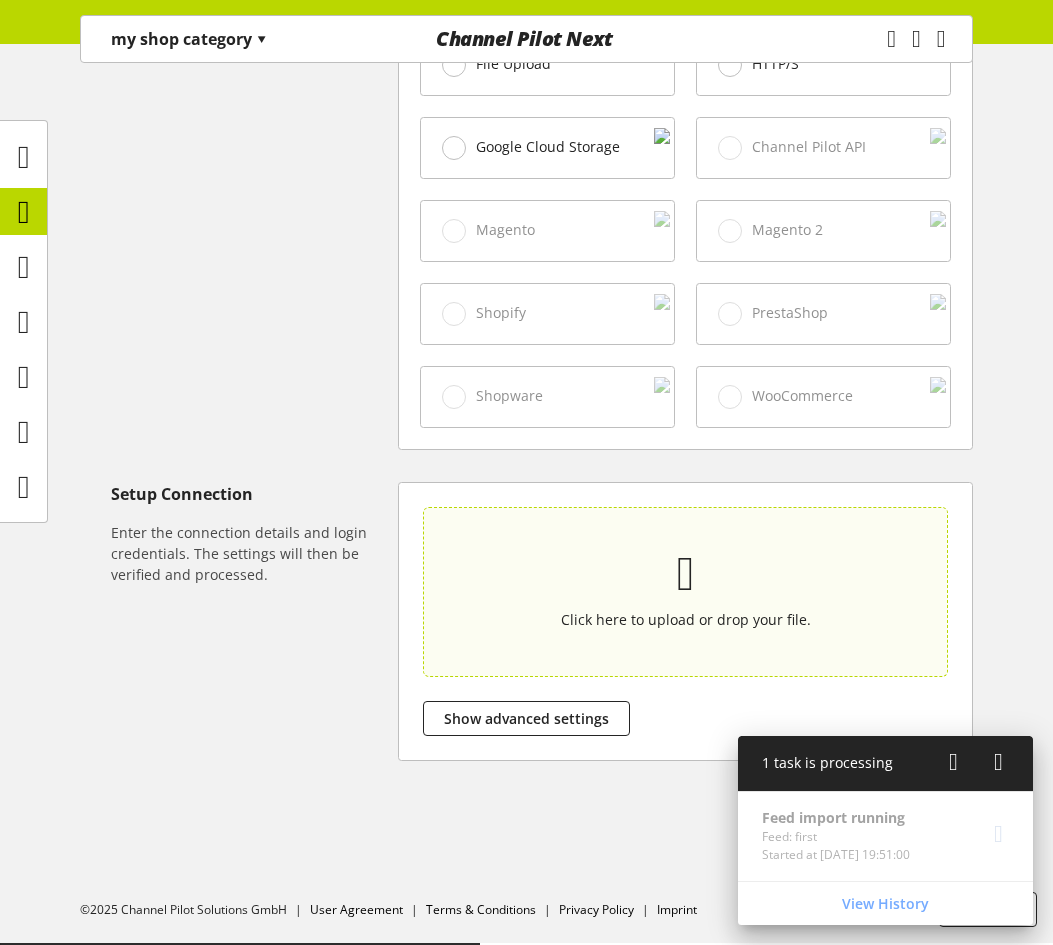click on "Click here to upload or drop your file." at bounding box center (686, 591) 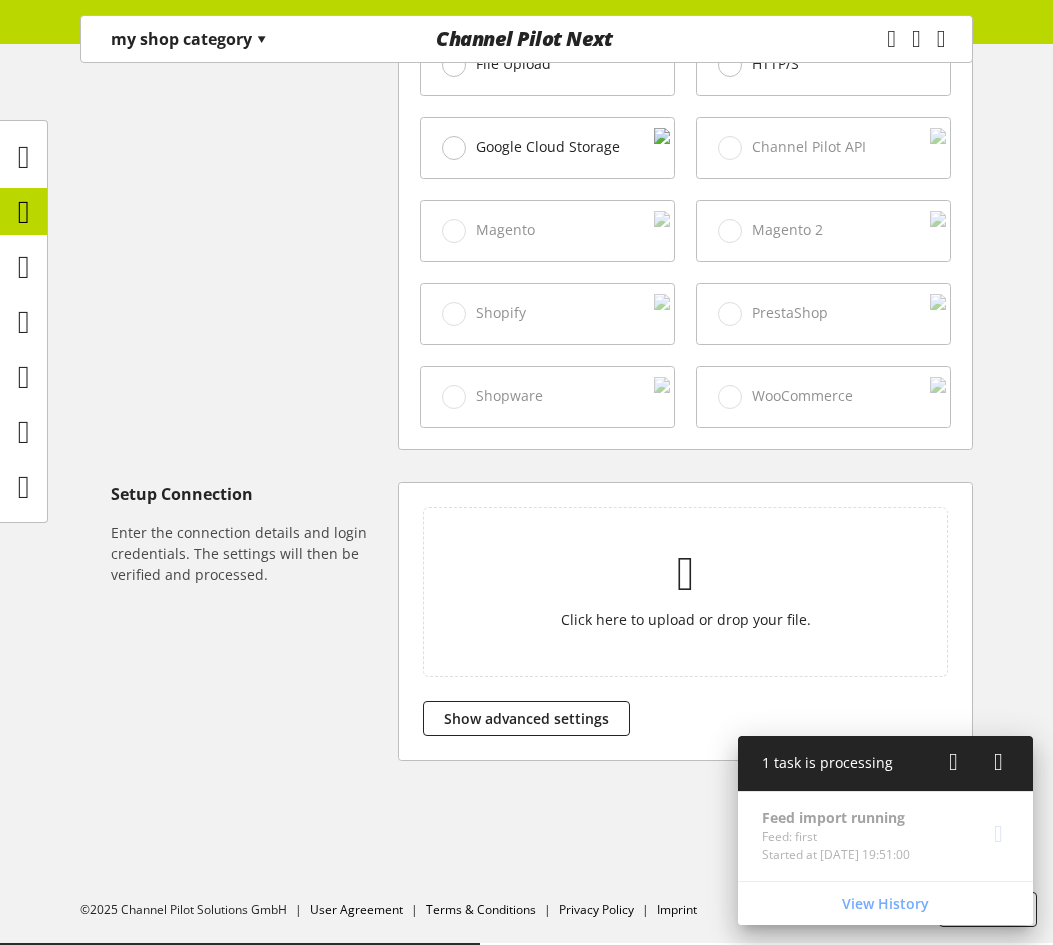 type on "**********" 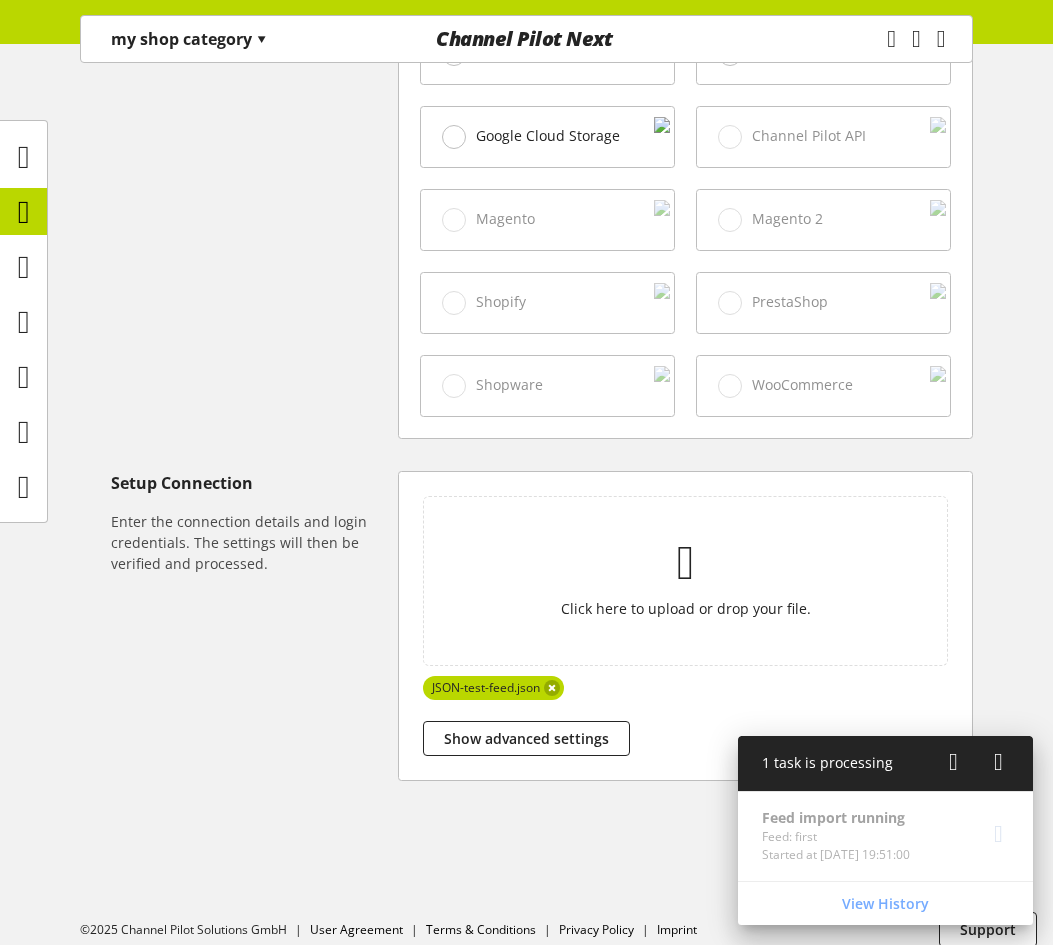 scroll, scrollTop: 794, scrollLeft: 0, axis: vertical 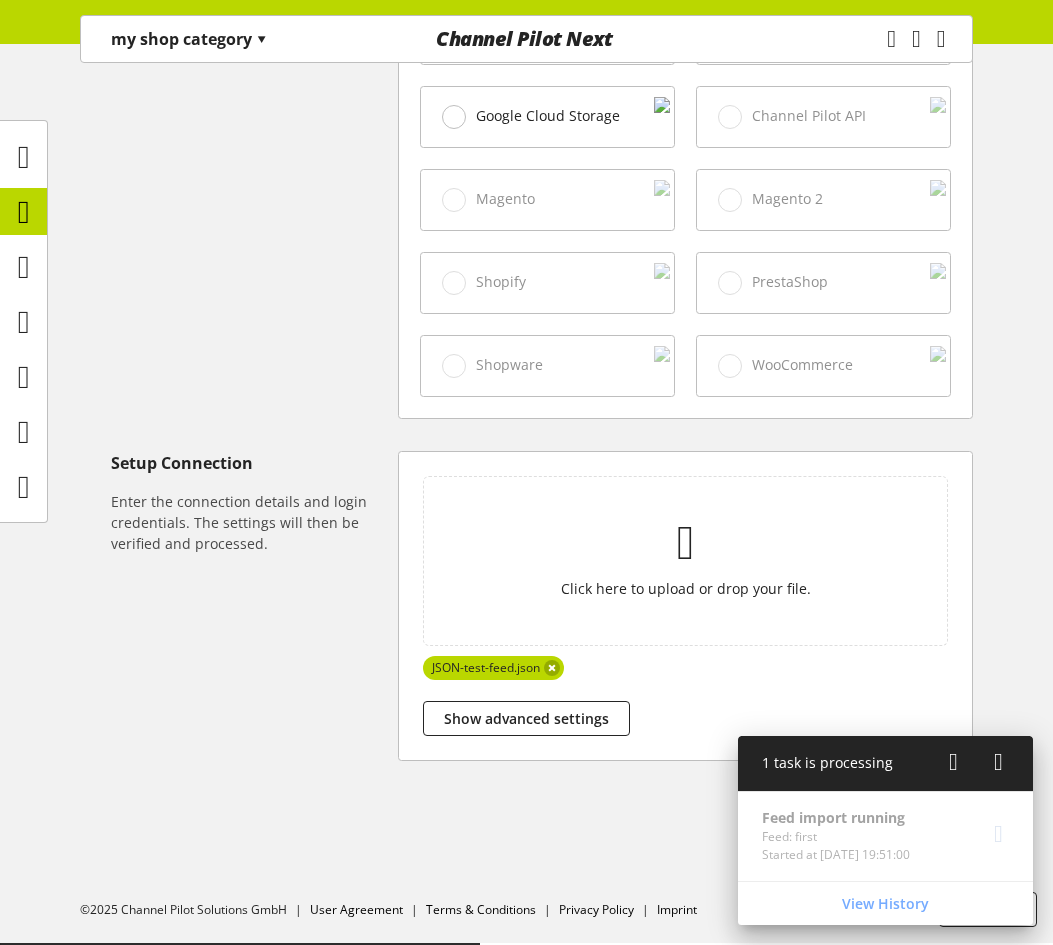 click at bounding box center (953, 762) 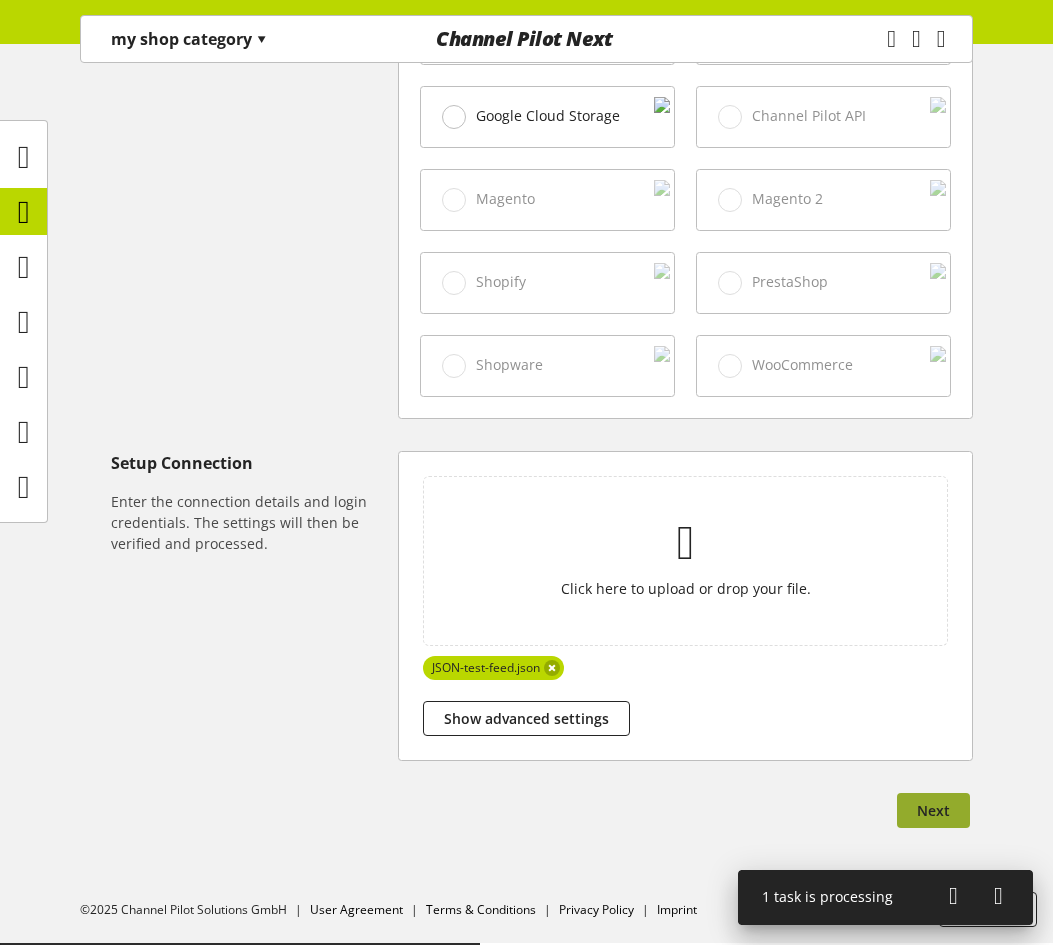 click on "Next" at bounding box center (933, 810) 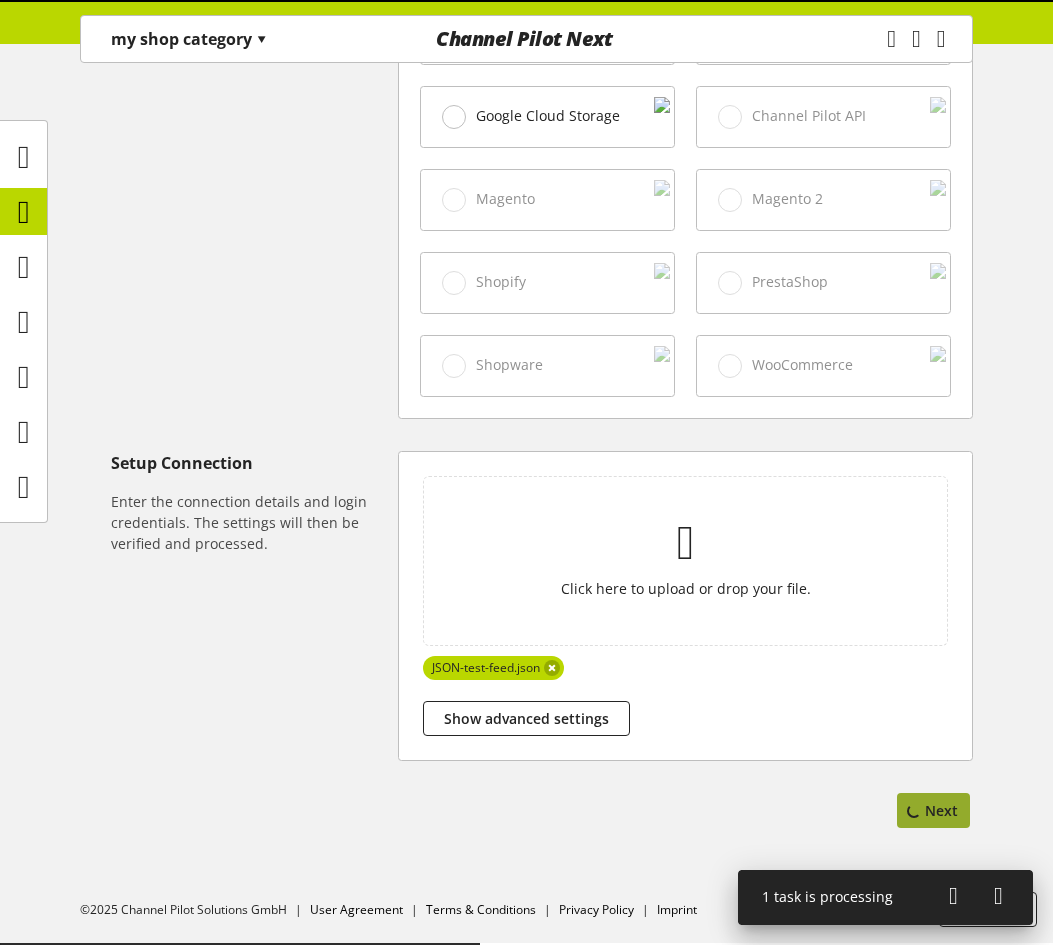 scroll, scrollTop: 0, scrollLeft: 0, axis: both 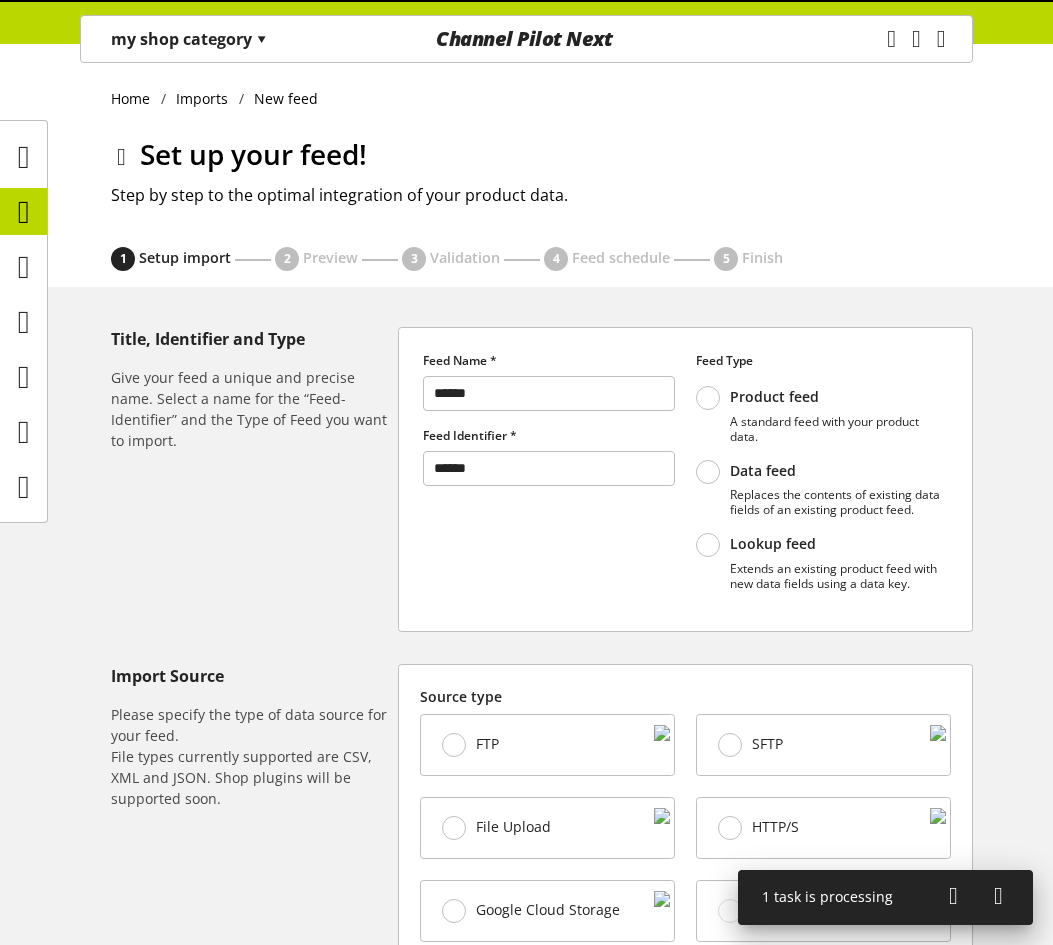select on "*****" 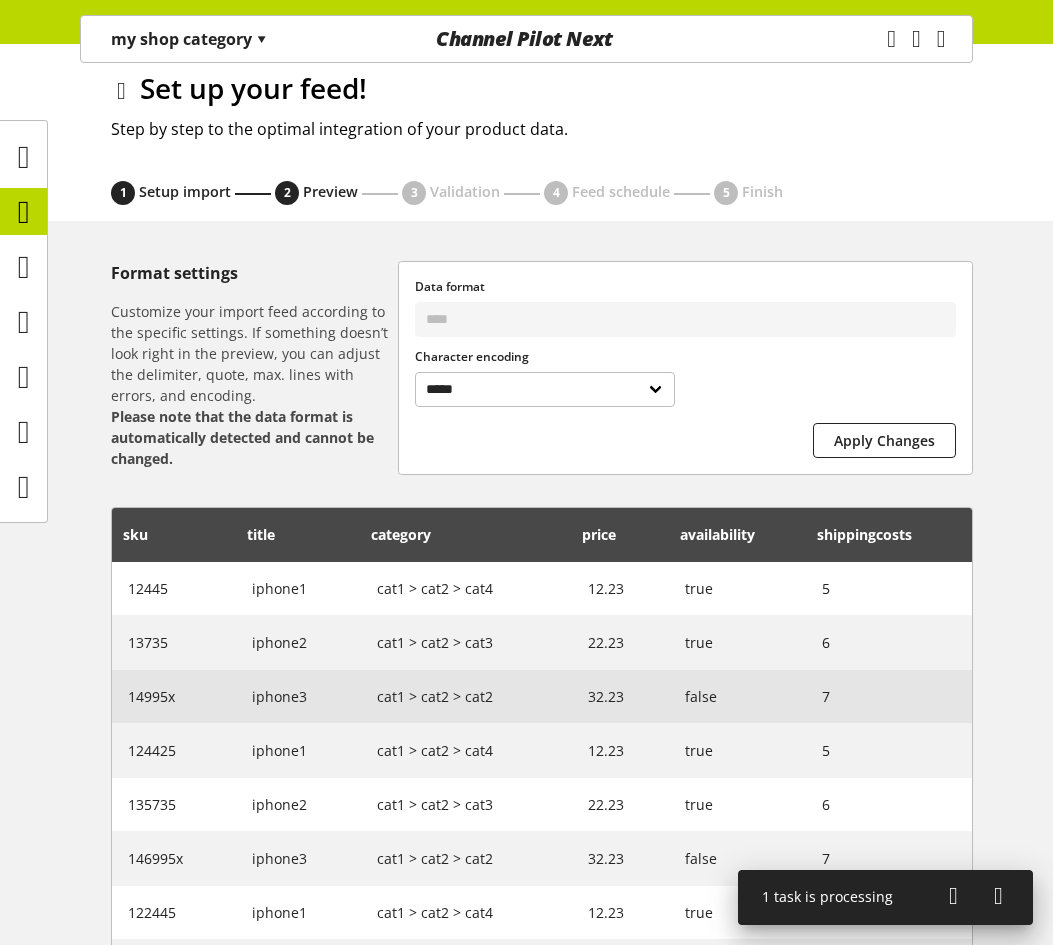 scroll, scrollTop: 400, scrollLeft: 0, axis: vertical 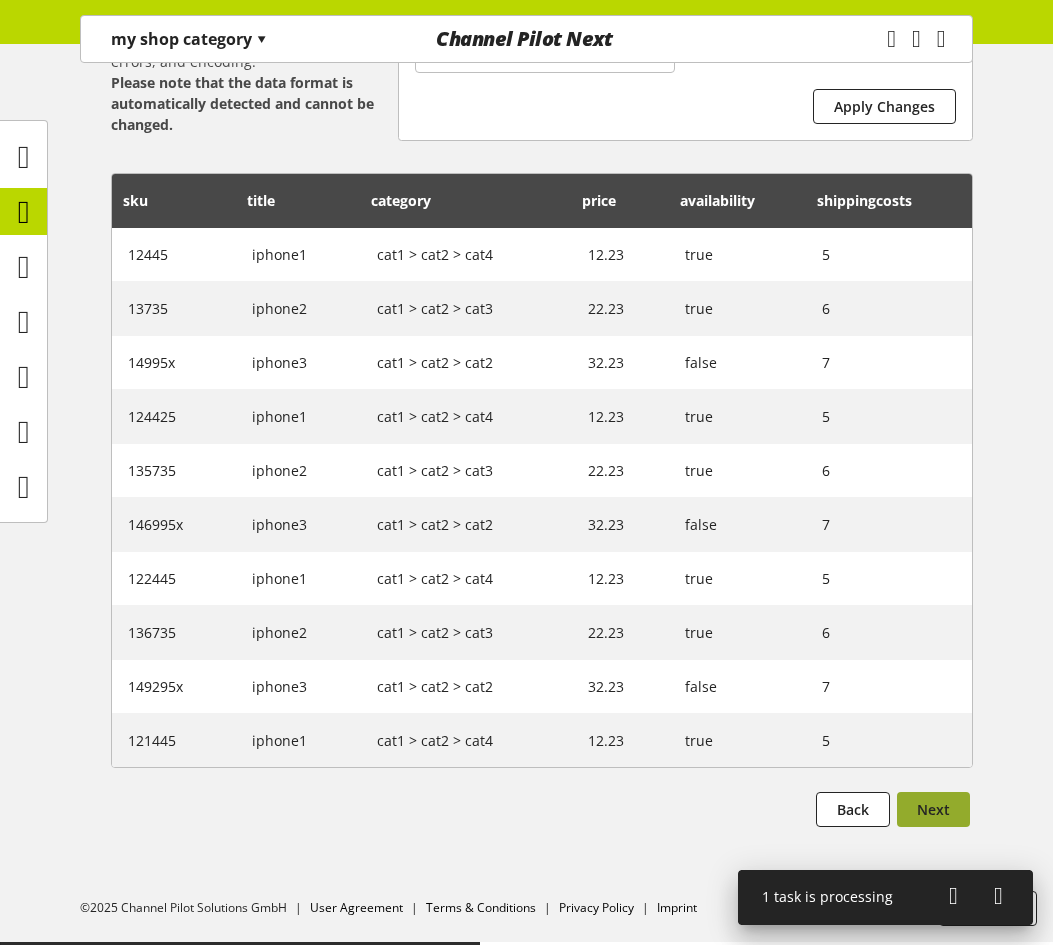 click on "Next" at bounding box center [933, 809] 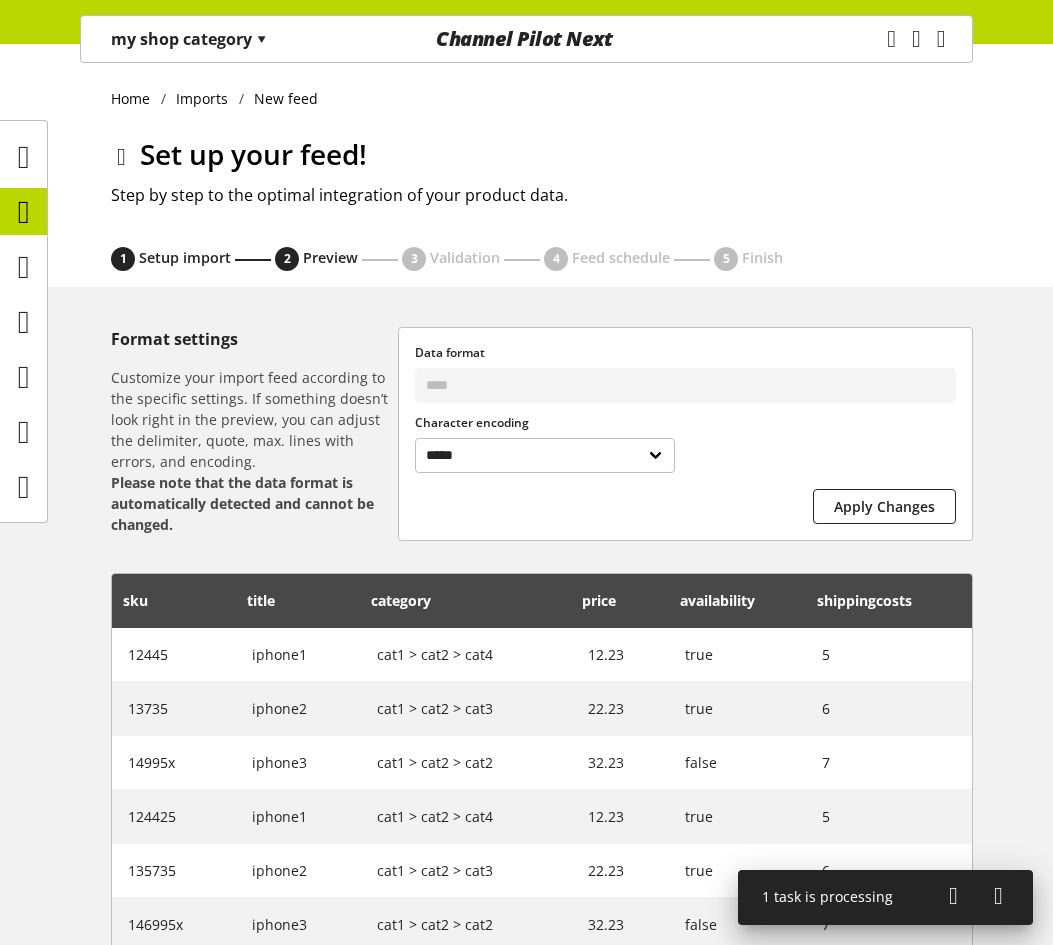 select 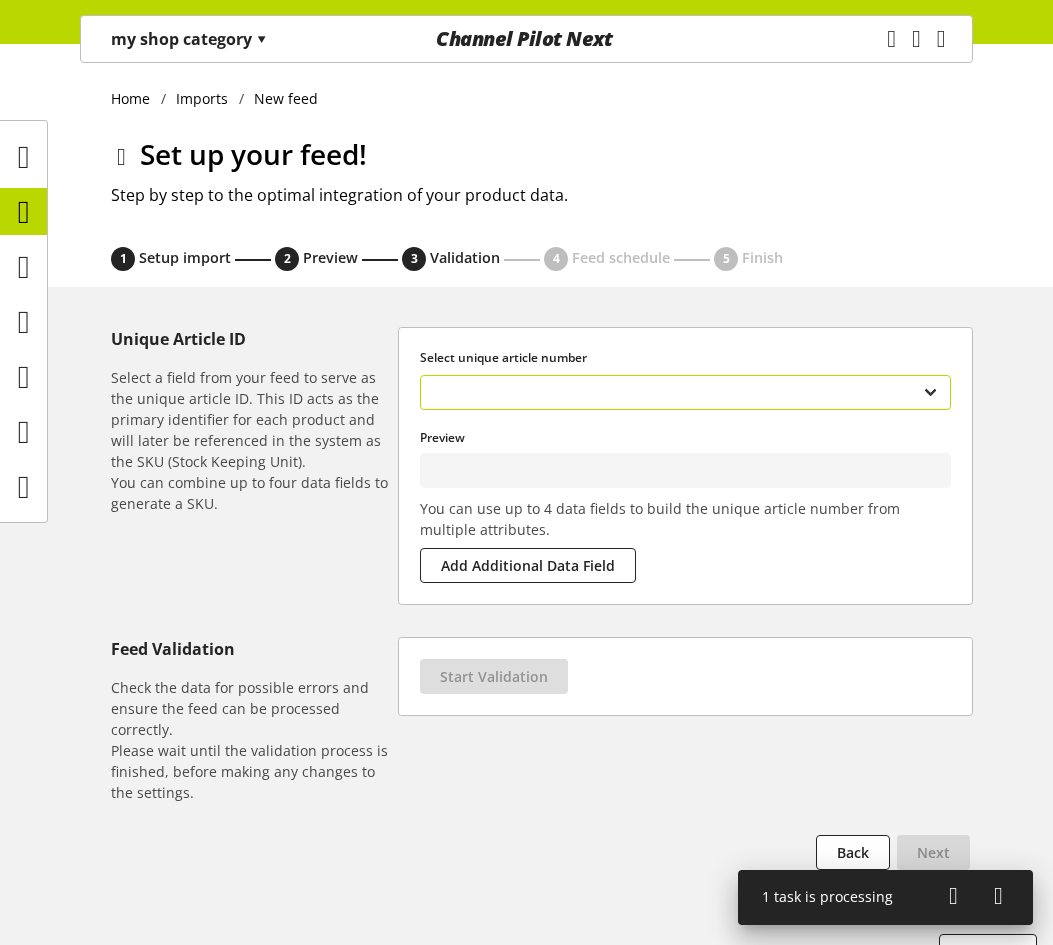 click on "**********" at bounding box center (685, 392) 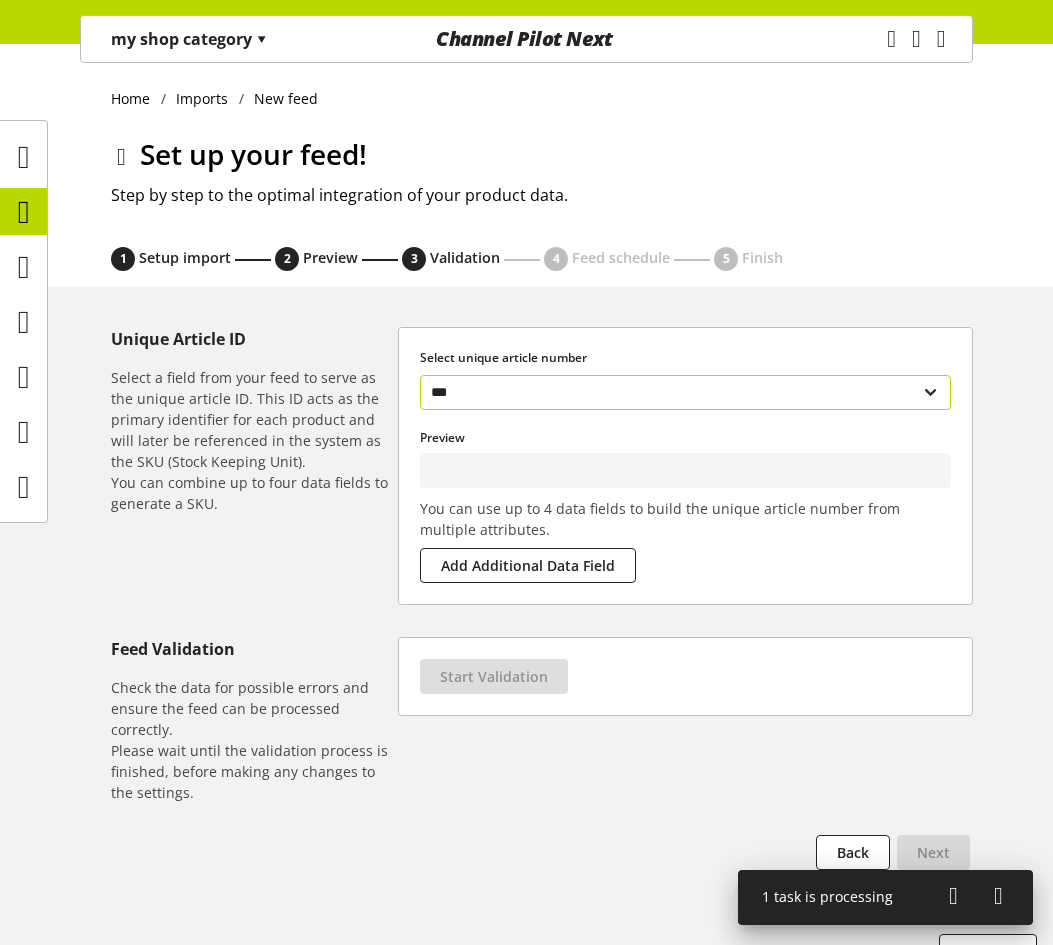 type on "*****" 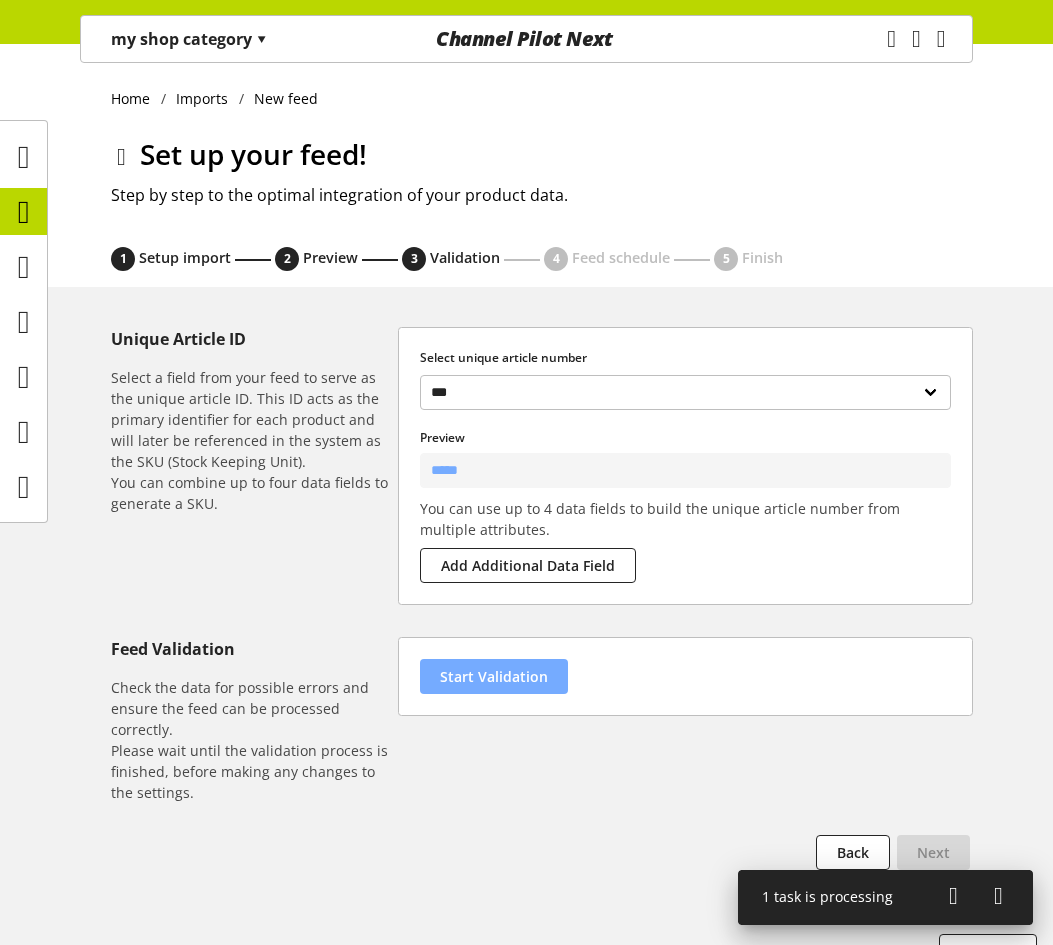 click on "Start Validation" at bounding box center (494, 676) 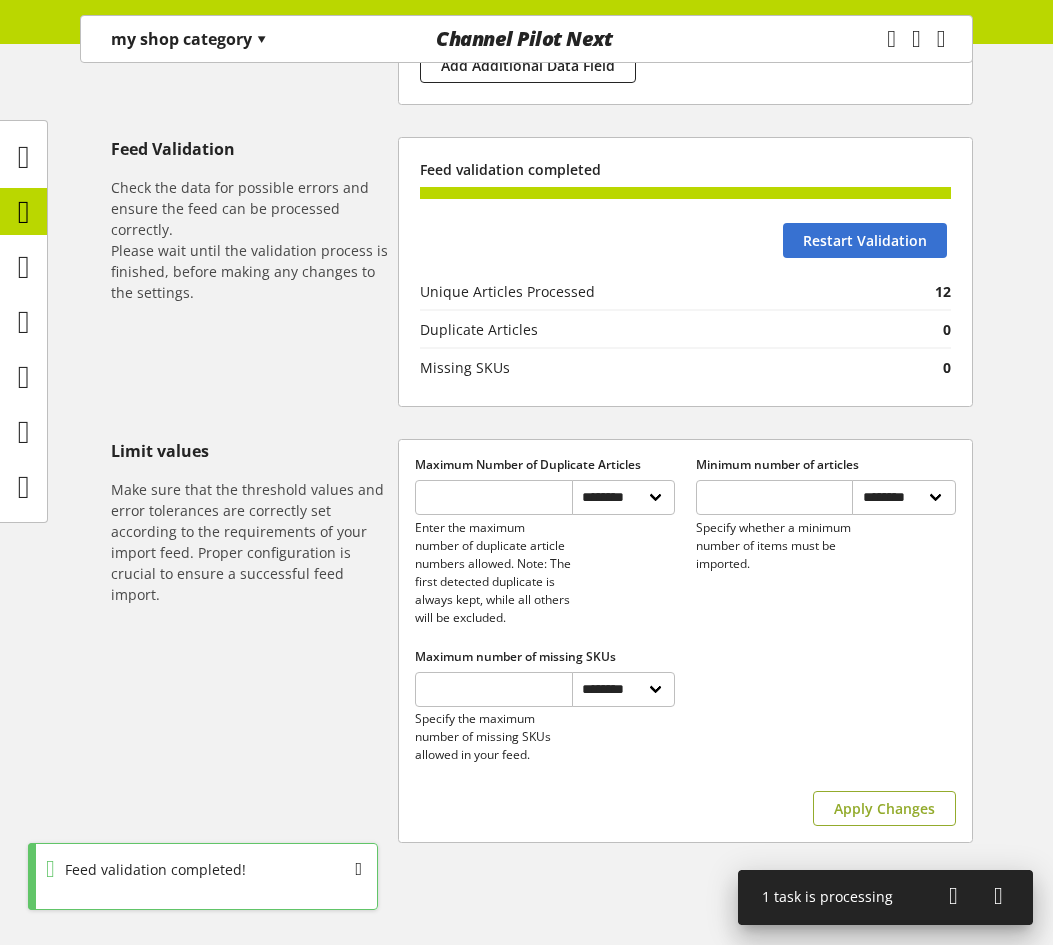 scroll, scrollTop: 598, scrollLeft: 0, axis: vertical 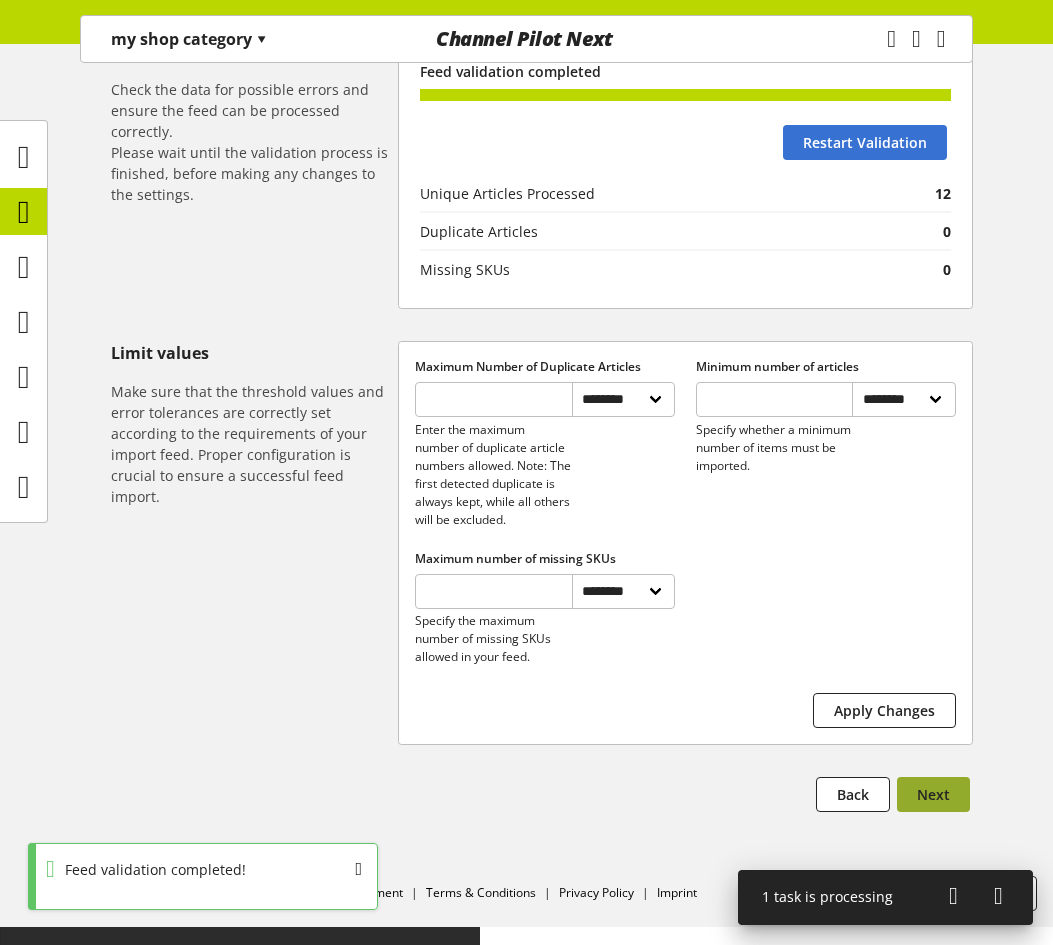 click on "Next" at bounding box center [933, 794] 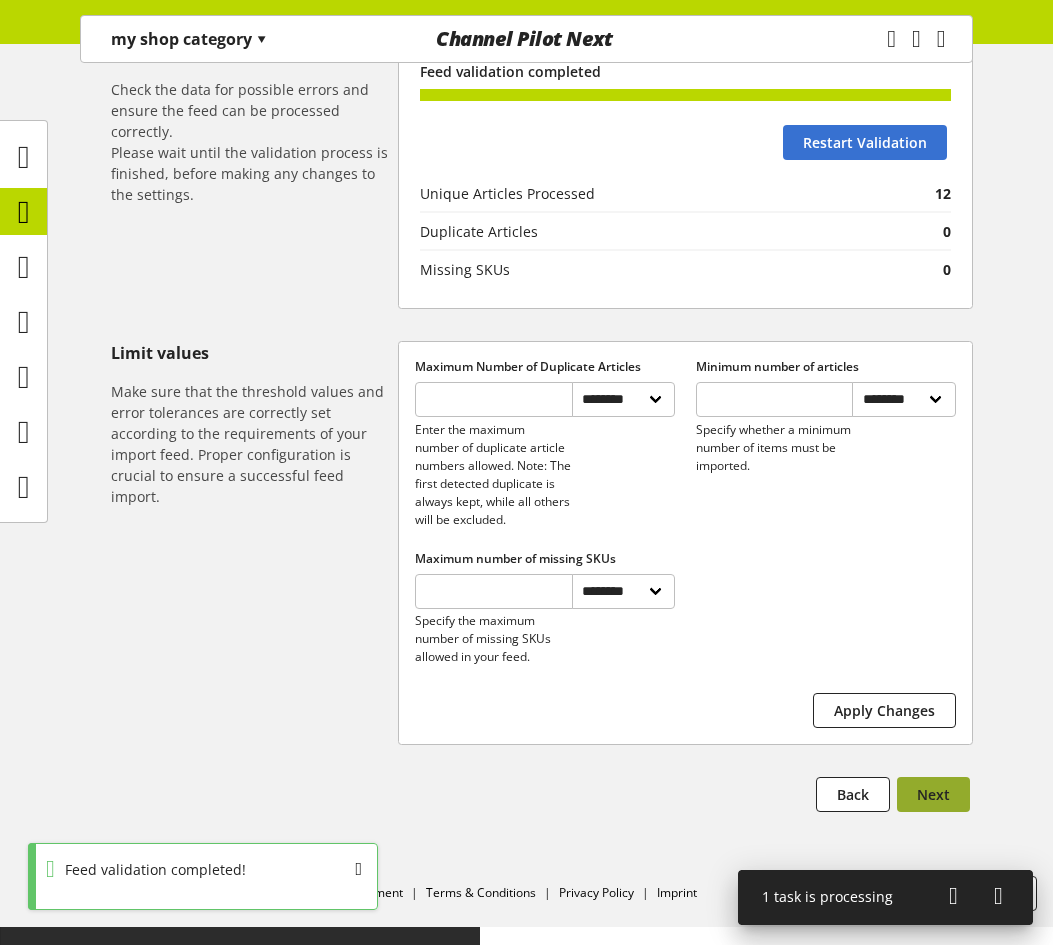 scroll, scrollTop: 0, scrollLeft: 0, axis: both 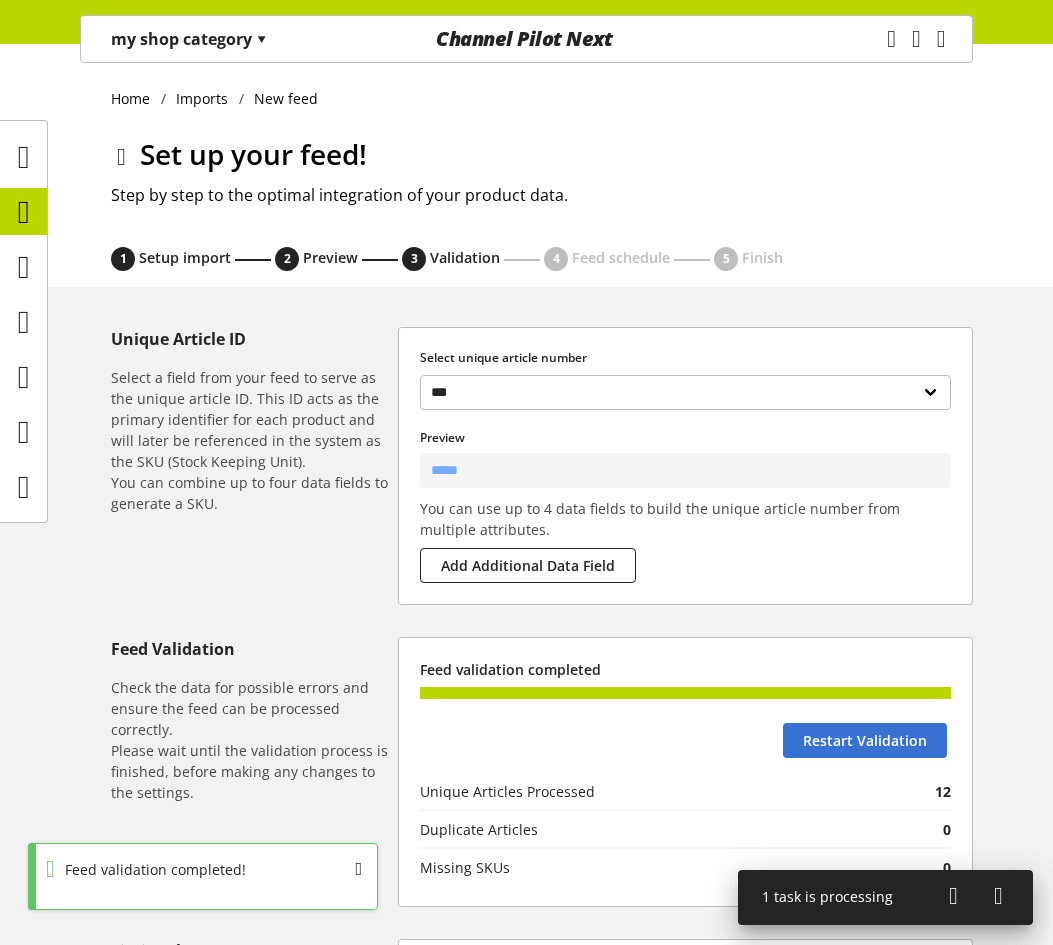 select on "****" 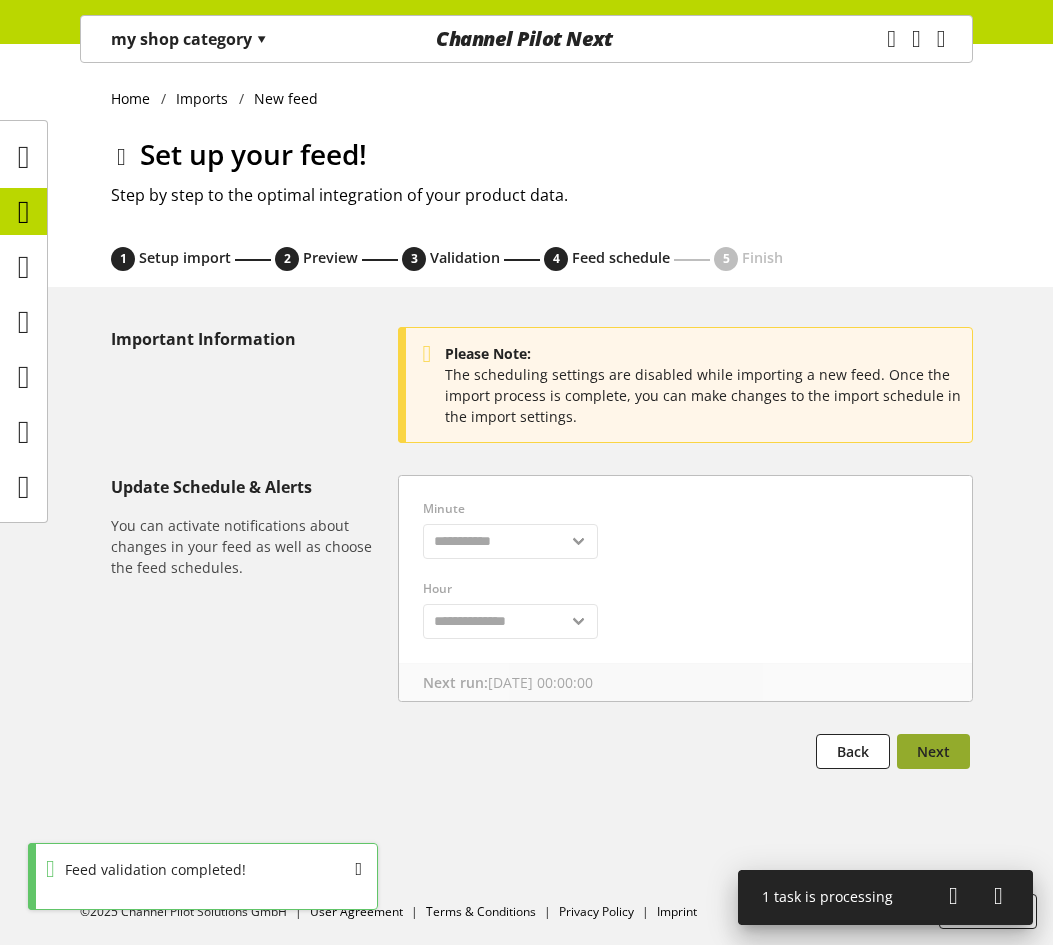 click on "Next" at bounding box center [933, 751] 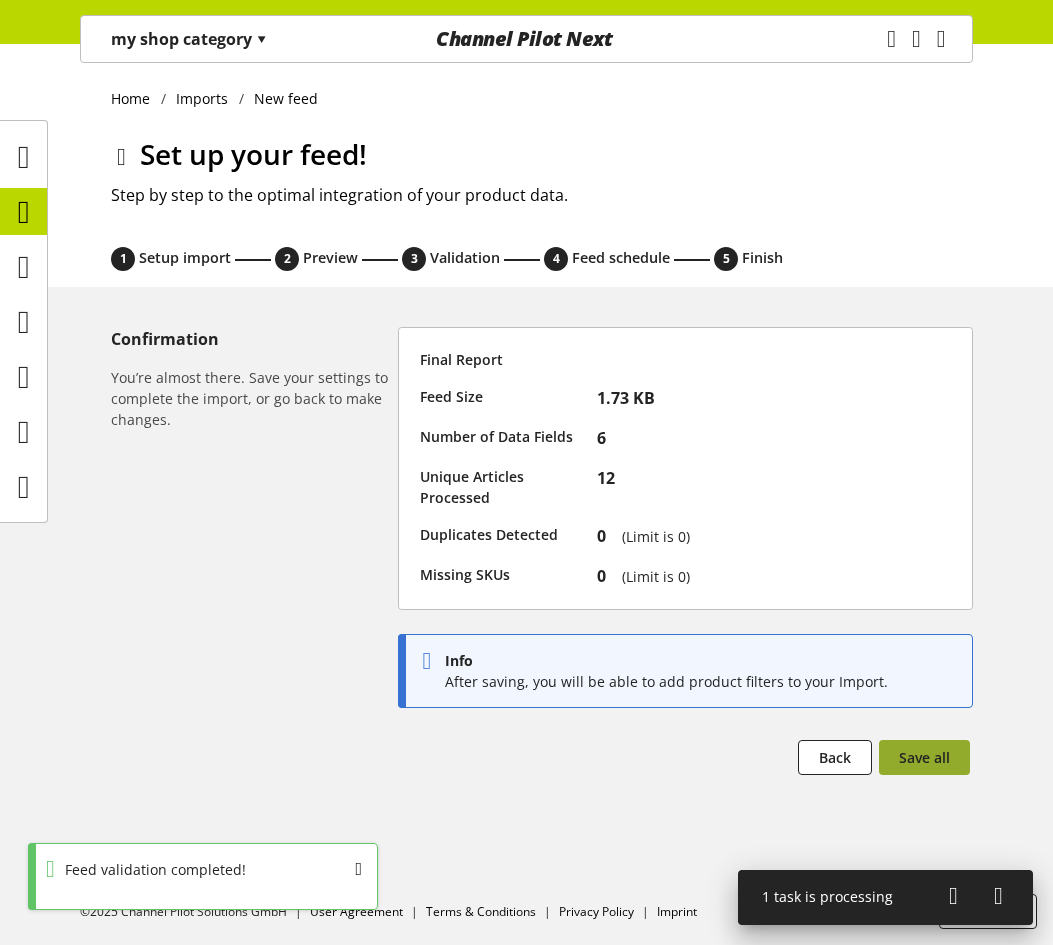 click on "Save all" at bounding box center [924, 757] 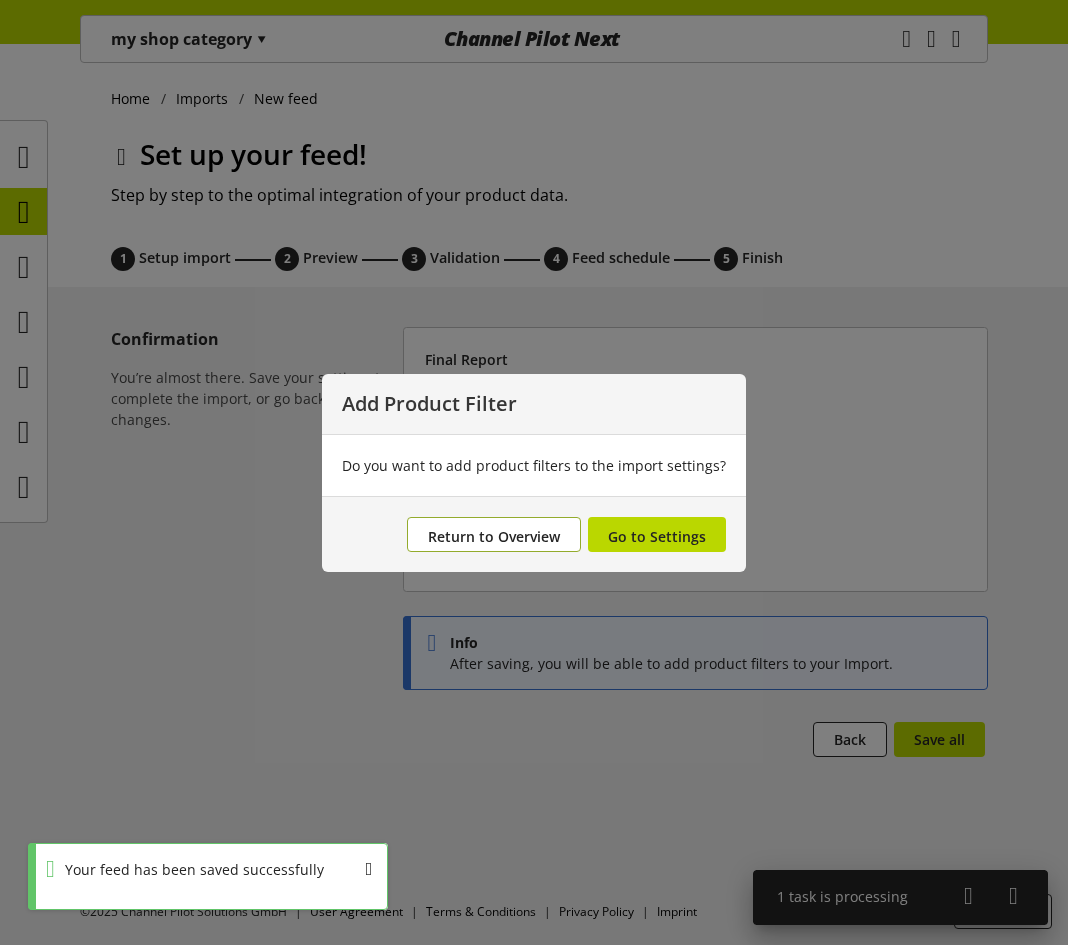 click on "Return to Overview" at bounding box center [494, 536] 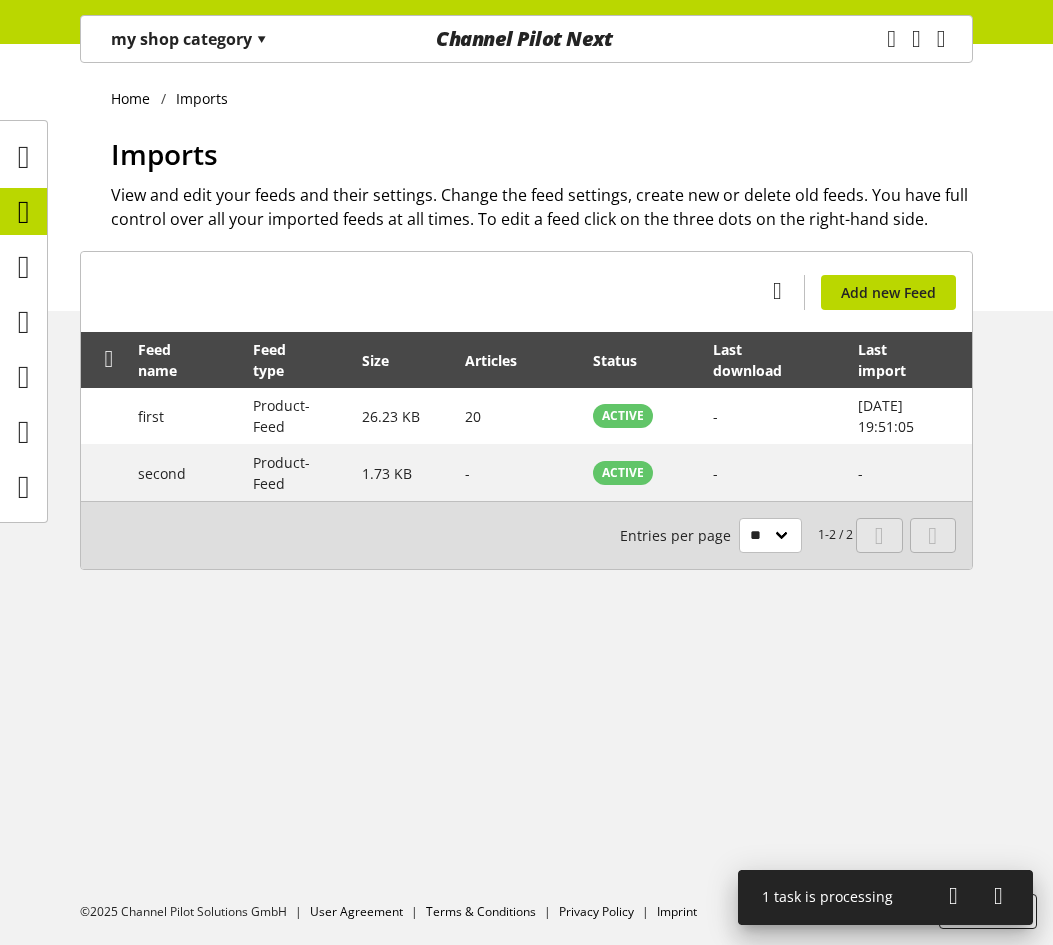 click at bounding box center (953, 896) 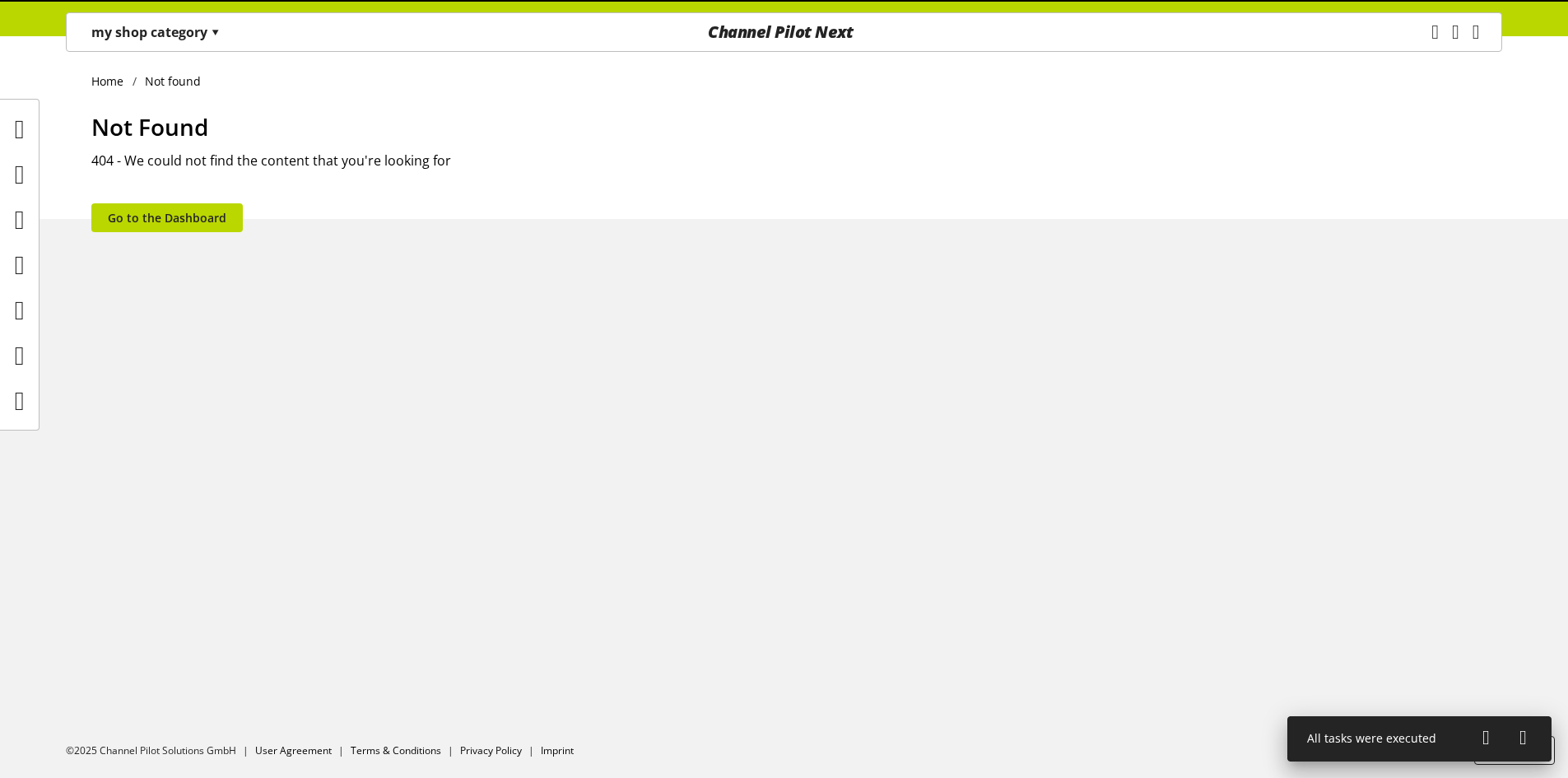 scroll, scrollTop: 0, scrollLeft: 0, axis: both 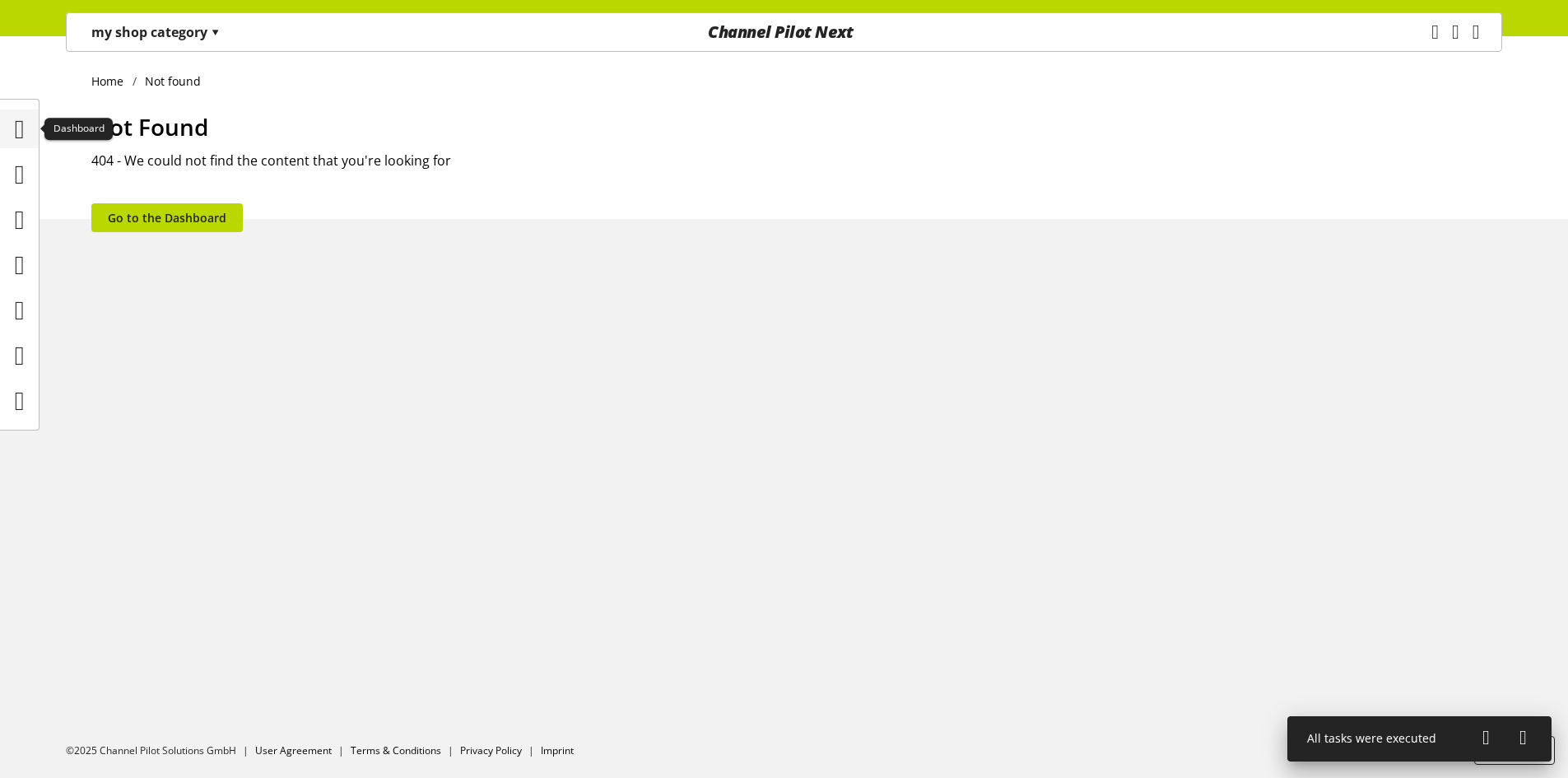 click at bounding box center [20, 129] 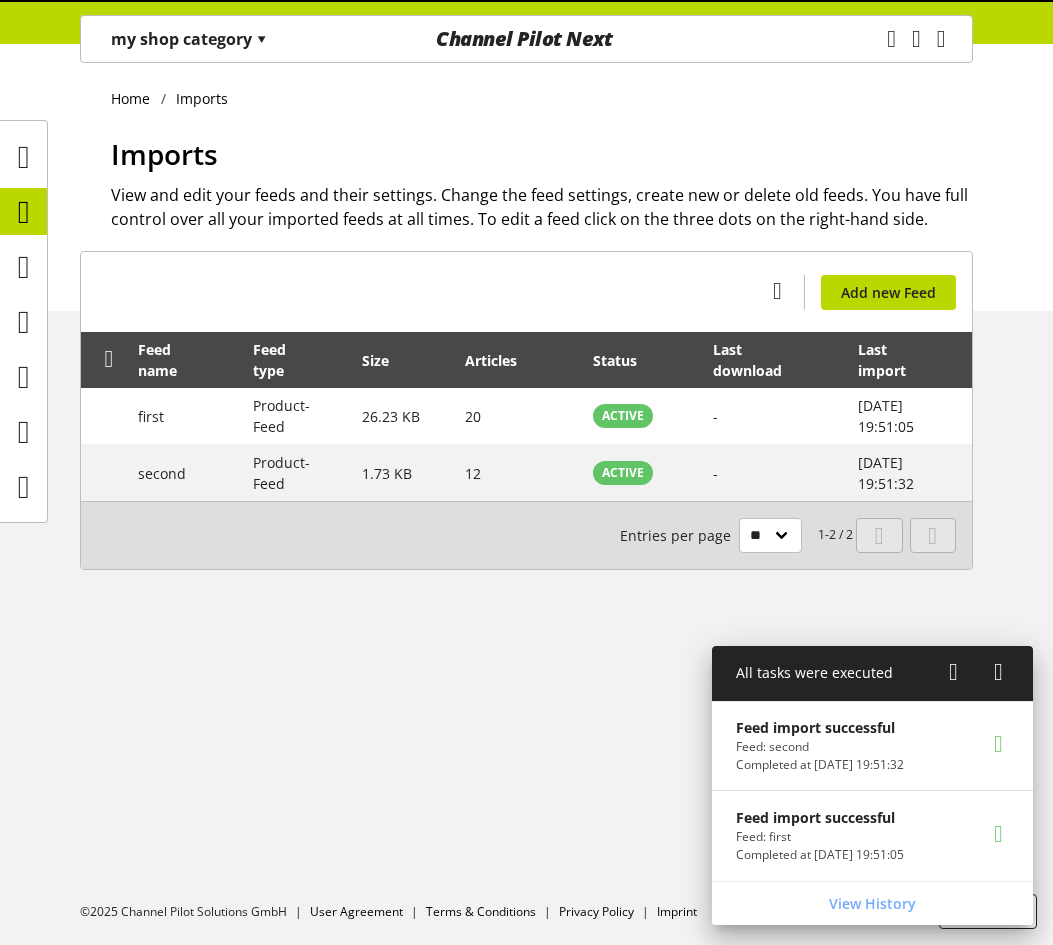 scroll, scrollTop: 0, scrollLeft: 0, axis: both 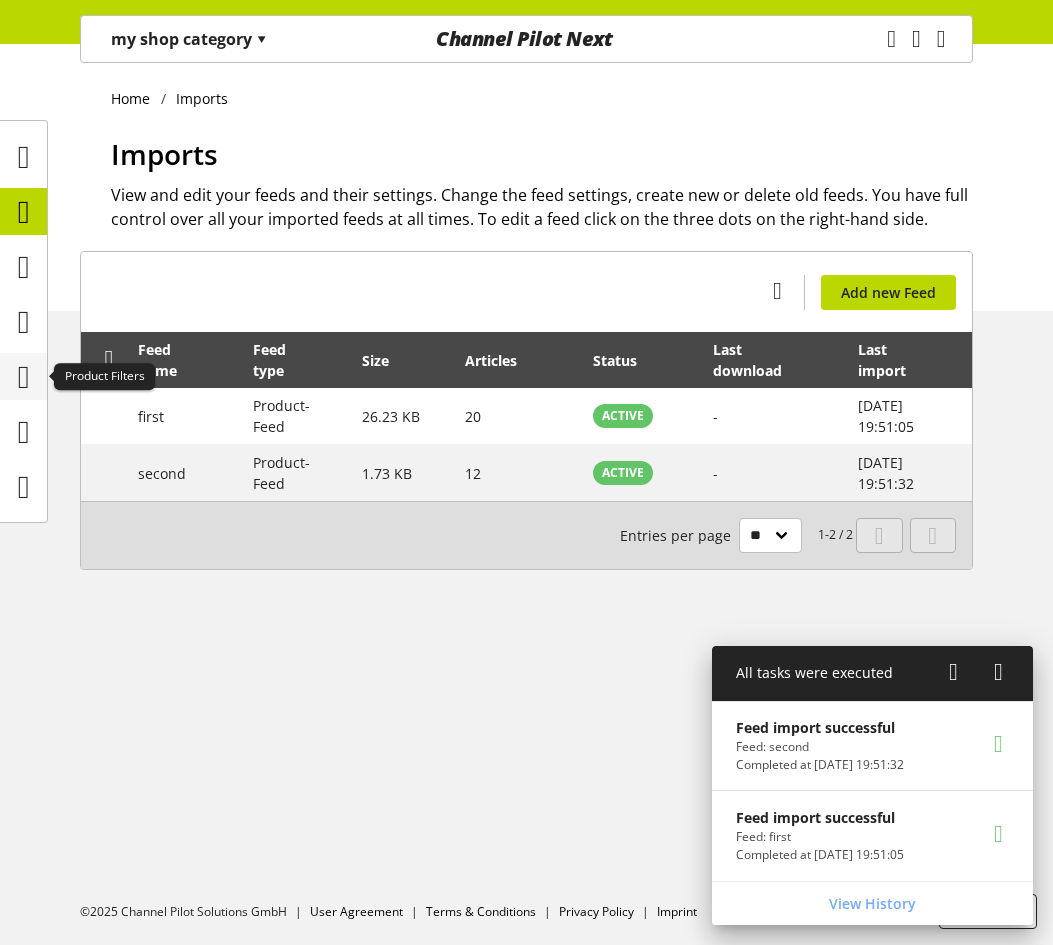 click at bounding box center (24, 377) 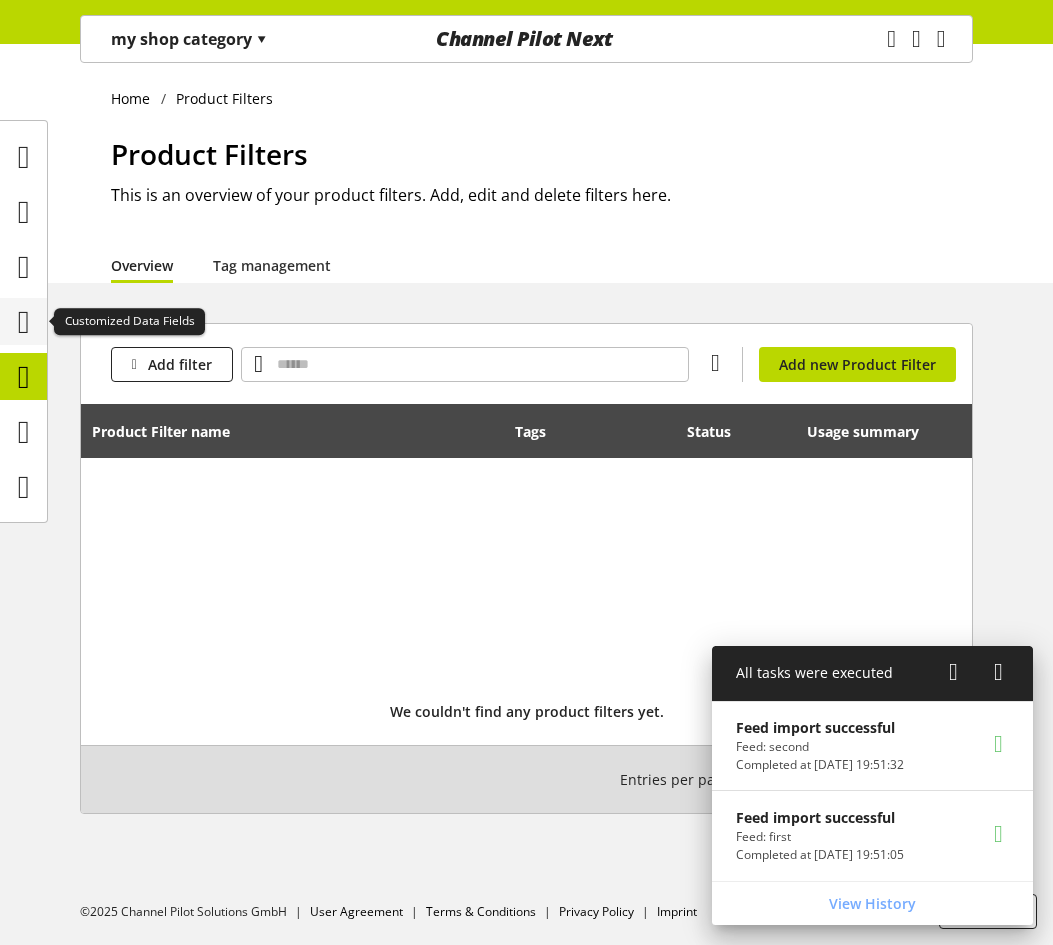 click at bounding box center (24, 322) 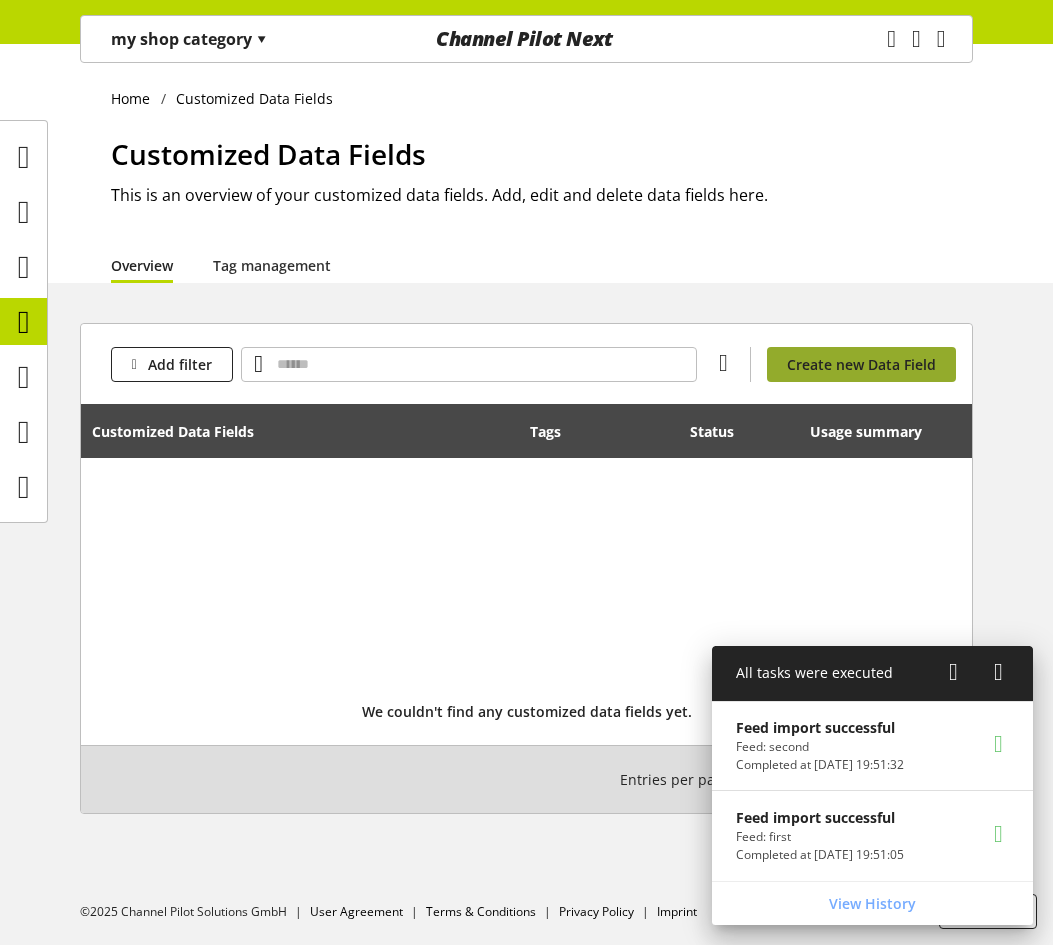 click on "Create new Data Field" at bounding box center (861, 364) 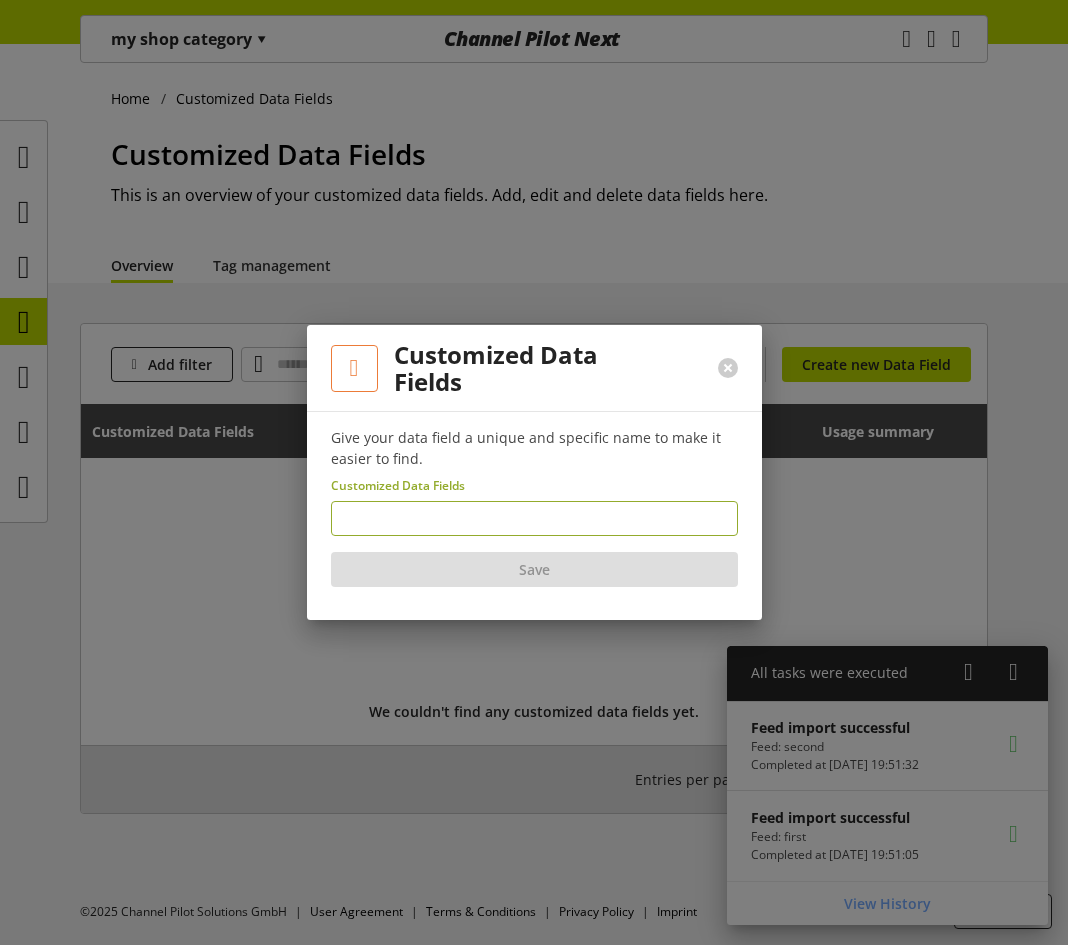 click at bounding box center [534, 518] 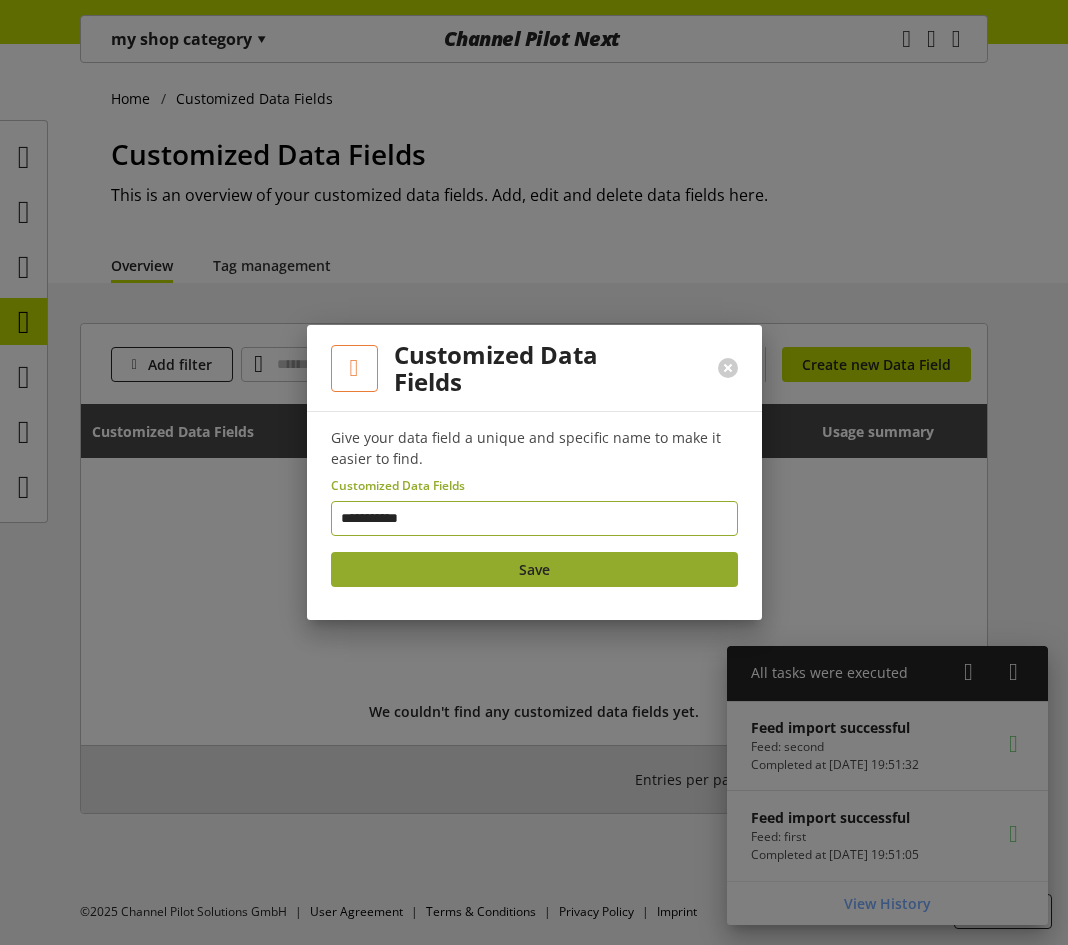 type on "**********" 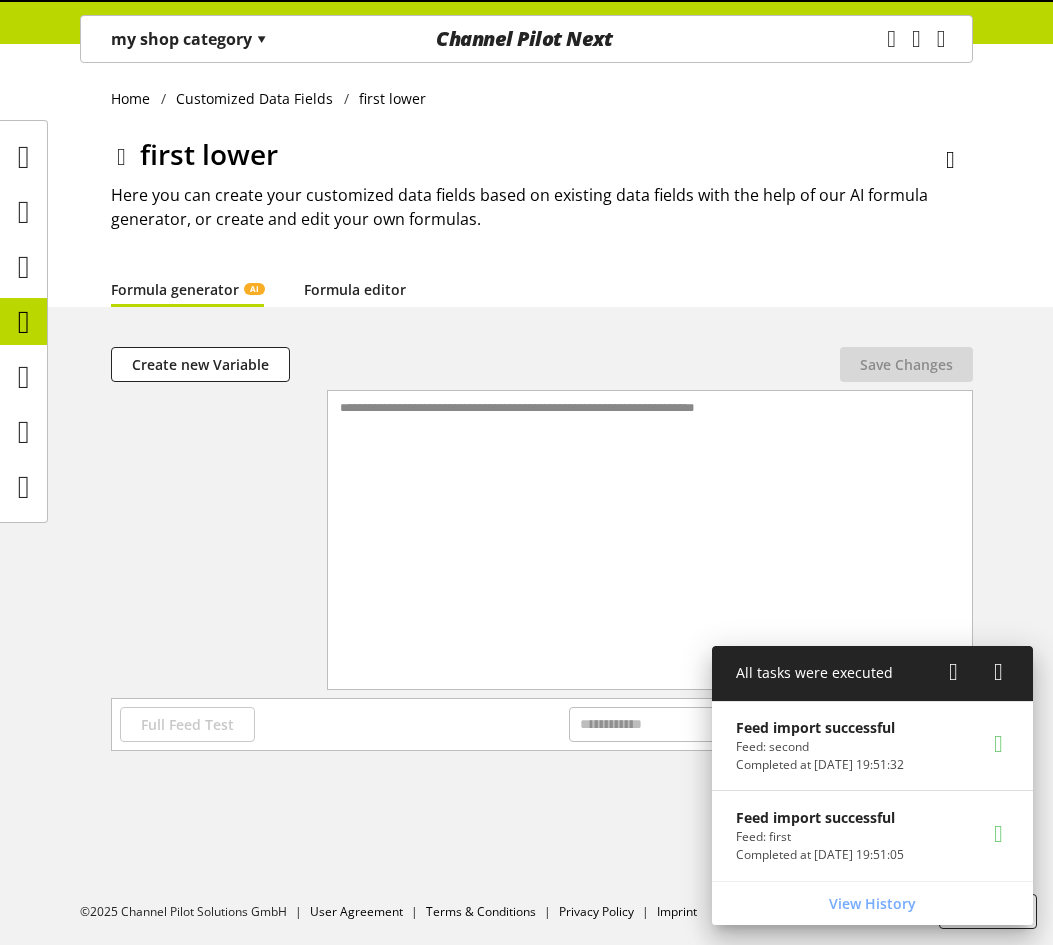 click on "Formula editor" at bounding box center (355, 289) 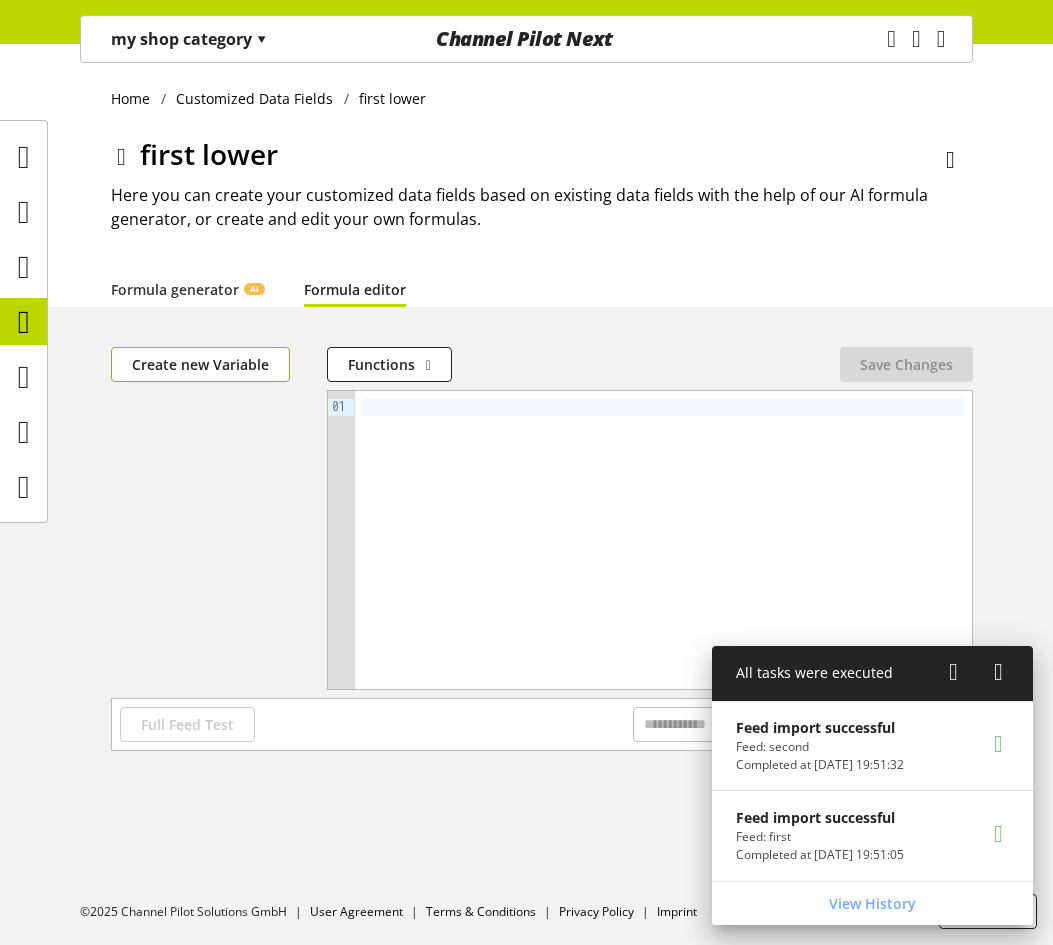 click on "Create new Variable" at bounding box center (200, 364) 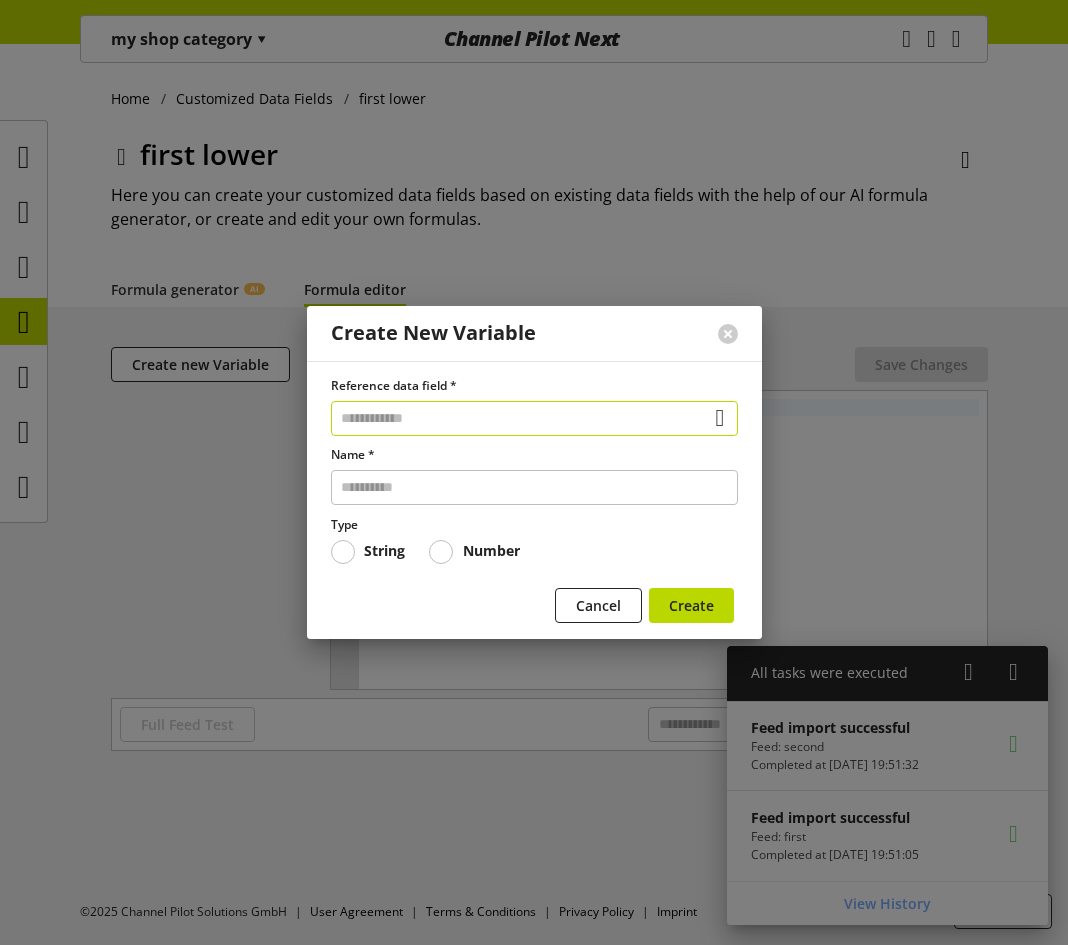 click at bounding box center [534, 418] 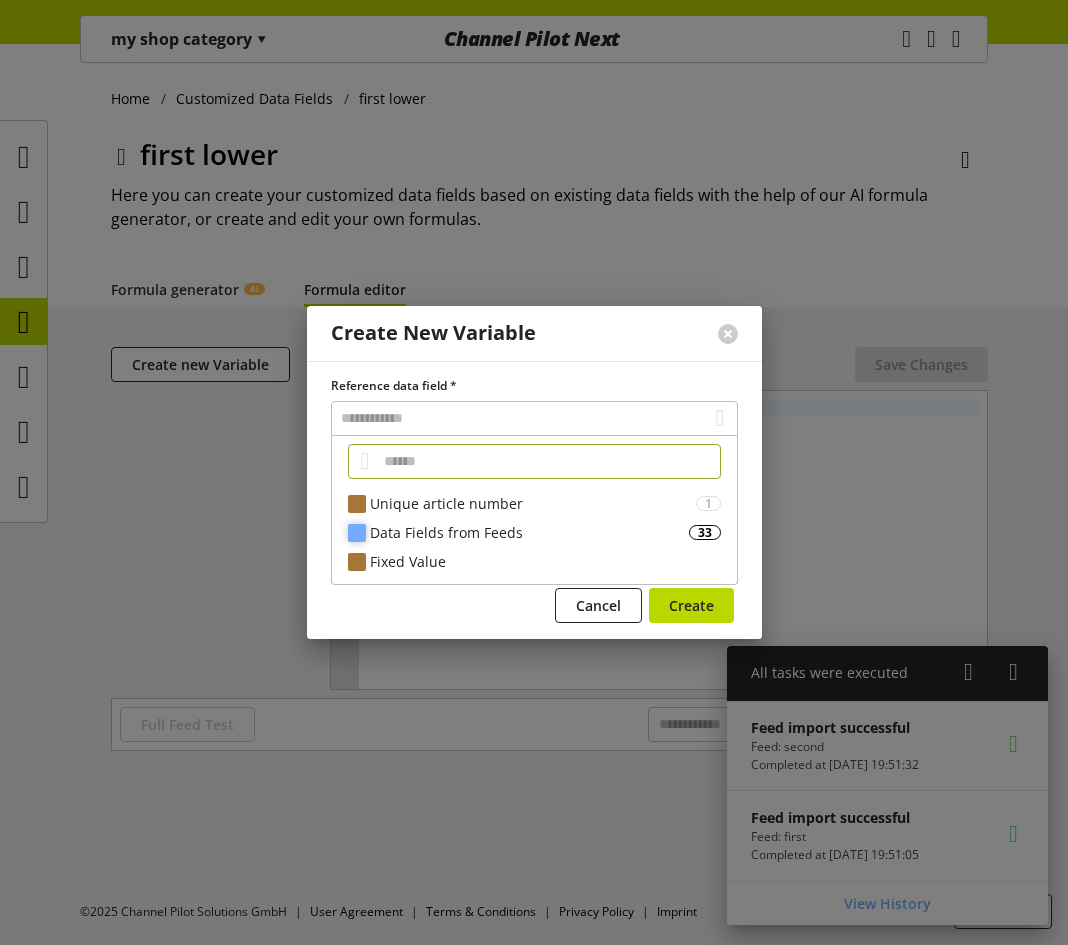 click on "Data Fields from Feeds" at bounding box center (529, 532) 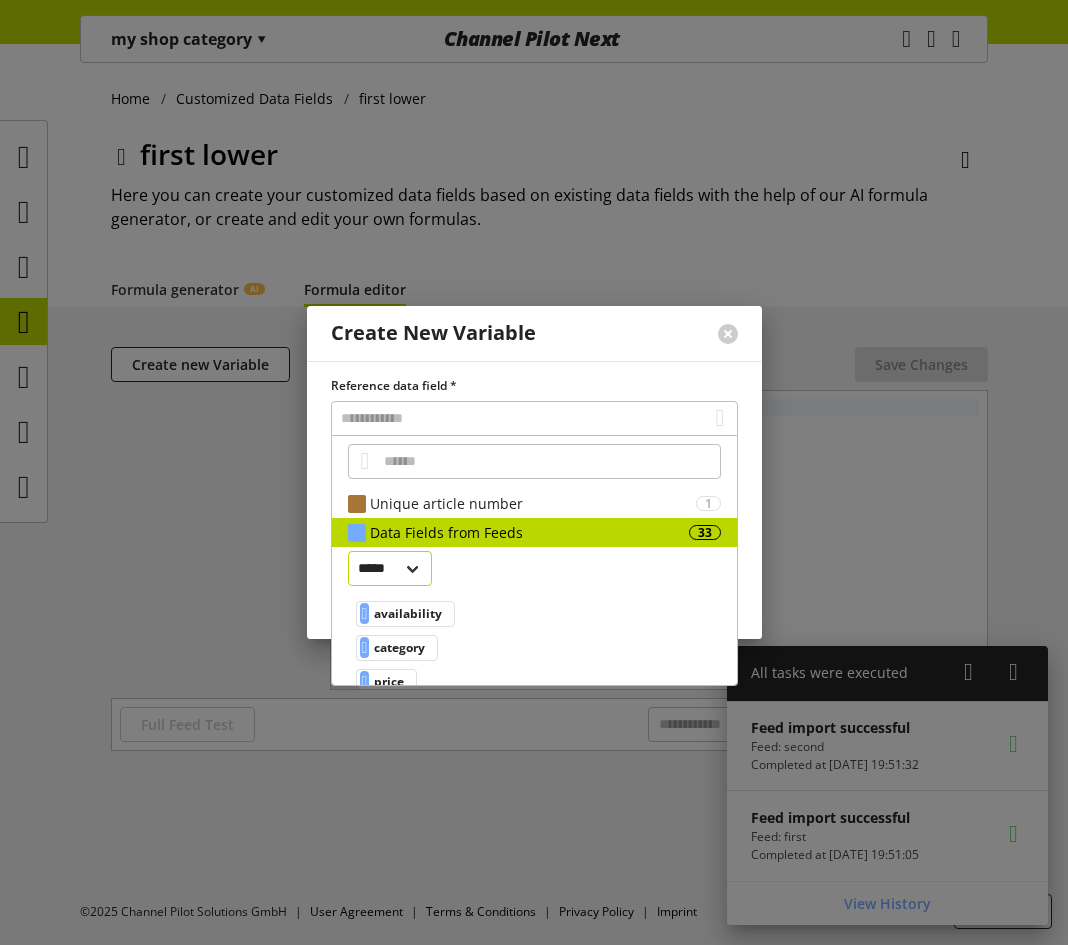click on "***** ******" at bounding box center (390, 568) 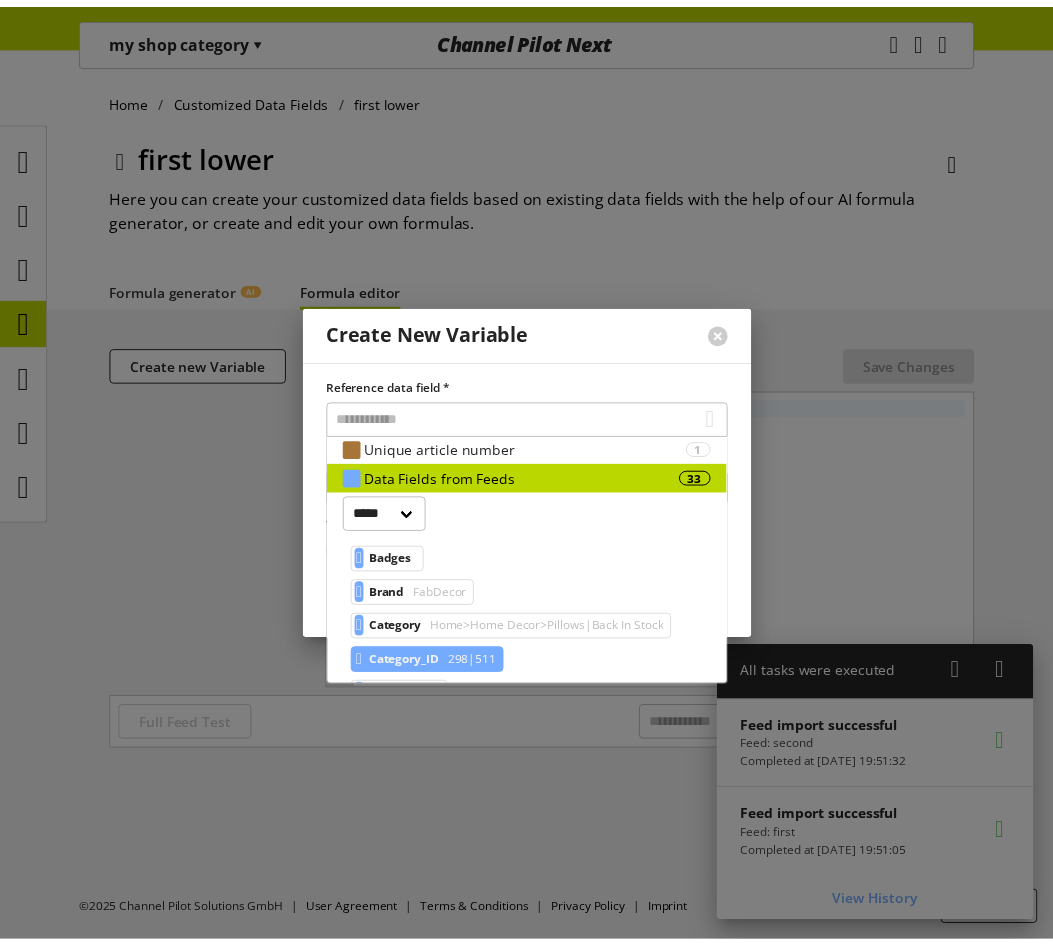 scroll, scrollTop: 100, scrollLeft: 0, axis: vertical 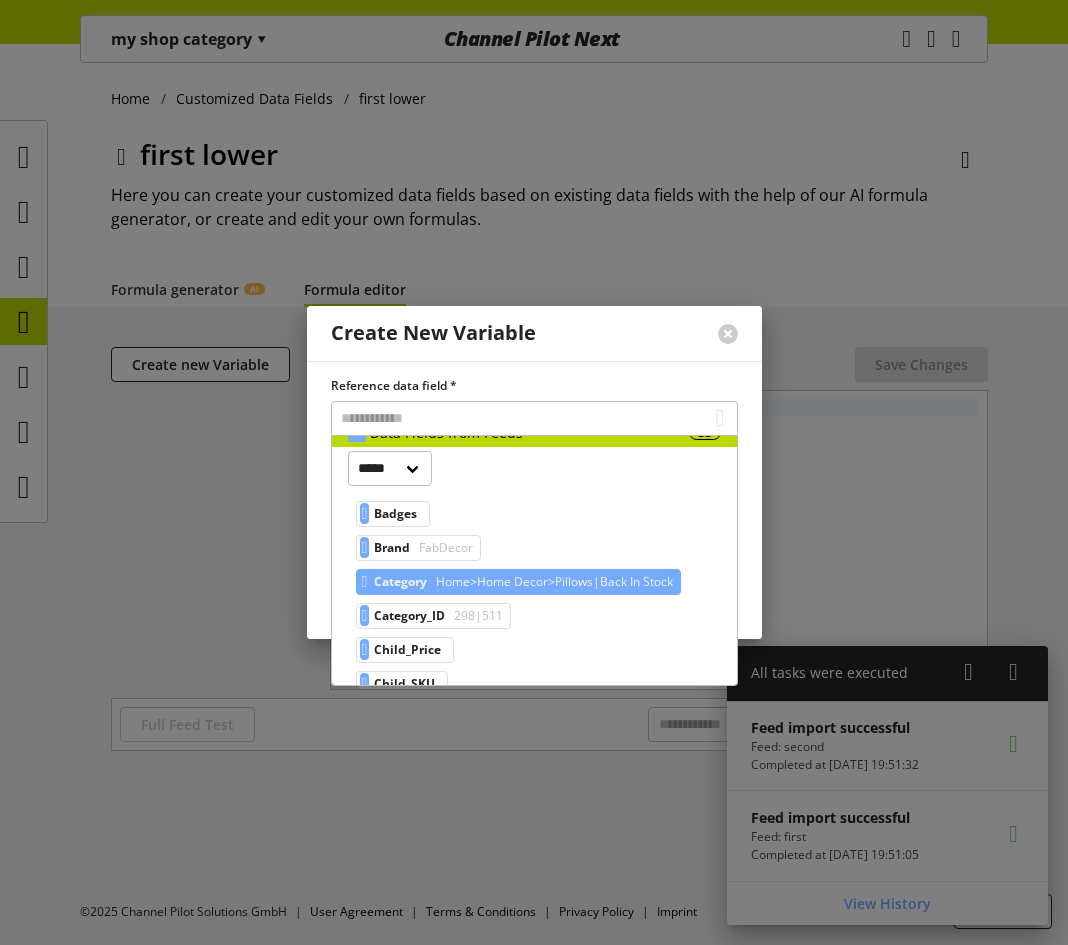 click on "Home>Home Decor>Pillows|Back In Stock" at bounding box center [552, 582] 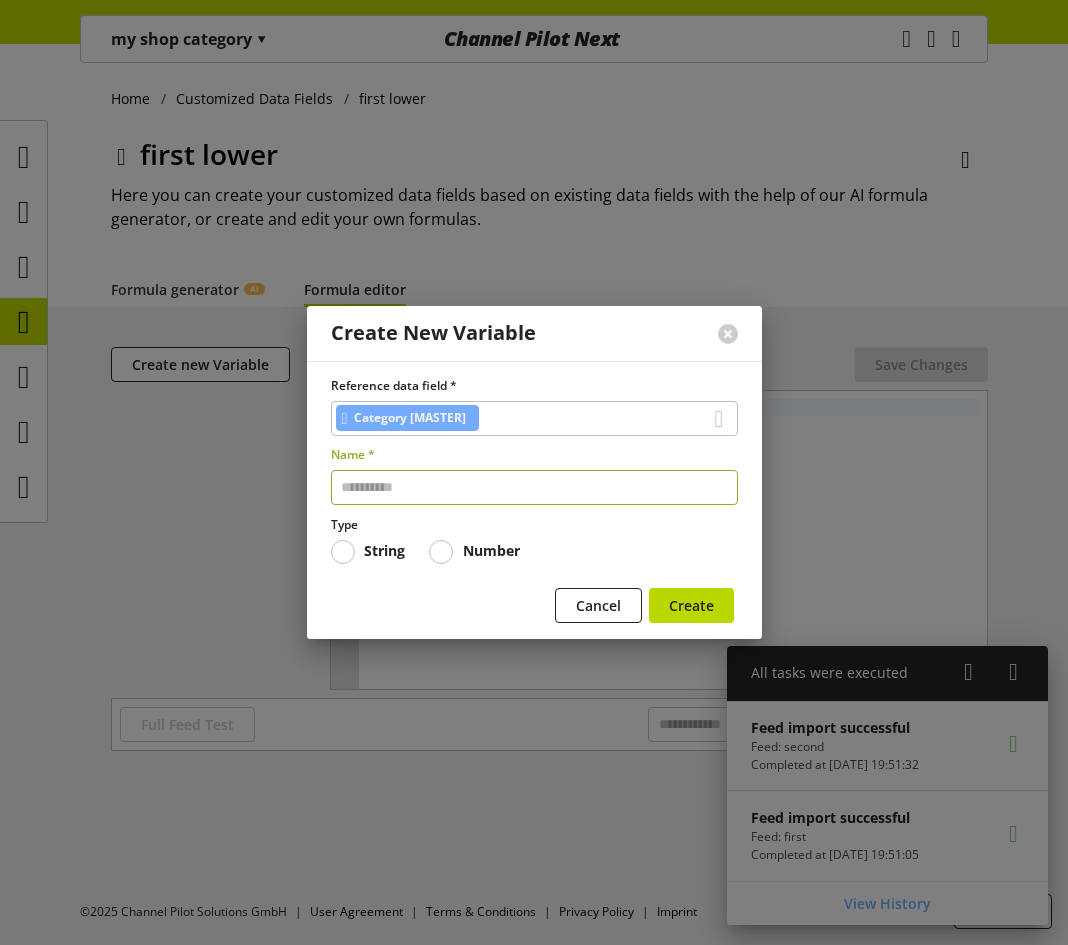 click at bounding box center (534, 487) 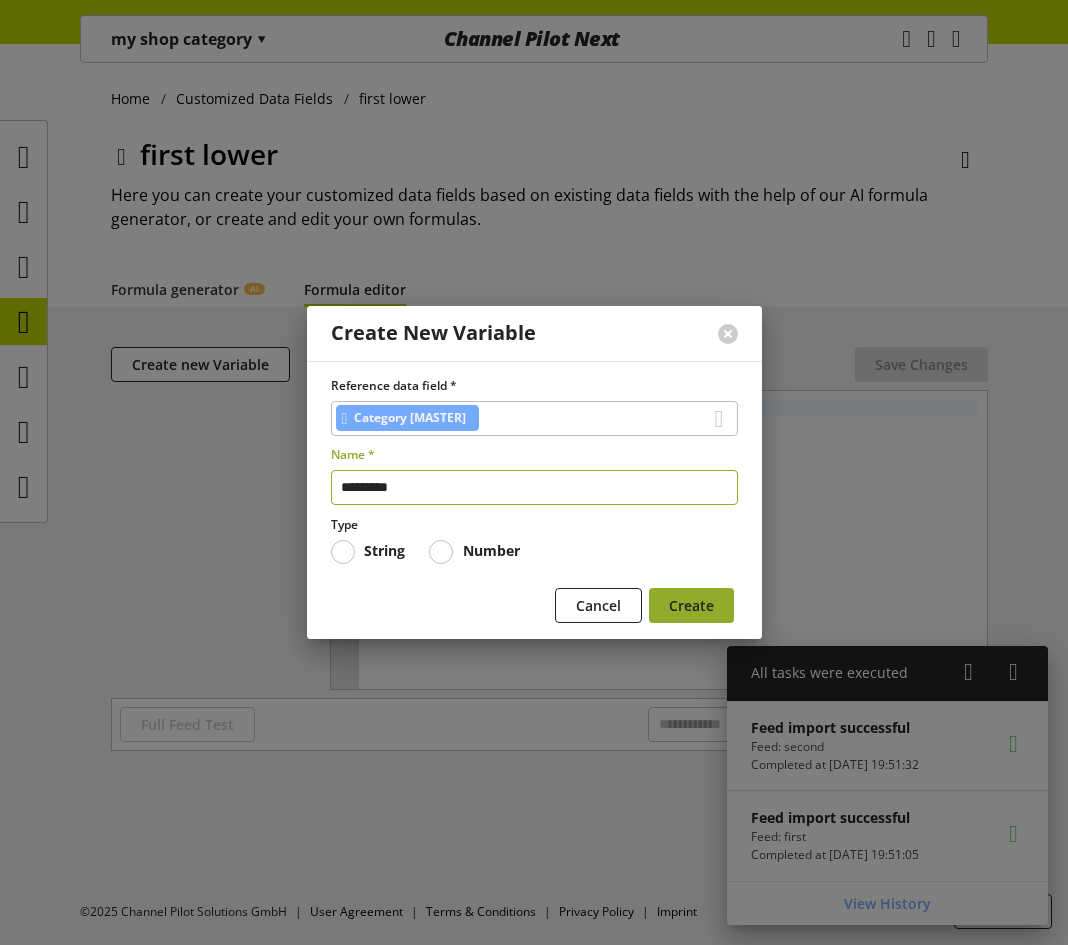 type on "*********" 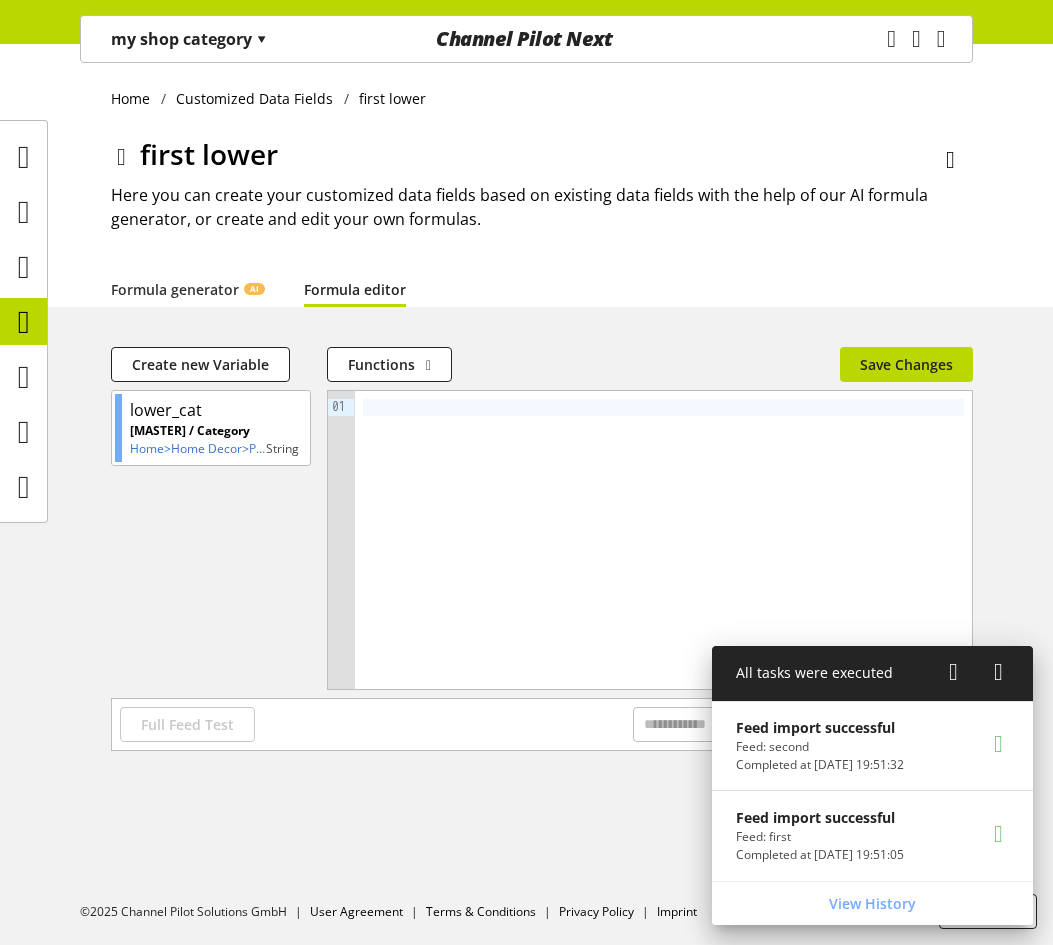 click at bounding box center (663, 540) 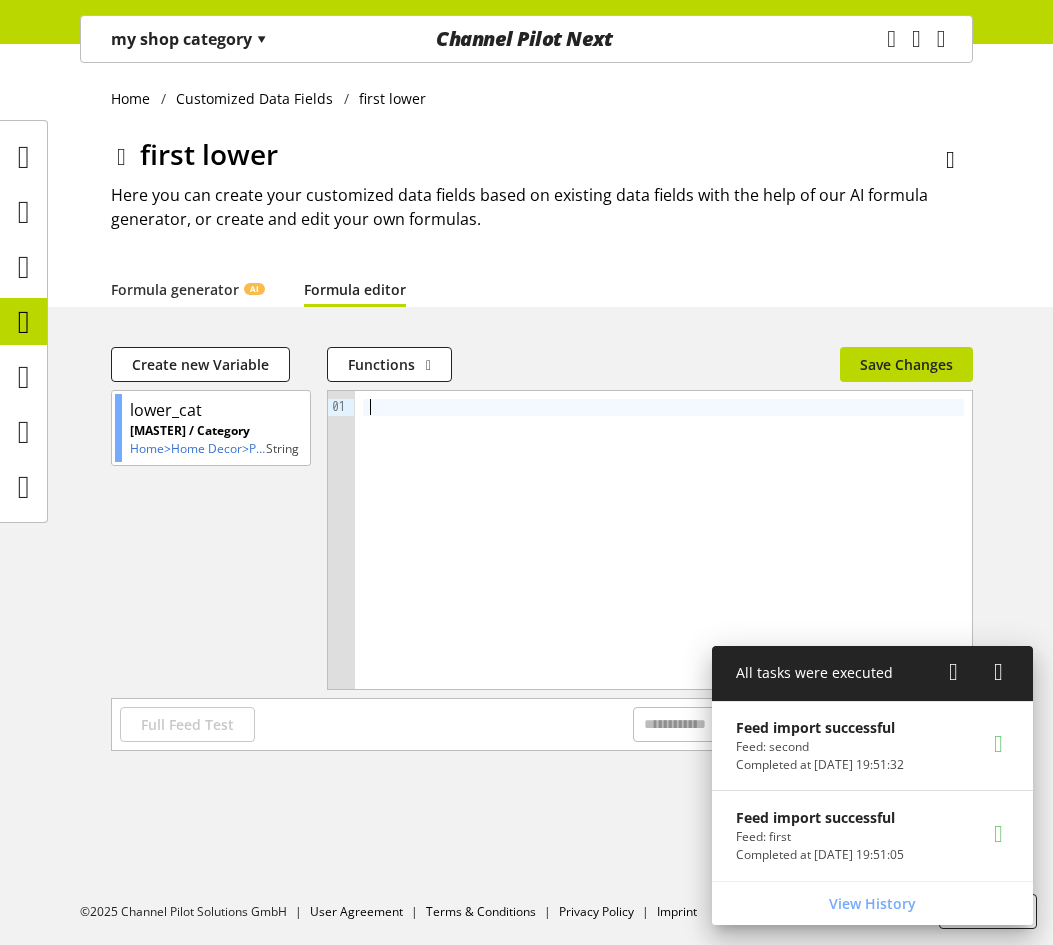 type 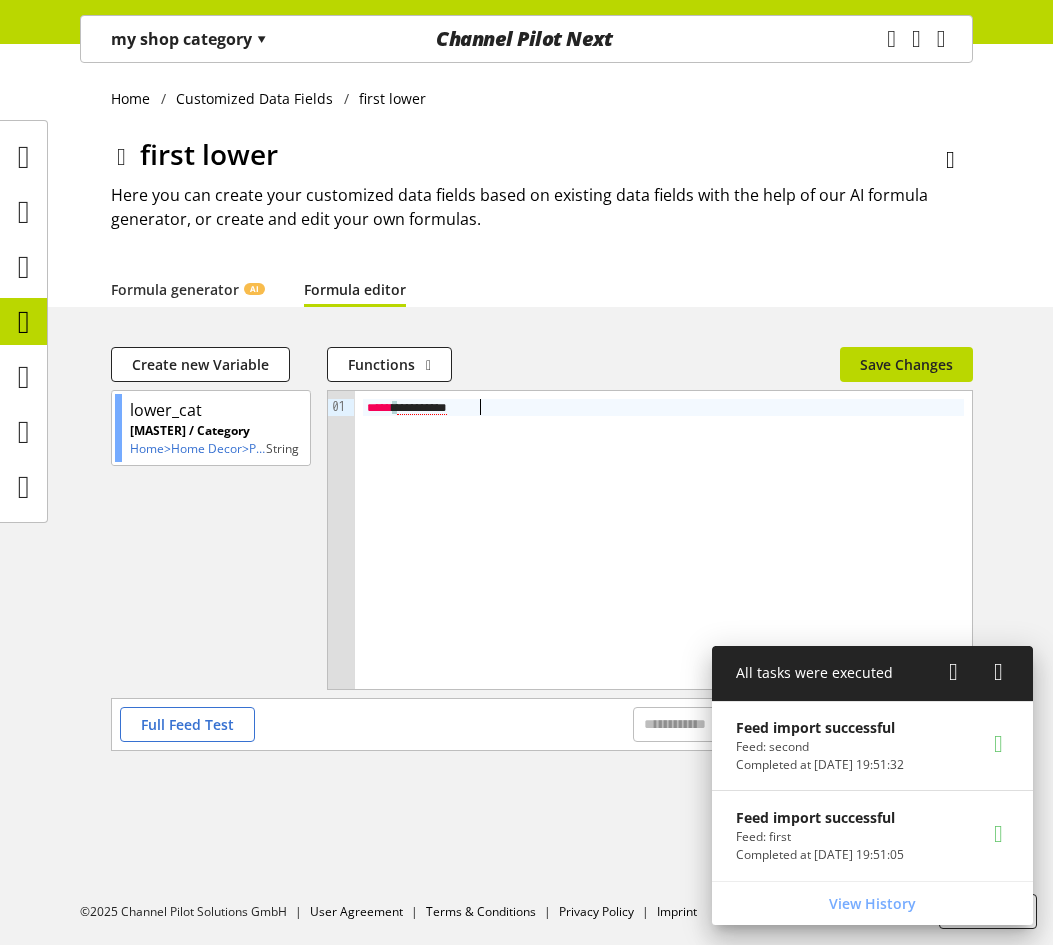 type on "*********" 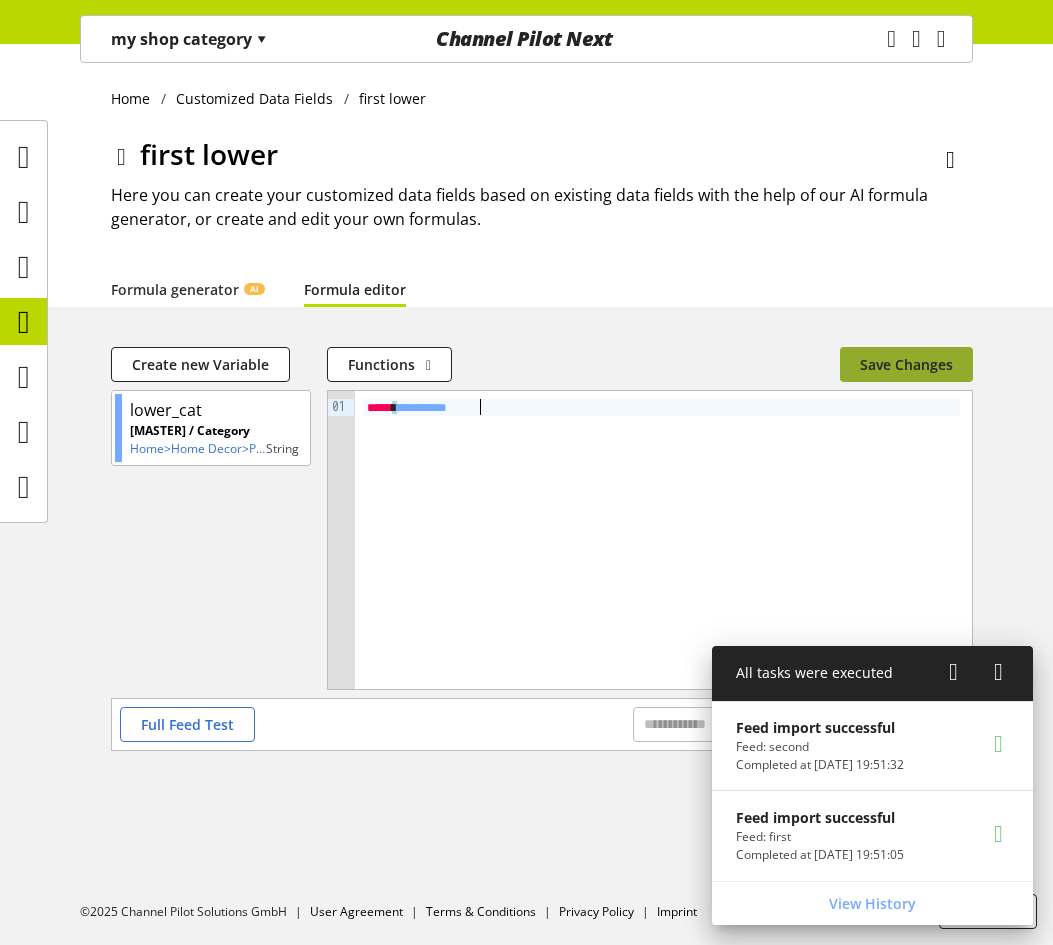 click on "Save Changes" at bounding box center (906, 364) 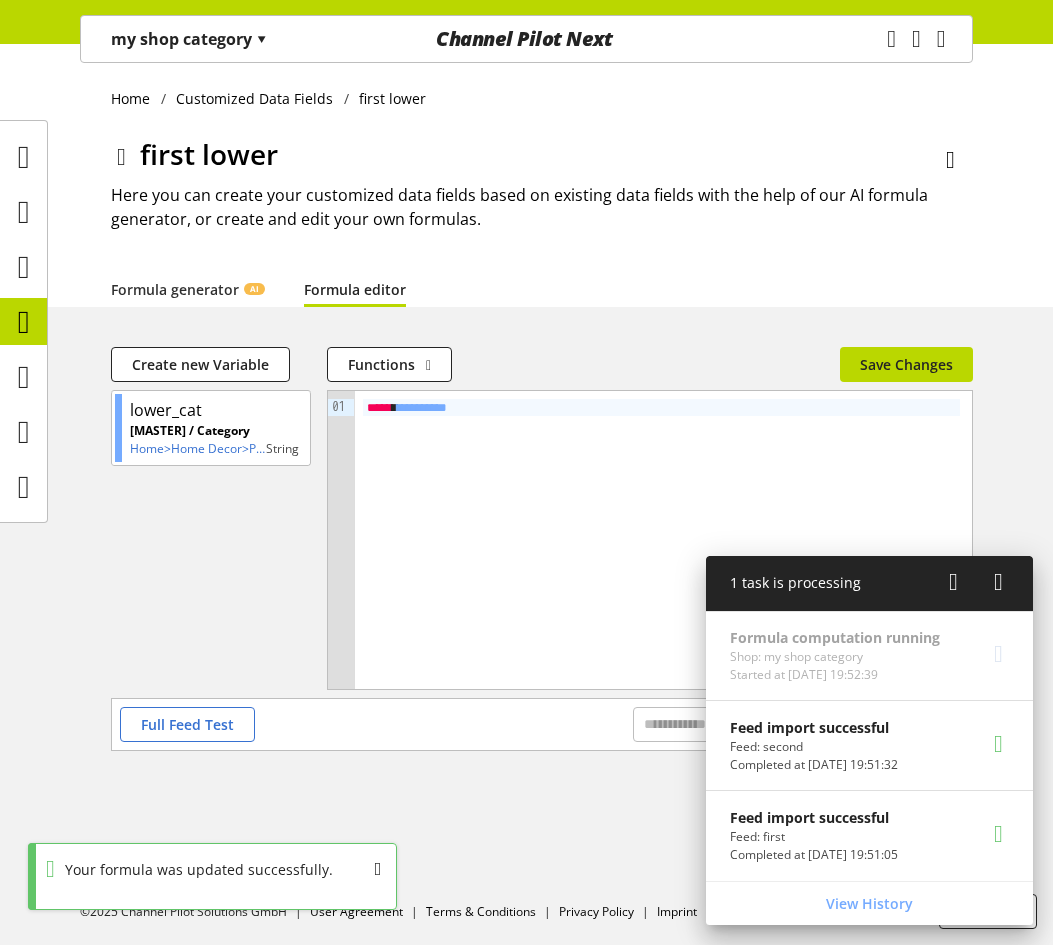 click at bounding box center (953, 582) 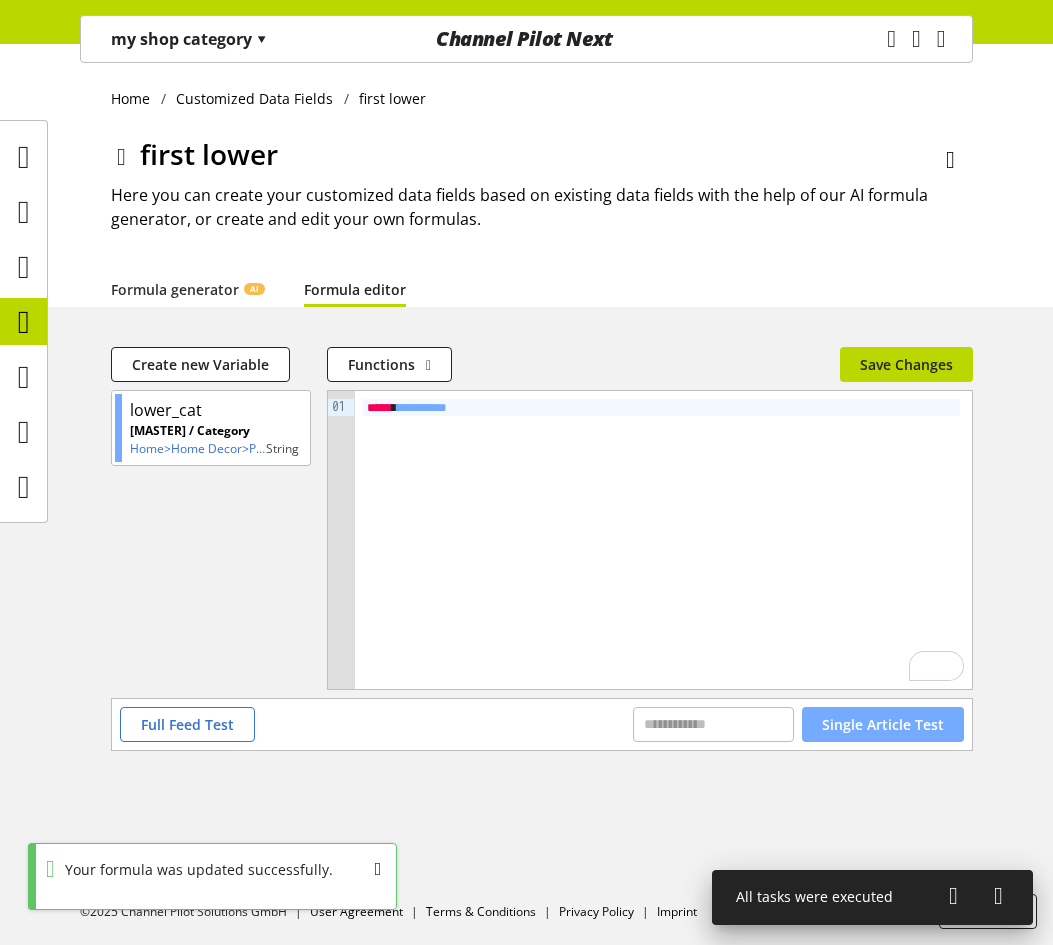 click on "Single Article Test" at bounding box center (883, 724) 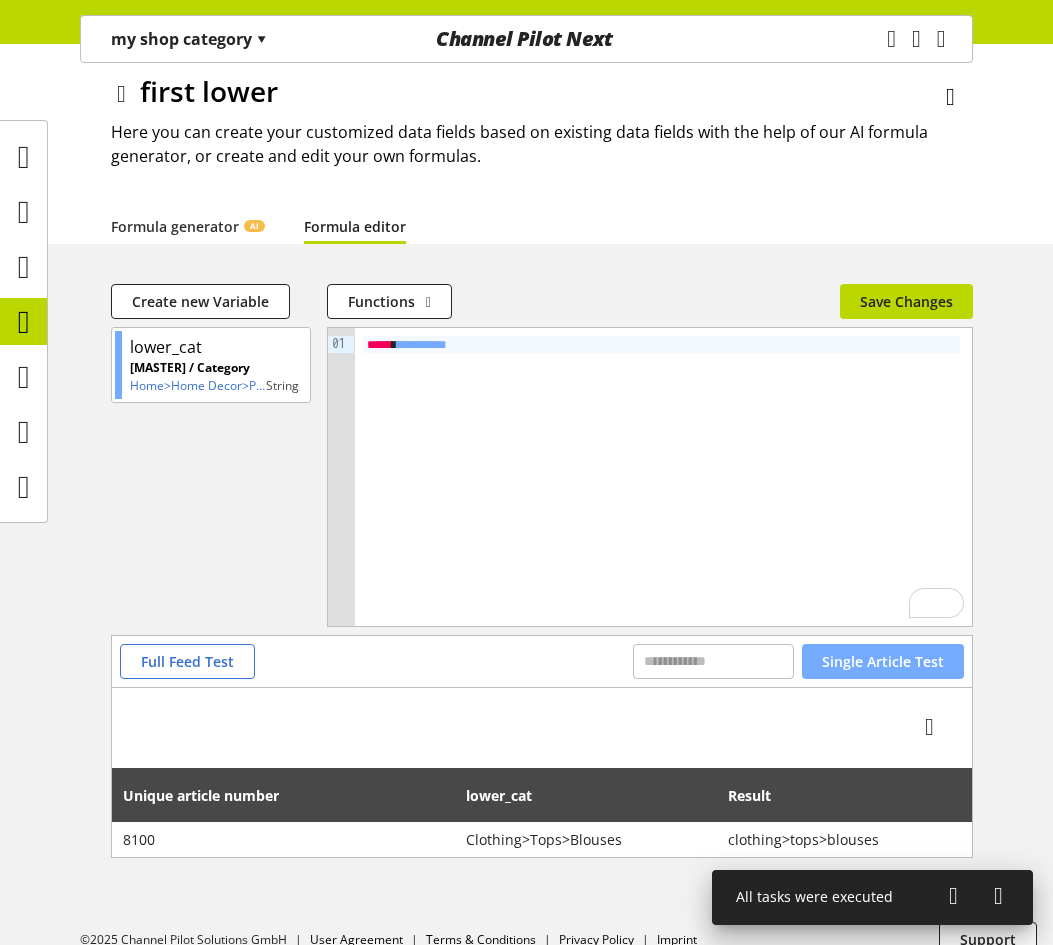 scroll, scrollTop: 91, scrollLeft: 0, axis: vertical 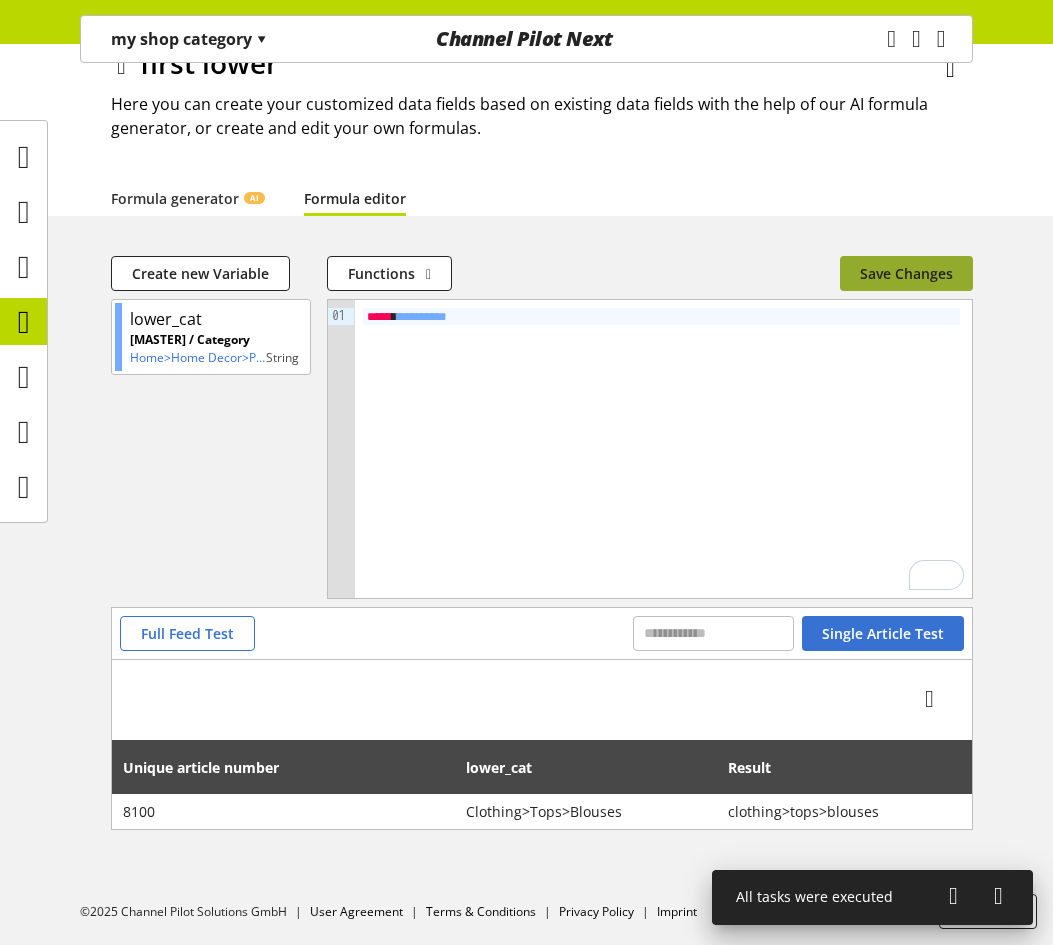 click on "Save Changes" at bounding box center (906, 273) 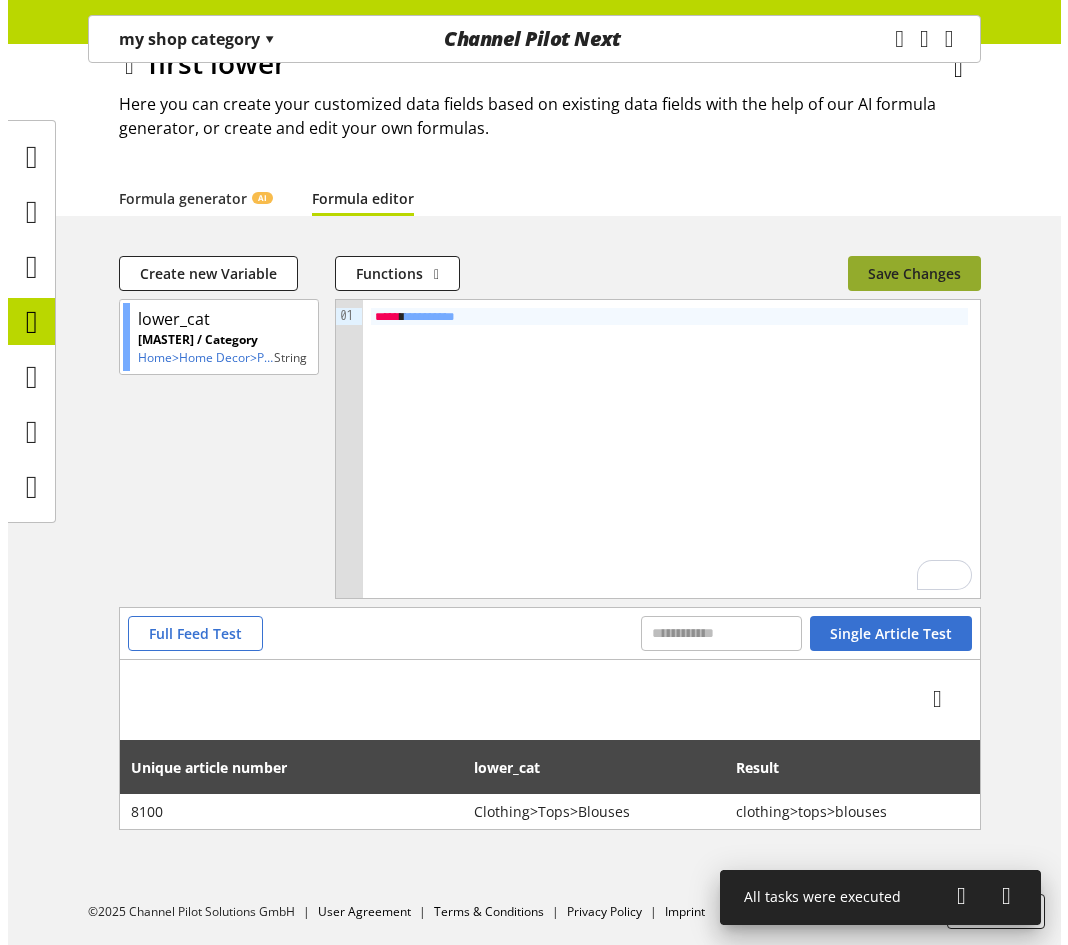 scroll, scrollTop: 0, scrollLeft: 0, axis: both 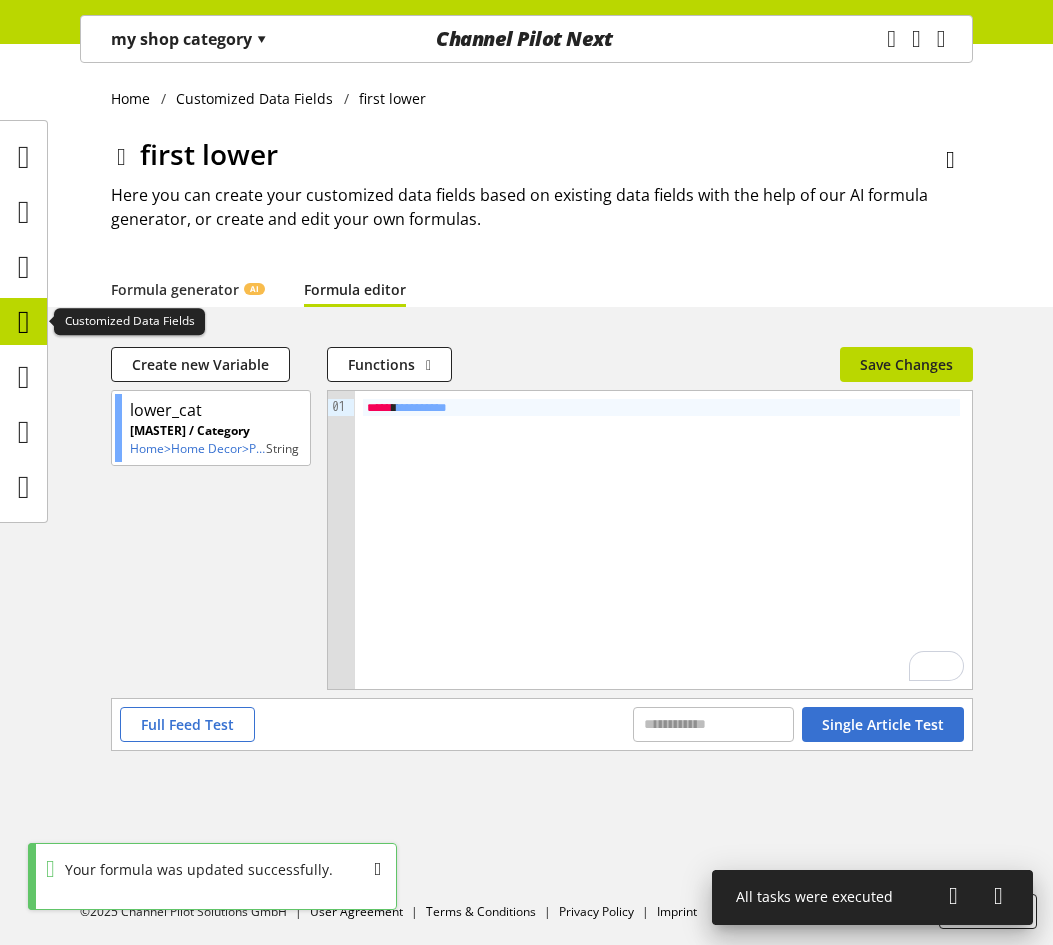 click at bounding box center (24, 322) 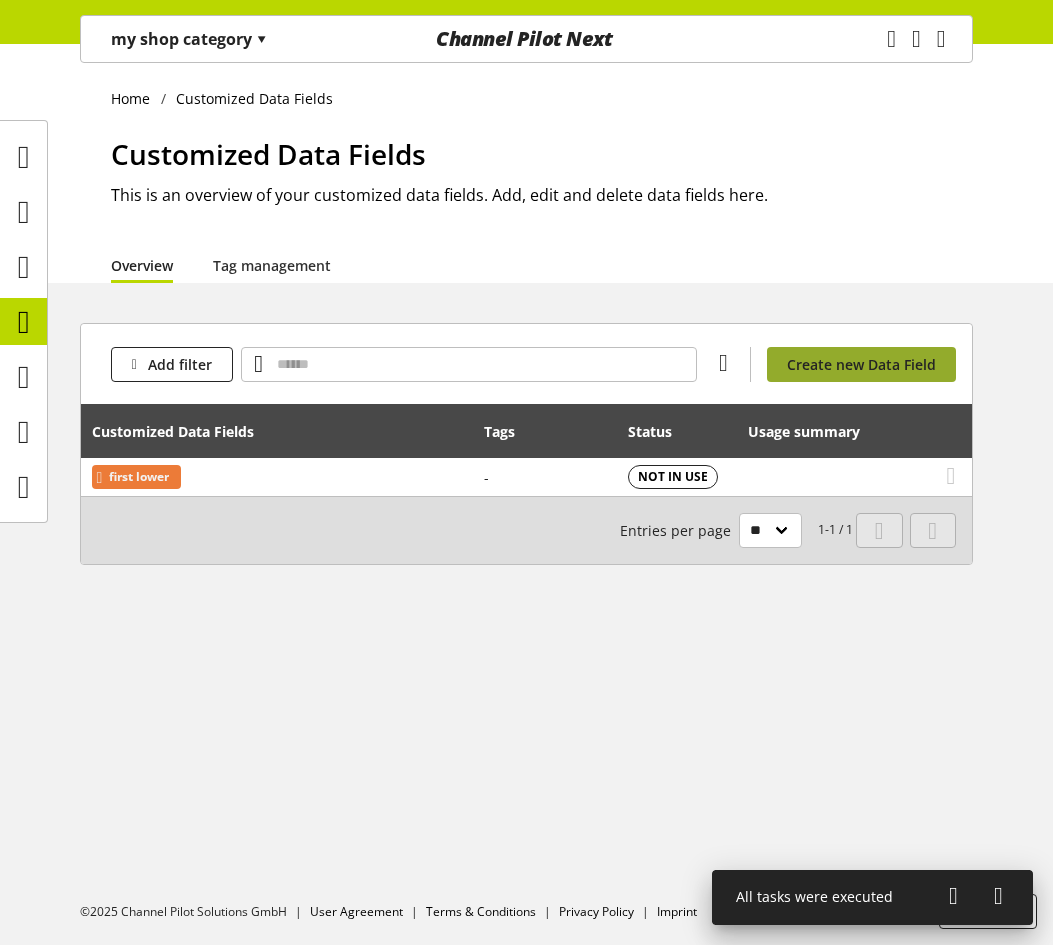 click on "Create new Data Field" at bounding box center [861, 364] 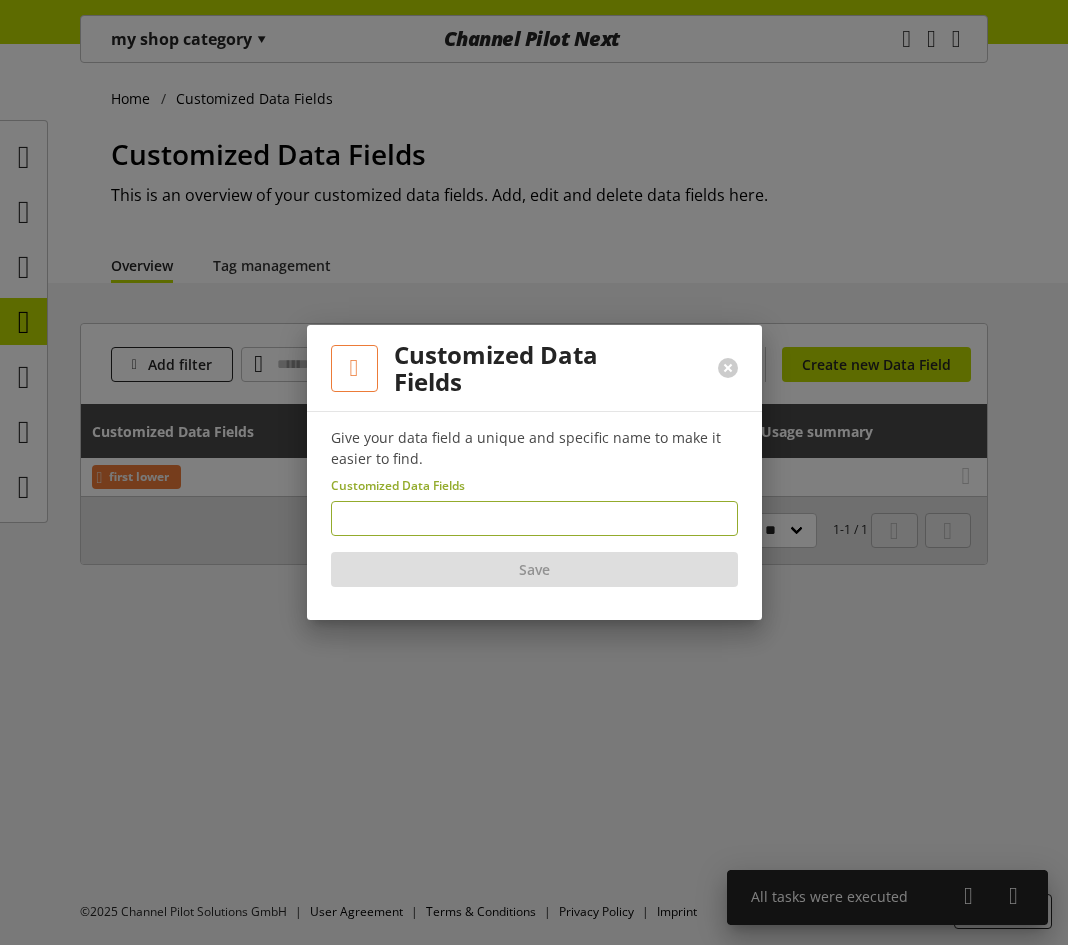 click at bounding box center [534, 518] 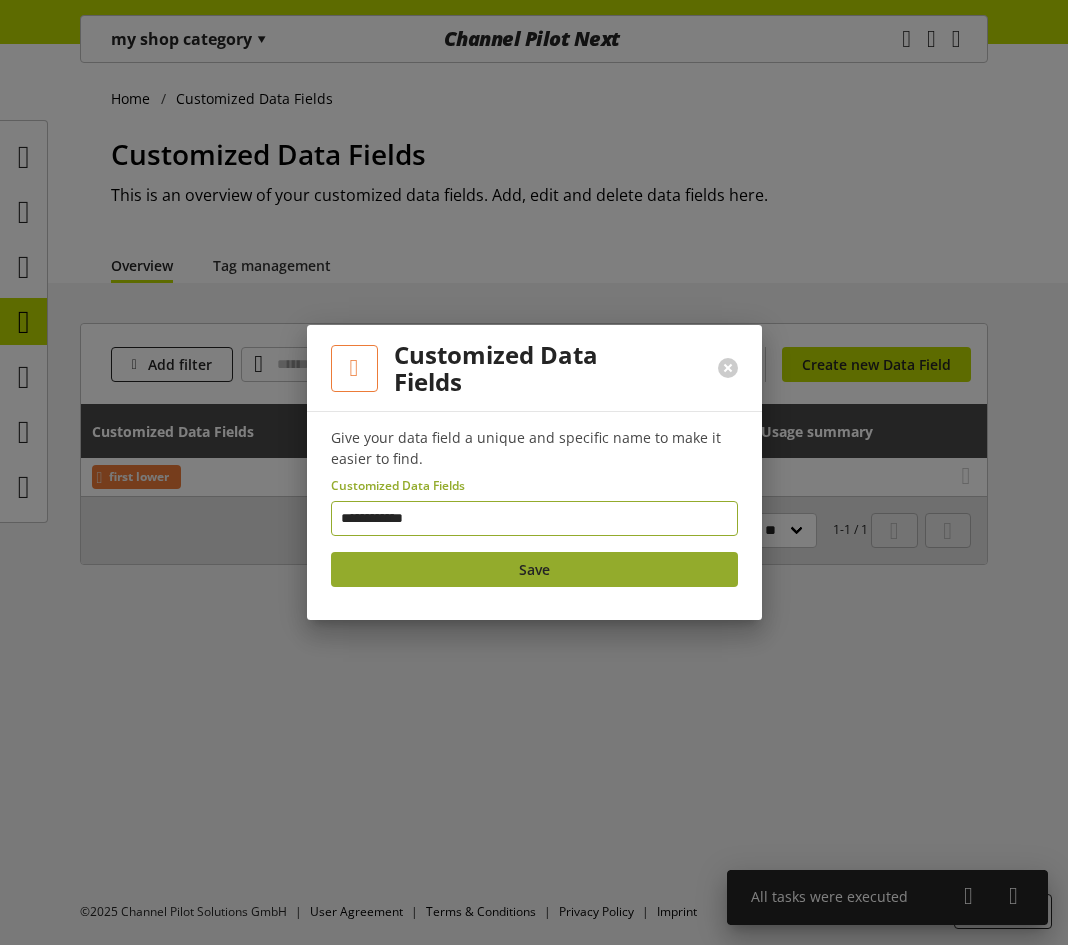 type on "**********" 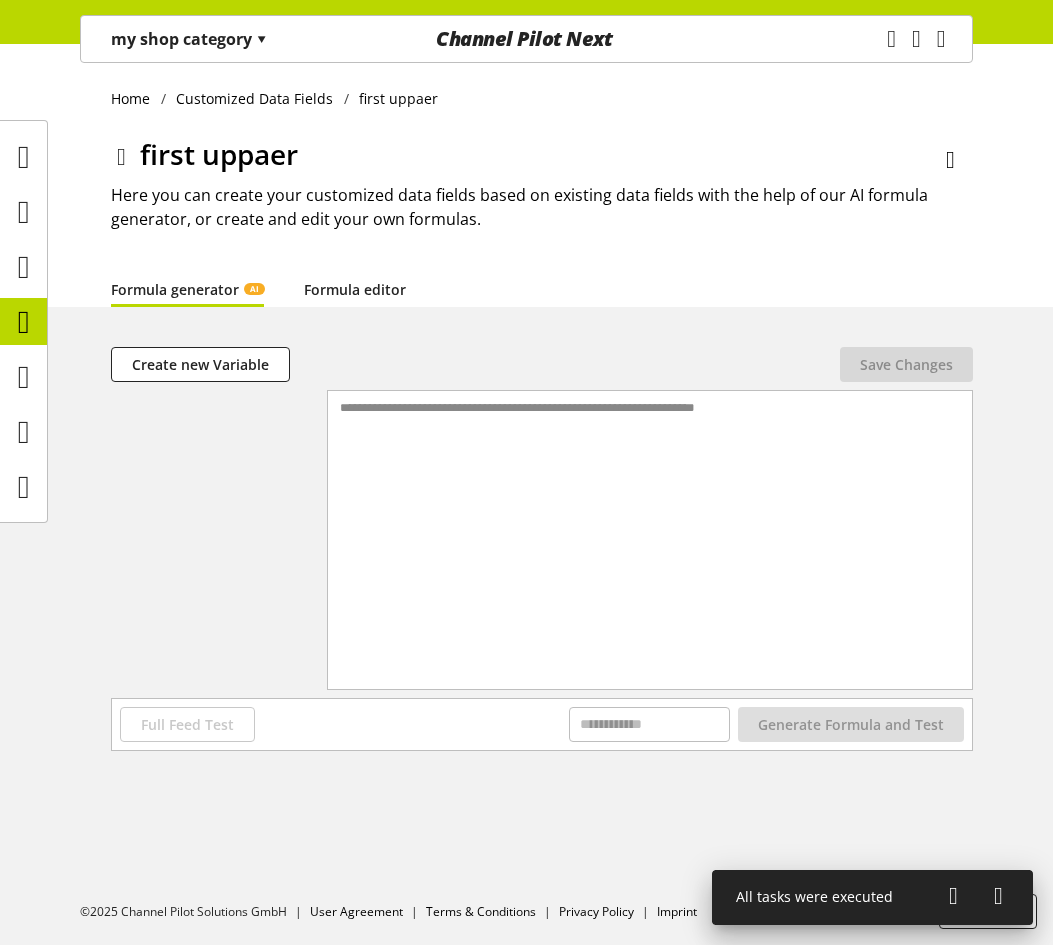 click on "Formula editor" at bounding box center [355, 289] 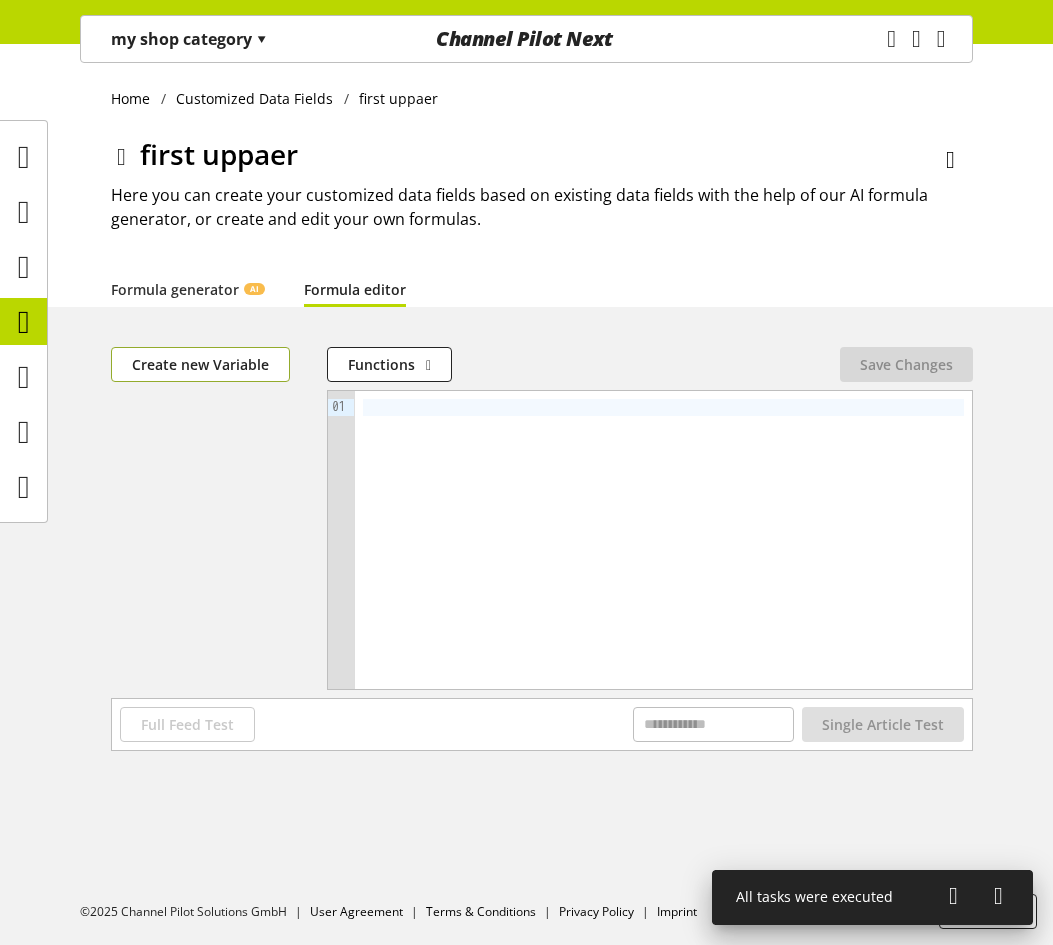 click on "Create new Variable" at bounding box center (200, 364) 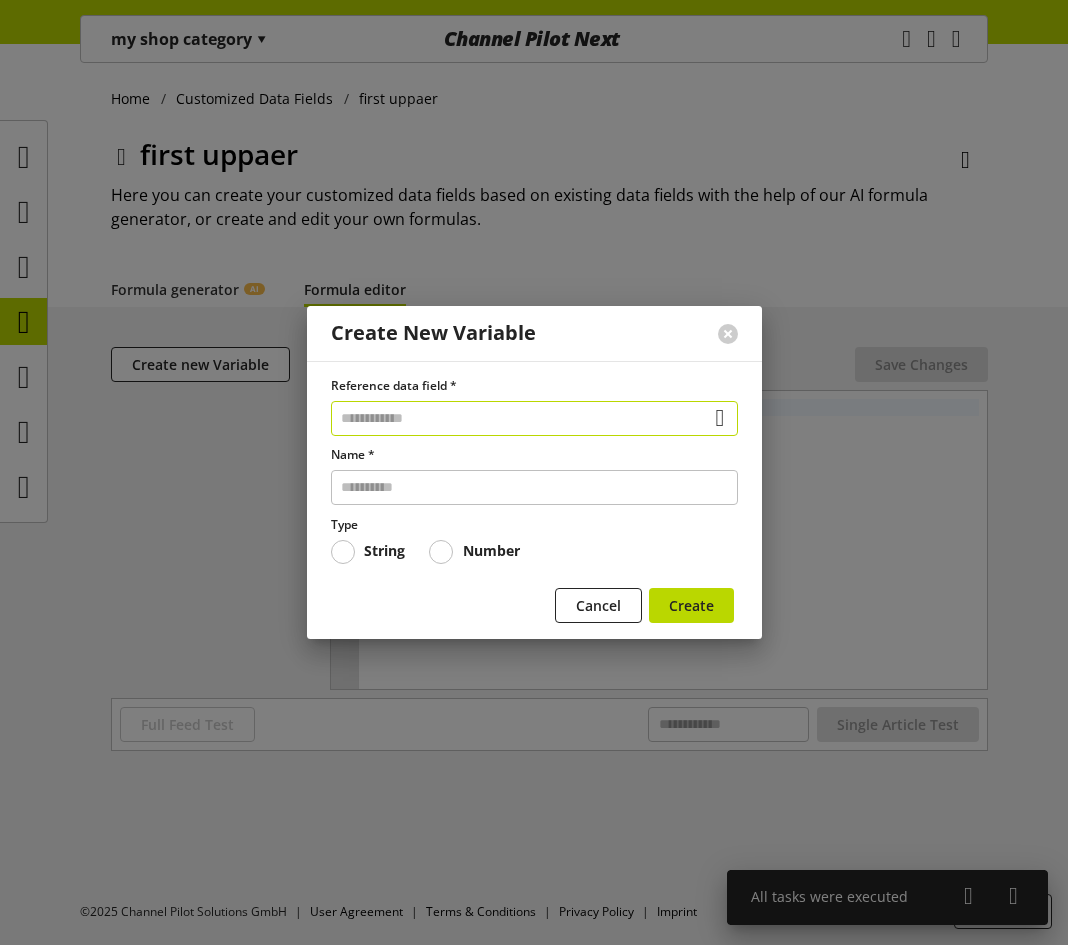 click at bounding box center [534, 418] 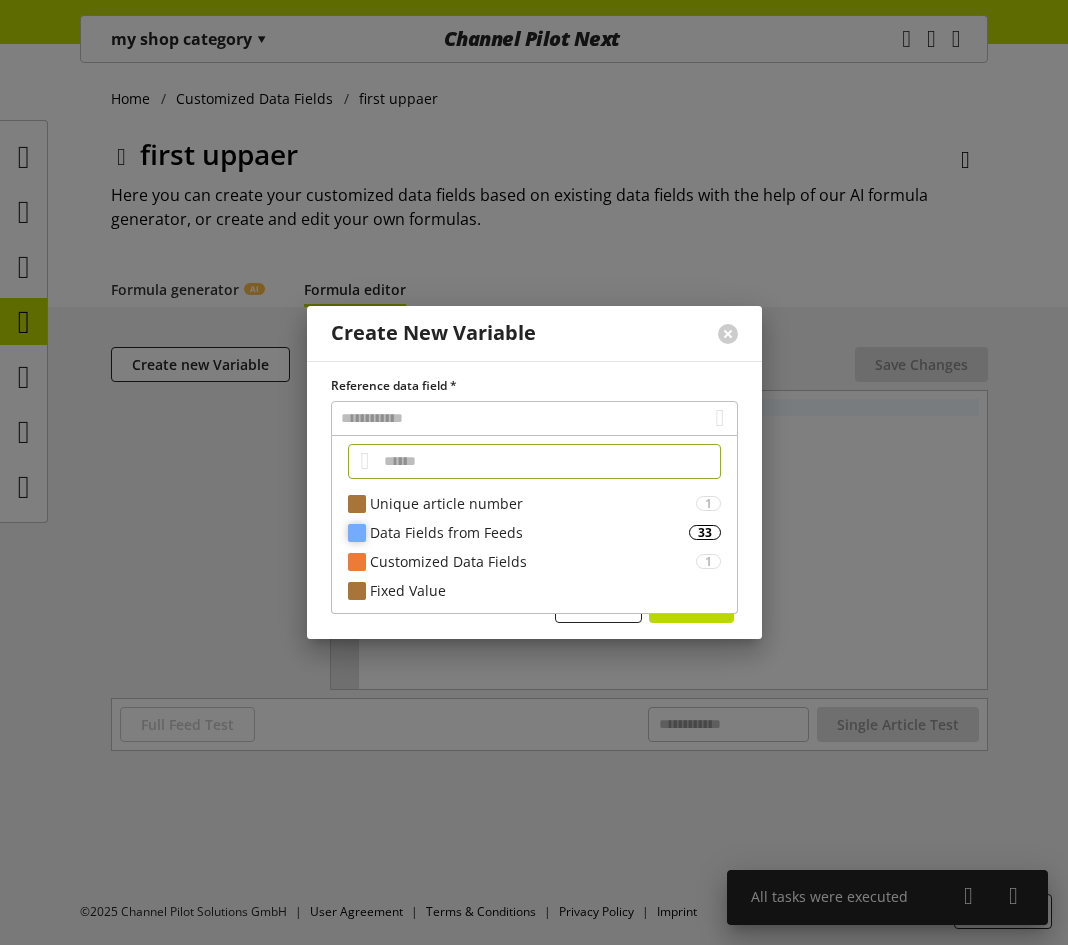 click on "Data Fields from Feeds" at bounding box center (529, 532) 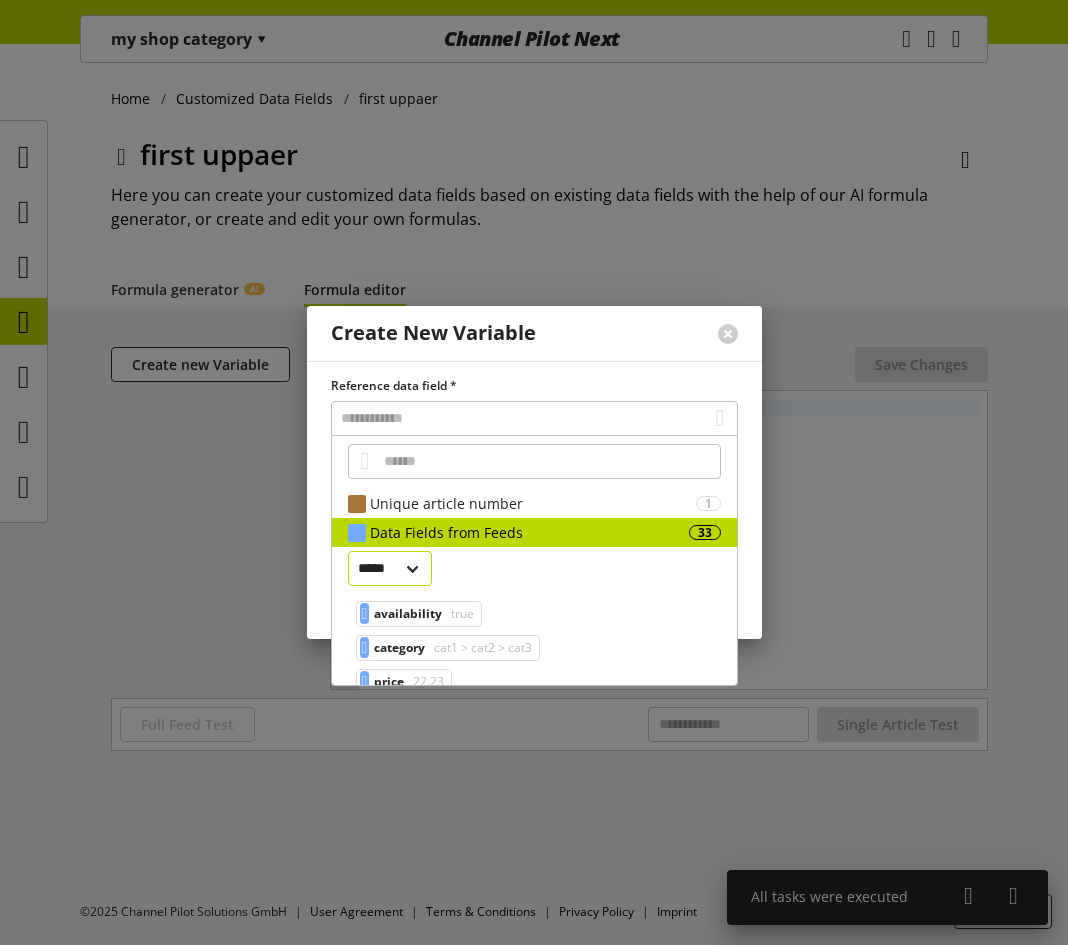 click on "***** ******" at bounding box center (390, 568) 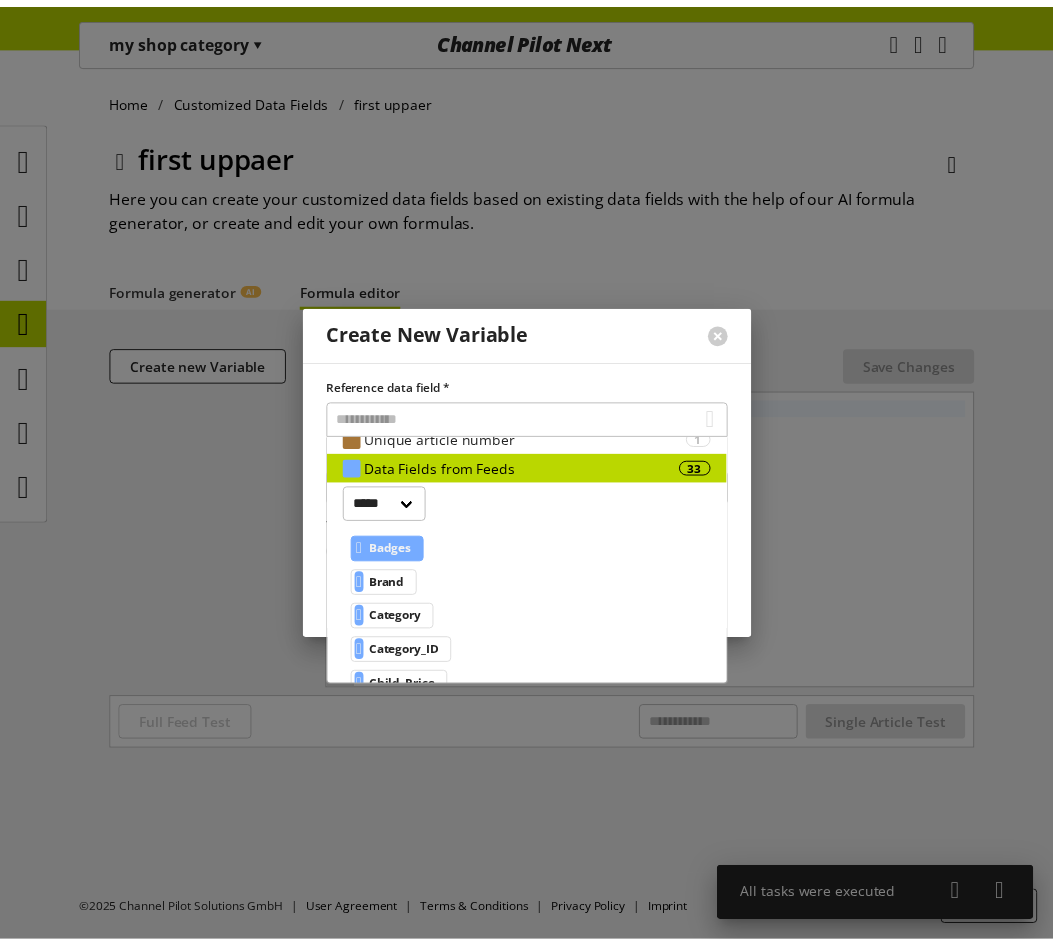 scroll, scrollTop: 100, scrollLeft: 0, axis: vertical 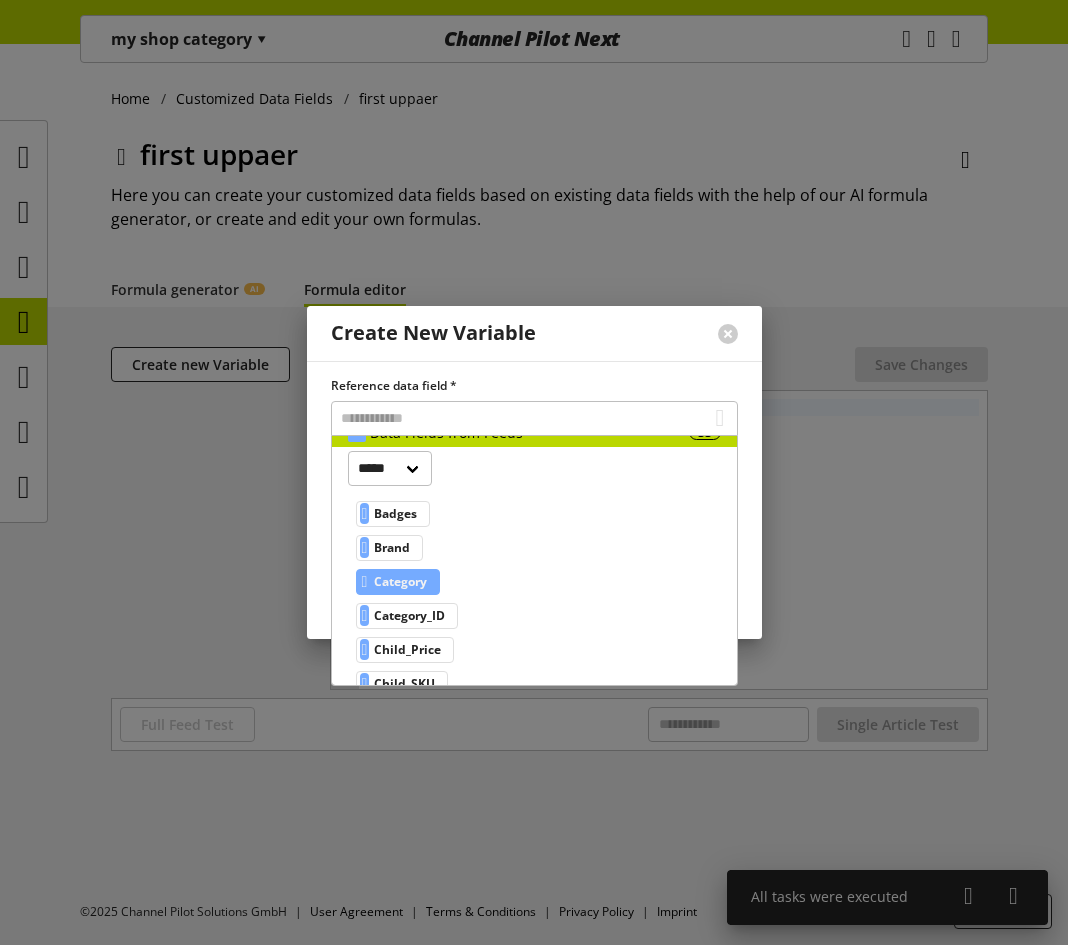 click on "Category" at bounding box center [400, 582] 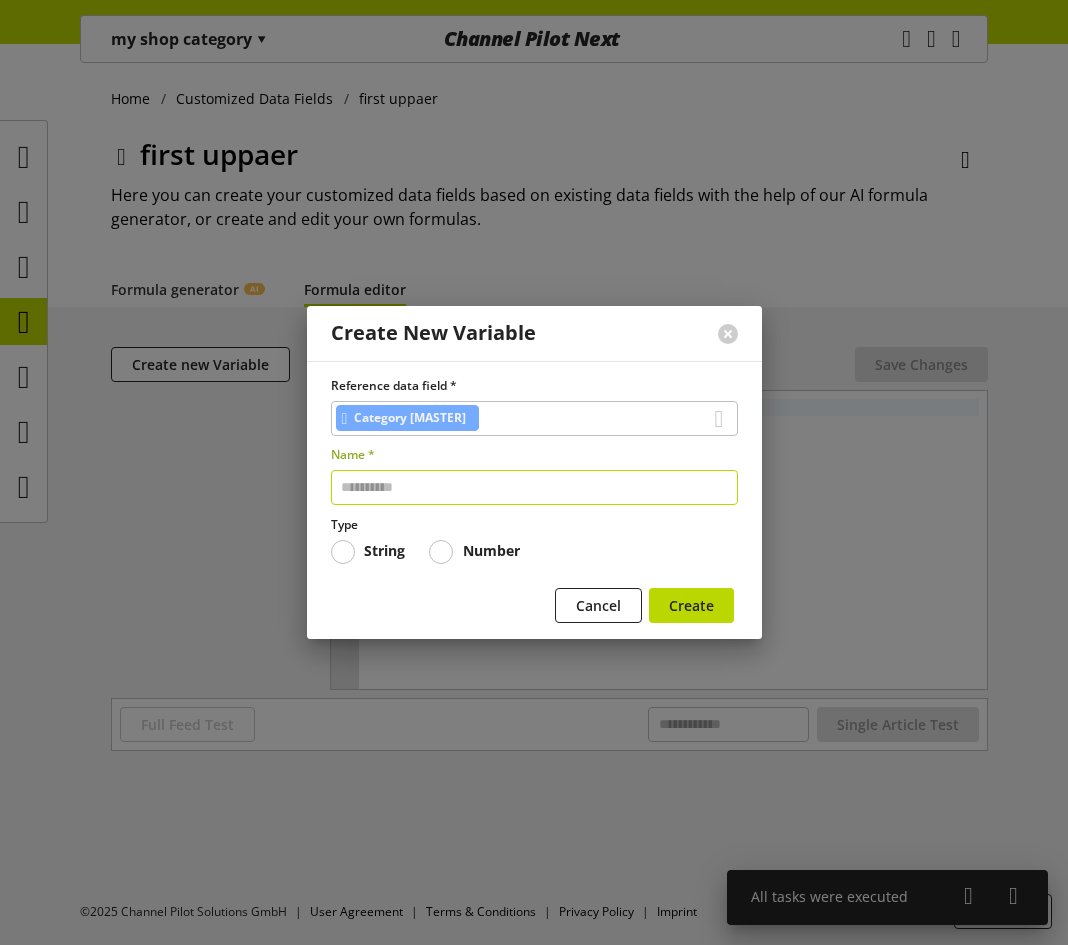 click at bounding box center (534, 487) 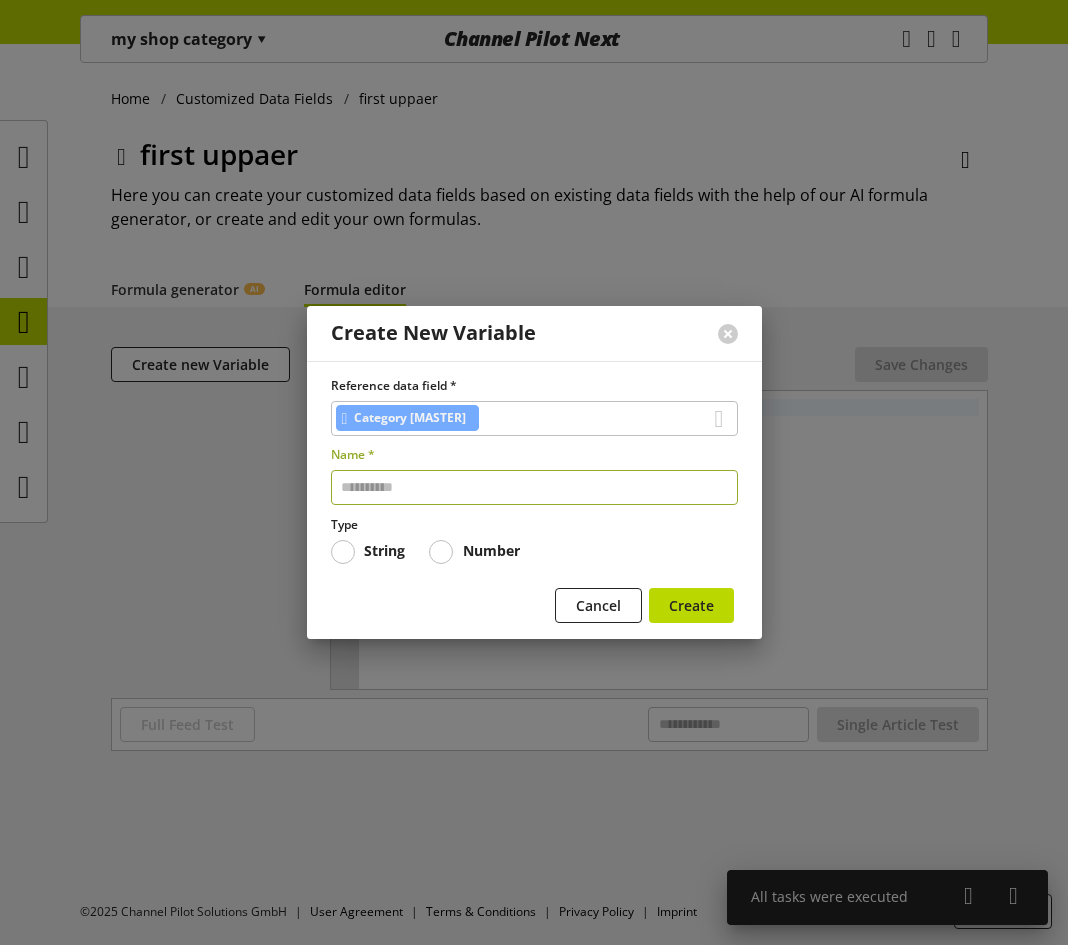 type on "*" 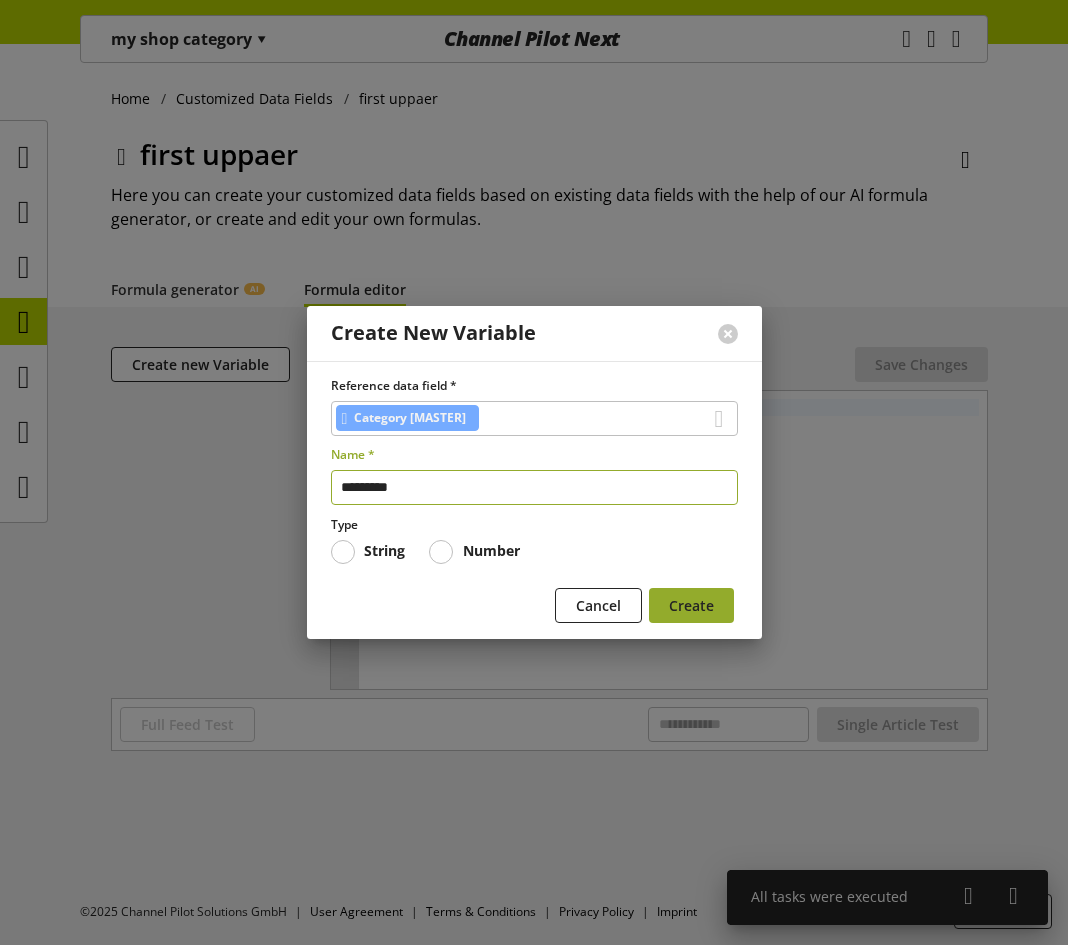 type on "*********" 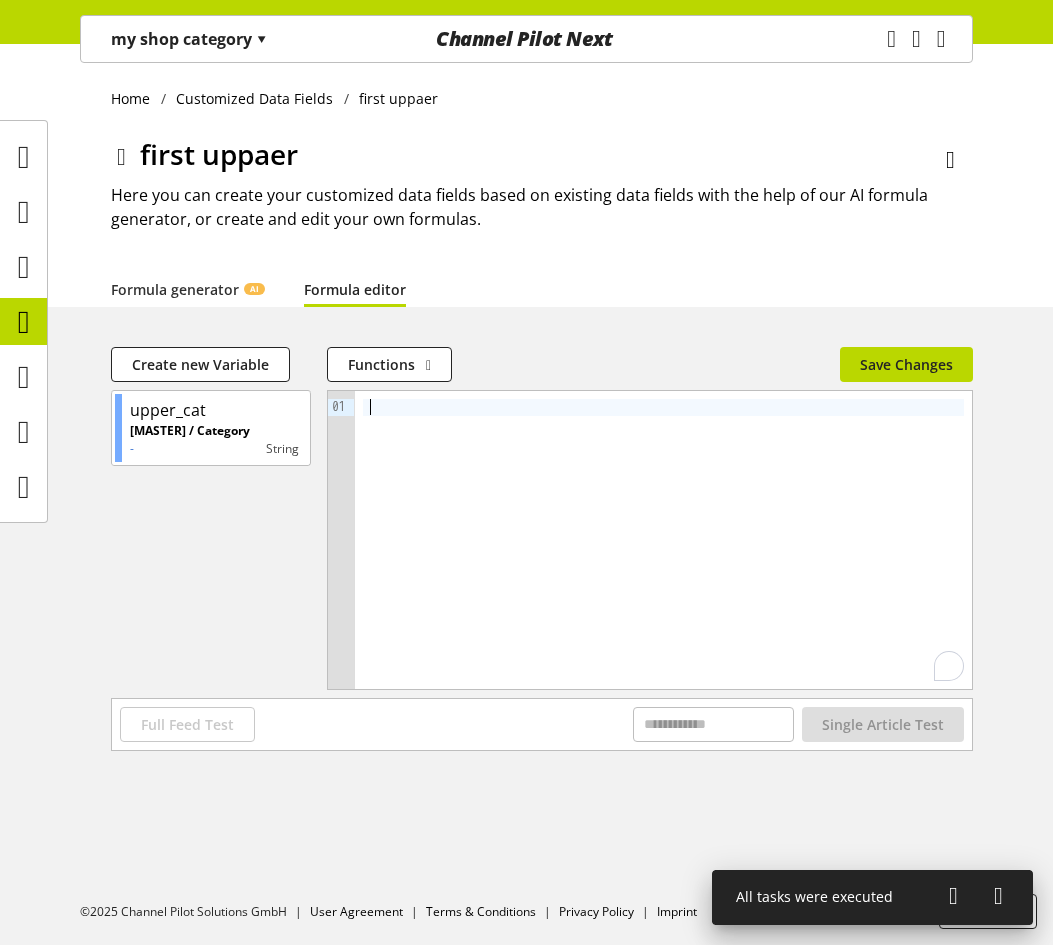 click at bounding box center [663, 540] 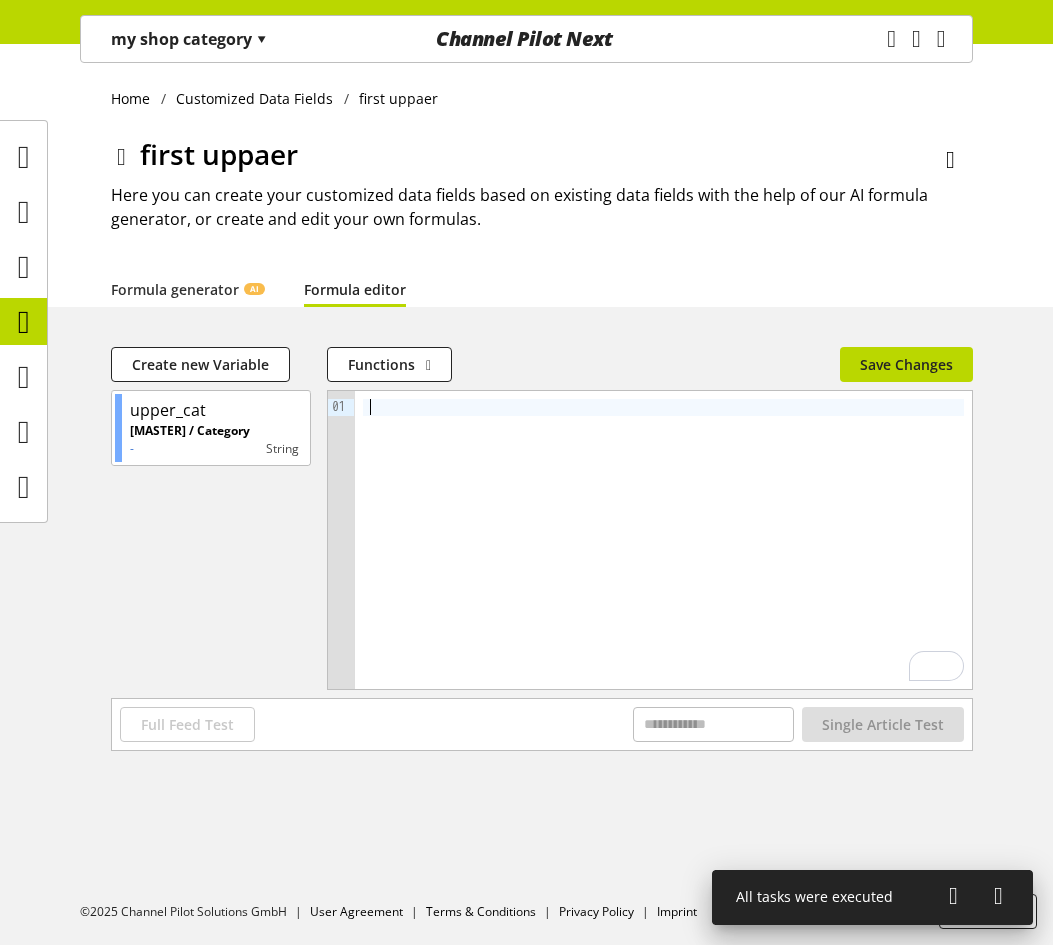 type 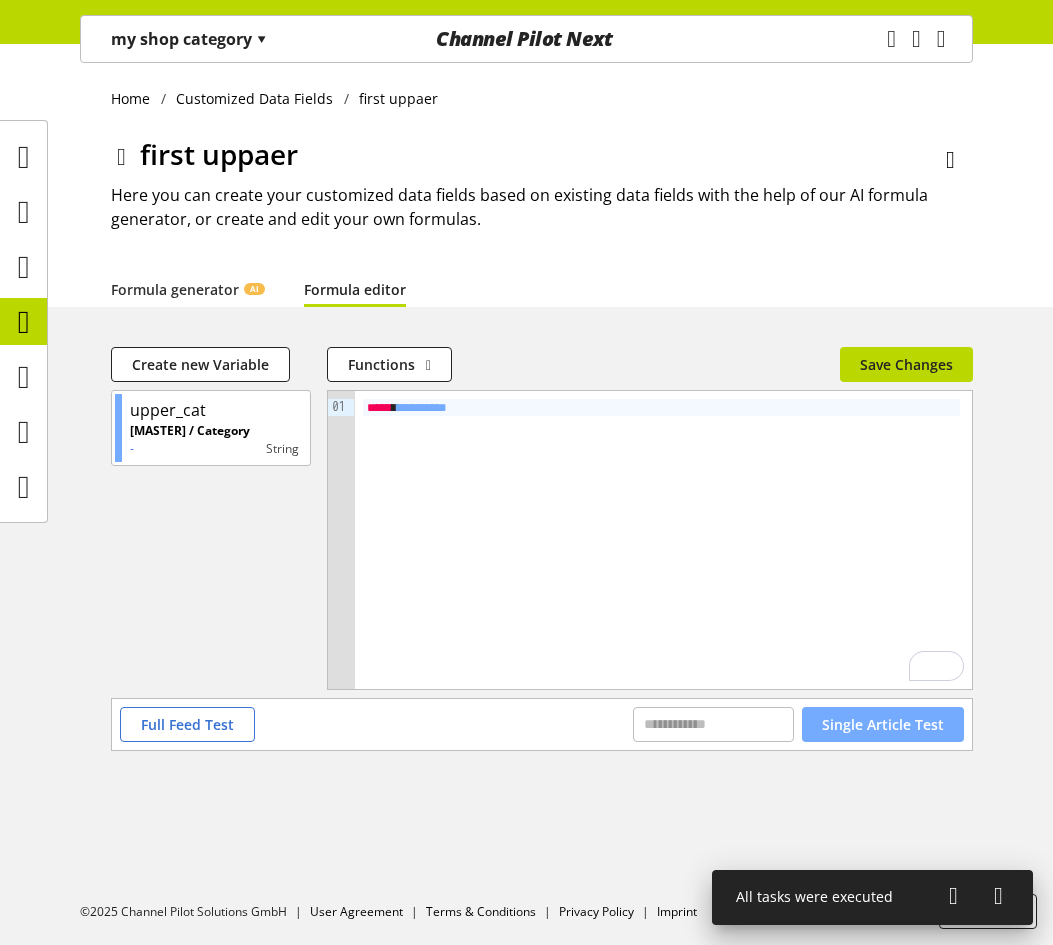 click on "Single Article Test" at bounding box center [883, 724] 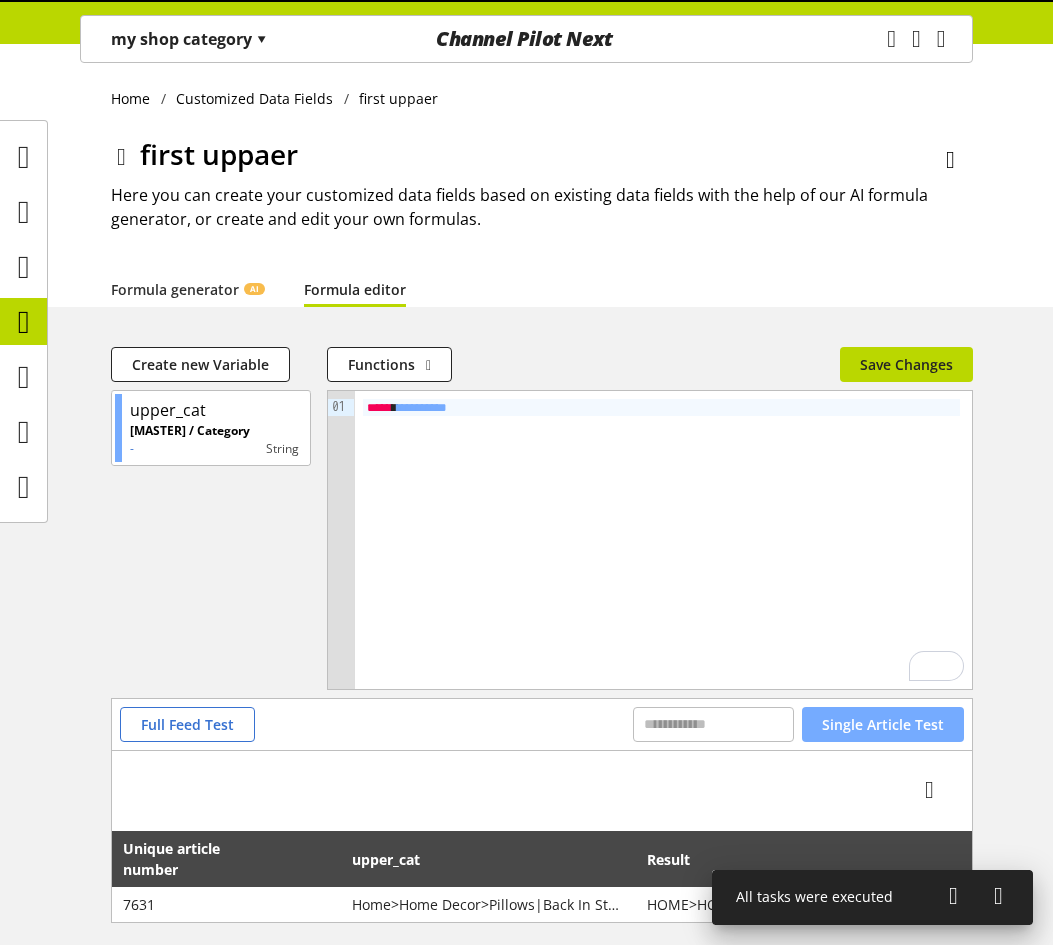 scroll, scrollTop: 93, scrollLeft: 0, axis: vertical 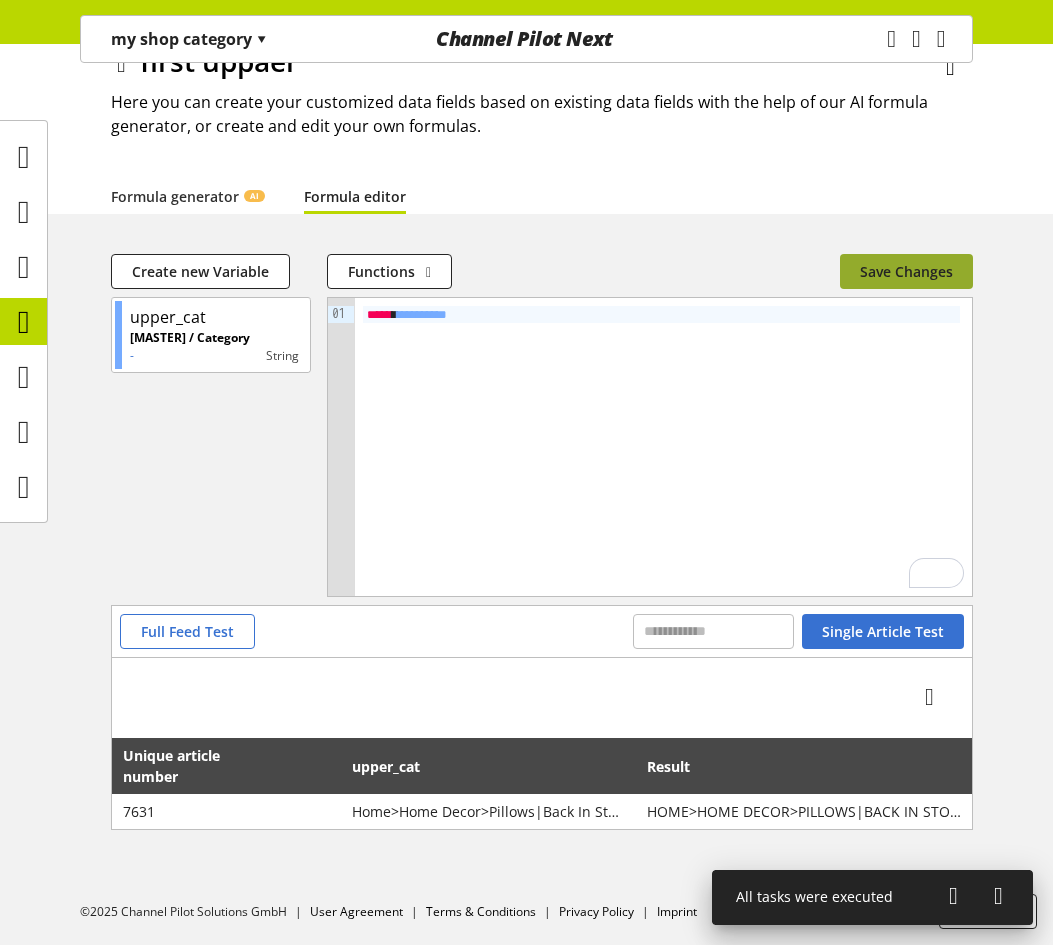 click on "Save Changes" at bounding box center (906, 271) 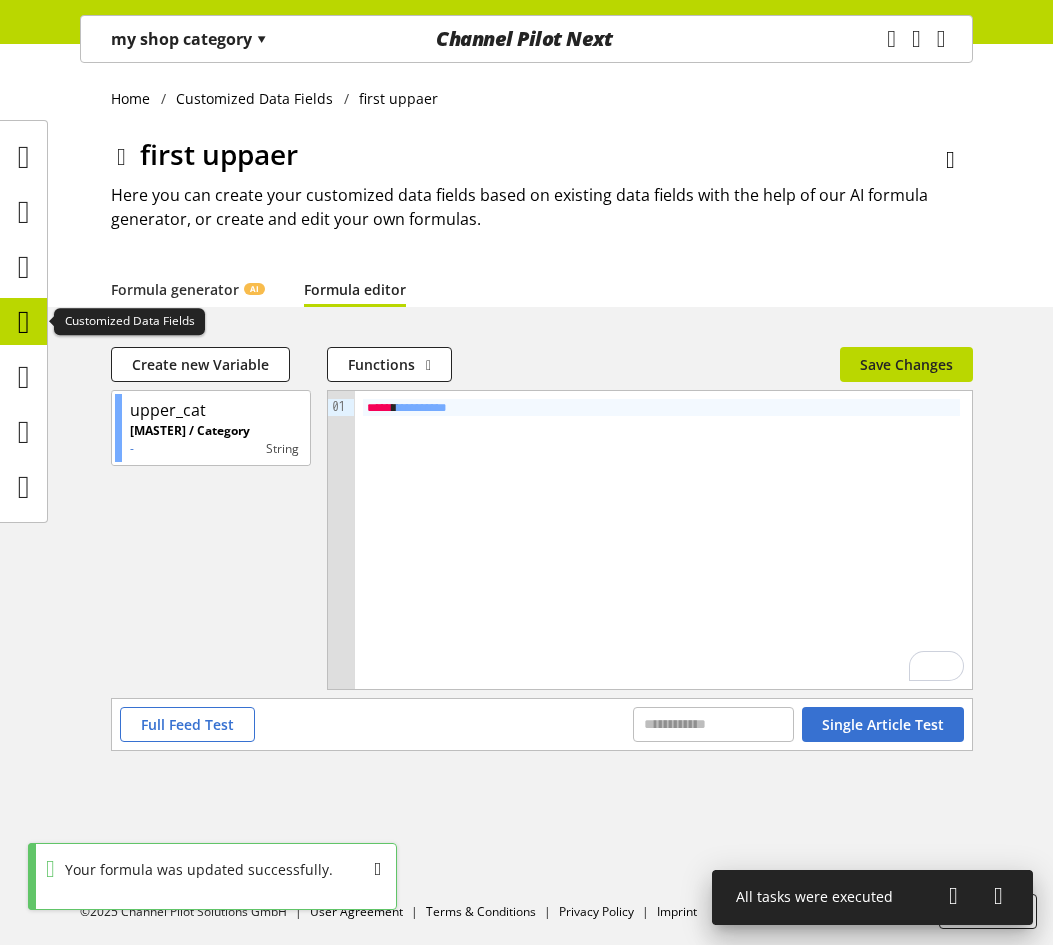 click at bounding box center [24, 322] 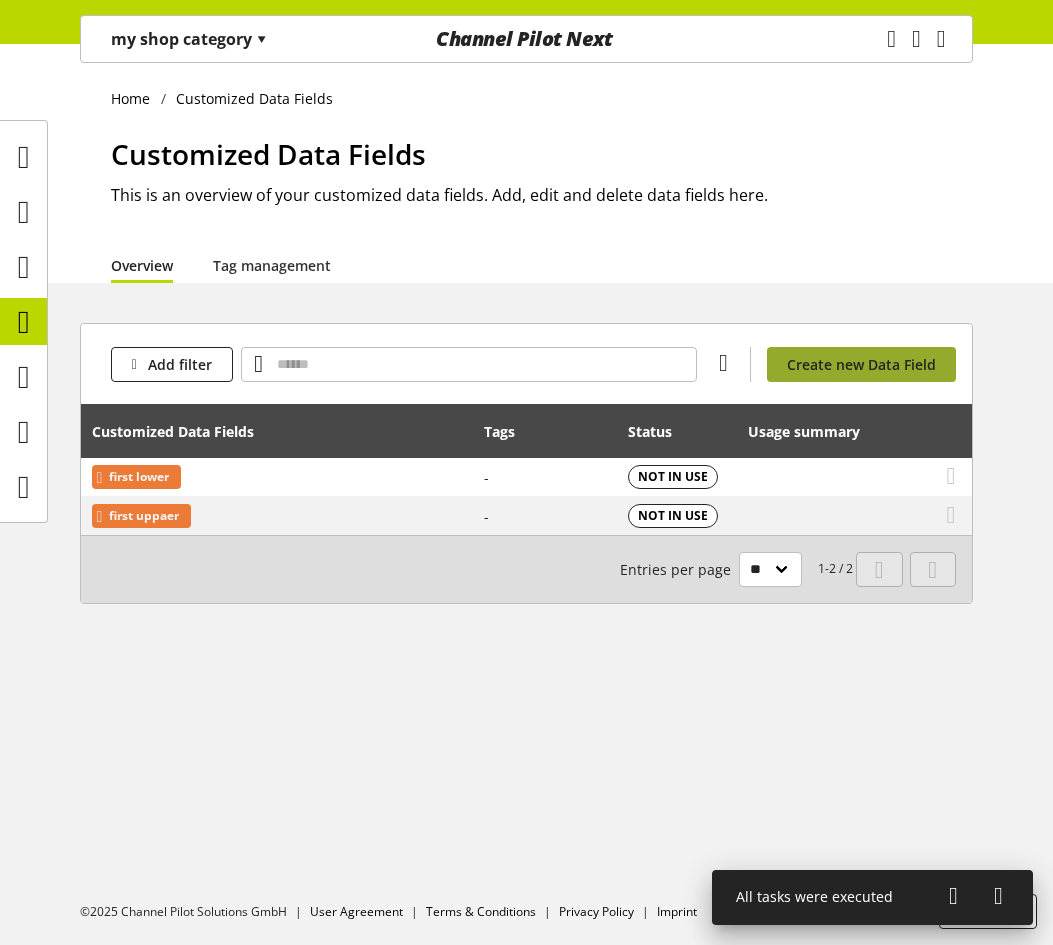 click on "Create new Data Field" at bounding box center (861, 364) 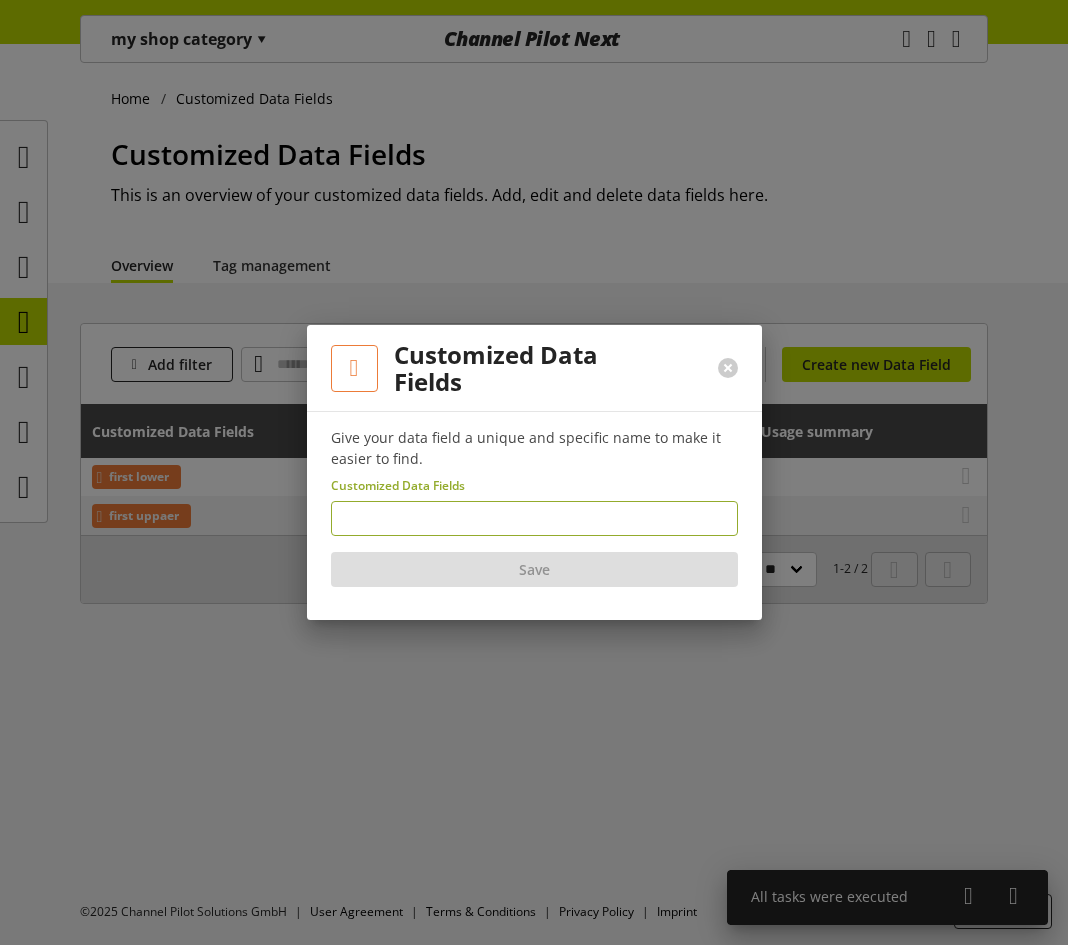 click at bounding box center [534, 518] 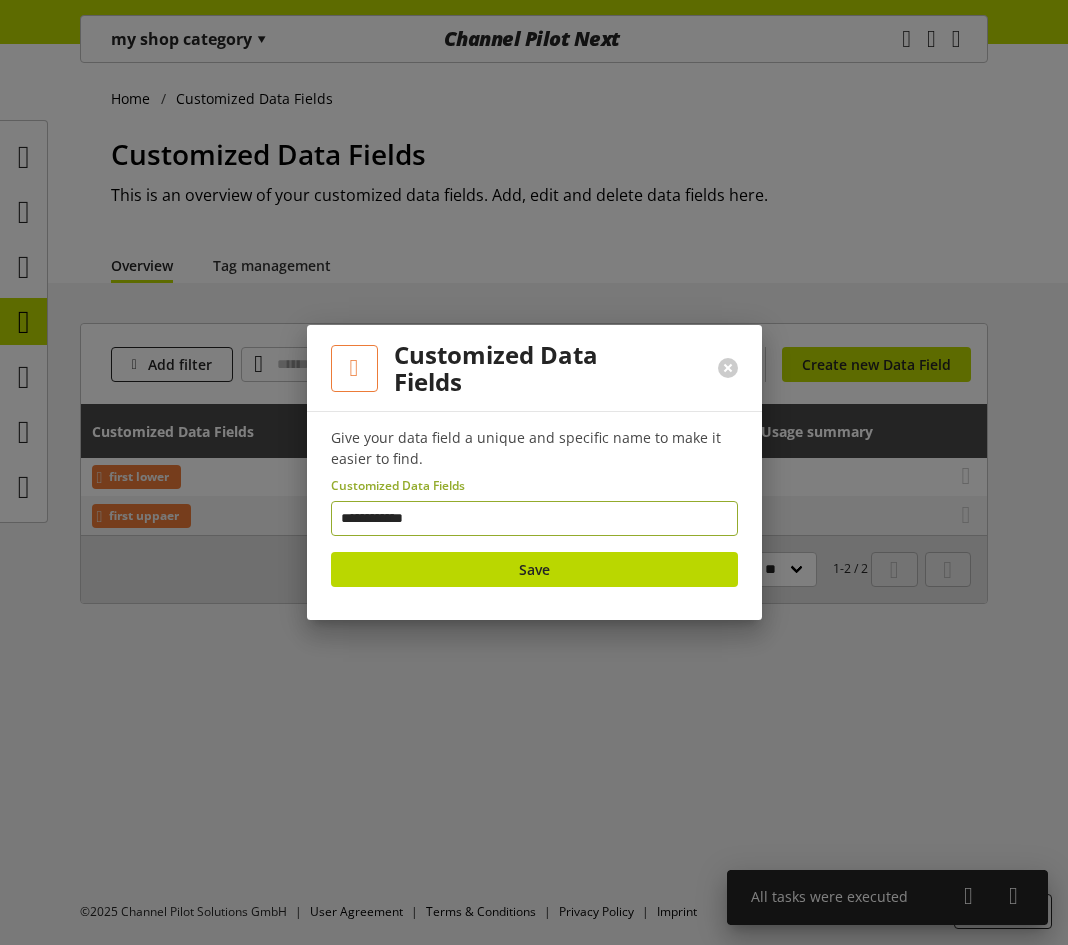 click on "**********" at bounding box center [534, 518] 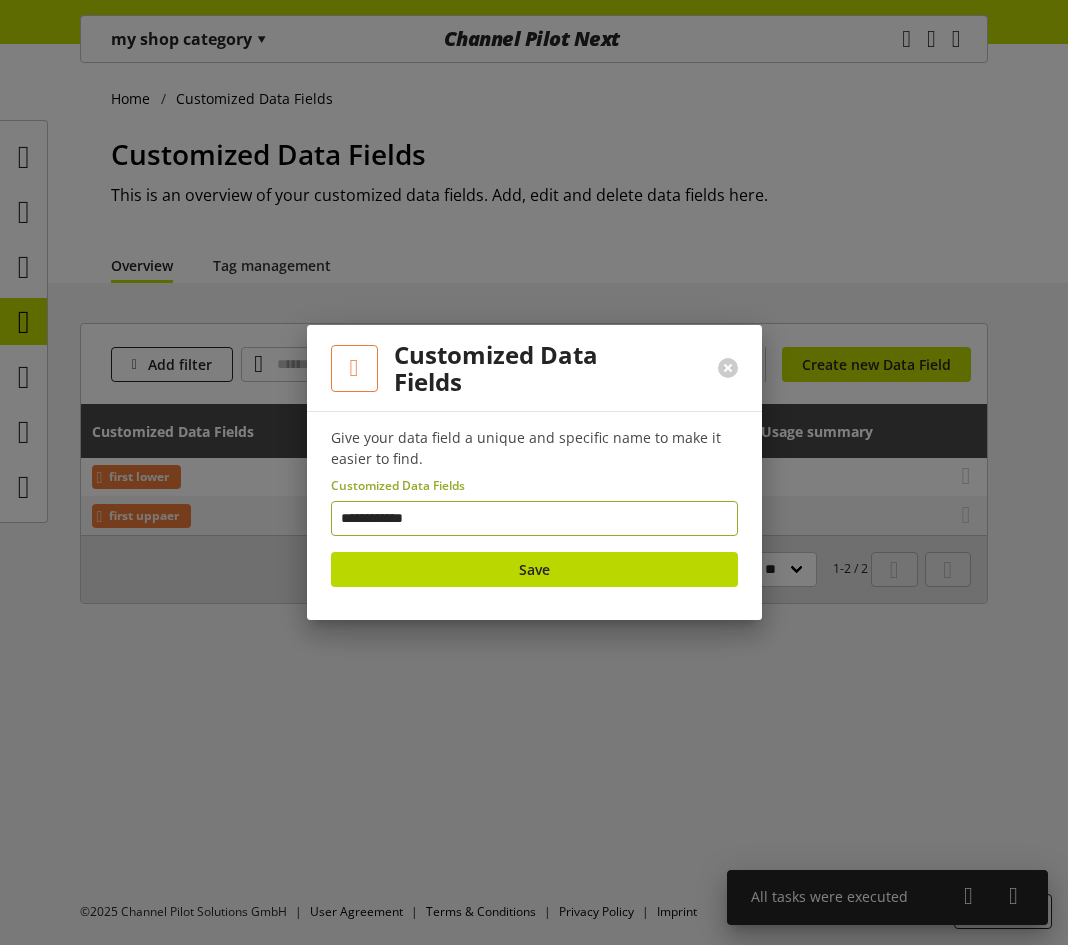 click on "**********" at bounding box center [534, 518] 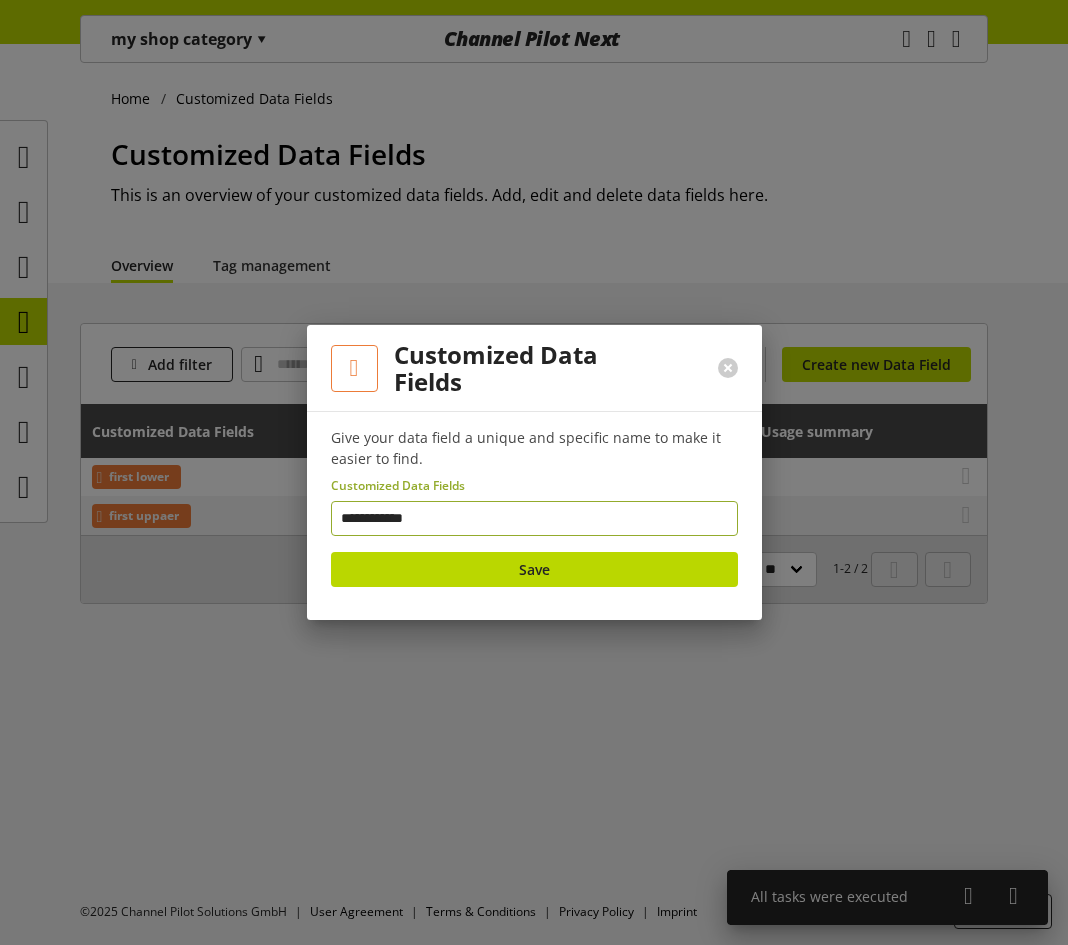 click on "**********" at bounding box center [534, 518] 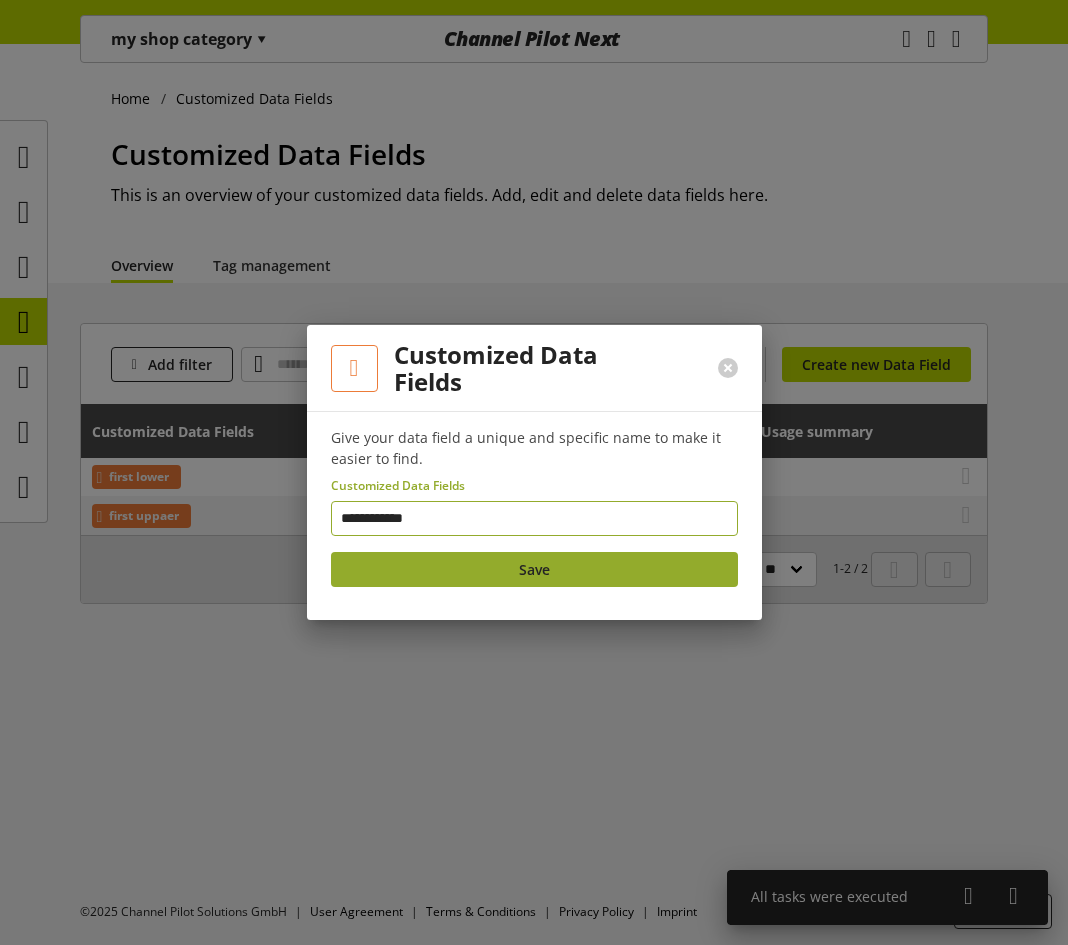 type on "**********" 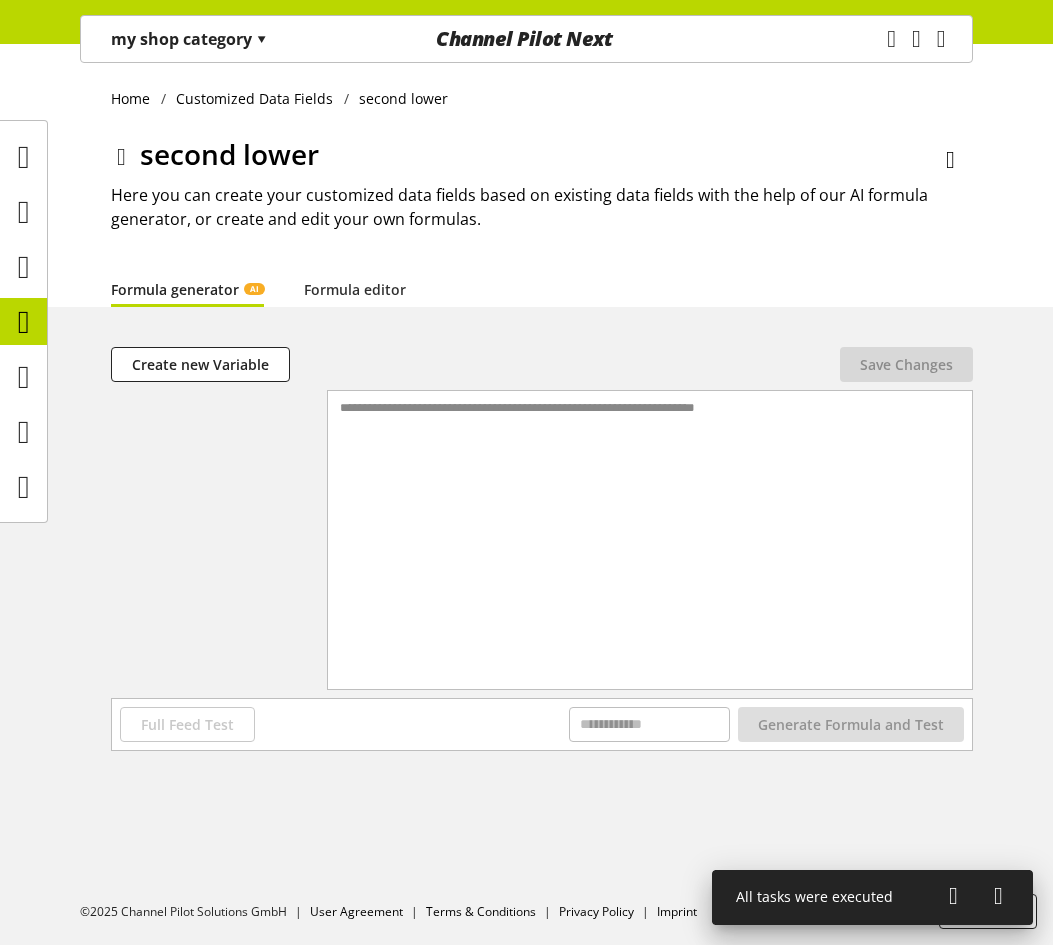 click on "second lower Here you can create your customized data fields based on existing data fields with the help of our AI formula generator, or create and edit your own formulas." at bounding box center [542, 202] 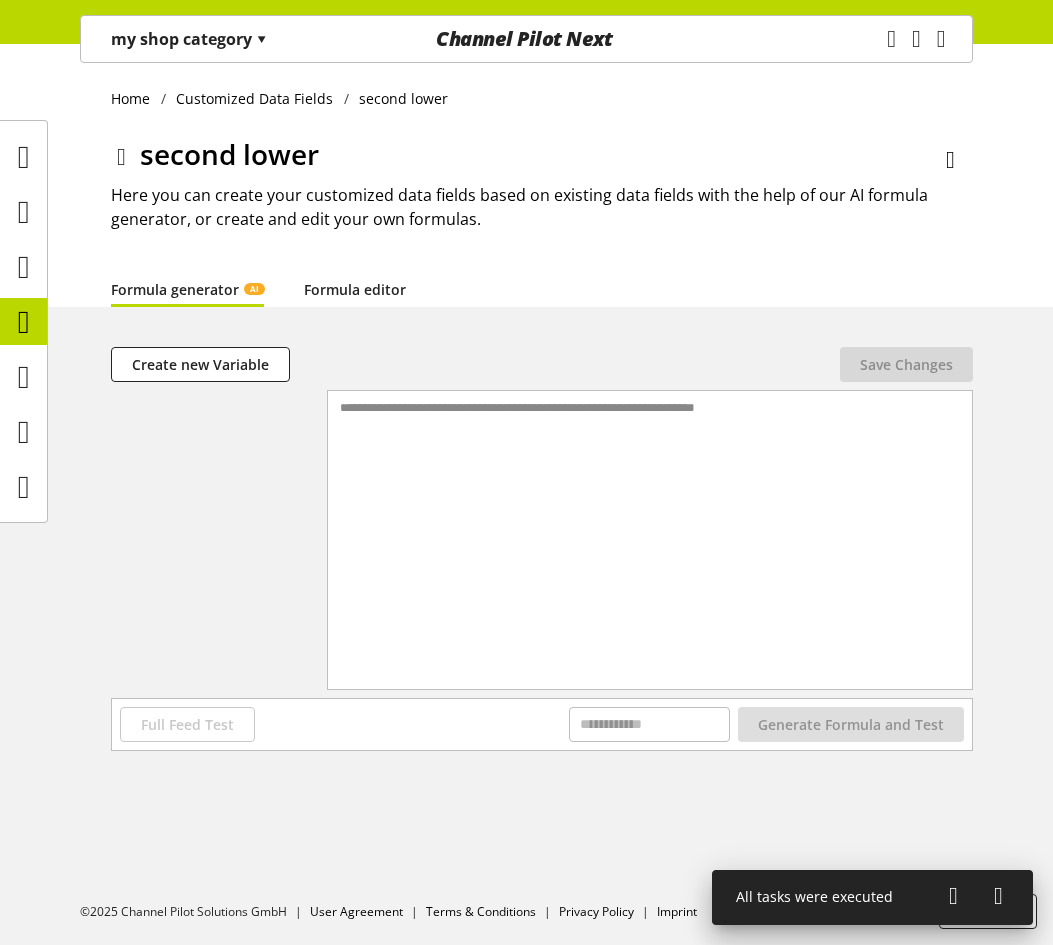 click on "Formula editor" at bounding box center [355, 289] 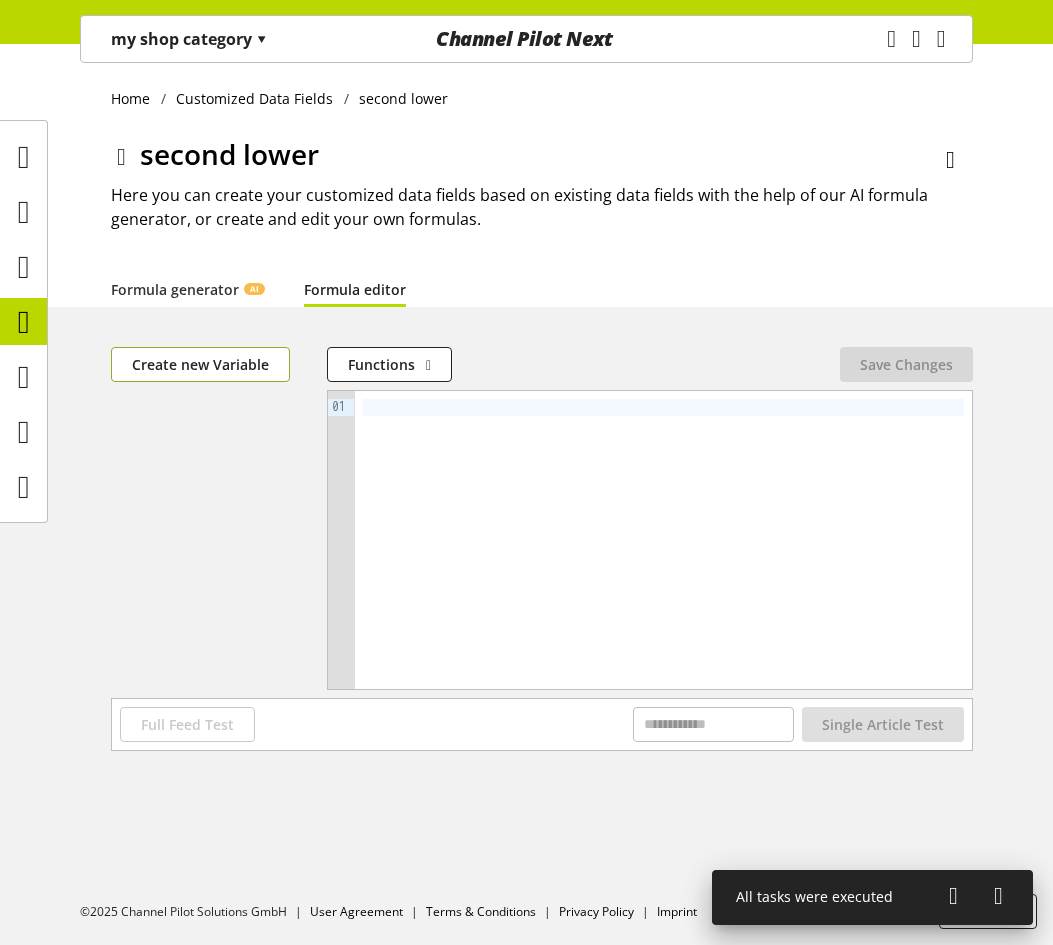 click on "Create new Variable" at bounding box center (200, 364) 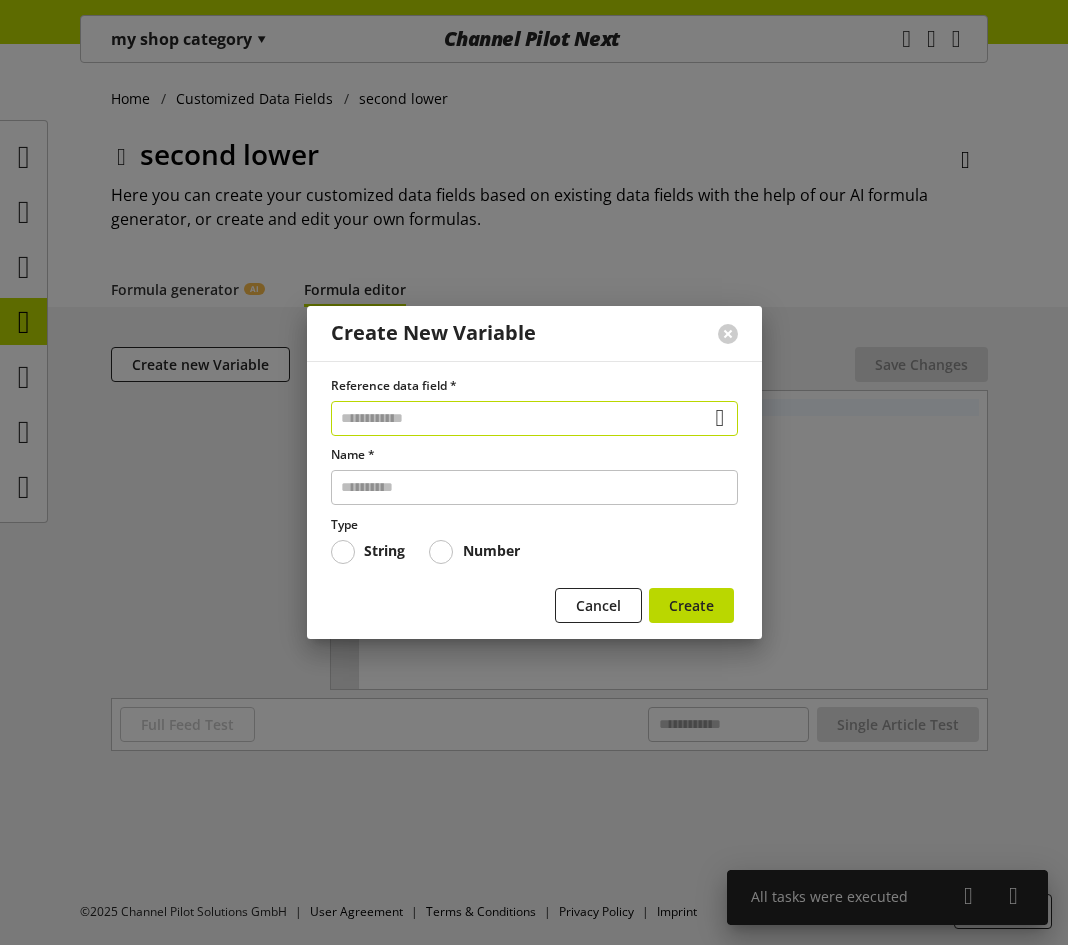 click at bounding box center [534, 418] 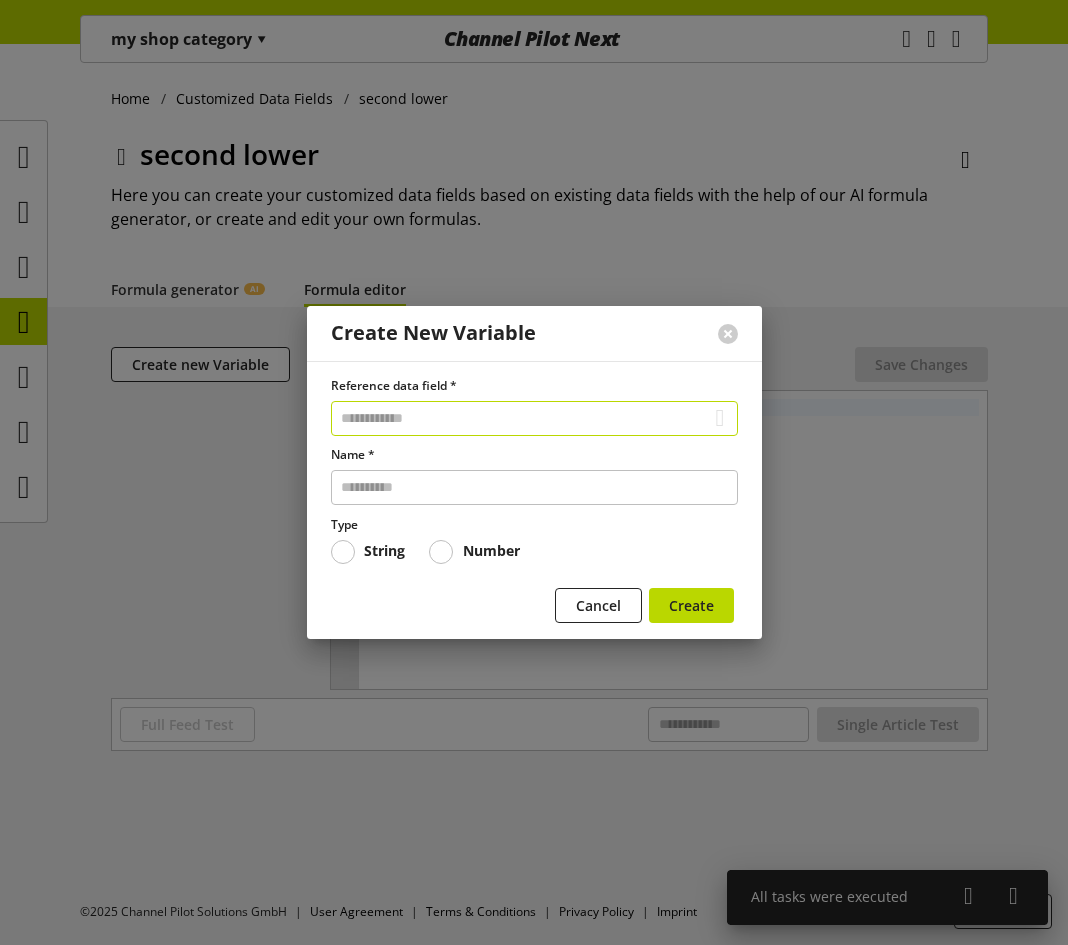 select on "*" 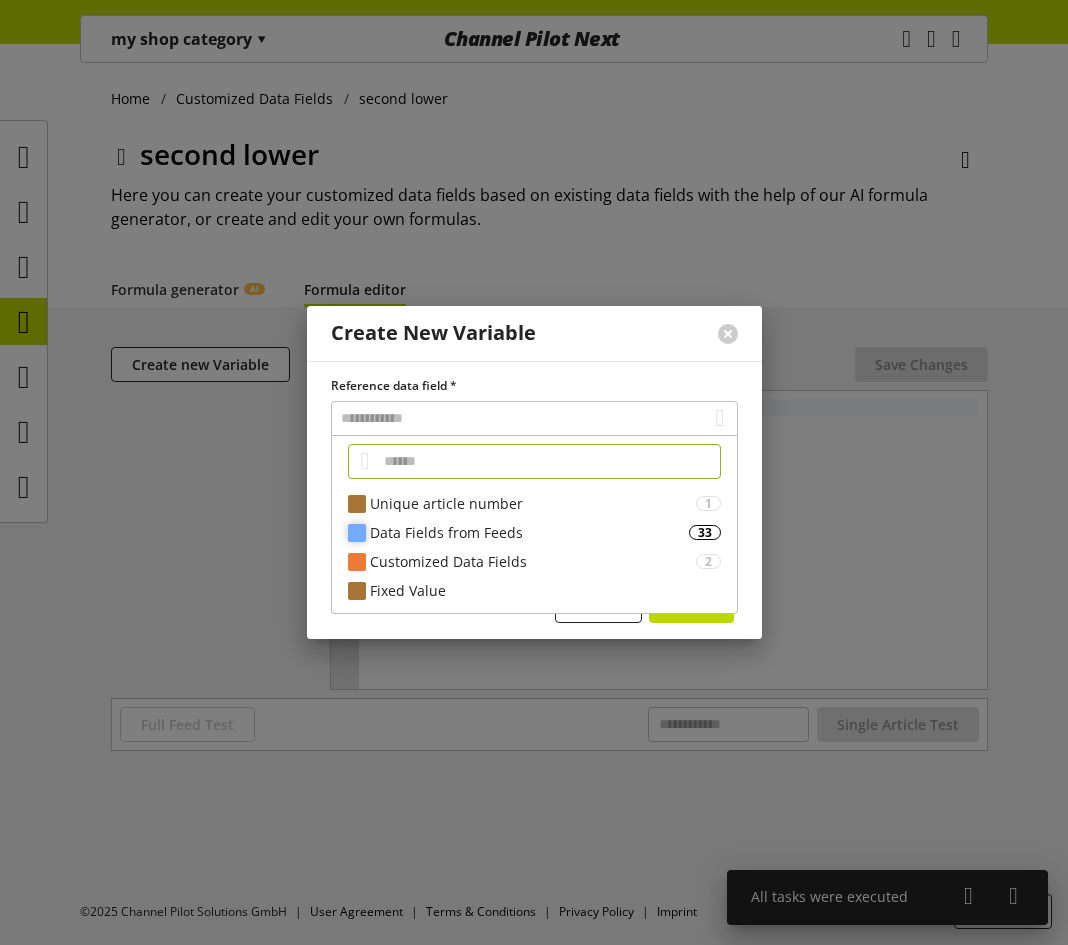 click on "Data Fields from Feeds" at bounding box center [529, 532] 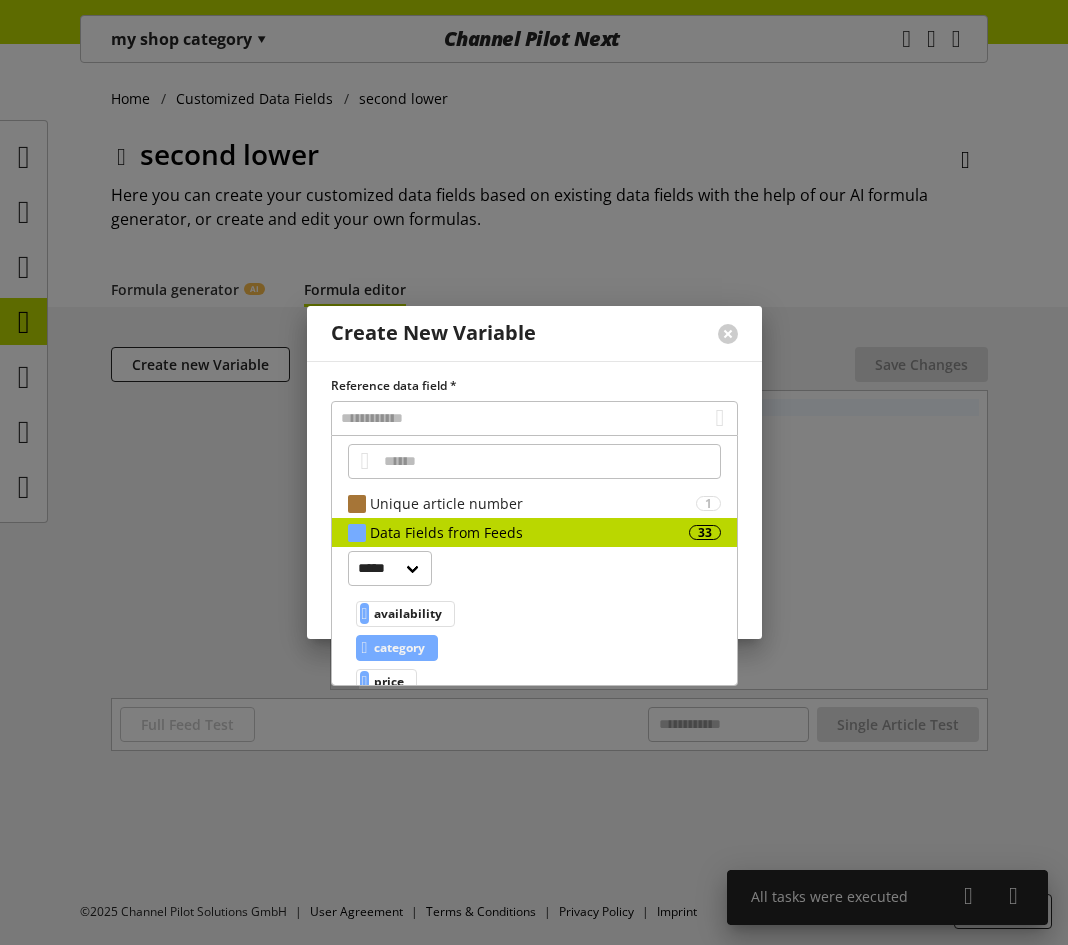 click on "category" at bounding box center [399, 648] 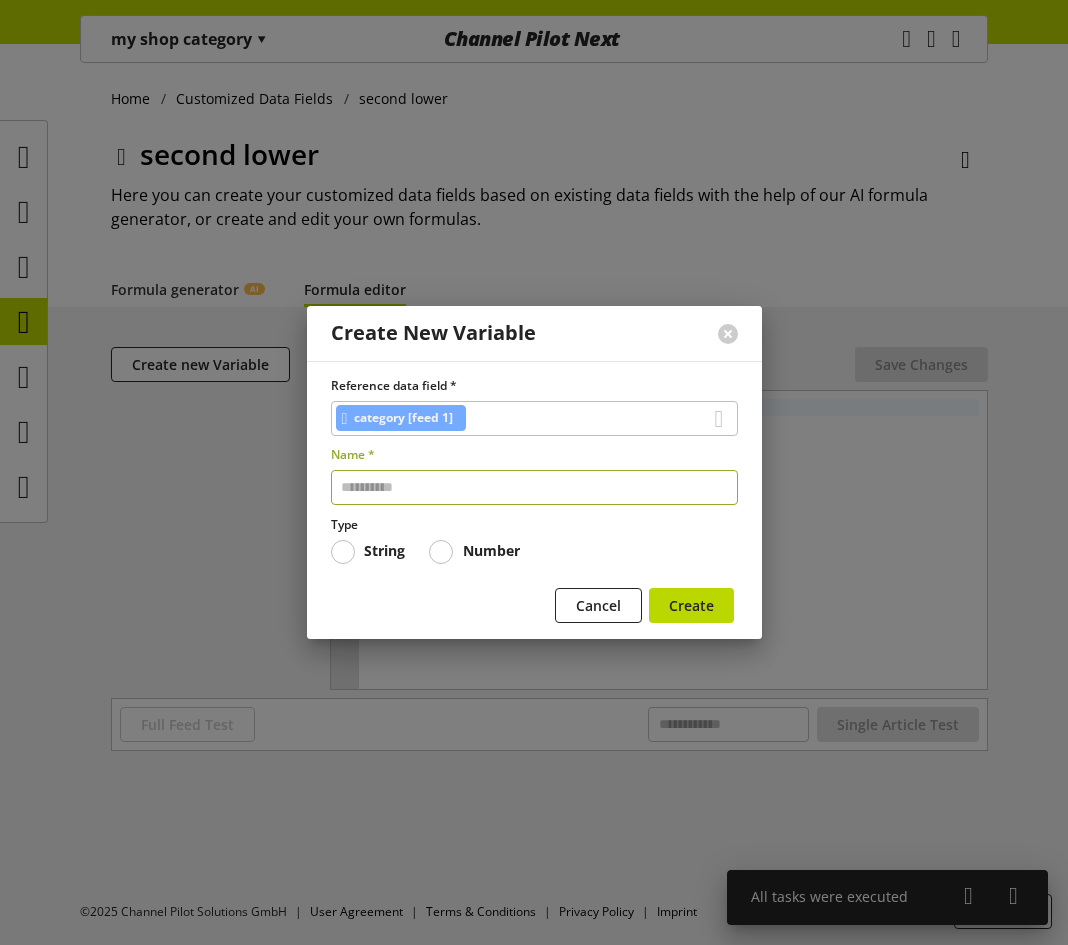 click at bounding box center (534, 487) 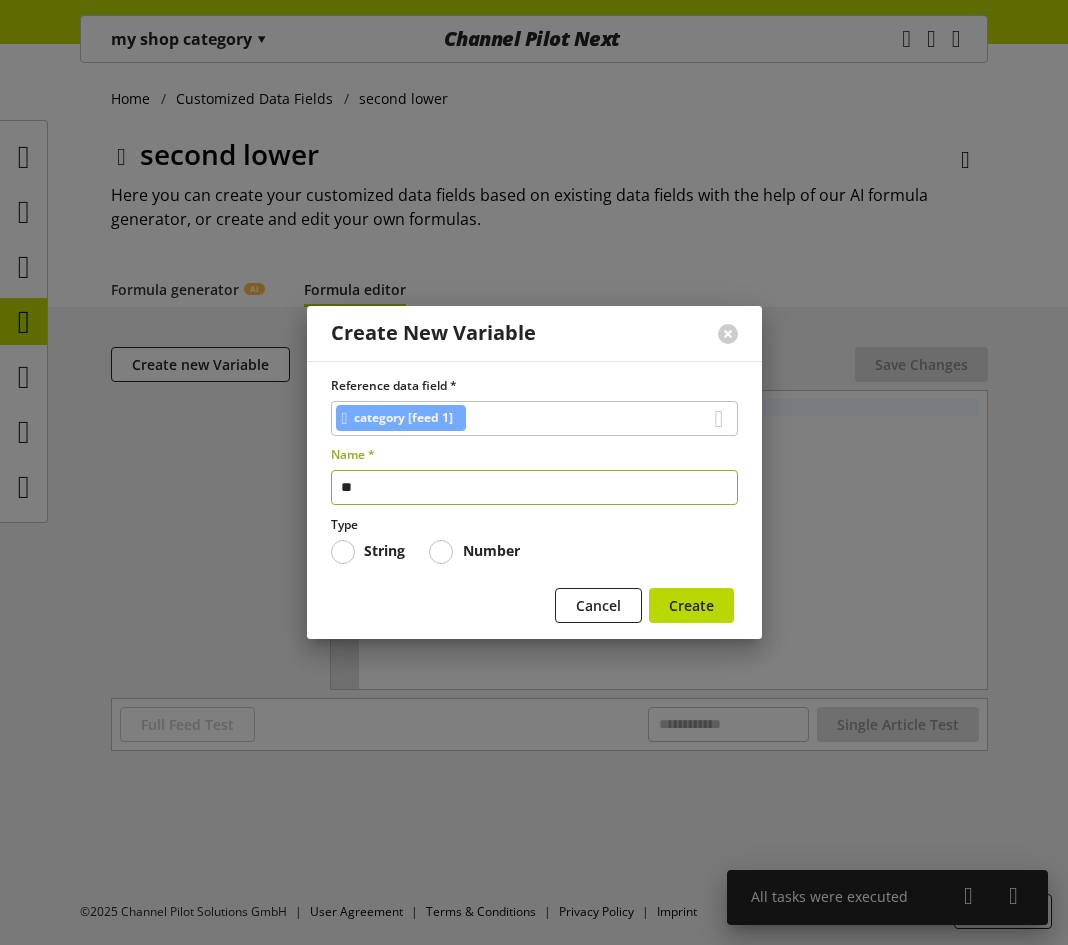 type on "*" 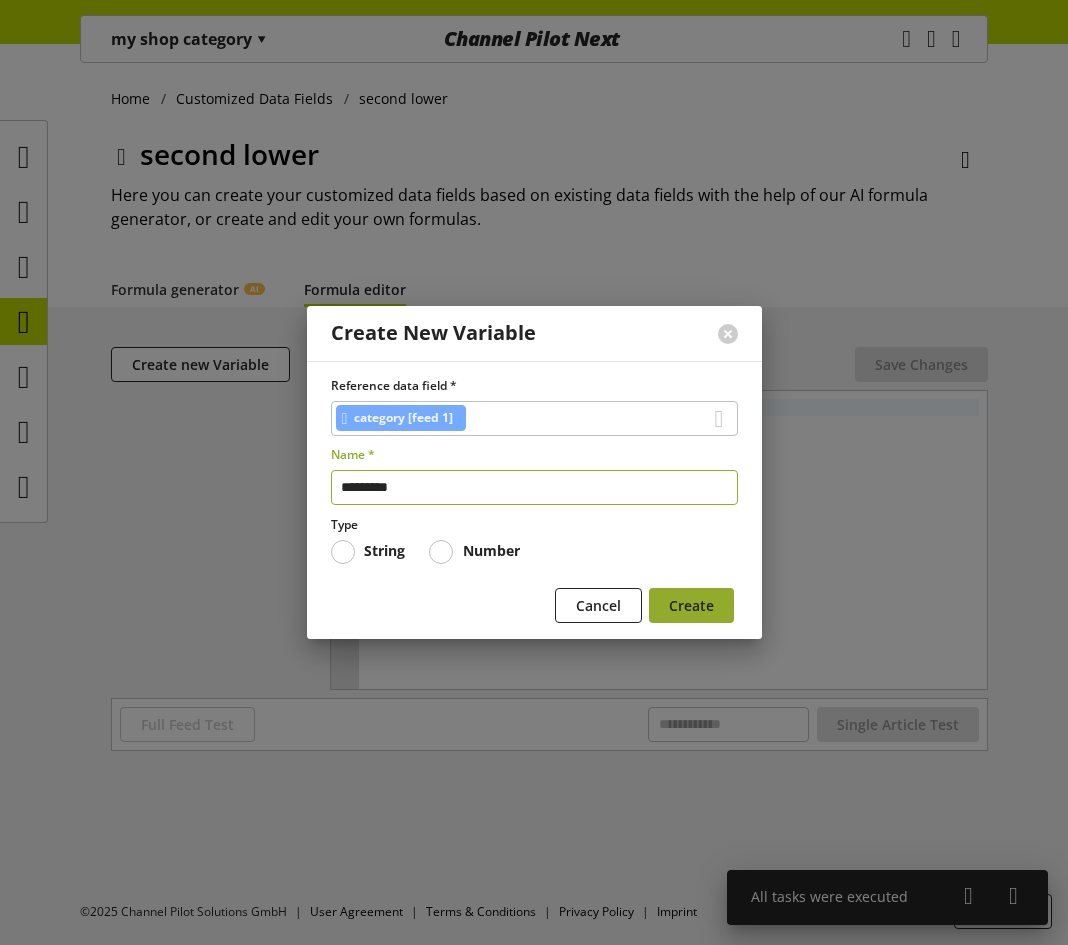 type on "*********" 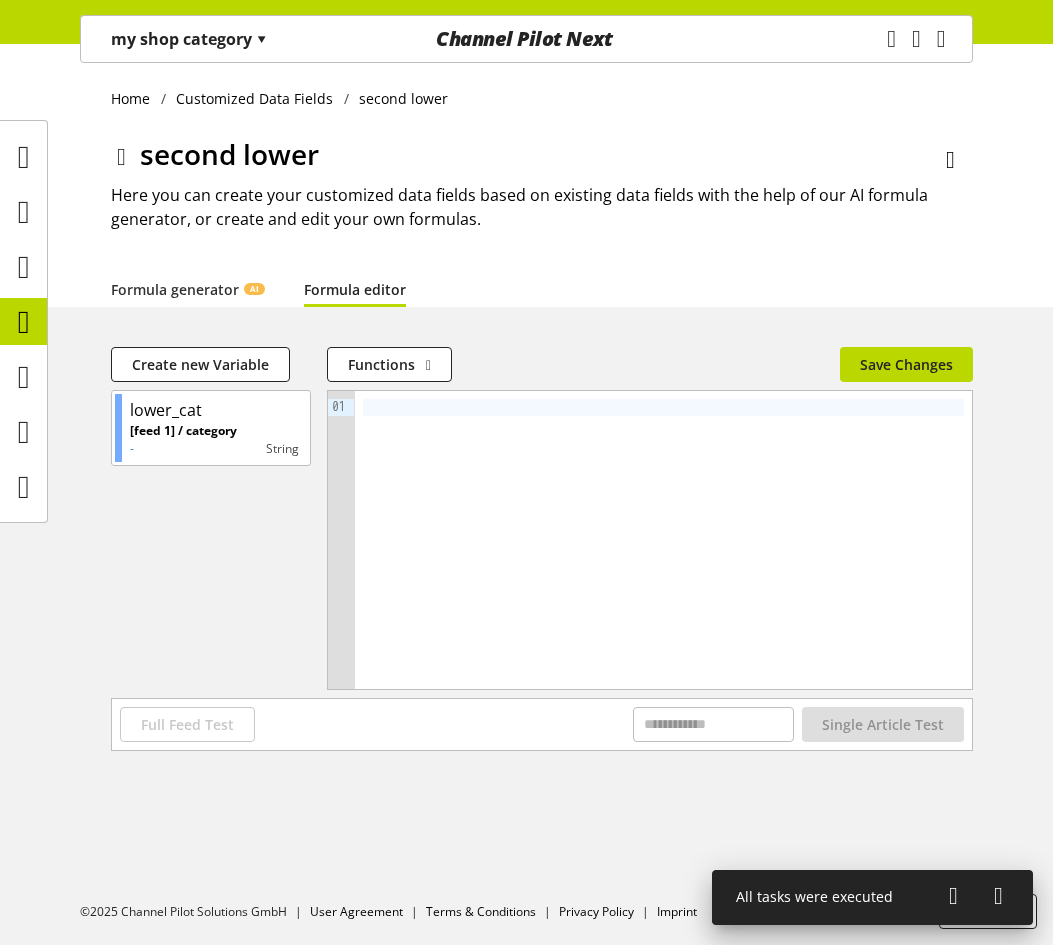click at bounding box center (663, 407) 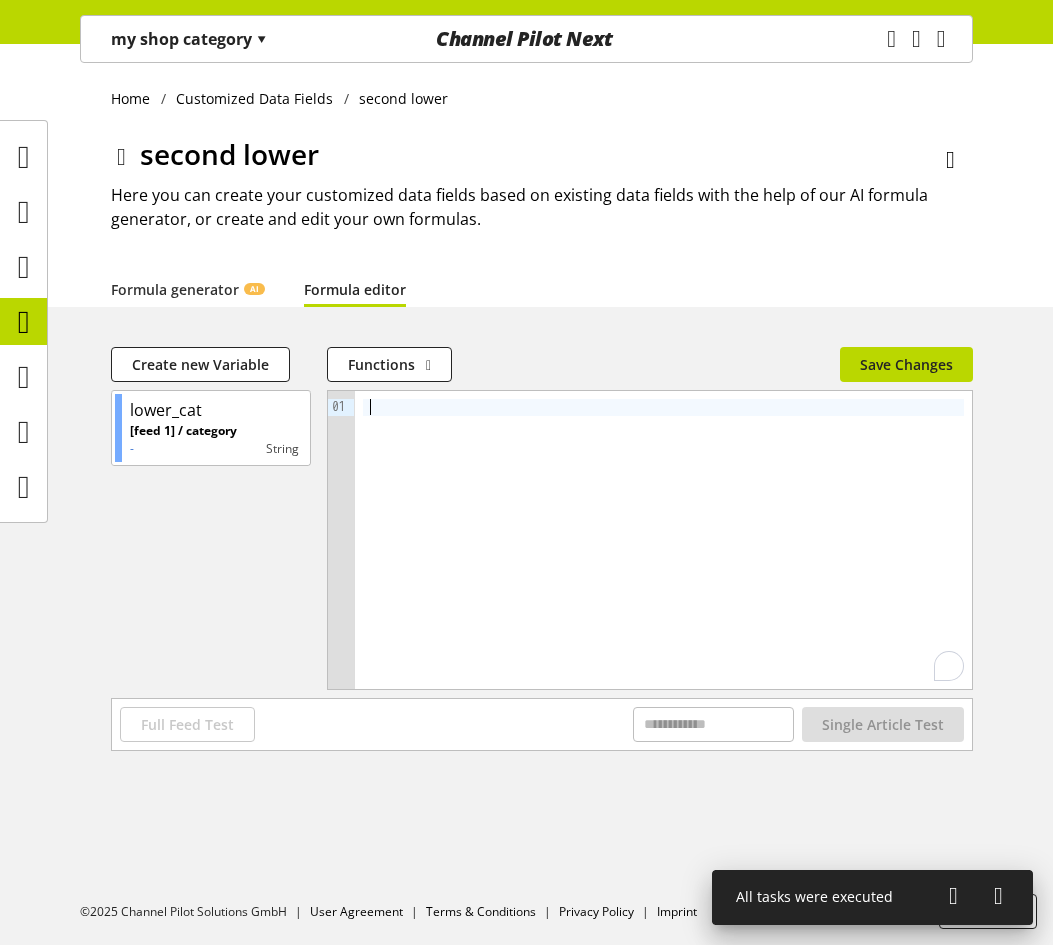 type 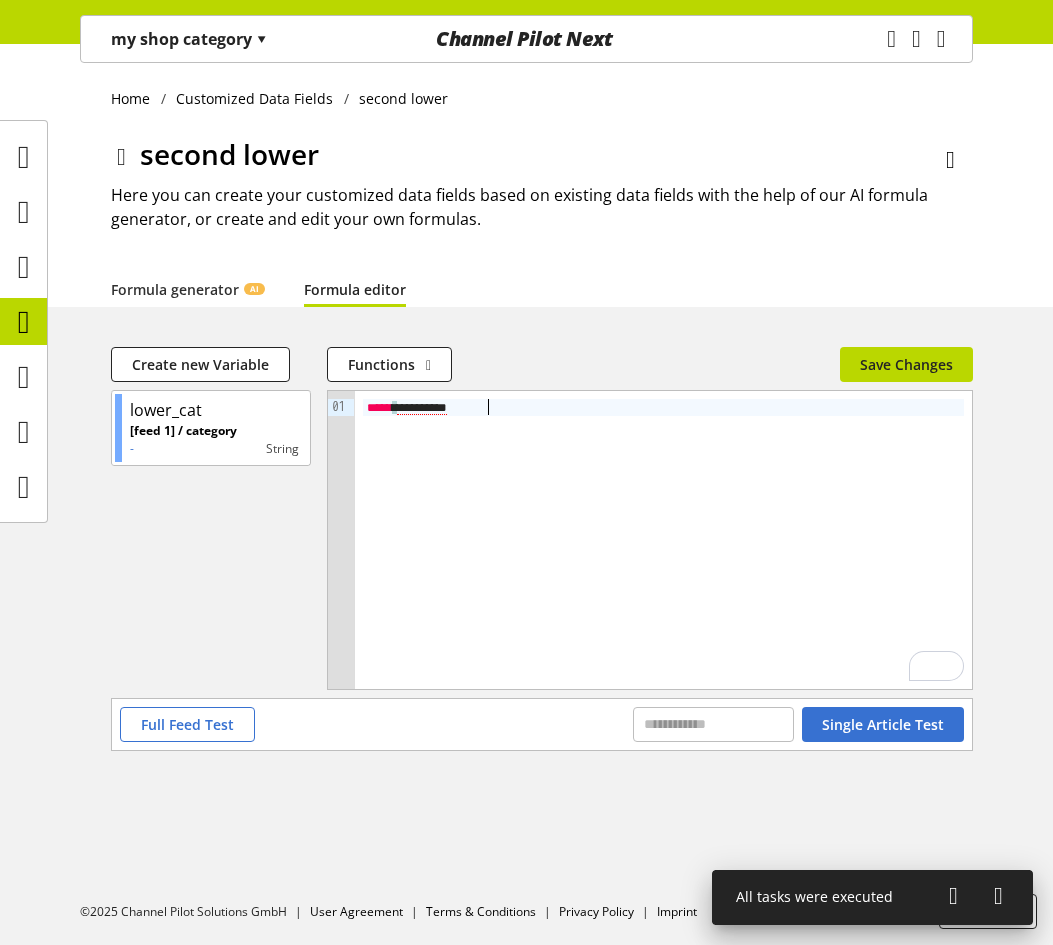 click on "*********" at bounding box center [422, 408] 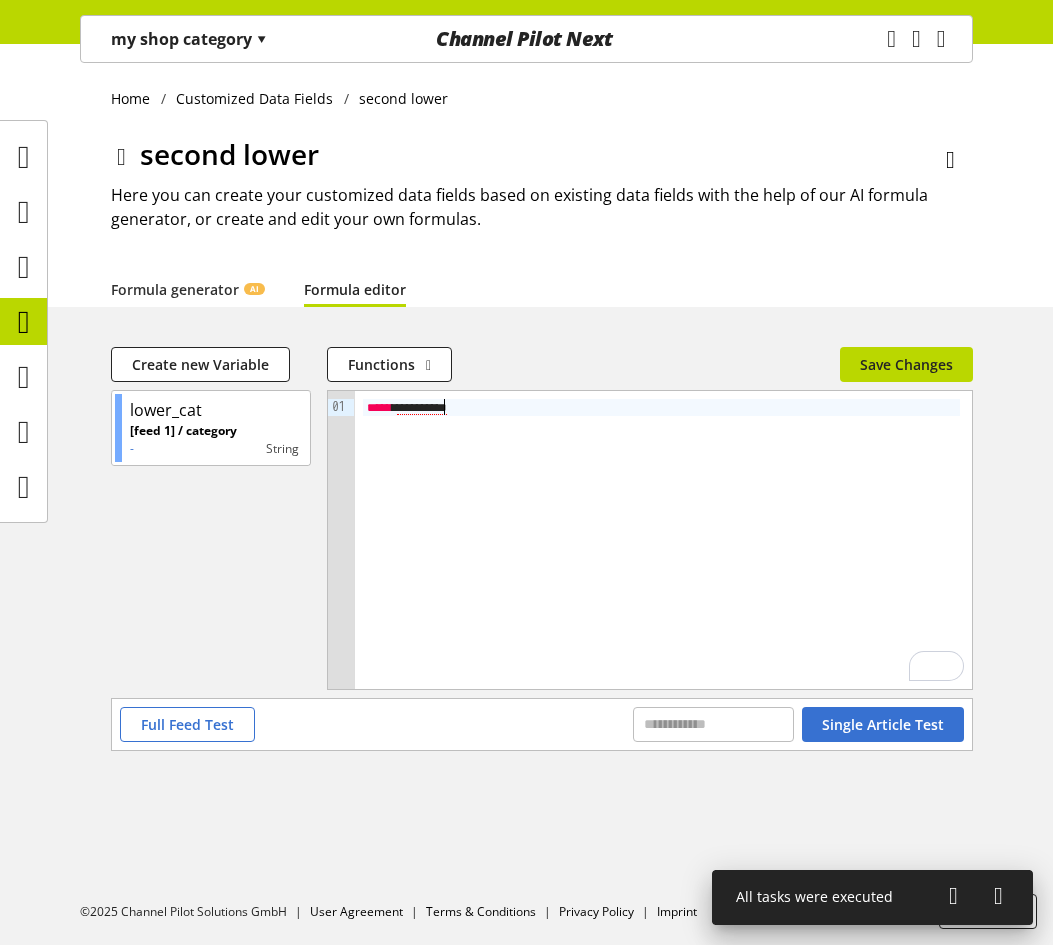 click on "*********" at bounding box center (422, 408) 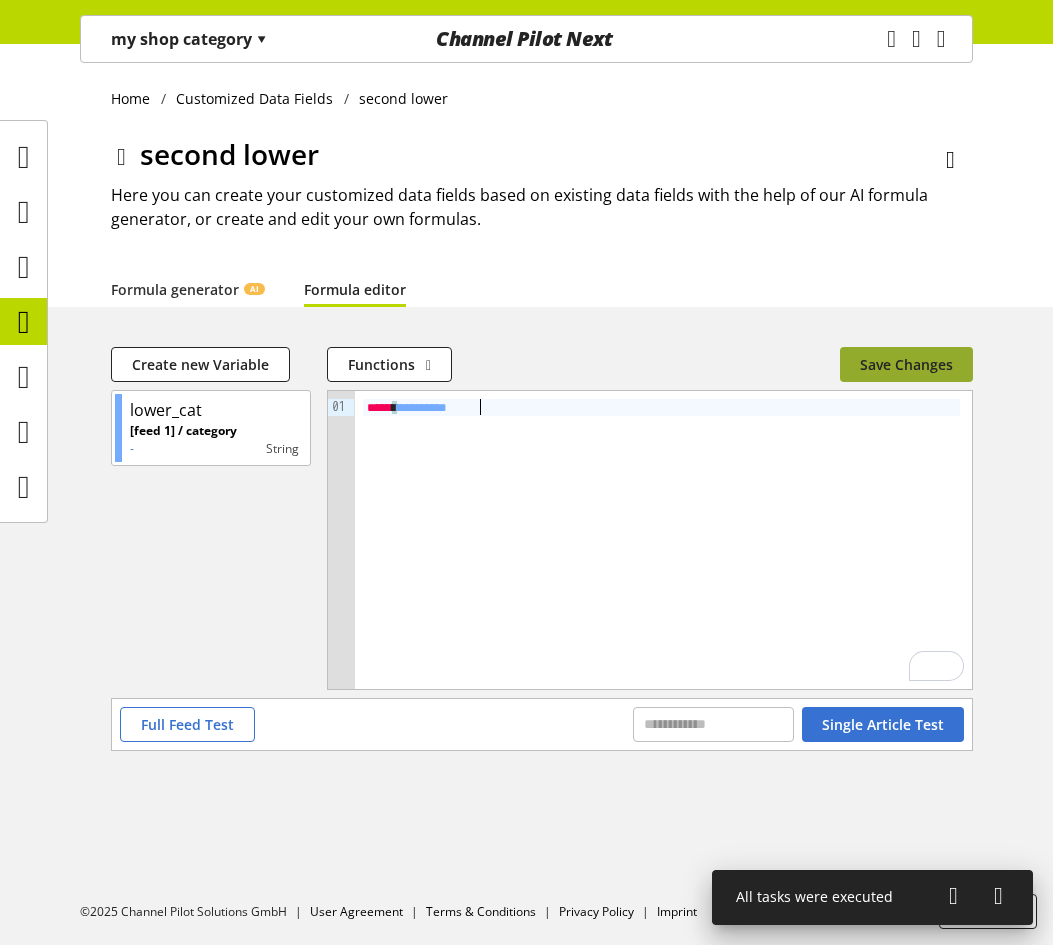 click on "Save Changes" at bounding box center (906, 364) 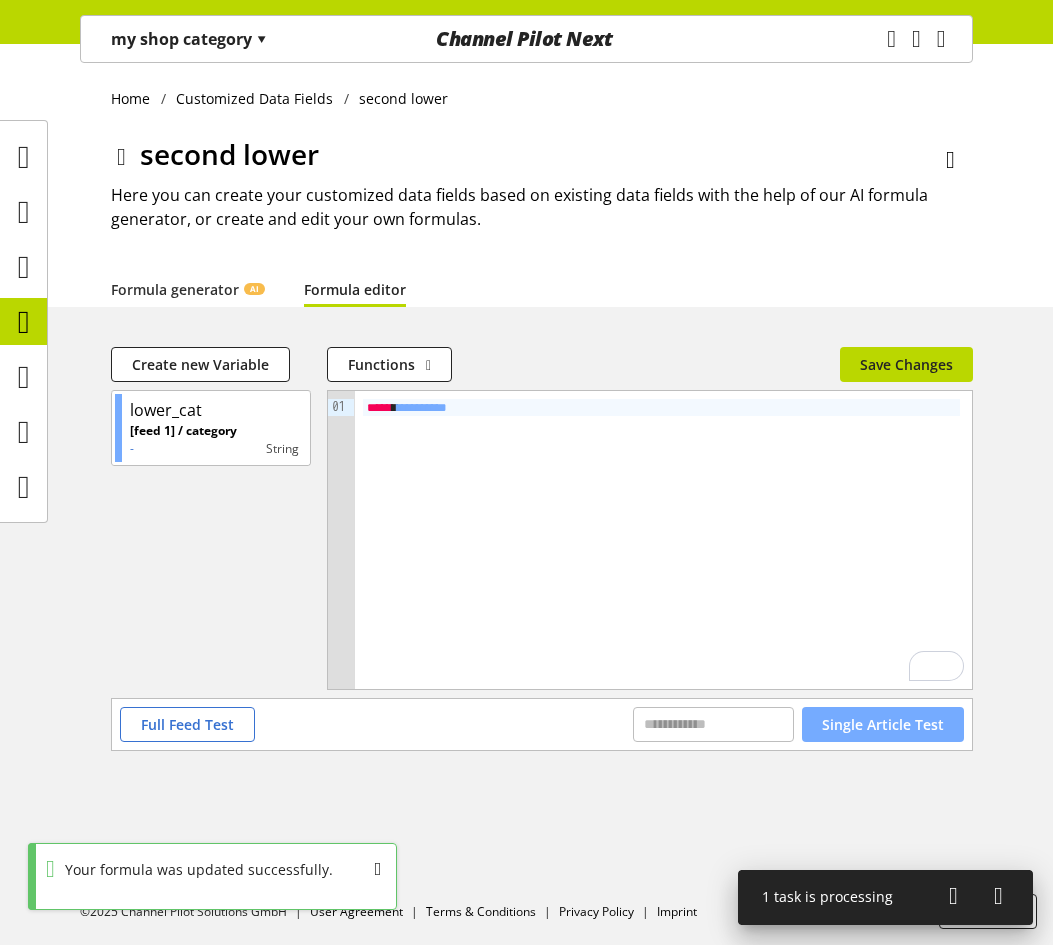 click on "Single Article Test" at bounding box center (883, 724) 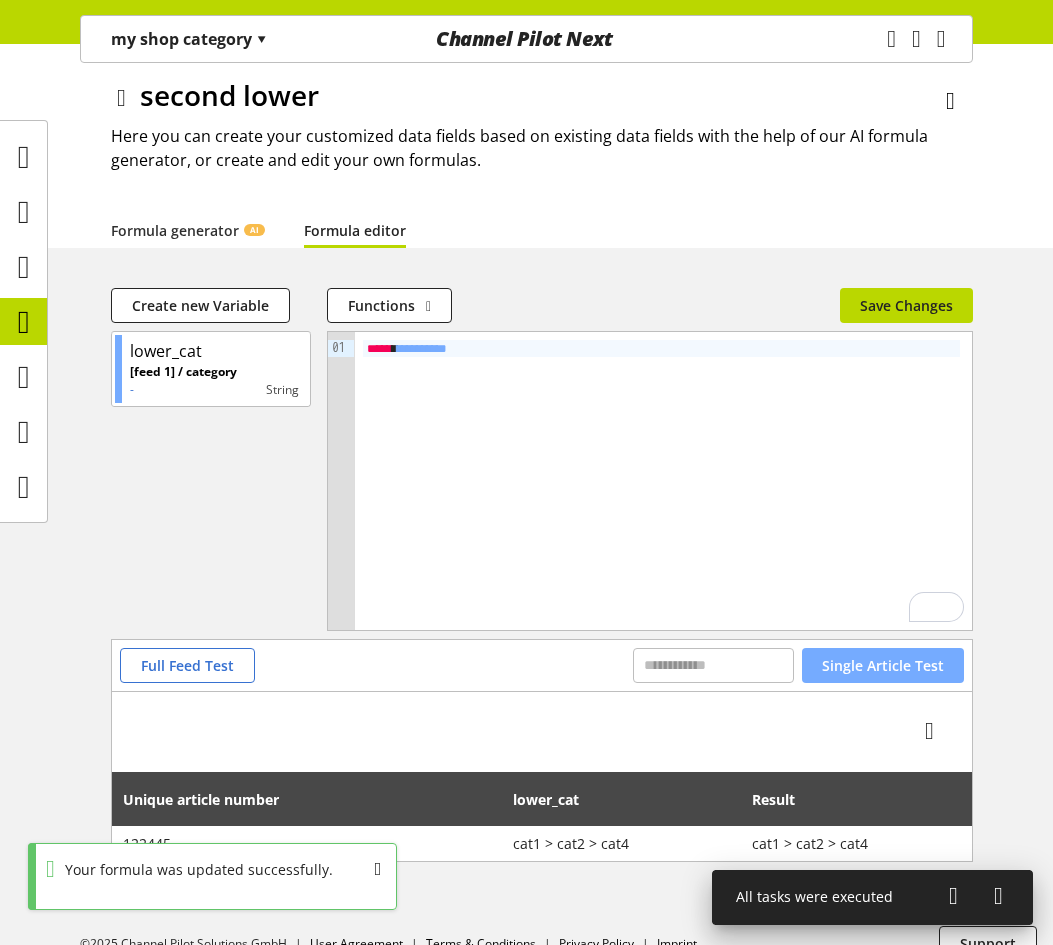 scroll, scrollTop: 91, scrollLeft: 0, axis: vertical 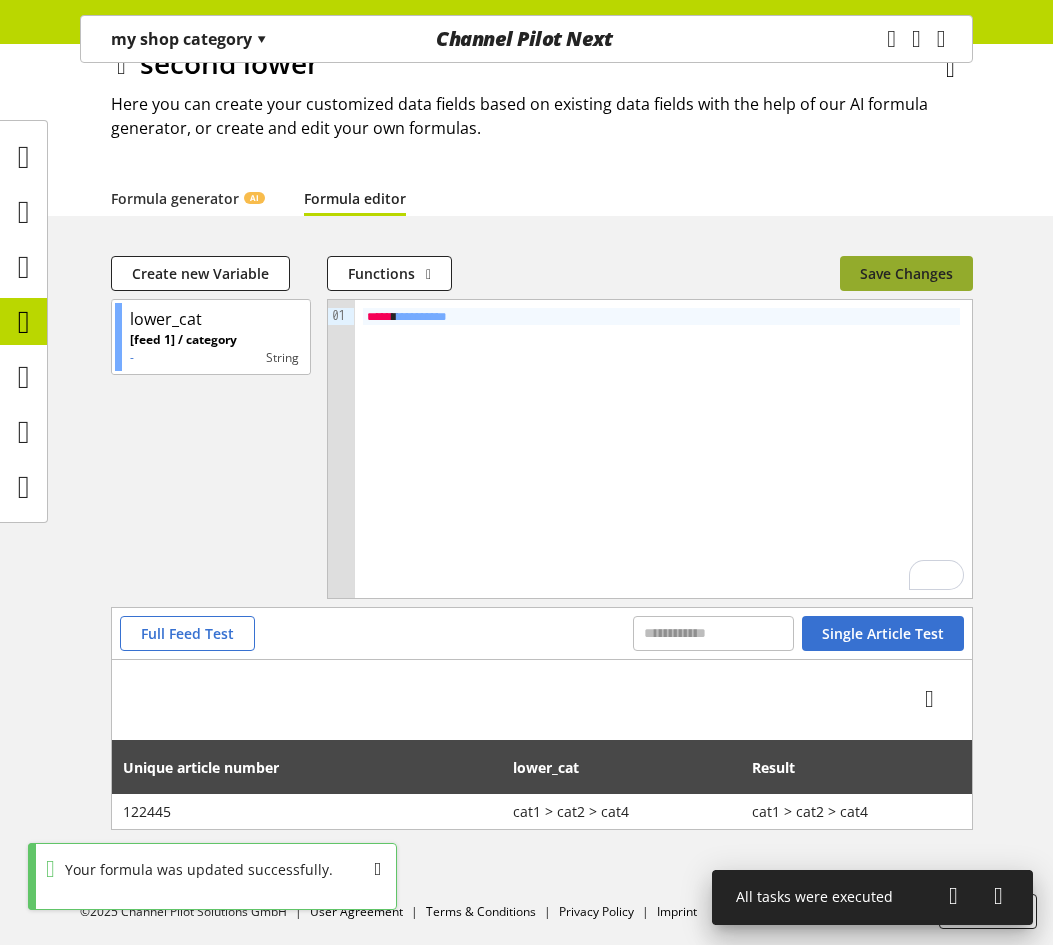 click on "Save Changes" at bounding box center (906, 273) 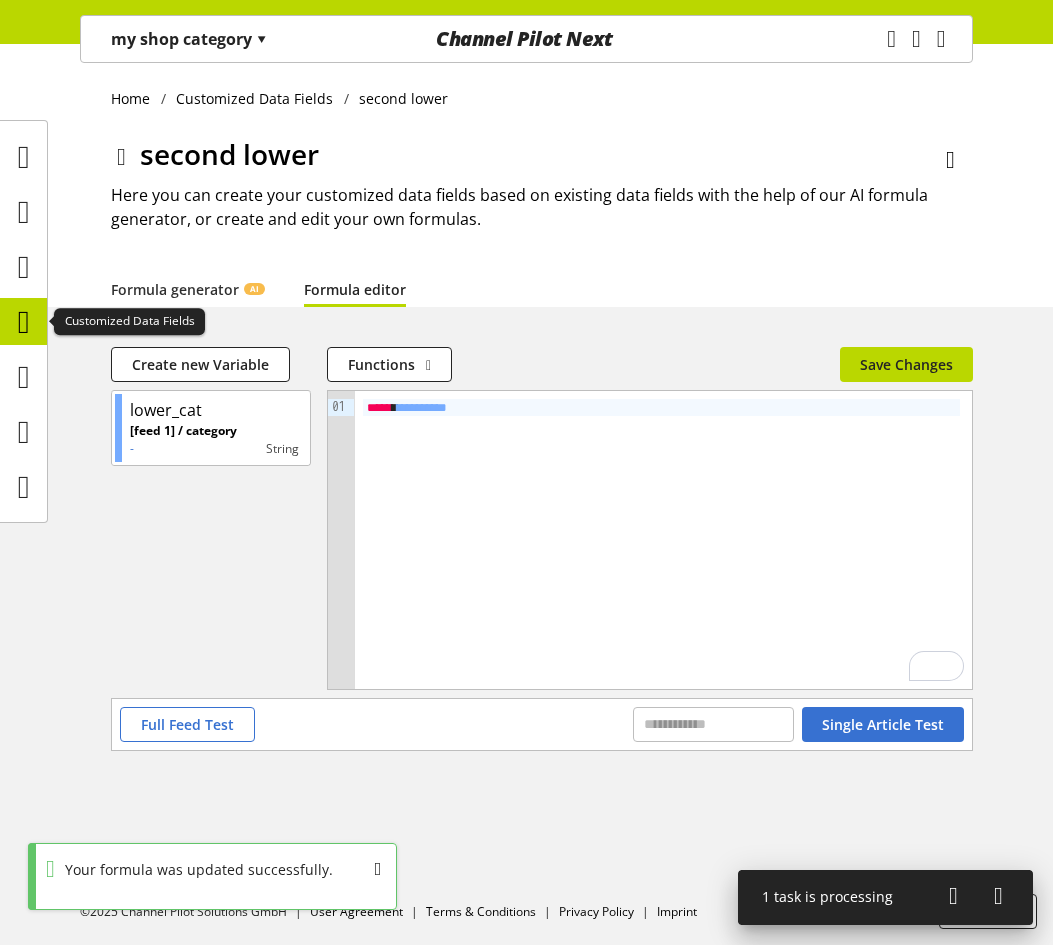 click at bounding box center (24, 322) 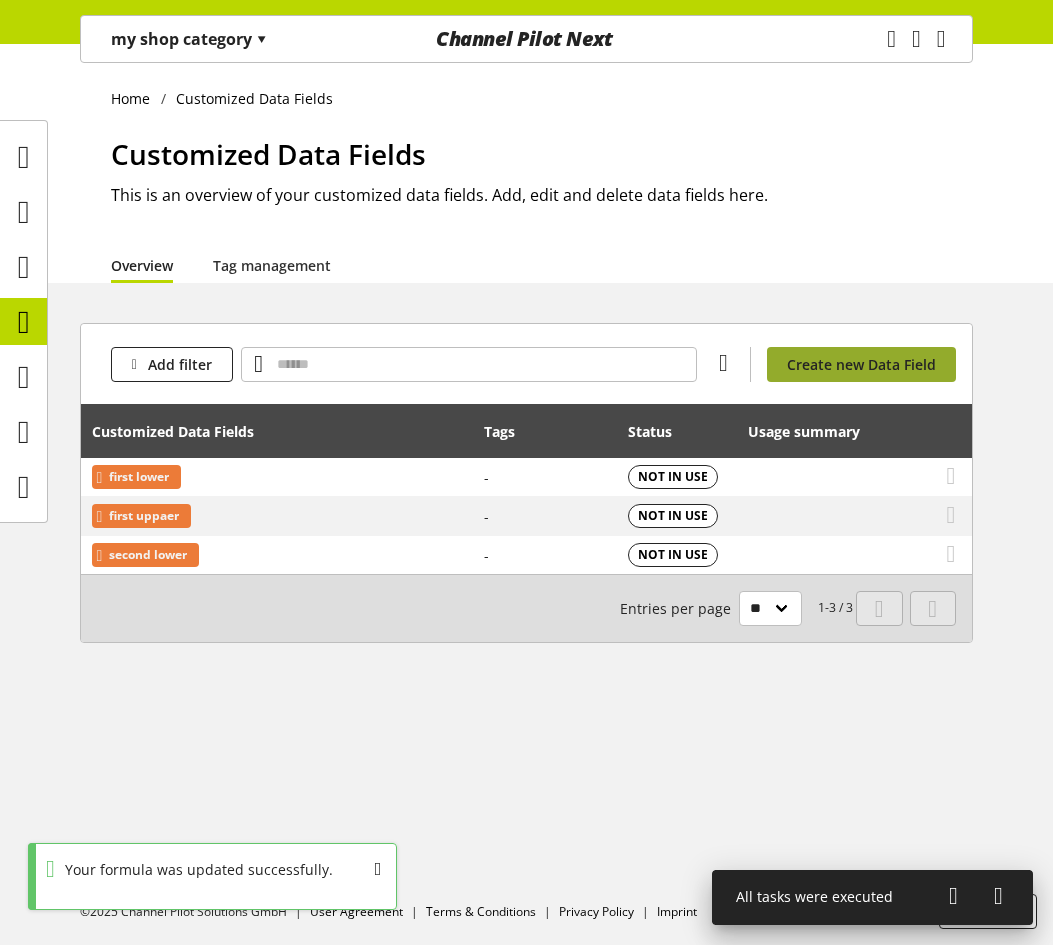 click on "Create new Data Field" at bounding box center [861, 364] 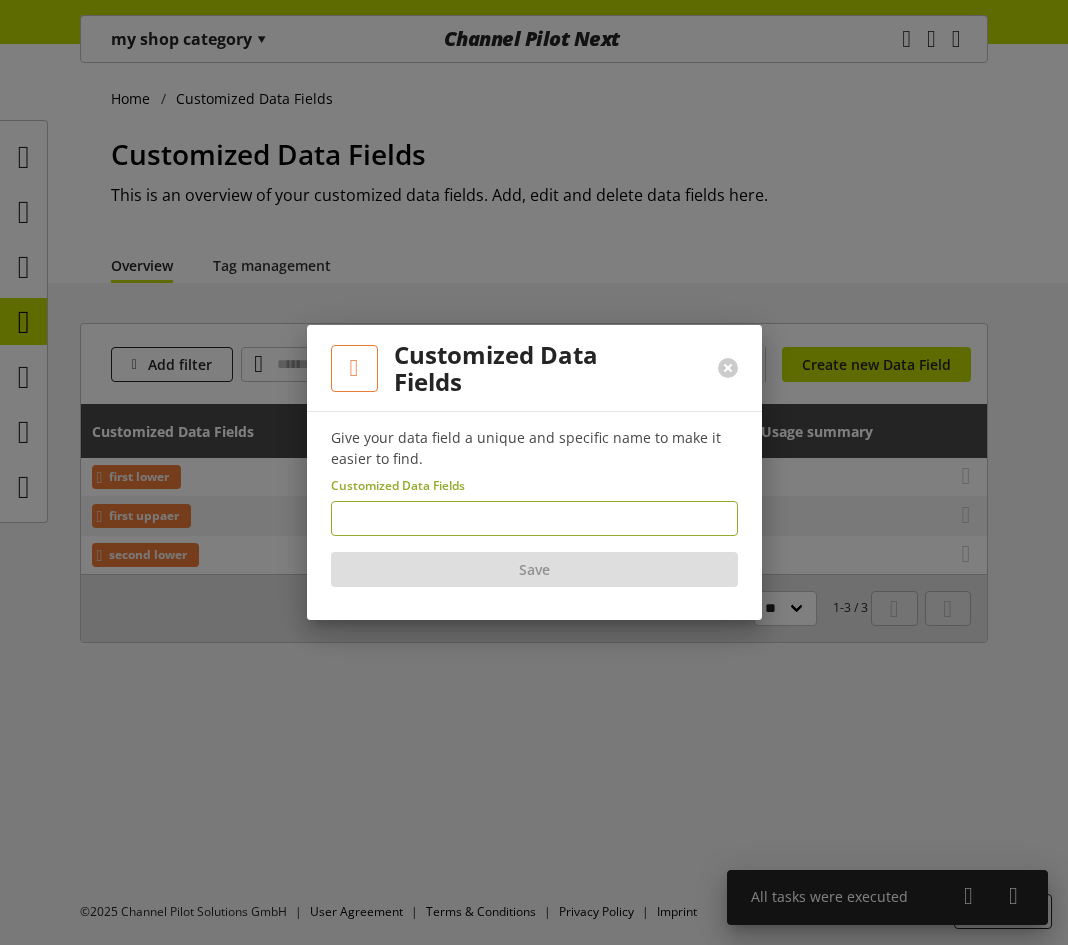 click at bounding box center [534, 518] 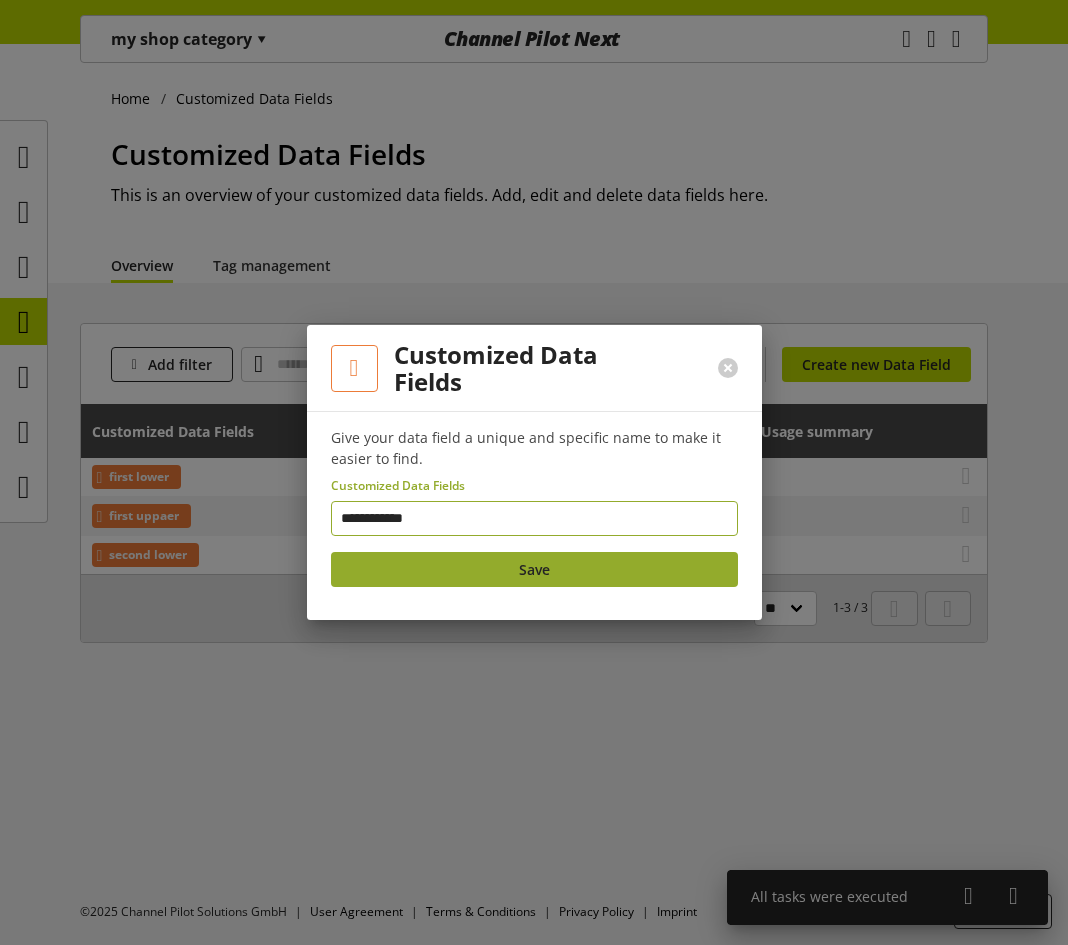 type on "**********" 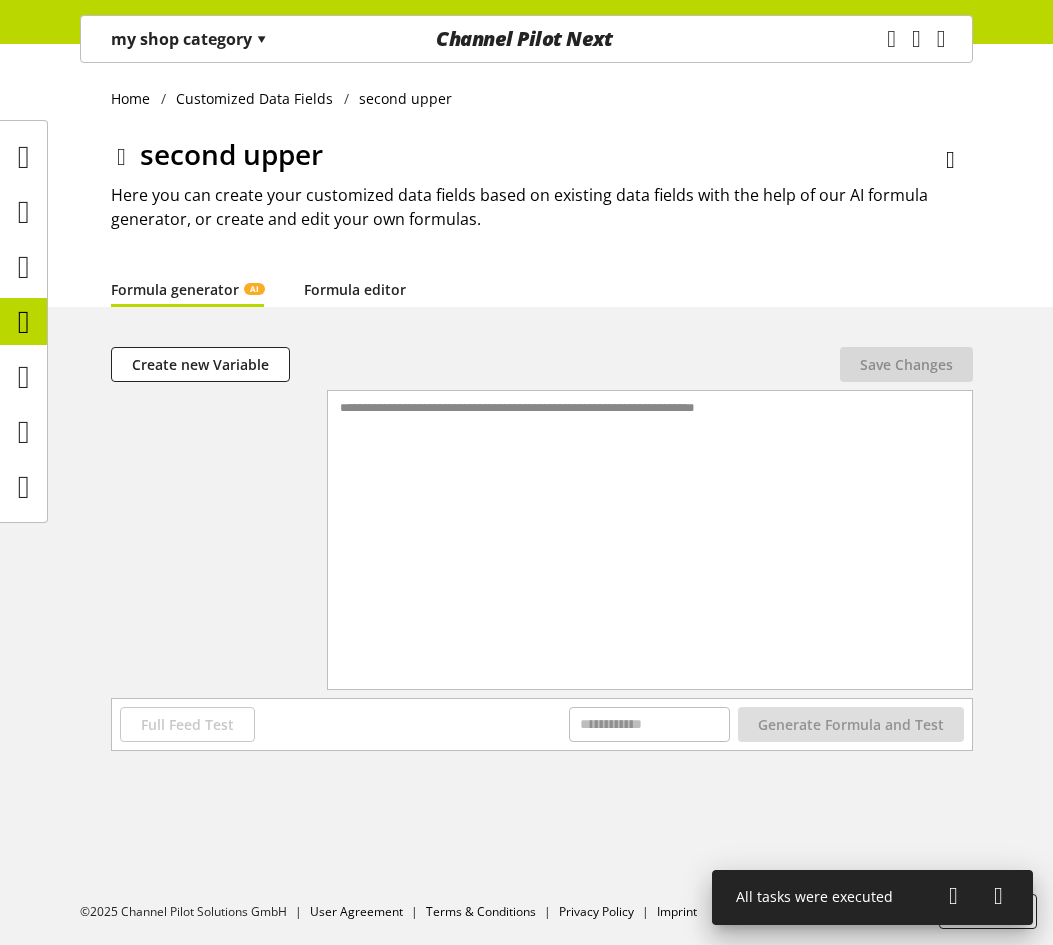 click on "Formula editor" at bounding box center (355, 289) 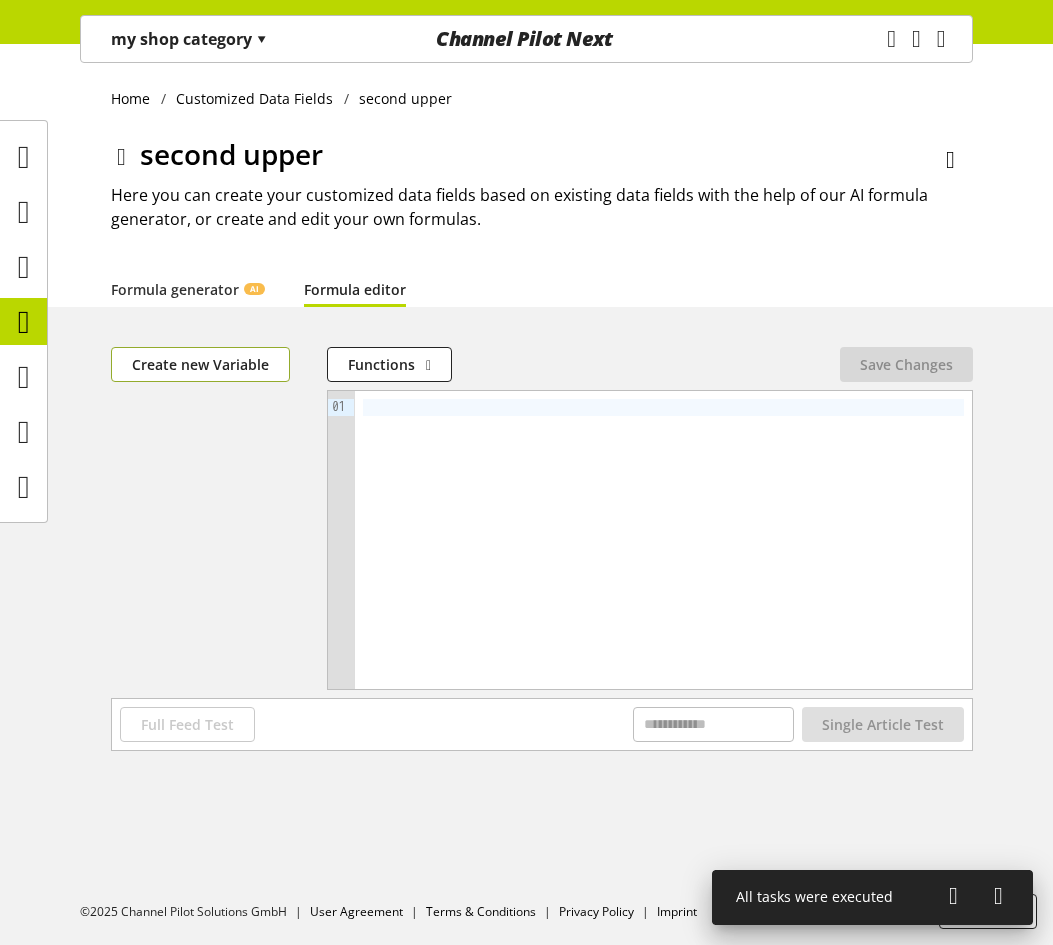 click on "Create new Variable" at bounding box center (200, 364) 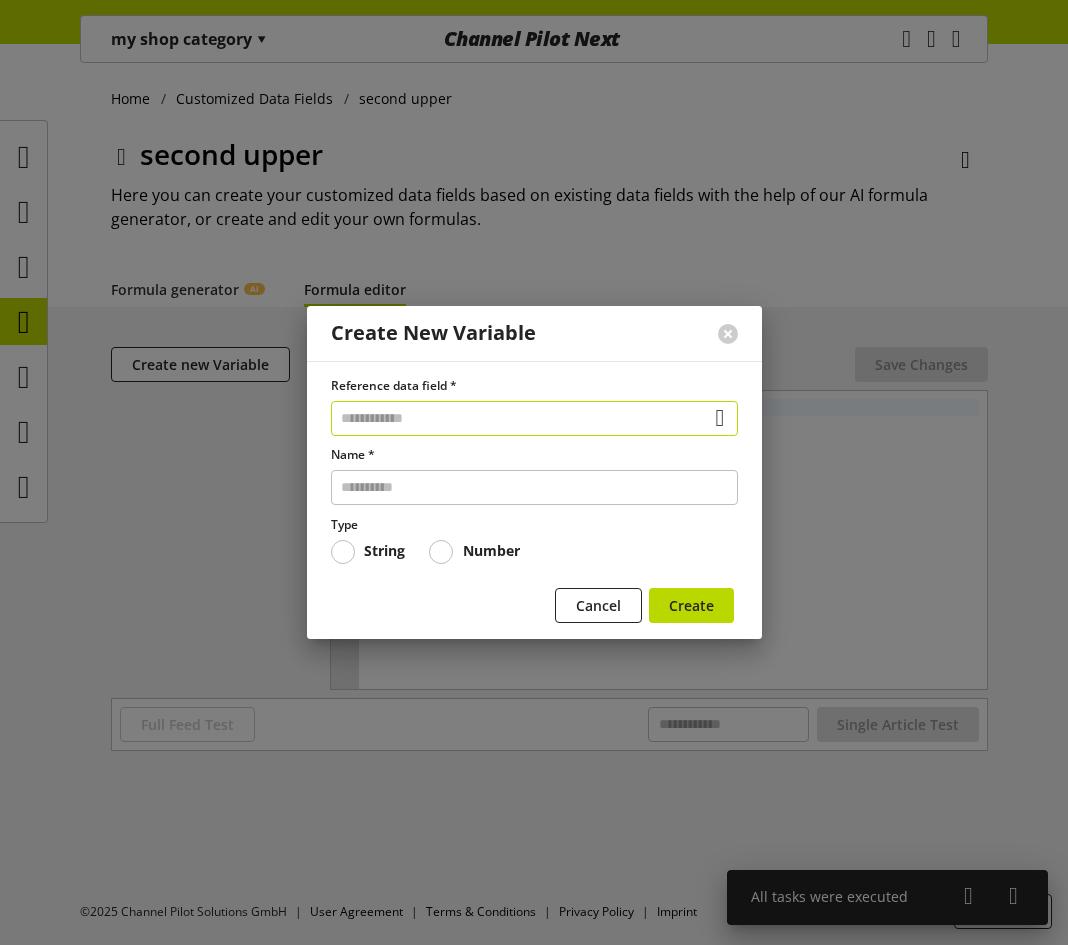 click at bounding box center (534, 418) 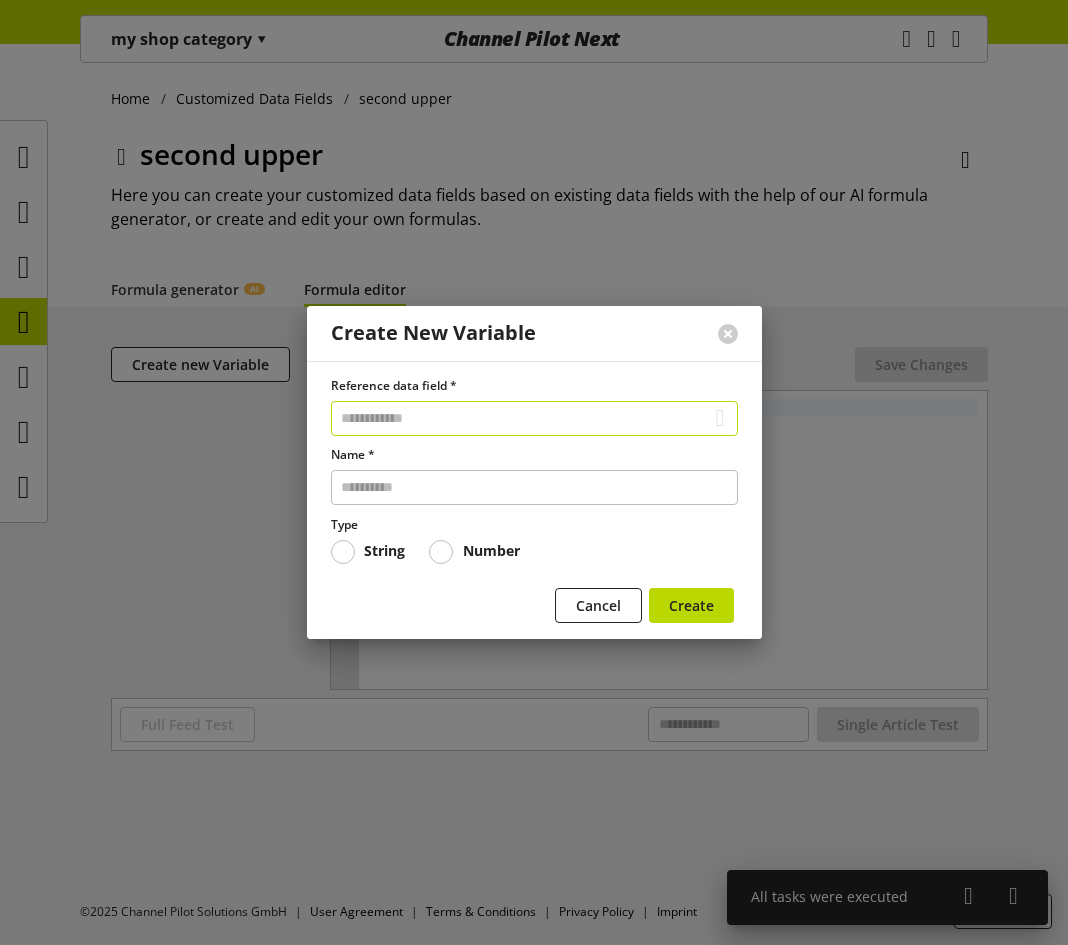 select on "*" 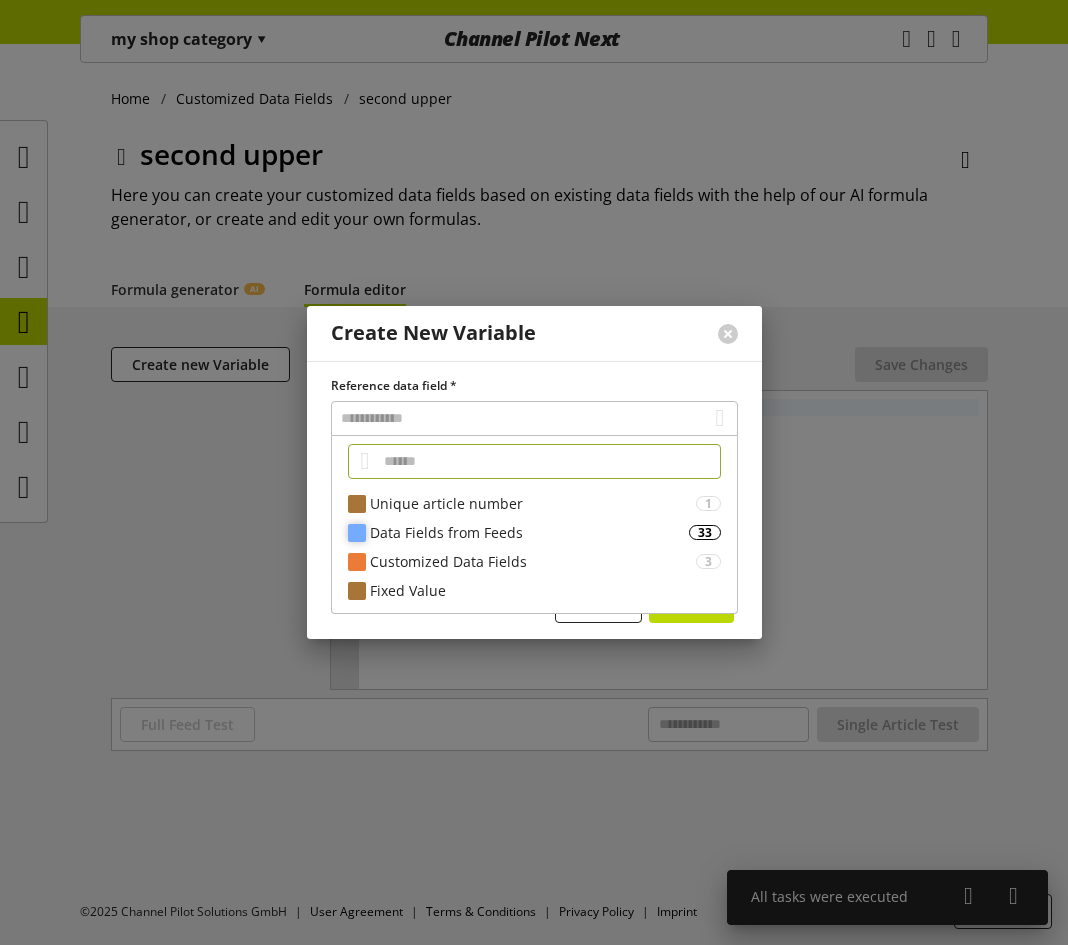 click on "Data Fields from Feeds" at bounding box center (529, 532) 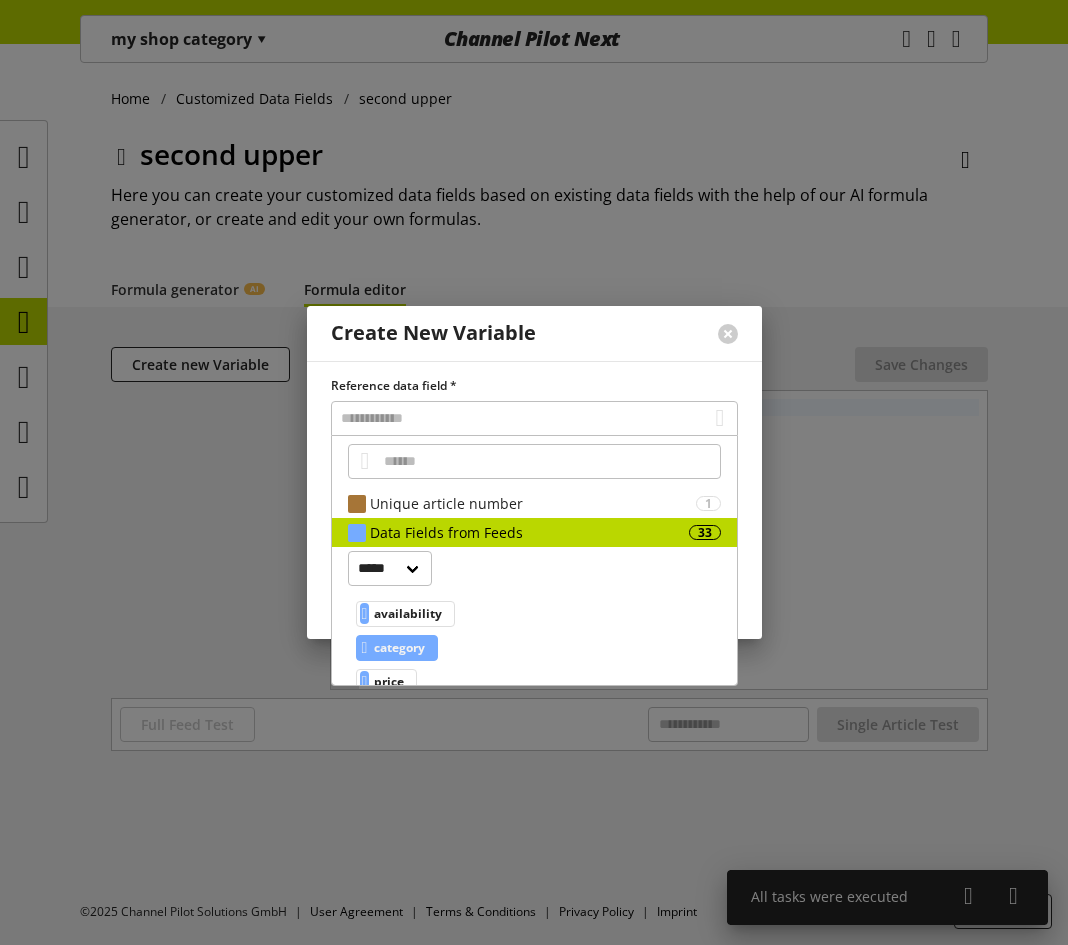 click on "category" at bounding box center [399, 648] 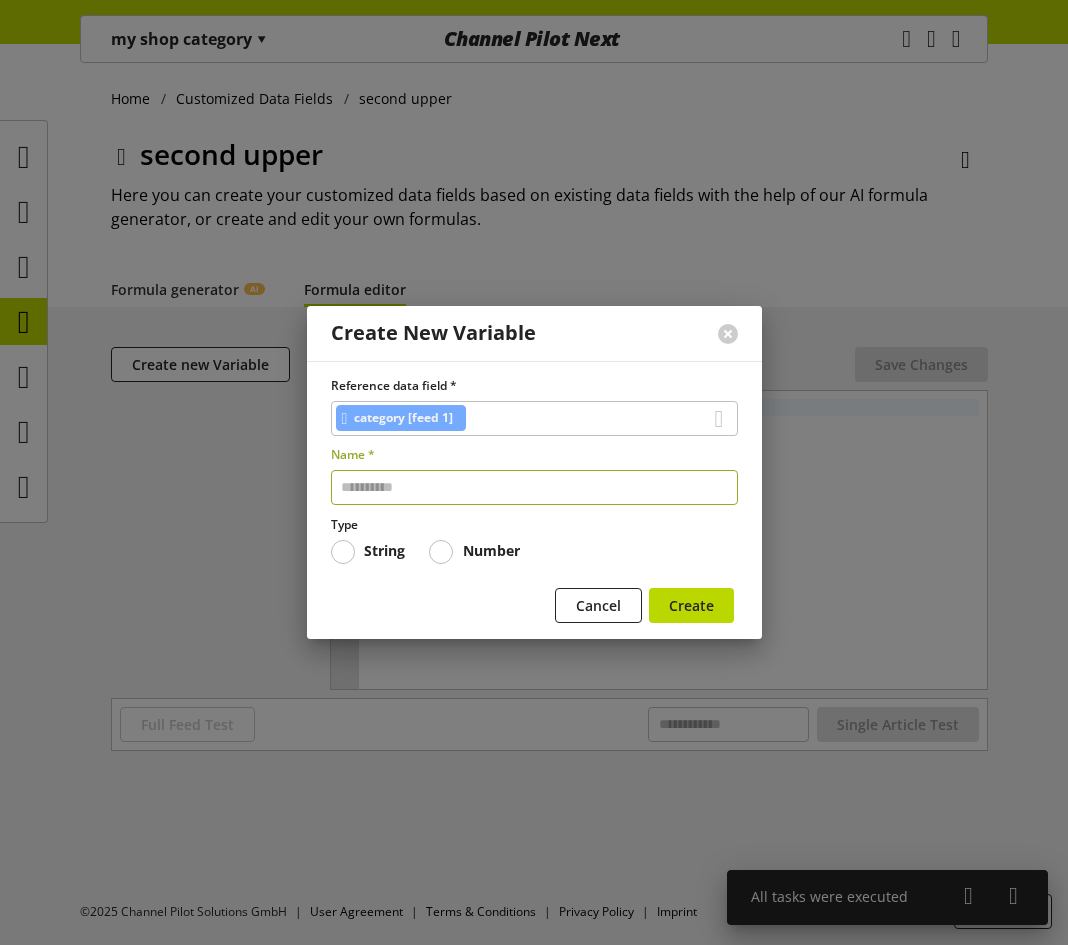 click at bounding box center [534, 487] 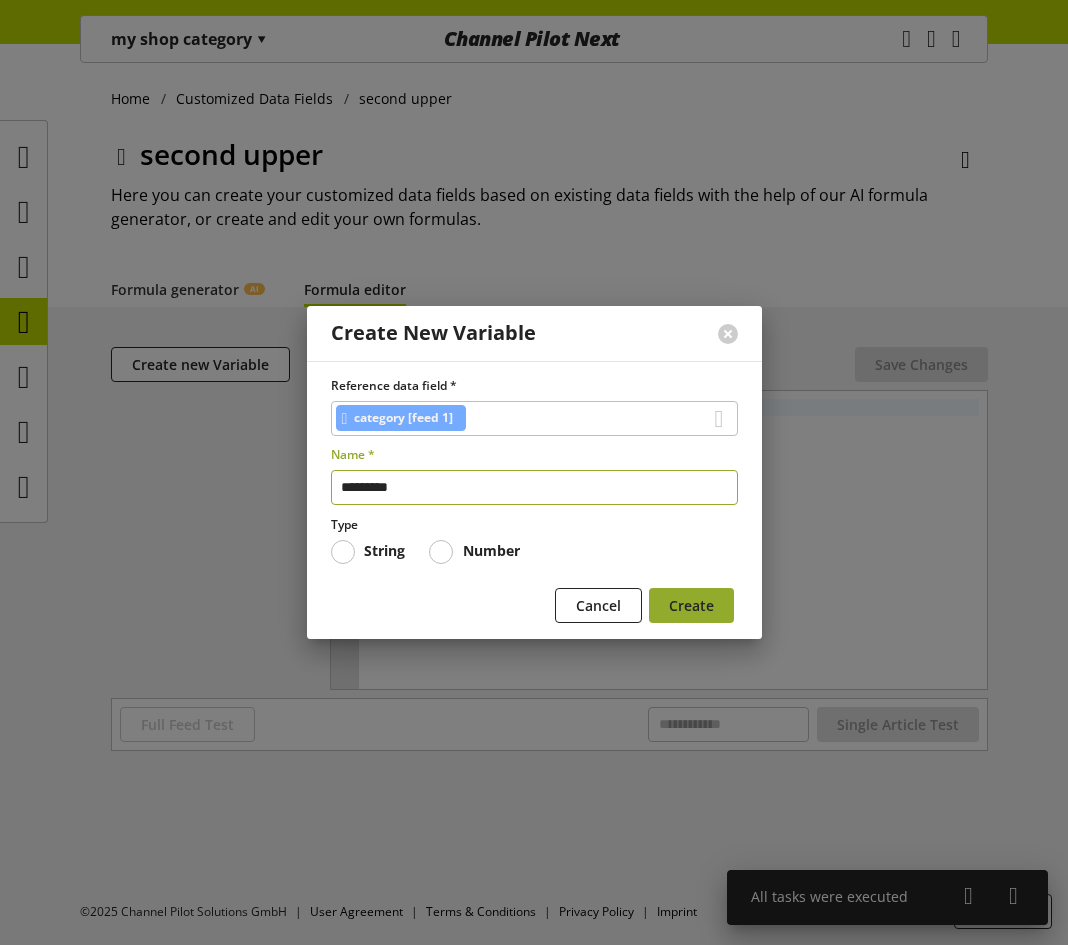 type on "*********" 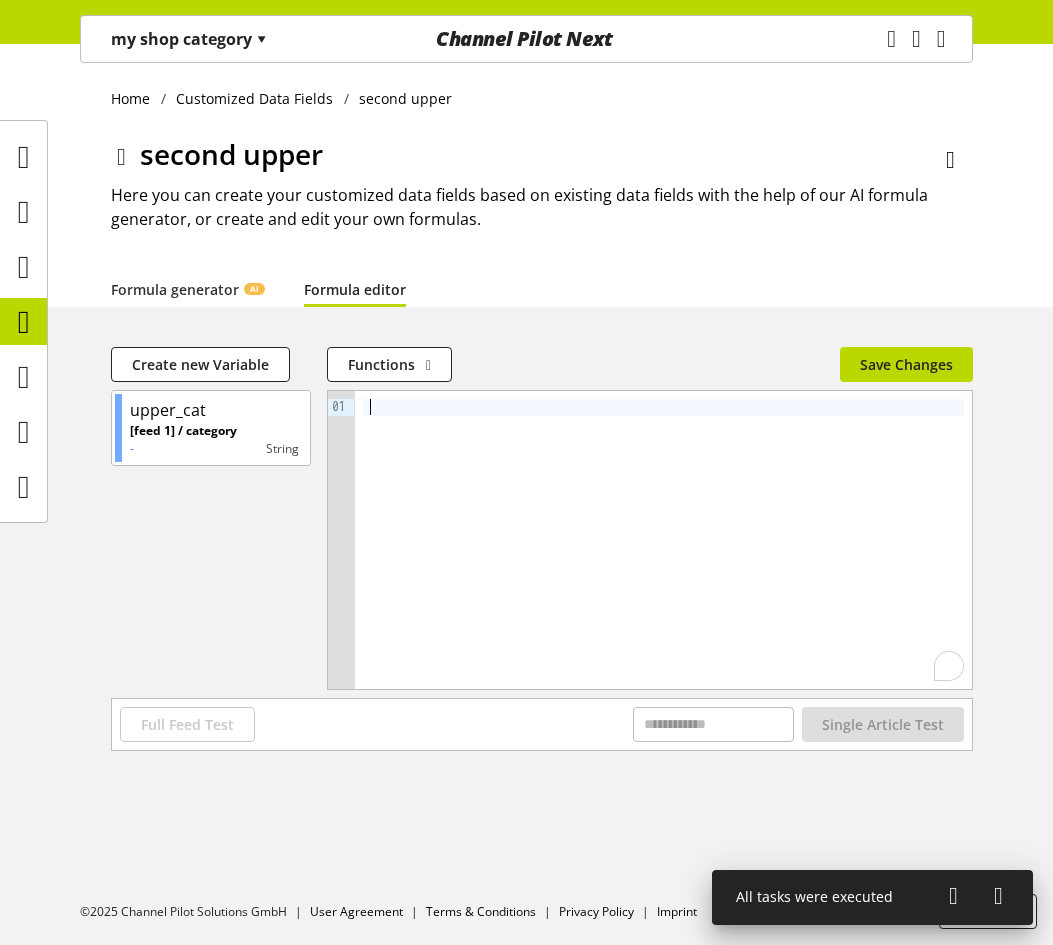 click at bounding box center [663, 540] 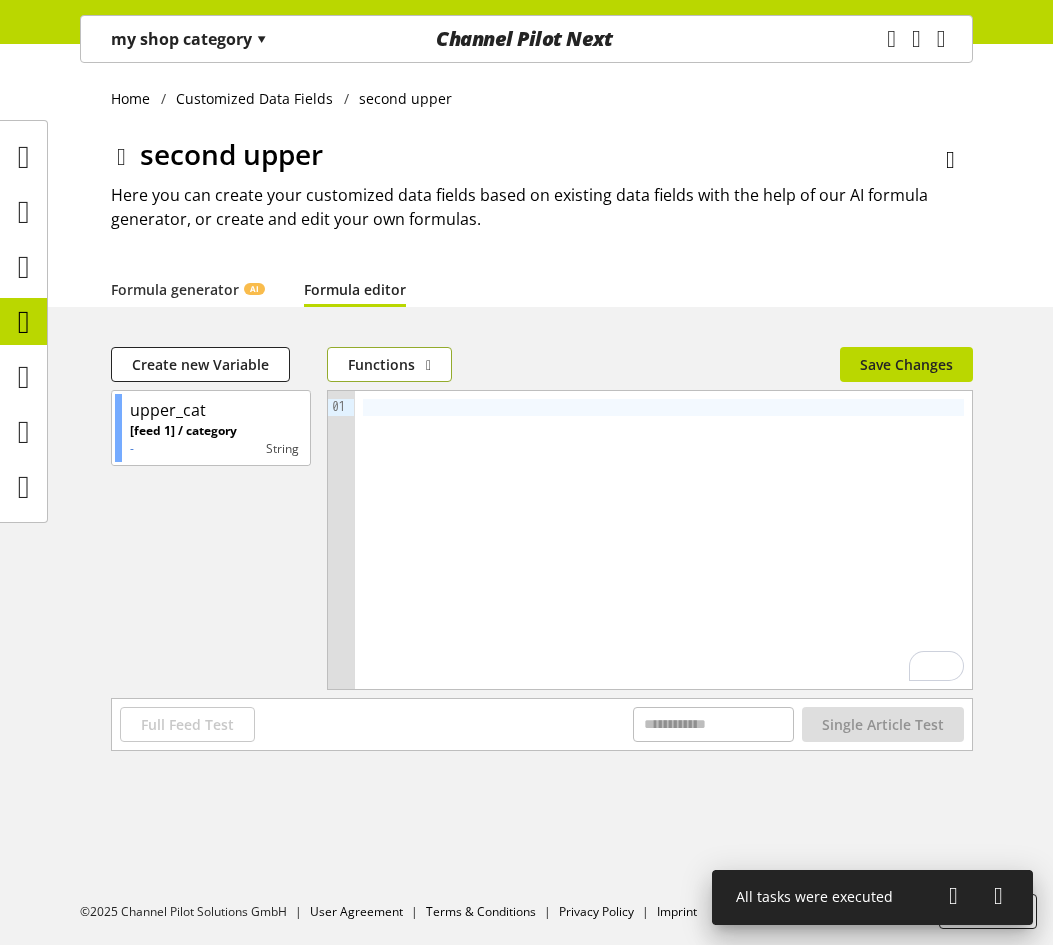 click on "Functions" at bounding box center (389, 364) 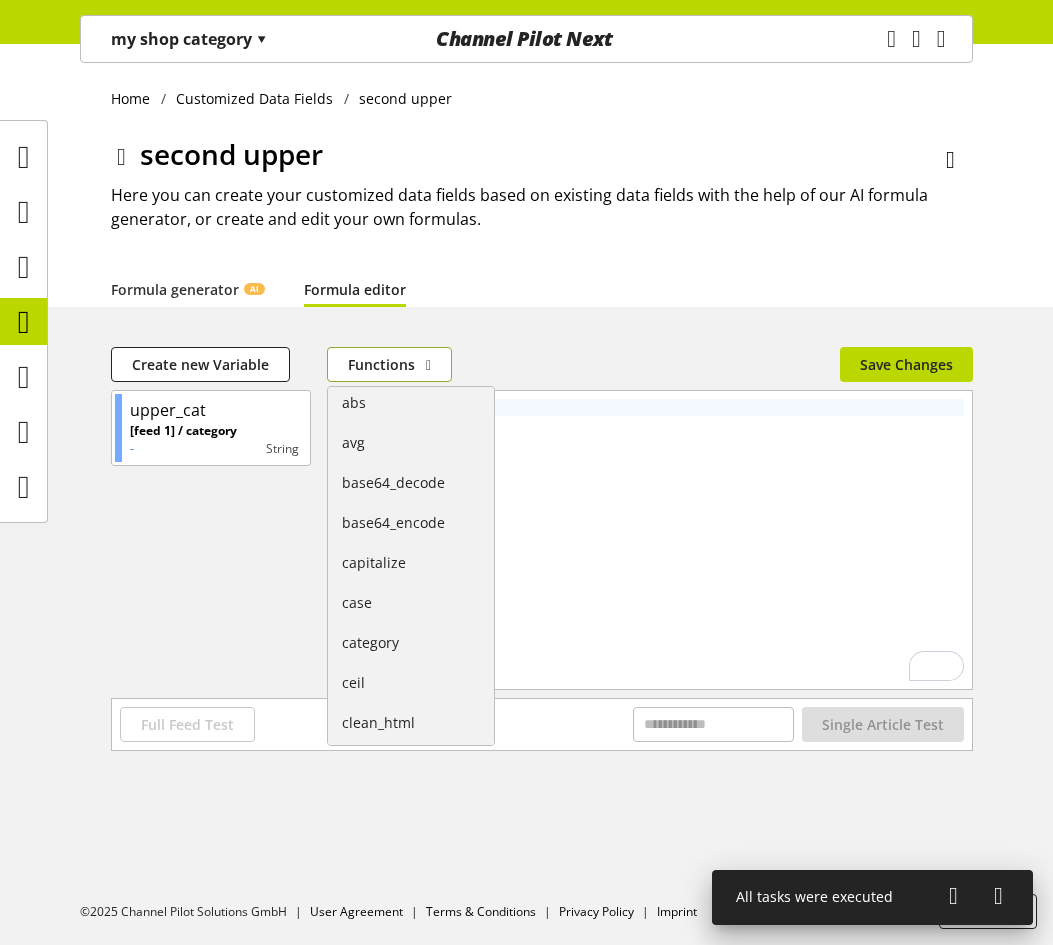 click on "Functions" at bounding box center [389, 364] 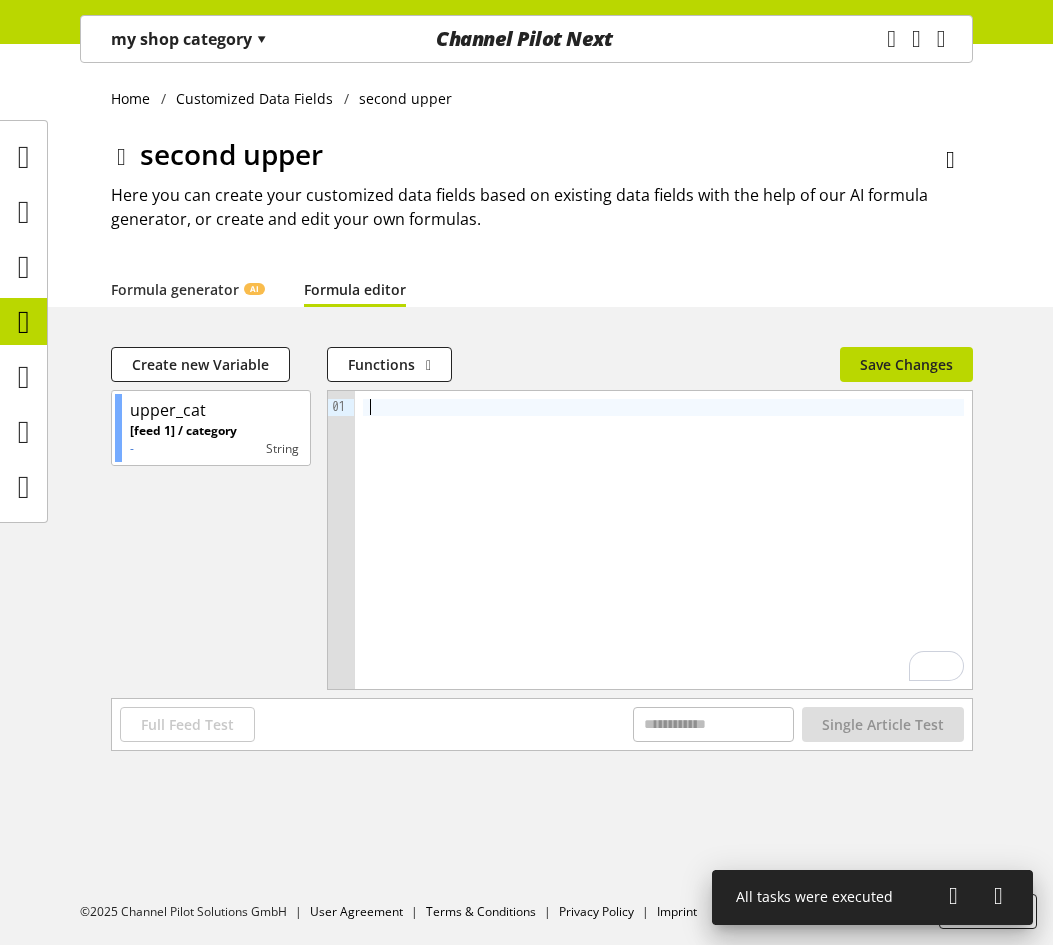 click at bounding box center [663, 540] 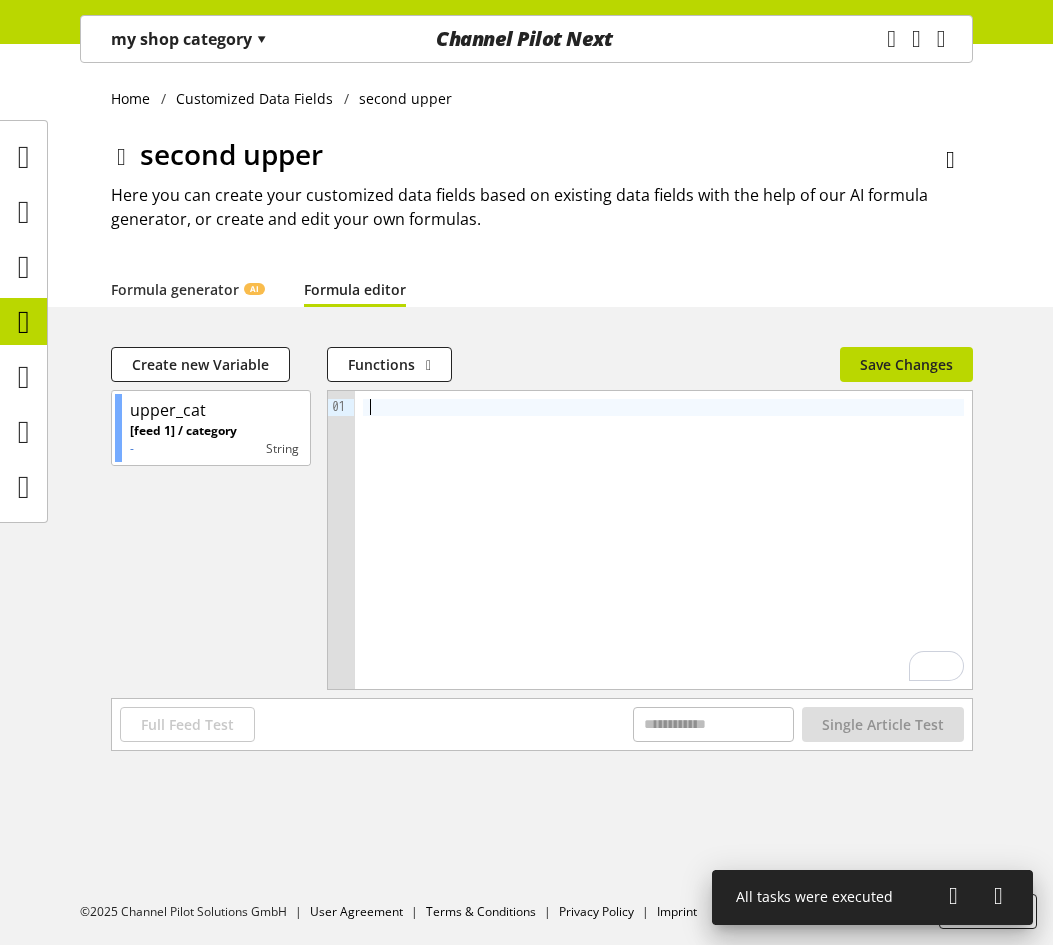type 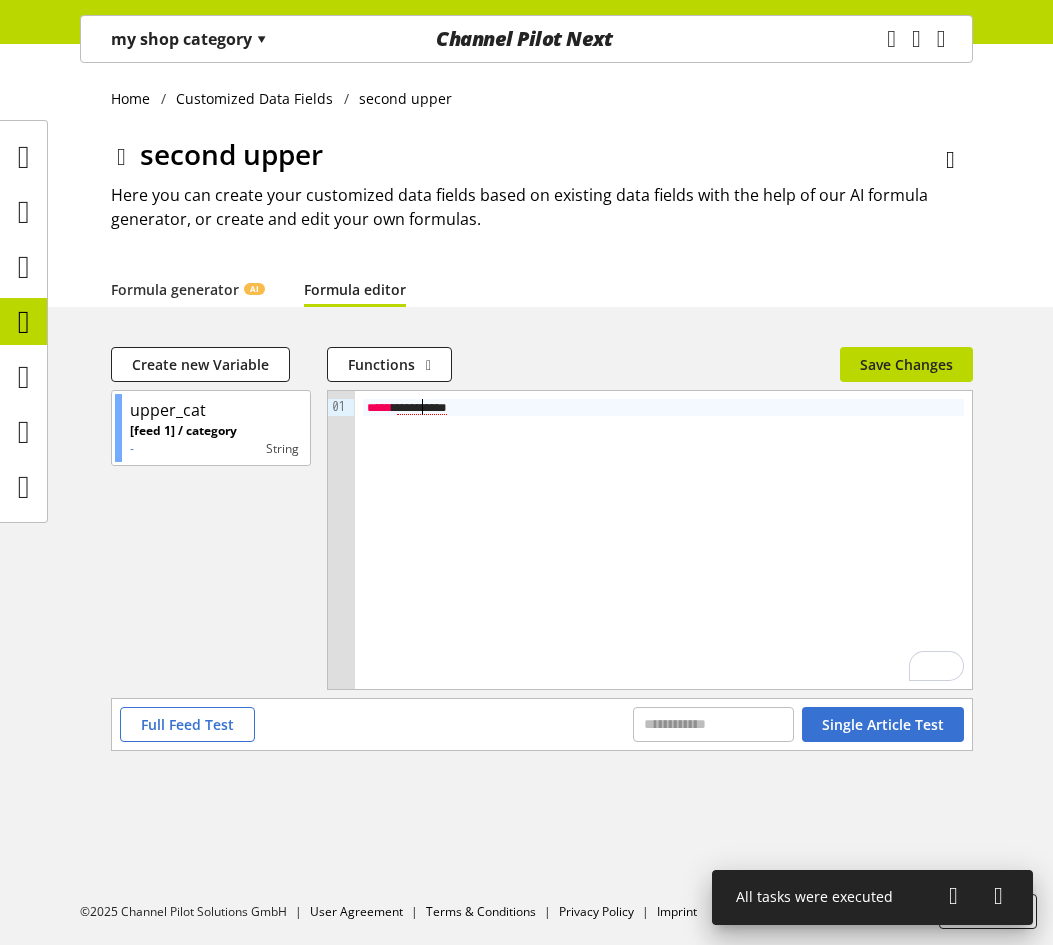 click on "*********" at bounding box center [422, 408] 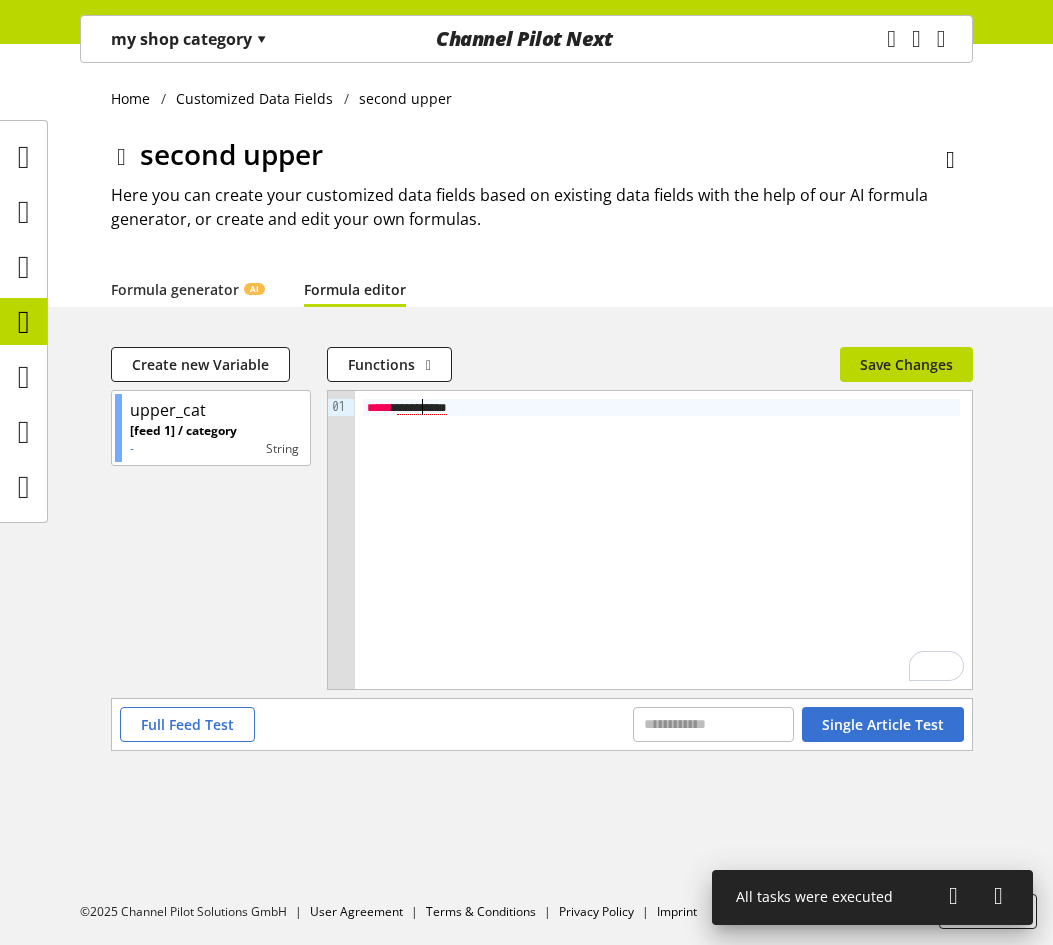 click on "*********" at bounding box center (422, 408) 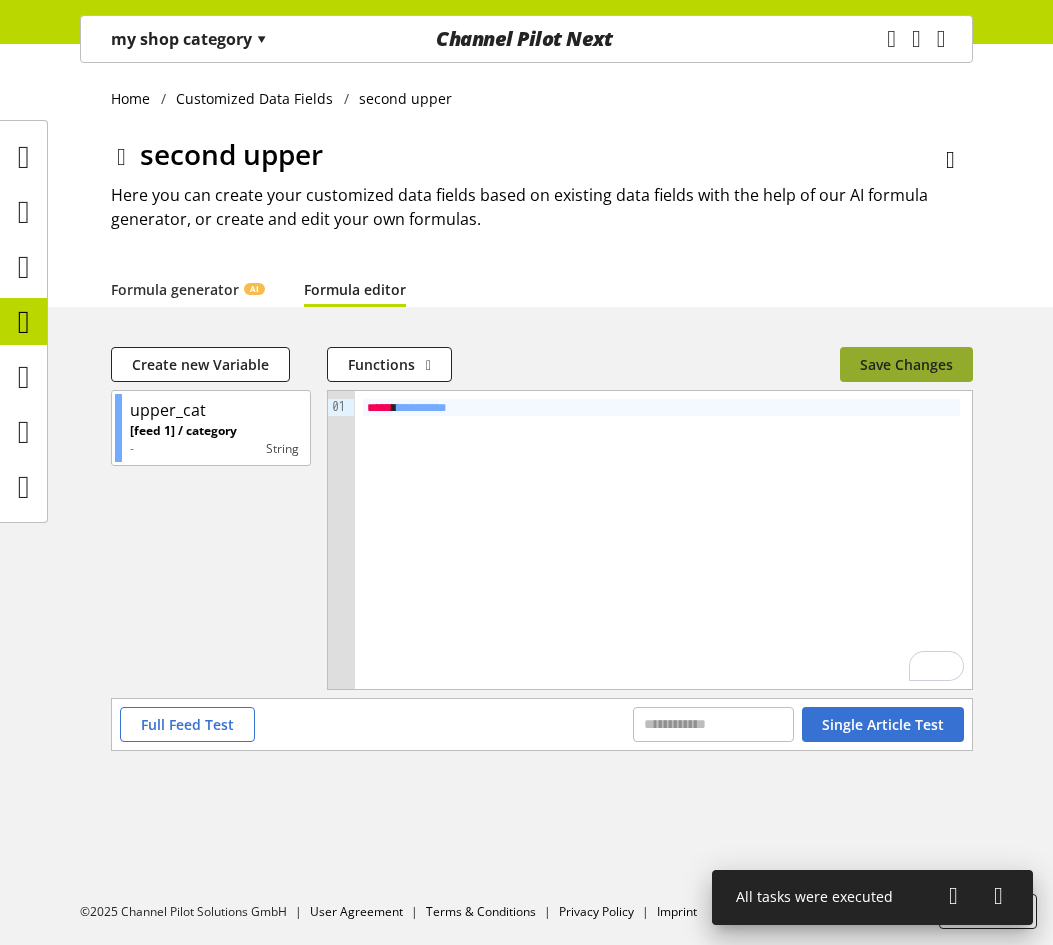 click on "Save Changes" at bounding box center (906, 364) 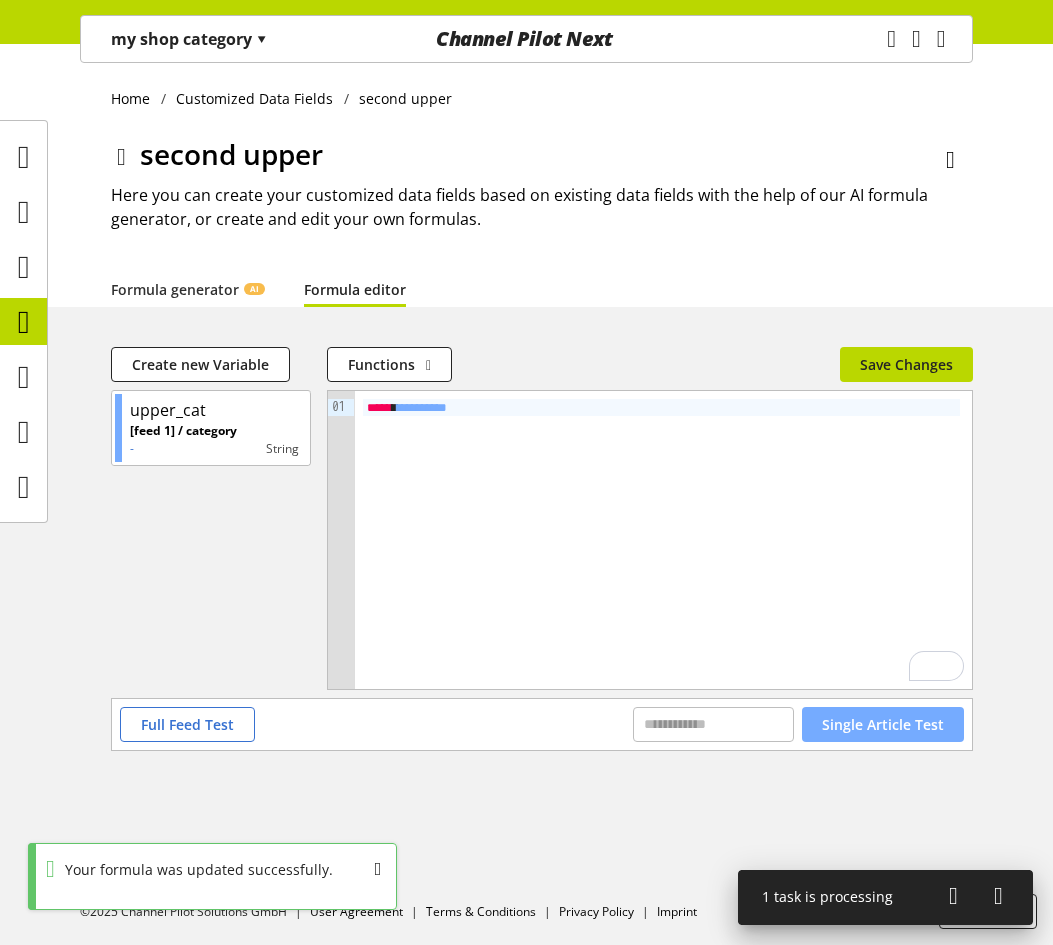 click on "Single Article Test" at bounding box center [883, 724] 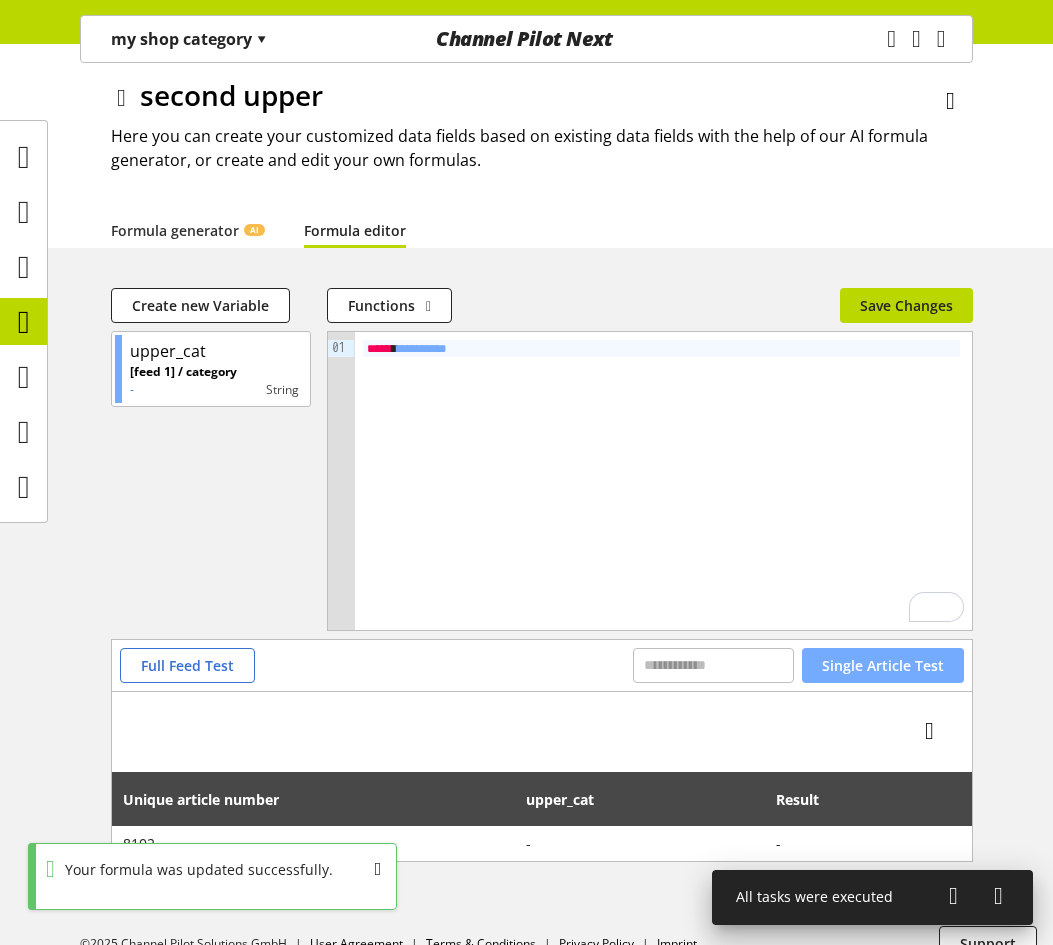scroll, scrollTop: 91, scrollLeft: 0, axis: vertical 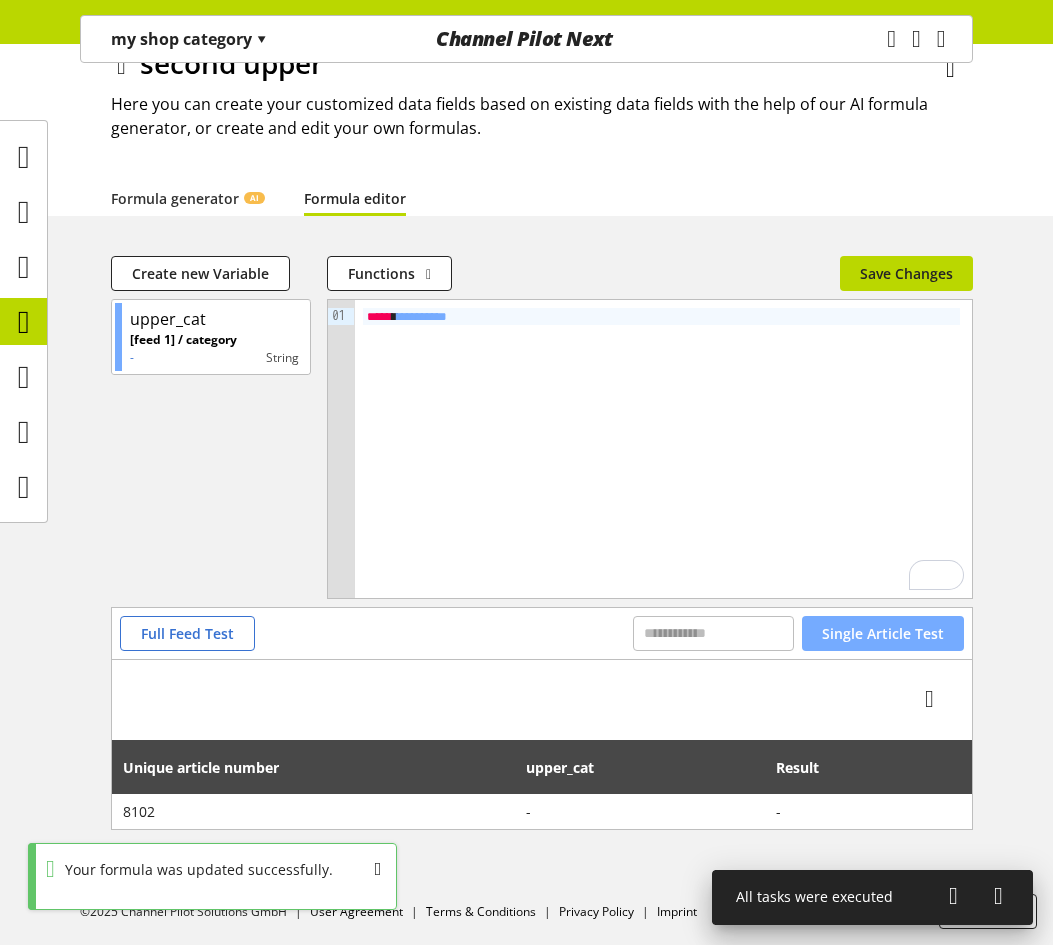 click on "Single Article Test" at bounding box center (883, 633) 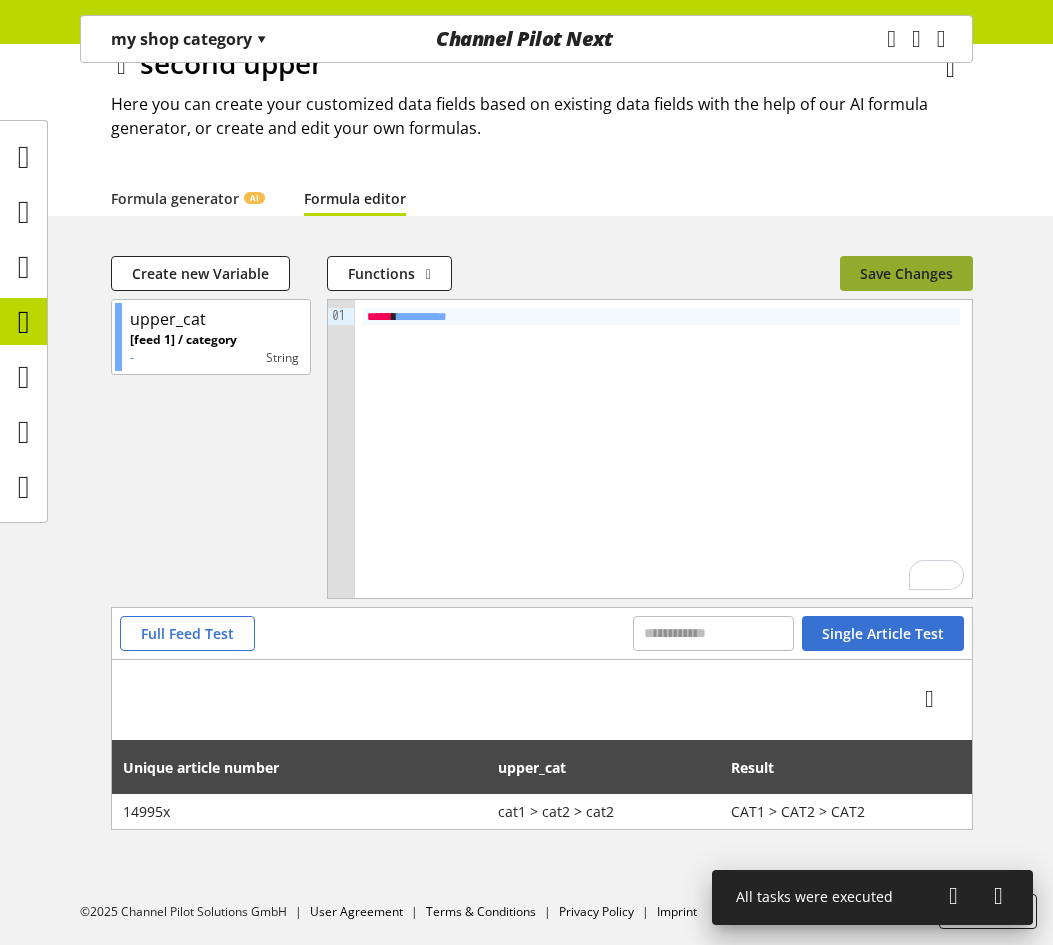 click on "Save Changes" at bounding box center [906, 273] 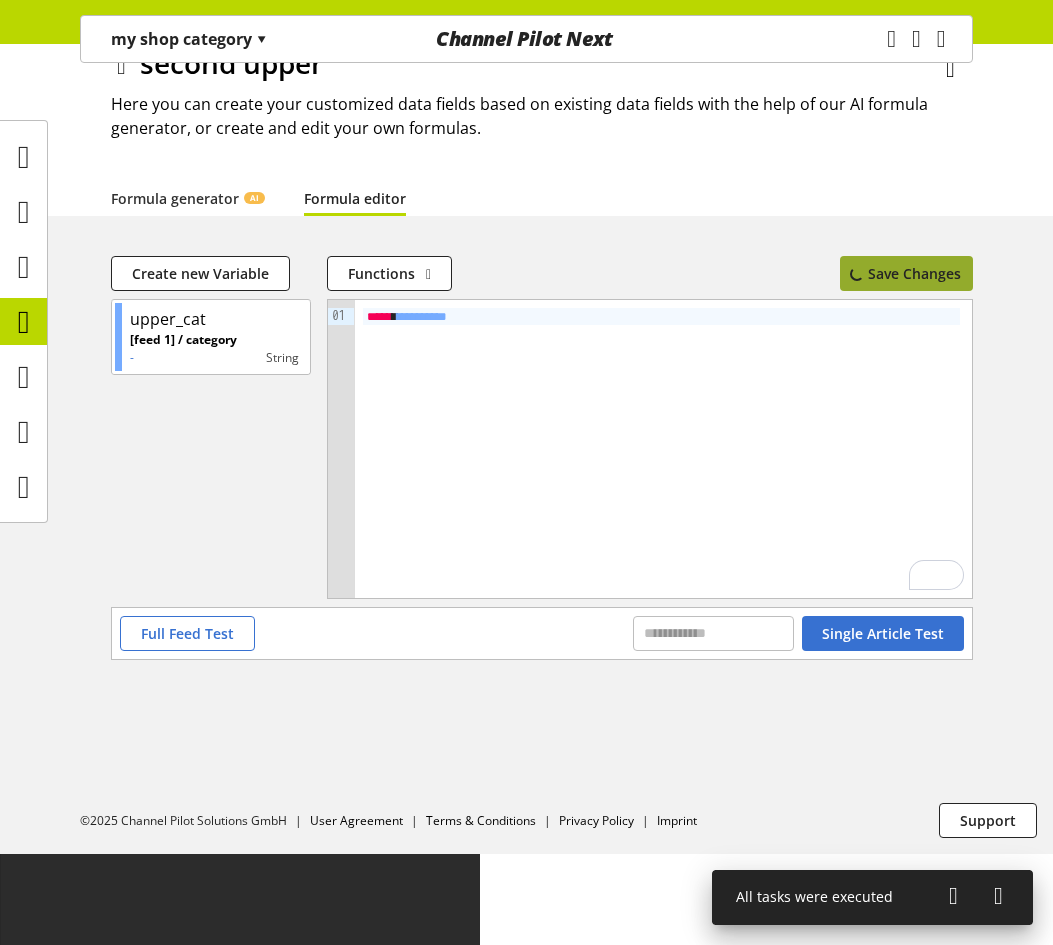 scroll, scrollTop: 0, scrollLeft: 0, axis: both 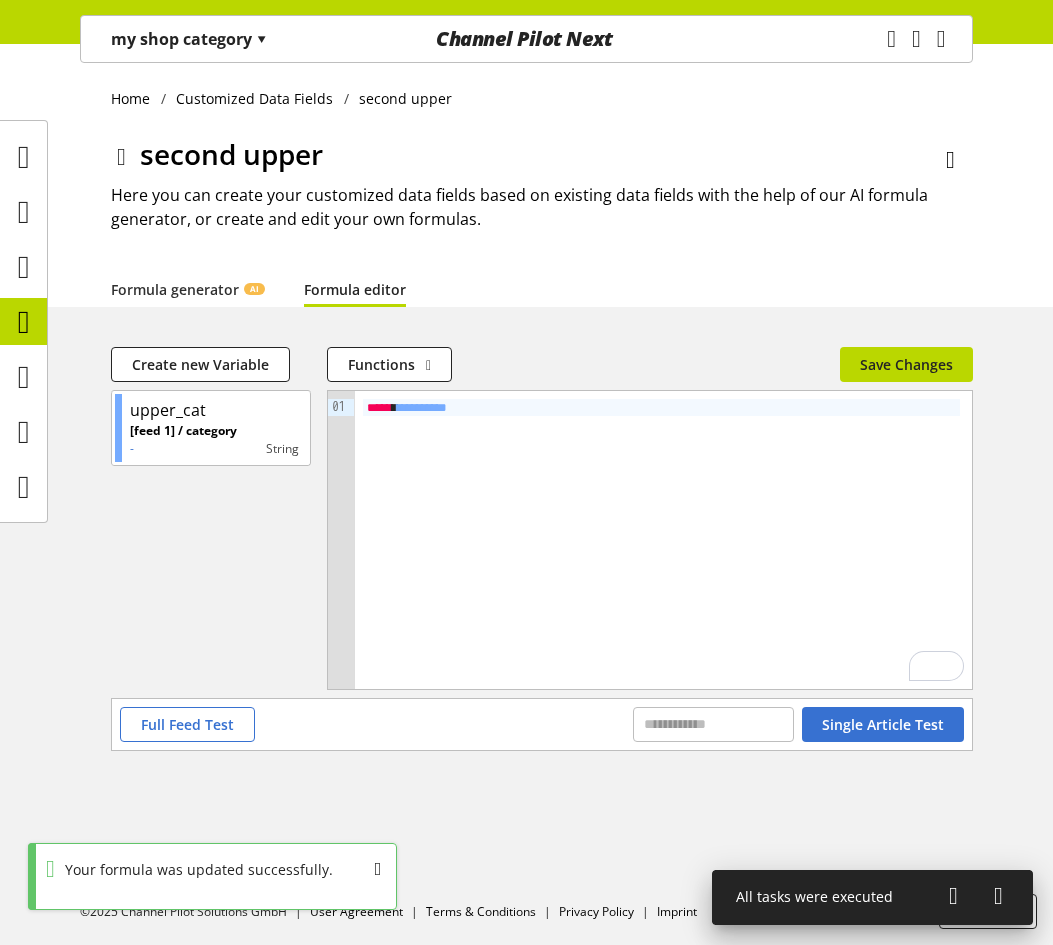 click on "my shop category ▾" at bounding box center (189, 39) 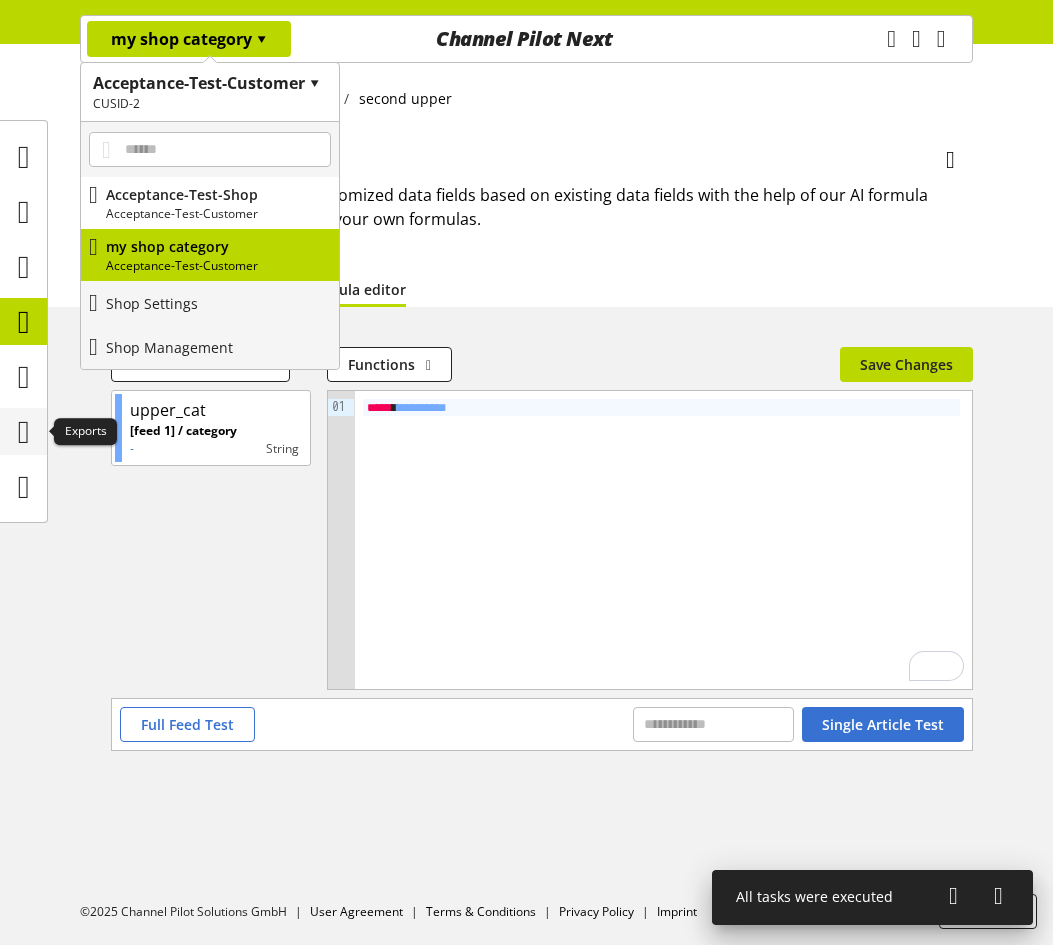 click at bounding box center (23, 431) 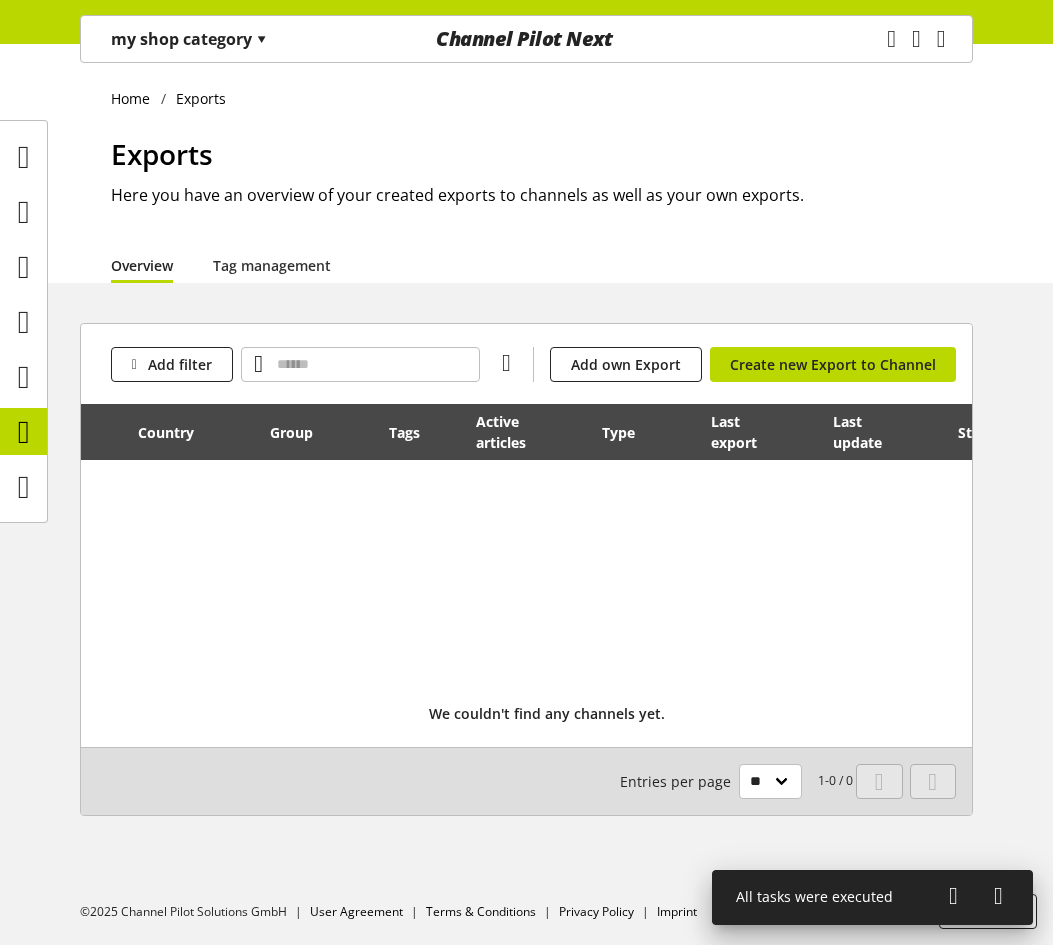 scroll, scrollTop: 0, scrollLeft: 197, axis: horizontal 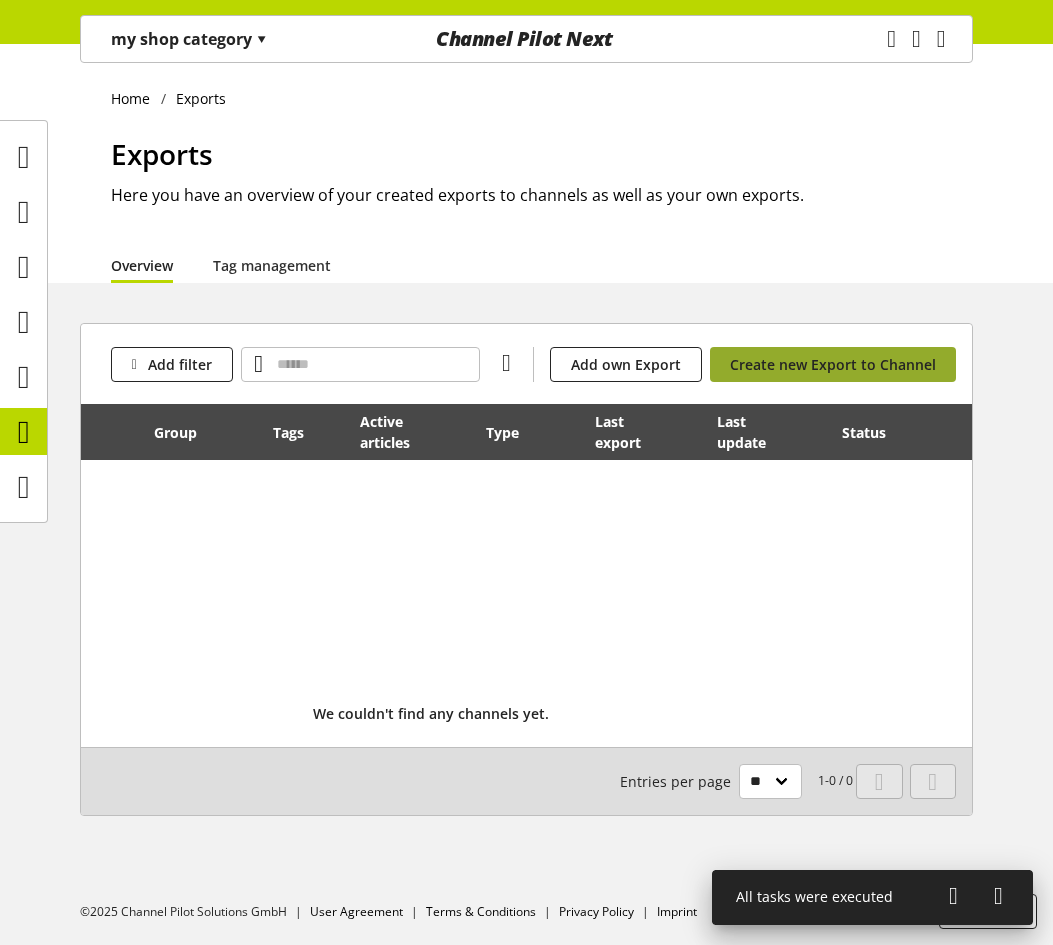 click on "Create new Export to Channel" at bounding box center [833, 364] 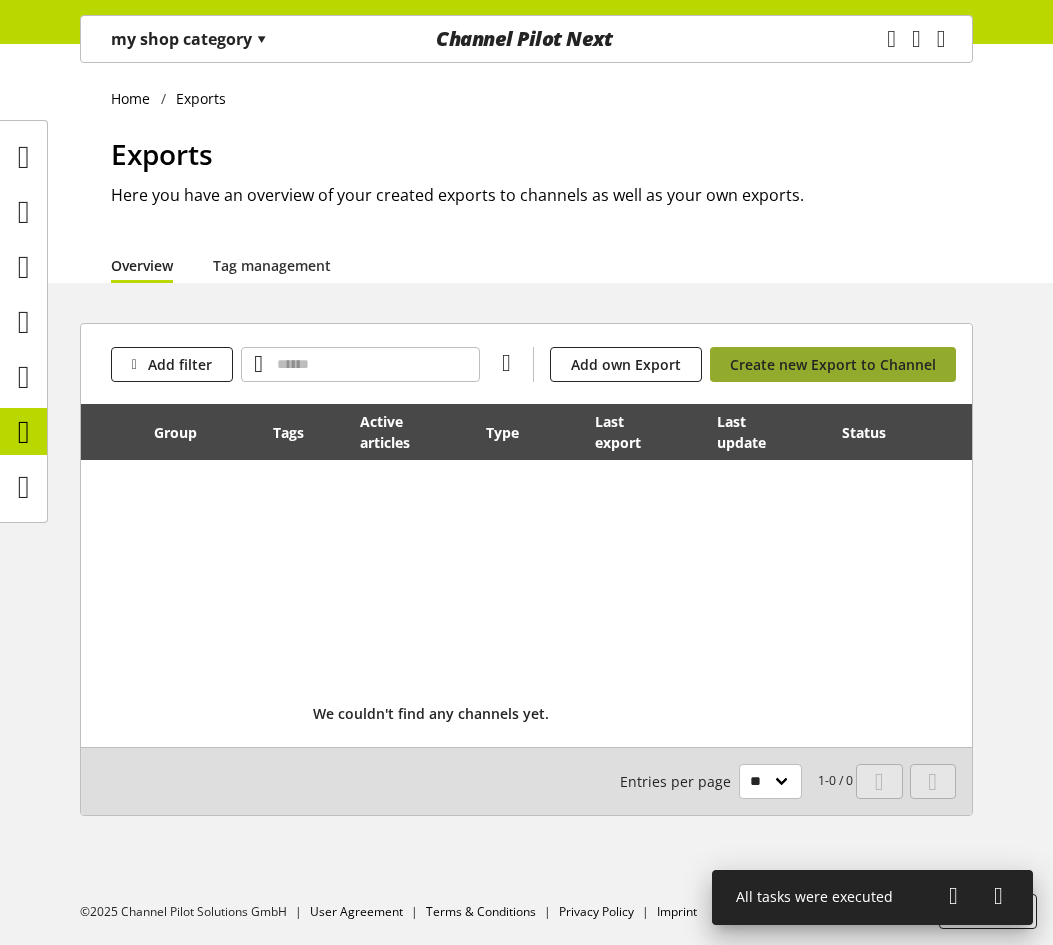 select on "**" 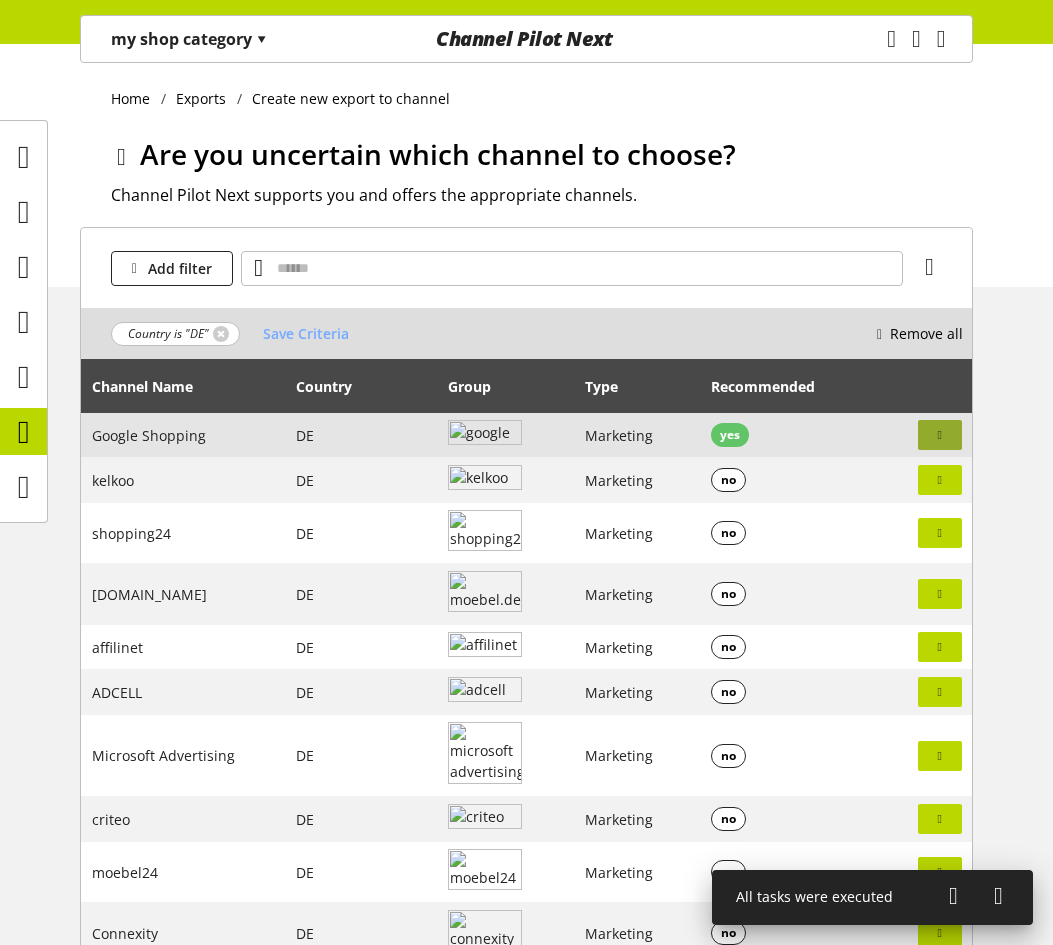 click at bounding box center (940, 435) 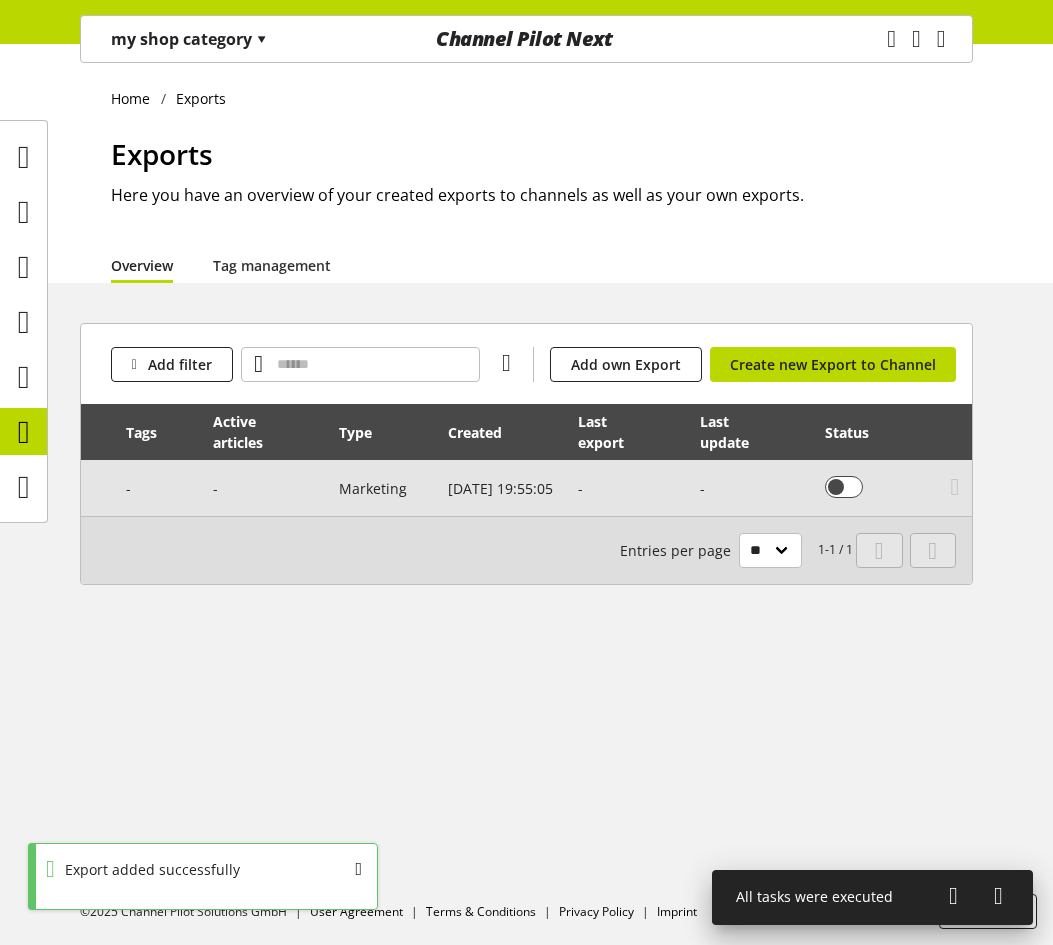 scroll, scrollTop: 0, scrollLeft: 349, axis: horizontal 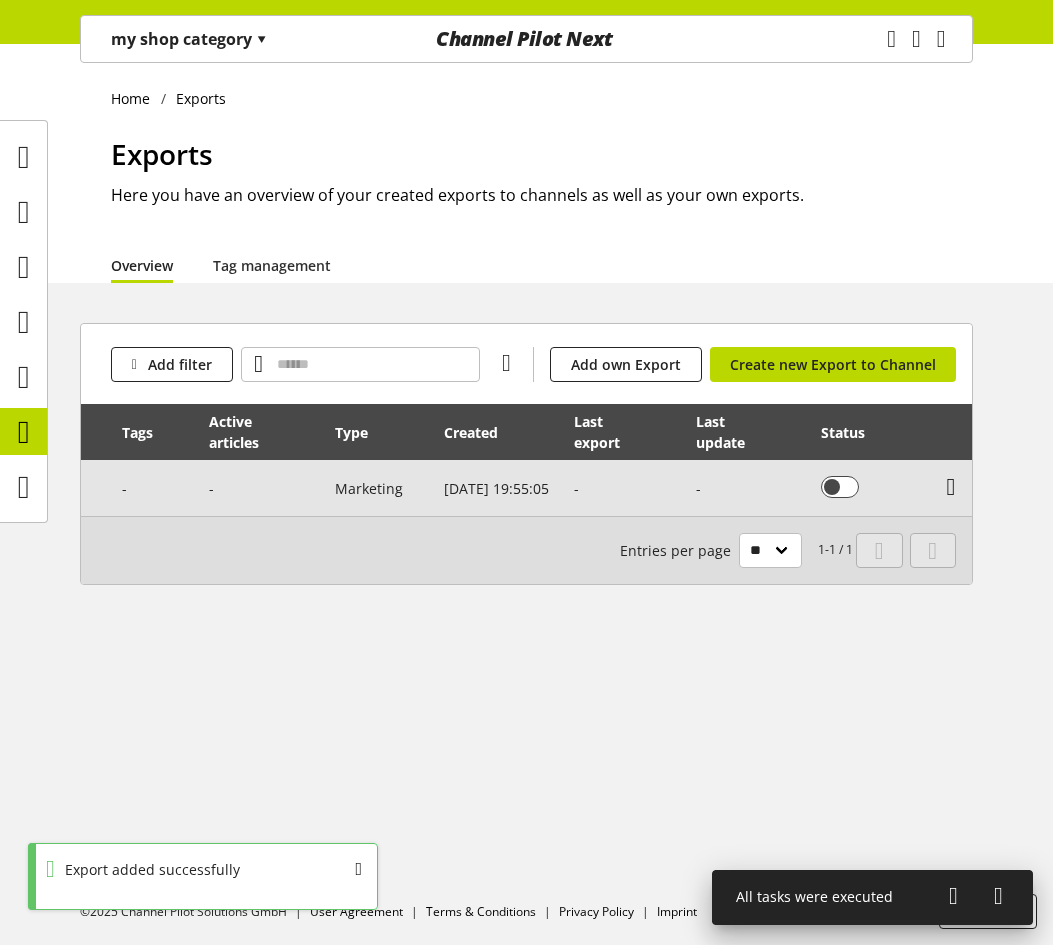 click at bounding box center (951, 487) 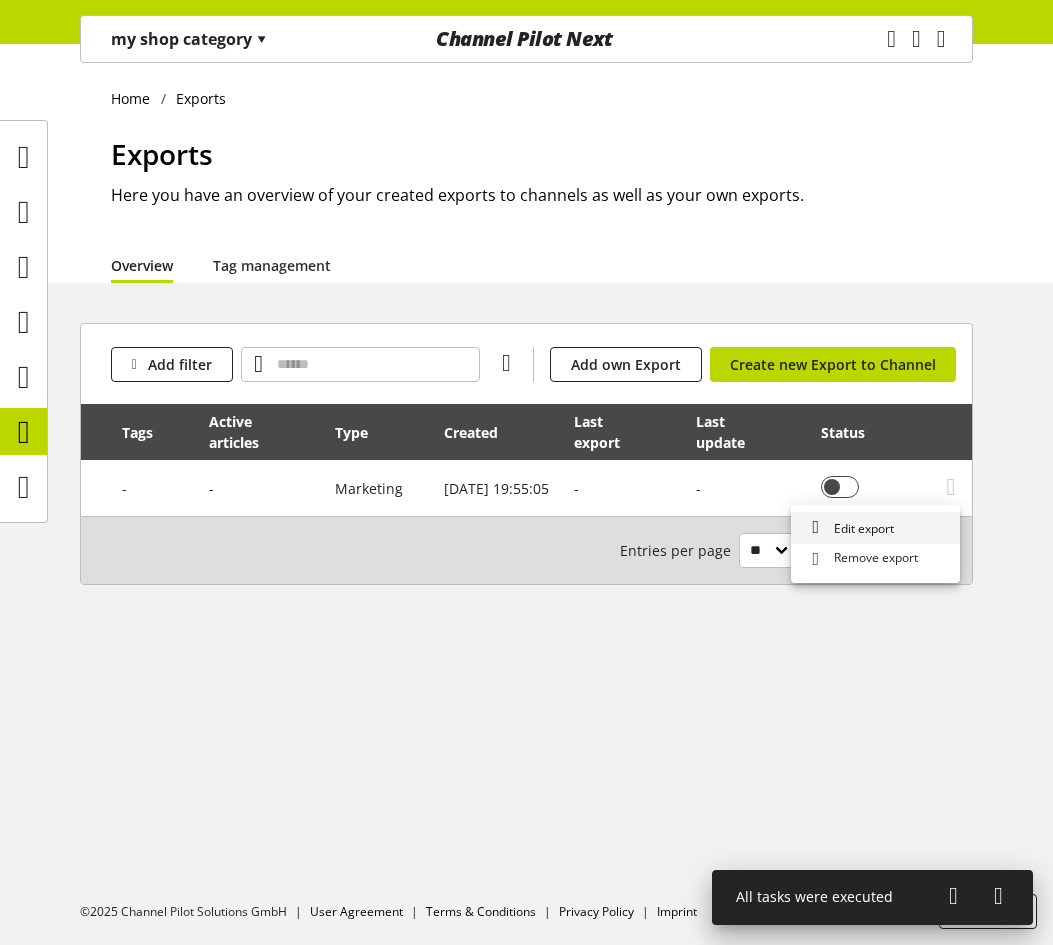 click on "Edit export" at bounding box center [875, 528] 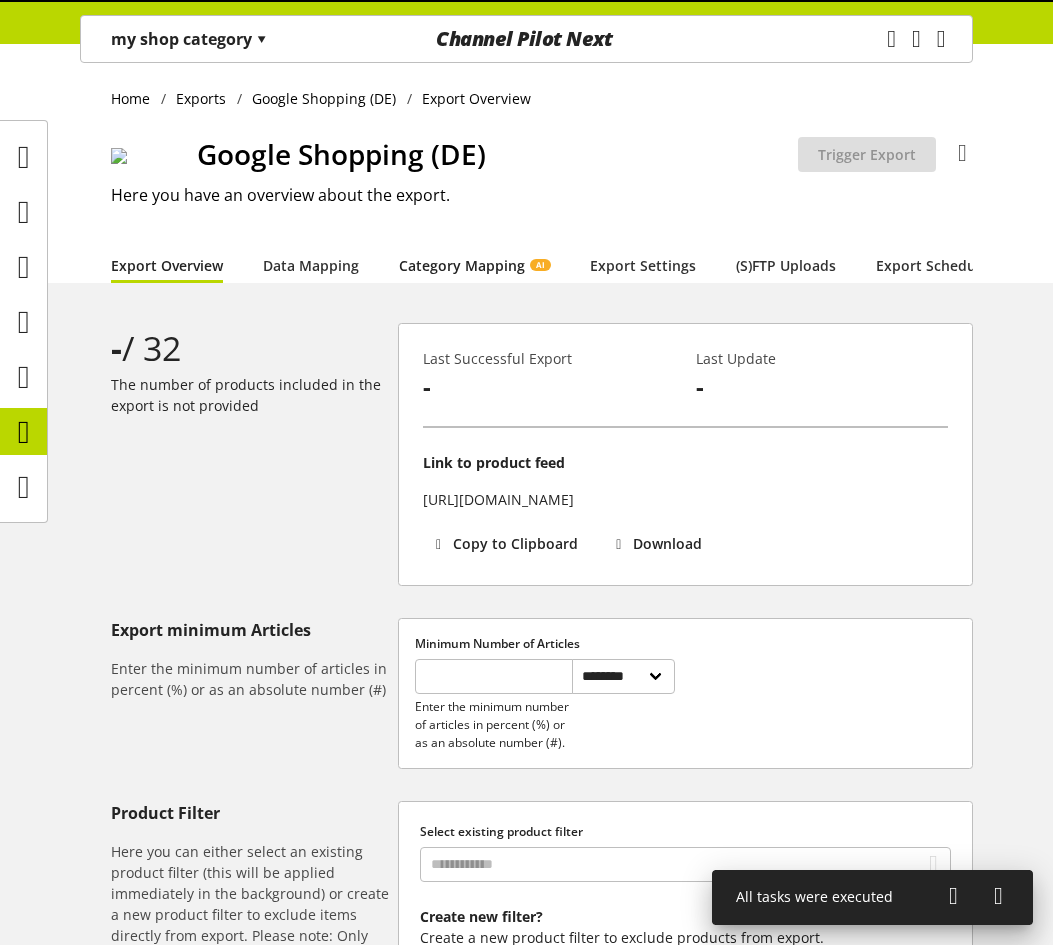 click on "Category Mapping AI" at bounding box center (474, 265) 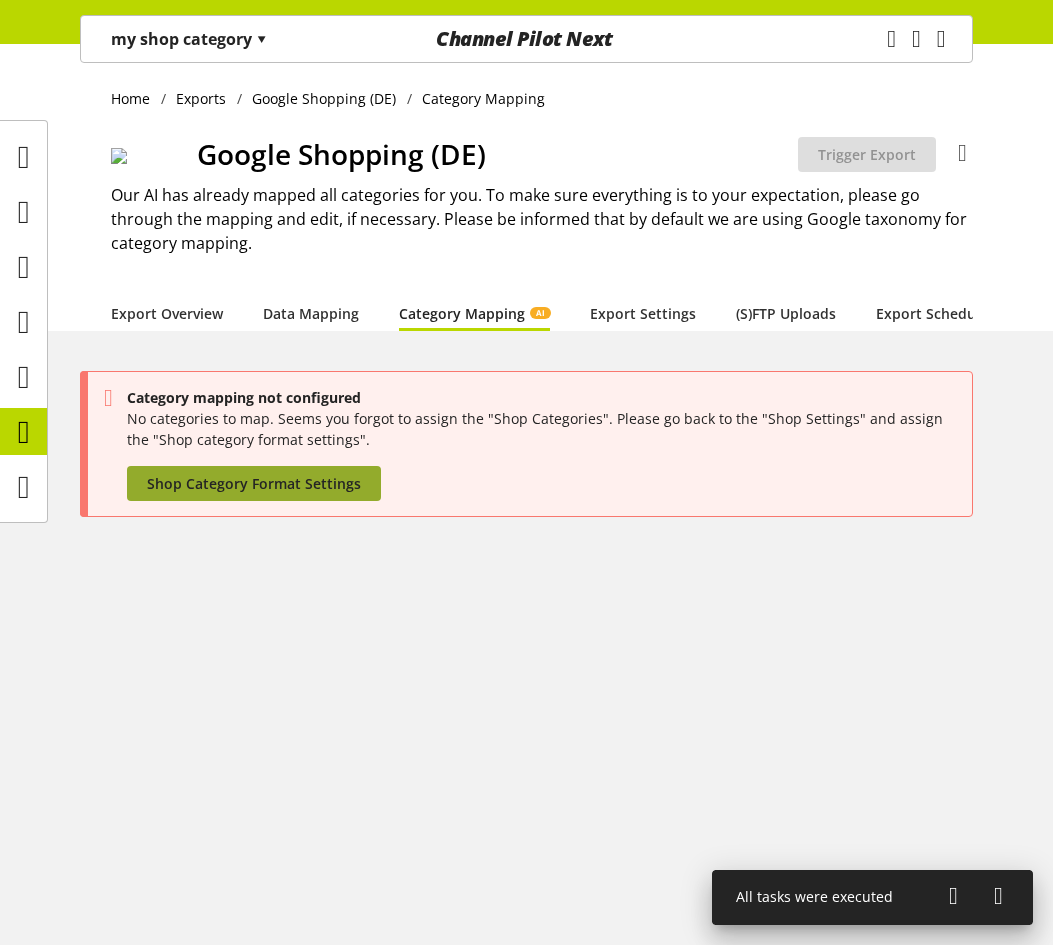 click on "Category mapping not configured No categories to map. Seems you forgot to assign the "Shop Categories". Please go back to the "Shop Settings" and assign the "Shop category format settings". Shop Category Format Settings" at bounding box center [526, 444] 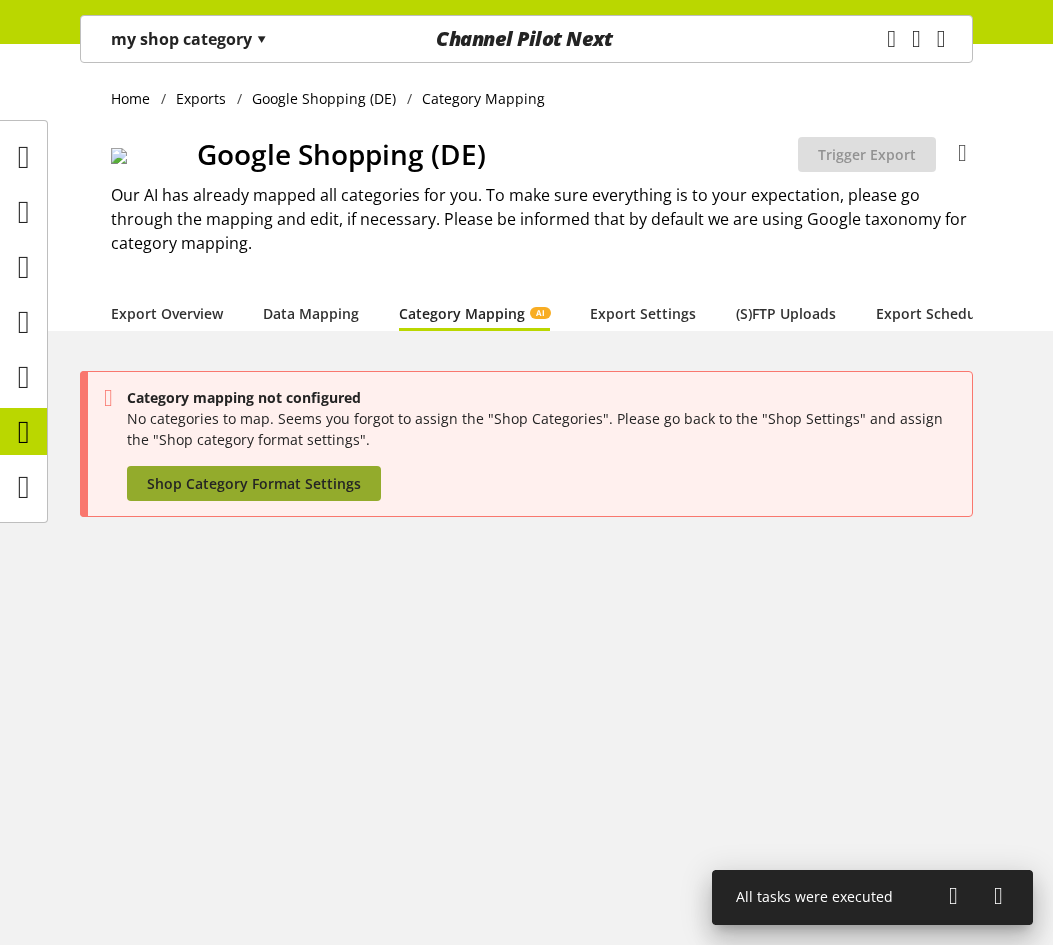 click on "Shop Category Format Settings" at bounding box center (254, 483) 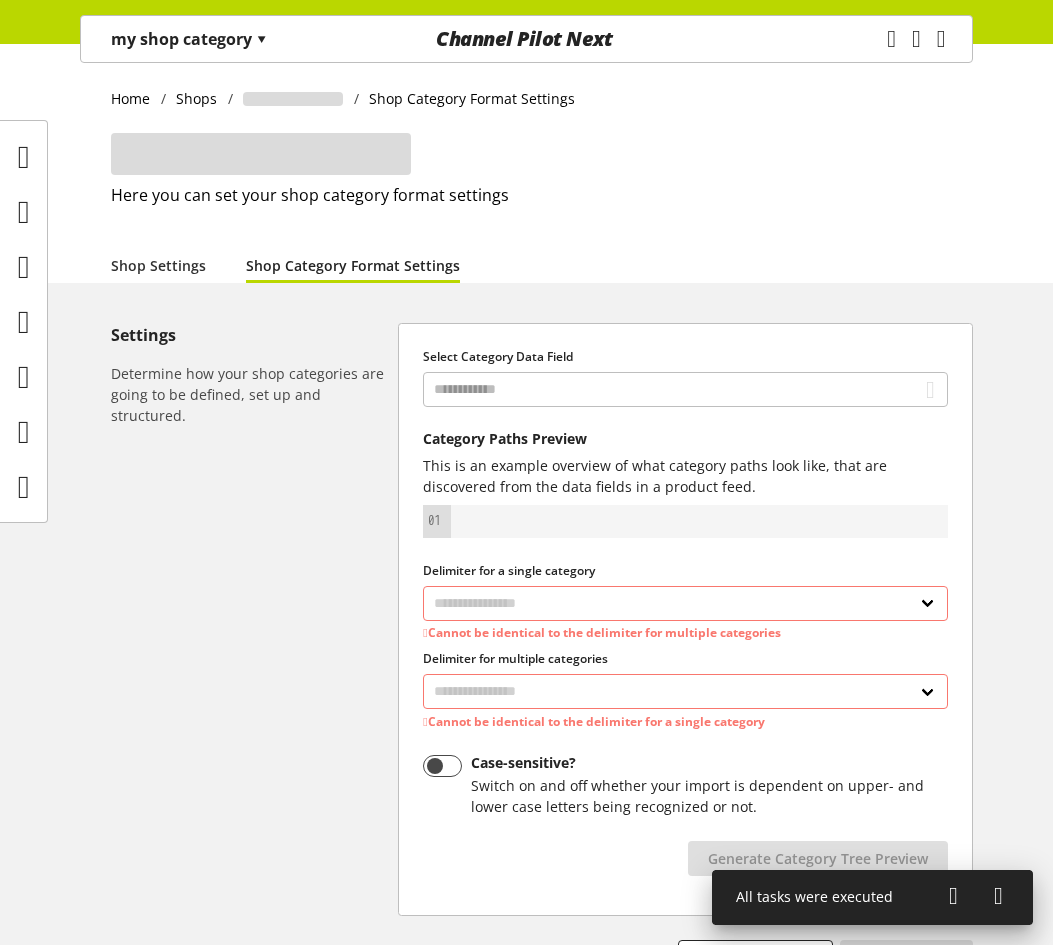 select 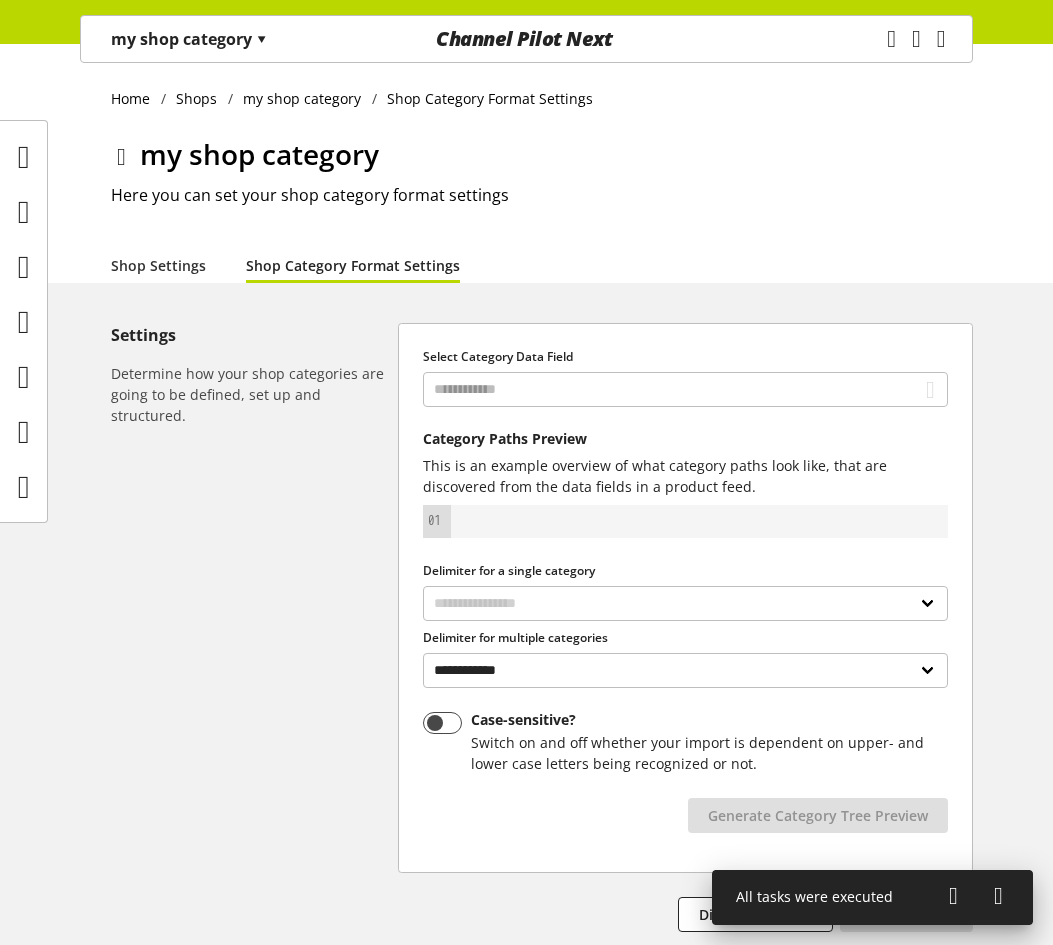 click on "my shop category ▾" at bounding box center [189, 39] 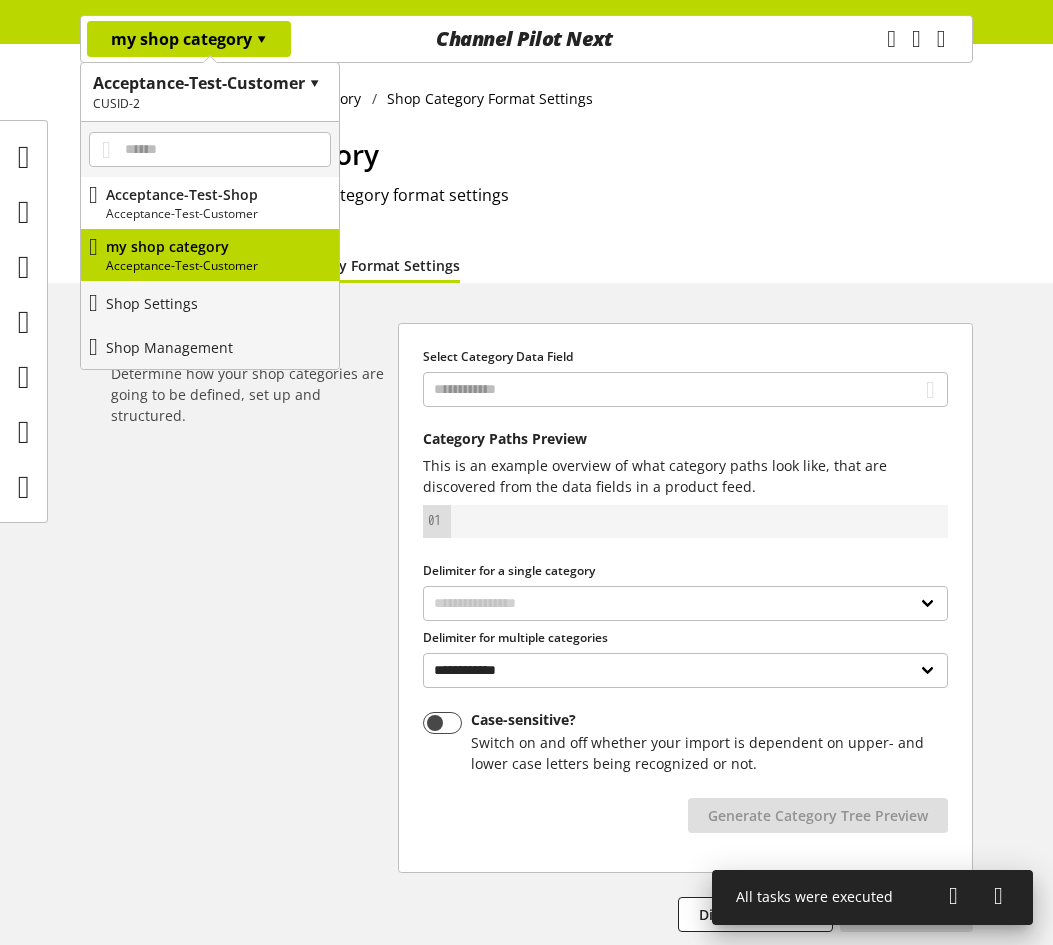 click on "my shop category Here you can set your shop category format settings" at bounding box center (542, 190) 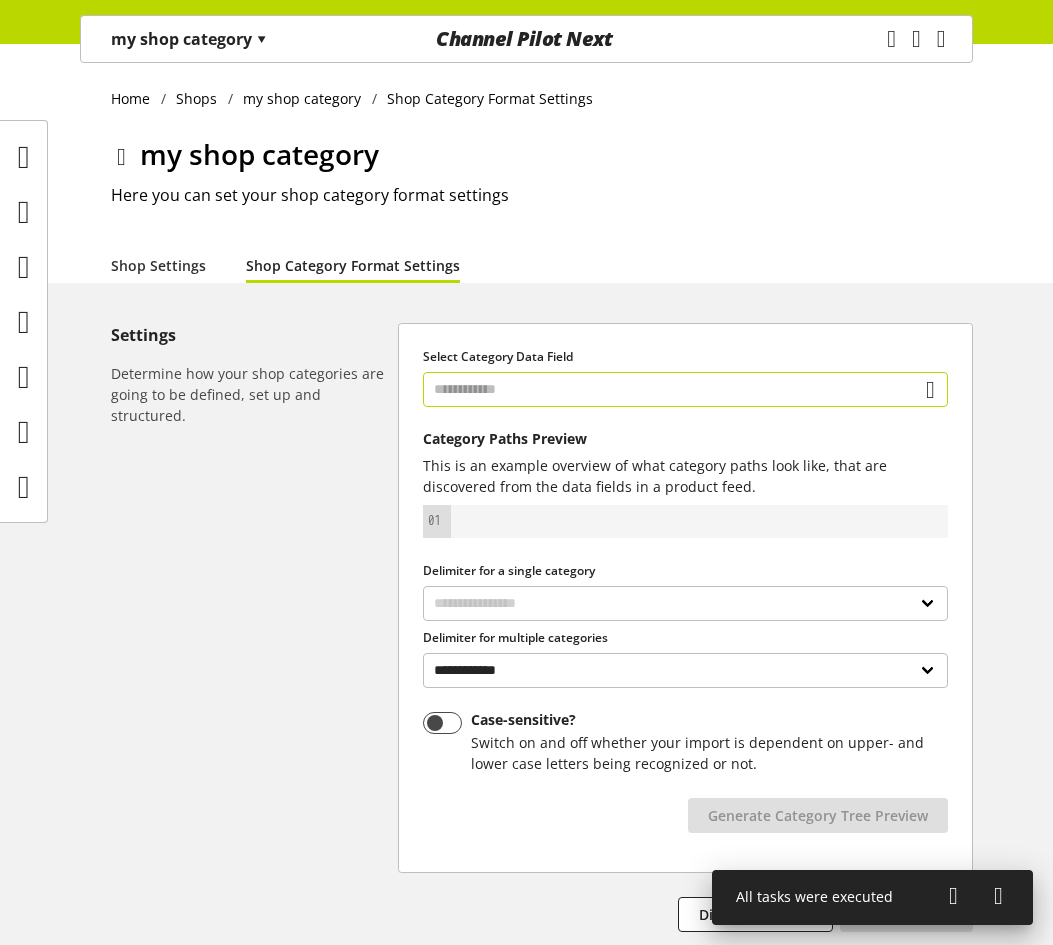 click at bounding box center [685, 389] 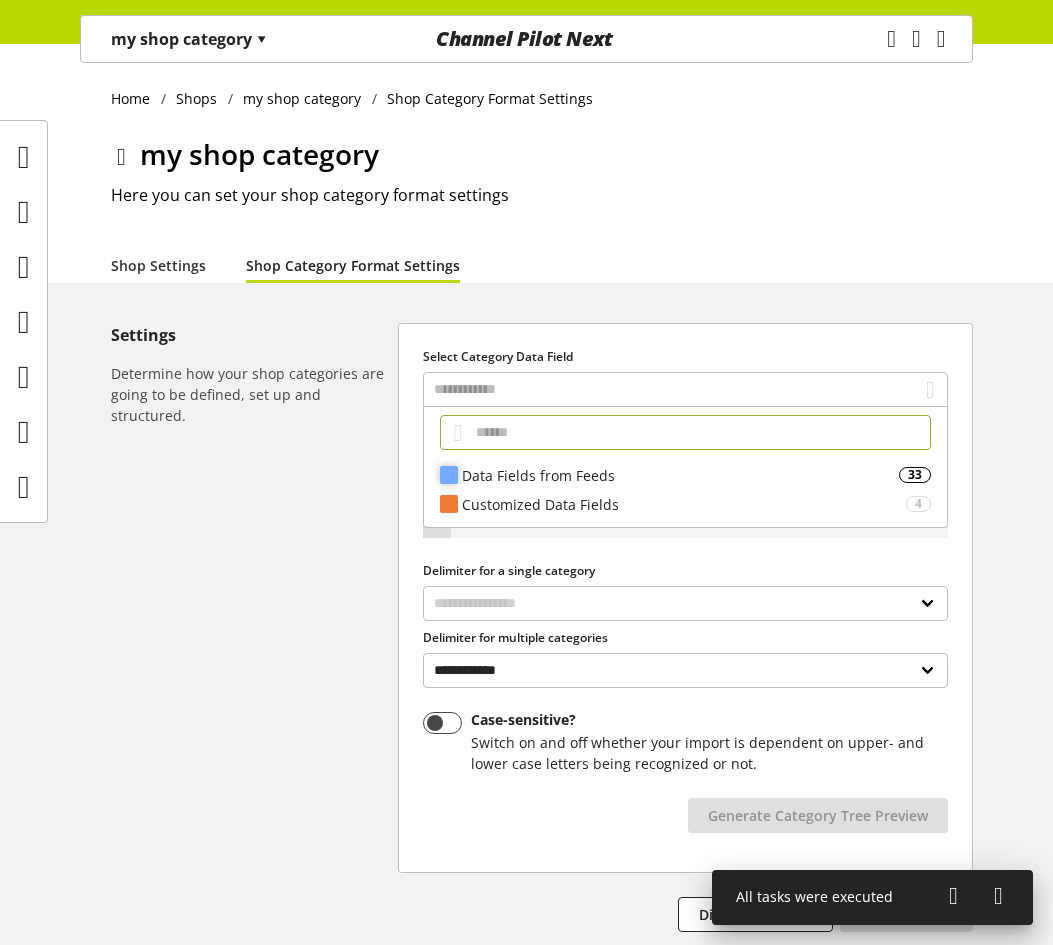 click on "Data Fields from Feeds" at bounding box center [680, 475] 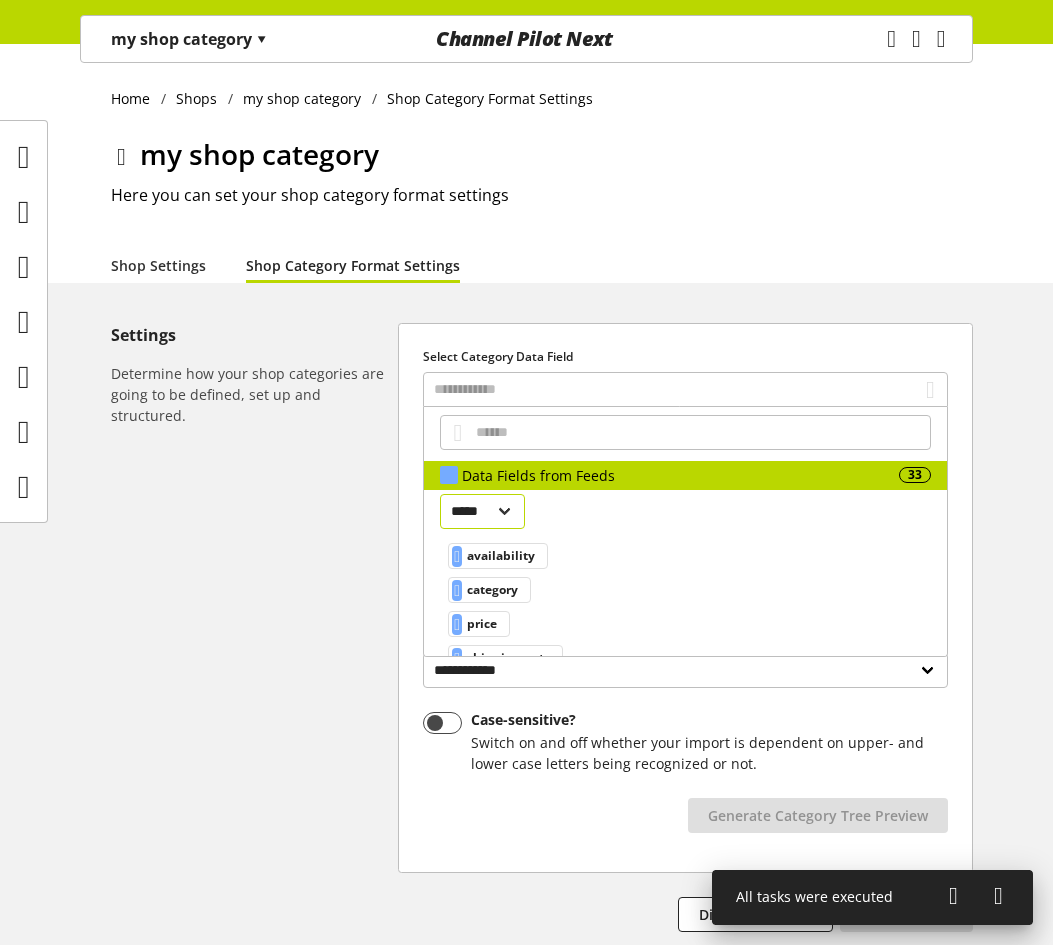 click on "***** ******" at bounding box center (482, 511) 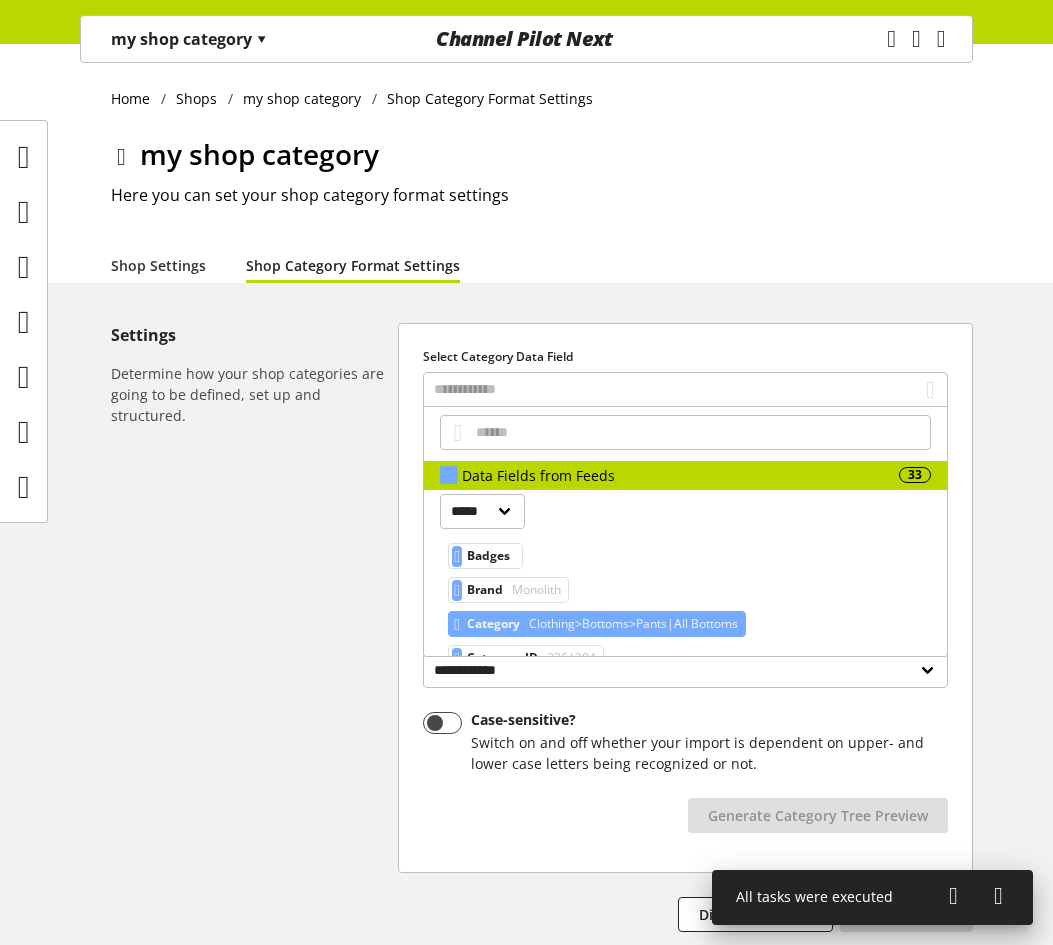 click on "Clothing>Bottoms>Pants|All Bottoms" at bounding box center (631, 624) 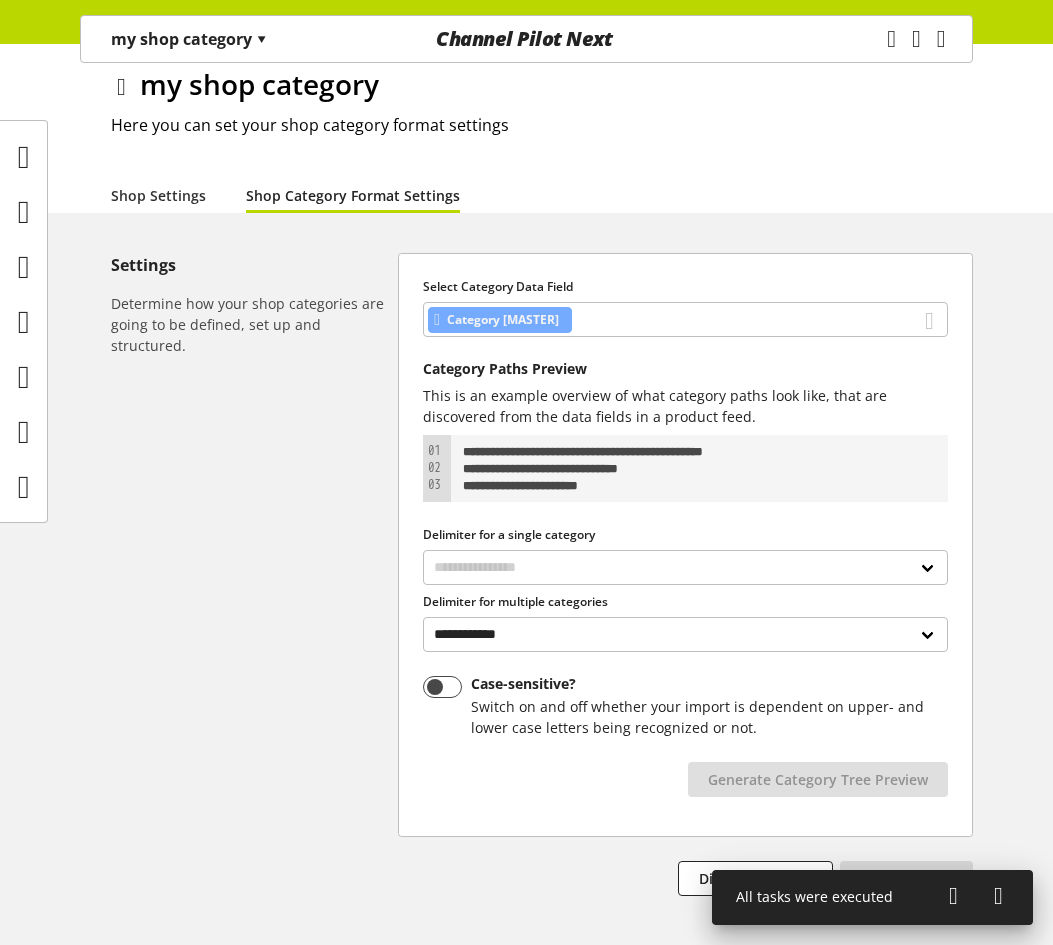 scroll, scrollTop: 168, scrollLeft: 0, axis: vertical 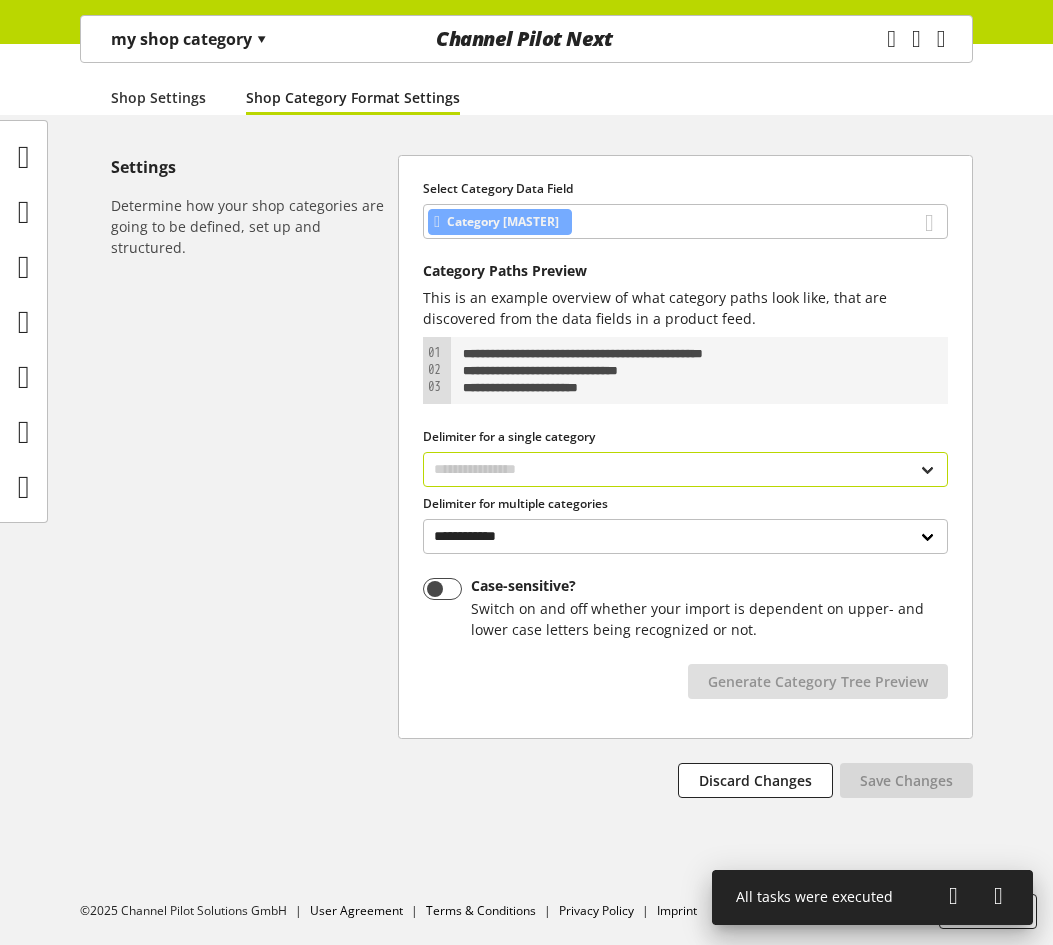 click on "**********" at bounding box center [685, 469] 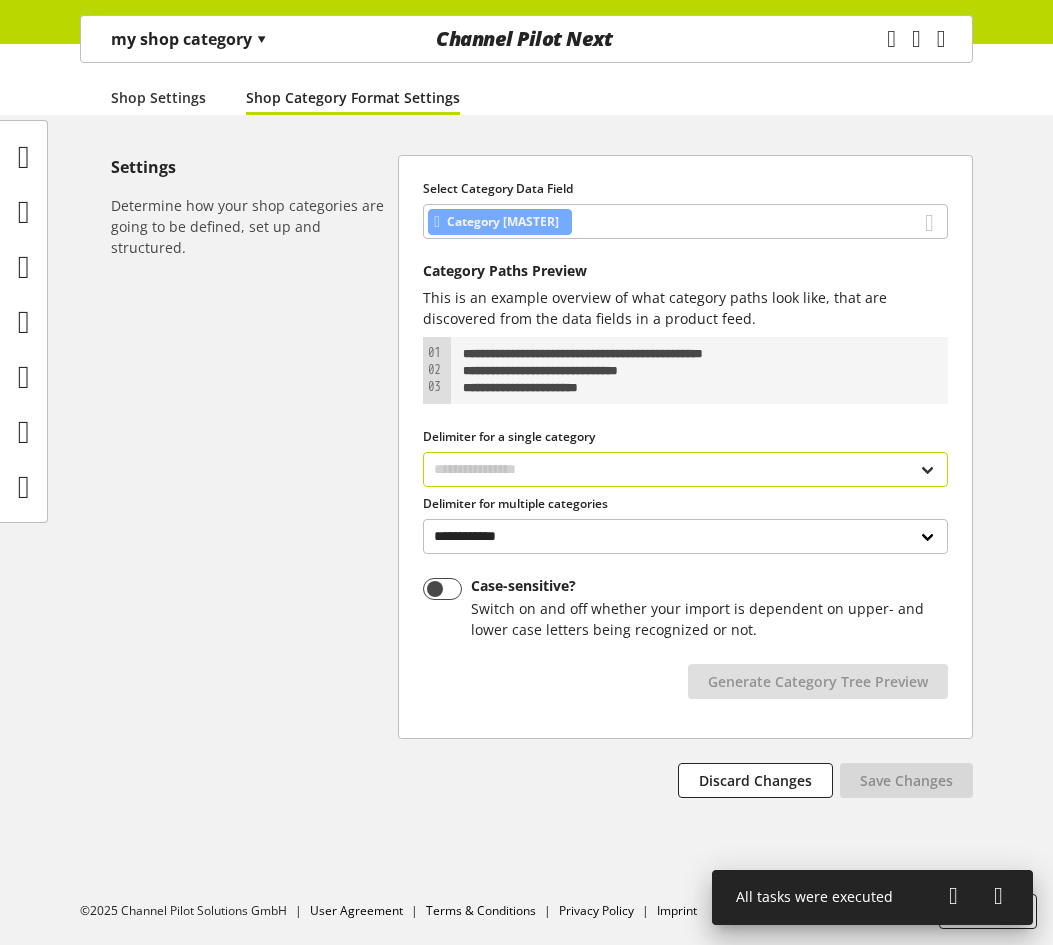 select on "*" 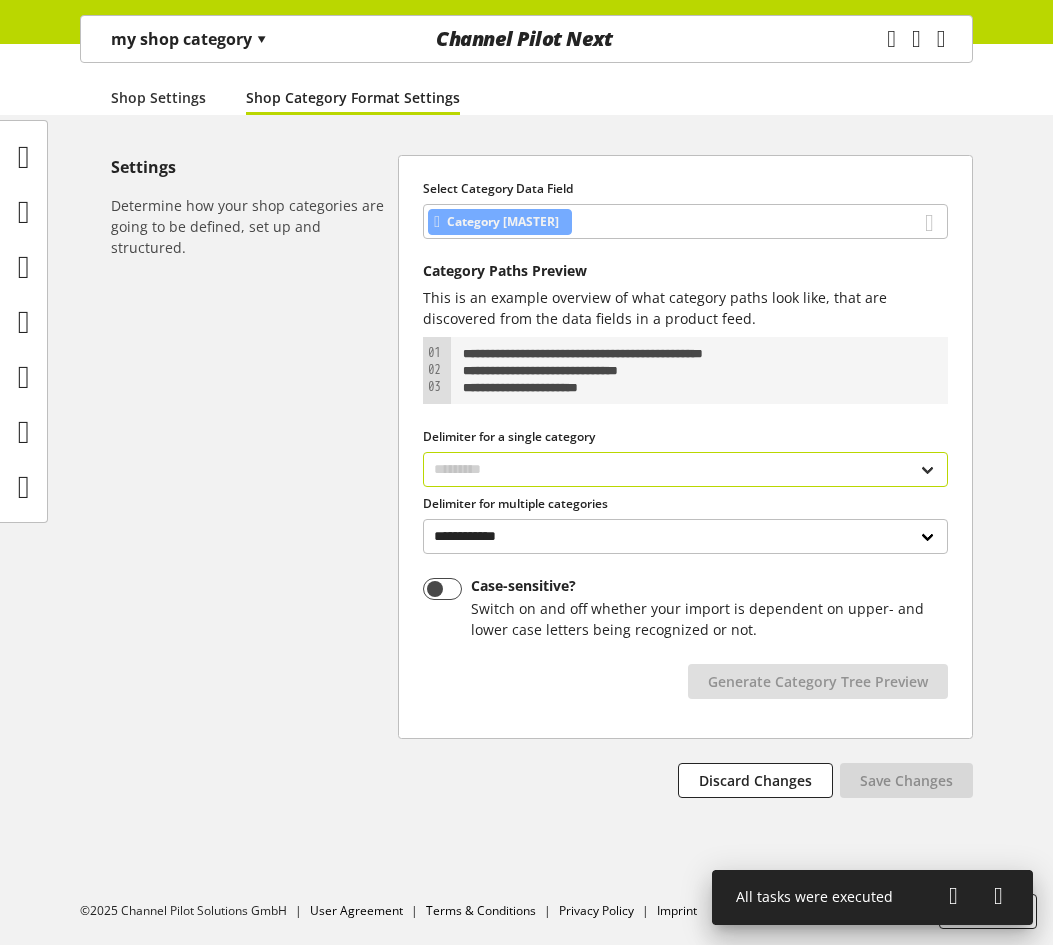 click on "**********" at bounding box center [685, 469] 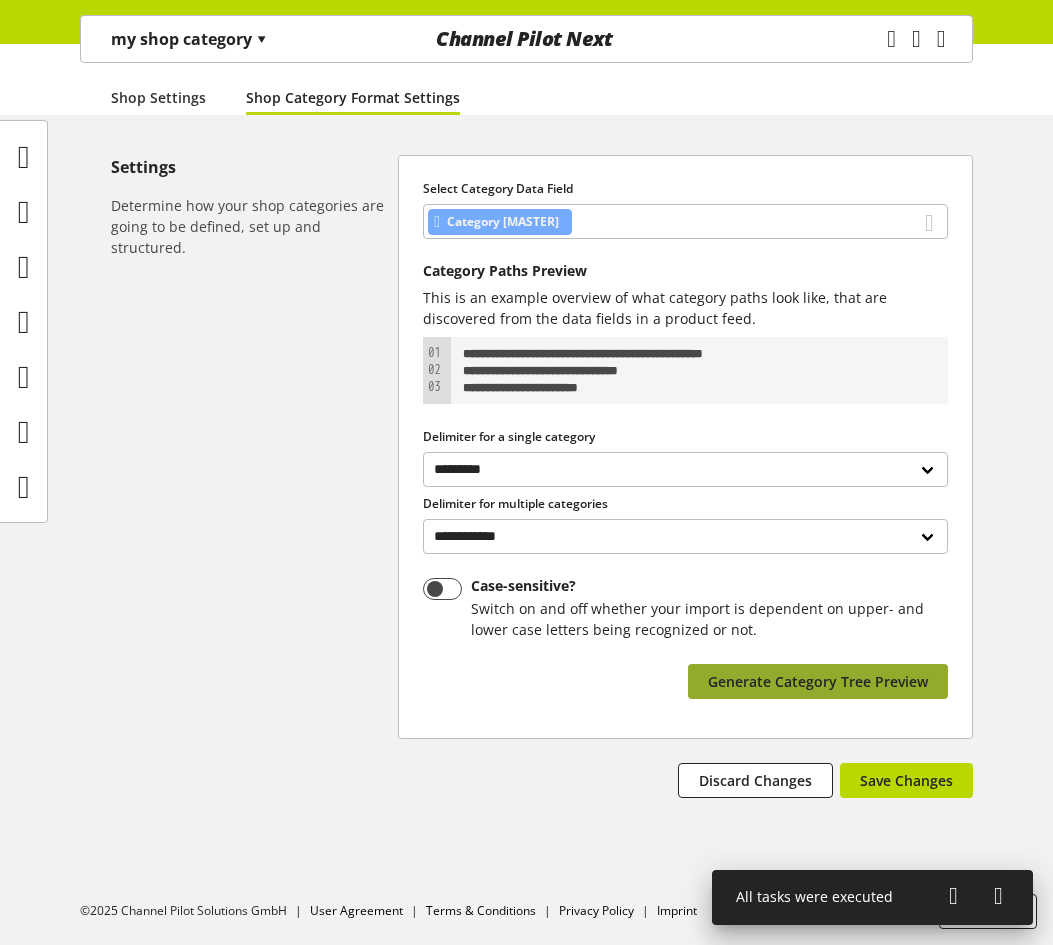 click on "Generate Category Tree Preview" at bounding box center [818, 681] 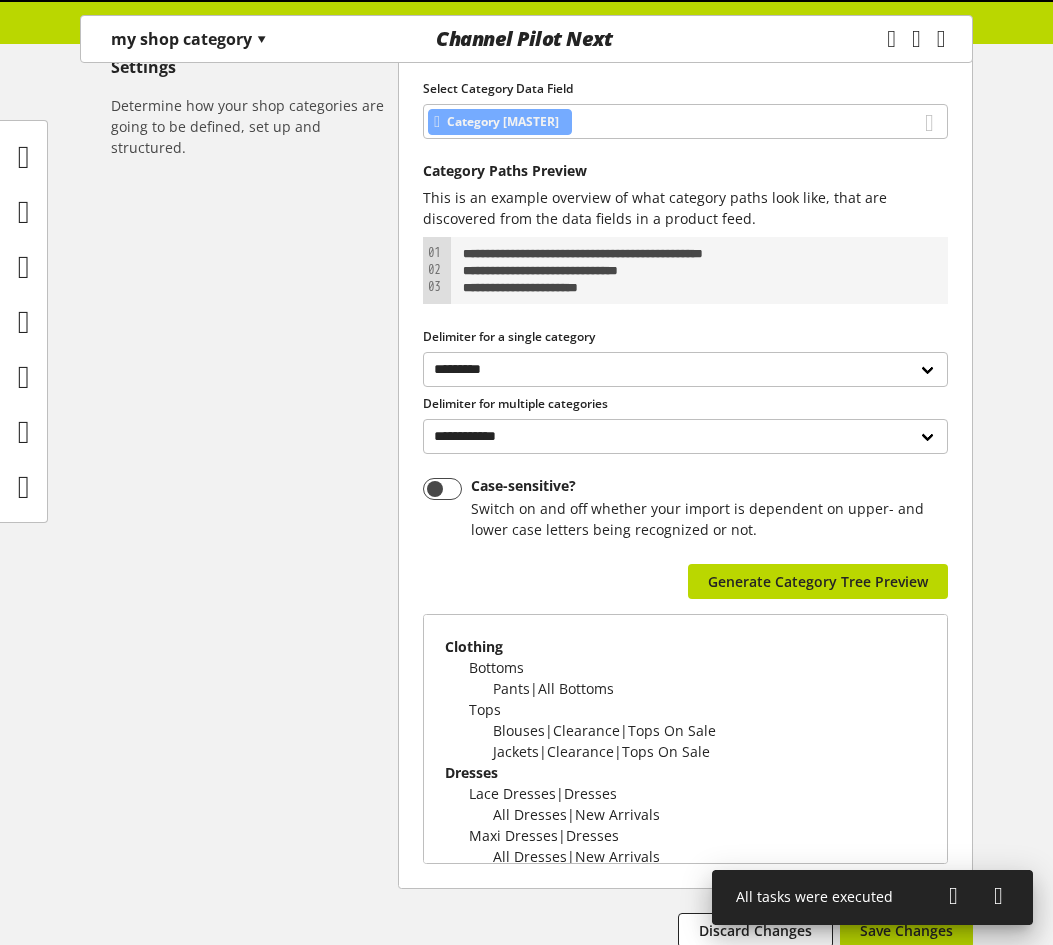 scroll, scrollTop: 418, scrollLeft: 0, axis: vertical 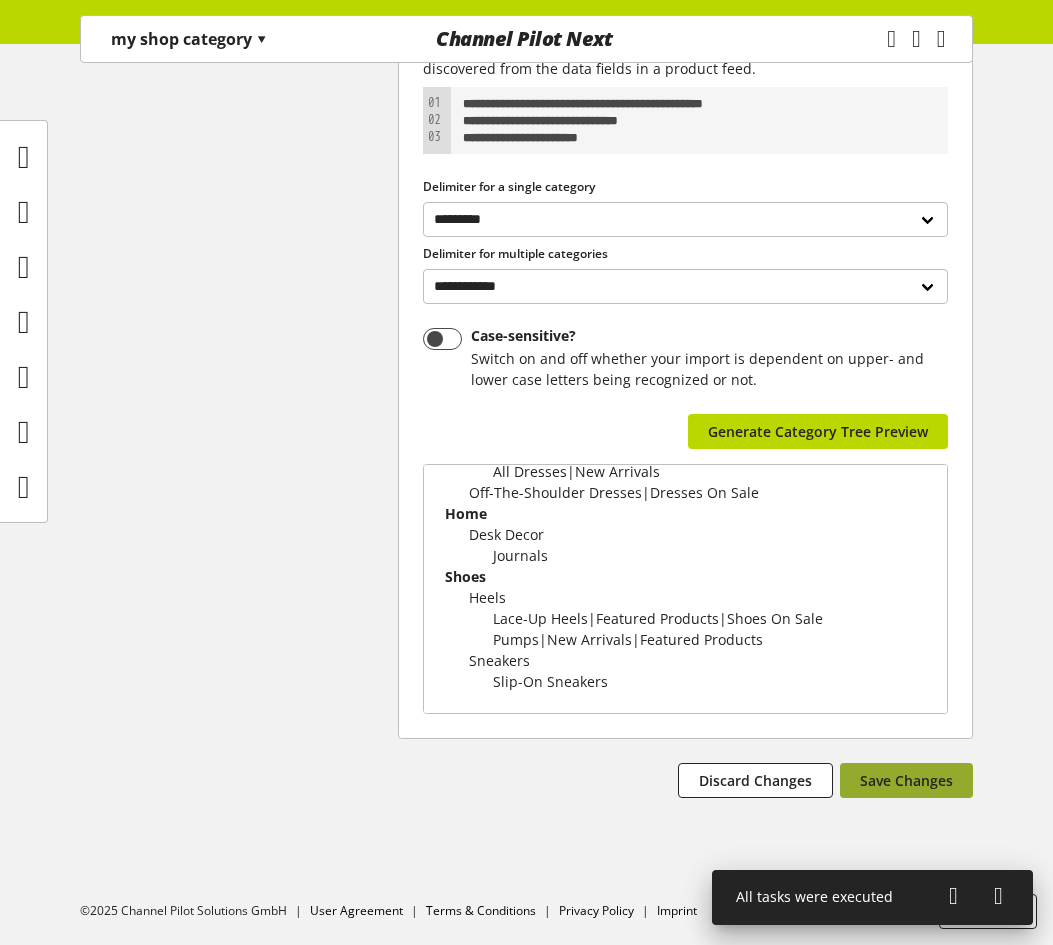 click on "Save Changes" at bounding box center [906, 780] 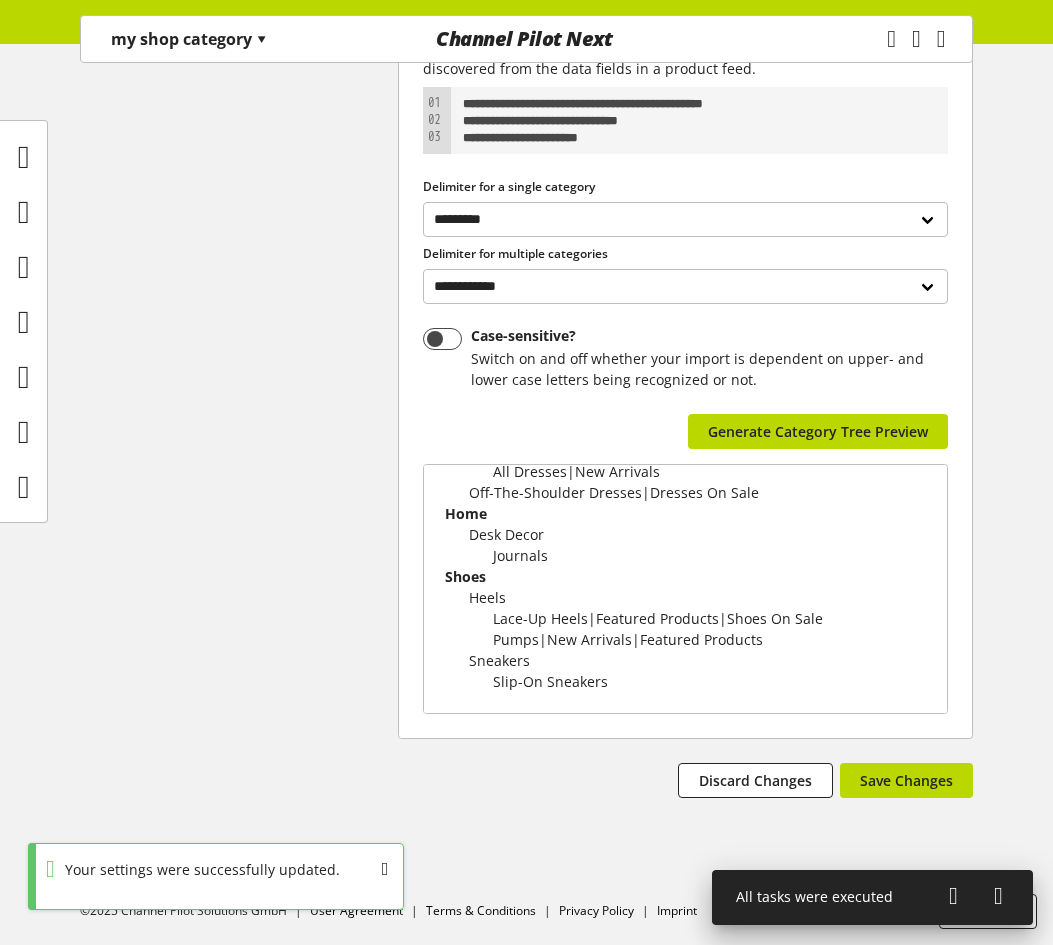 click at bounding box center (953, 896) 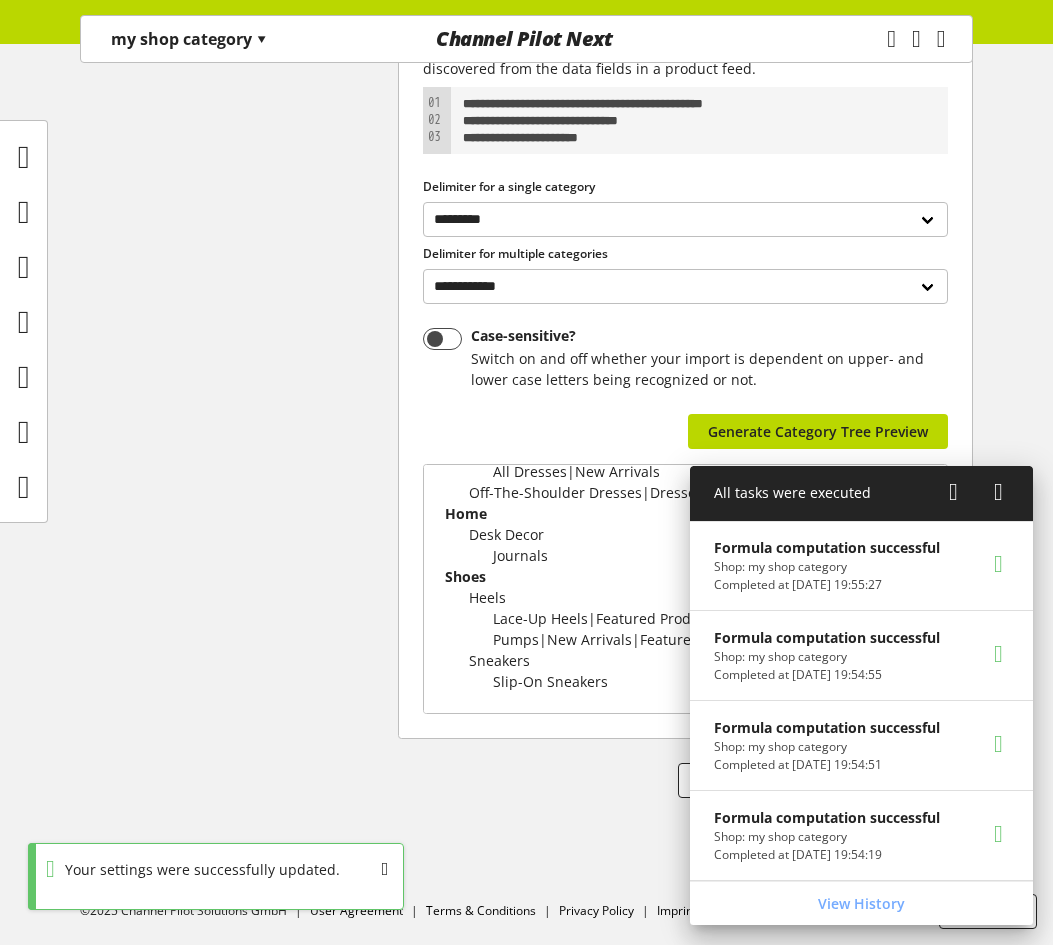 drag, startPoint x: 586, startPoint y: 810, endPoint x: 596, endPoint y: 805, distance: 11.18034 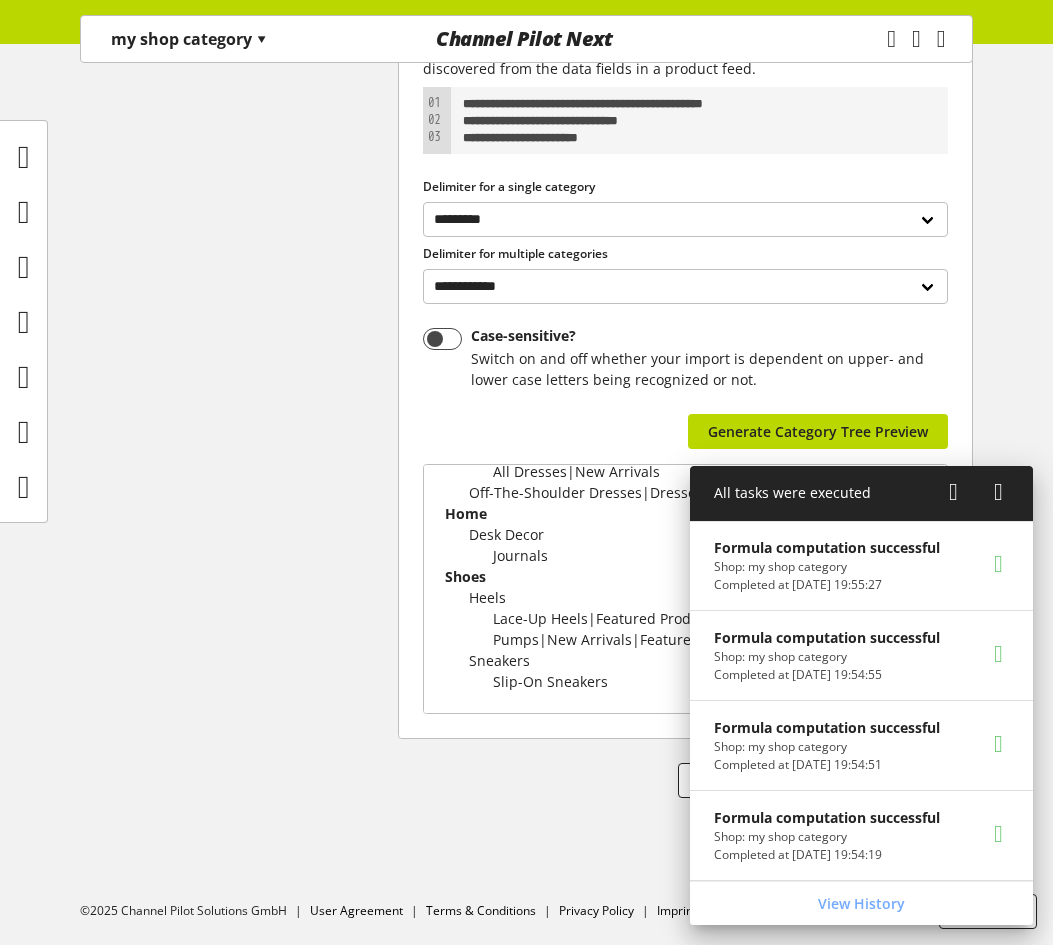 click at bounding box center (953, 492) 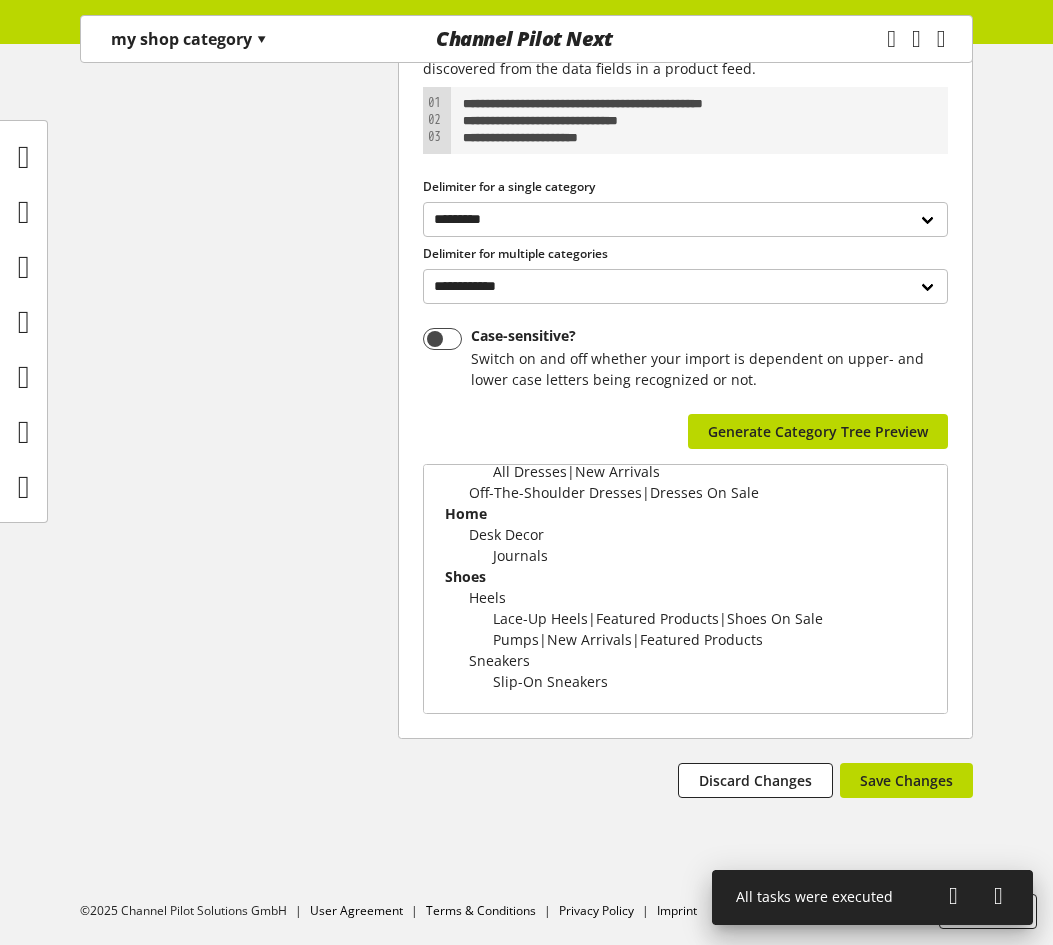 scroll, scrollTop: 0, scrollLeft: 0, axis: both 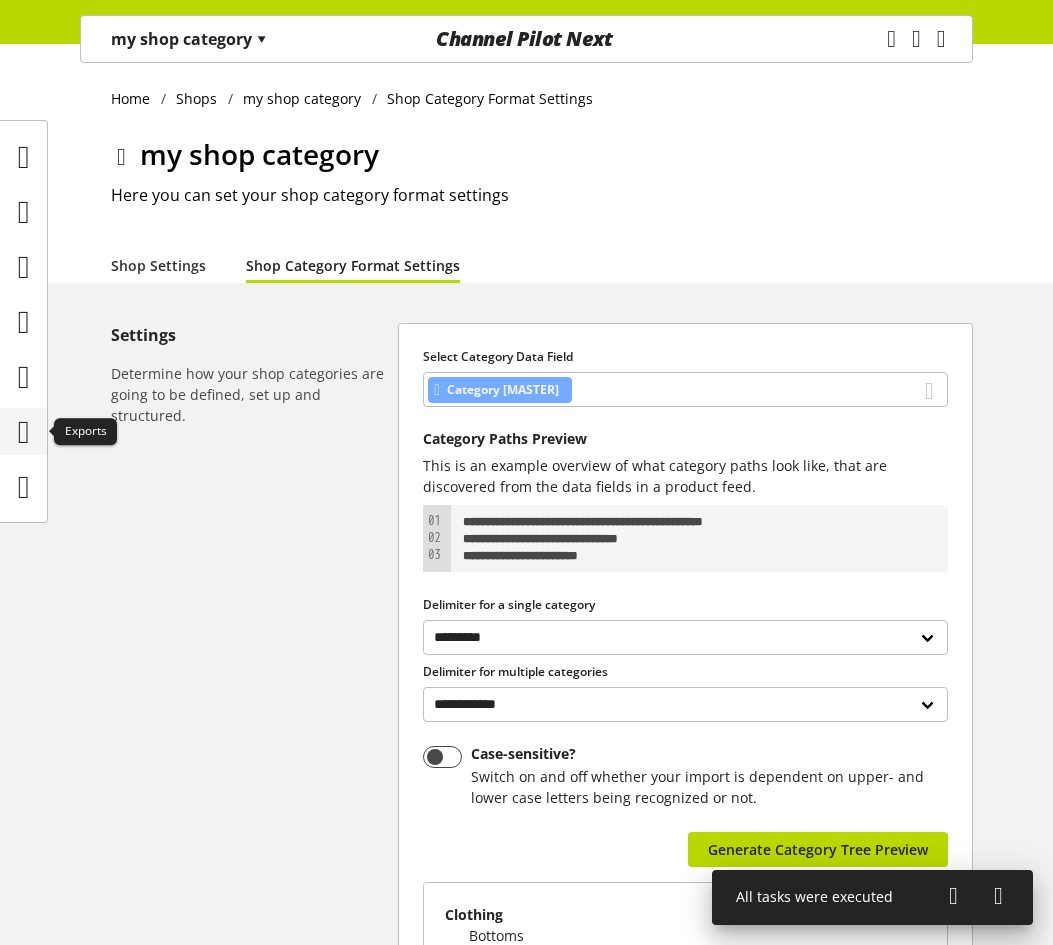 click at bounding box center [24, 432] 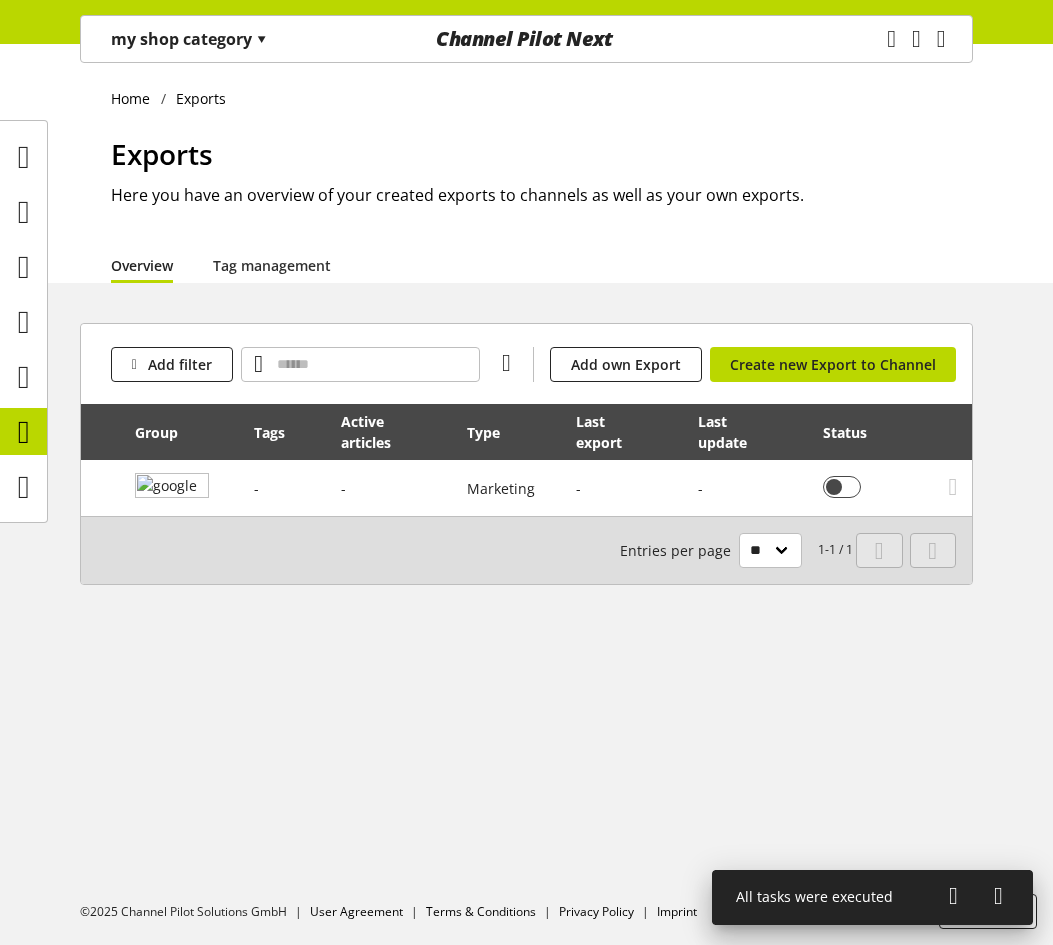 scroll, scrollTop: 0, scrollLeft: 218, axis: horizontal 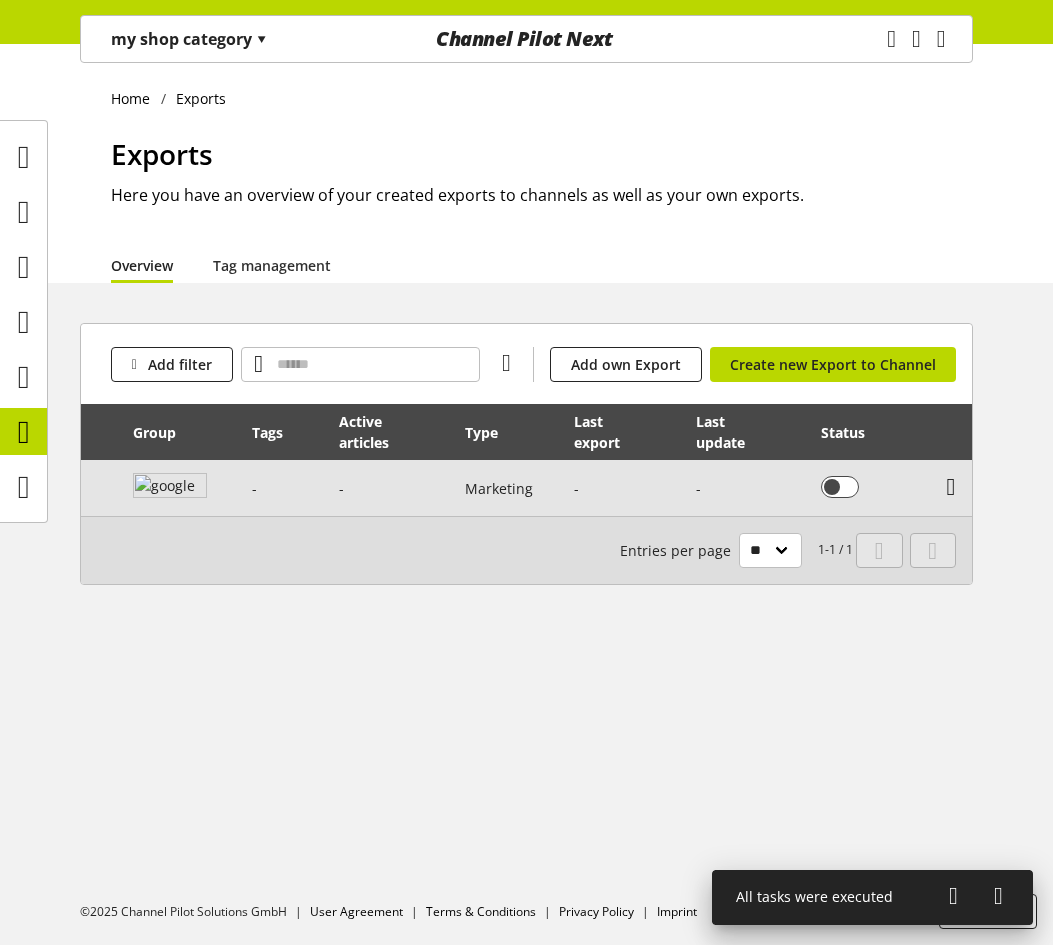 drag, startPoint x: 956, startPoint y: 482, endPoint x: 946, endPoint y: 488, distance: 11.661903 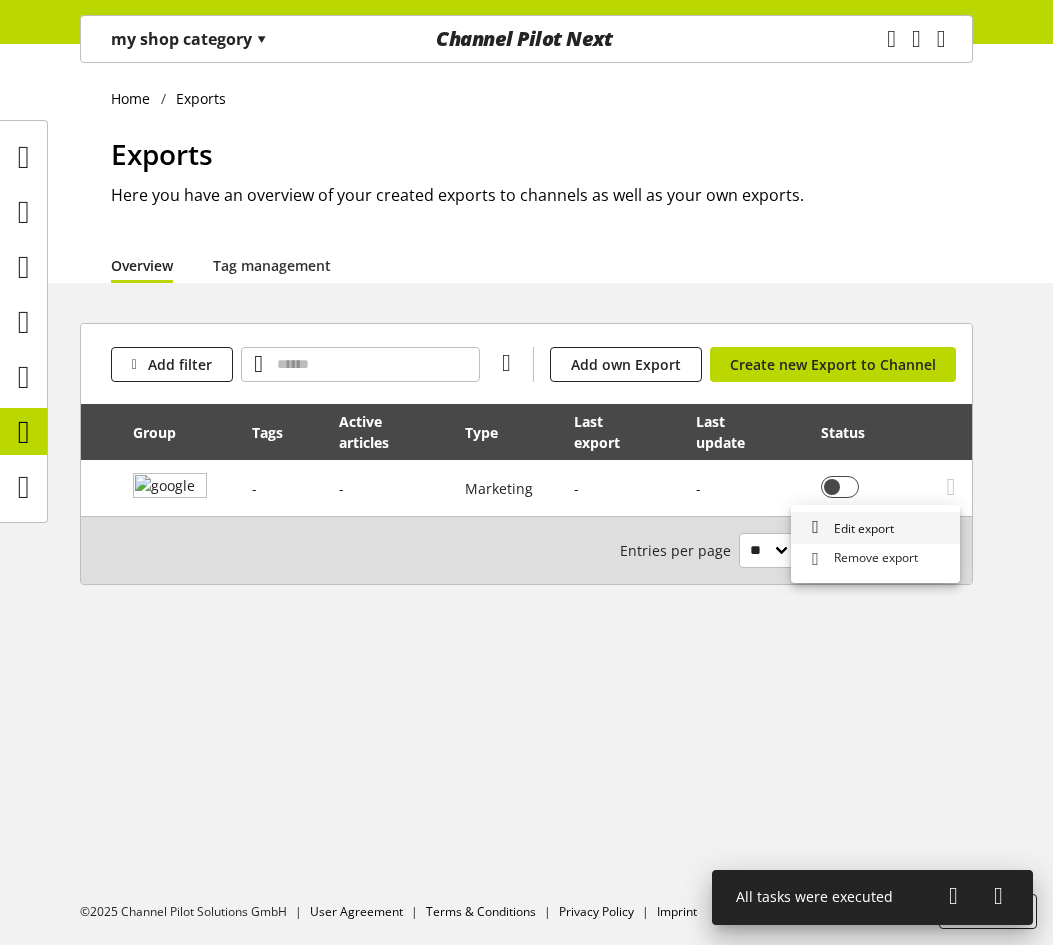 click on "Edit export" at bounding box center [875, 528] 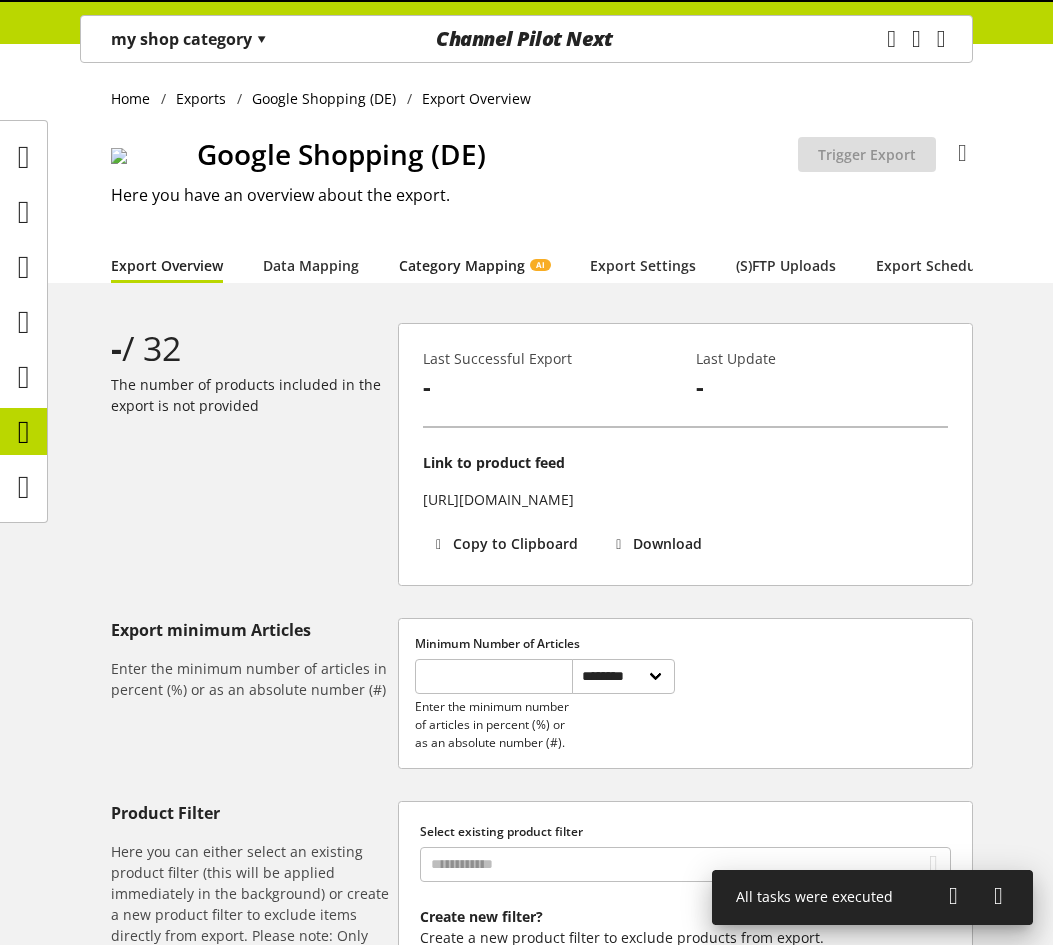 click on "Category Mapping AI" at bounding box center (474, 265) 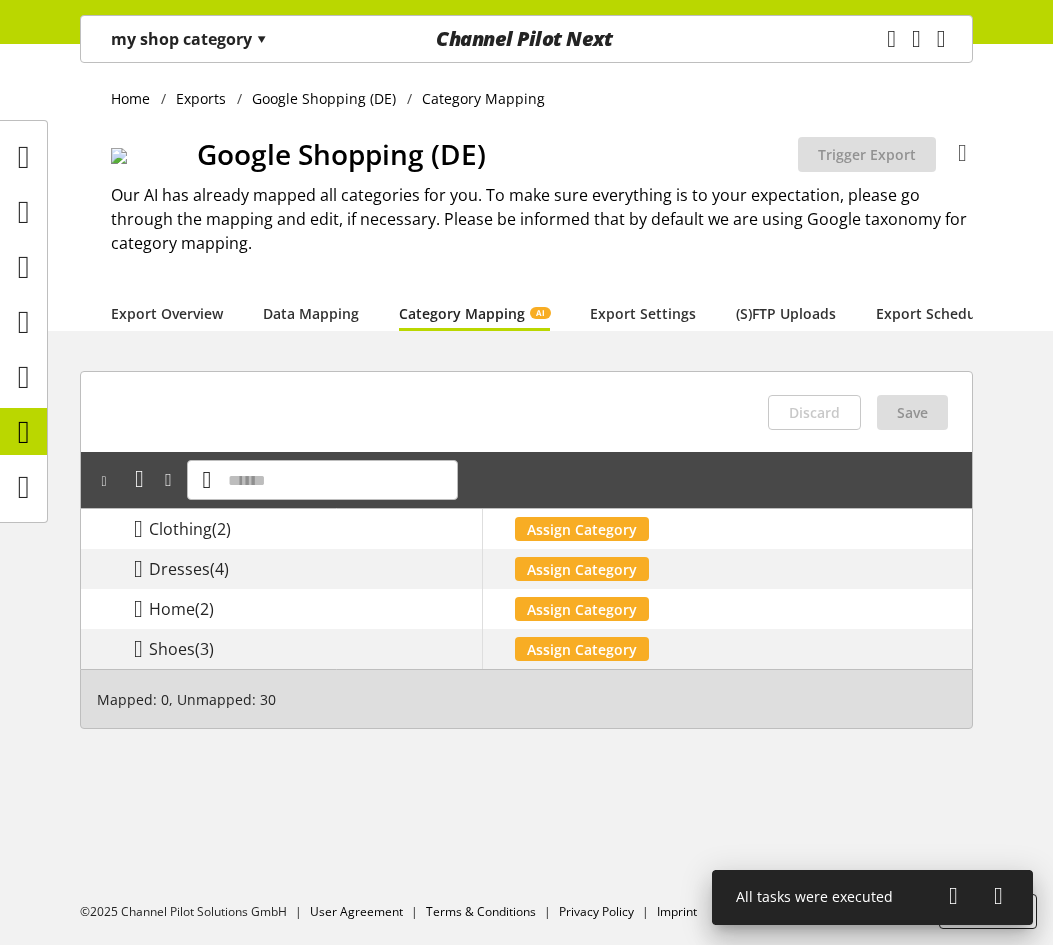 click on "my shop category ▾" at bounding box center [189, 39] 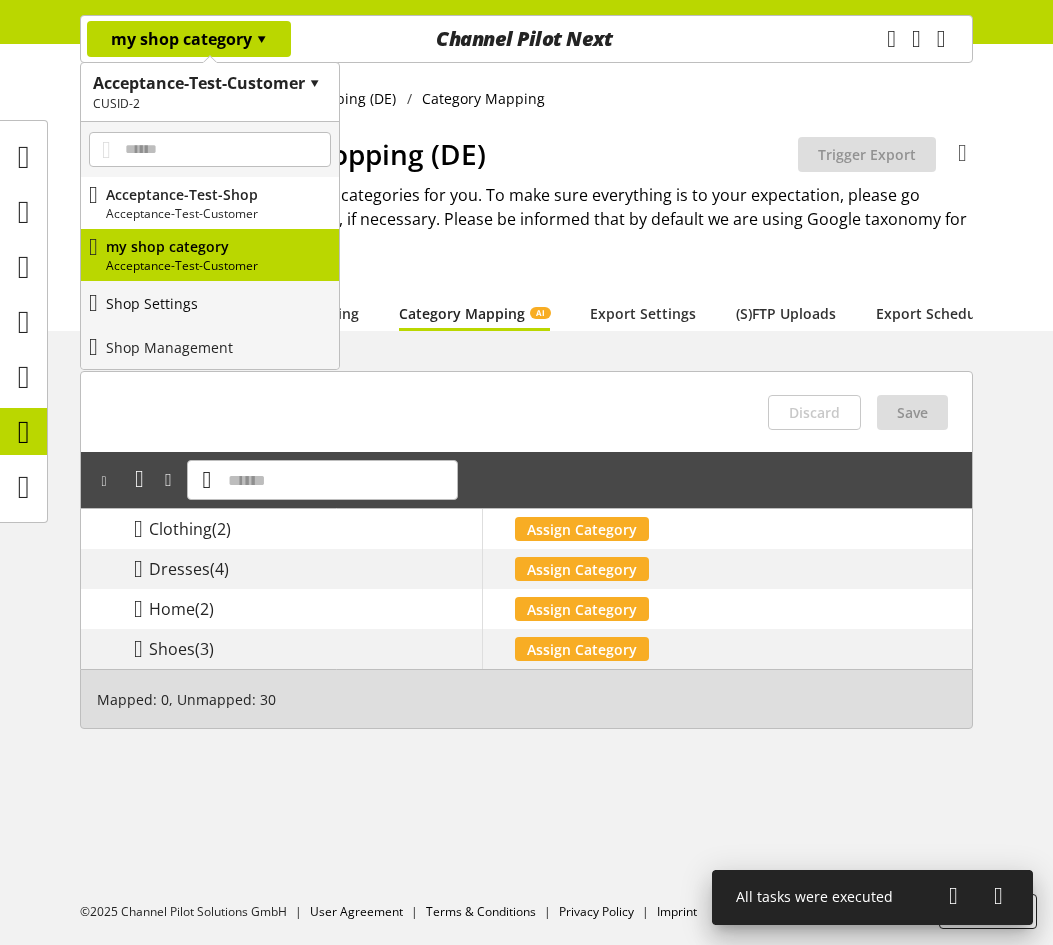 click on "Shop Settings" at bounding box center (210, 303) 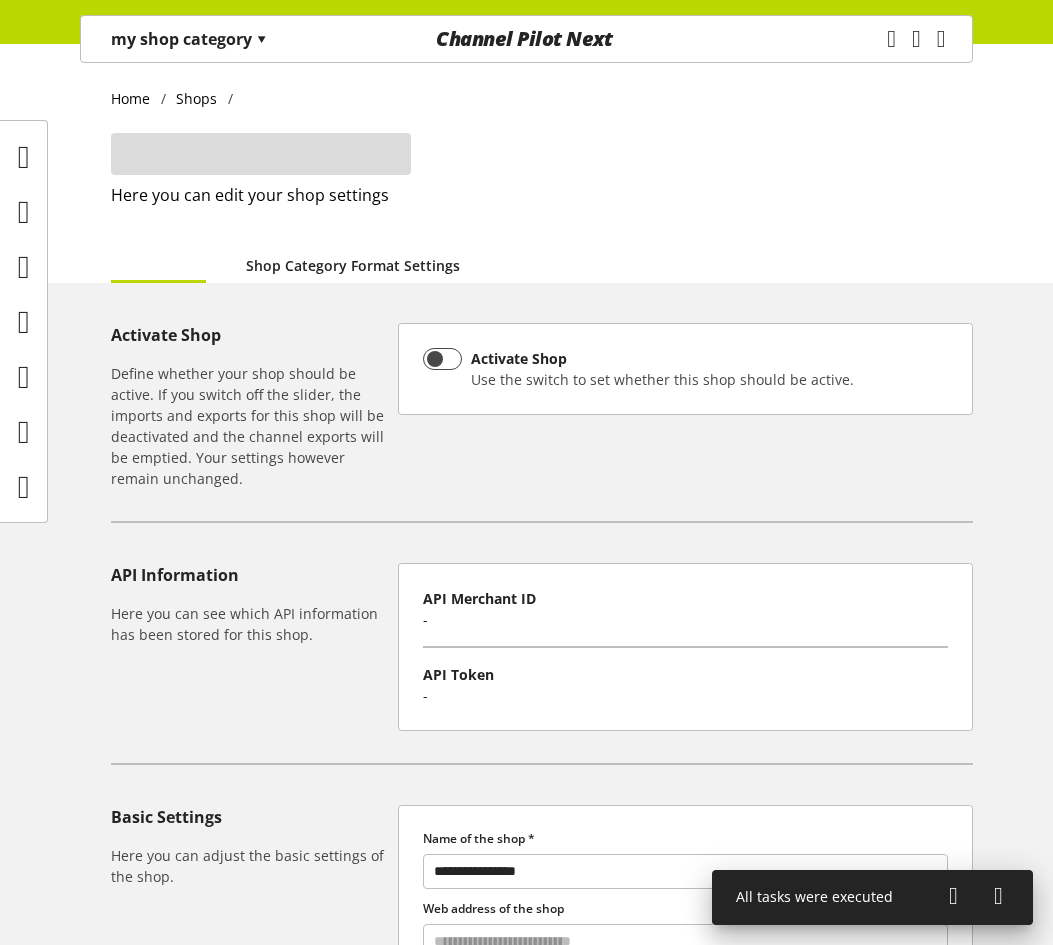 click on "Shop Category Format Settings" at bounding box center (353, 265) 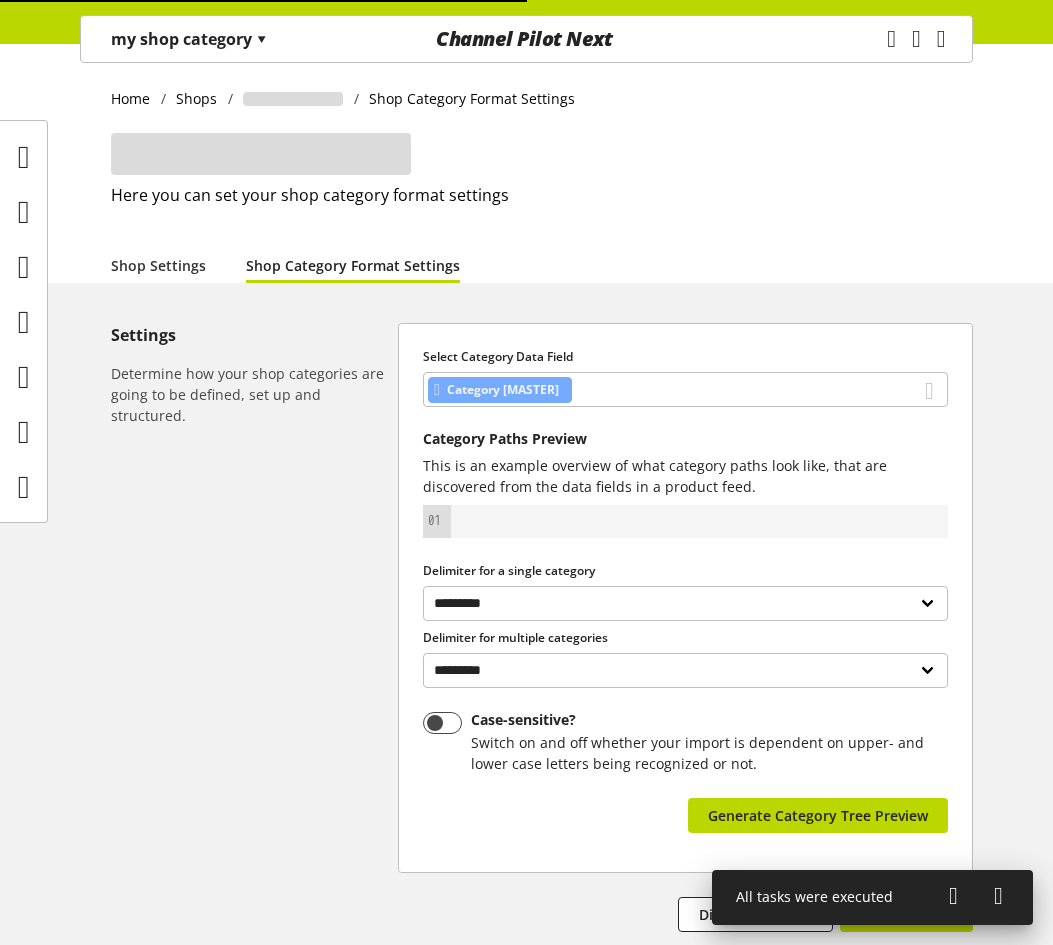 select on "*" 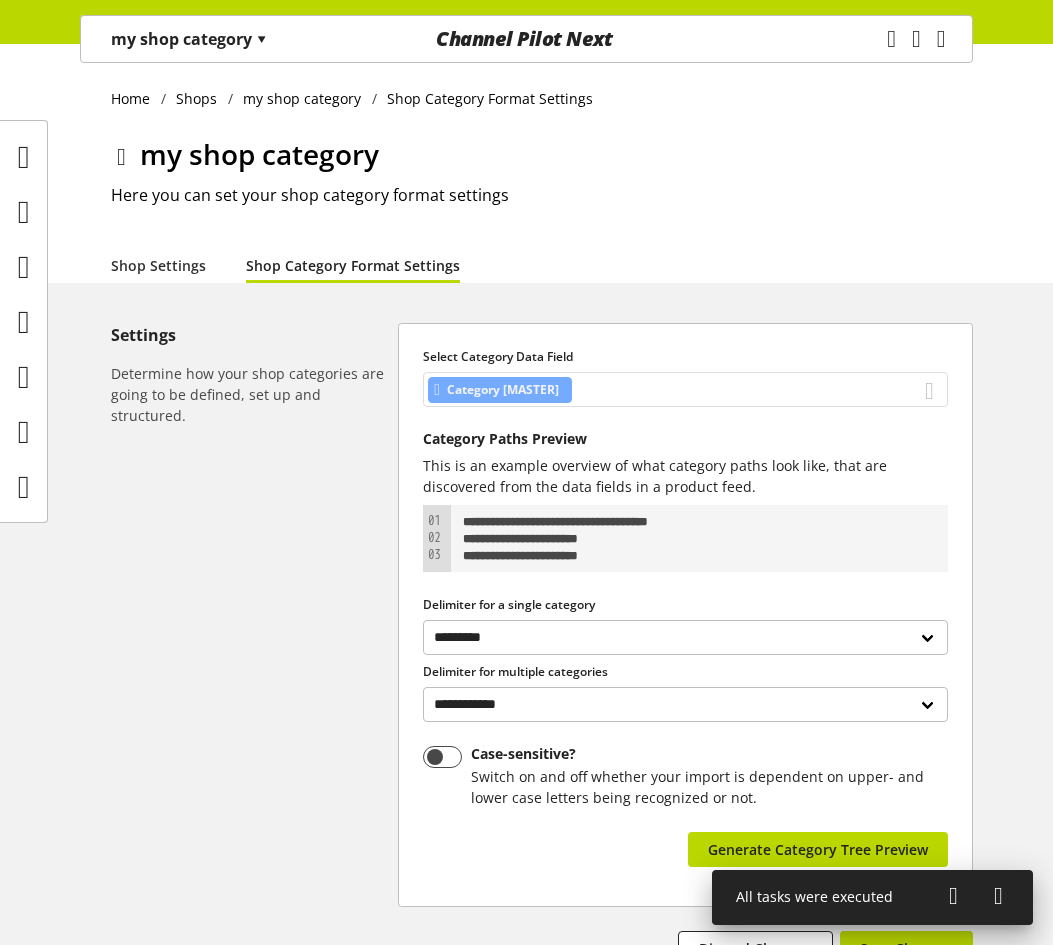 click on "Category [MASTER]" at bounding box center [685, 389] 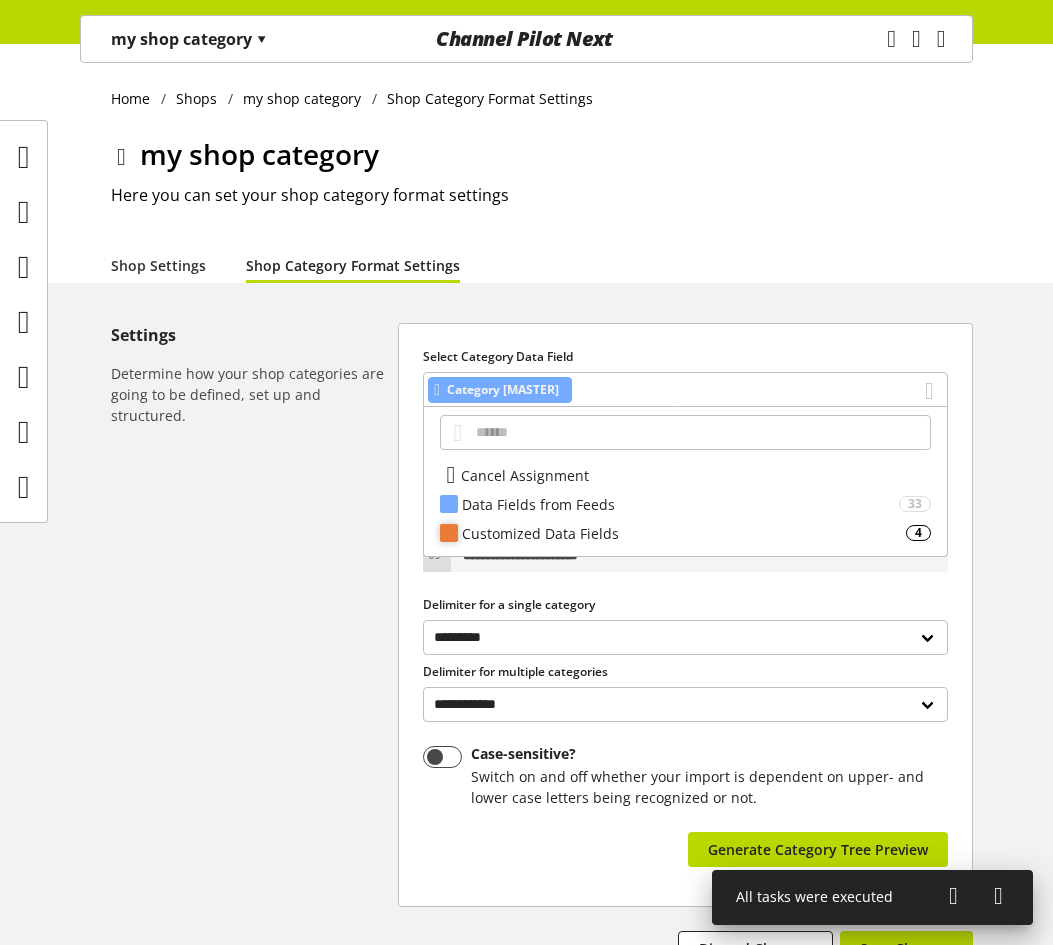 click on "Customized Data Fields" at bounding box center [684, 533] 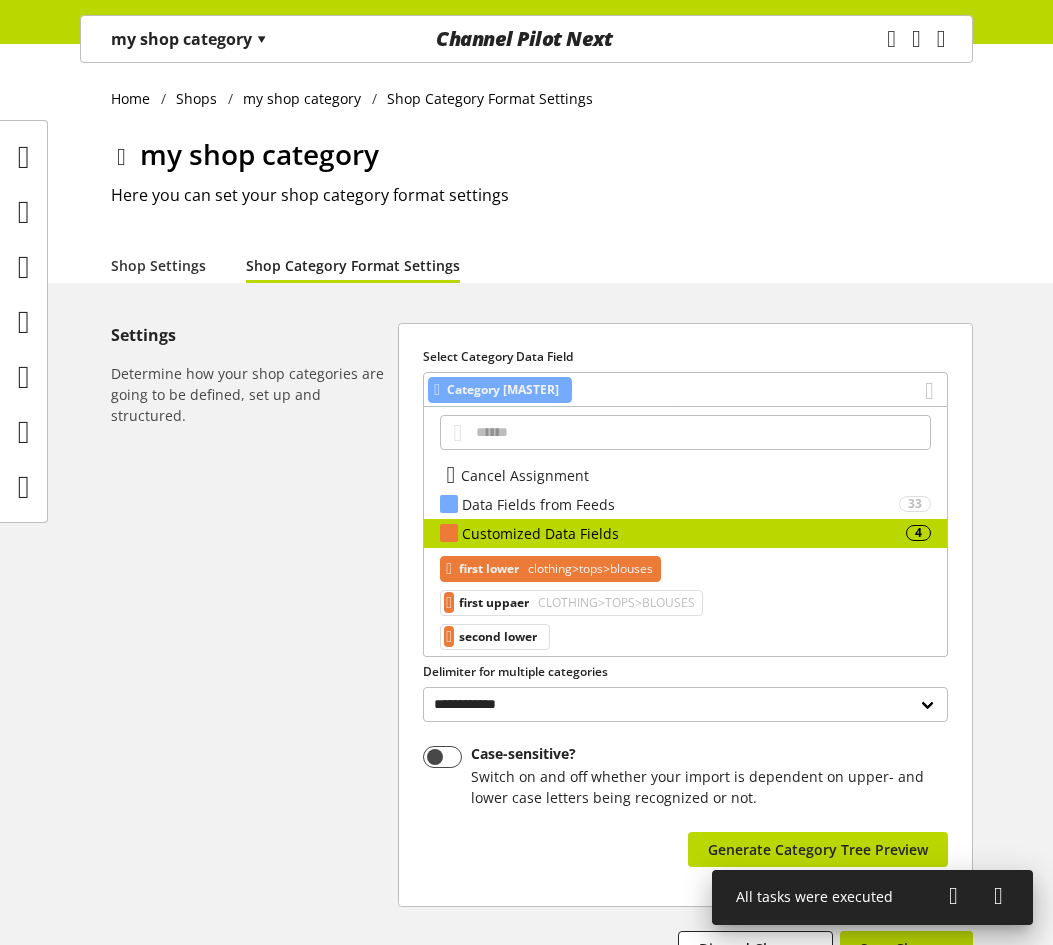 click on "clothing>tops>blouses" at bounding box center (588, 569) 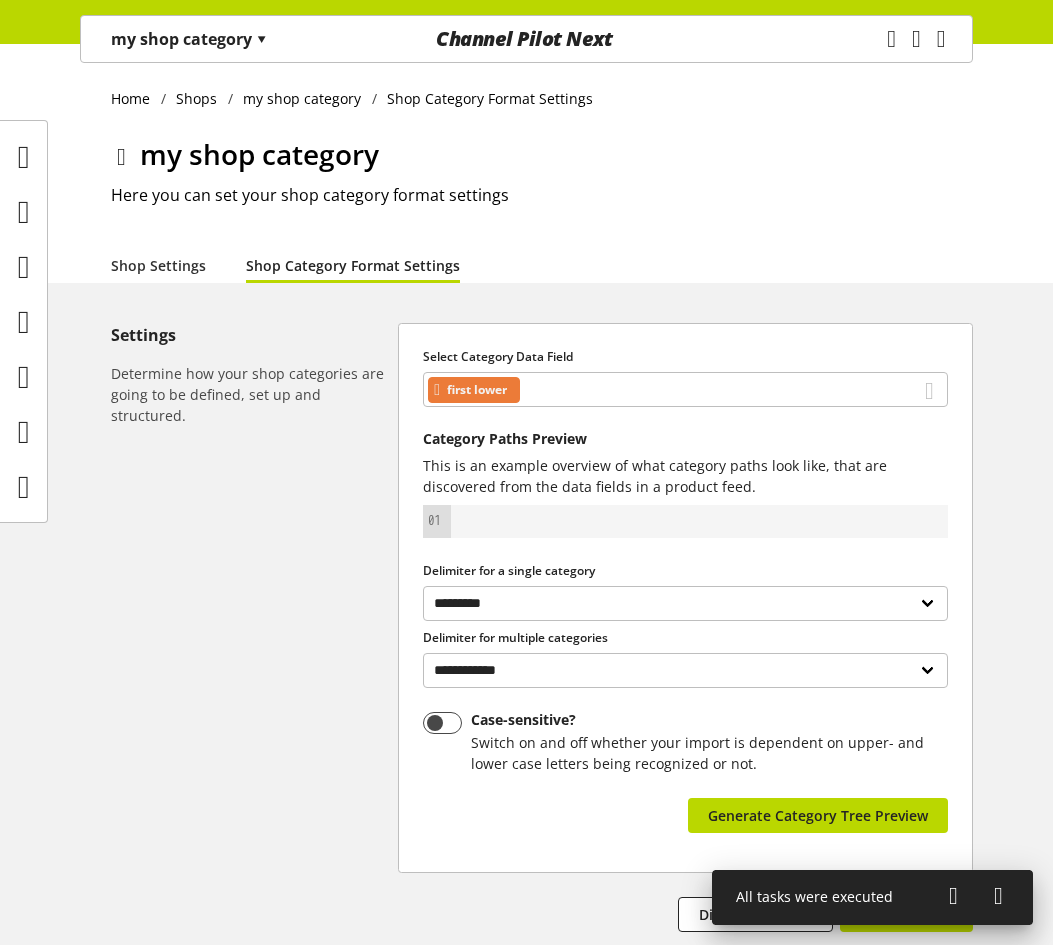 click on "**********" at bounding box center (685, 598) 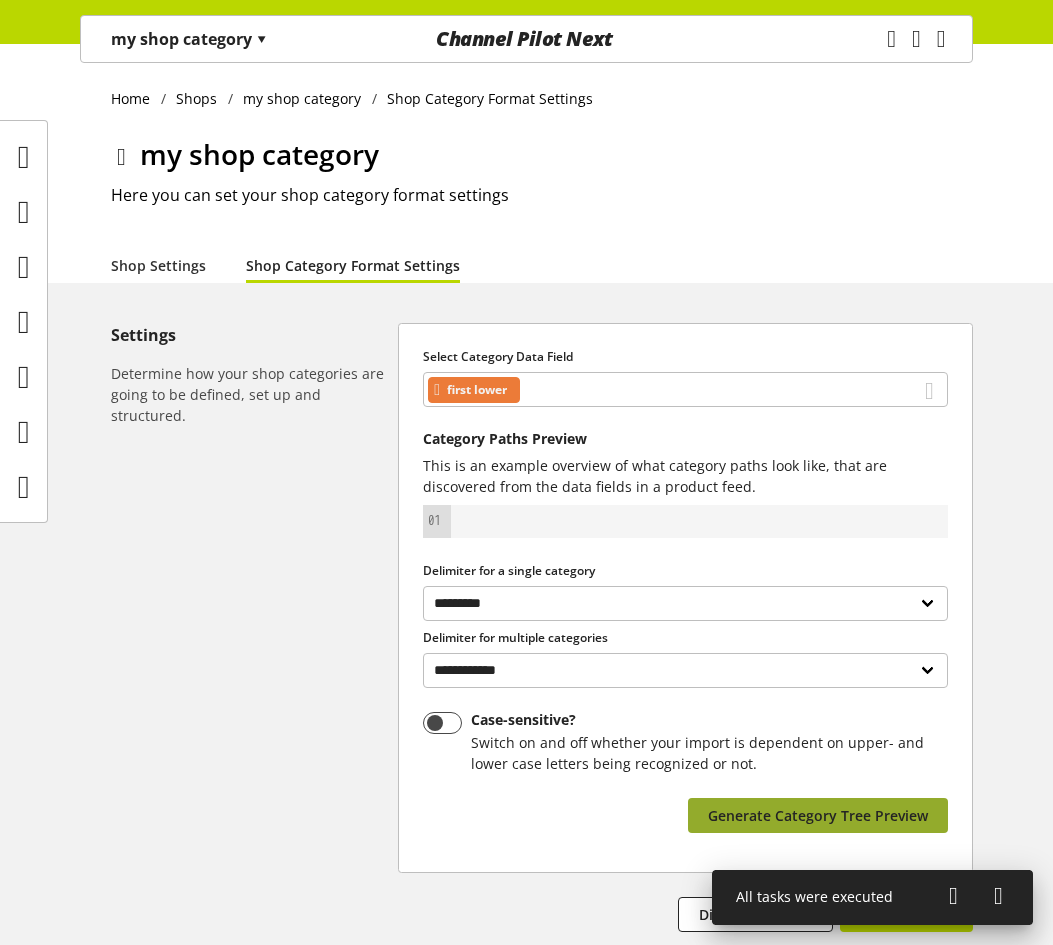 click on "Generate Category Tree Preview" at bounding box center (818, 815) 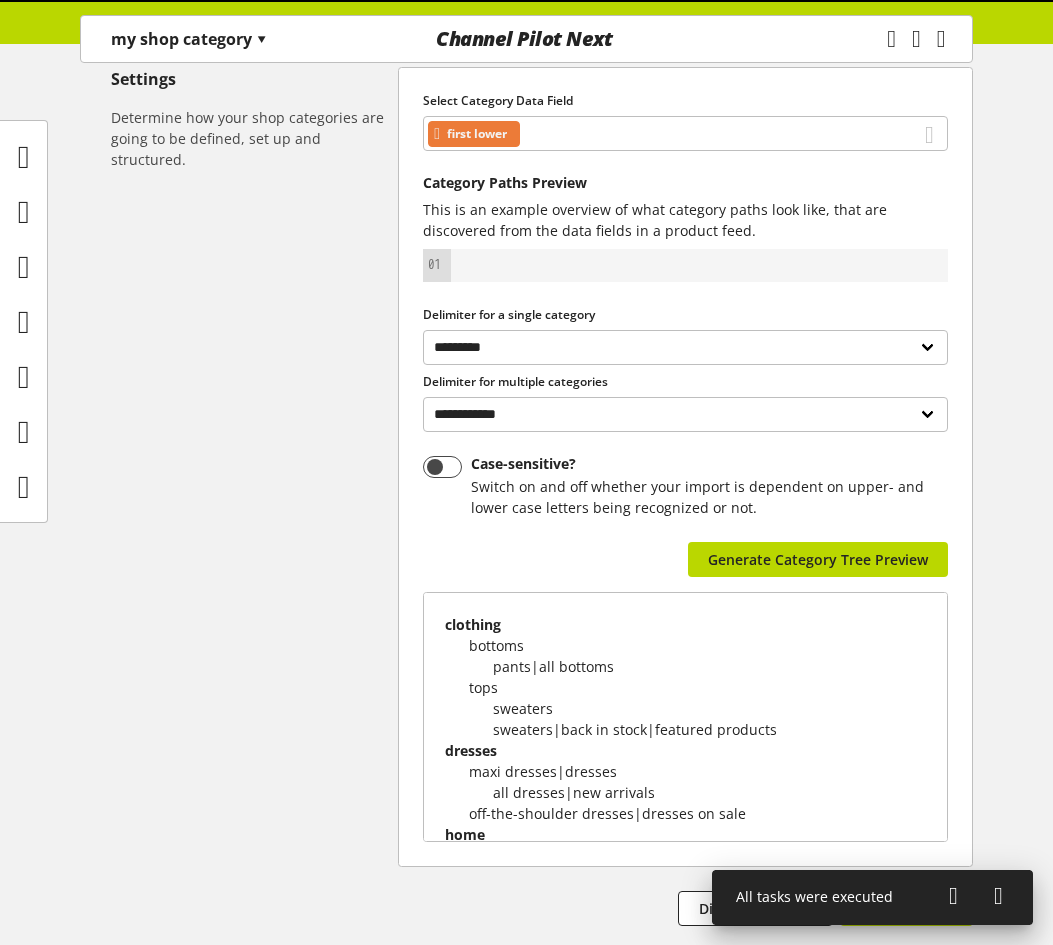 scroll, scrollTop: 276, scrollLeft: 0, axis: vertical 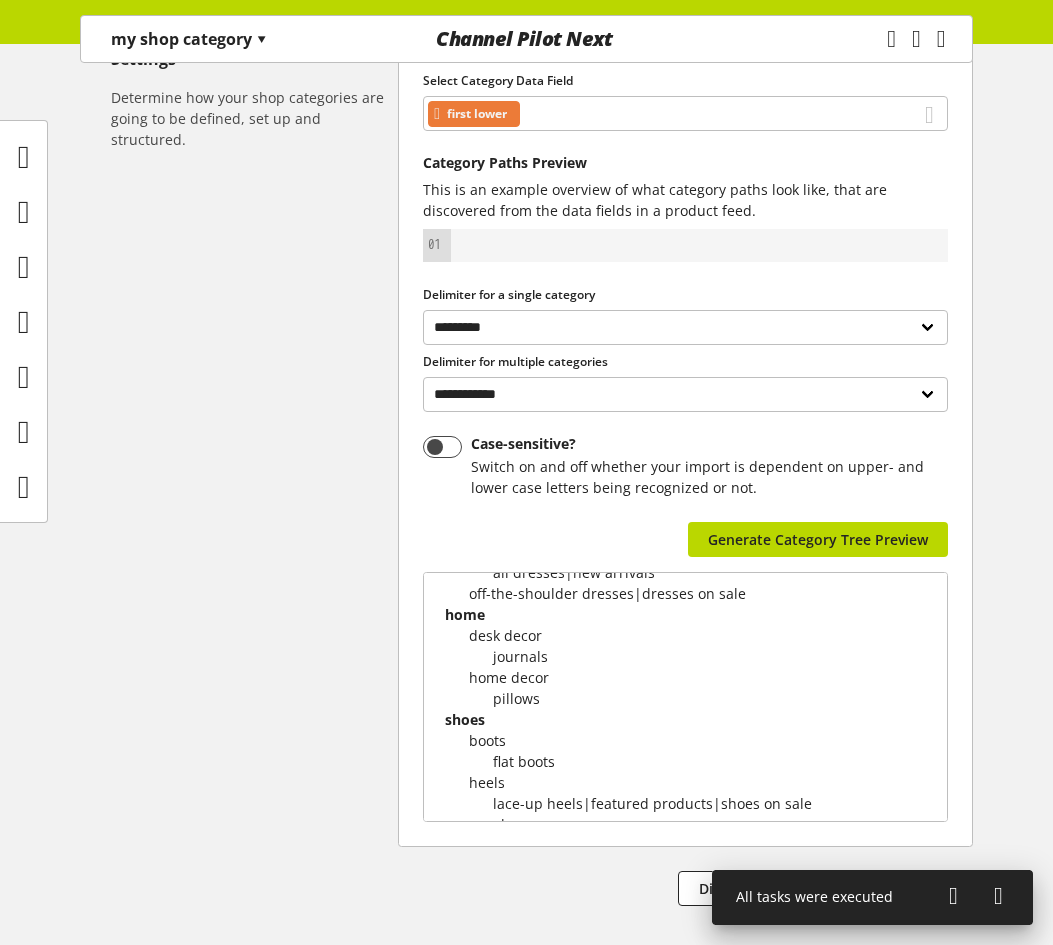 click 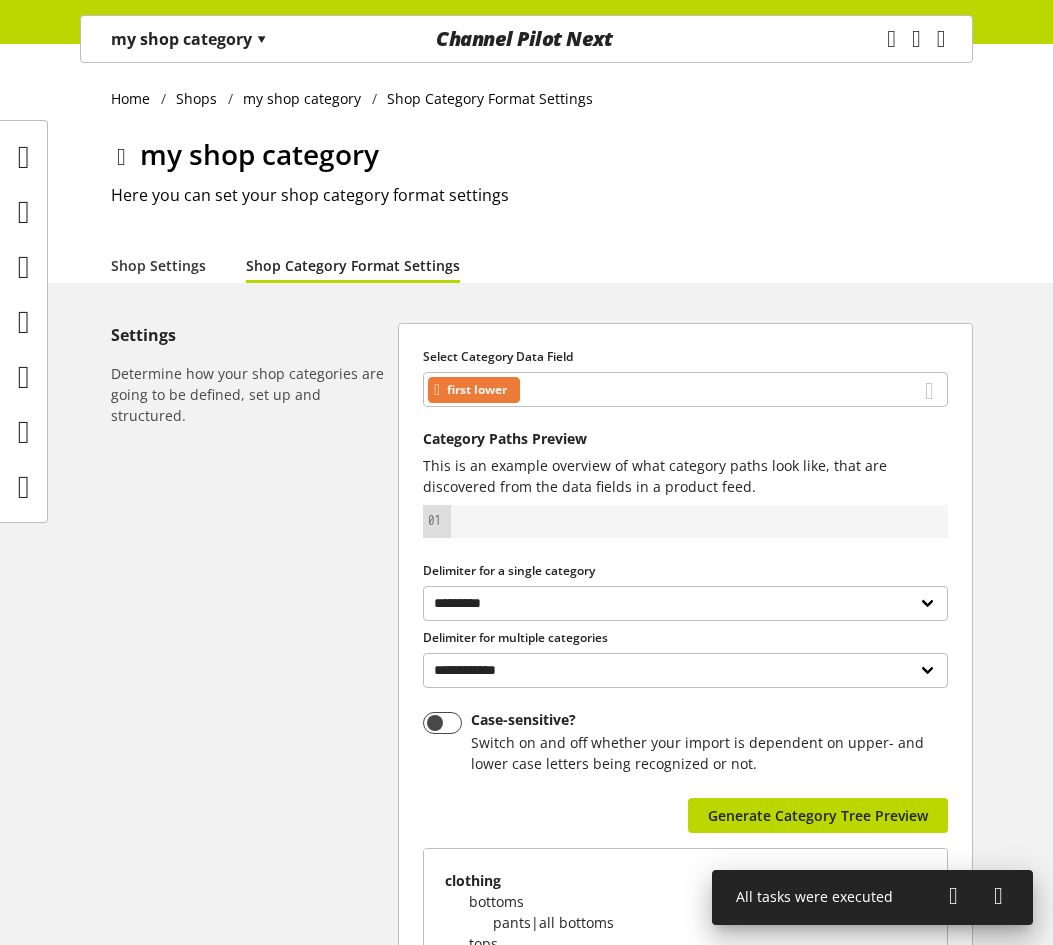 select on "*" 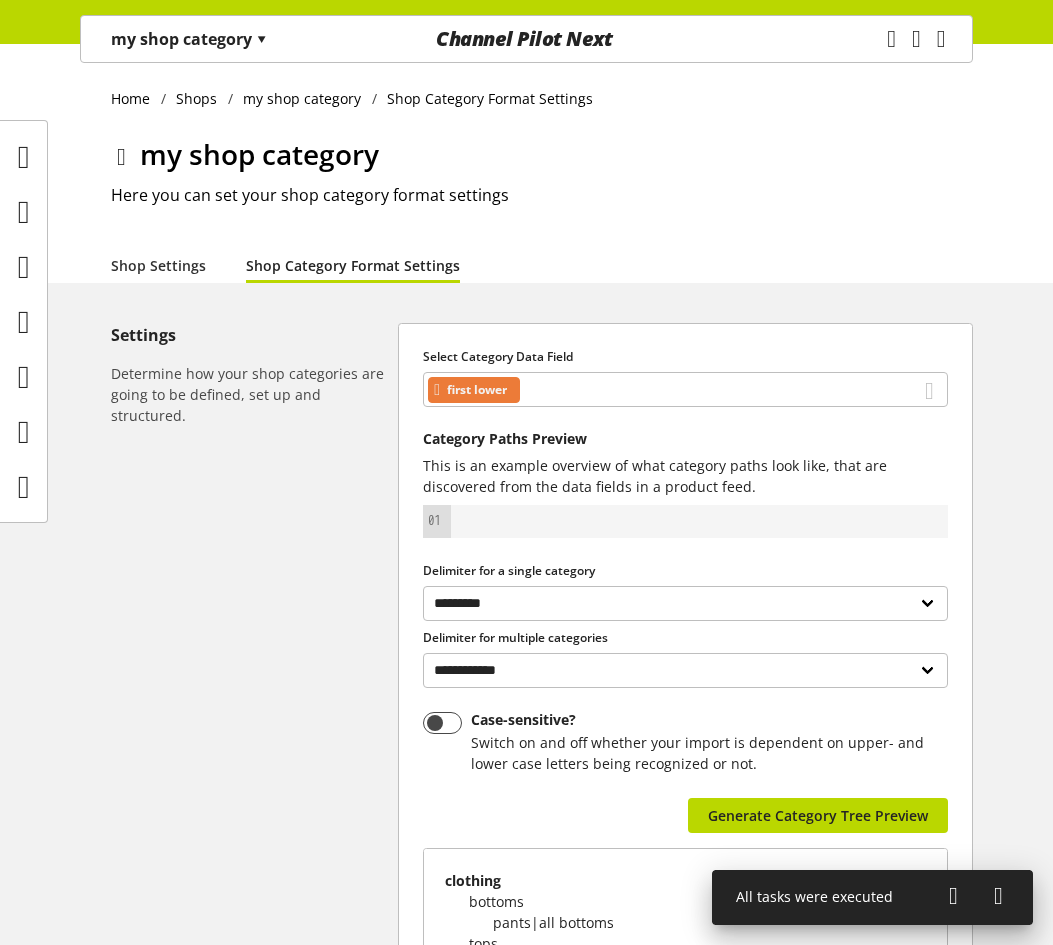 select 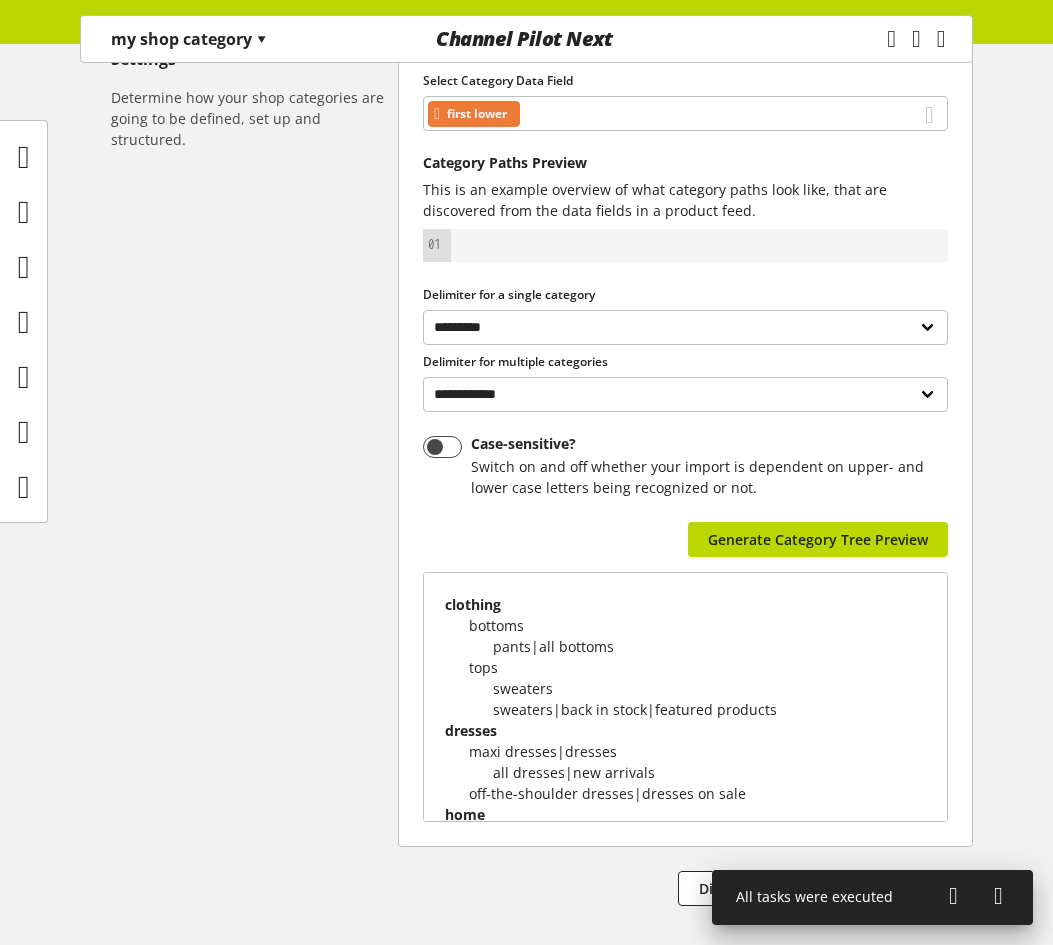 scroll, scrollTop: 200, scrollLeft: 0, axis: vertical 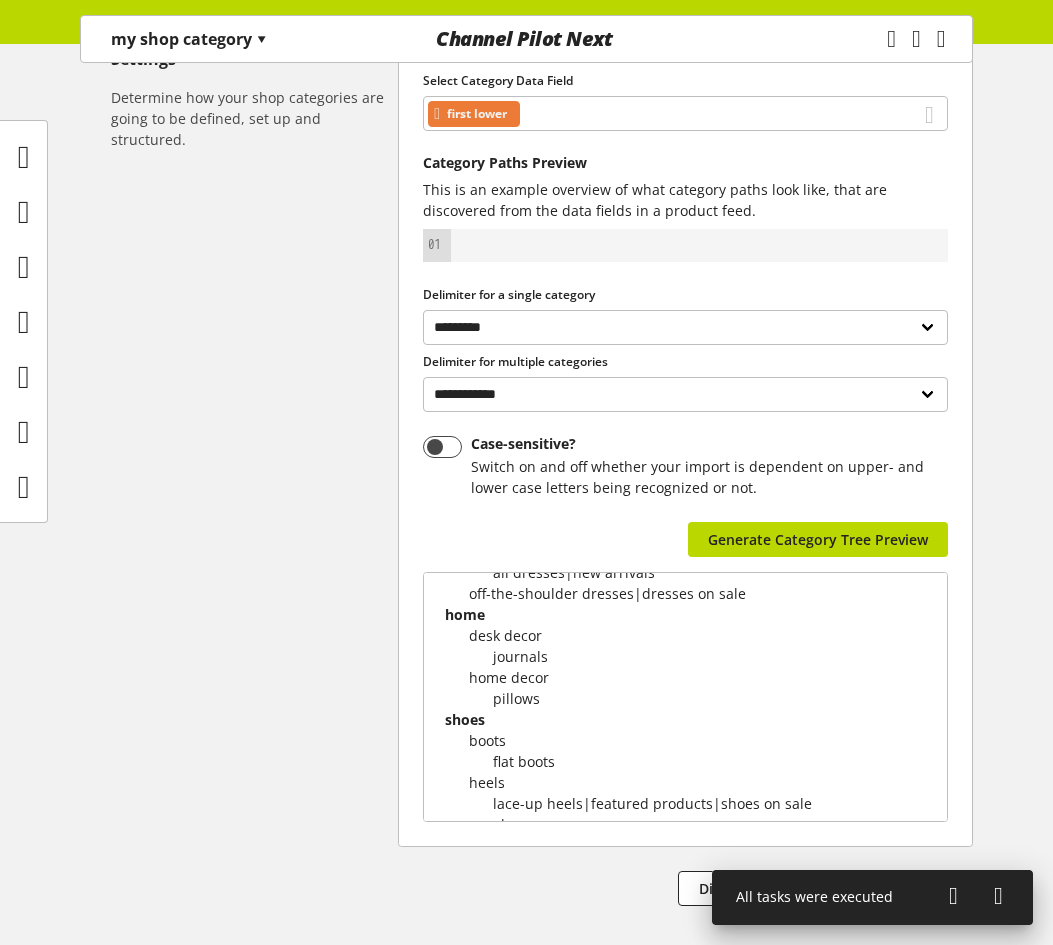drag, startPoint x: 1014, startPoint y: 899, endPoint x: 1031, endPoint y: 746, distance: 153.94154 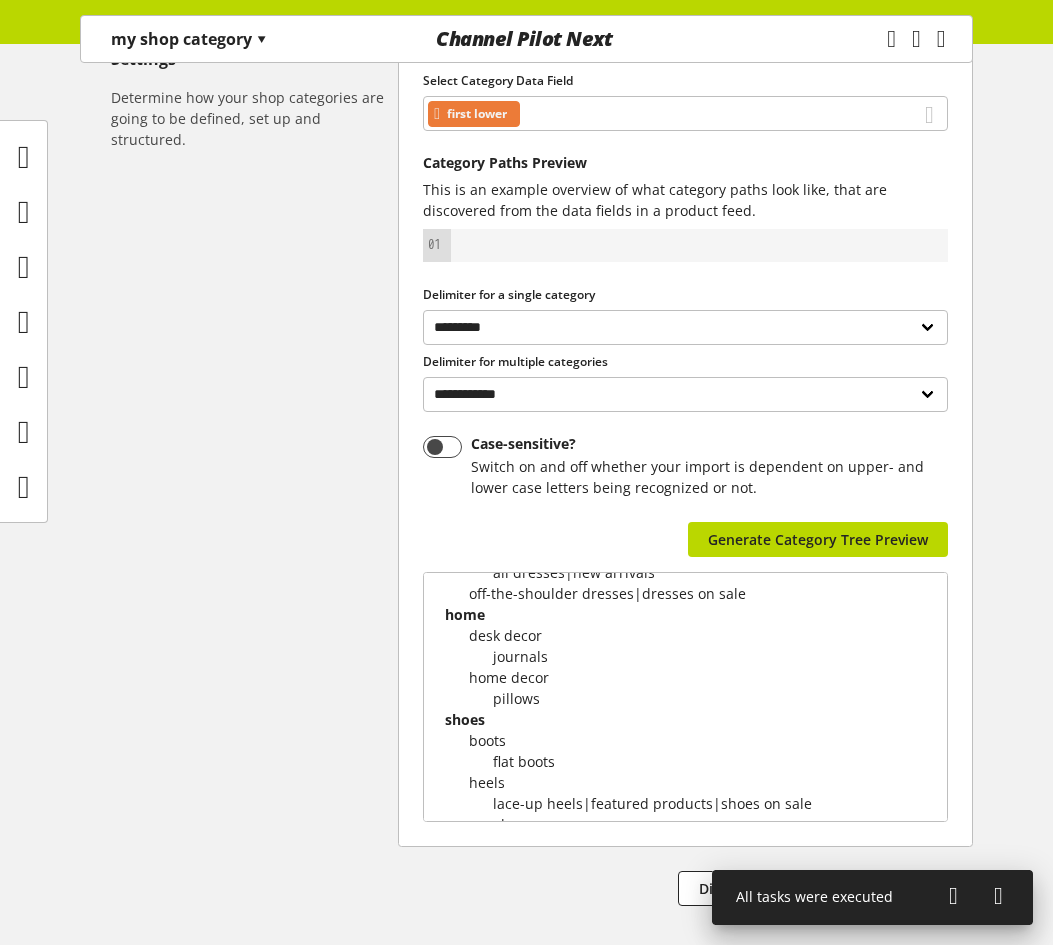 click 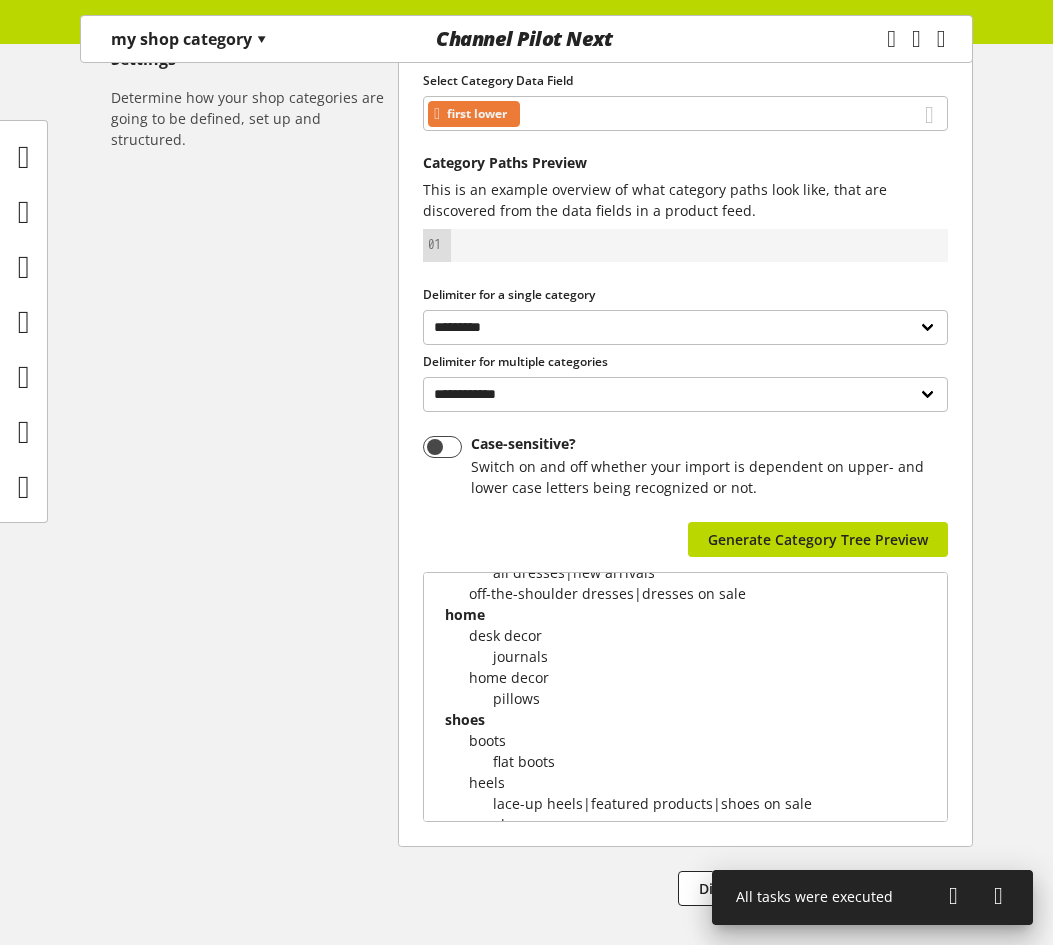 click at bounding box center [998, 896] 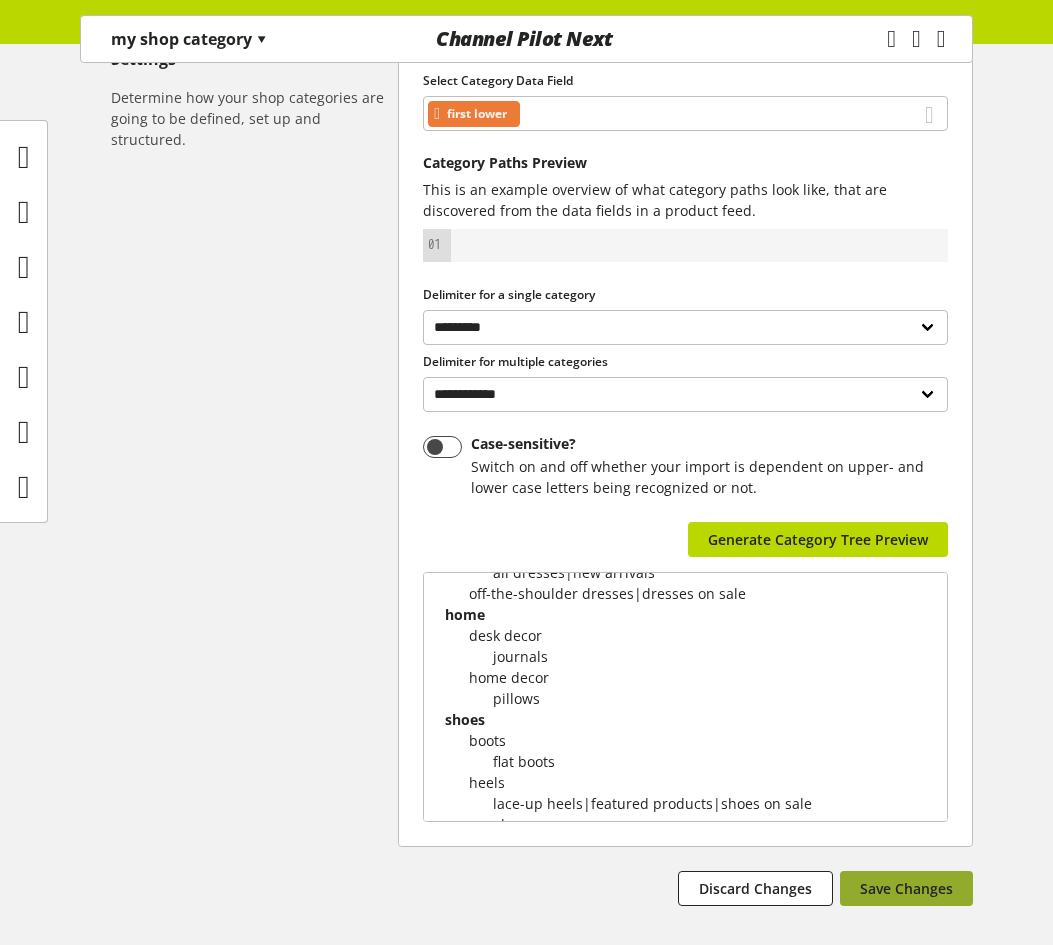 click on "Save Changes" at bounding box center (906, 888) 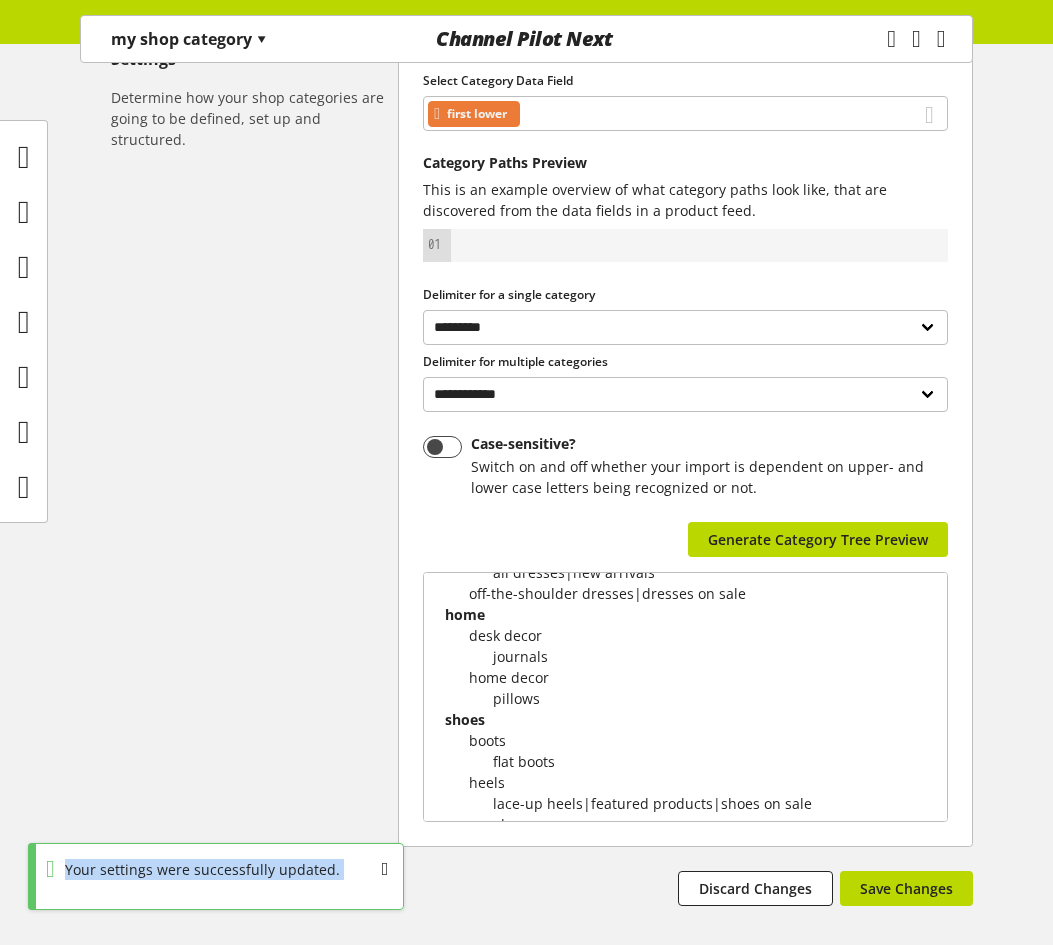 click on "my shop category ▾" at bounding box center [189, 39] 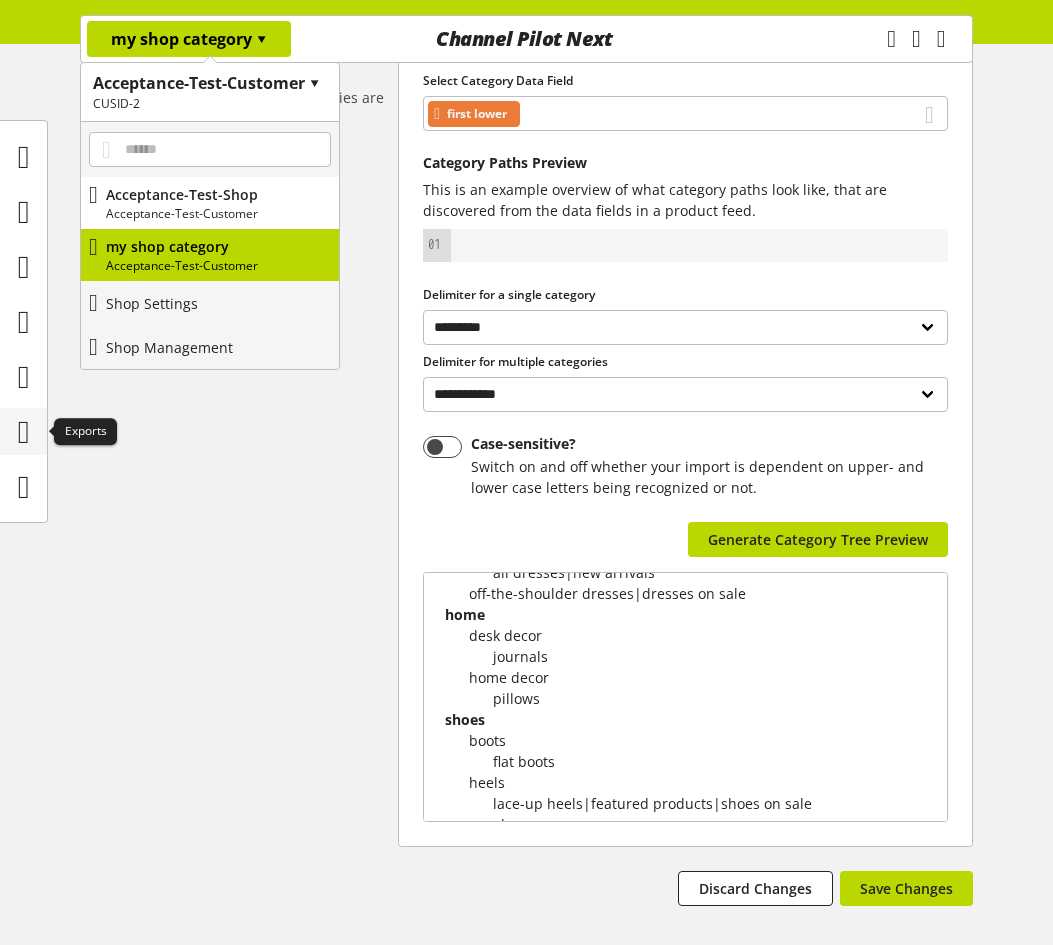 click at bounding box center [24, 432] 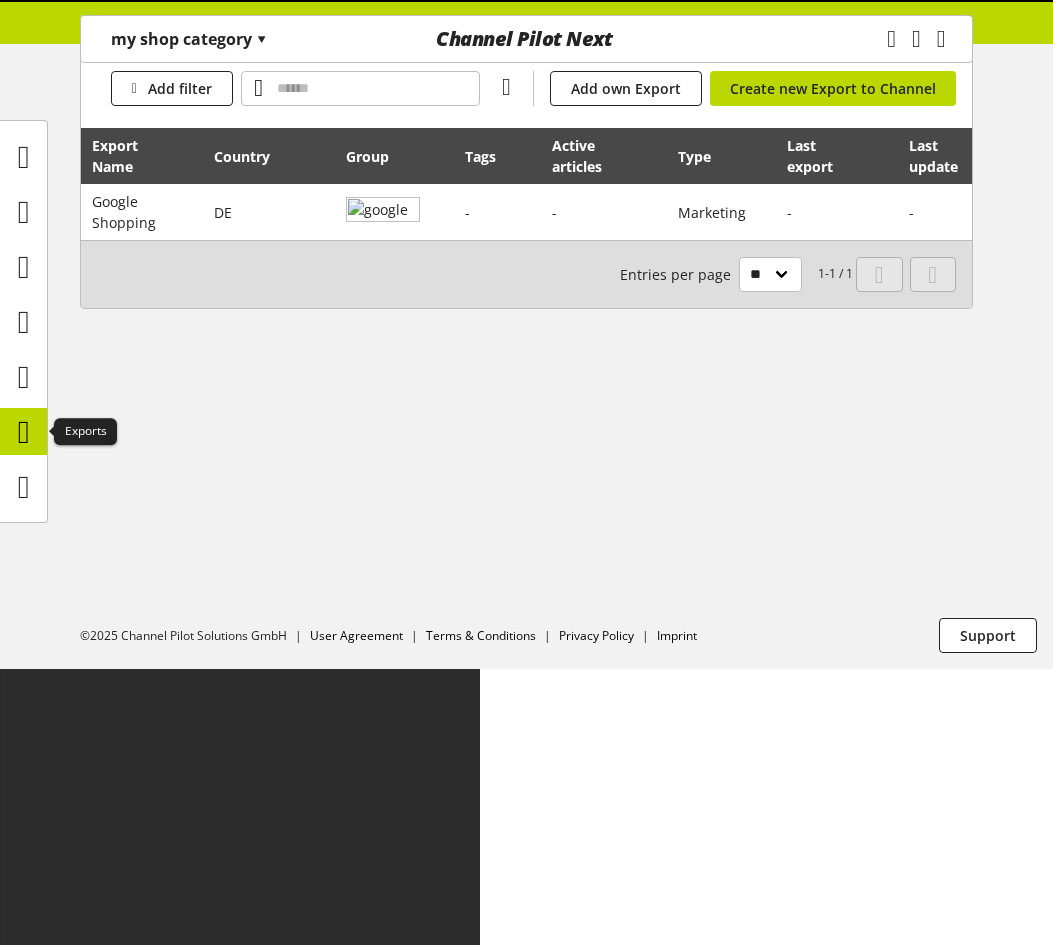 scroll, scrollTop: 0, scrollLeft: 0, axis: both 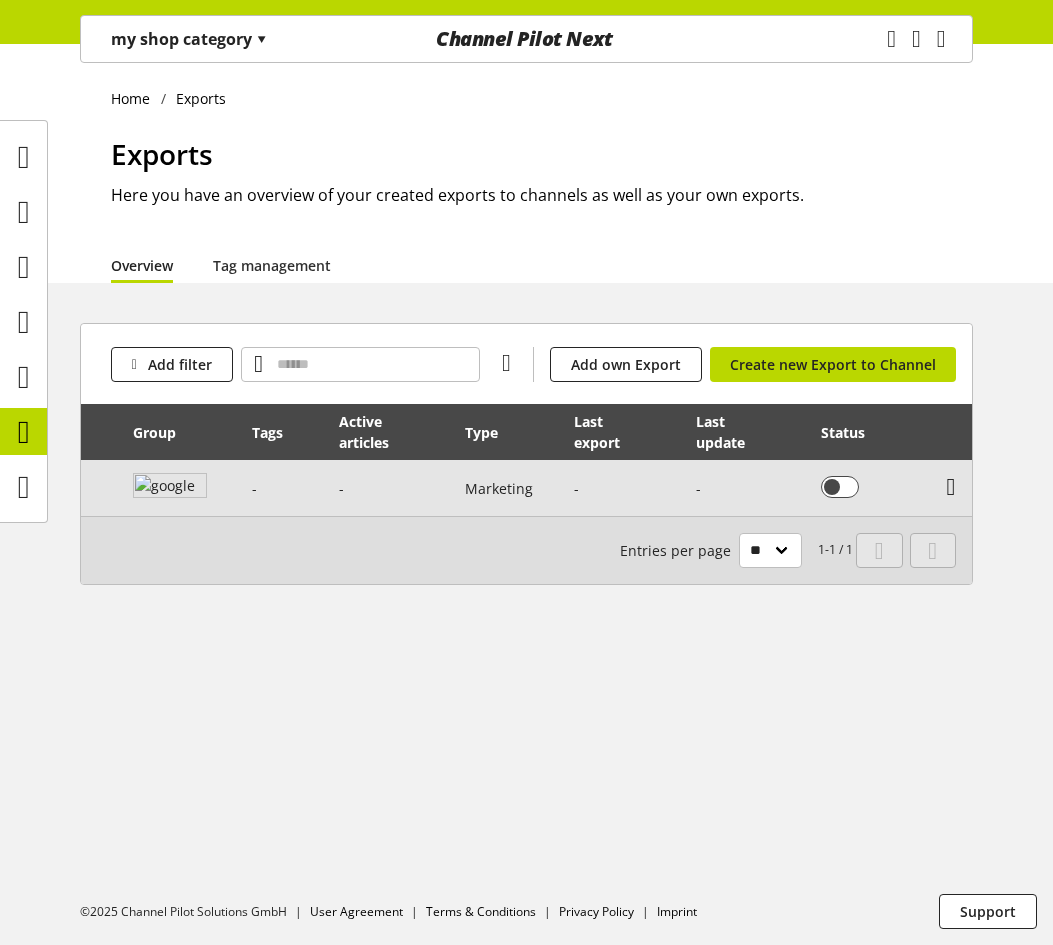 click at bounding box center [951, 487] 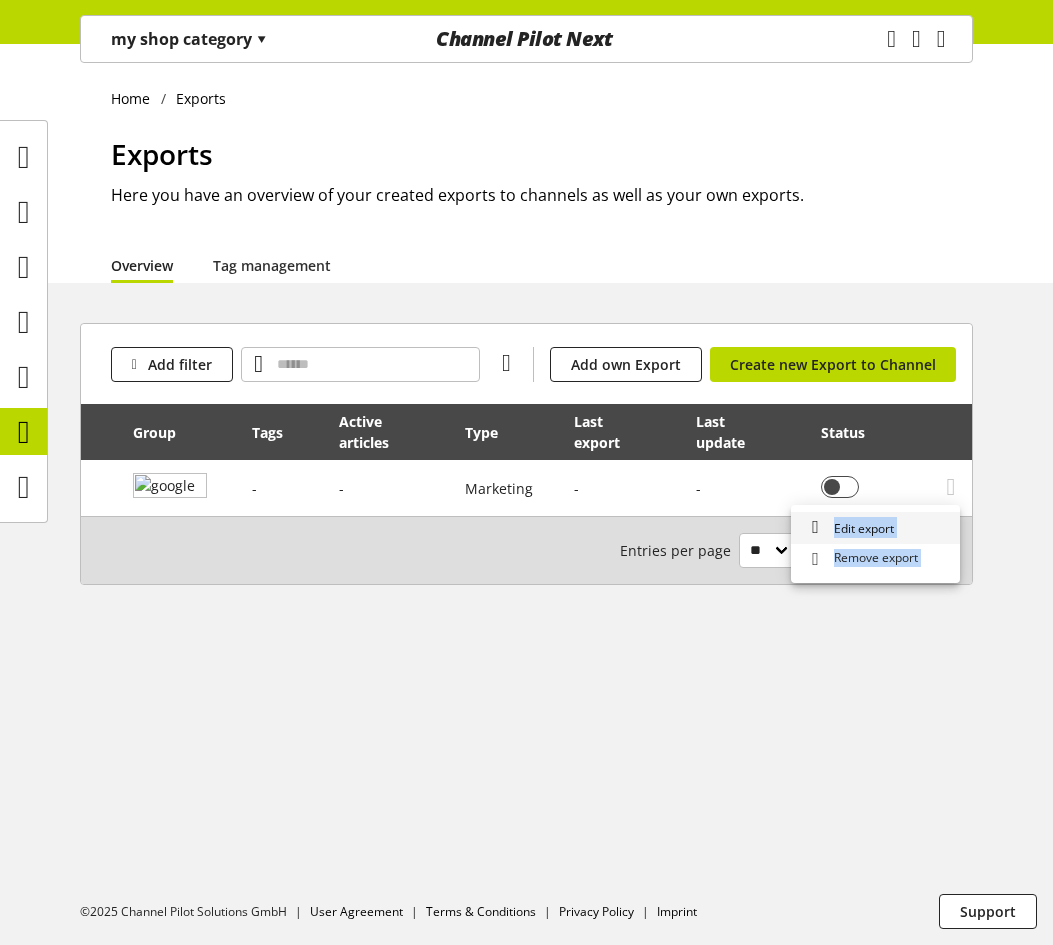 click on "Edit export" at bounding box center (875, 528) 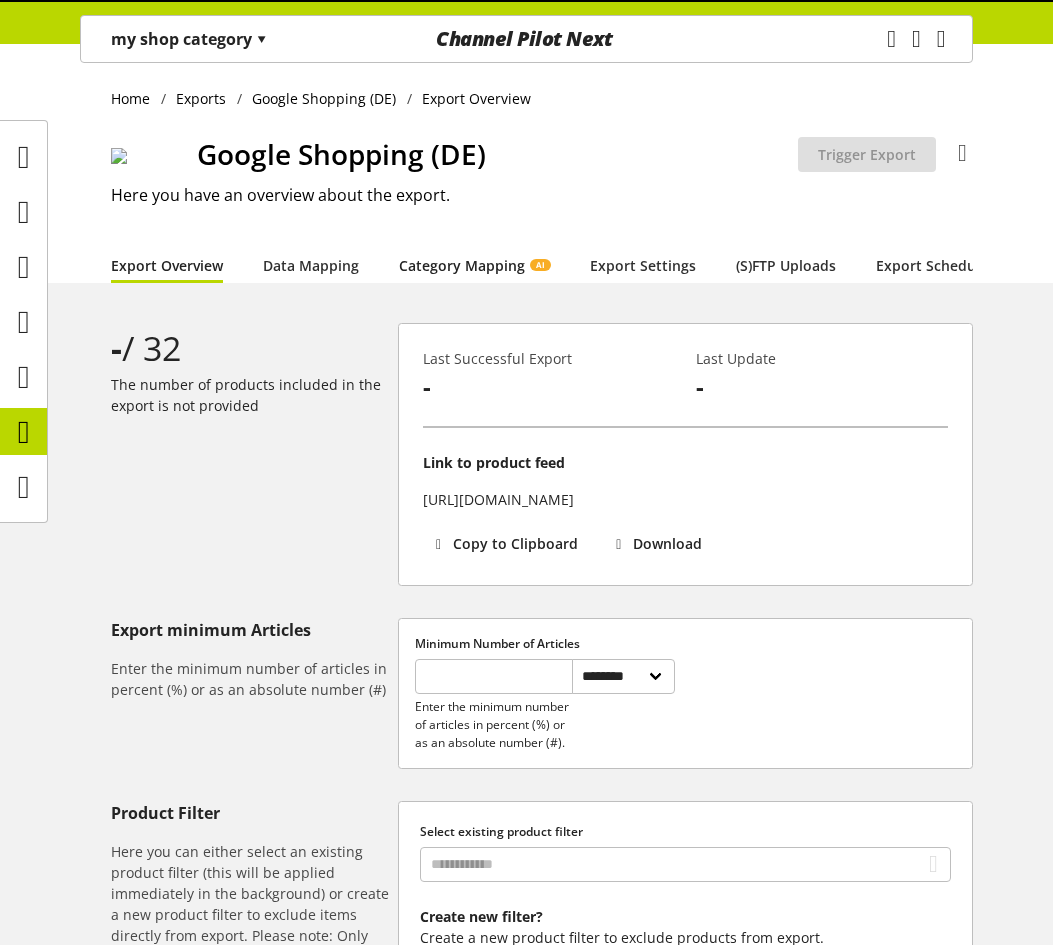 click on "Category Mapping AI" at bounding box center [474, 265] 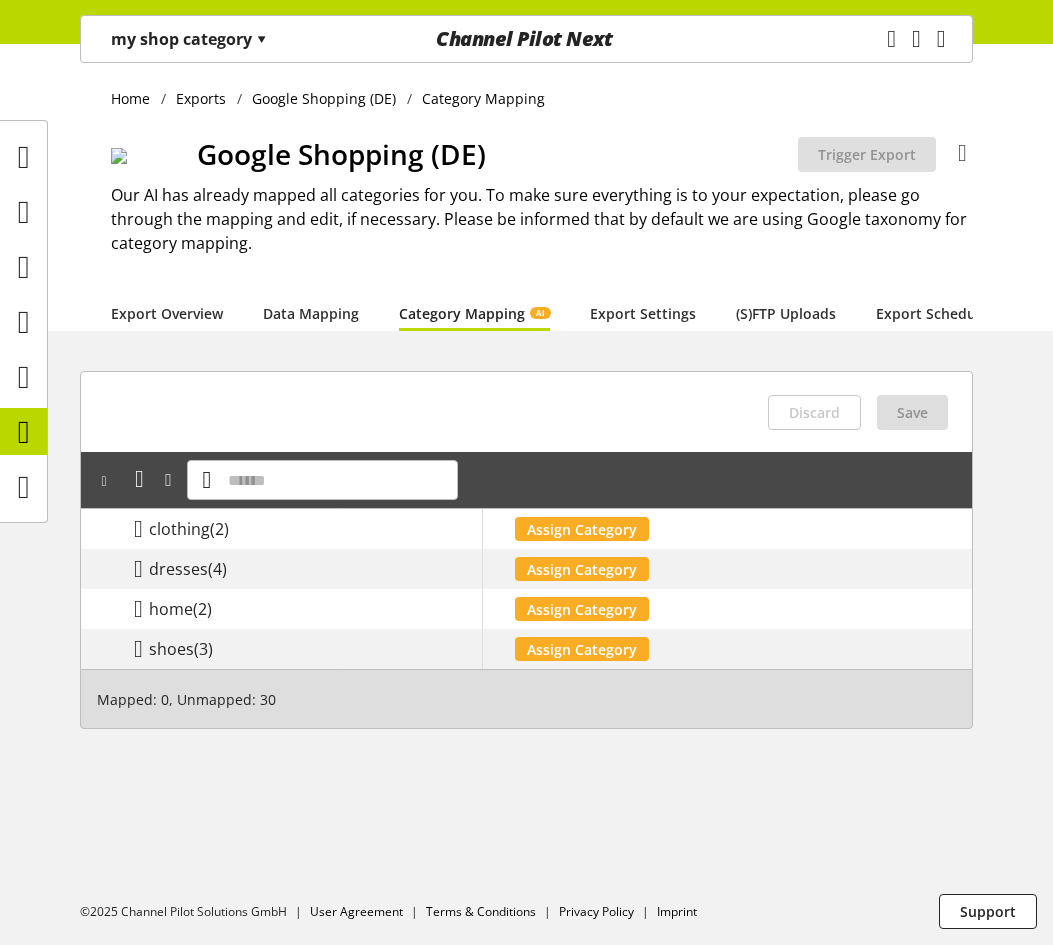 click on "my shop category ▾" at bounding box center [189, 39] 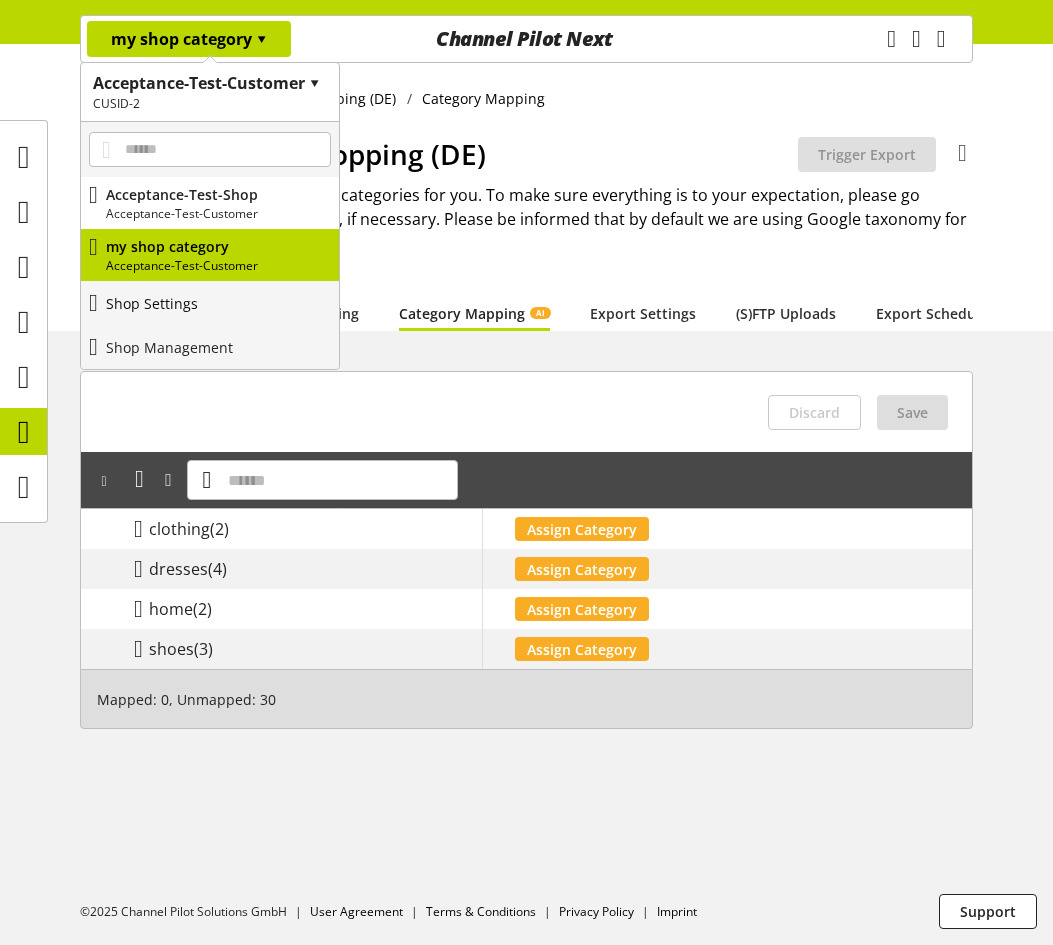 click on "Shop Settings" at bounding box center (210, 303) 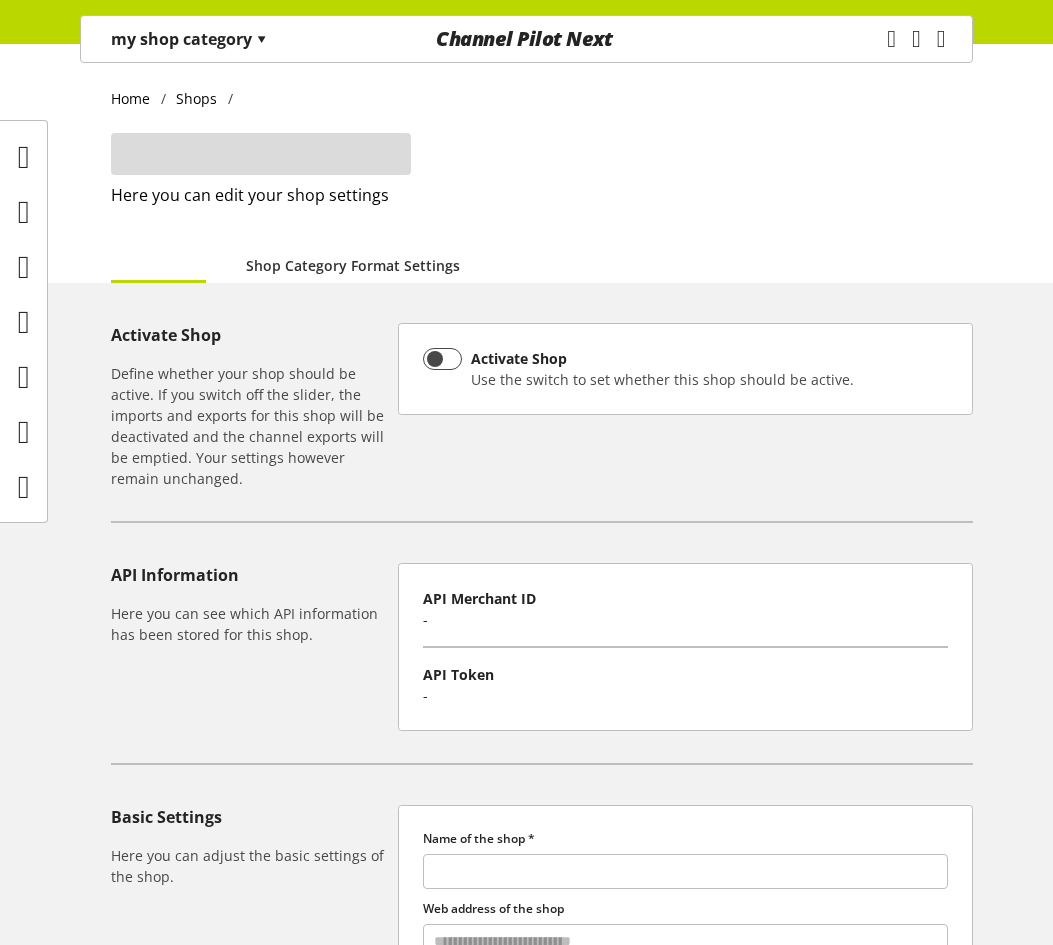 type on "**********" 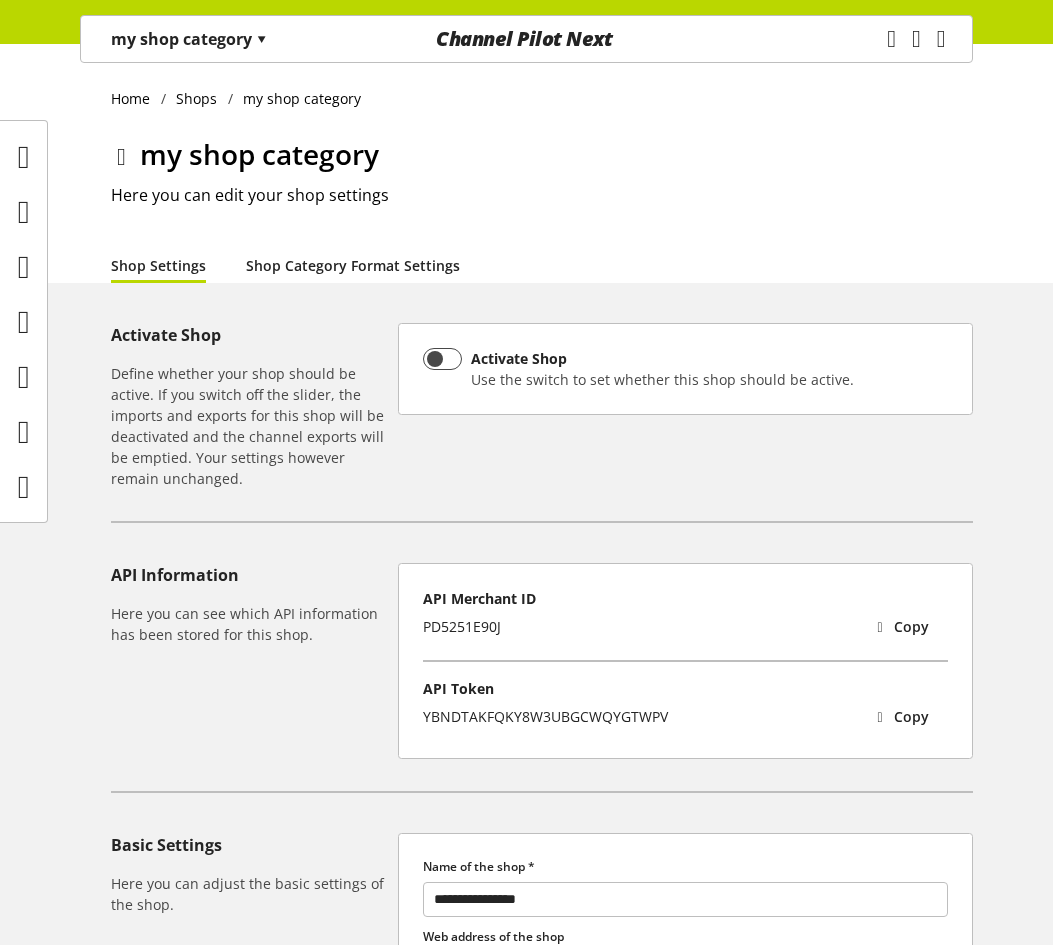 click on "Shop Category Format Settings" at bounding box center [353, 265] 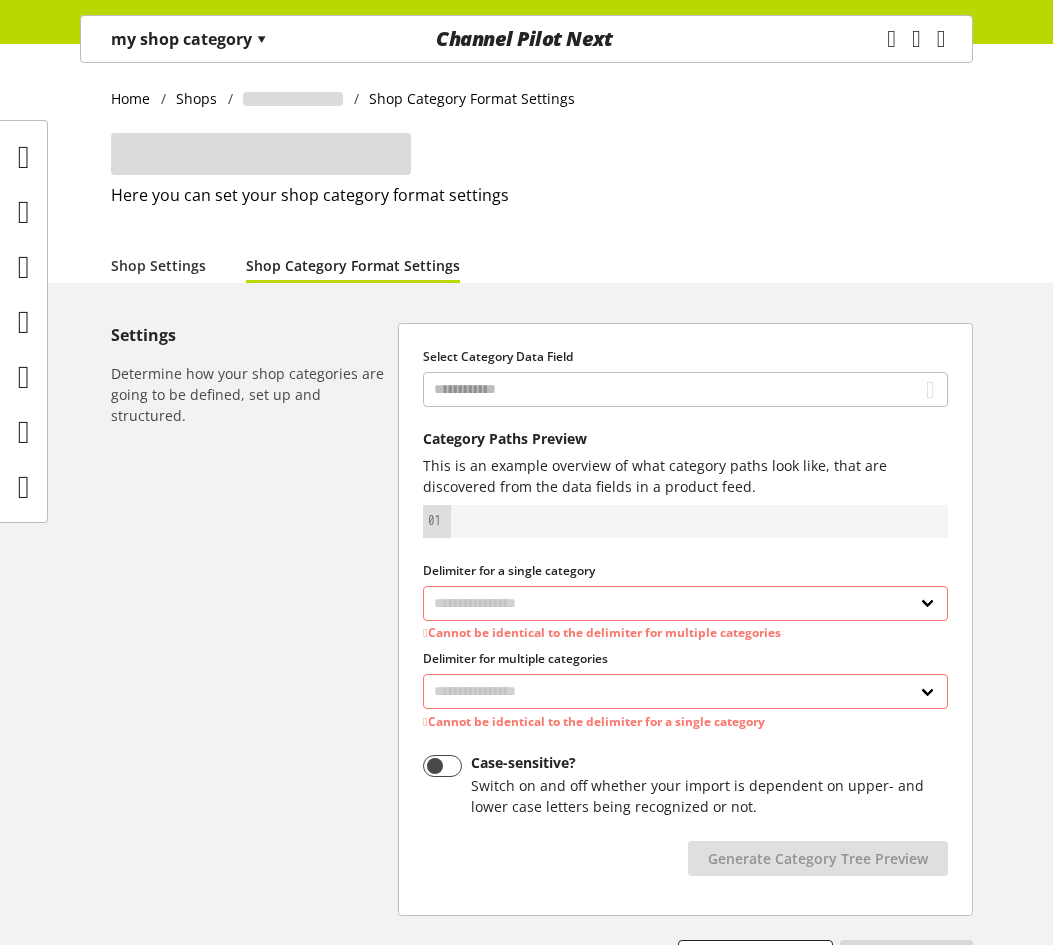 select on "*" 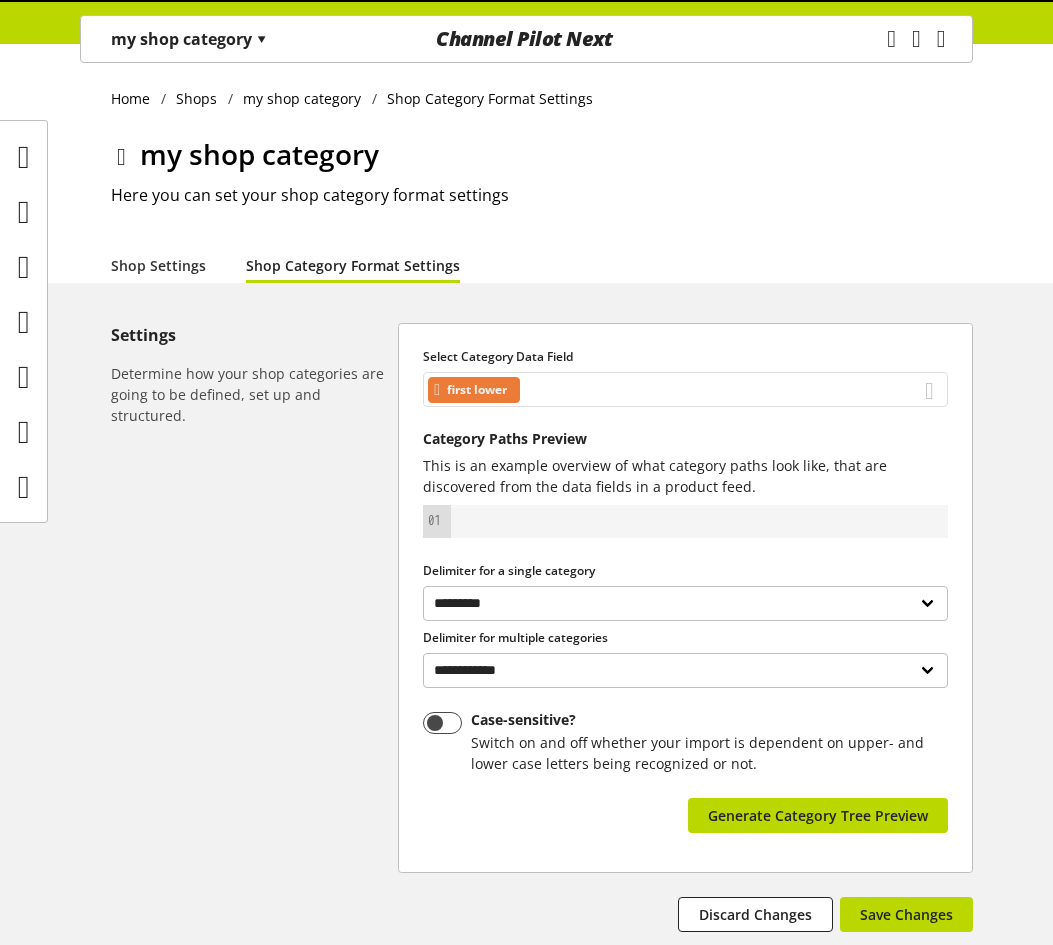 click on "first lower" at bounding box center (685, 389) 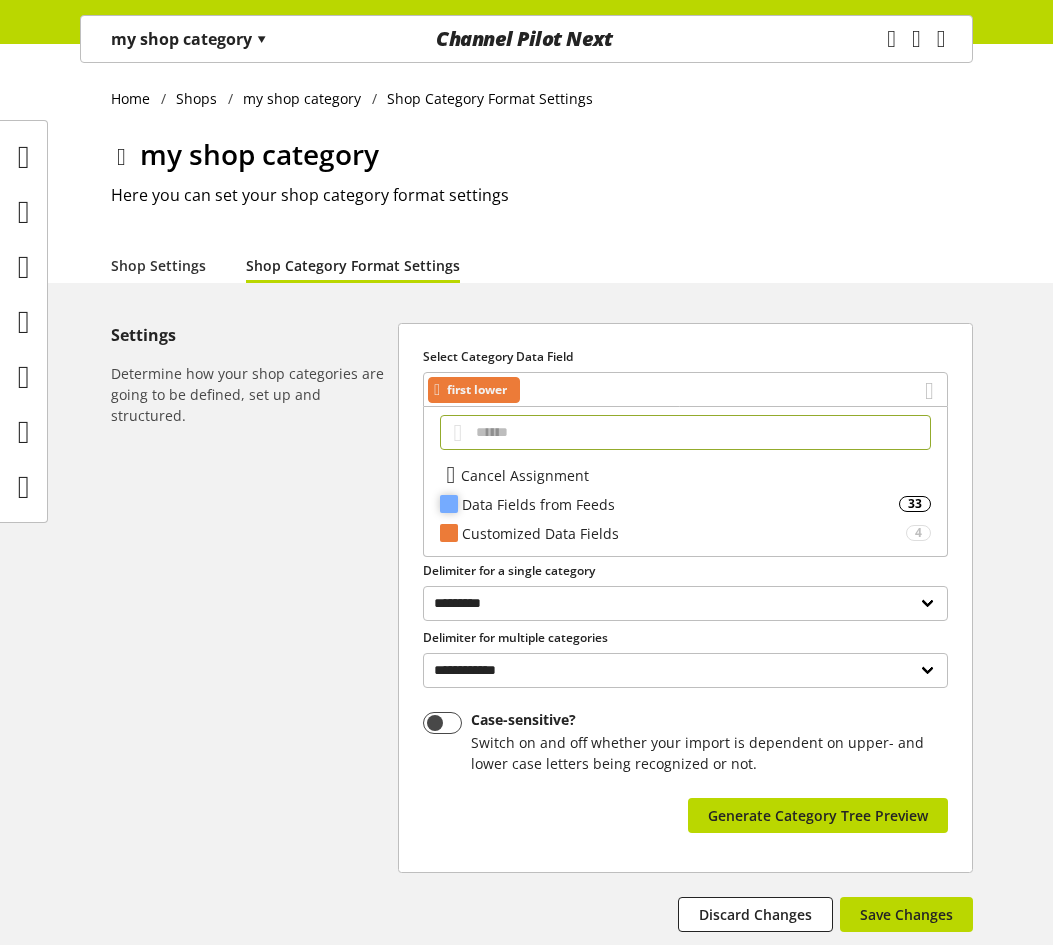 click on "Data Fields from Feeds" at bounding box center [680, 504] 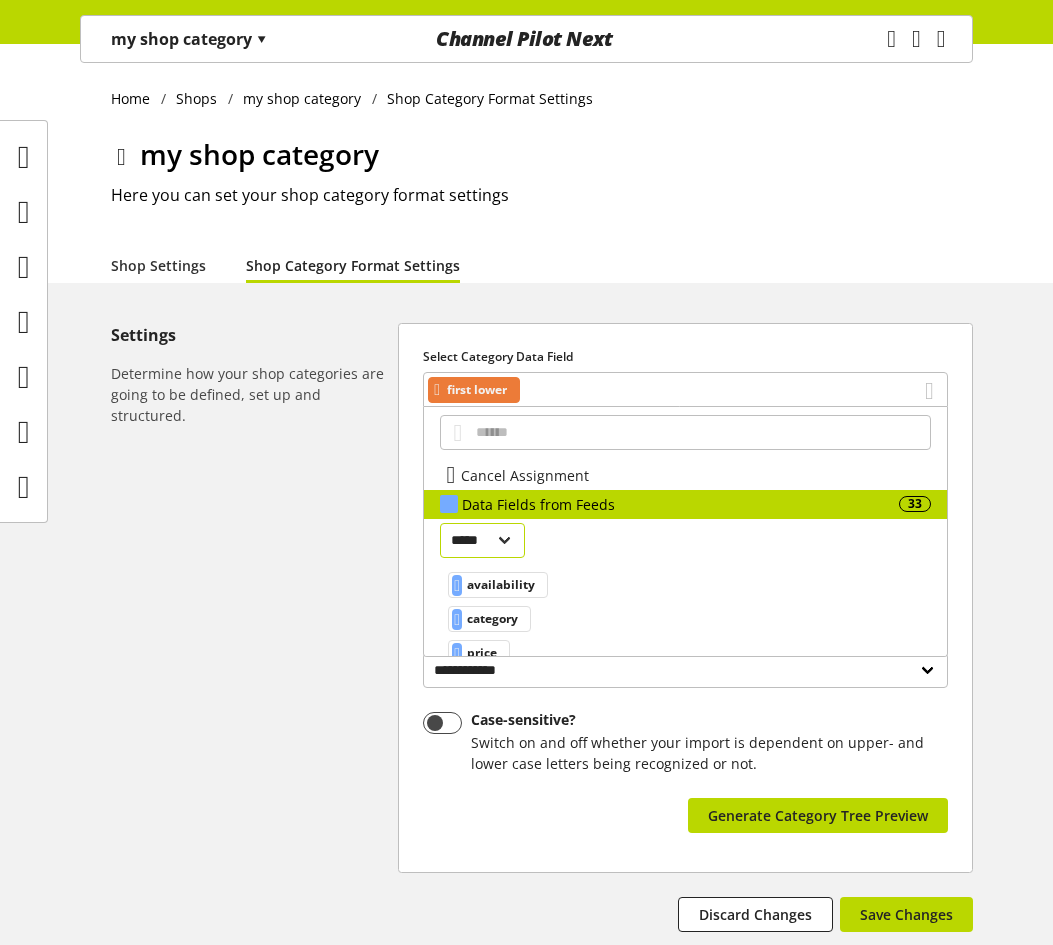 click on "***** ******" at bounding box center [482, 540] 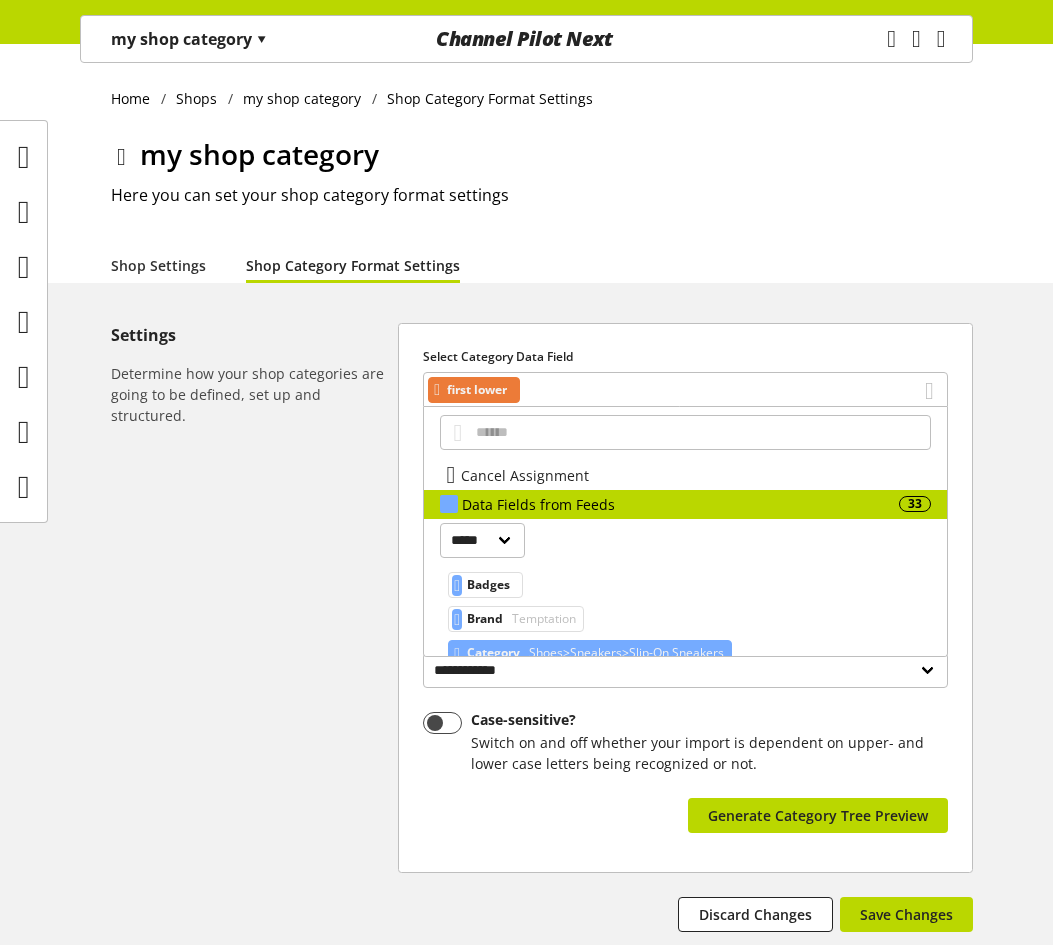 click on "Category" at bounding box center [493, 653] 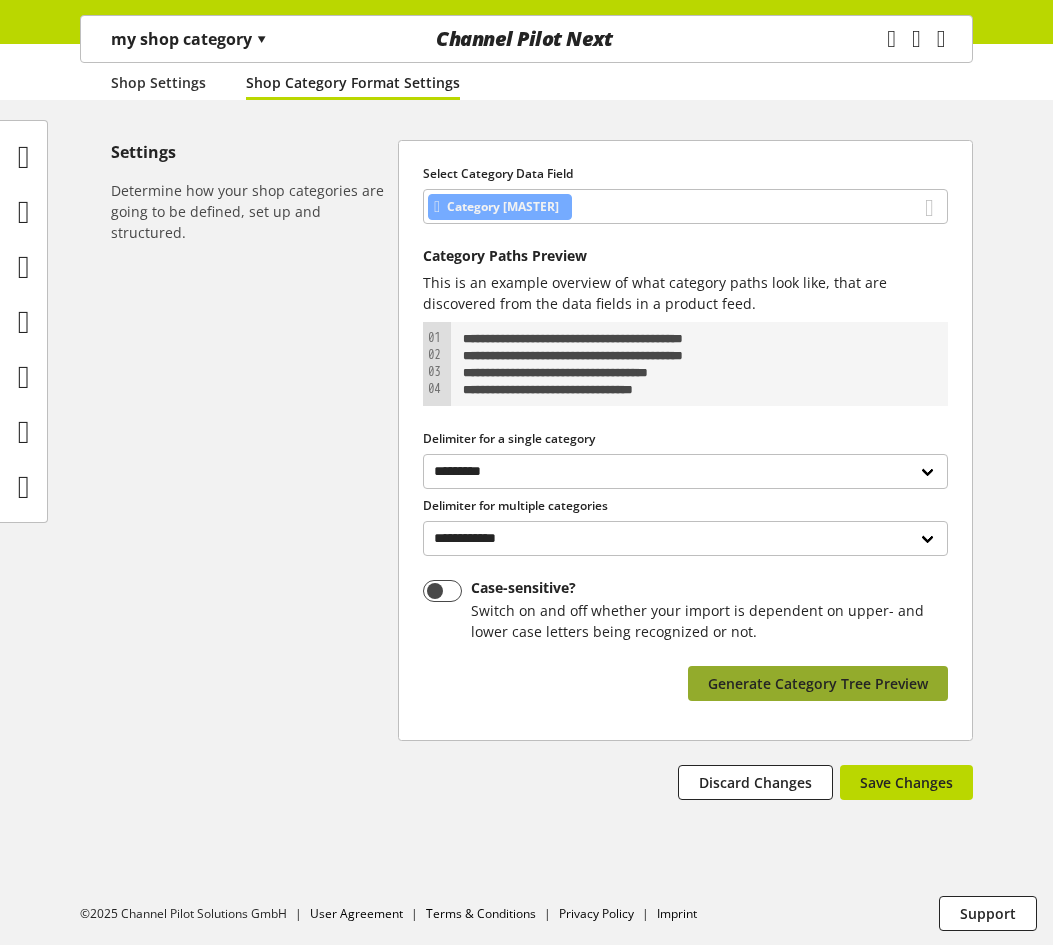 scroll, scrollTop: 185, scrollLeft: 0, axis: vertical 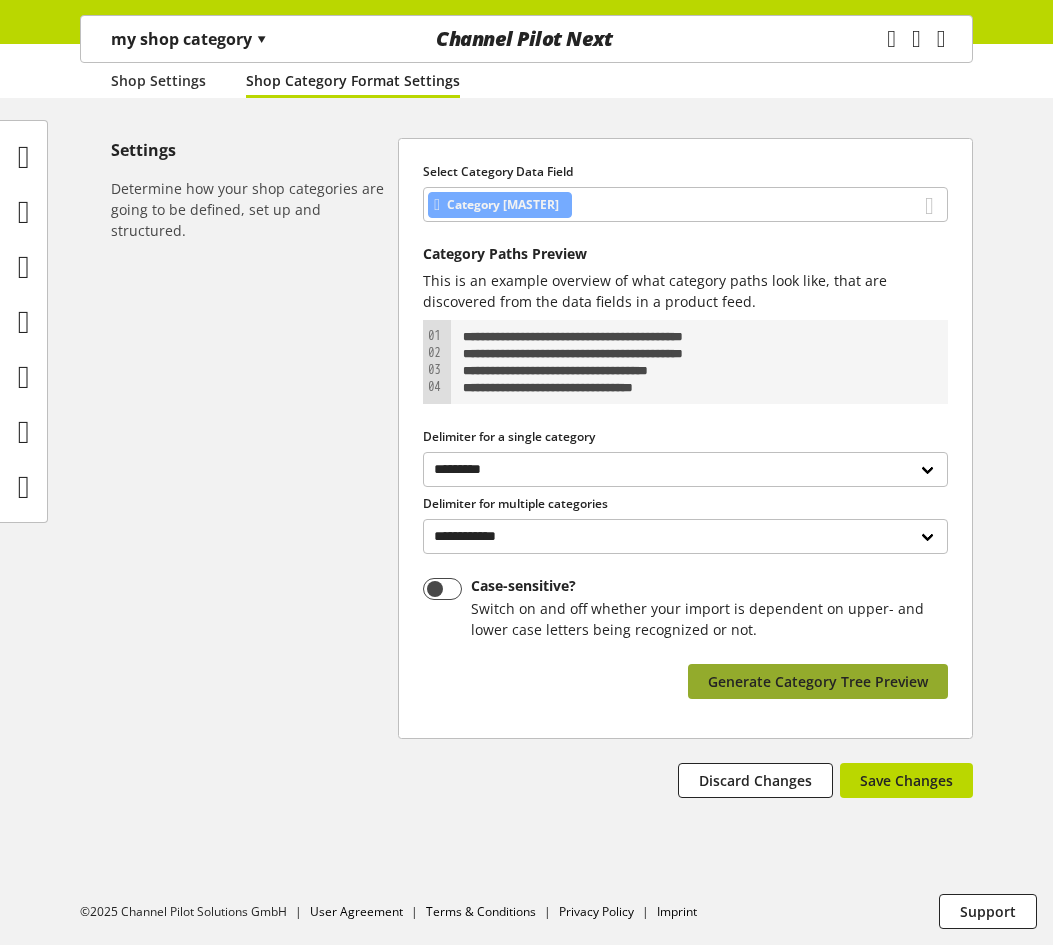 click on "Generate Category Tree Preview" at bounding box center (818, 681) 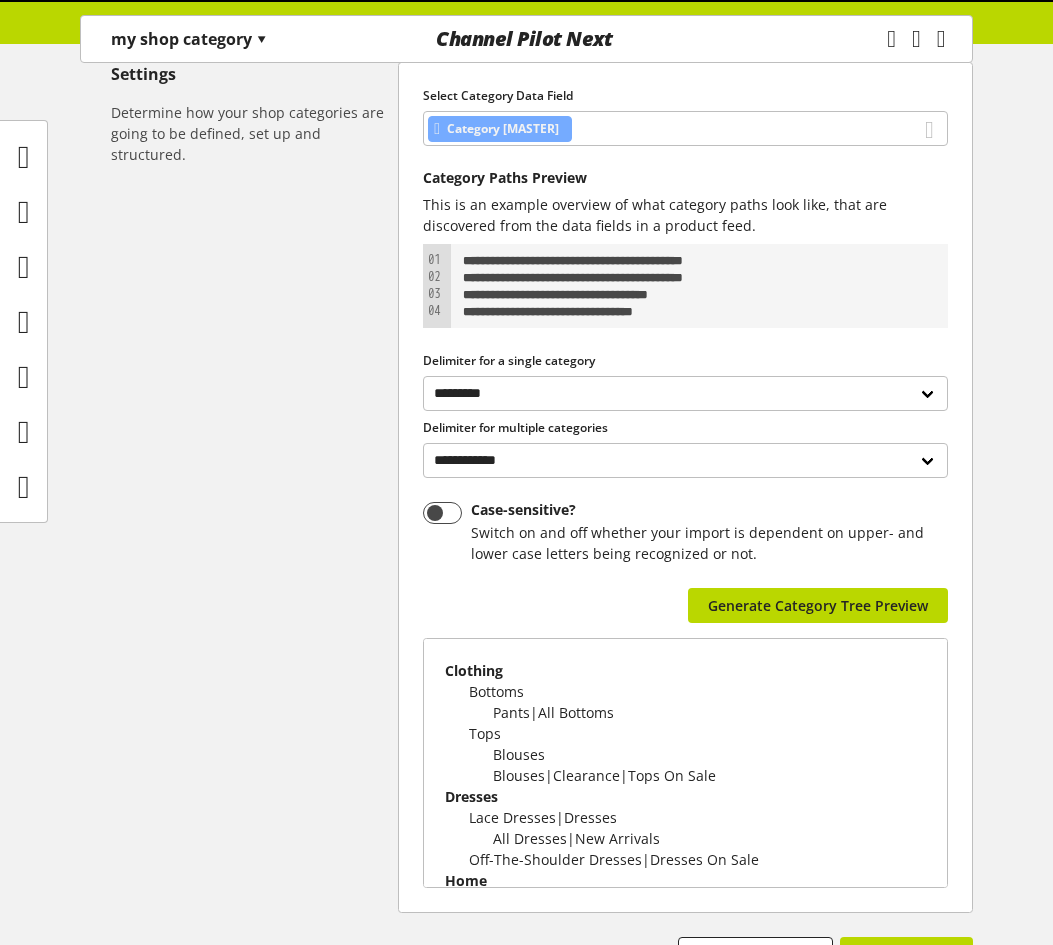 scroll, scrollTop: 435, scrollLeft: 0, axis: vertical 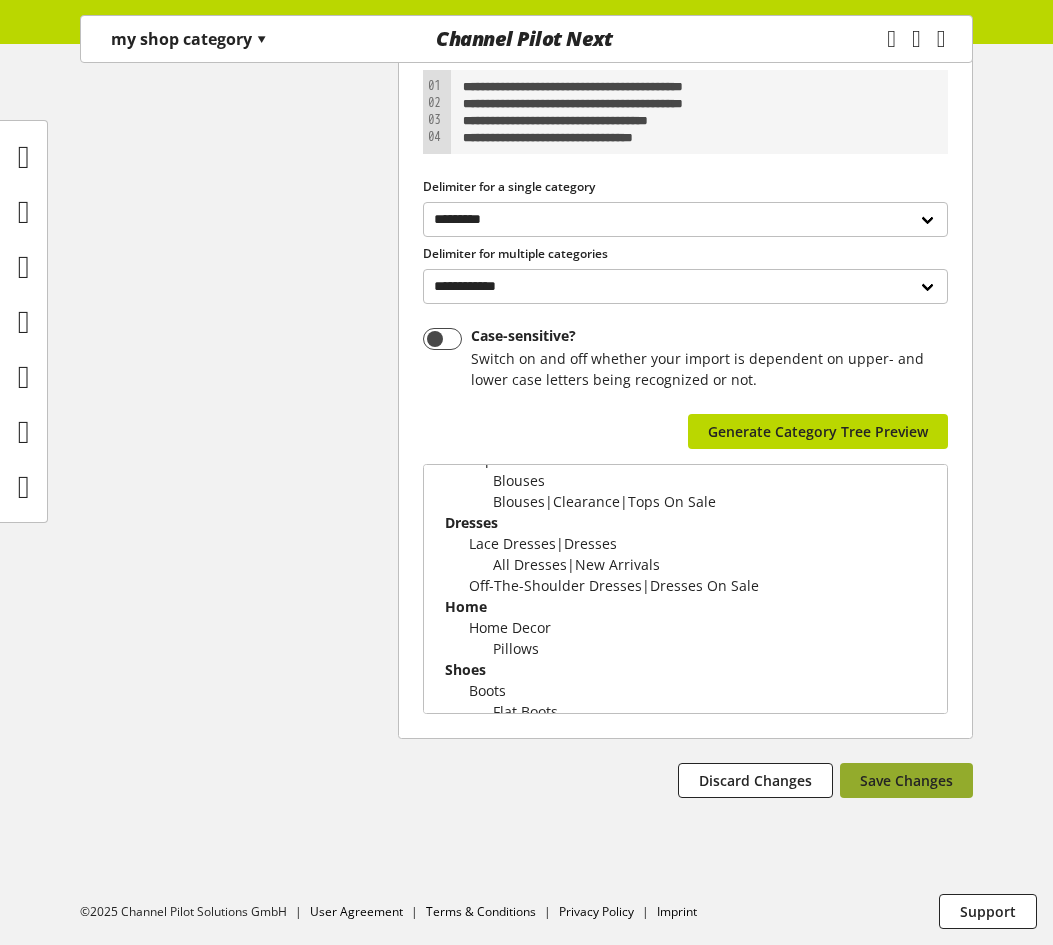 click on "Save Changes" at bounding box center (906, 780) 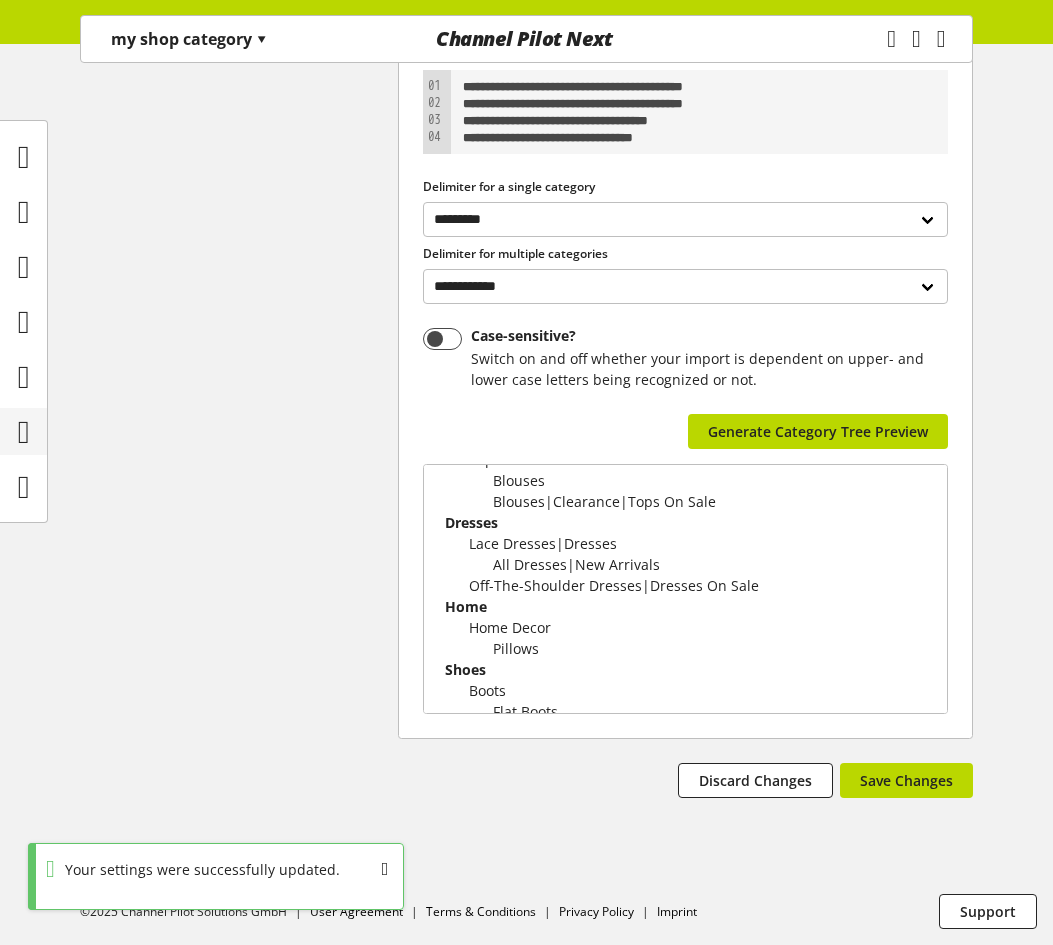 click at bounding box center [24, 432] 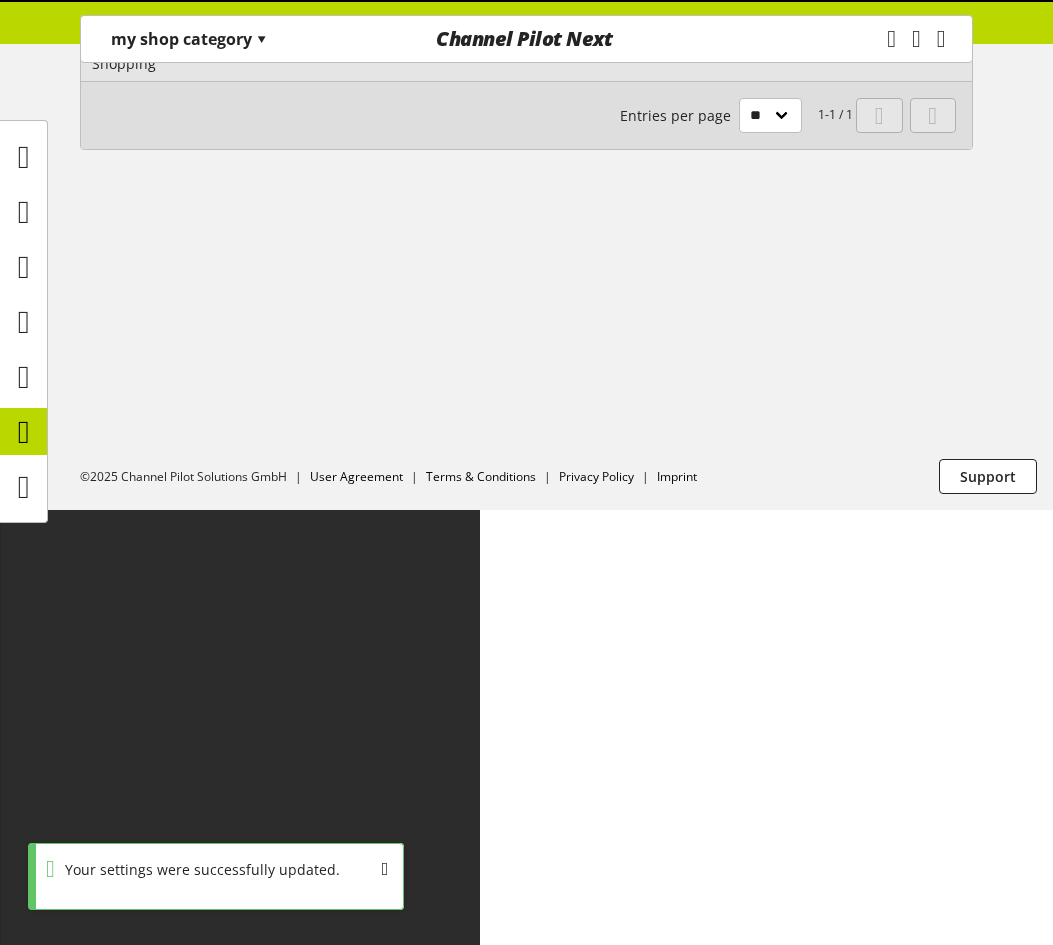 scroll, scrollTop: 0, scrollLeft: 0, axis: both 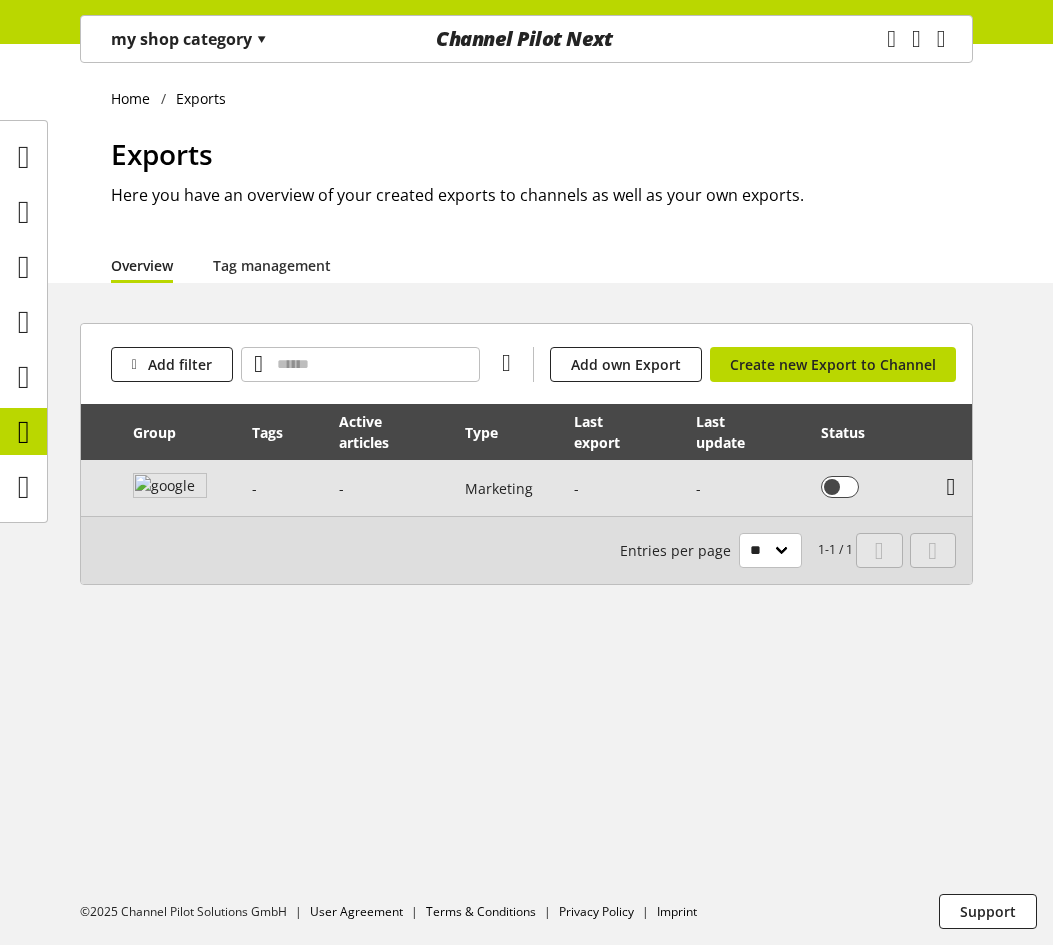 click at bounding box center [951, 487] 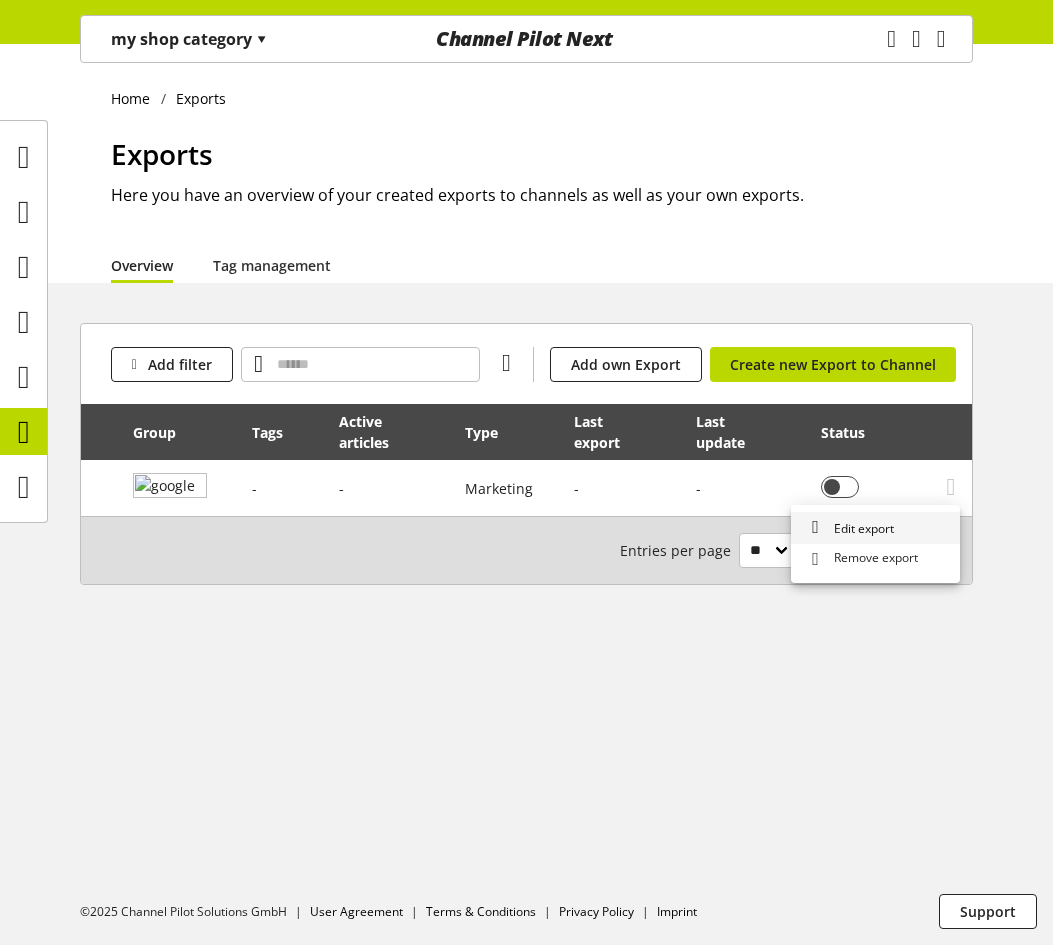 click on "Edit export" at bounding box center (875, 528) 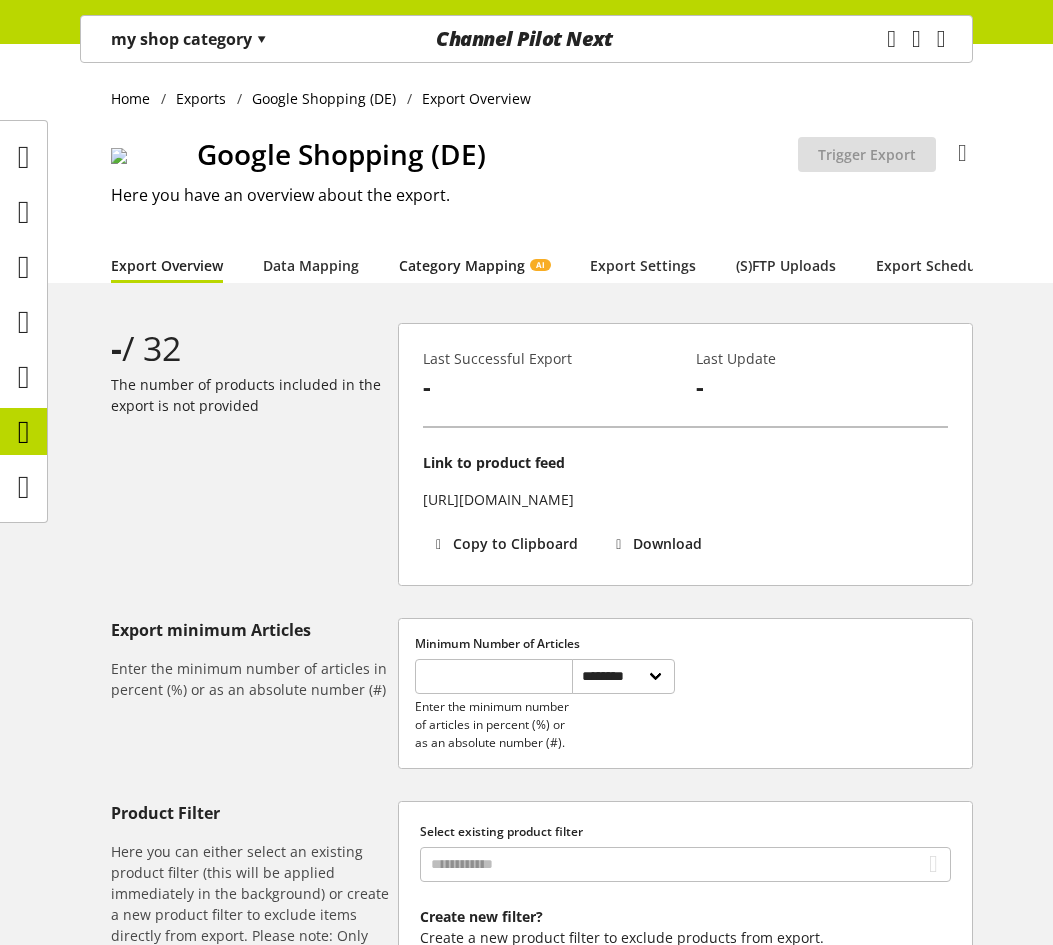click on "Category Mapping AI" at bounding box center [474, 265] 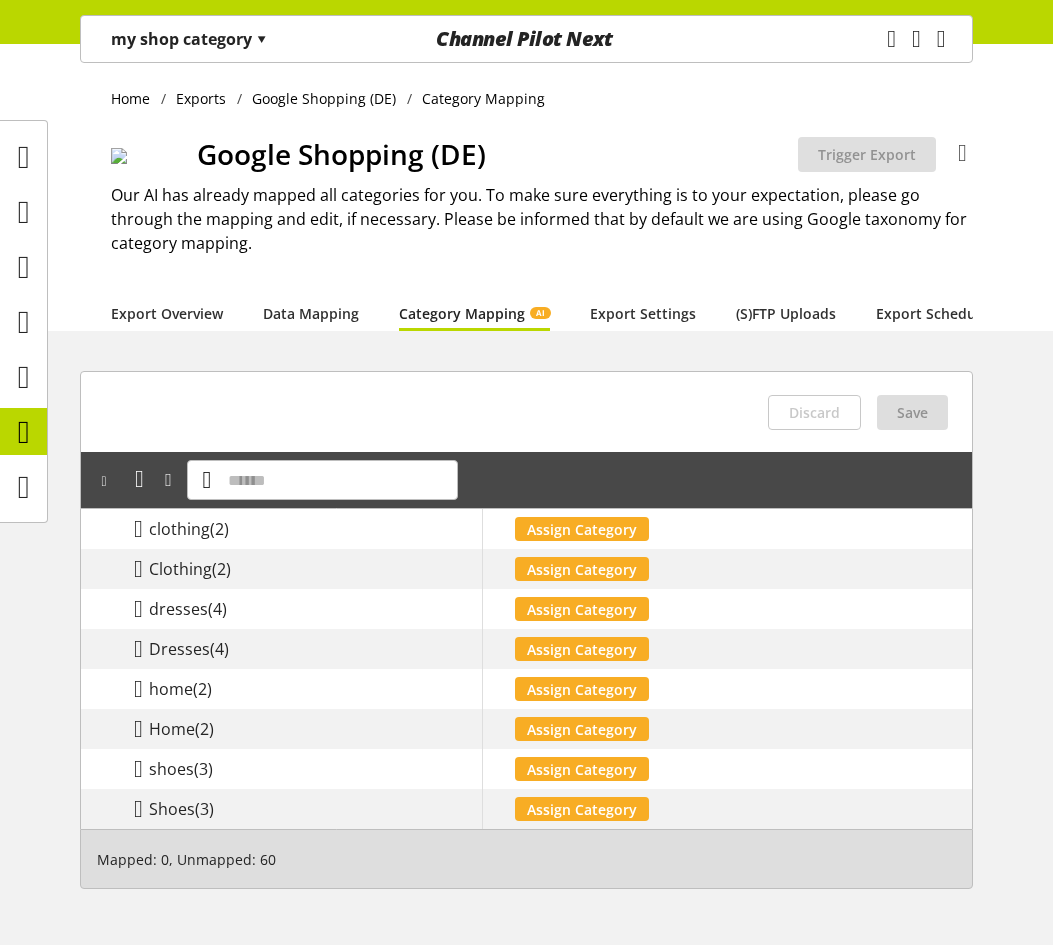 click on "my shop category ▾" at bounding box center (189, 39) 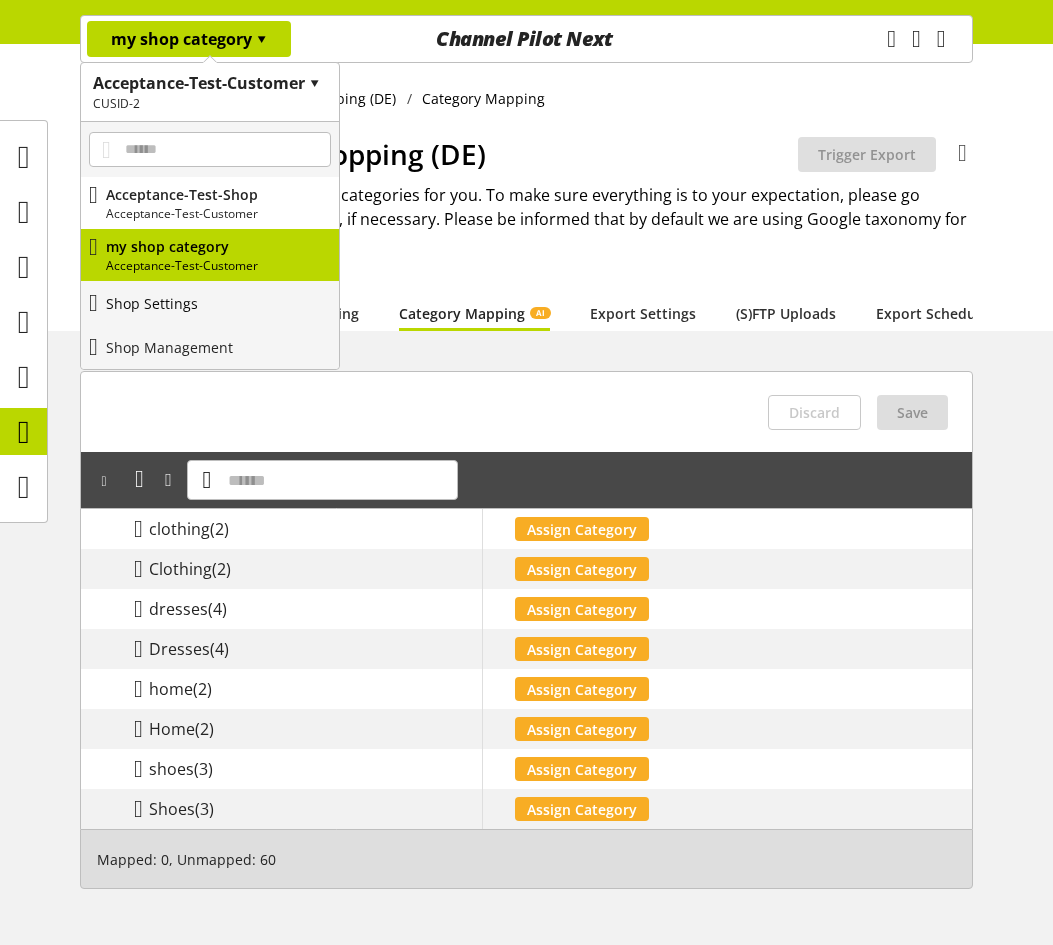 click on "Shop Settings" at bounding box center (210, 303) 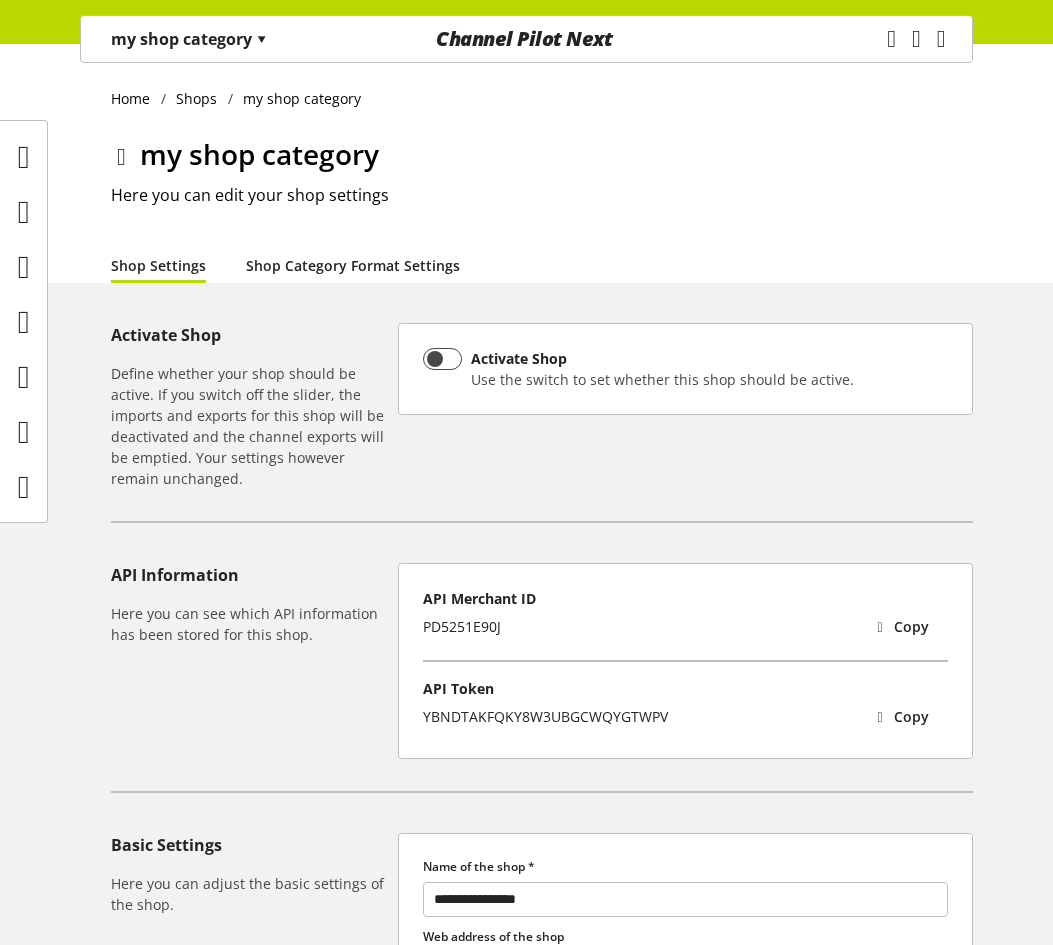click on "Shop Category Format Settings" at bounding box center [353, 265] 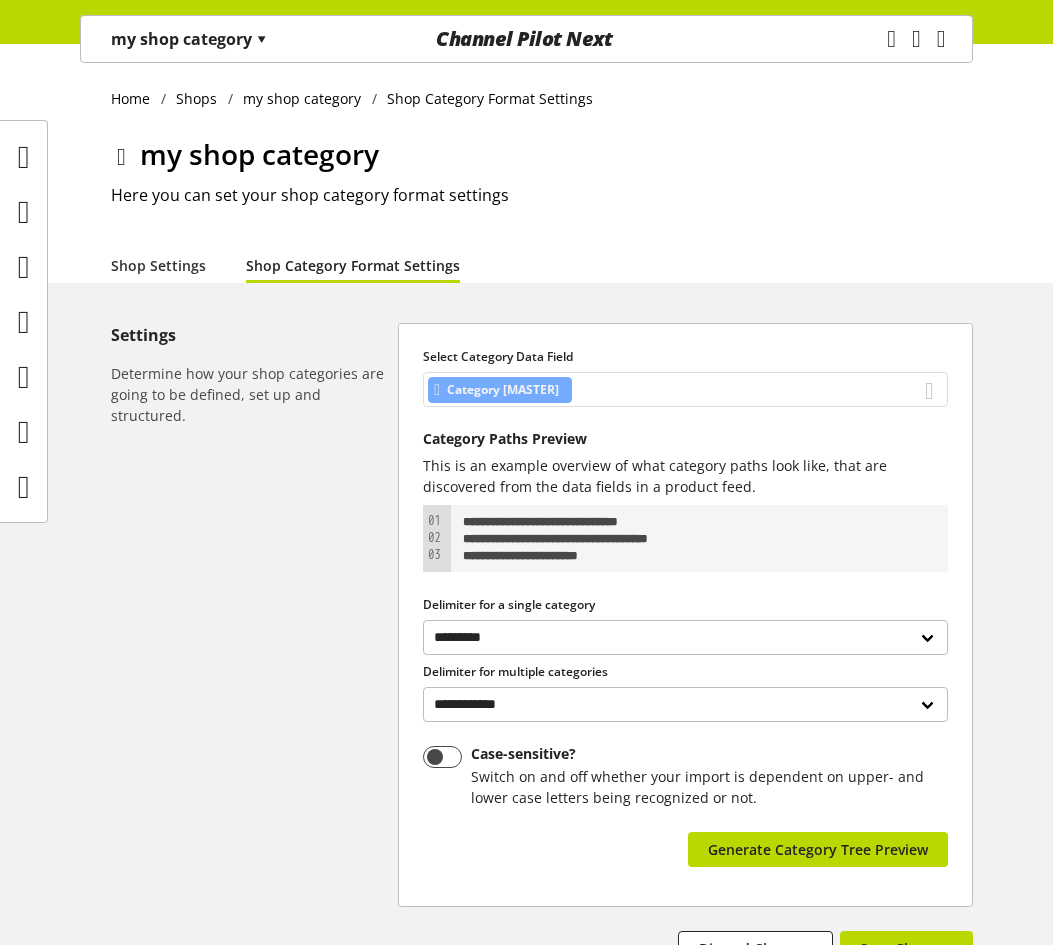 click on "Category [MASTER]" at bounding box center [685, 389] 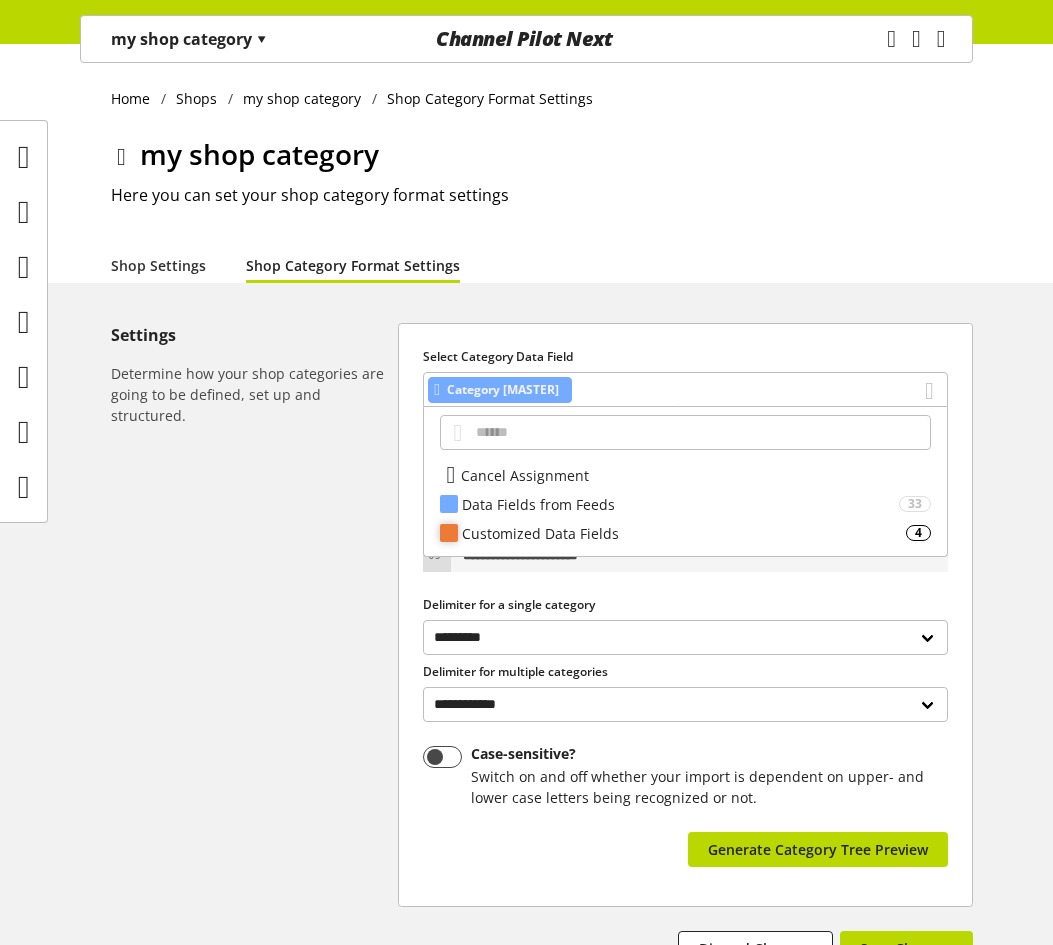 click on "Customized Data Fields" at bounding box center (684, 533) 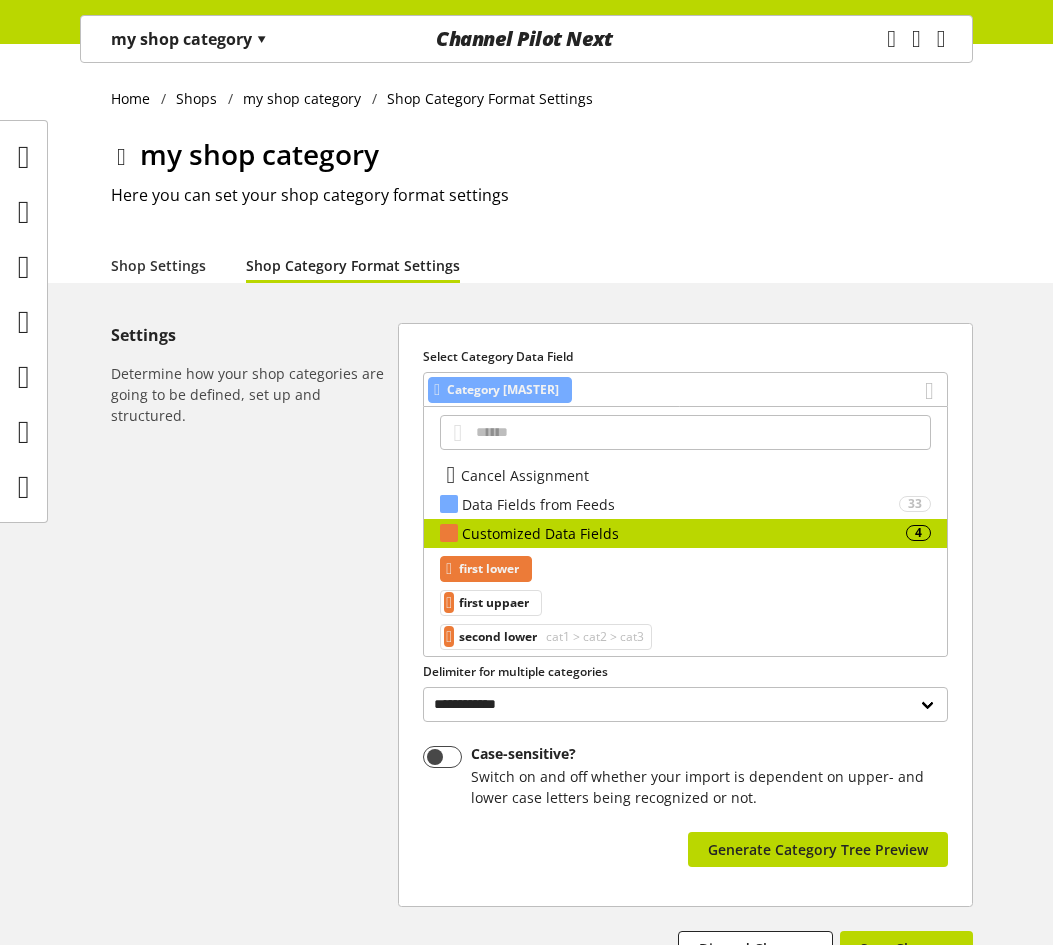 click on "first lower" at bounding box center [486, 569] 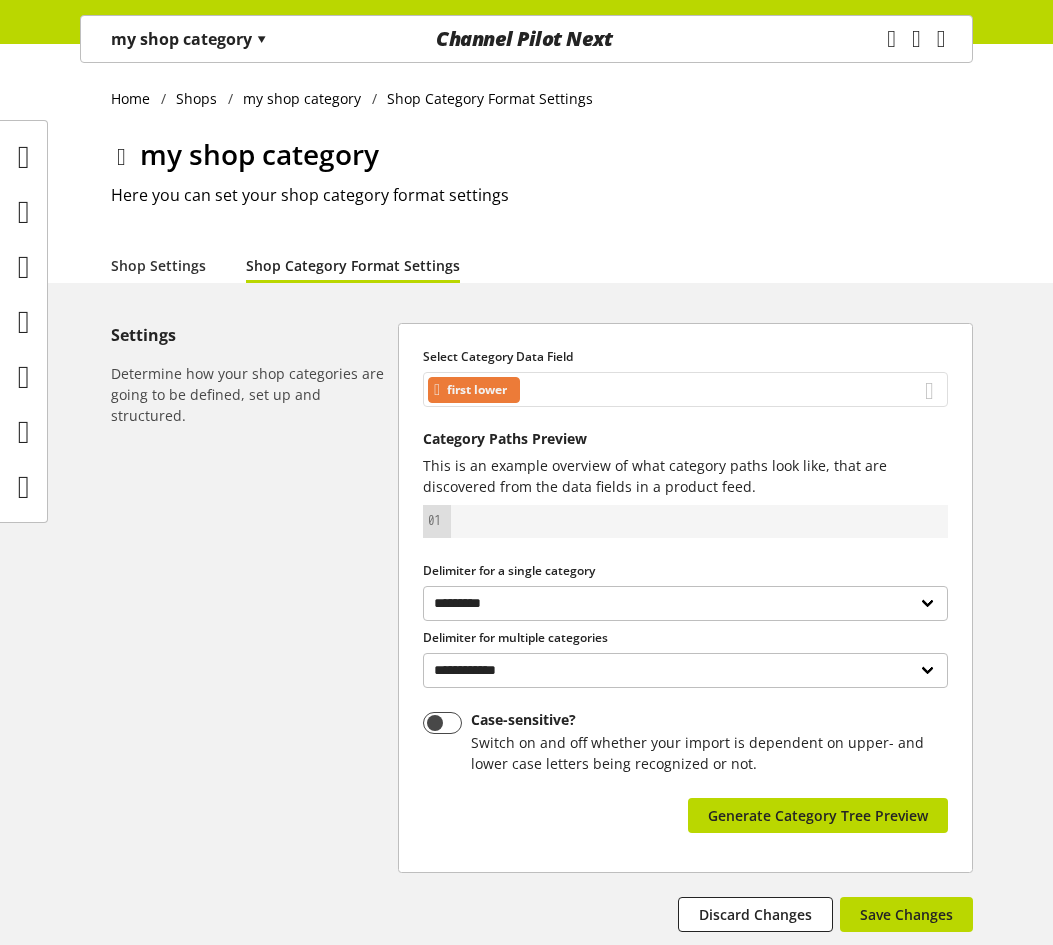 click on "first lower" at bounding box center (685, 389) 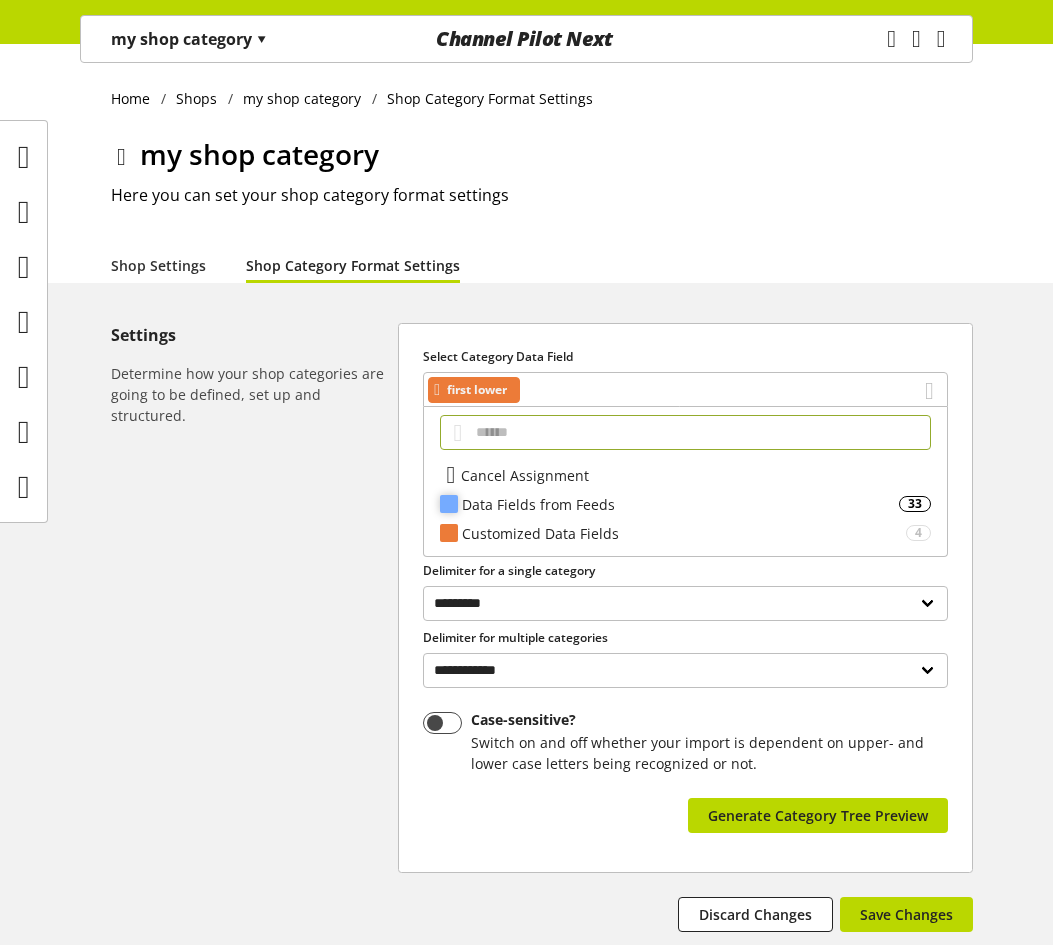 click on "Data Fields from Feeds" at bounding box center [680, 504] 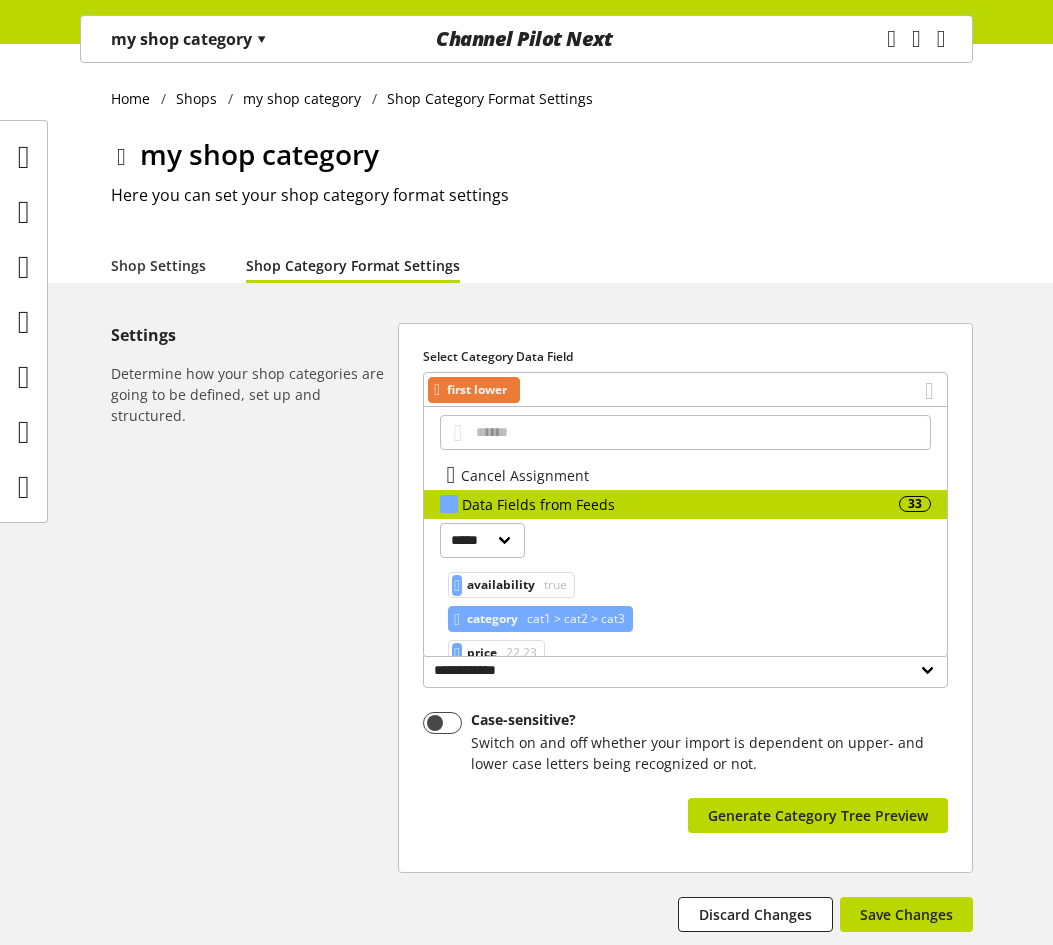 click on "cat1 > cat2 > cat3" at bounding box center (574, 619) 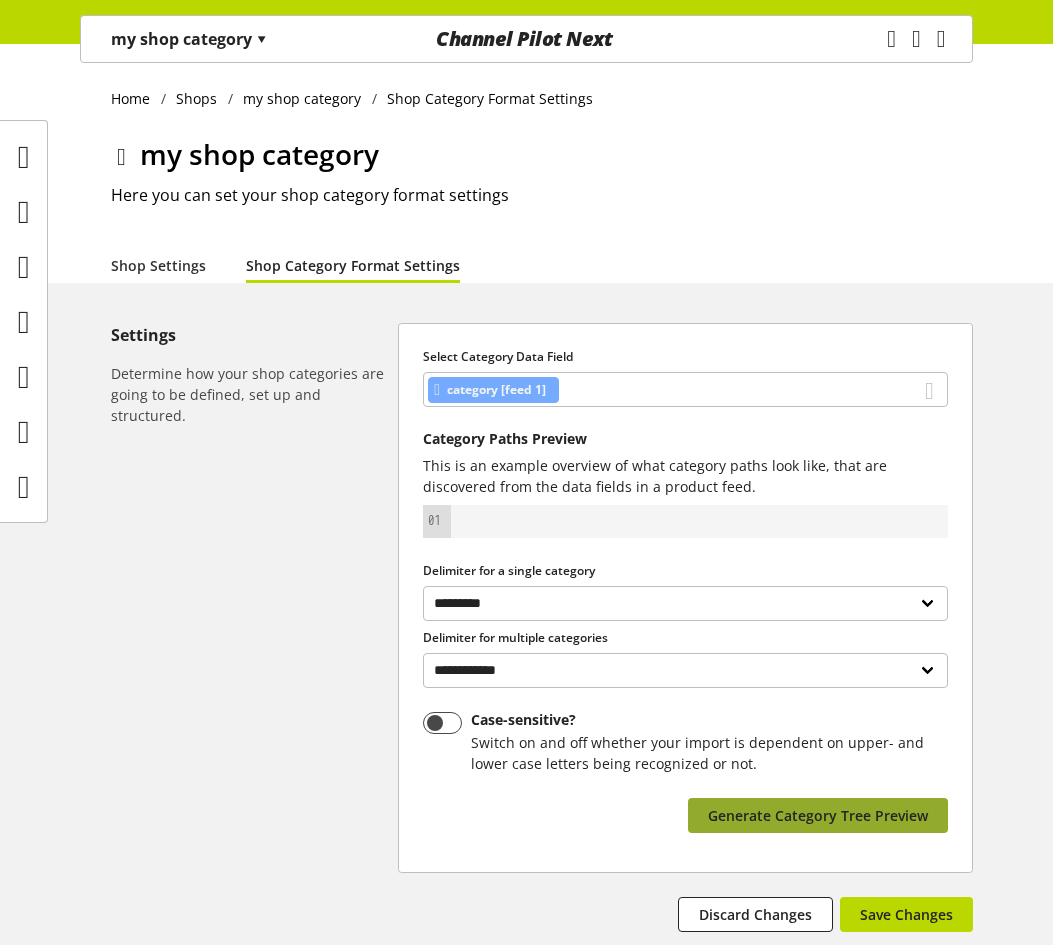 click on "Generate Category Tree Preview" at bounding box center (818, 815) 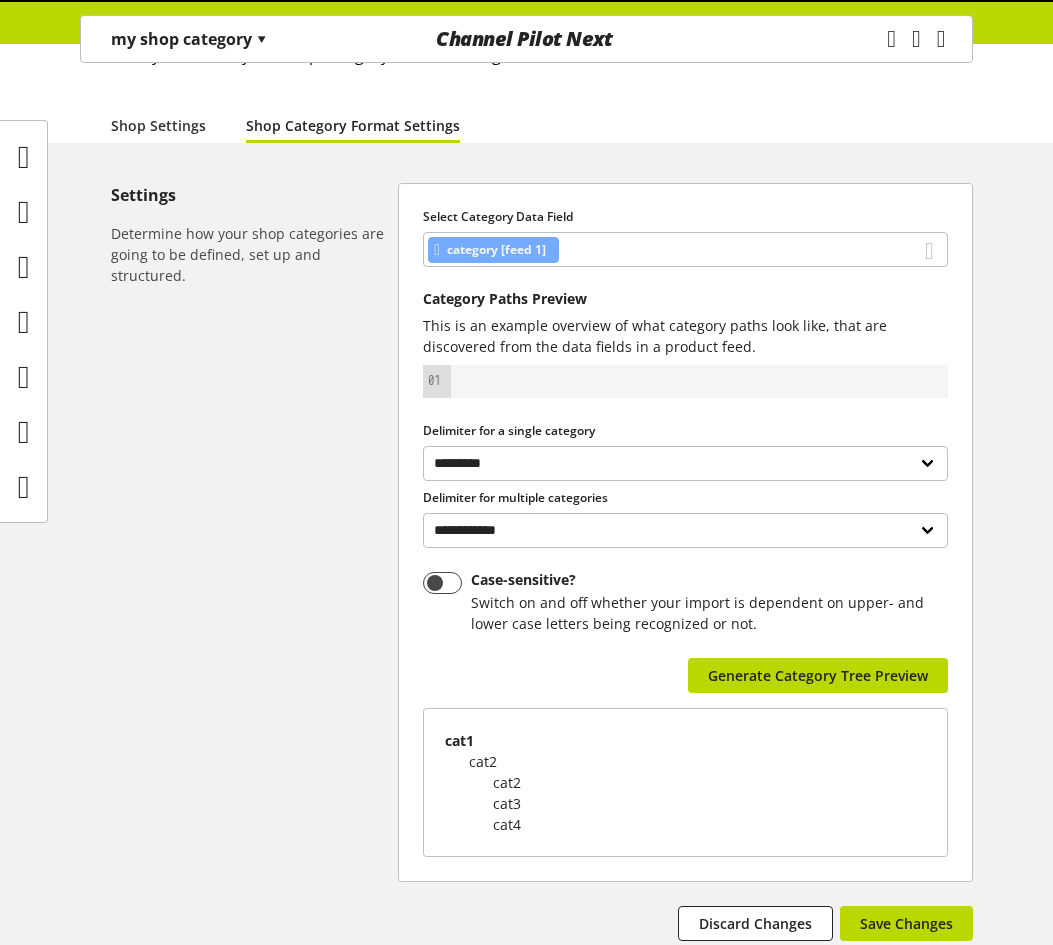 scroll, scrollTop: 283, scrollLeft: 0, axis: vertical 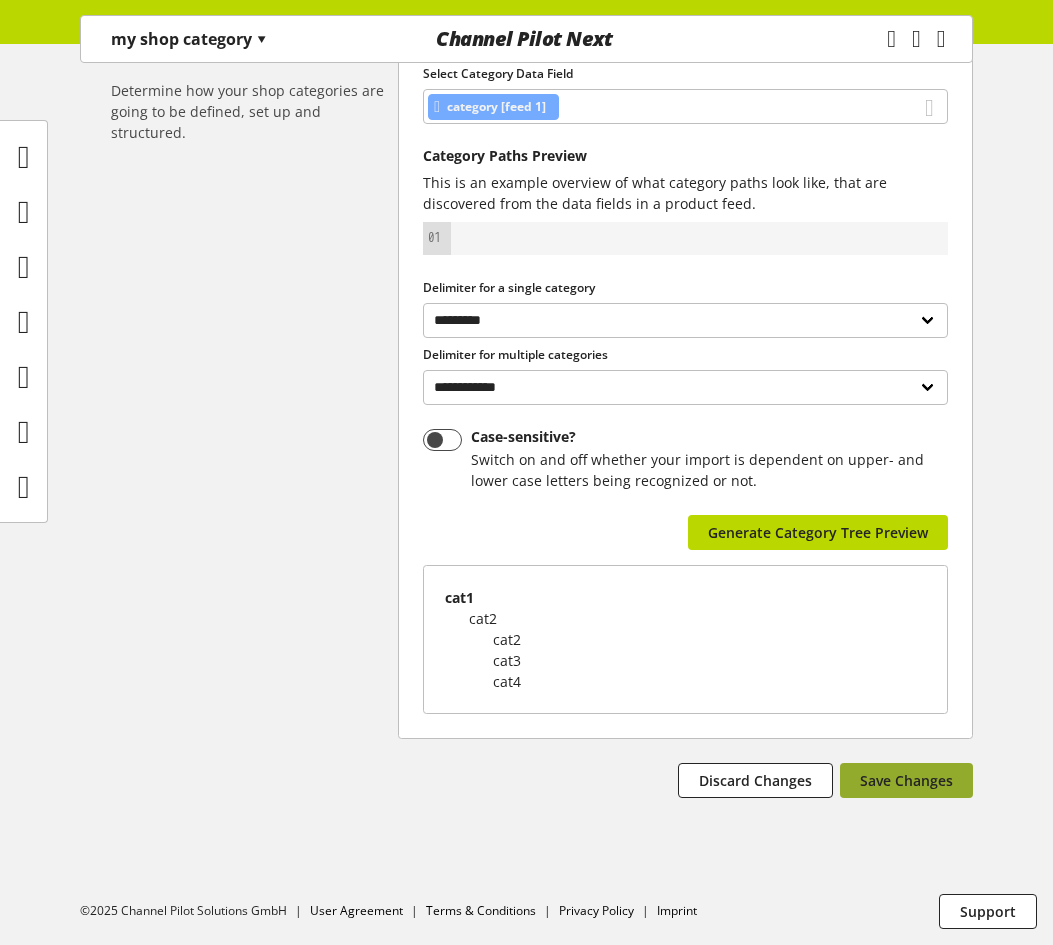 click on "Save Changes" at bounding box center [906, 780] 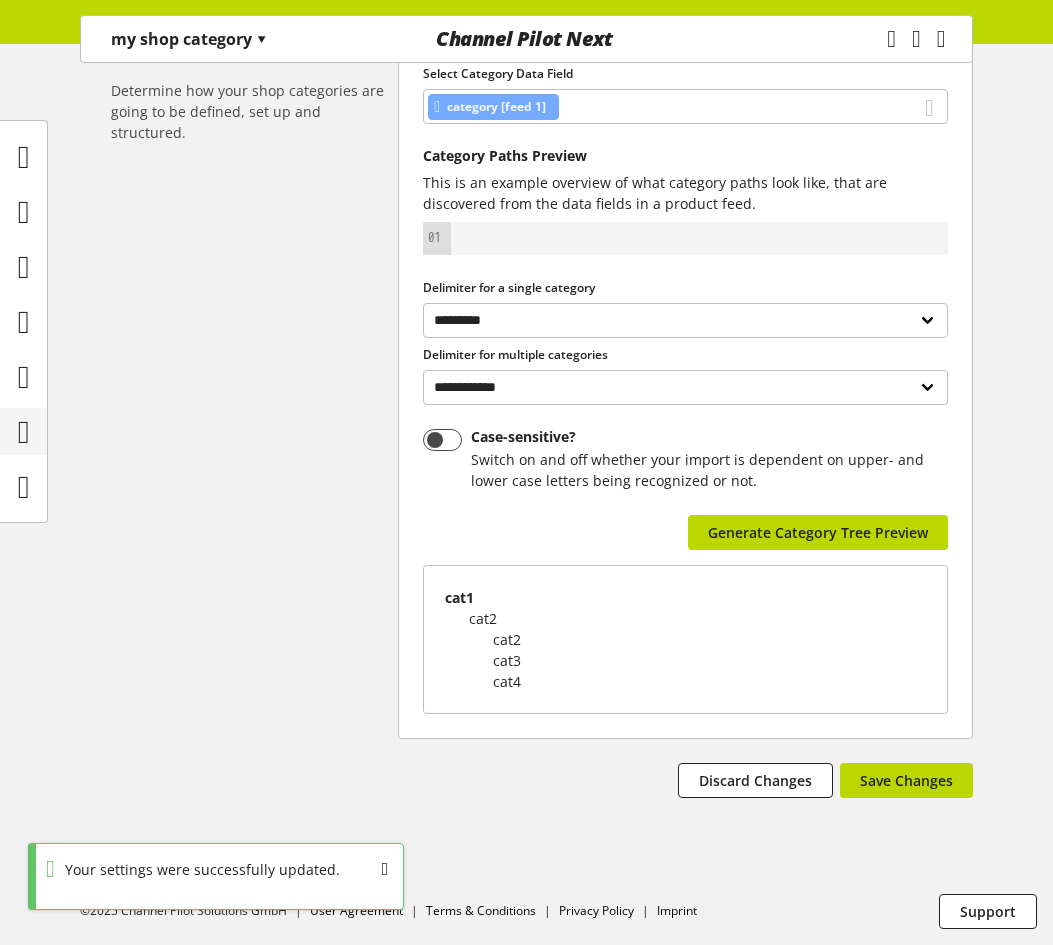 click at bounding box center (23, 431) 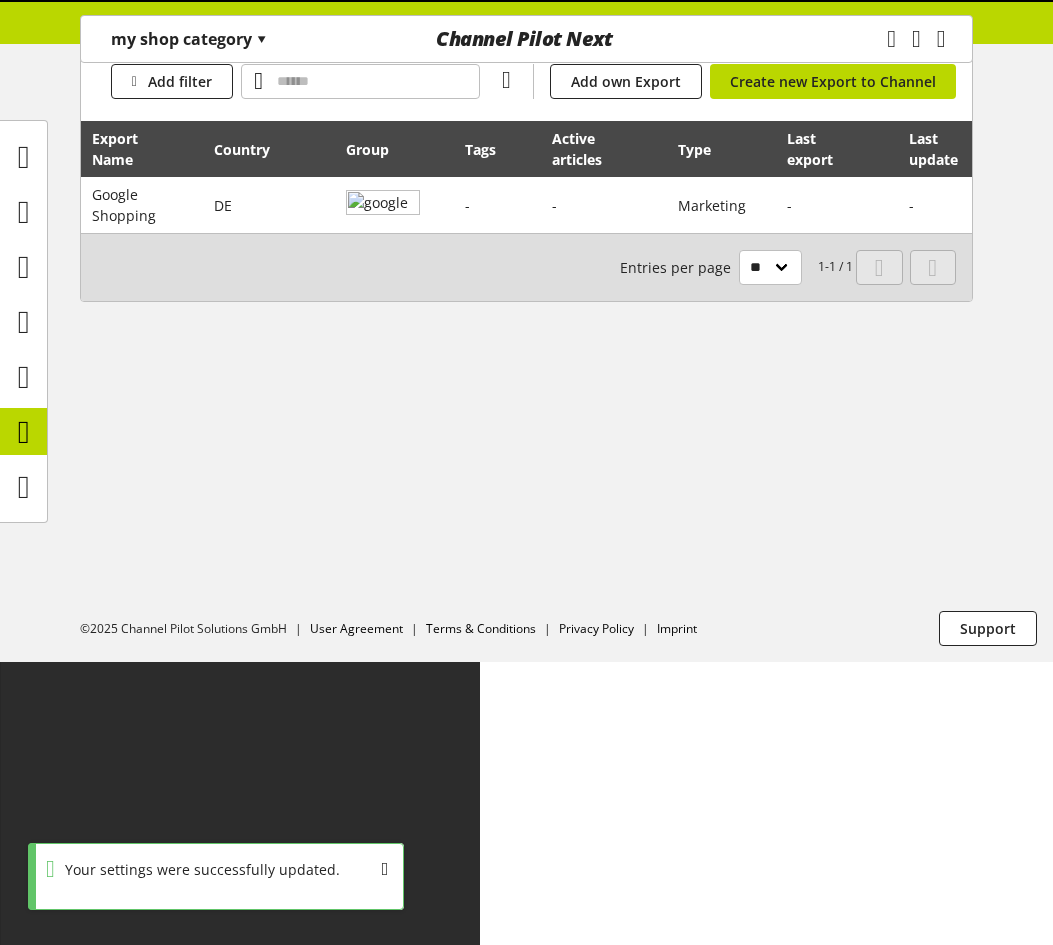 scroll, scrollTop: 0, scrollLeft: 0, axis: both 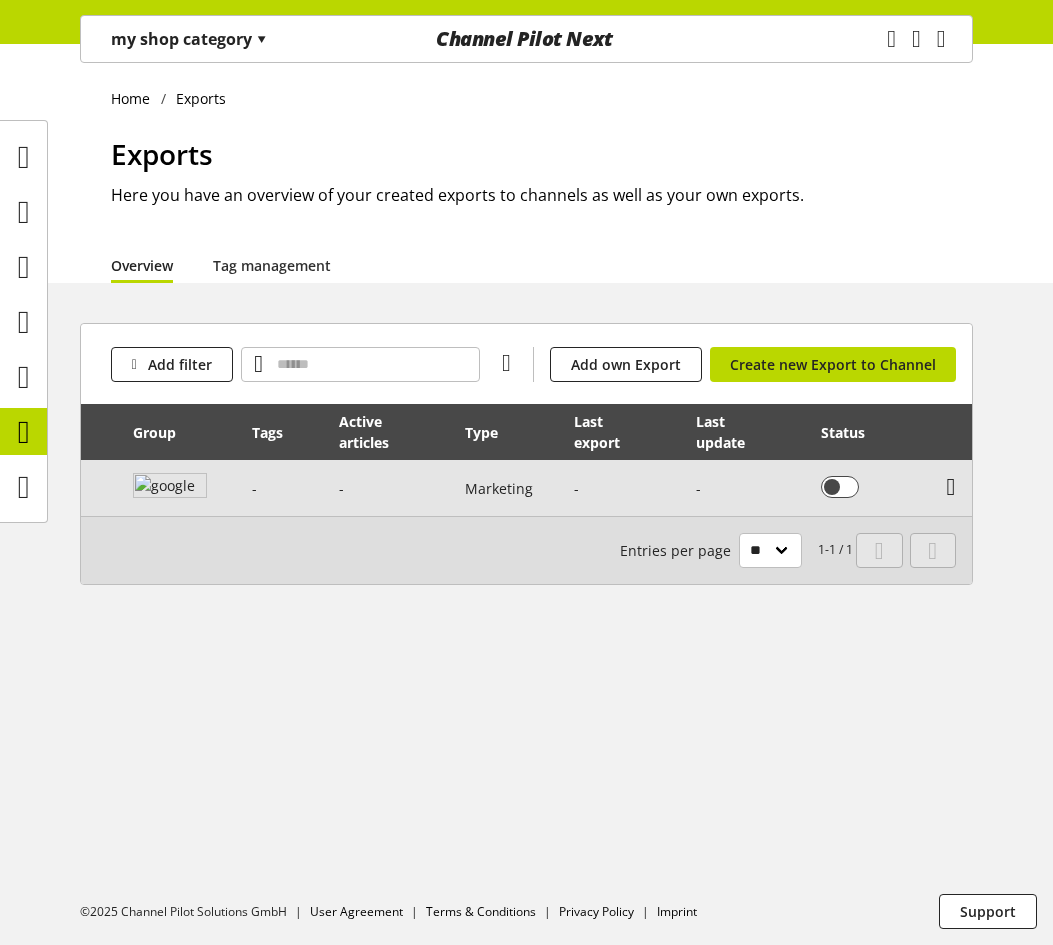 click at bounding box center (951, 487) 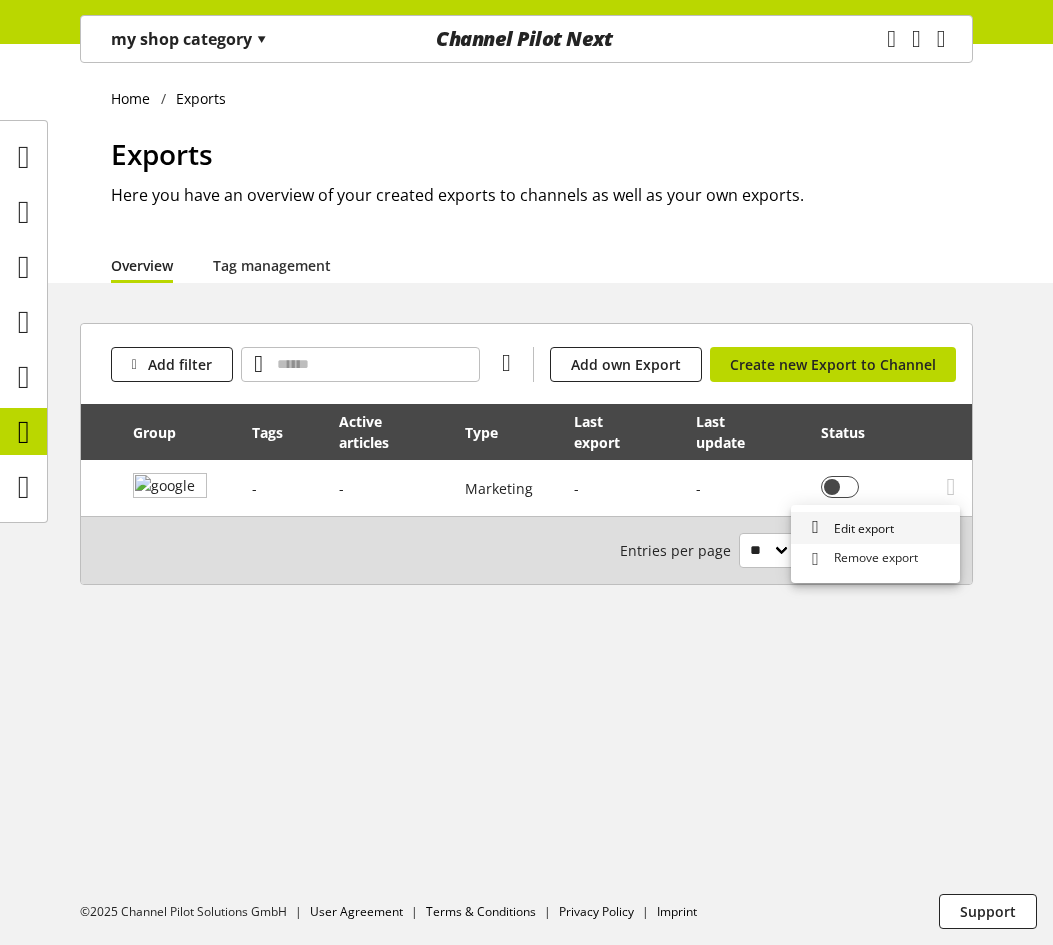 click on "Edit export" at bounding box center [875, 528] 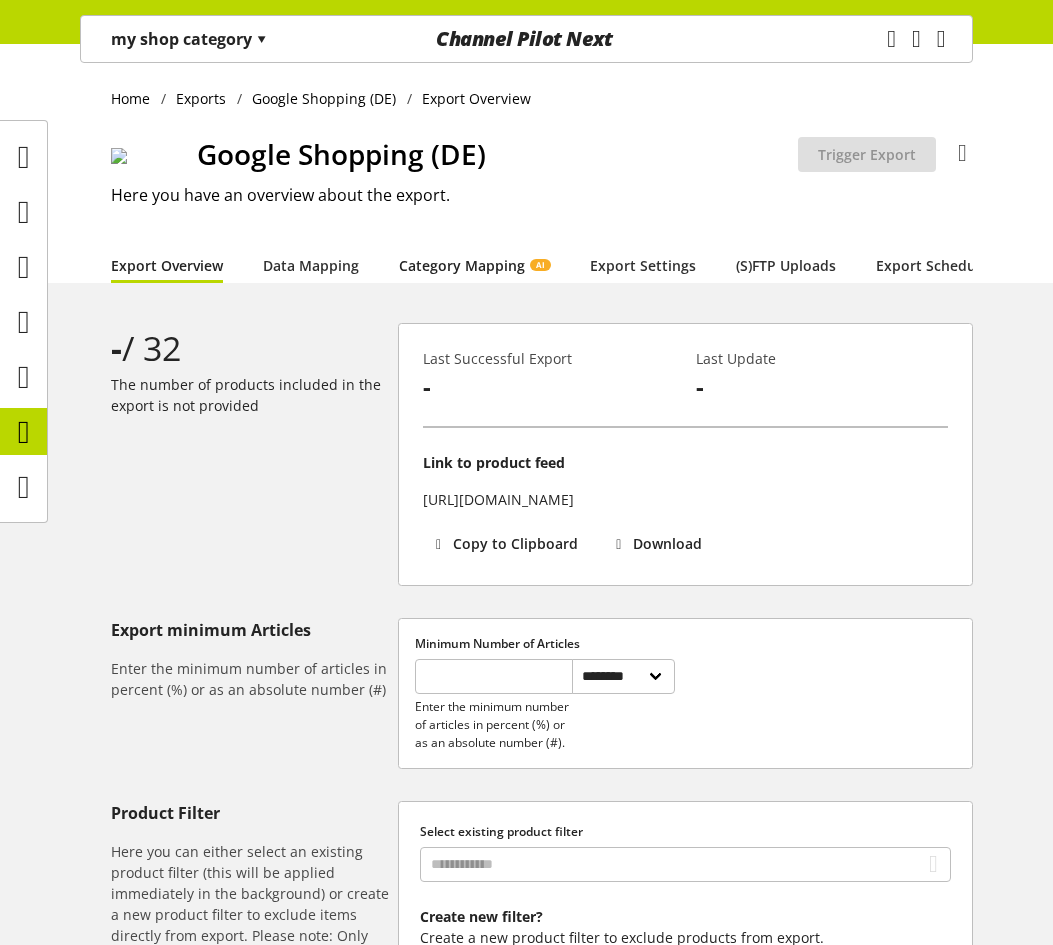 click on "Category Mapping AI" at bounding box center (474, 265) 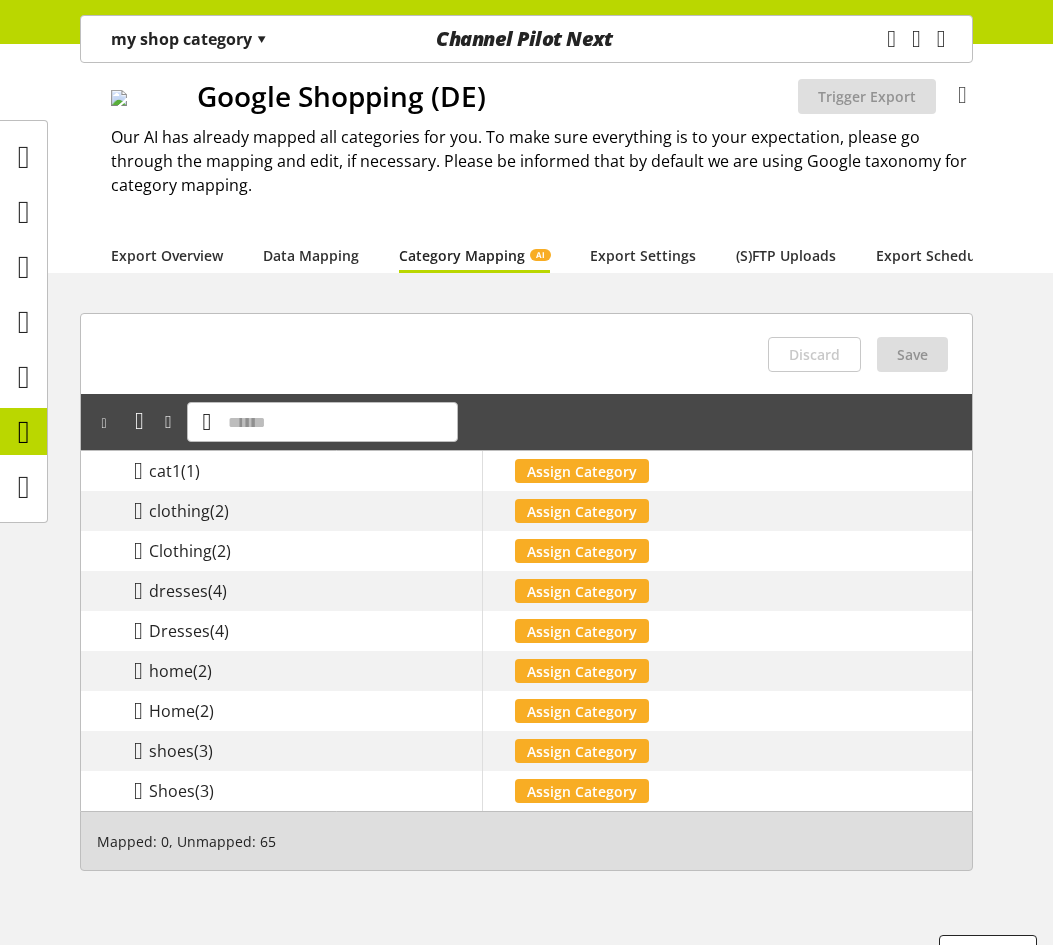 scroll, scrollTop: 114, scrollLeft: 0, axis: vertical 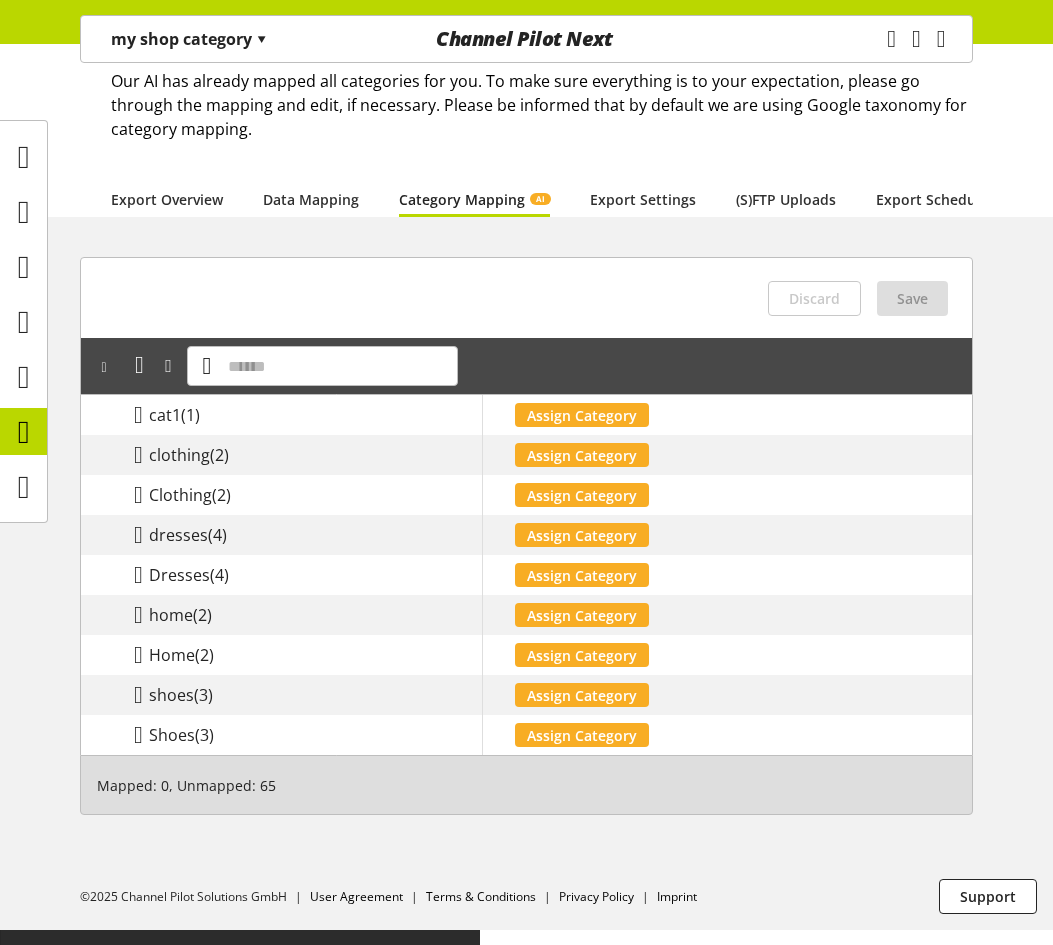 click on "▾" at bounding box center [261, 39] 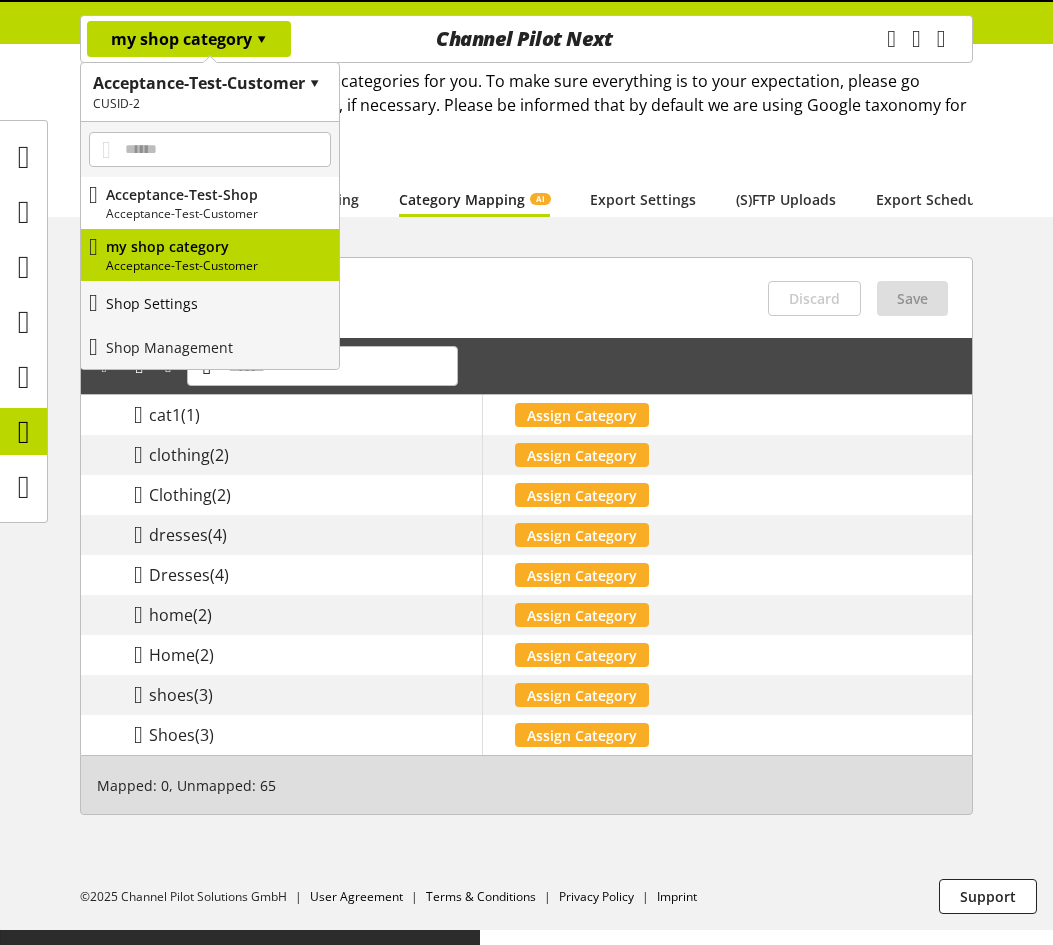 click on "Shop Settings" at bounding box center [152, 303] 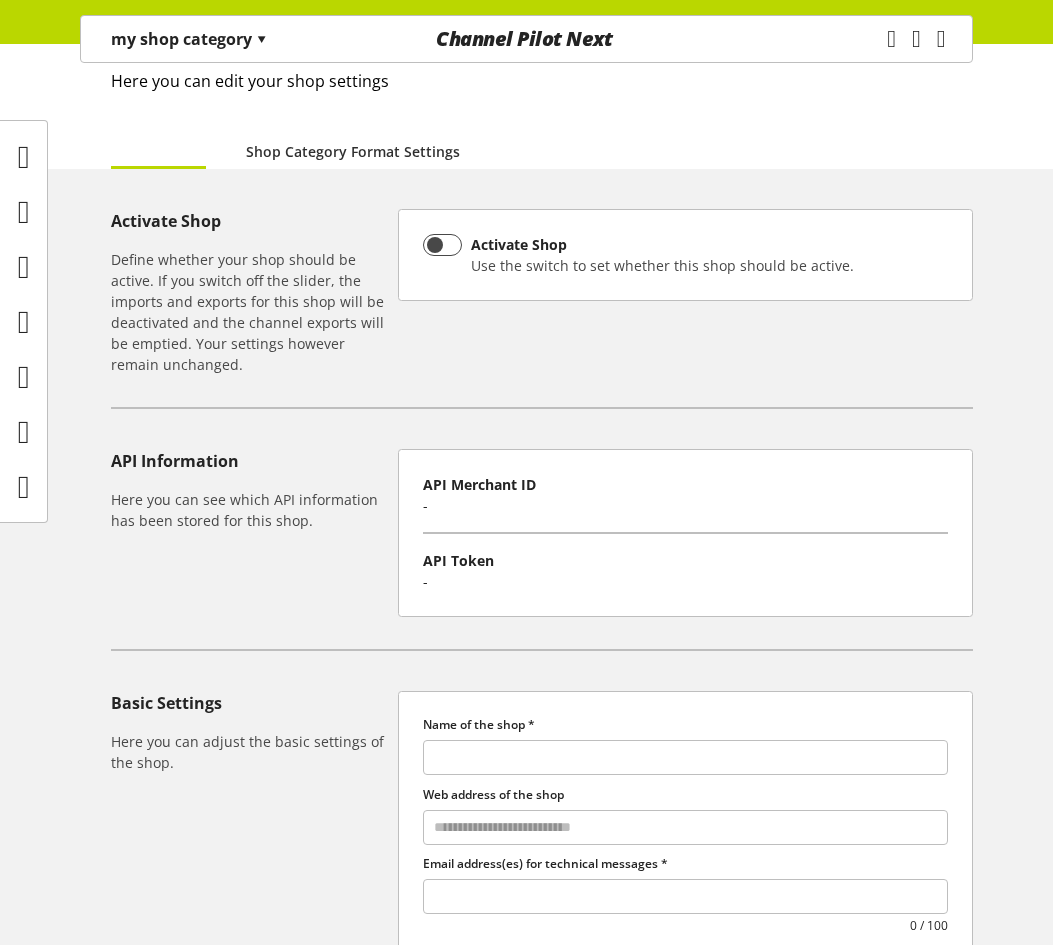 scroll, scrollTop: 0, scrollLeft: 0, axis: both 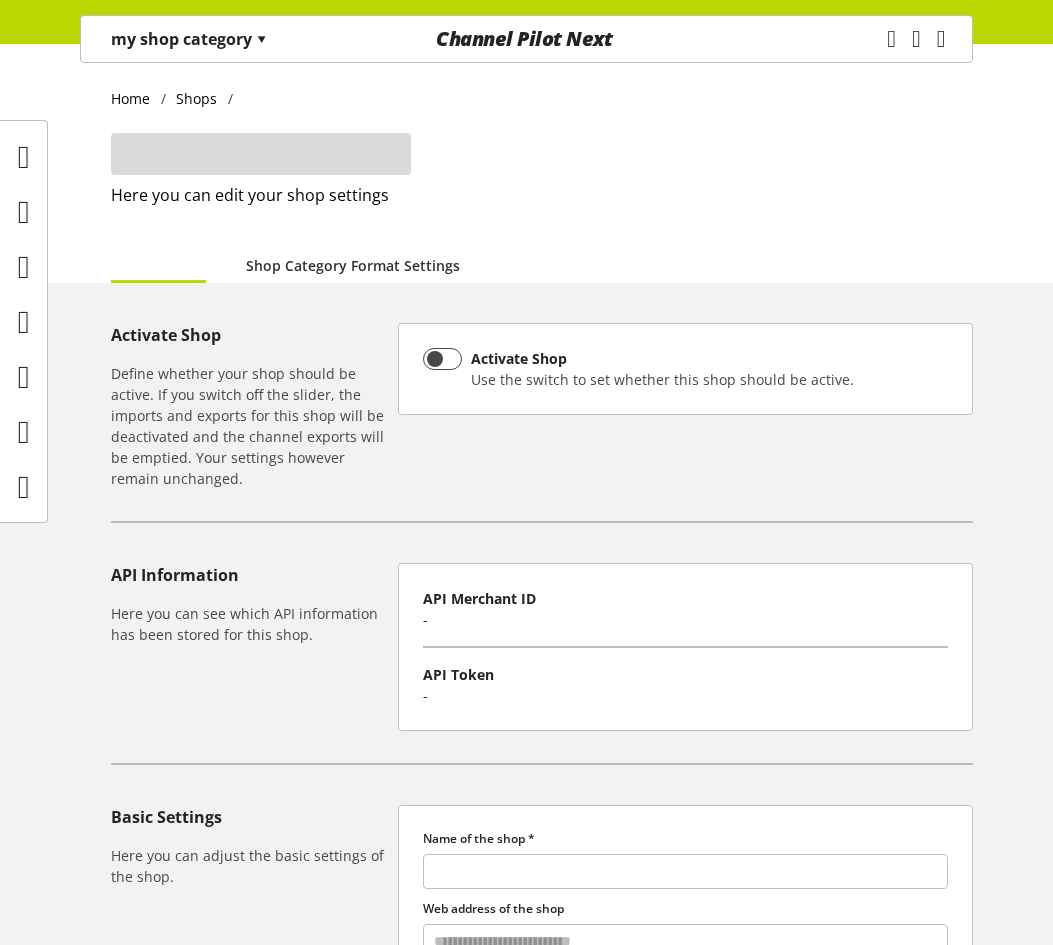 type on "**********" 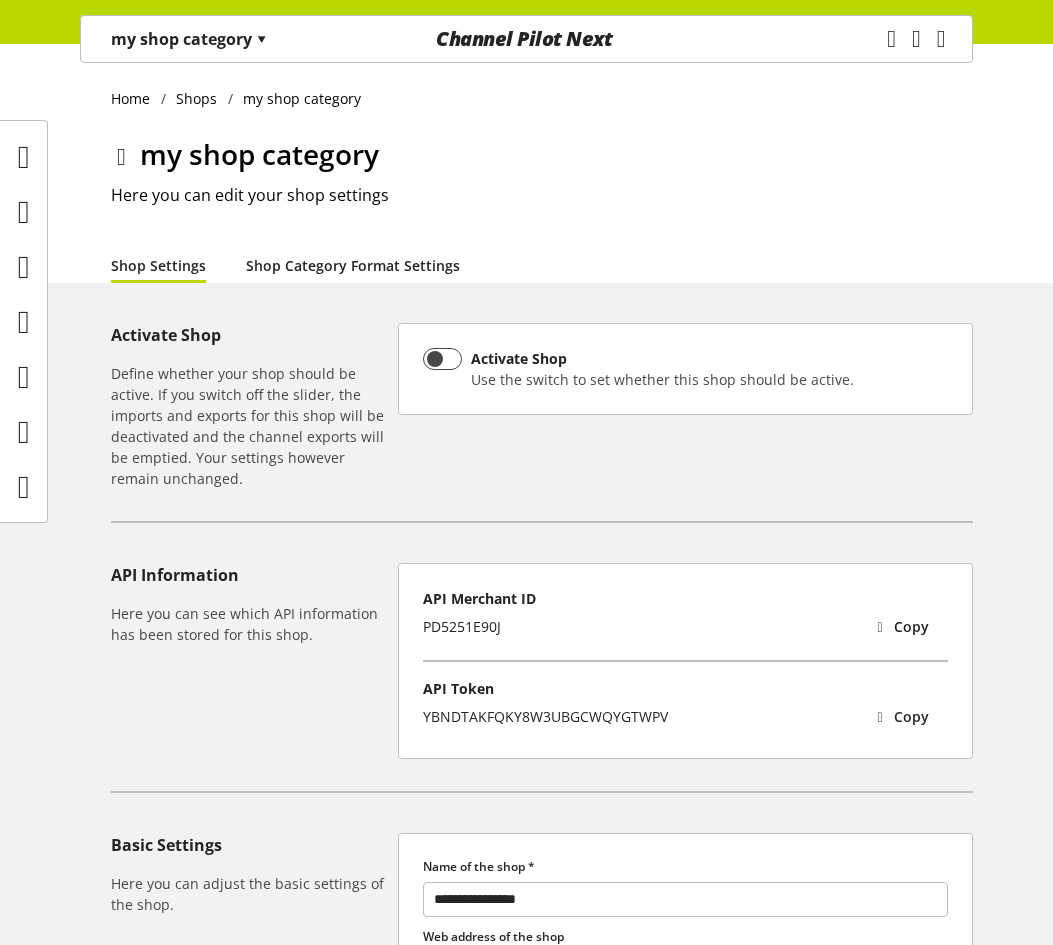 click on "Shop Category Format Settings" at bounding box center [353, 265] 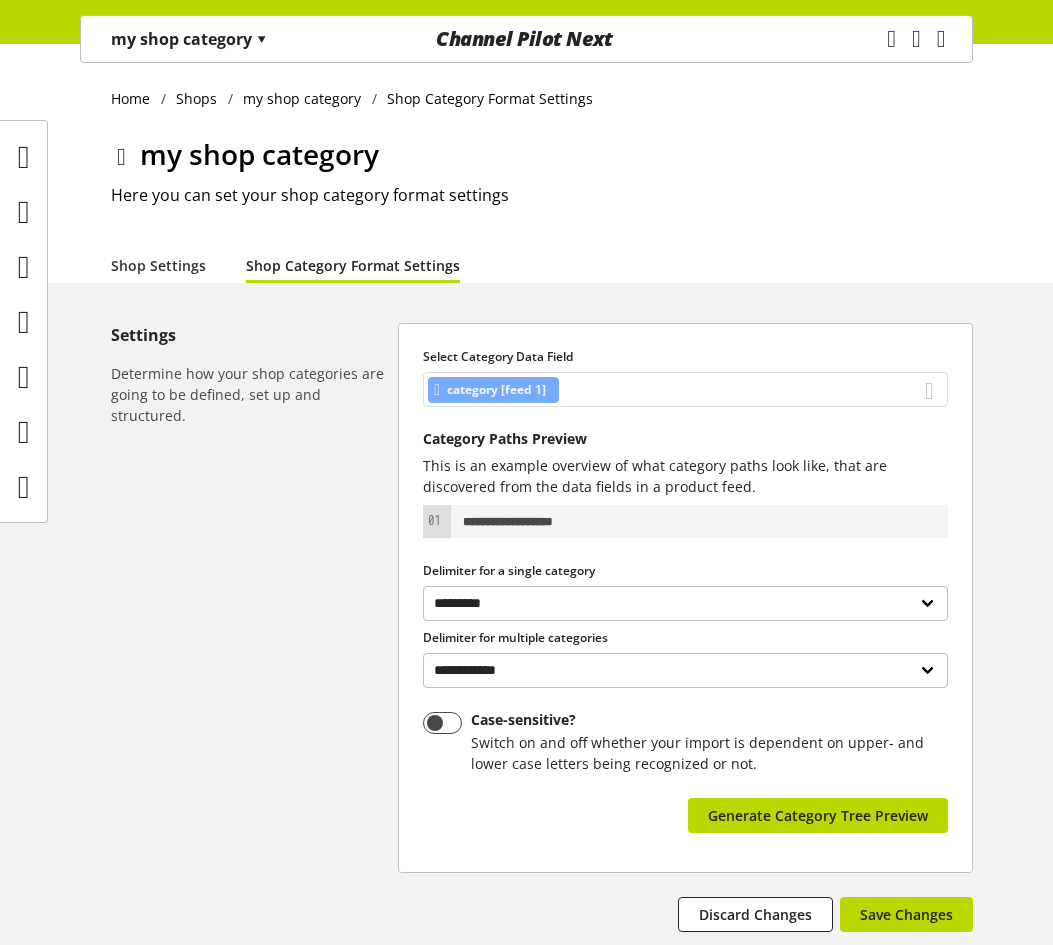 click on "category [feed 1]" at bounding box center (496, 390) 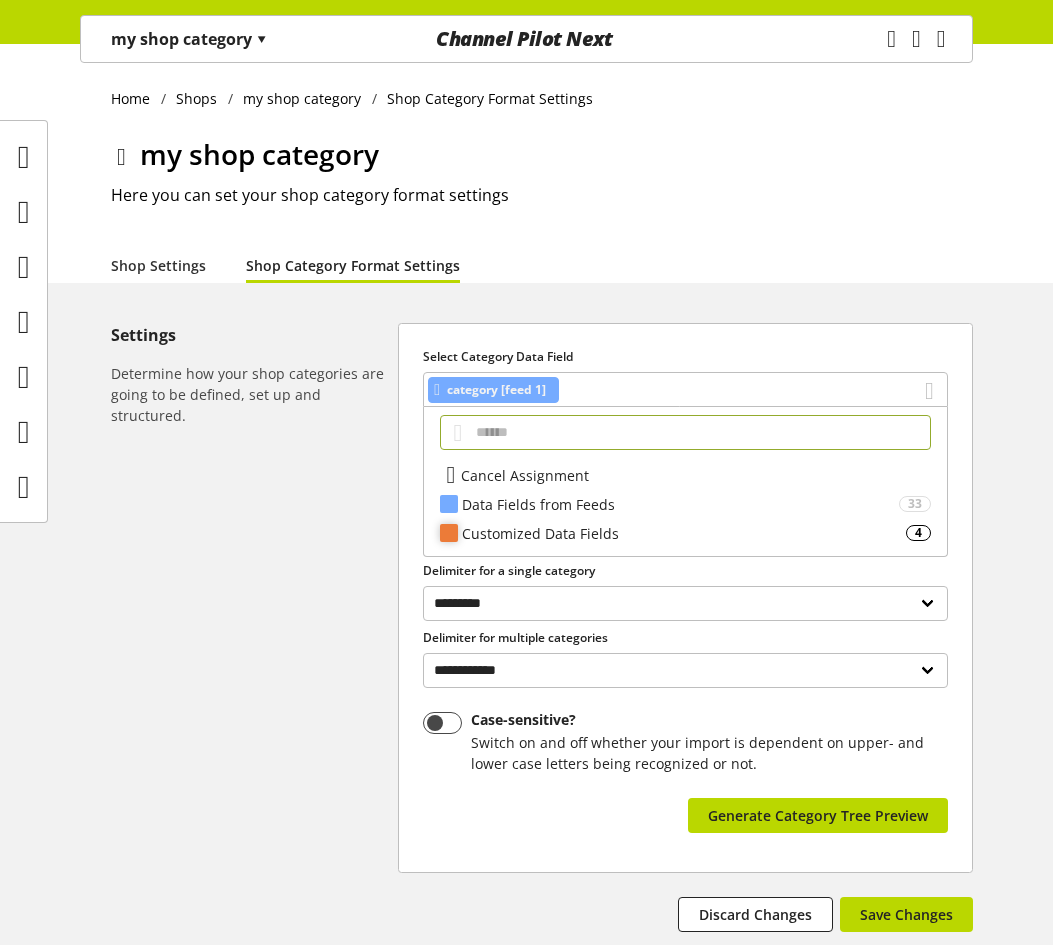 click on "Customized Data Fields" at bounding box center [684, 533] 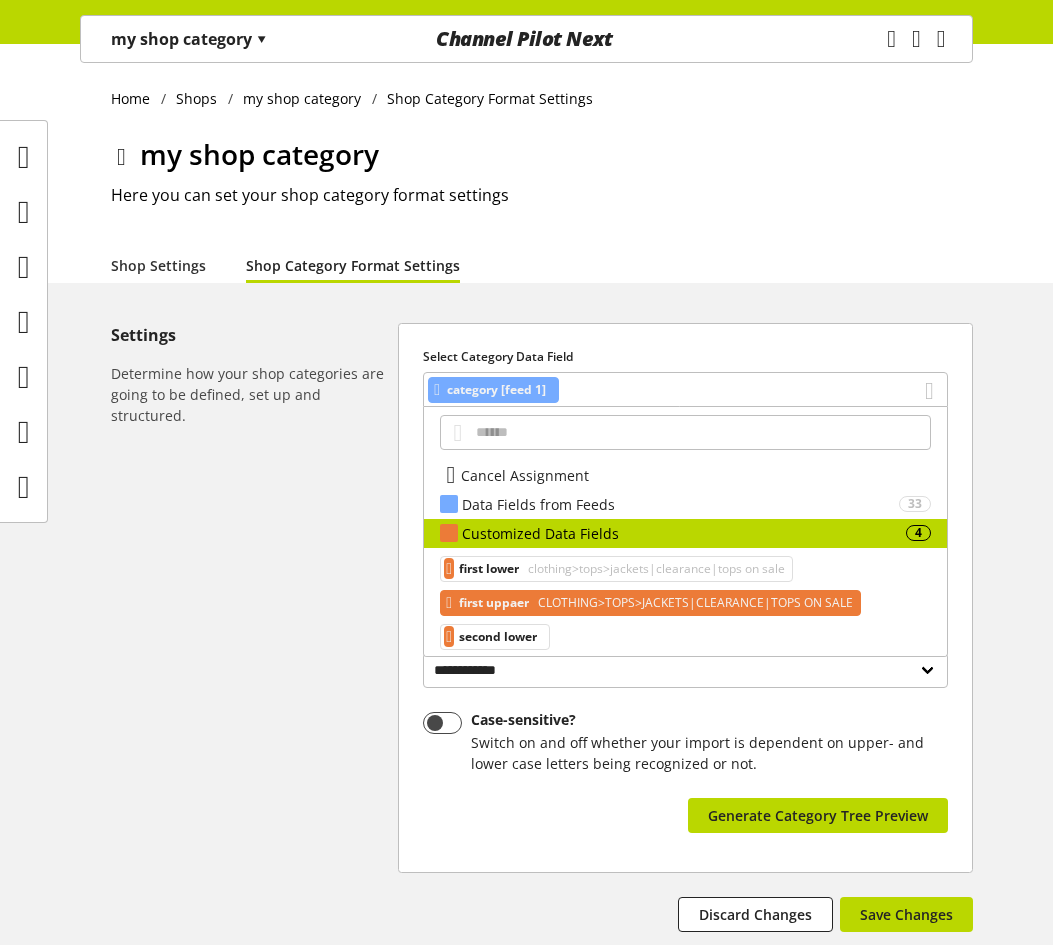 click on "first uppaer" at bounding box center (494, 603) 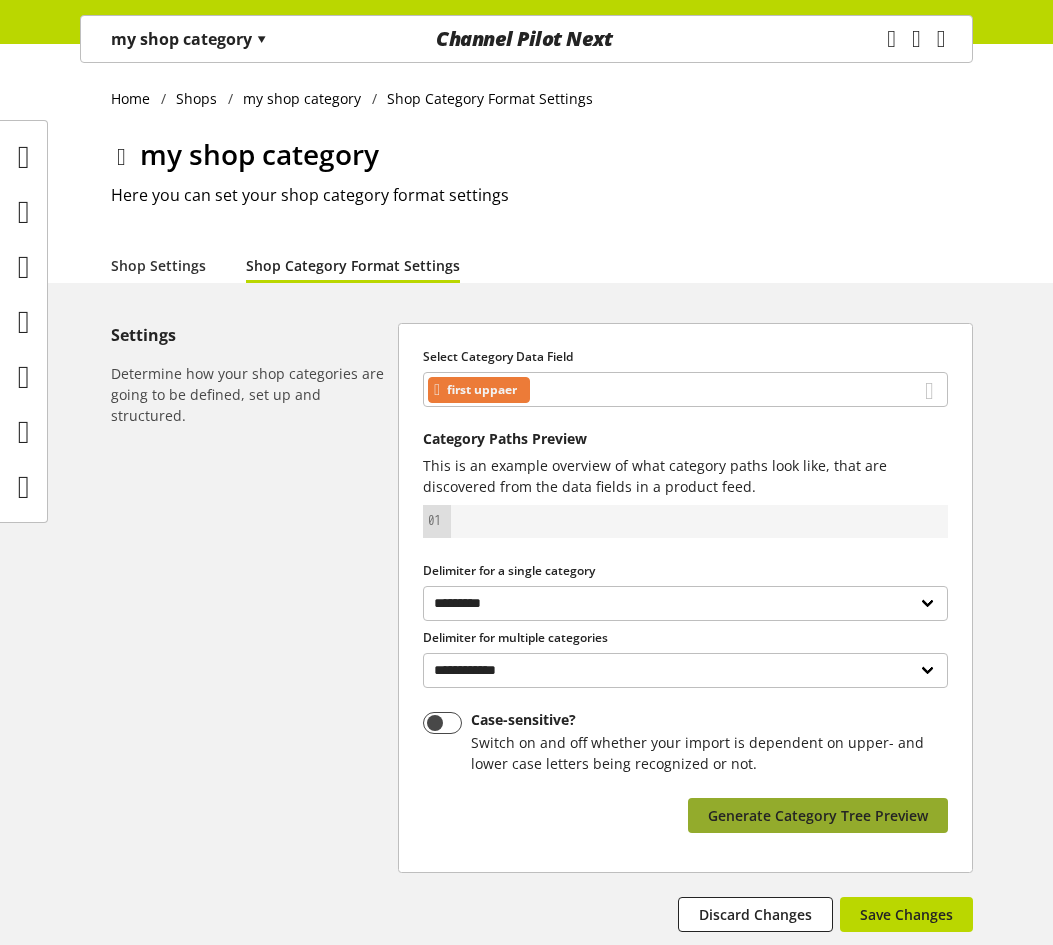 click on "Generate Category Tree Preview" at bounding box center (818, 815) 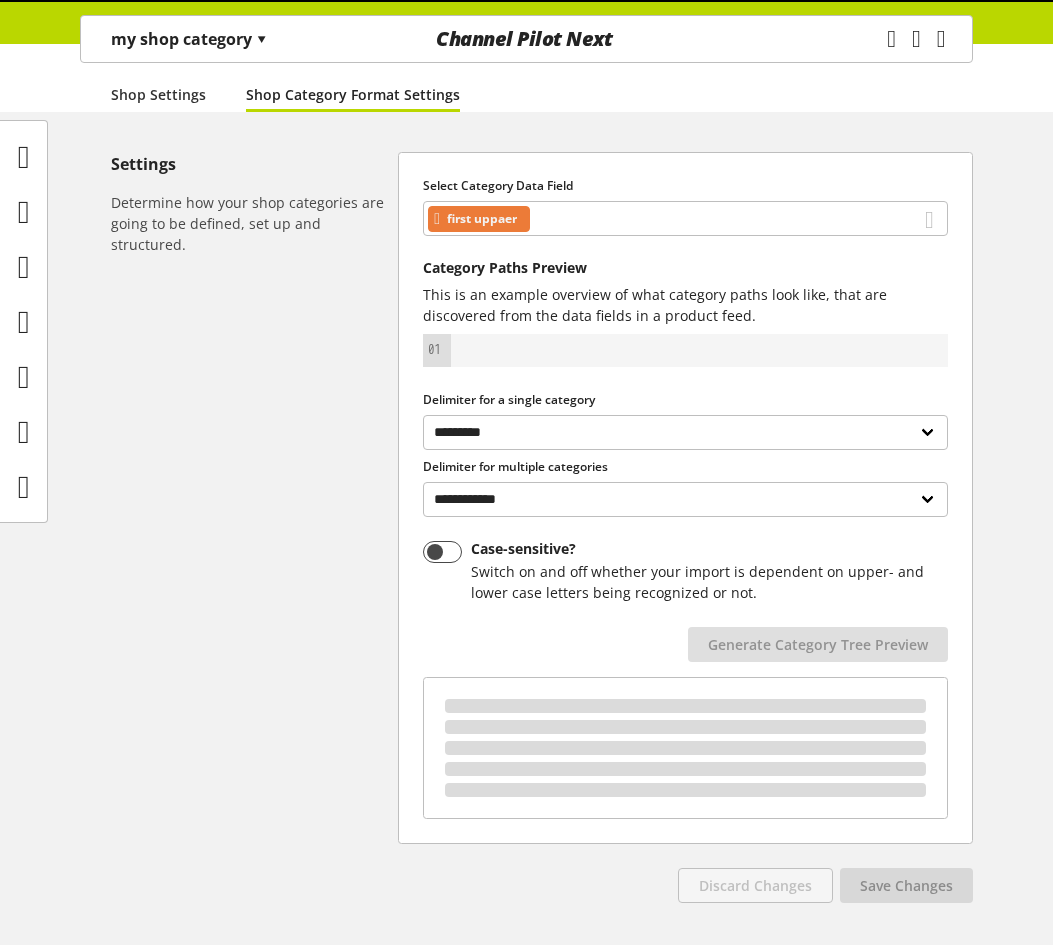 scroll, scrollTop: 276, scrollLeft: 0, axis: vertical 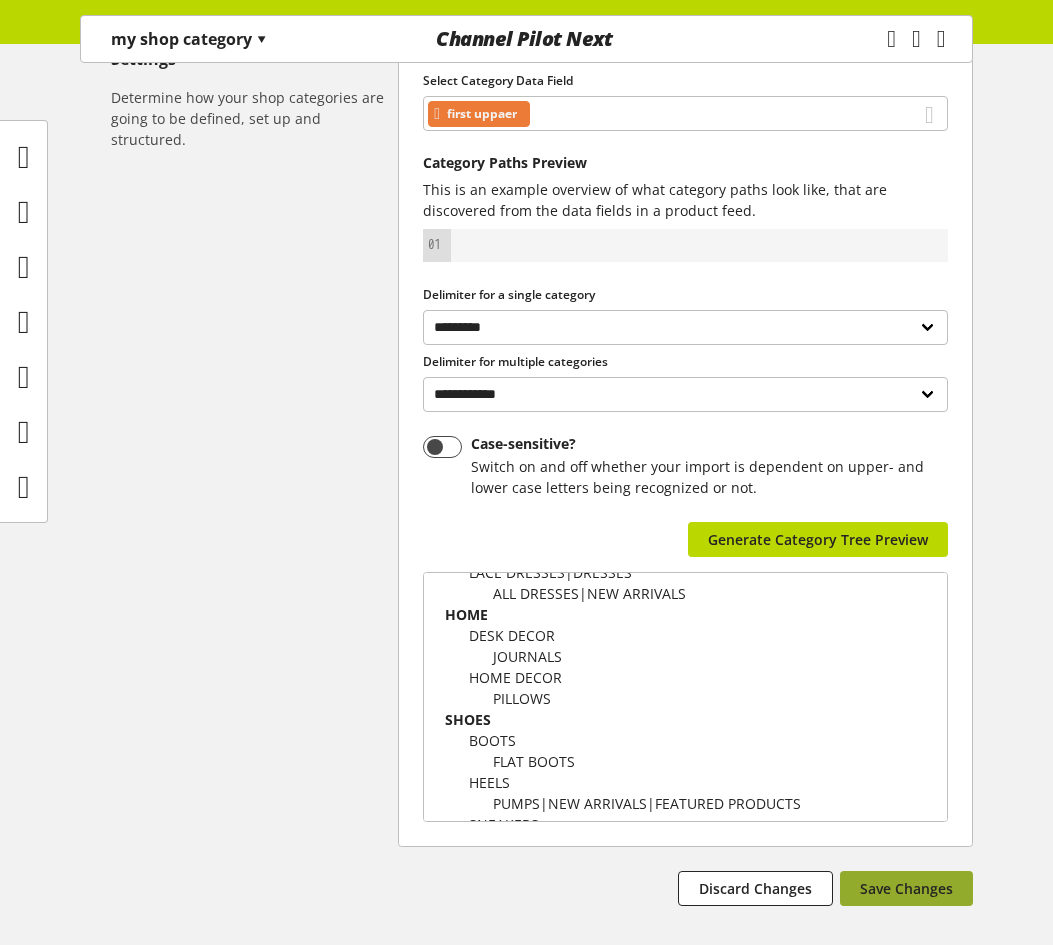 click on "Save Changes" at bounding box center (906, 888) 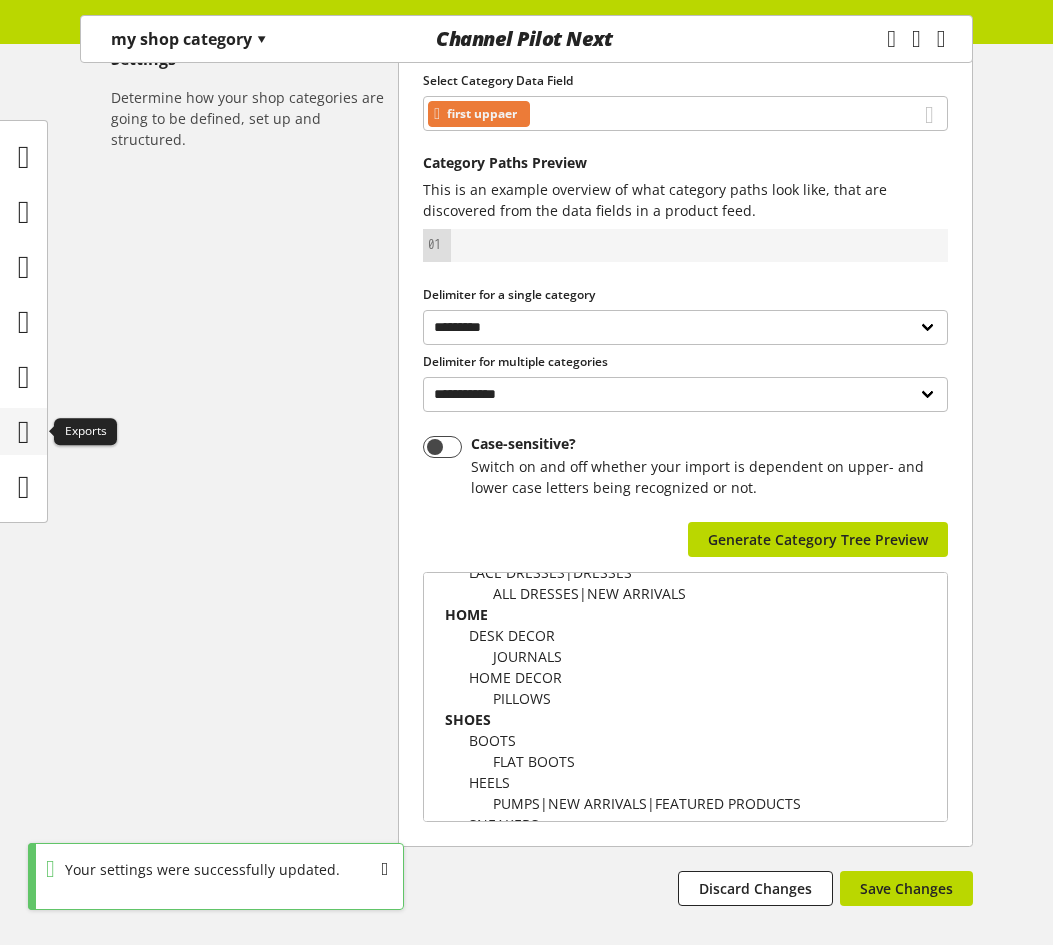 click at bounding box center [24, 432] 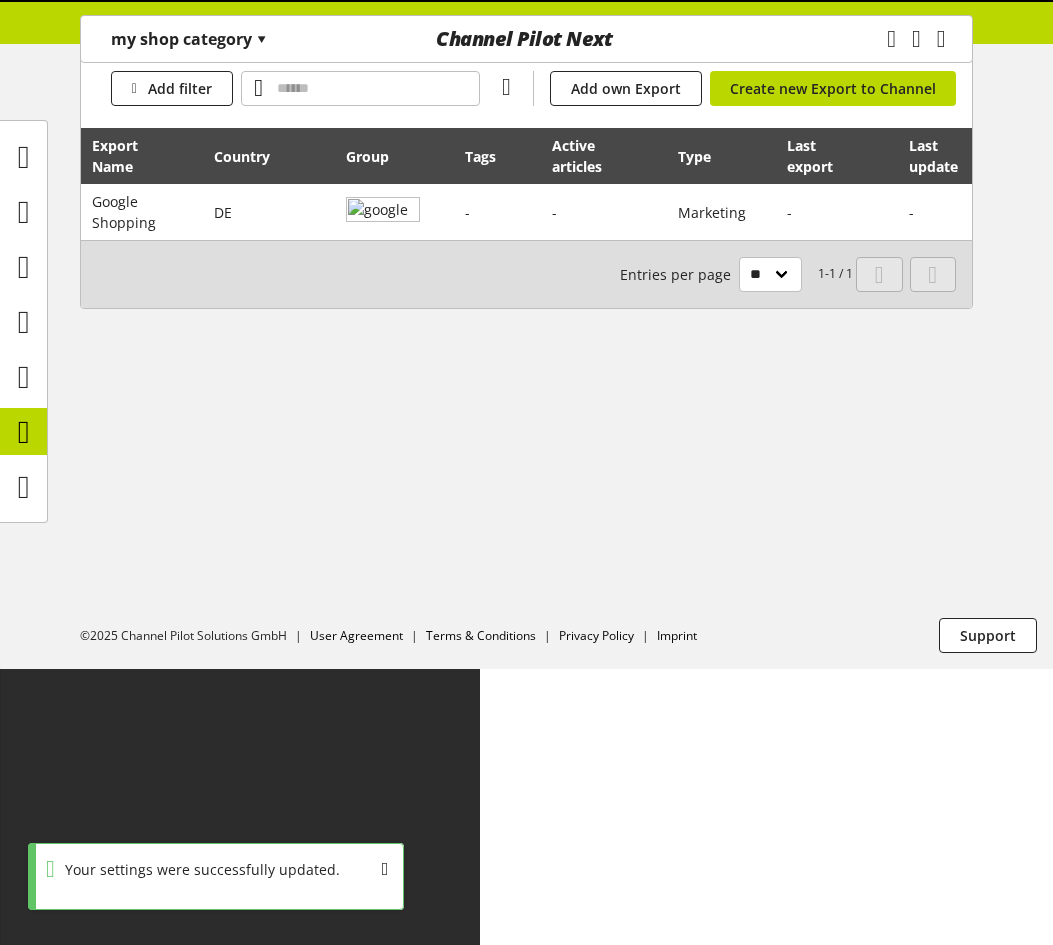 scroll, scrollTop: 0, scrollLeft: 0, axis: both 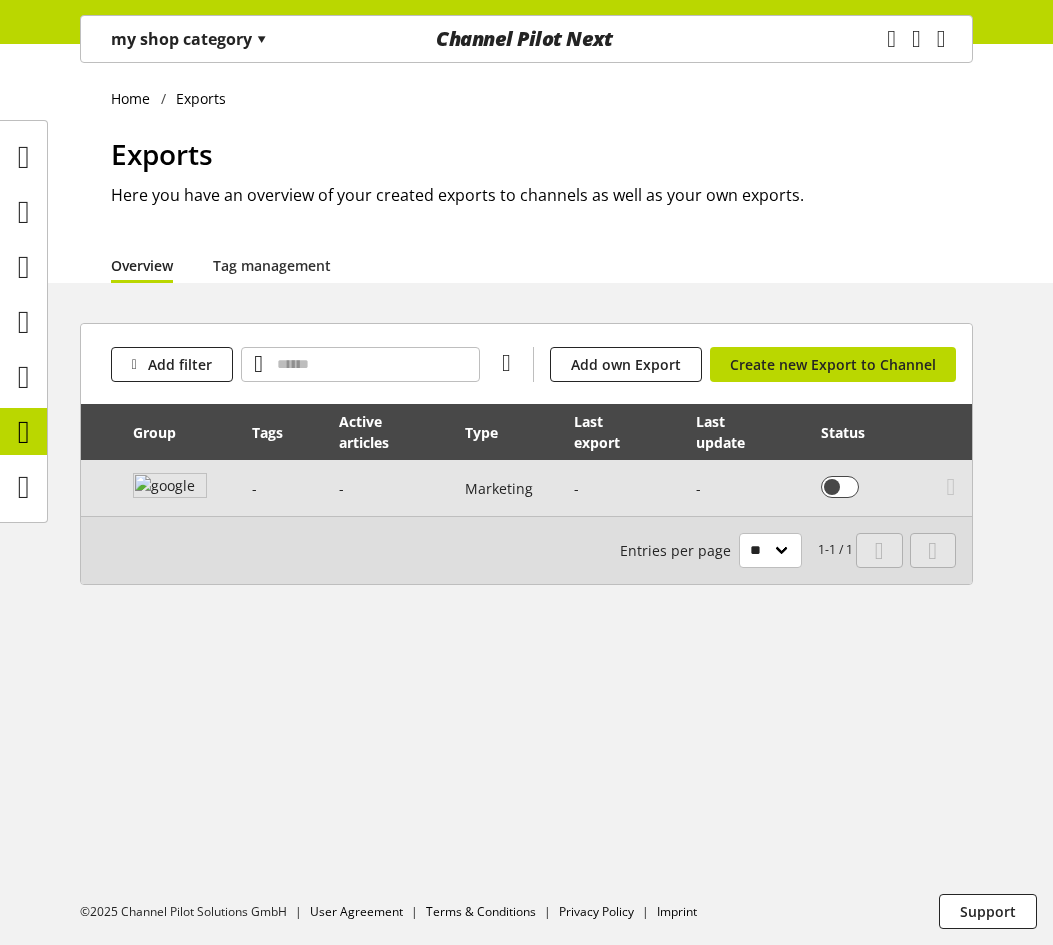click at bounding box center (951, 488) 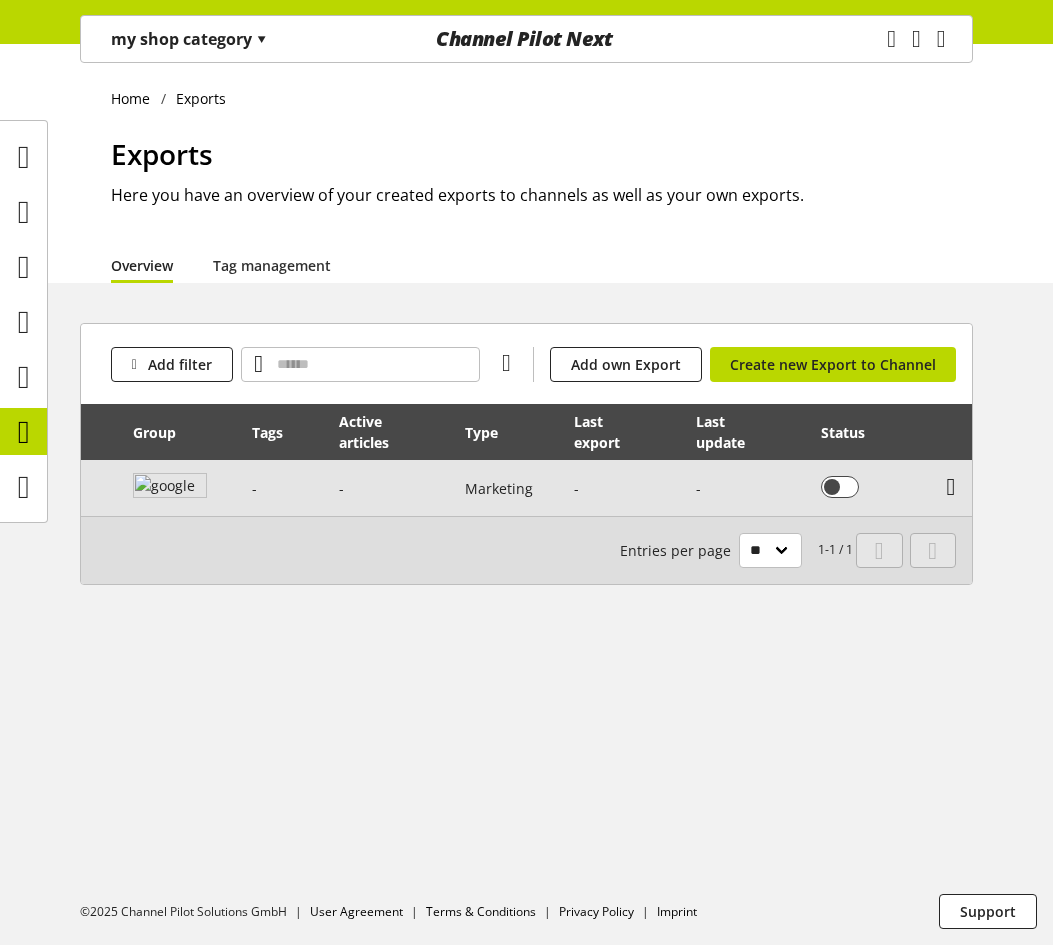 click at bounding box center [951, 488] 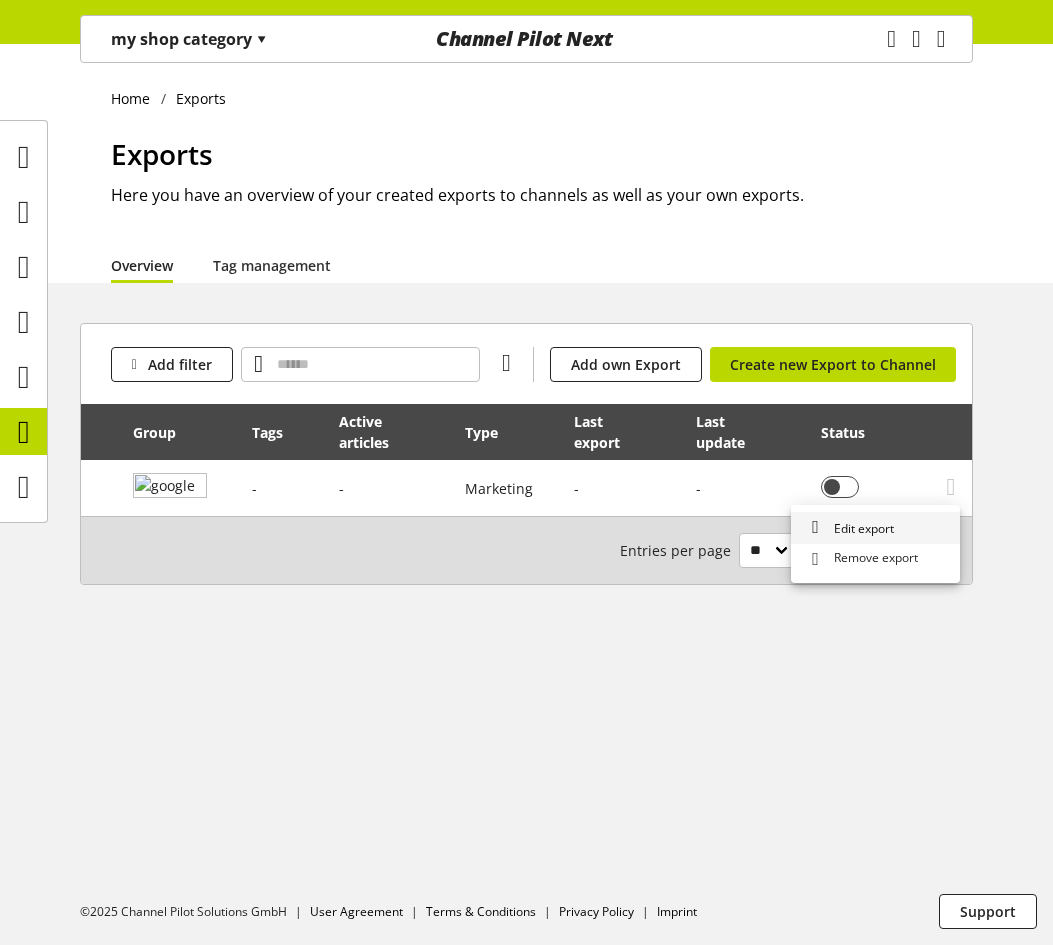 click on "Edit export" at bounding box center (875, 528) 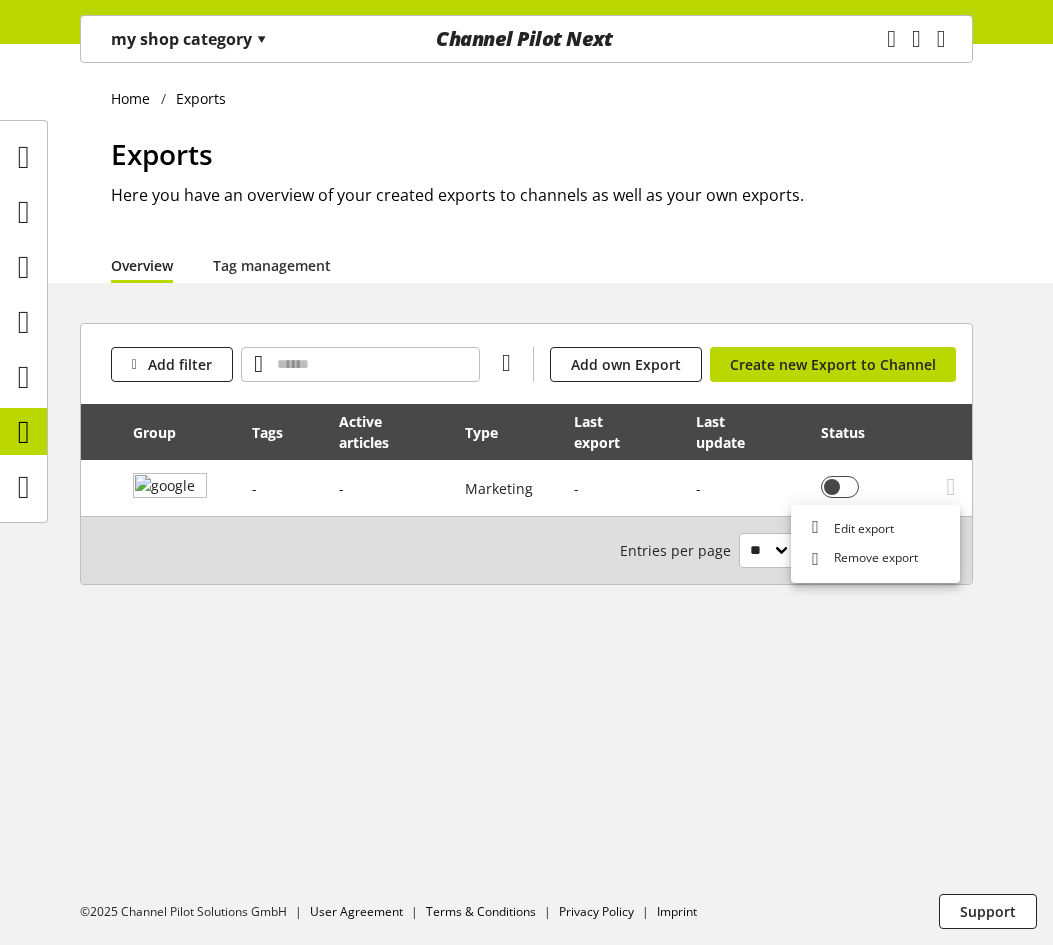 select on "********" 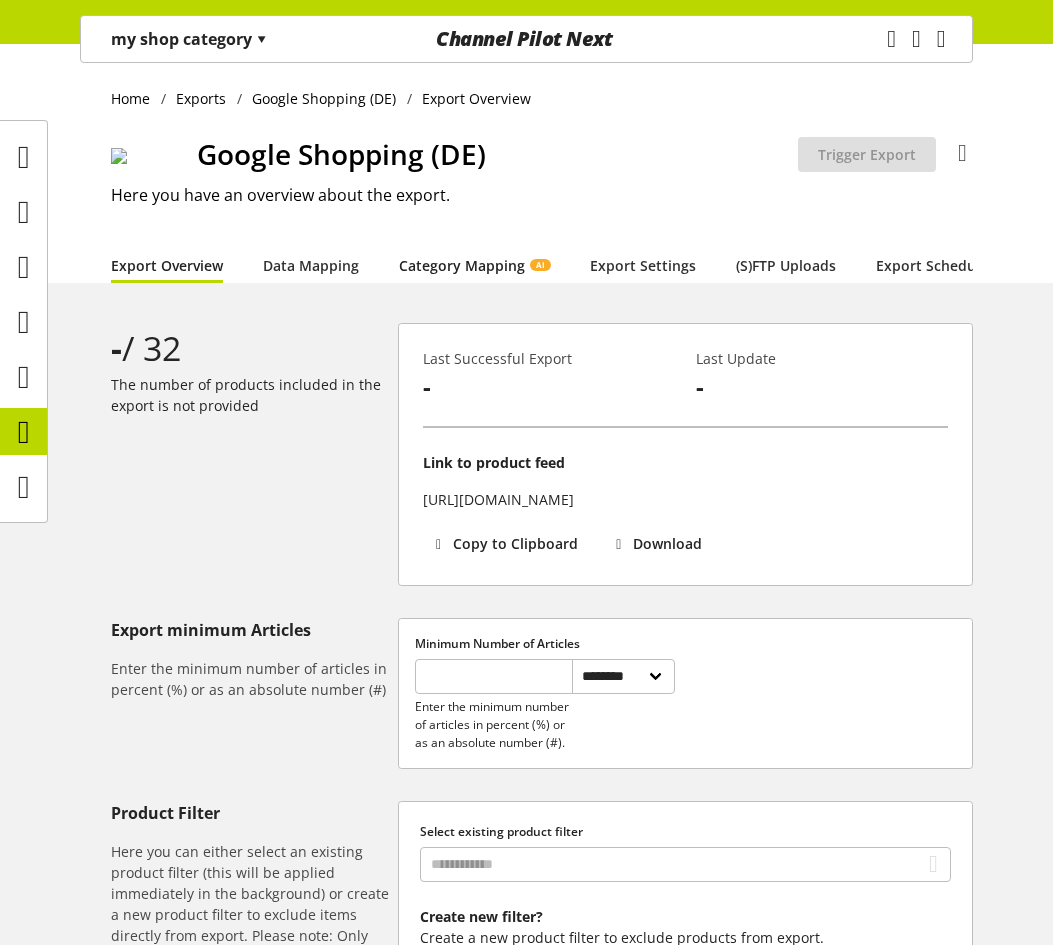 click on "Category Mapping AI" at bounding box center [474, 265] 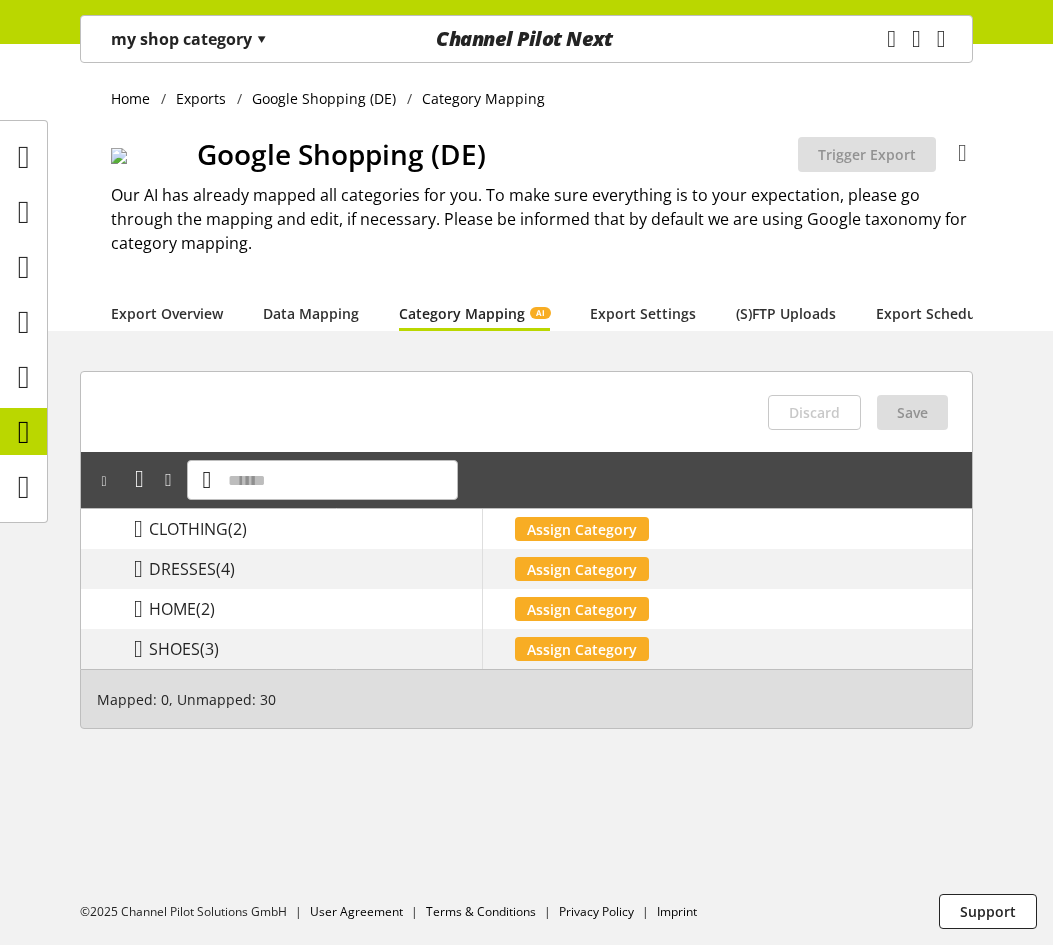 click on "my shop category ▾" at bounding box center (189, 39) 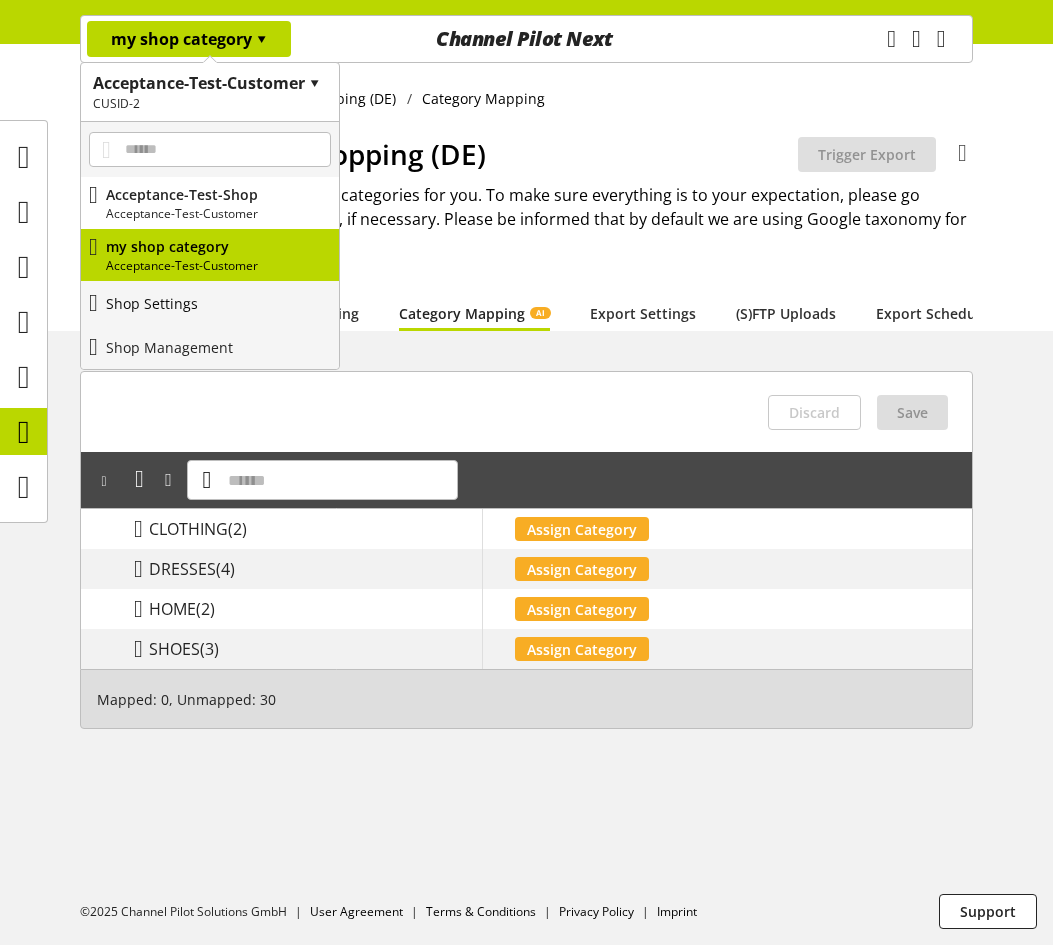 click on "Shop Settings" at bounding box center [152, 303] 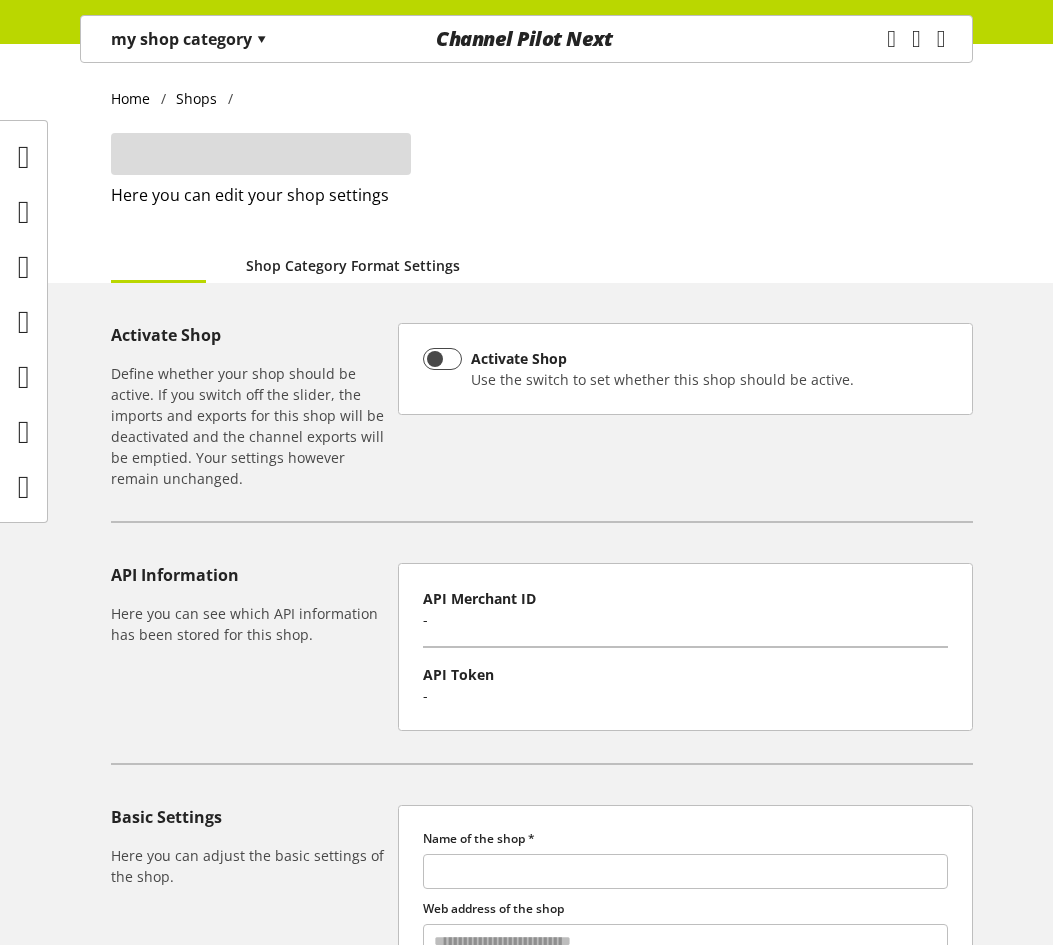 type on "**********" 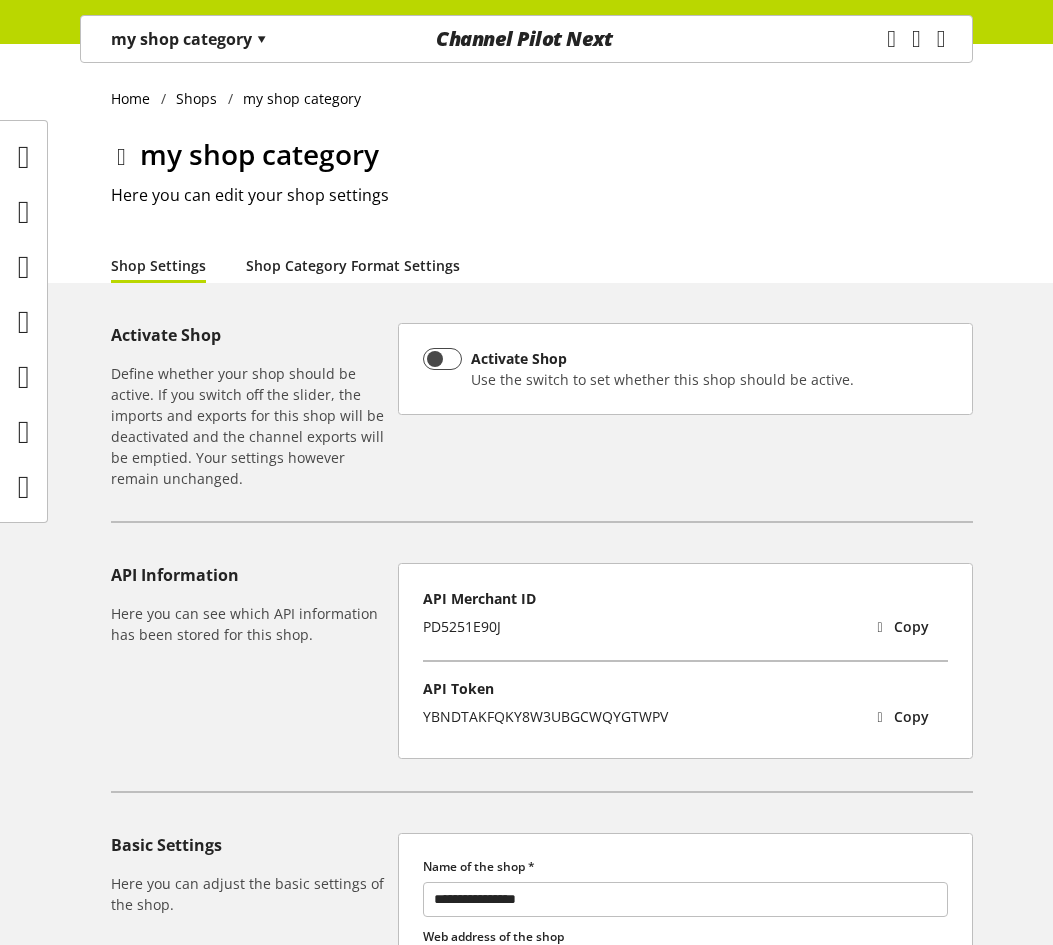 click on "Shop Category Format Settings" at bounding box center [353, 265] 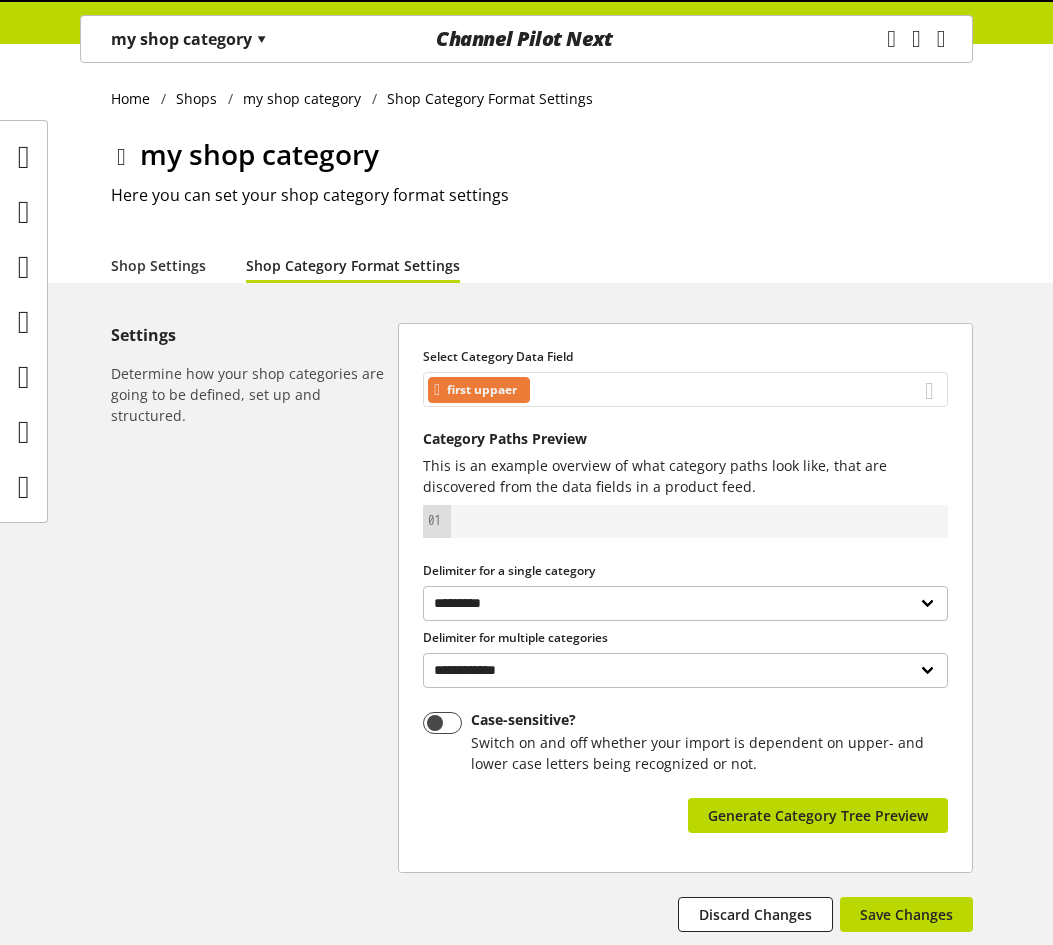 click on "first uppaer" at bounding box center [685, 389] 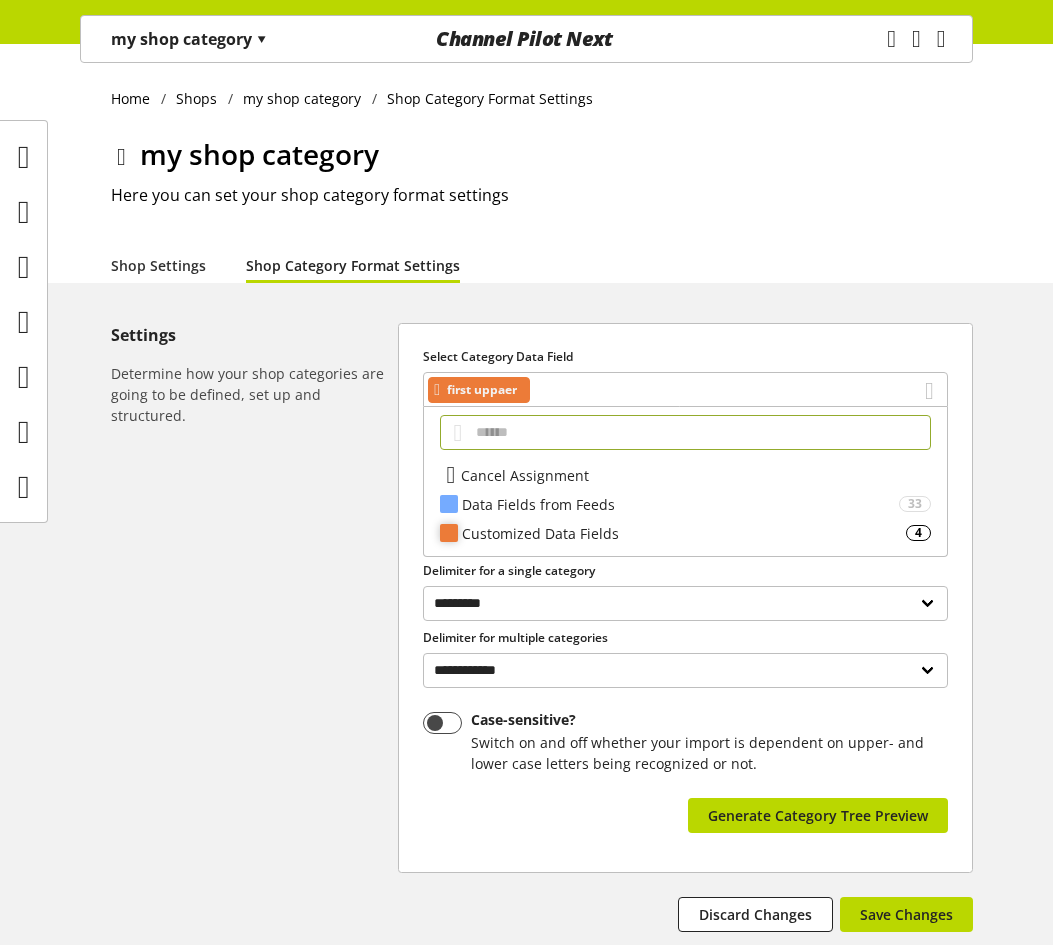 click on "Customized Data Fields 4" at bounding box center (685, 533) 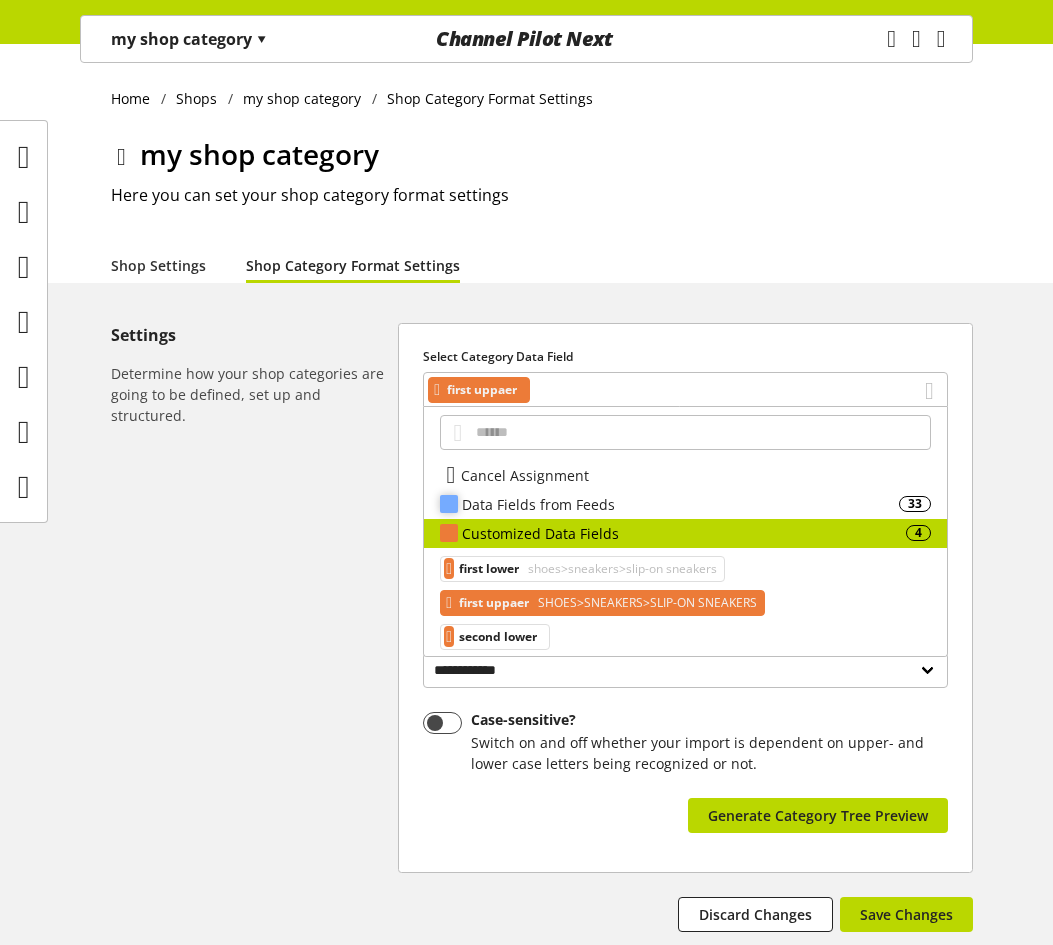 click on "Data Fields from Feeds" at bounding box center [680, 504] 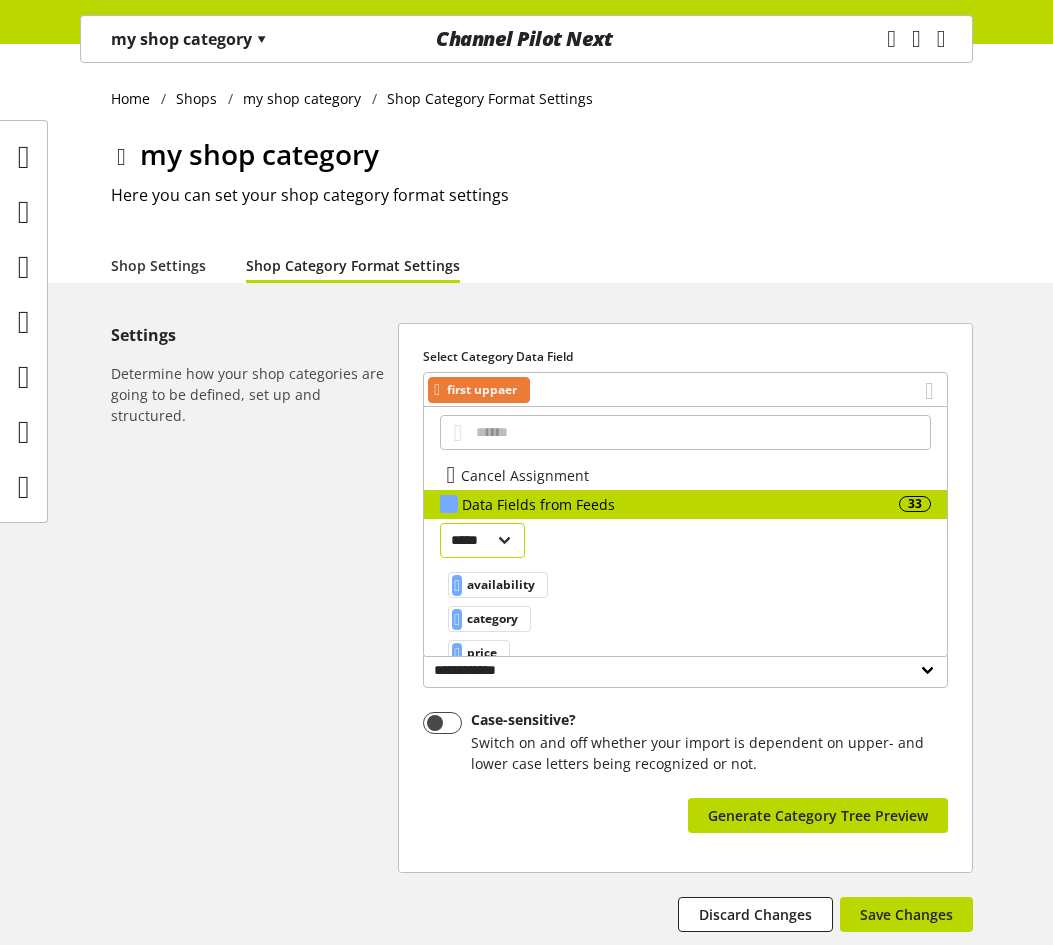 click on "***** ******" at bounding box center [482, 540] 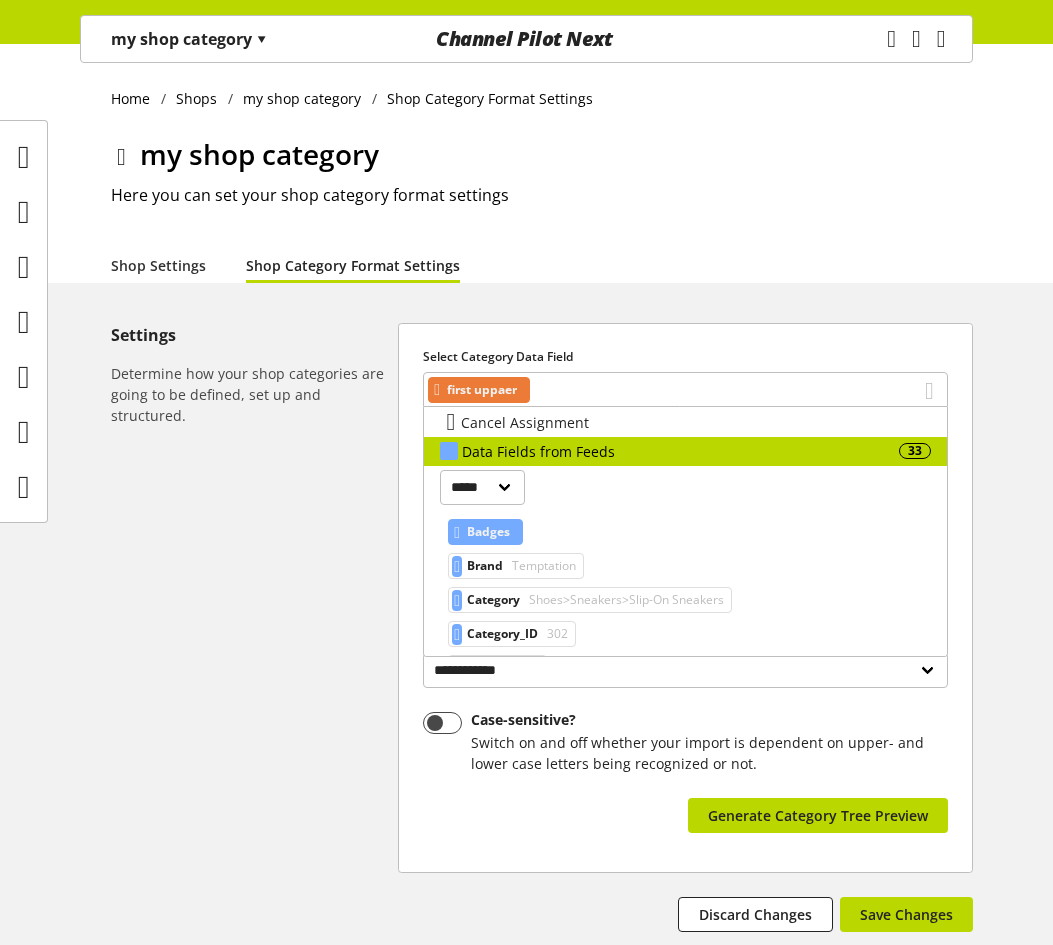 scroll, scrollTop: 100, scrollLeft: 0, axis: vertical 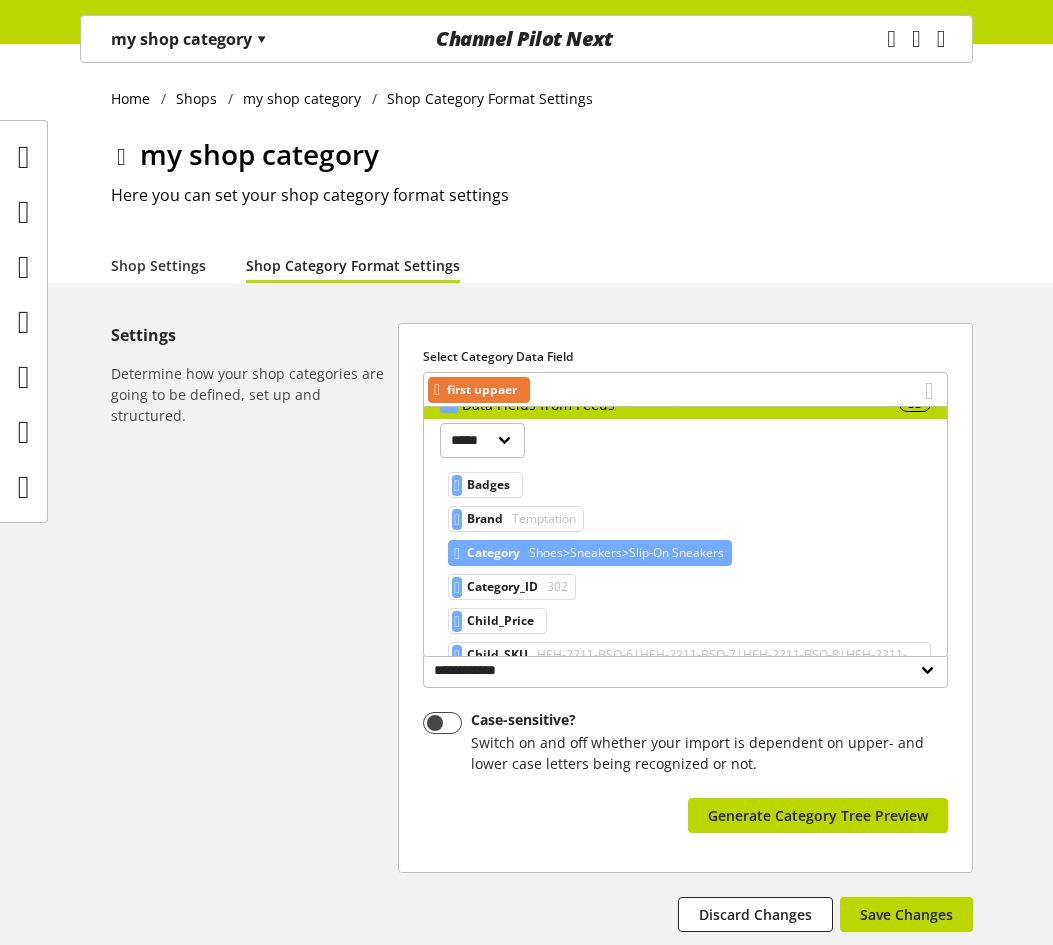 click on "Category" at bounding box center (493, 553) 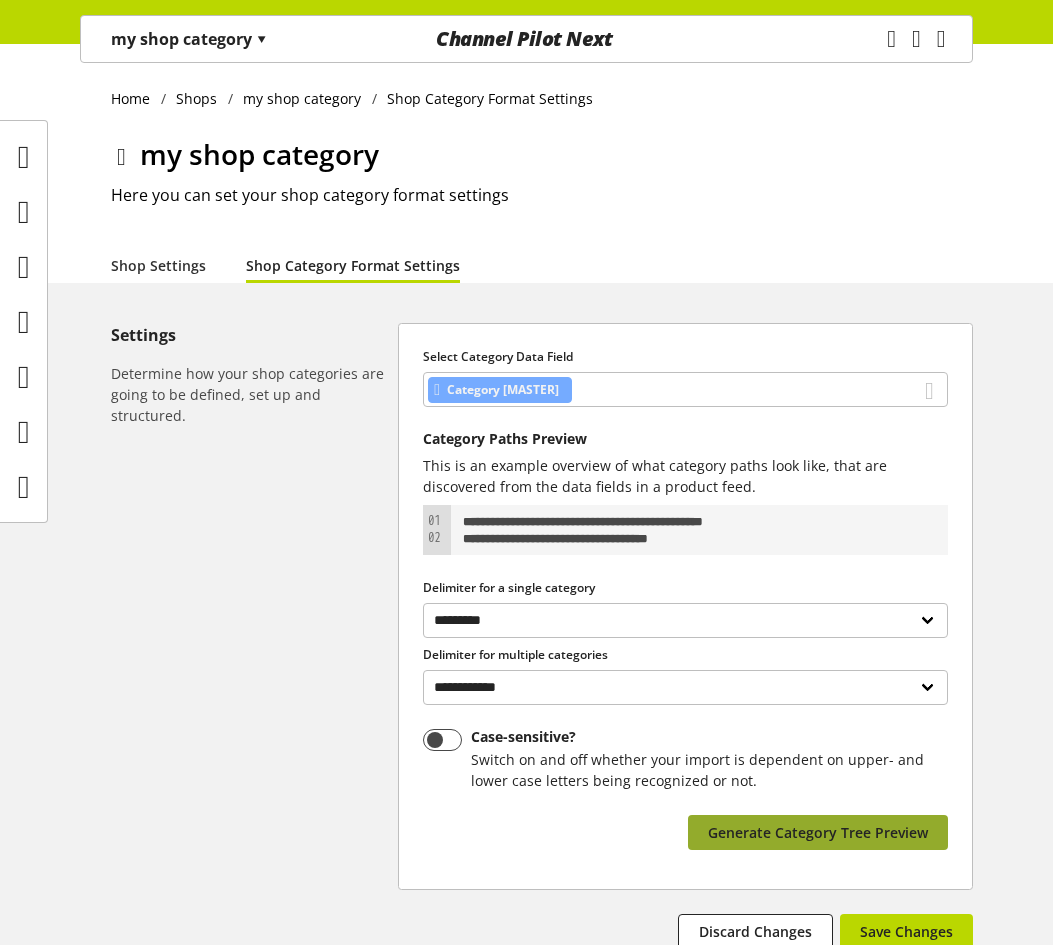 click on "Generate Category Tree Preview" at bounding box center [818, 832] 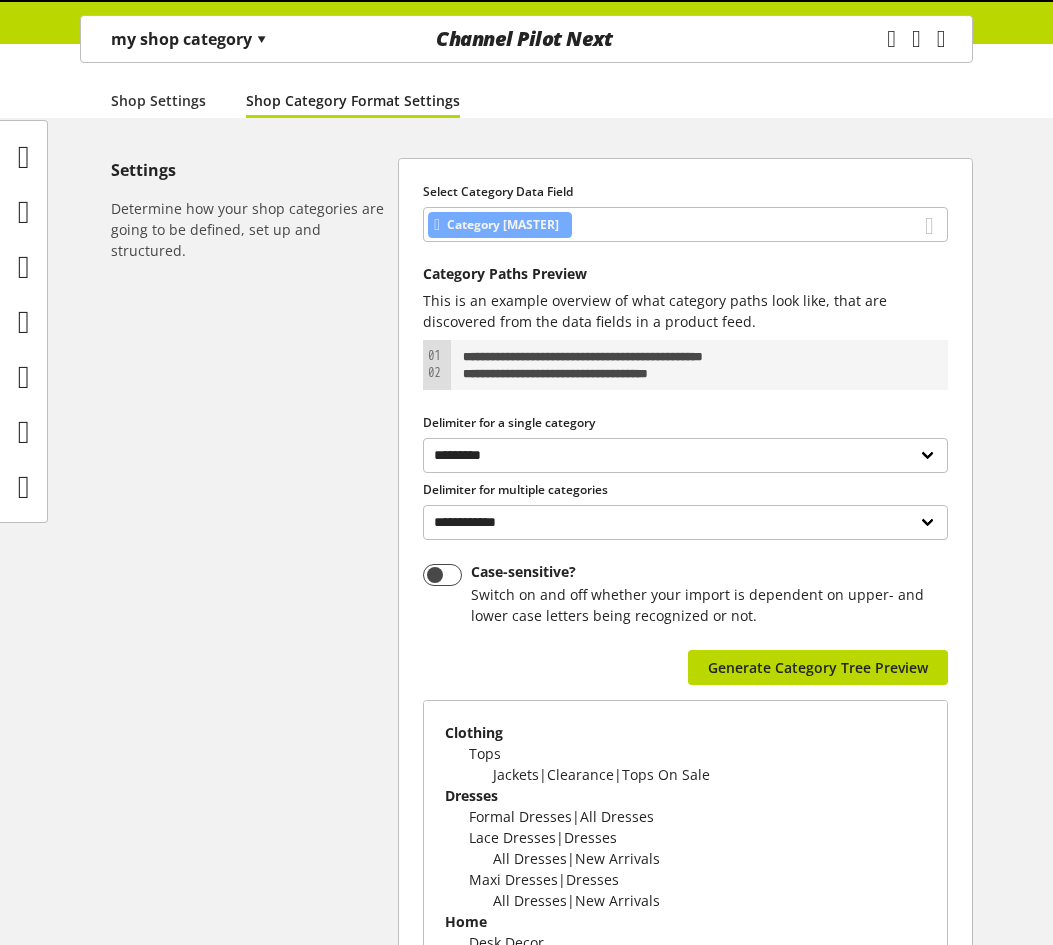 scroll, scrollTop: 293, scrollLeft: 0, axis: vertical 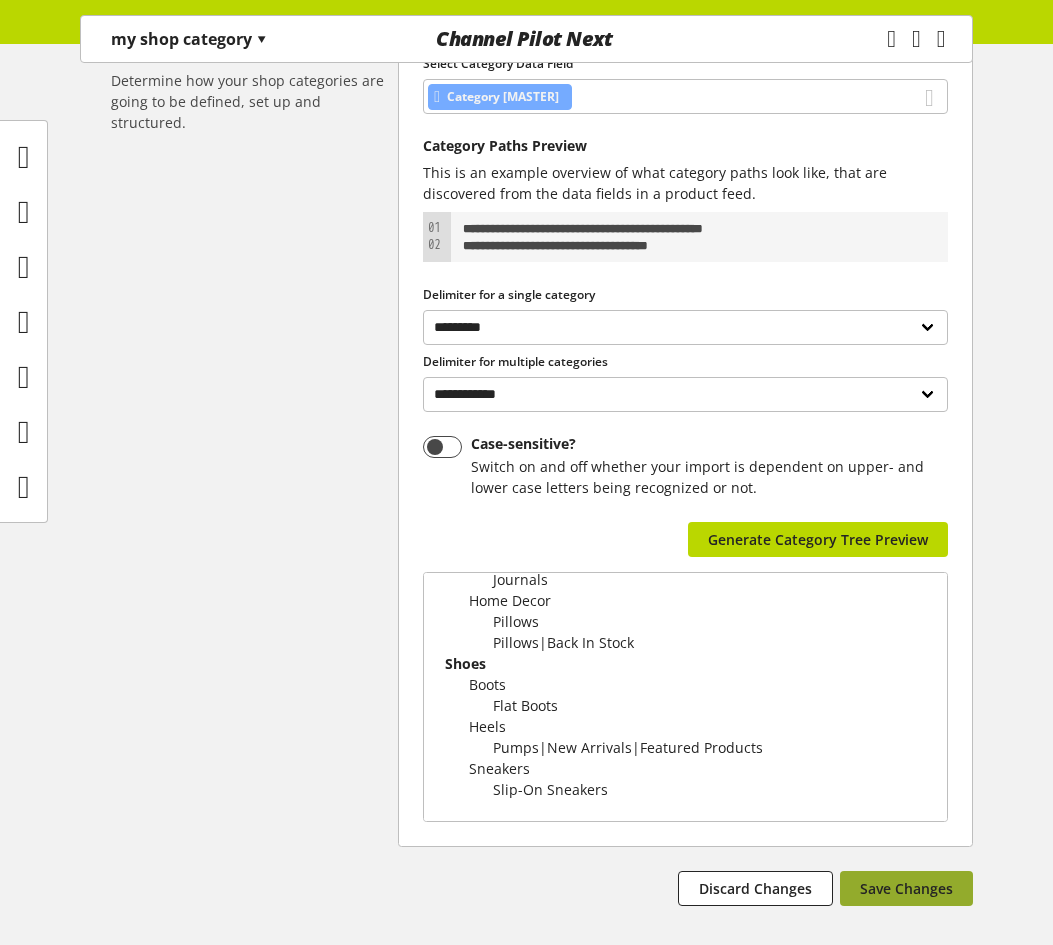 click on "Save Changes" at bounding box center [906, 888] 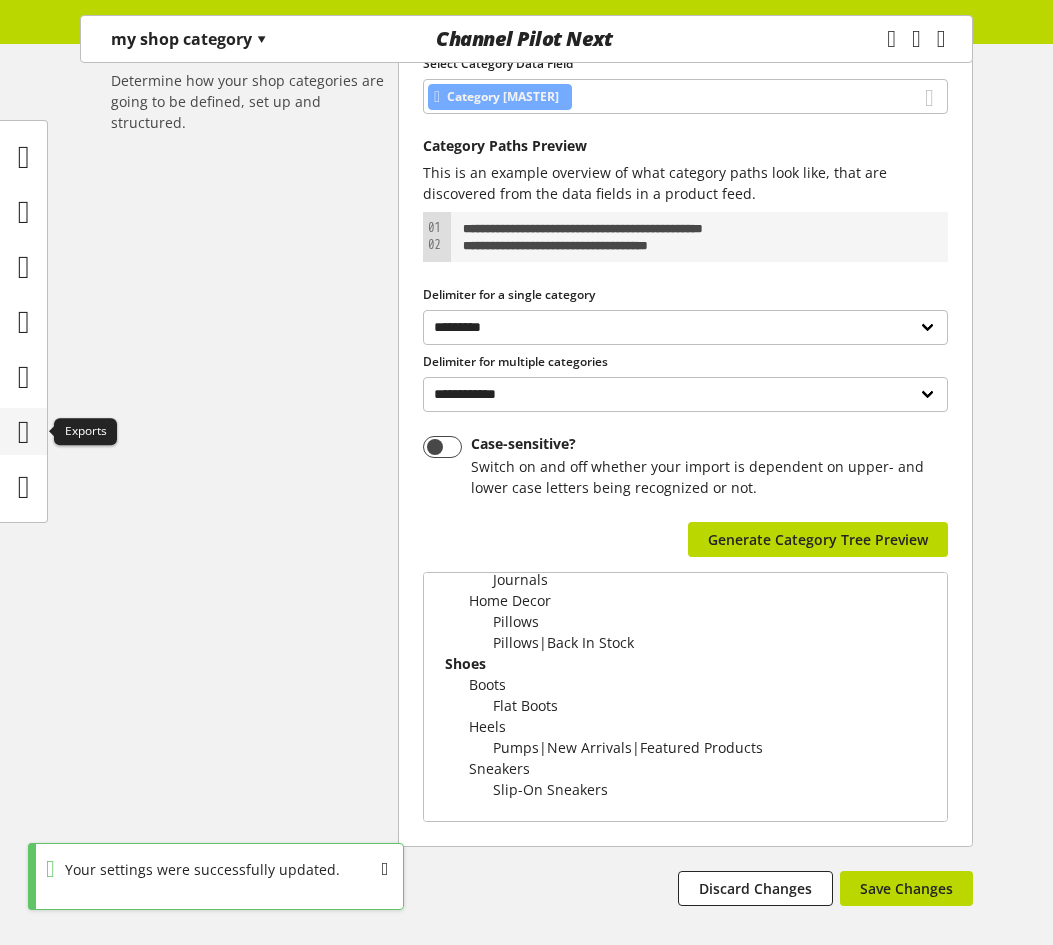 click at bounding box center (24, 432) 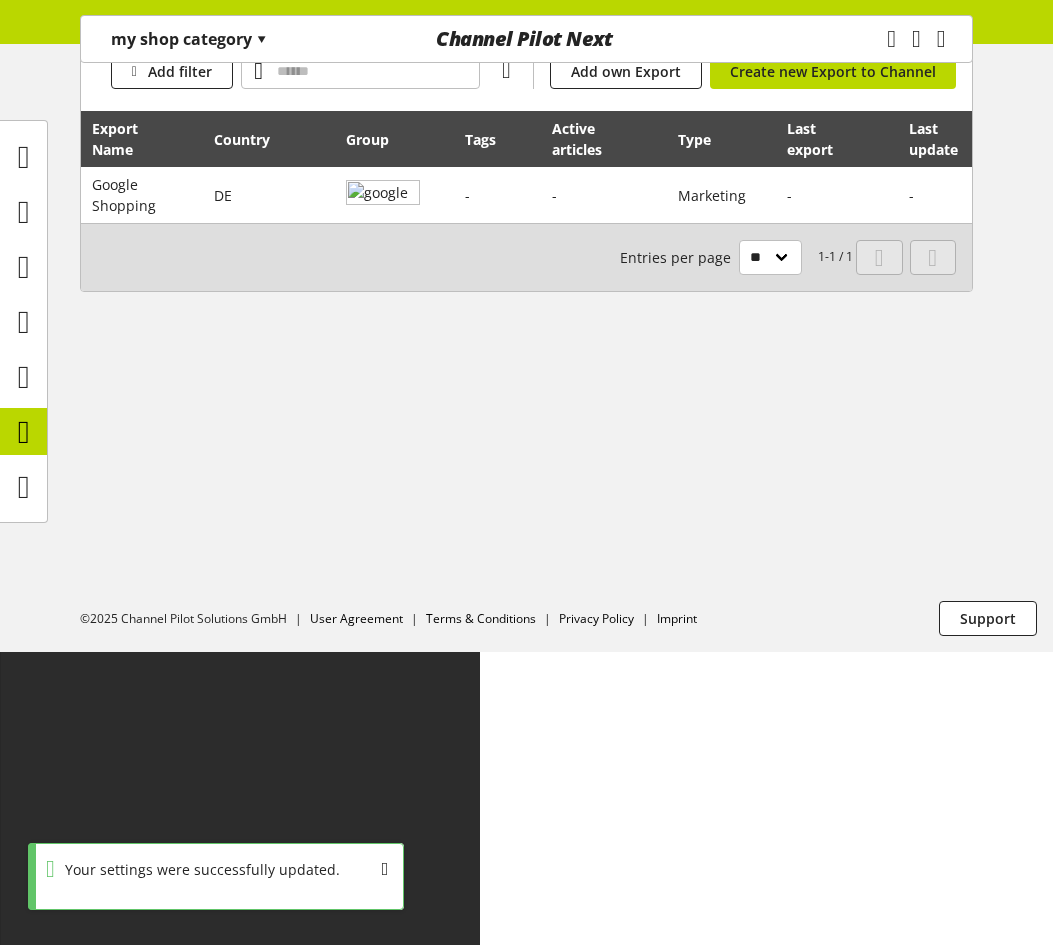 scroll, scrollTop: 0, scrollLeft: 0, axis: both 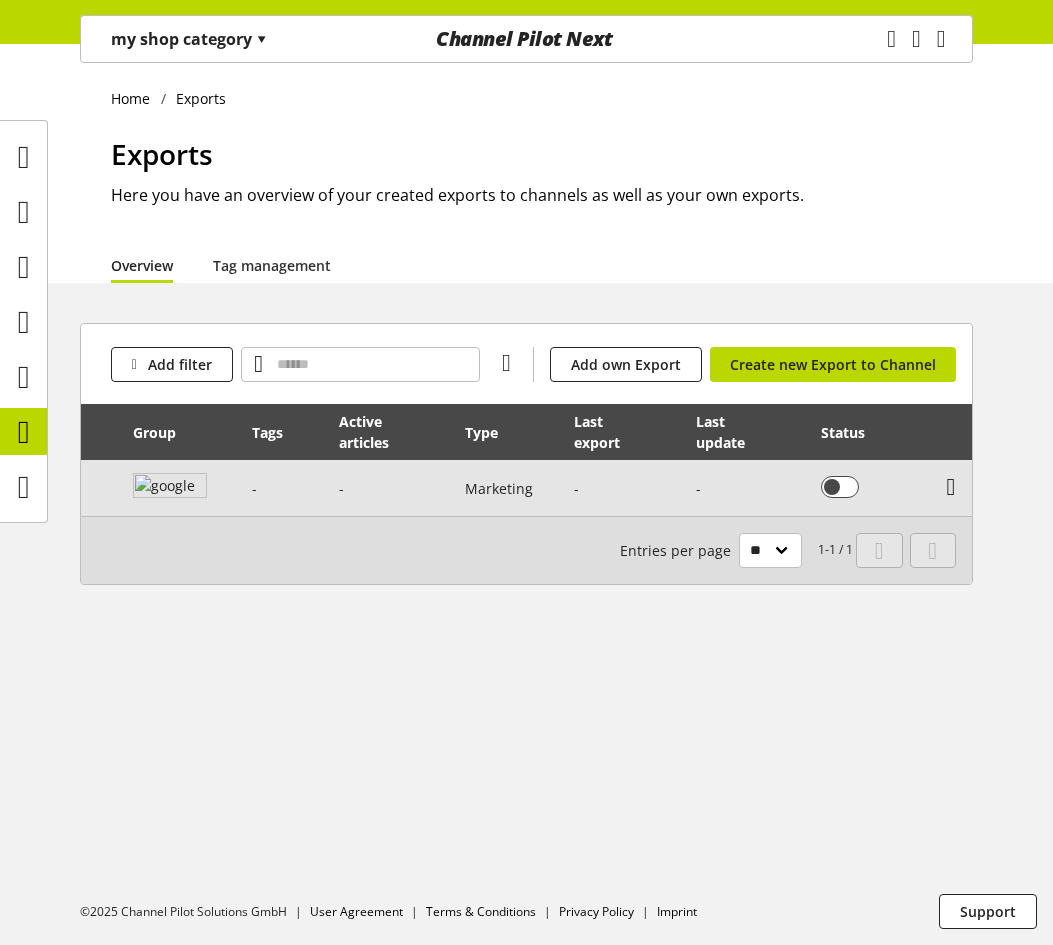 click at bounding box center [951, 487] 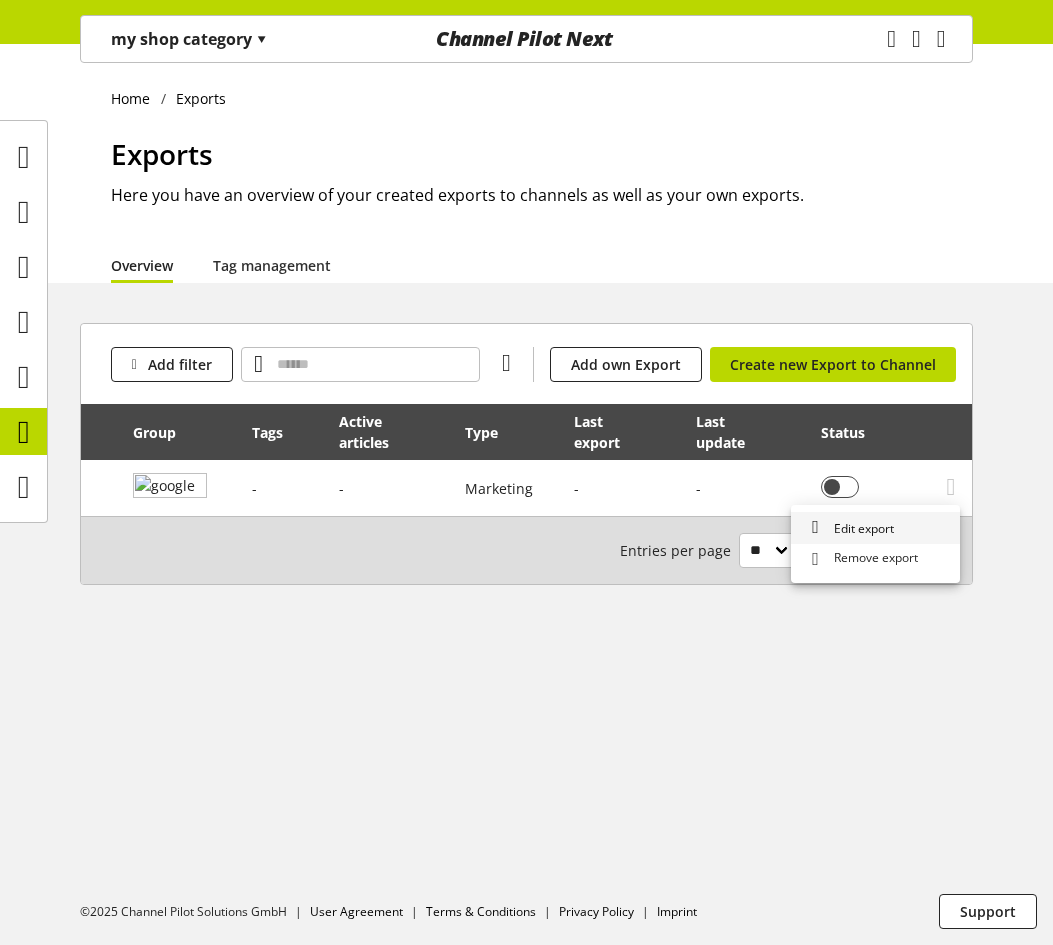 click on "Edit export" at bounding box center (875, 528) 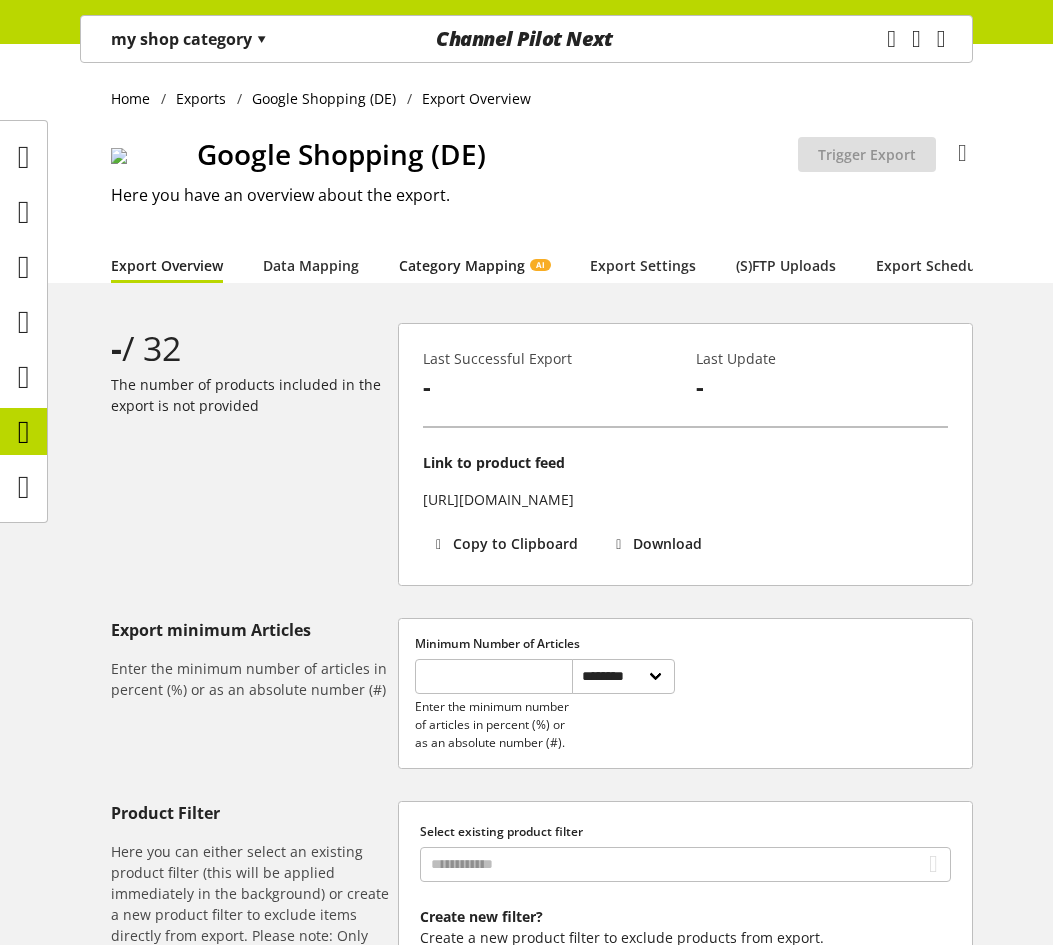 click on "Category Mapping AI" at bounding box center [474, 265] 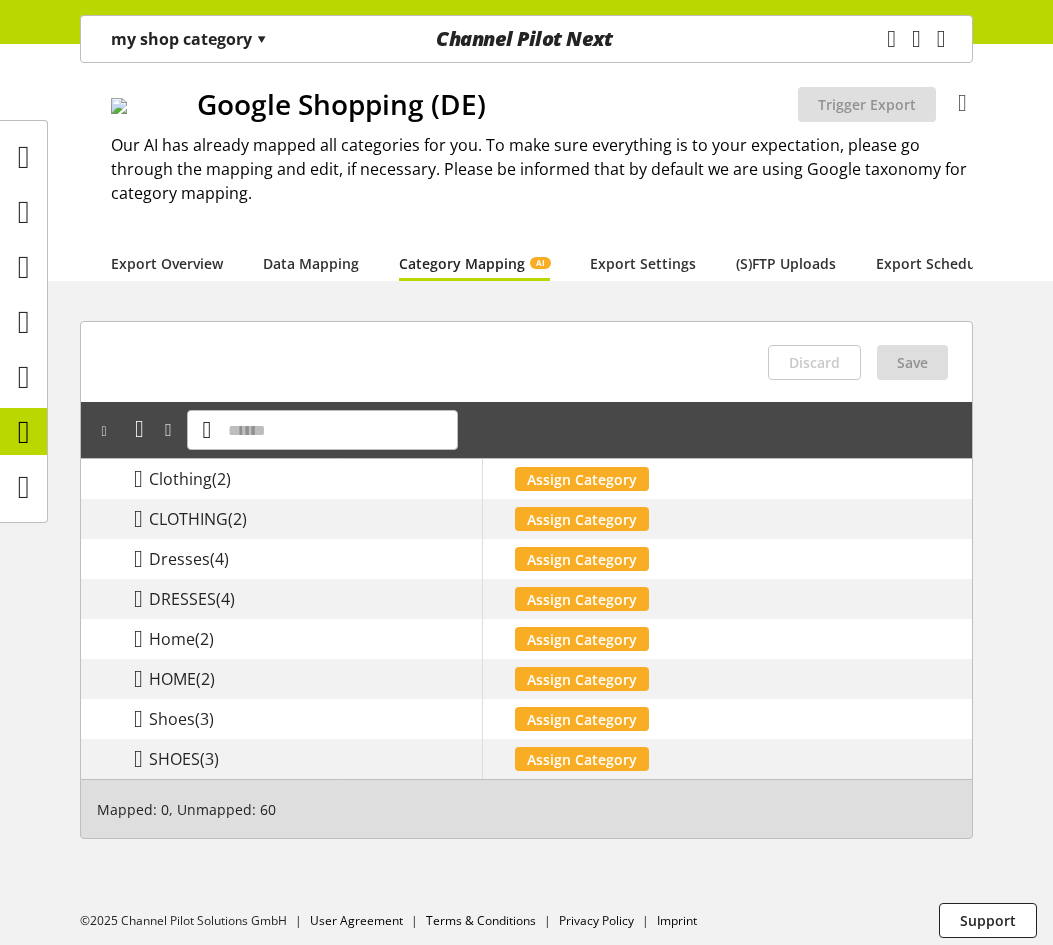 scroll, scrollTop: 74, scrollLeft: 0, axis: vertical 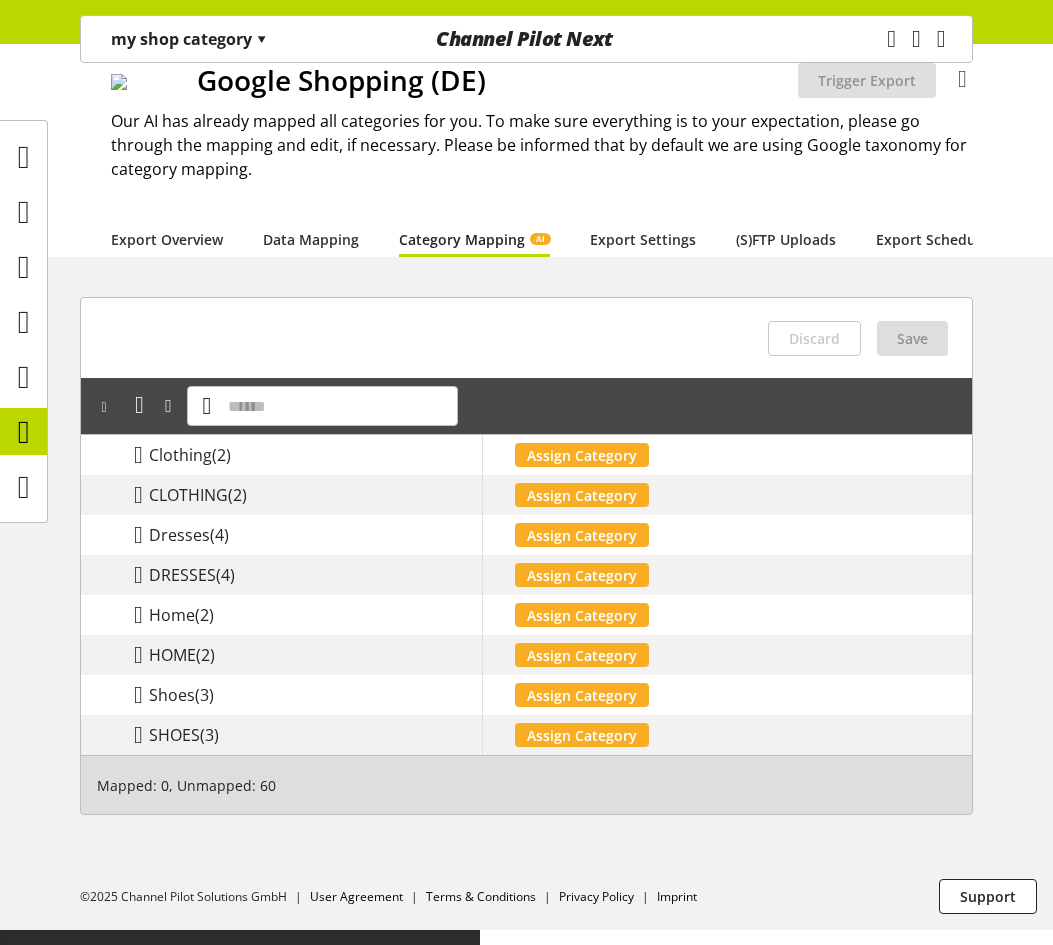click on "my shop category ▾" at bounding box center (189, 39) 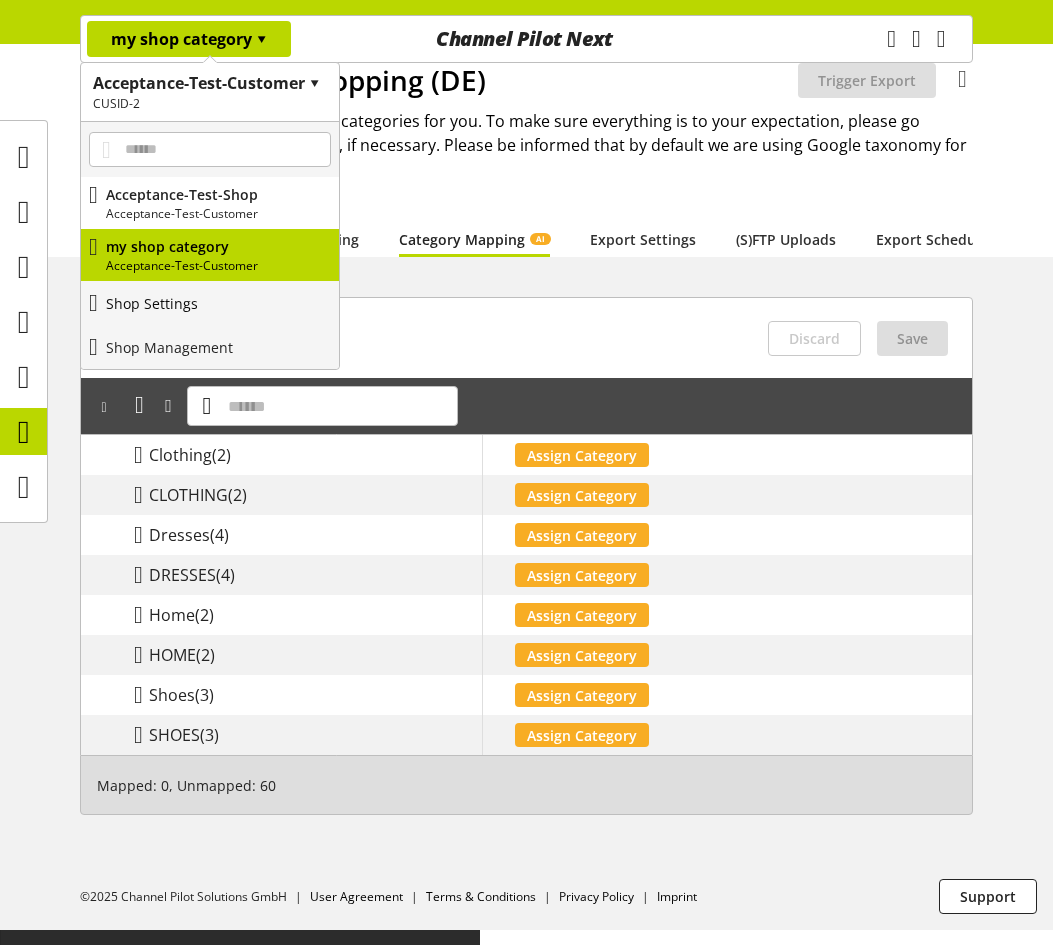 click on "Shop Settings" at bounding box center (210, 303) 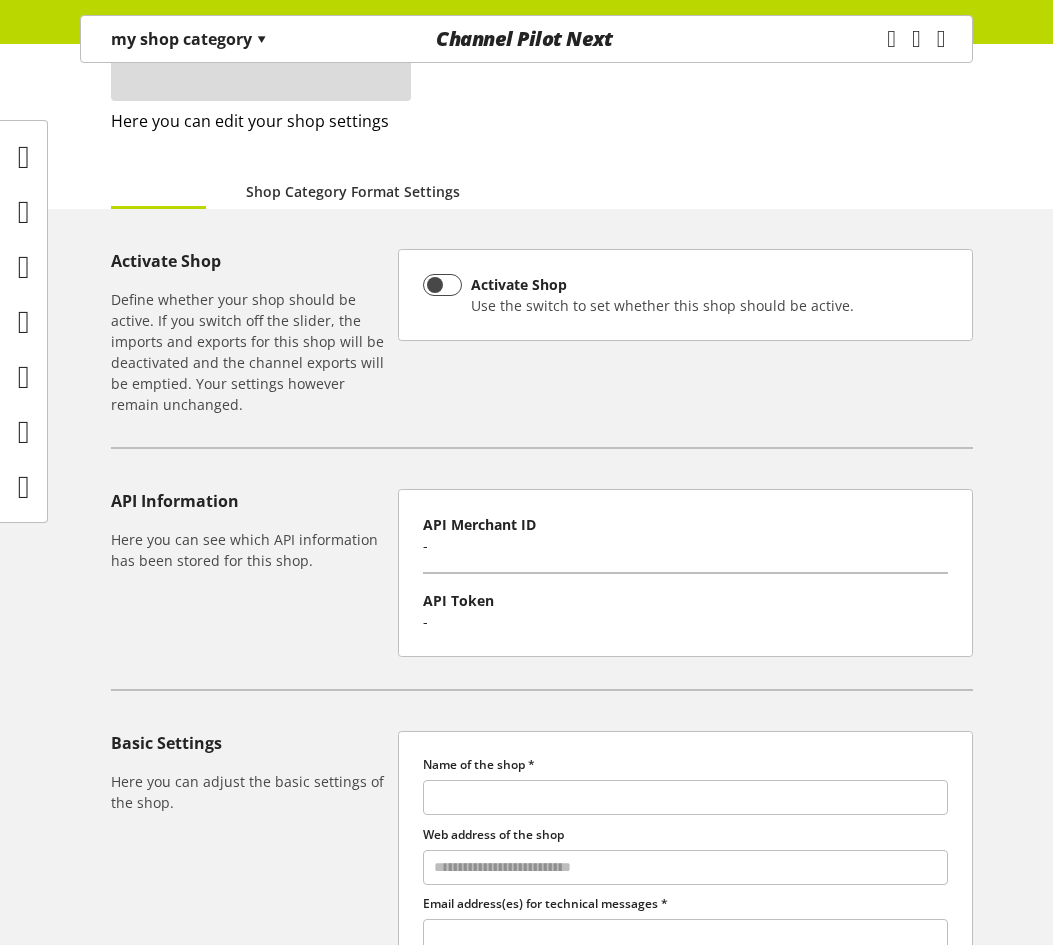 scroll, scrollTop: 0, scrollLeft: 0, axis: both 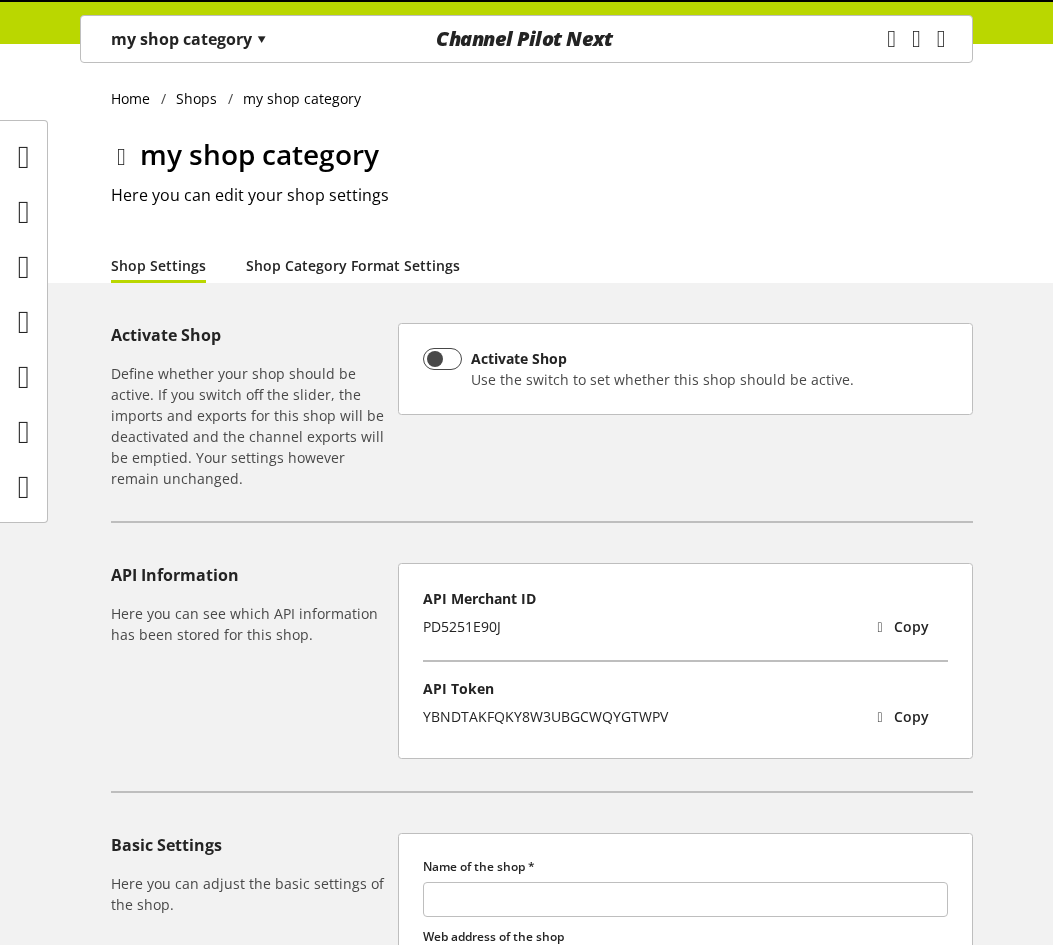type on "**********" 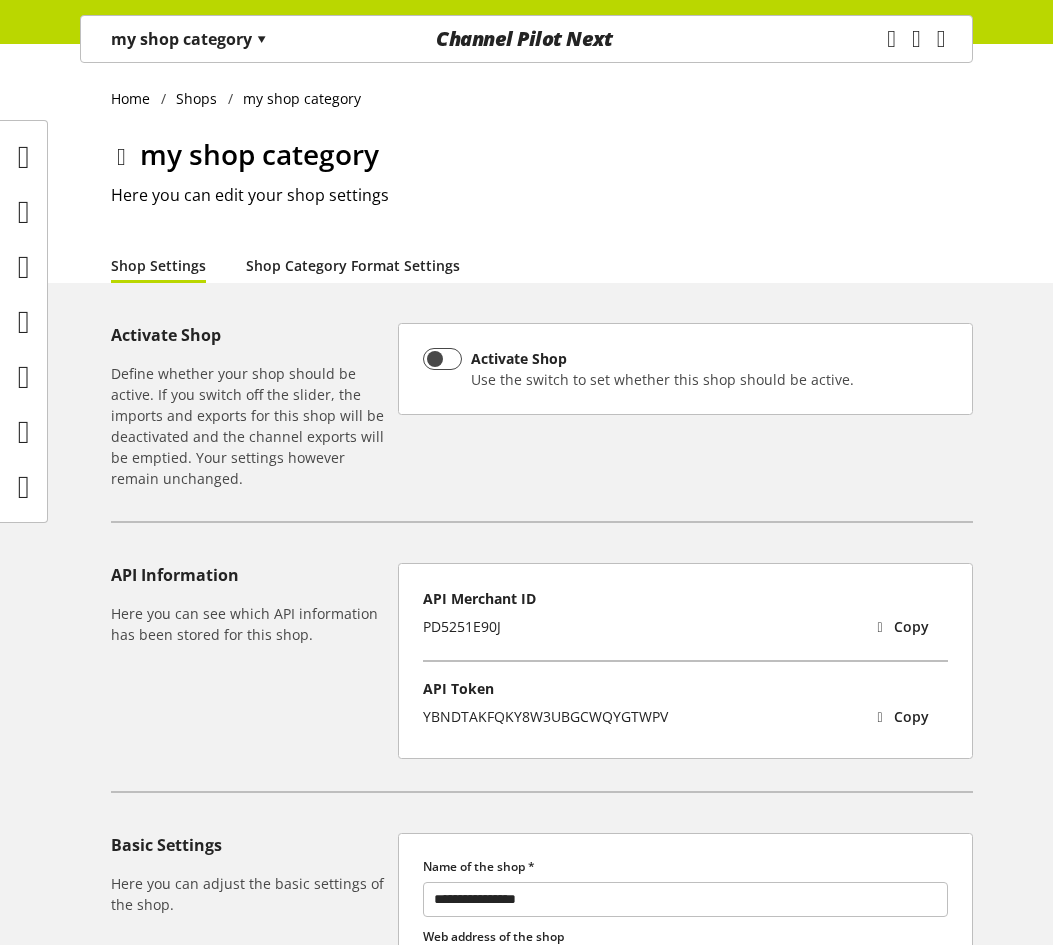 click on "Shop Category Format Settings" at bounding box center (353, 265) 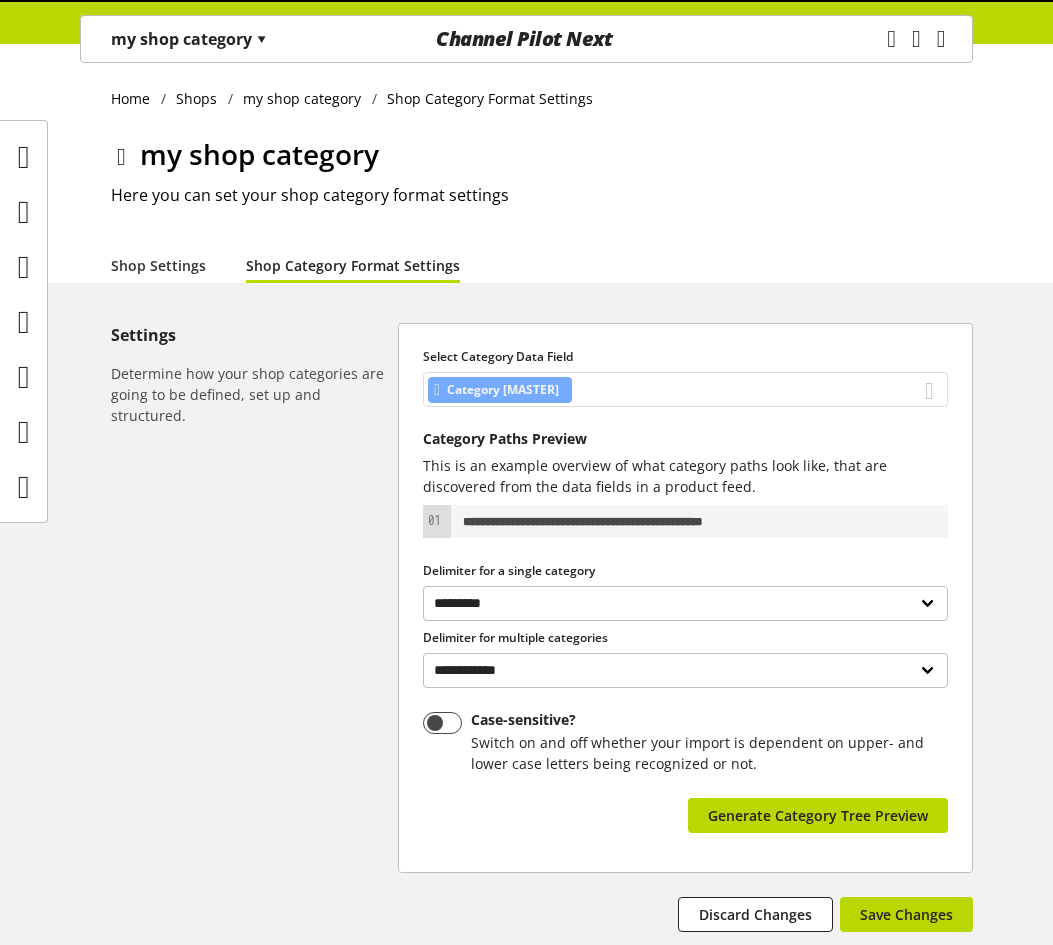 click on "Category [MASTER]" at bounding box center (685, 389) 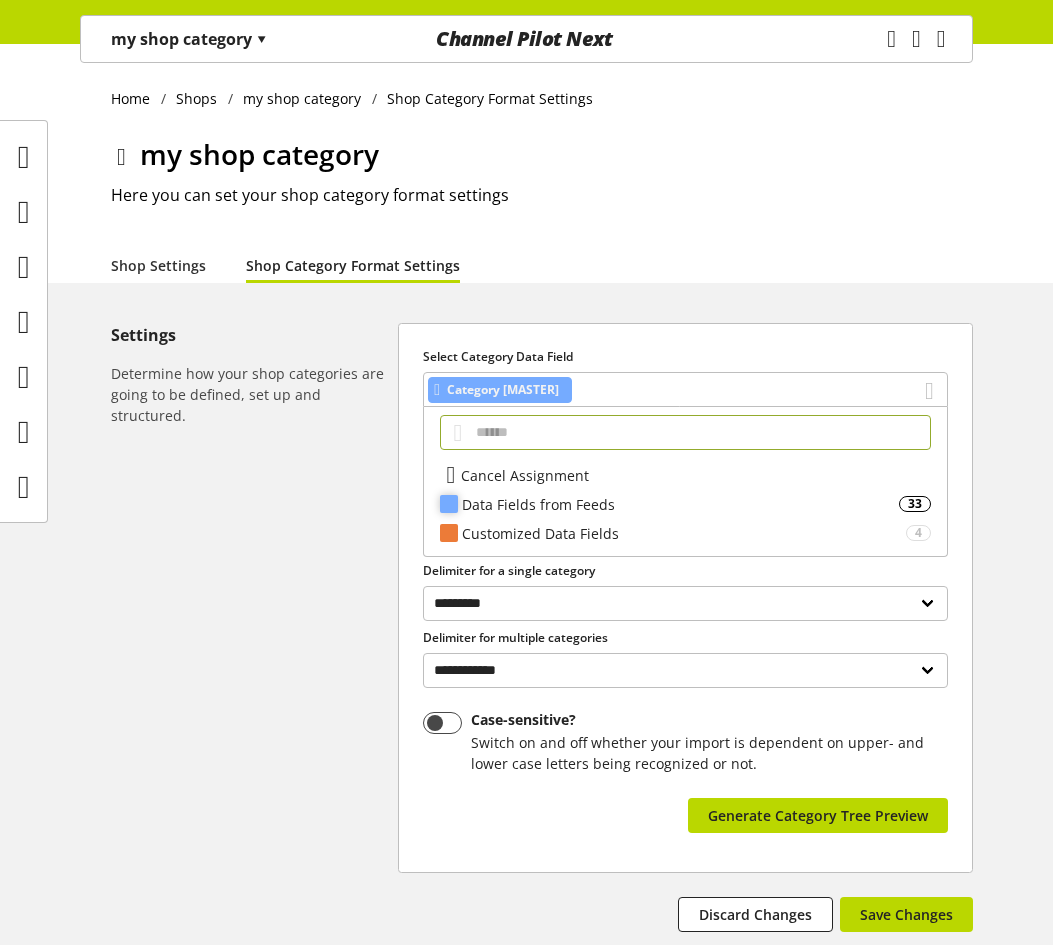 click on "Data Fields from Feeds" at bounding box center (680, 504) 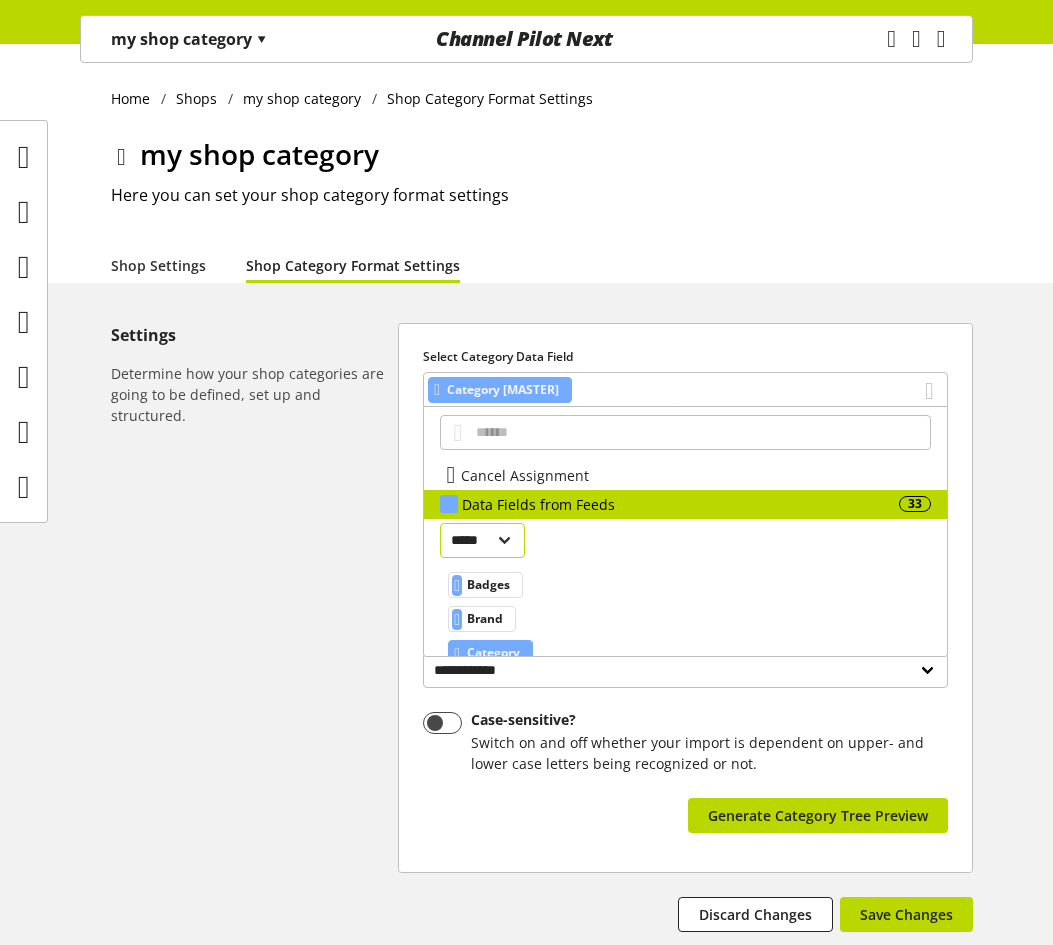 click on "***** ******" at bounding box center (482, 540) 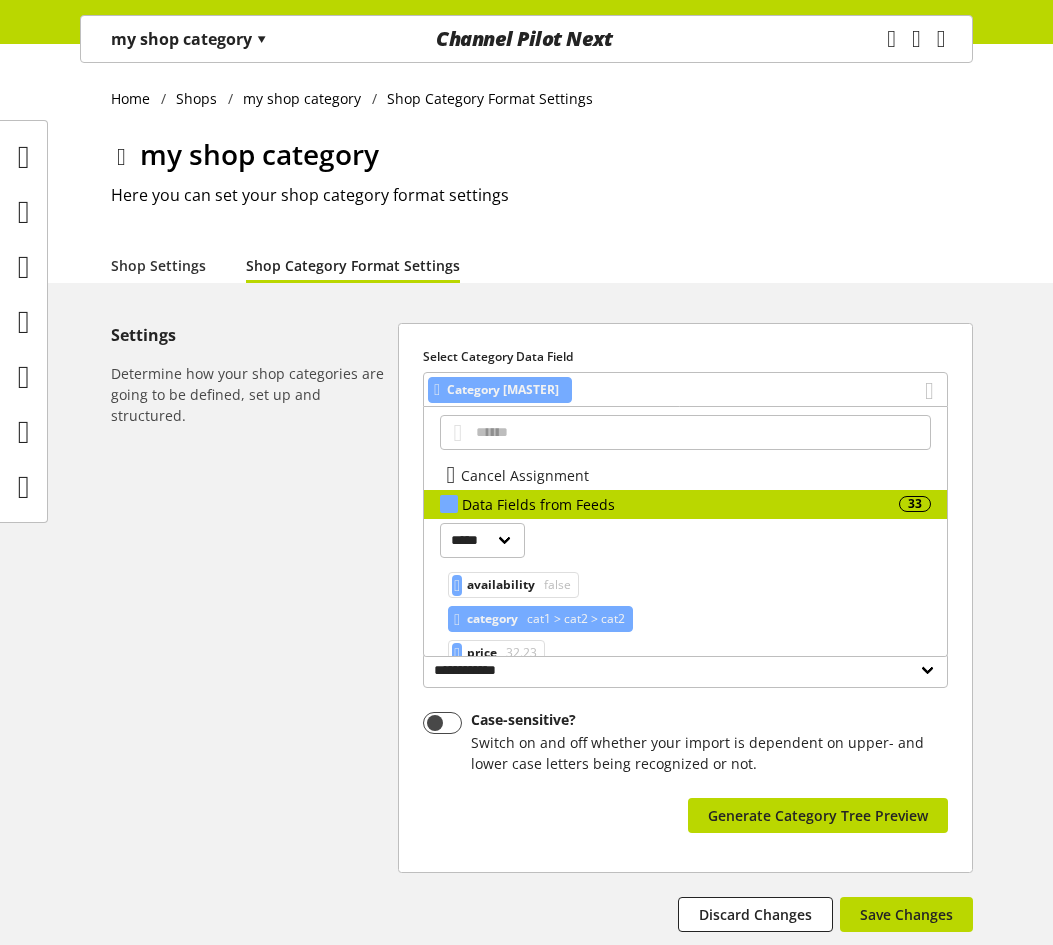 click on "category" at bounding box center (492, 619) 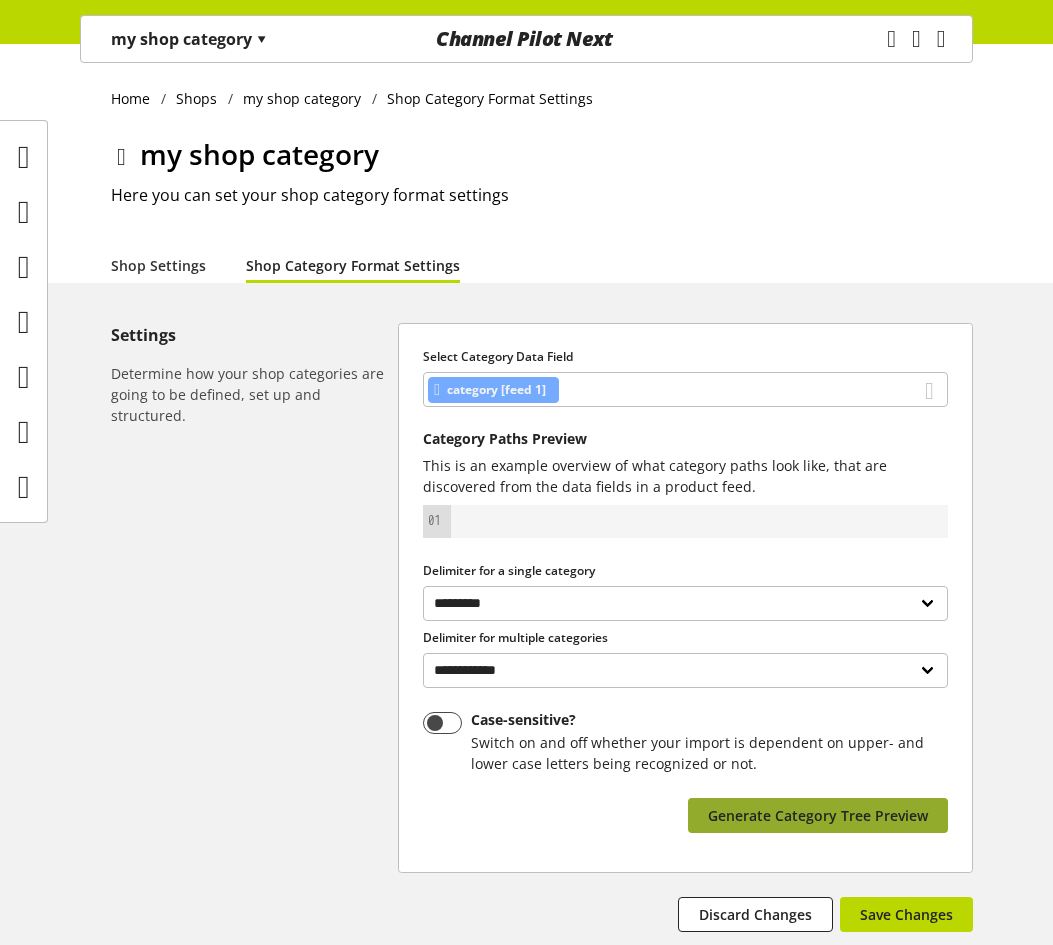 click on "Generate Category Tree Preview" at bounding box center [818, 815] 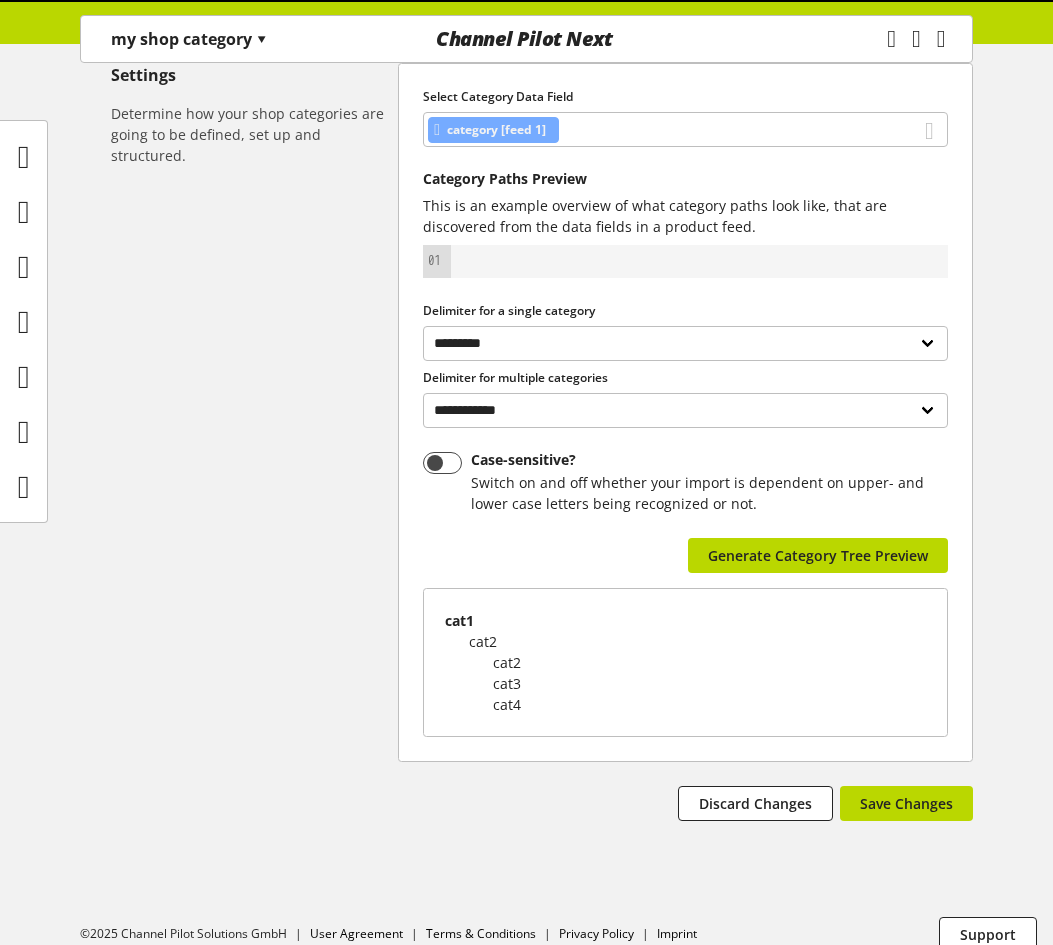scroll, scrollTop: 283, scrollLeft: 0, axis: vertical 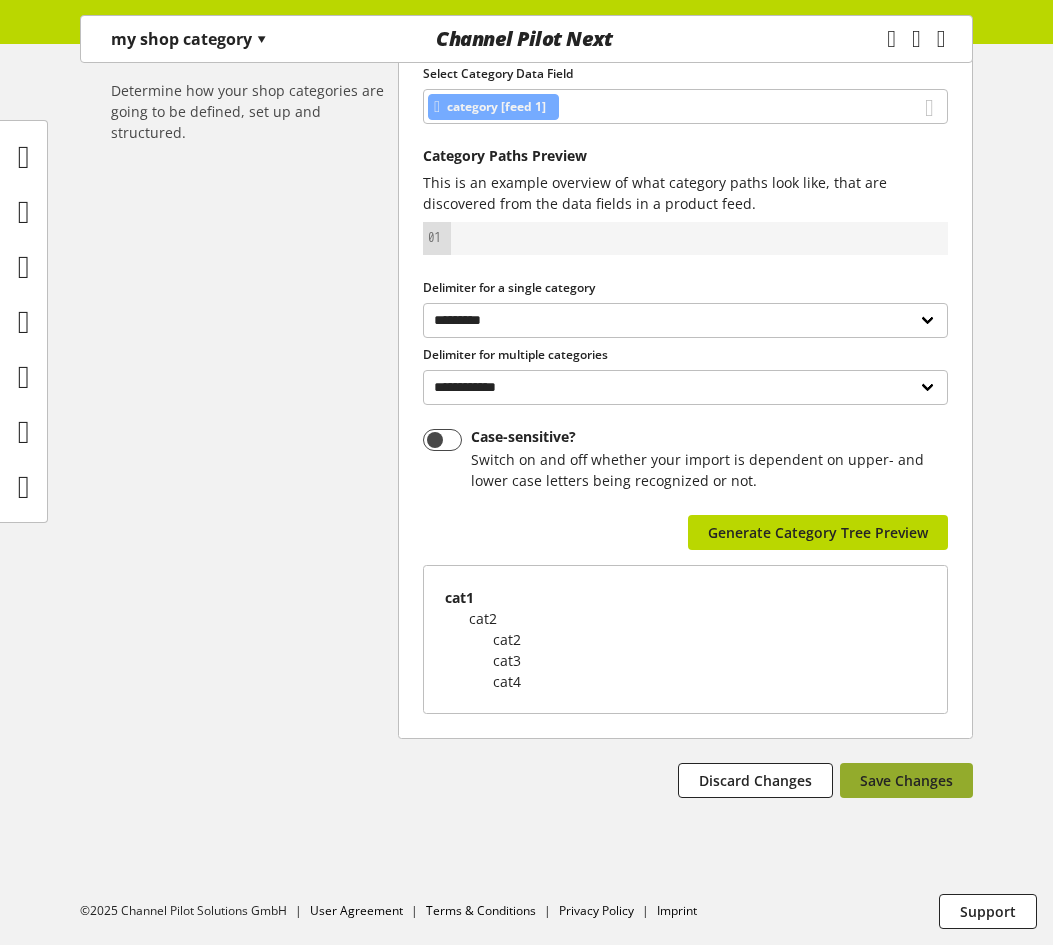 click on "Save Changes" at bounding box center (906, 780) 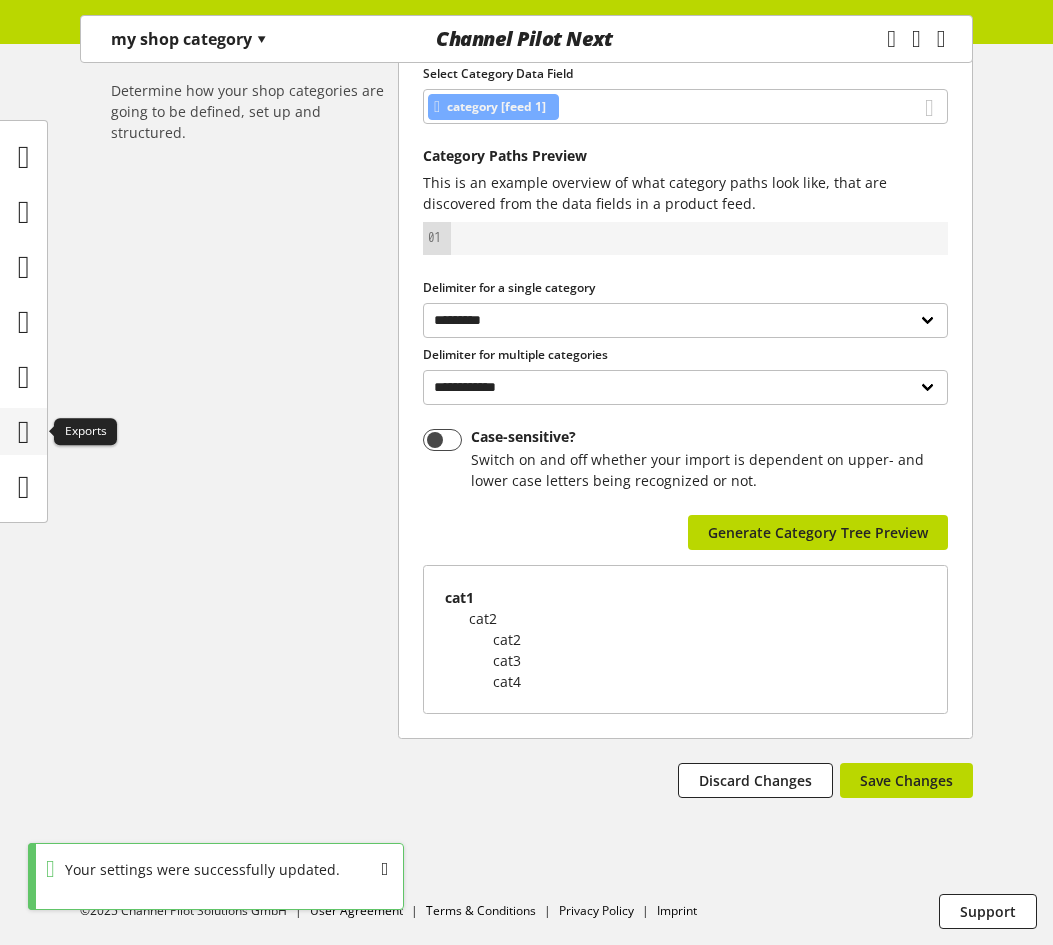 click at bounding box center (24, 432) 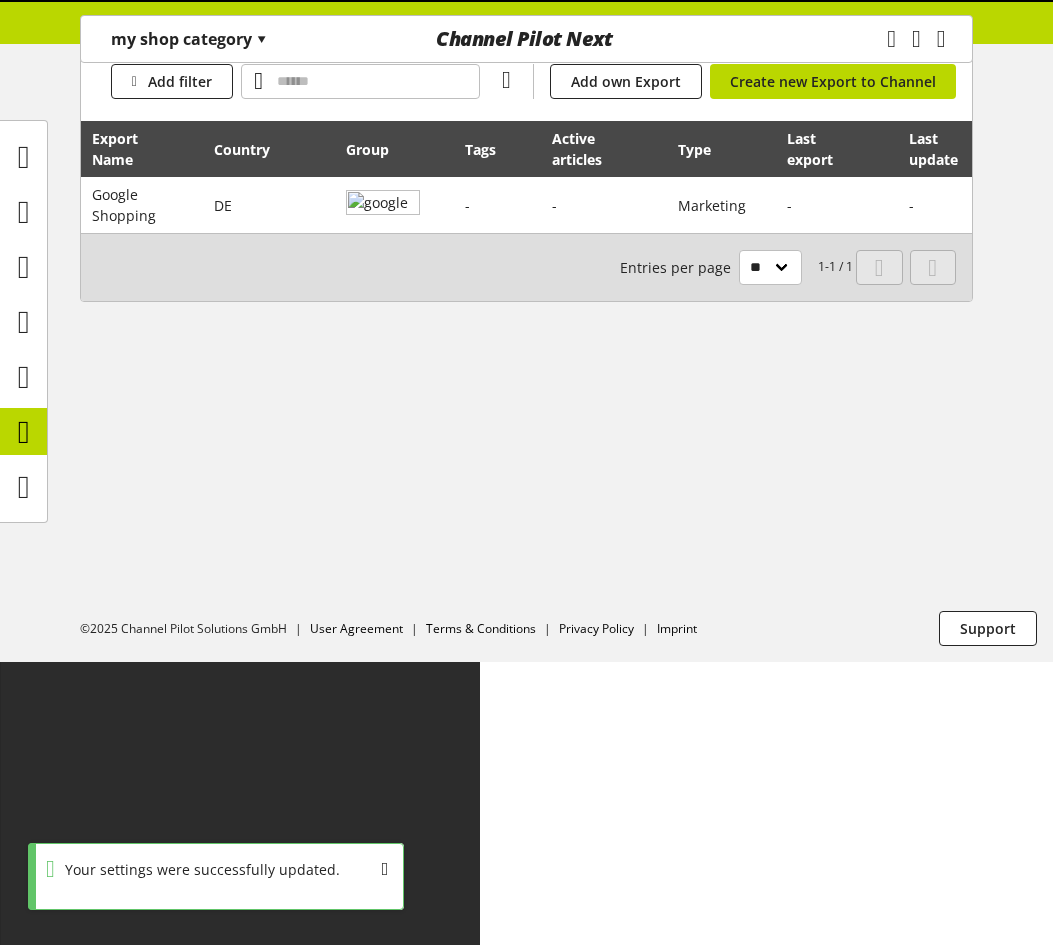 scroll, scrollTop: 0, scrollLeft: 0, axis: both 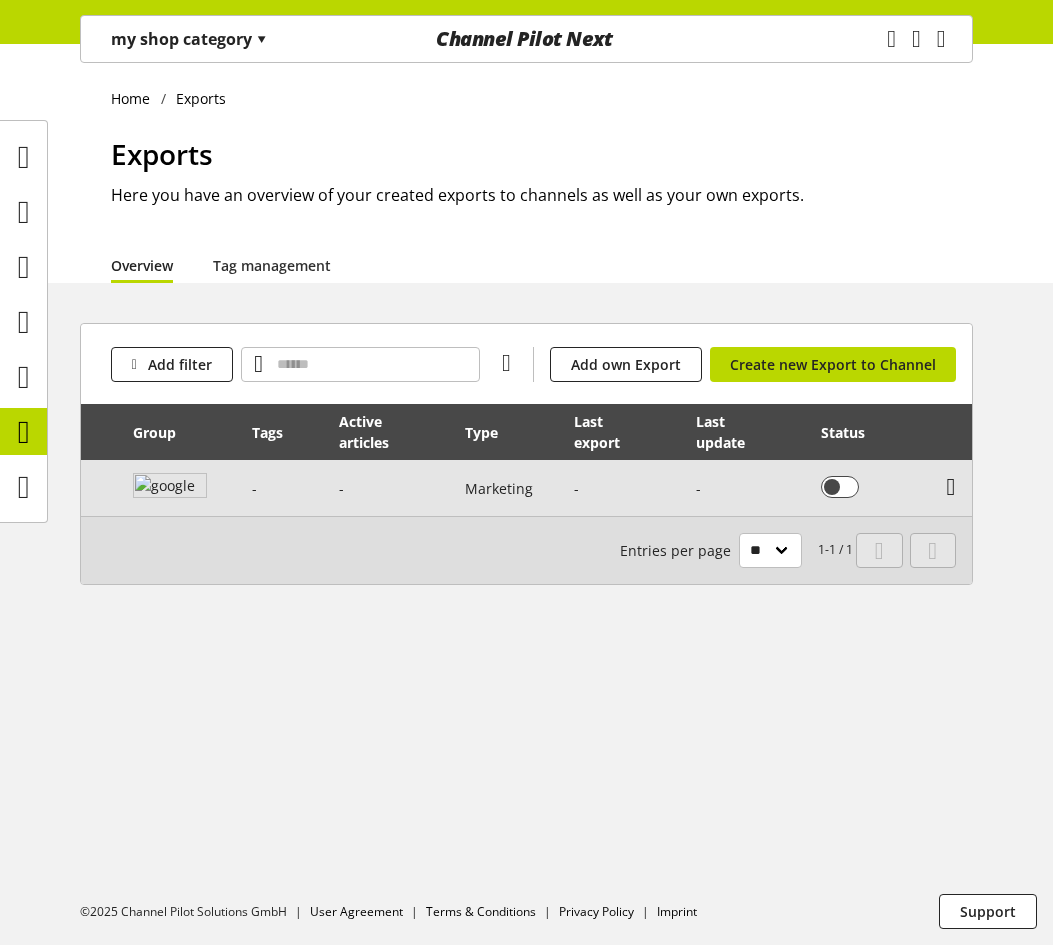 click at bounding box center (951, 487) 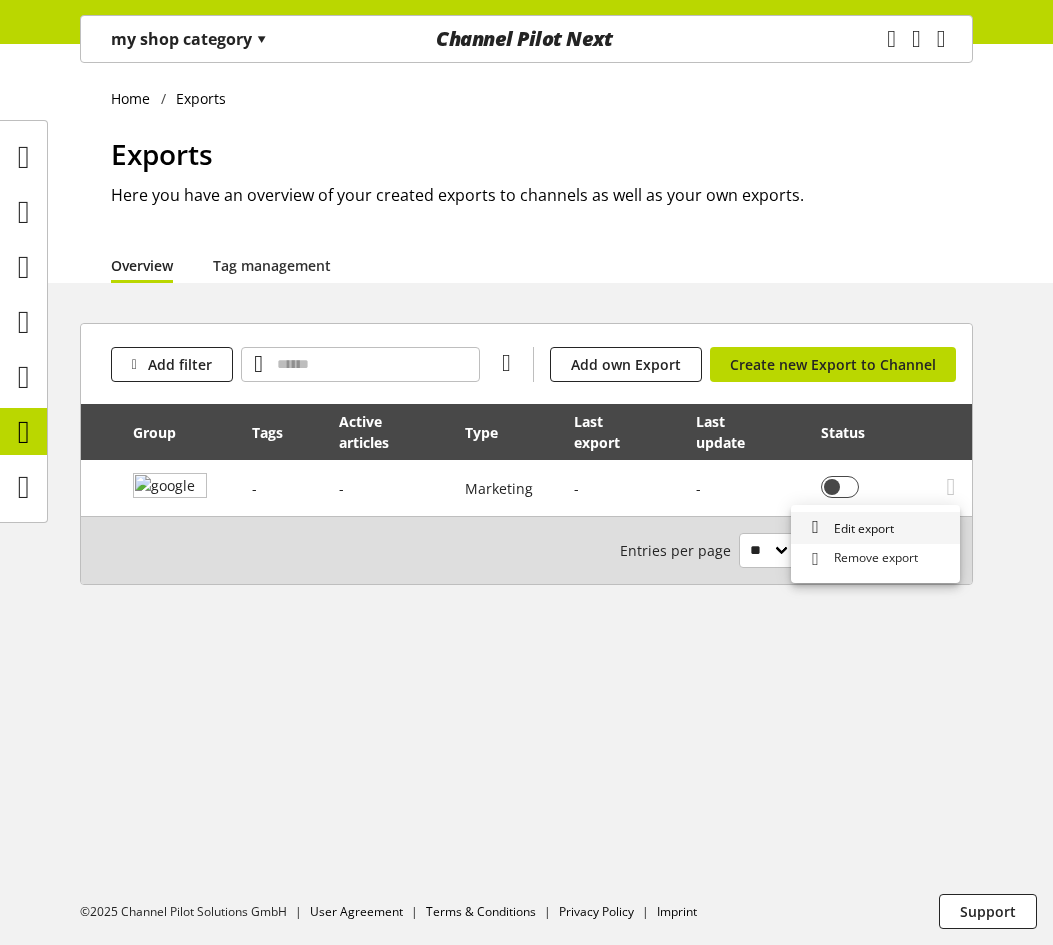 click on "Edit export" at bounding box center (875, 528) 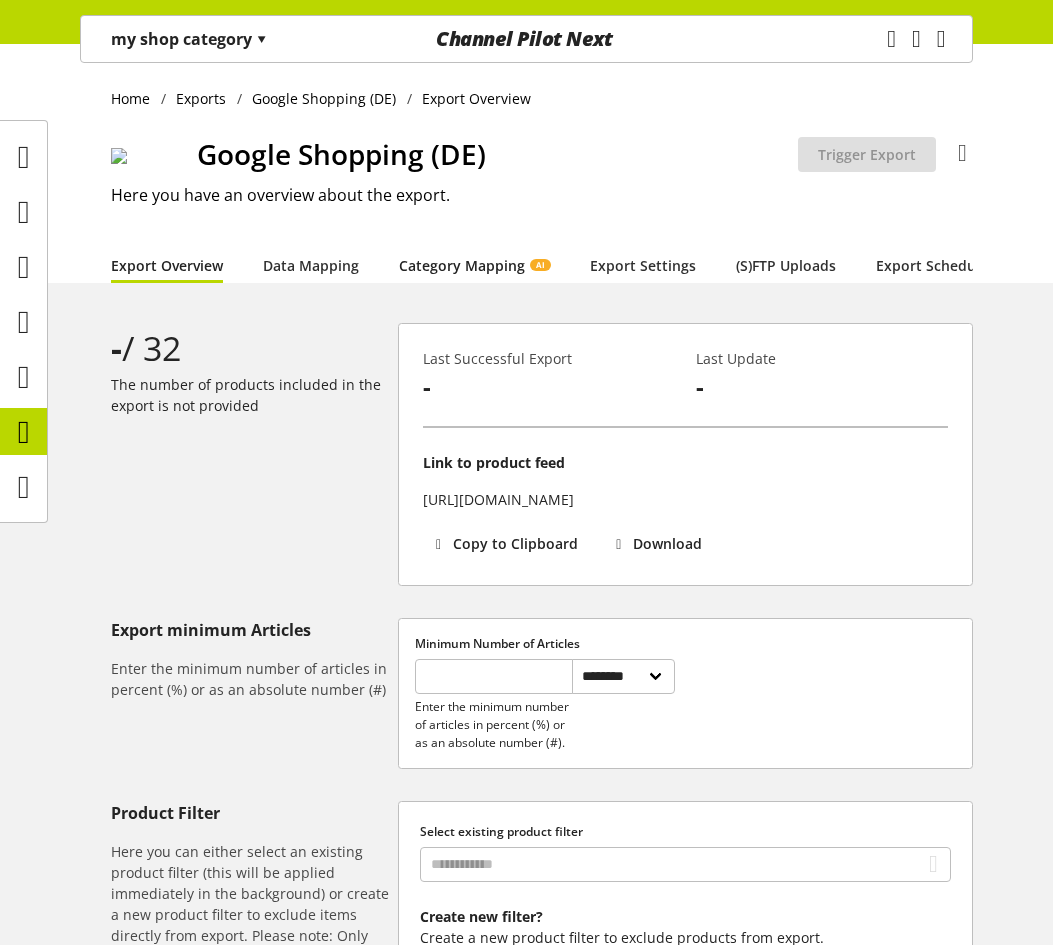 click on "Category Mapping AI" at bounding box center [474, 265] 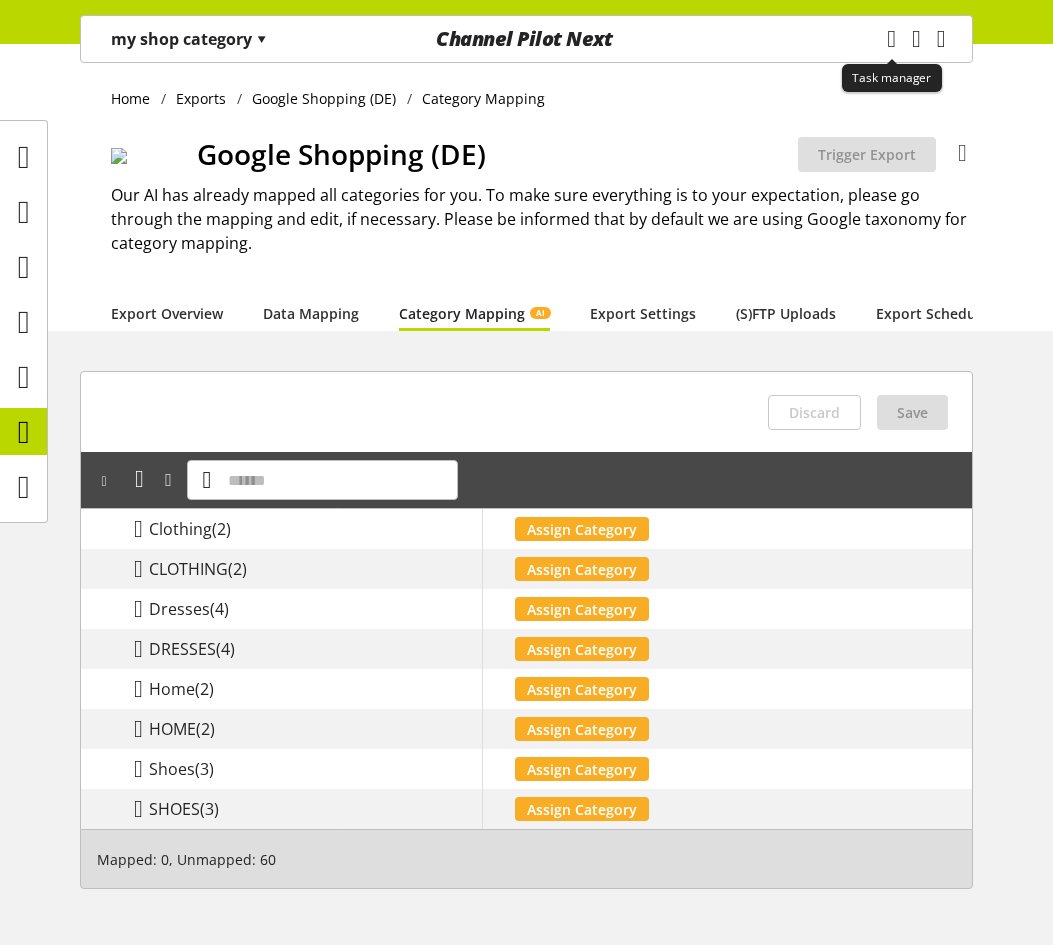 click at bounding box center [892, 38] 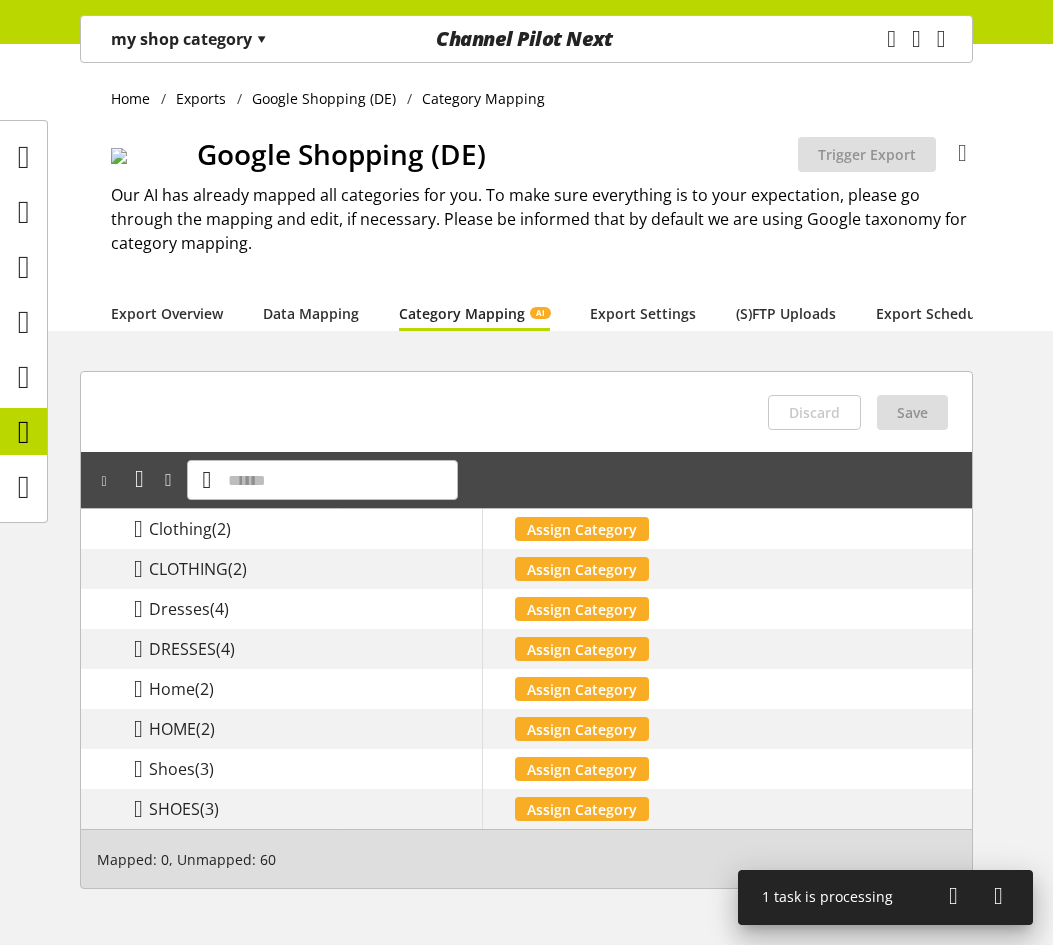 click at bounding box center [953, 896] 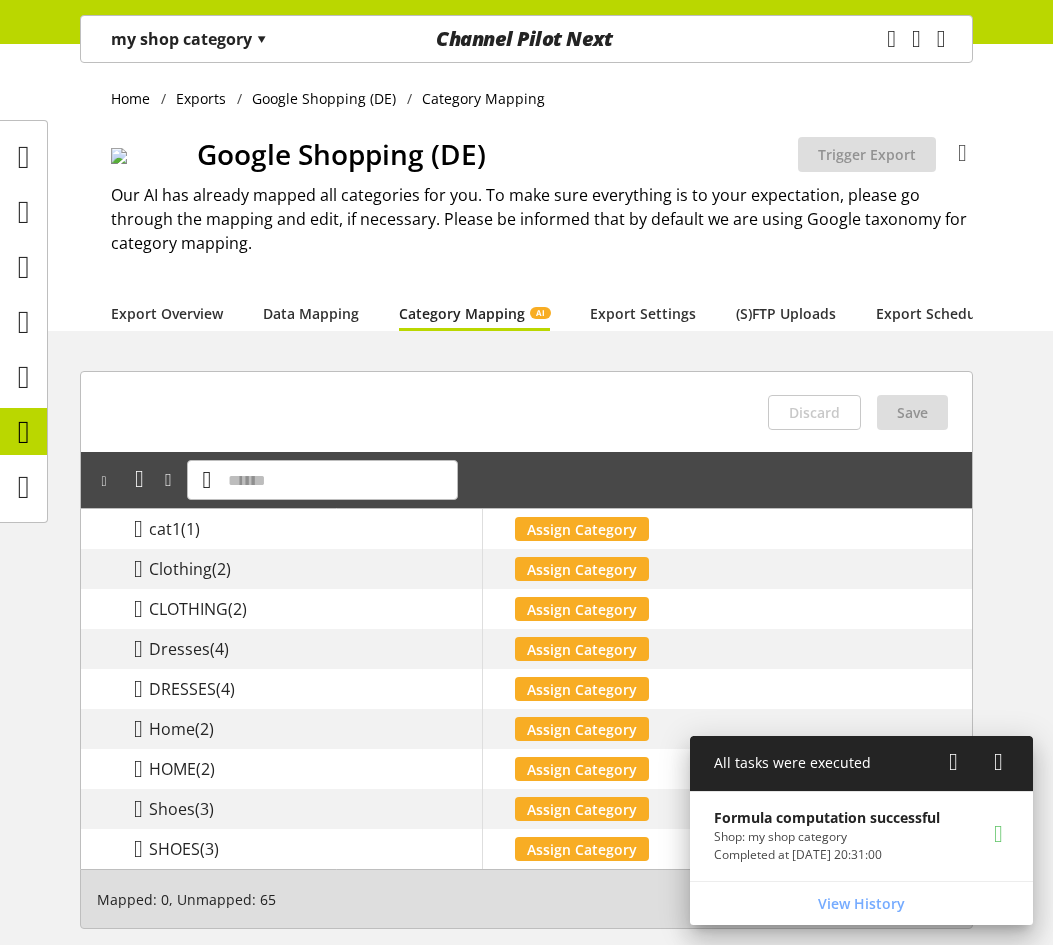 scroll, scrollTop: 0, scrollLeft: 0, axis: both 